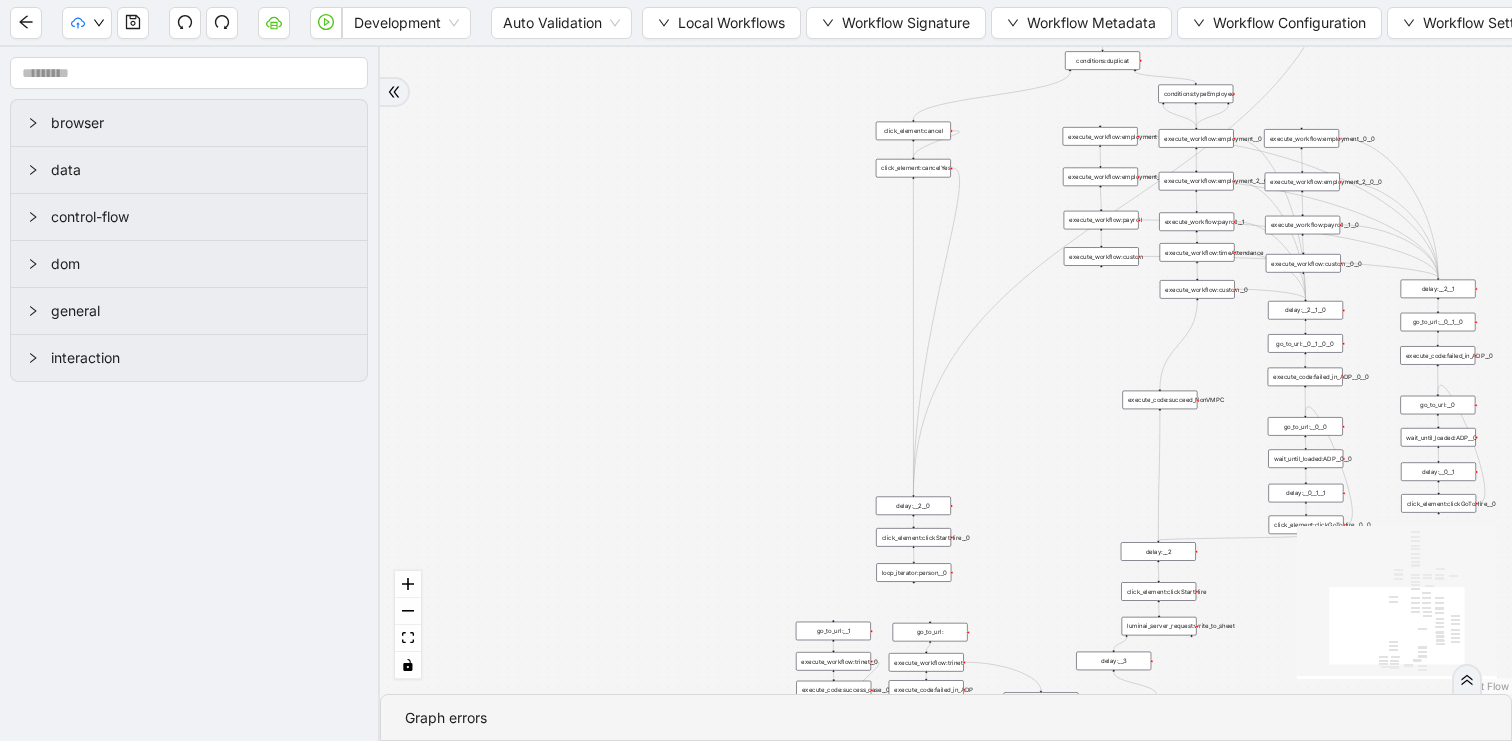 scroll, scrollTop: 0, scrollLeft: 0, axis: both 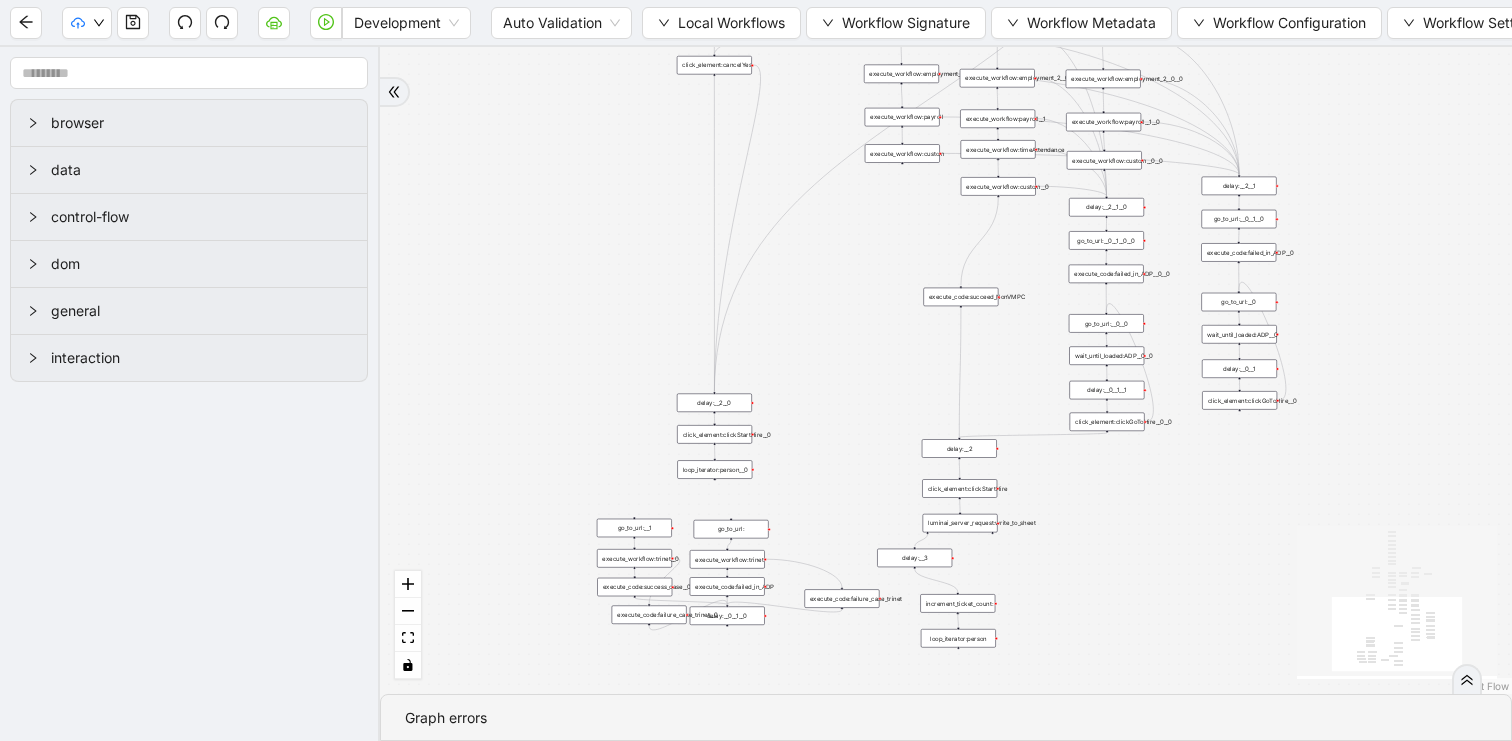 drag, startPoint x: 1034, startPoint y: 177, endPoint x: 806, endPoint y: 20, distance: 276.82666 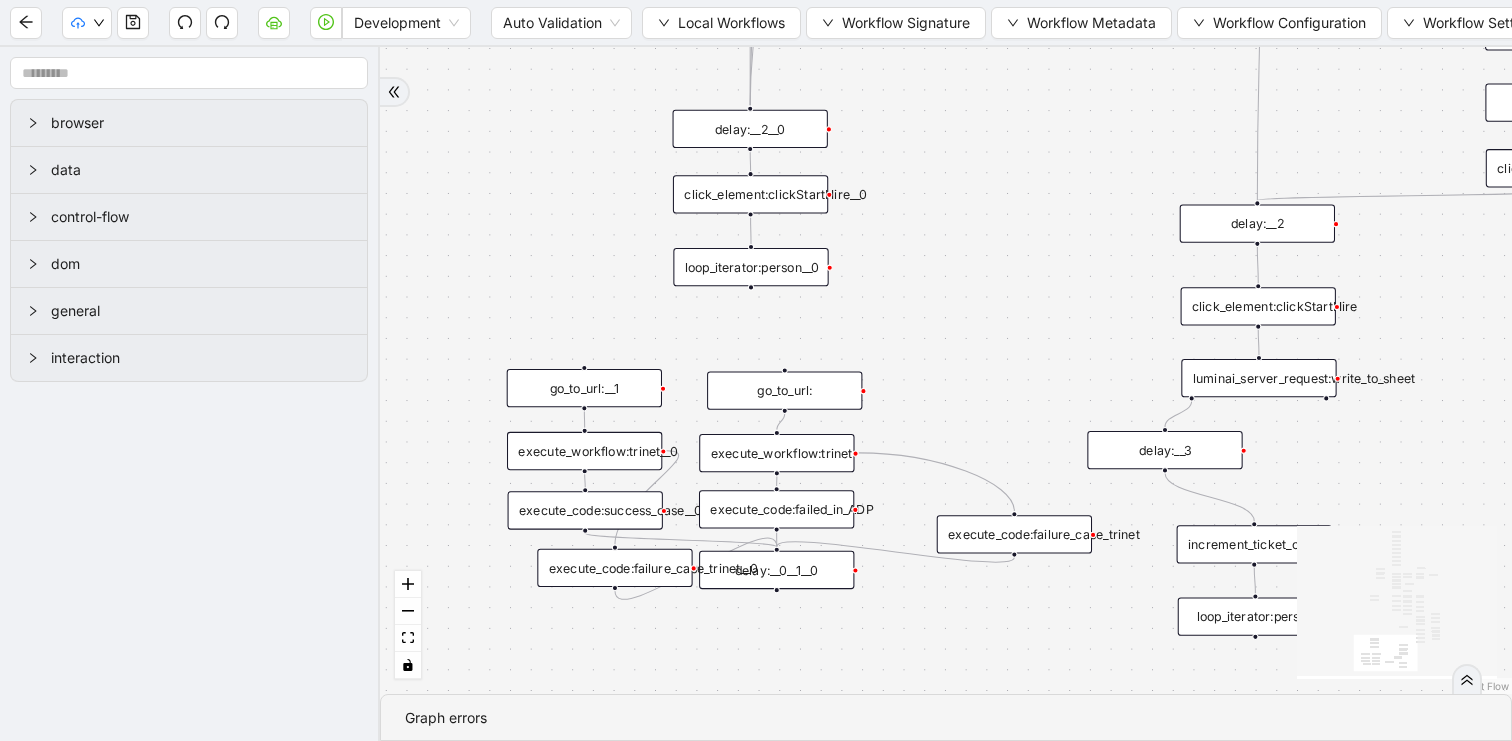 click 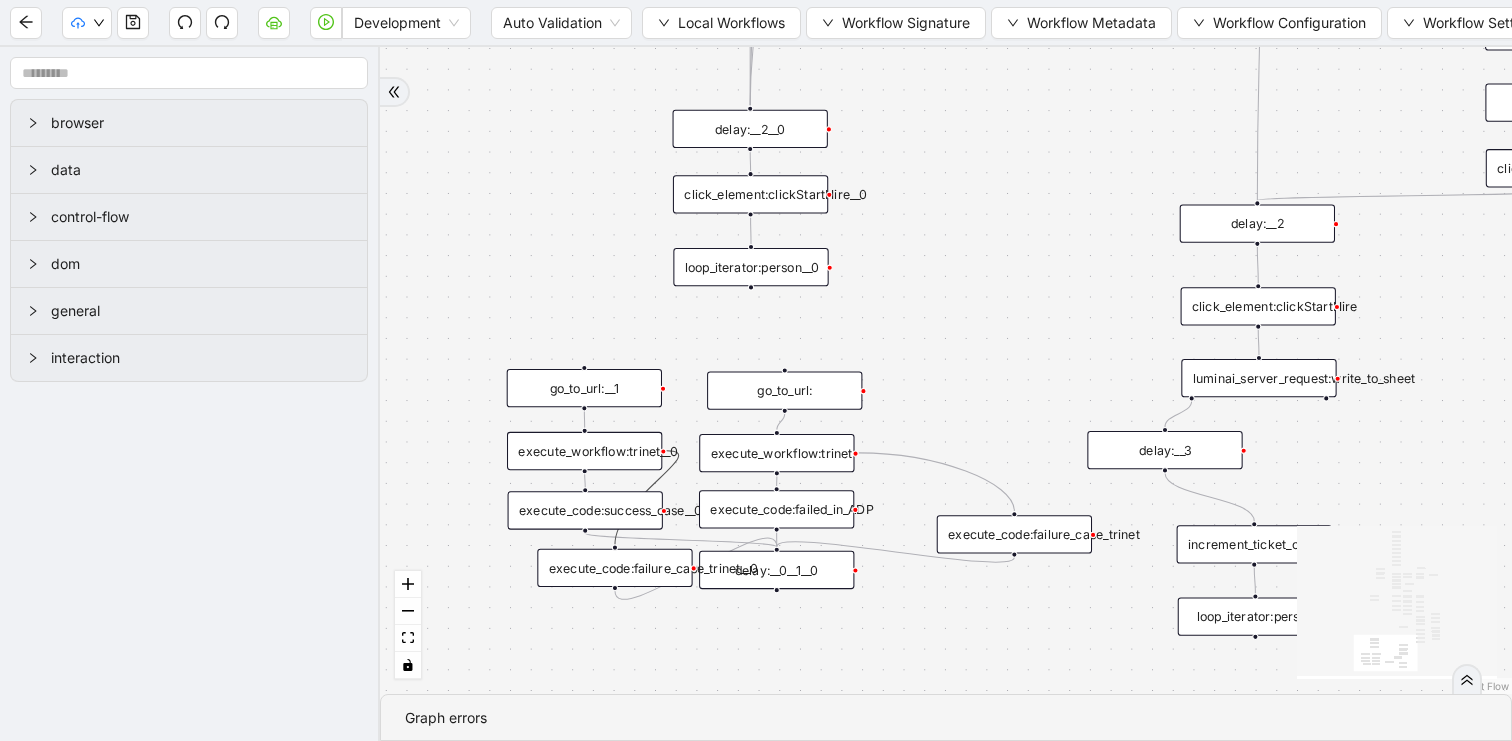 click on "trigger click_element:clickGoToHire delay: execute_workflow:personal_info delay:__0 wait_until_loaded:ADP loop_data:person execute_workflow:employment execute_workflow:employment_2 execute_workflow:payroll execute_workflow:custom execute_workflow:trinet execute_code:businessUnit execute_code:data_edit loop_iterator:person click_element:cancel click_element:cancelYes click_element:clickStartHire new_window:ADP execute_workflow:timeAttendance execute_workflow:payroll__1 execute_workflow:custom__0 go_to_url: go_to_url:__0 click_element:clickGoToHire__0 delay:__2 delay:__0__1 wait_until_loaded:ADP__0 delay:__0__1__0 execute_workflow:get_data execute_code:new_data execute_workflow:payroll__1__0 execute_workflow:custom__0__0 conditions:duplicat wait_for_element:HR click_element:HR delay:__0__0 click_element:nonexempt wait_for_element:nonexempt wait_for_element:exempt click_element:exempt openai_completion: luminai_server_request:write_to_sheet delay:__3 click_element:clickStartHire__0 delay:__2__0 delay:__2__1" at bounding box center (946, 370) 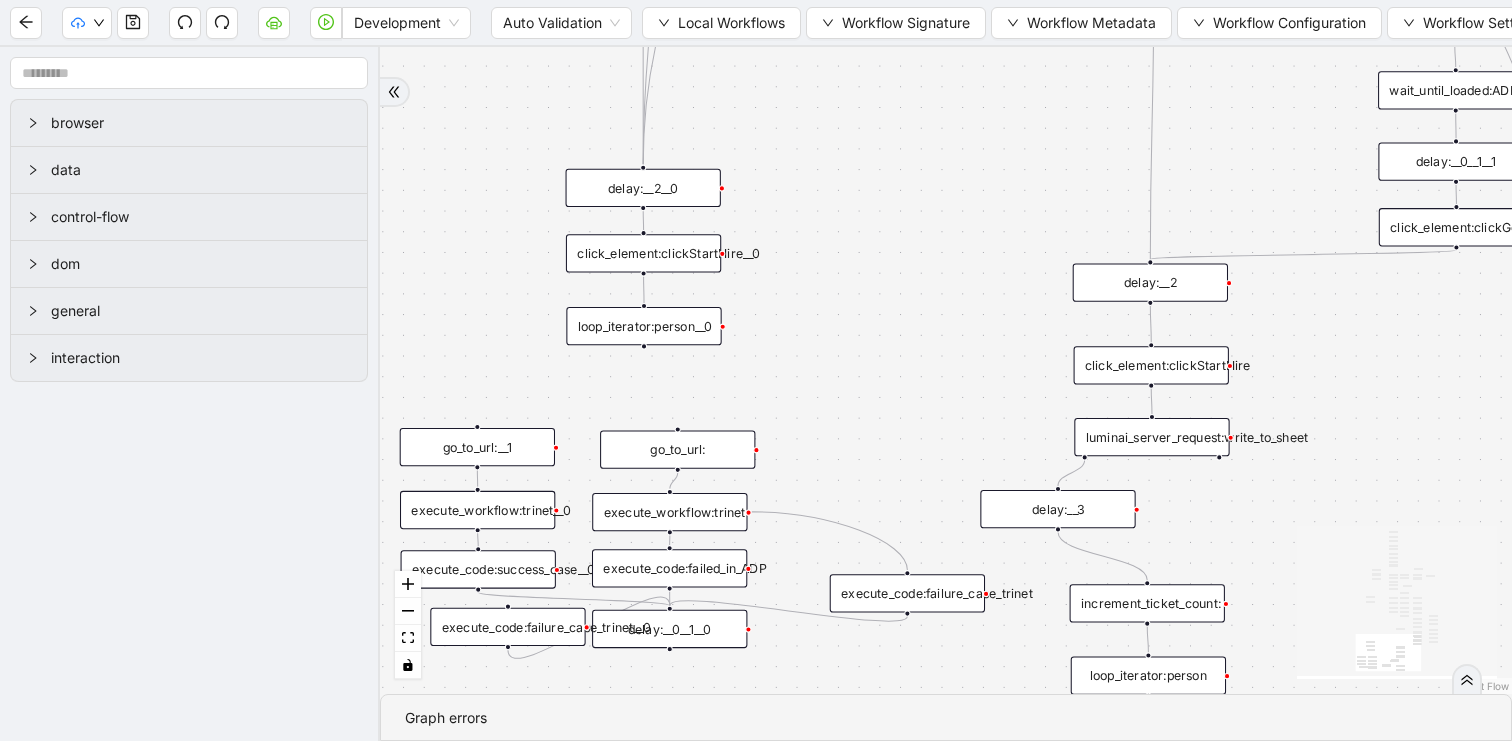 click 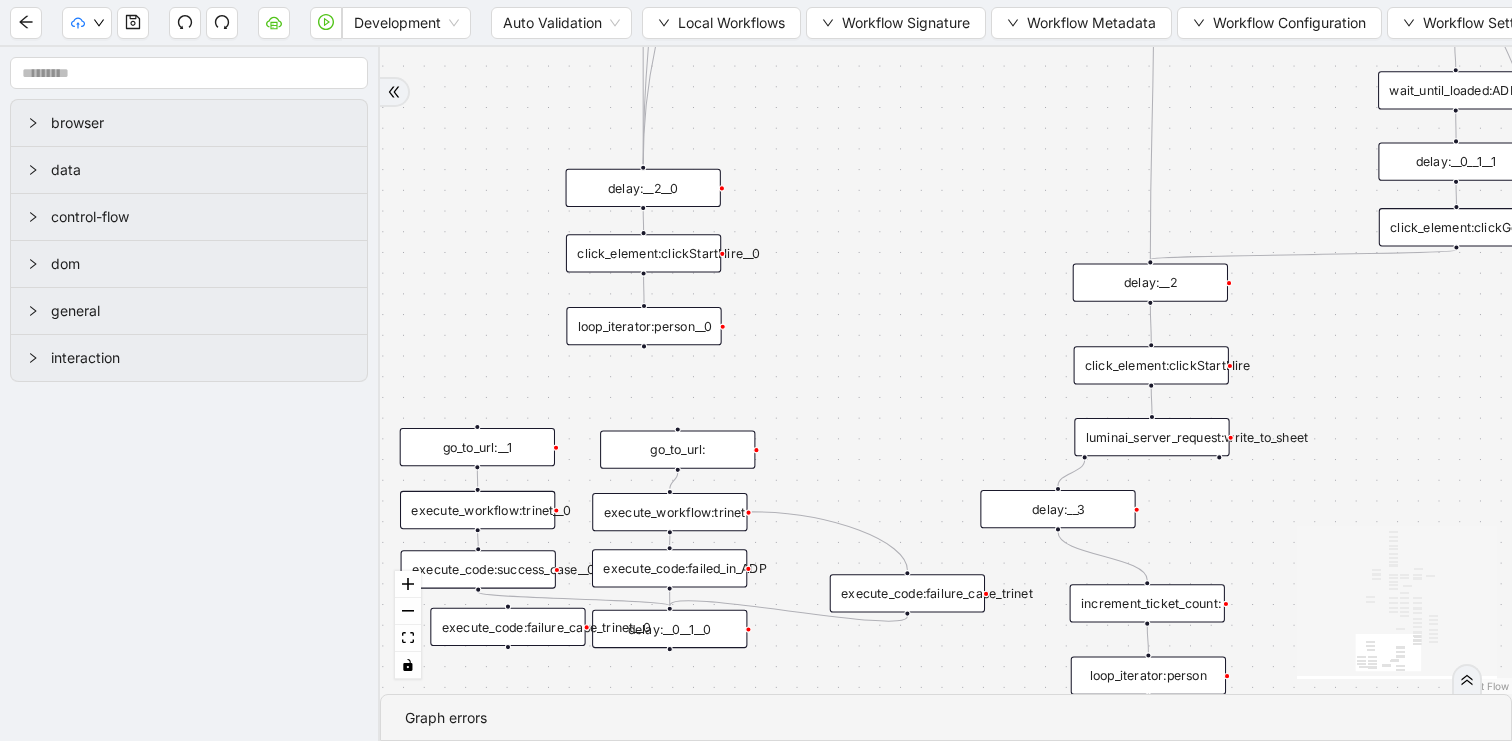 click 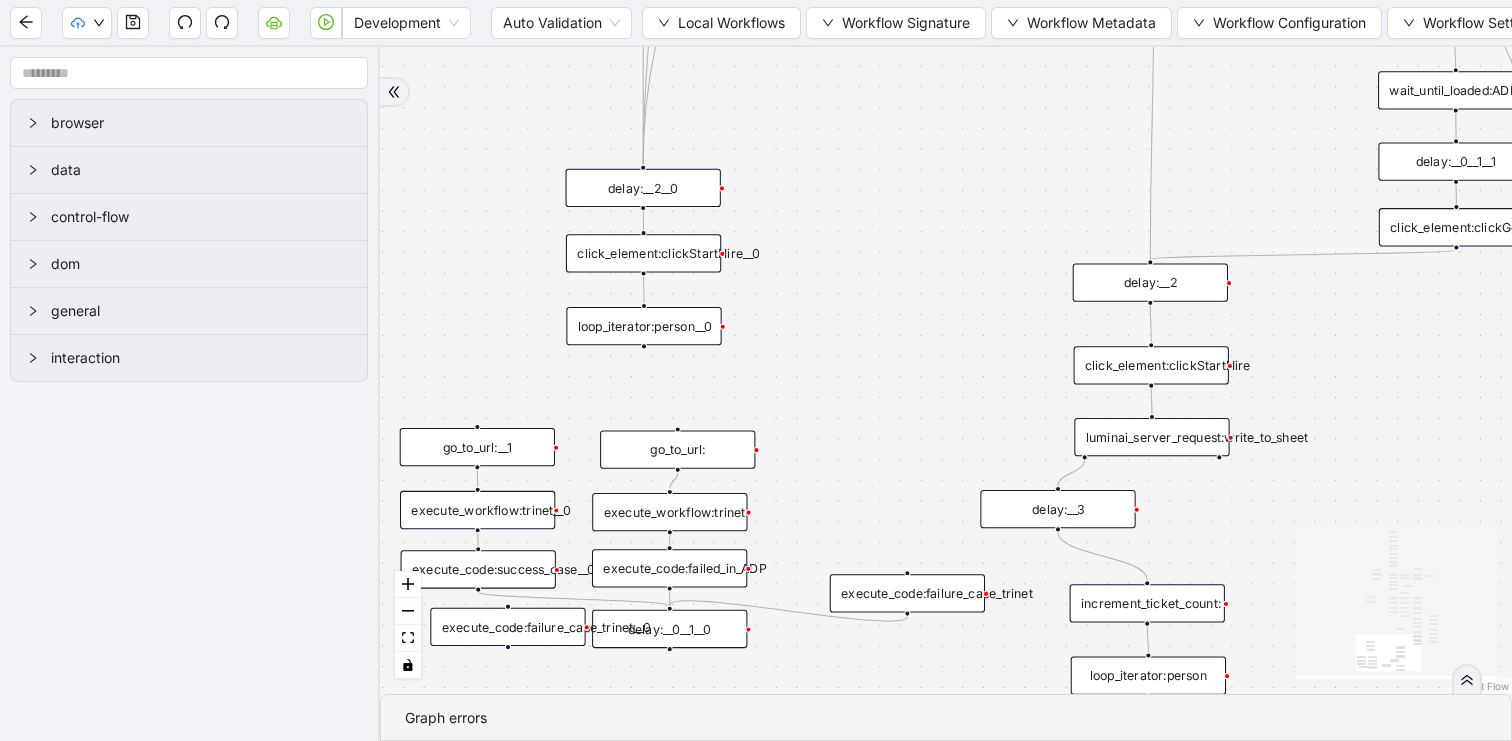 click 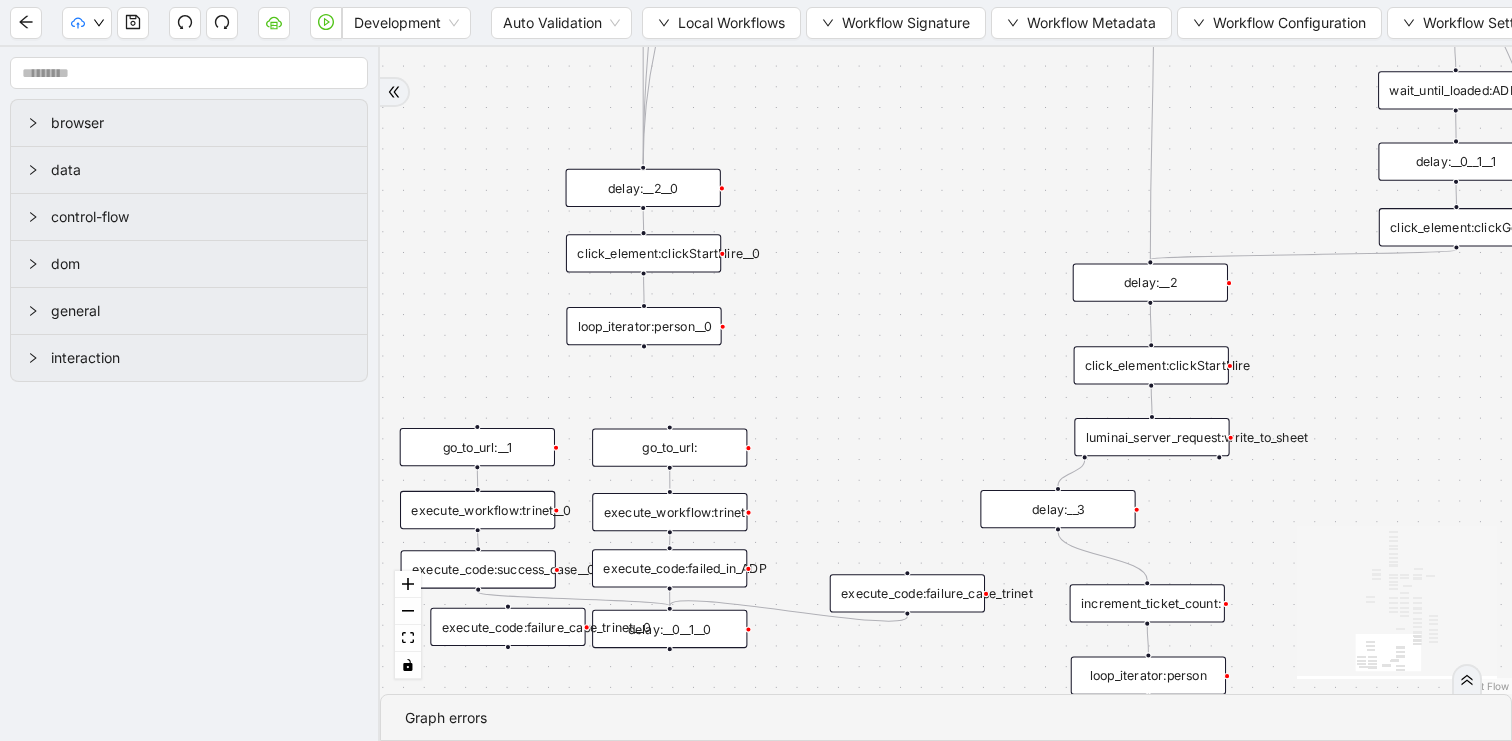click on "go_to_url:" at bounding box center [669, 448] 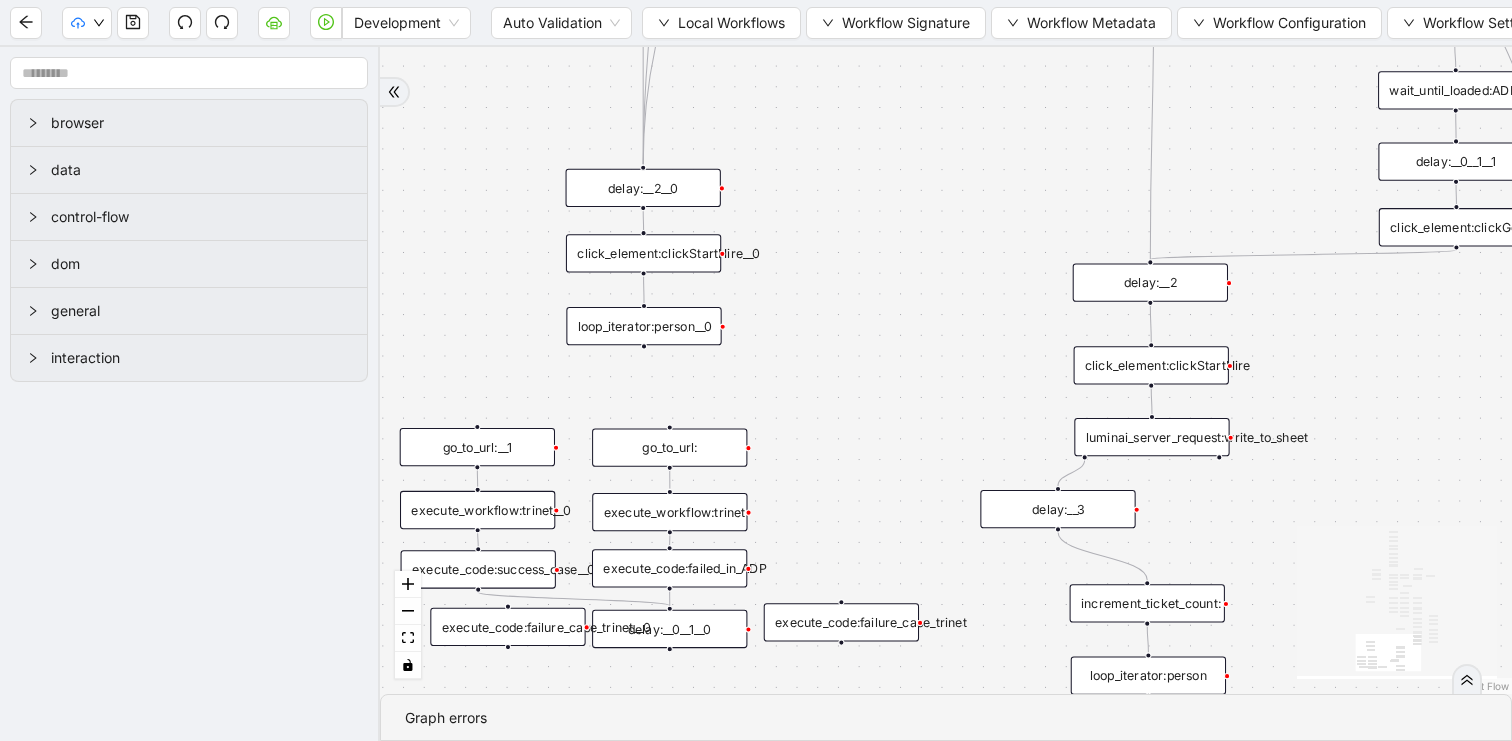 drag, startPoint x: 889, startPoint y: 600, endPoint x: 823, endPoint y: 629, distance: 72.09022 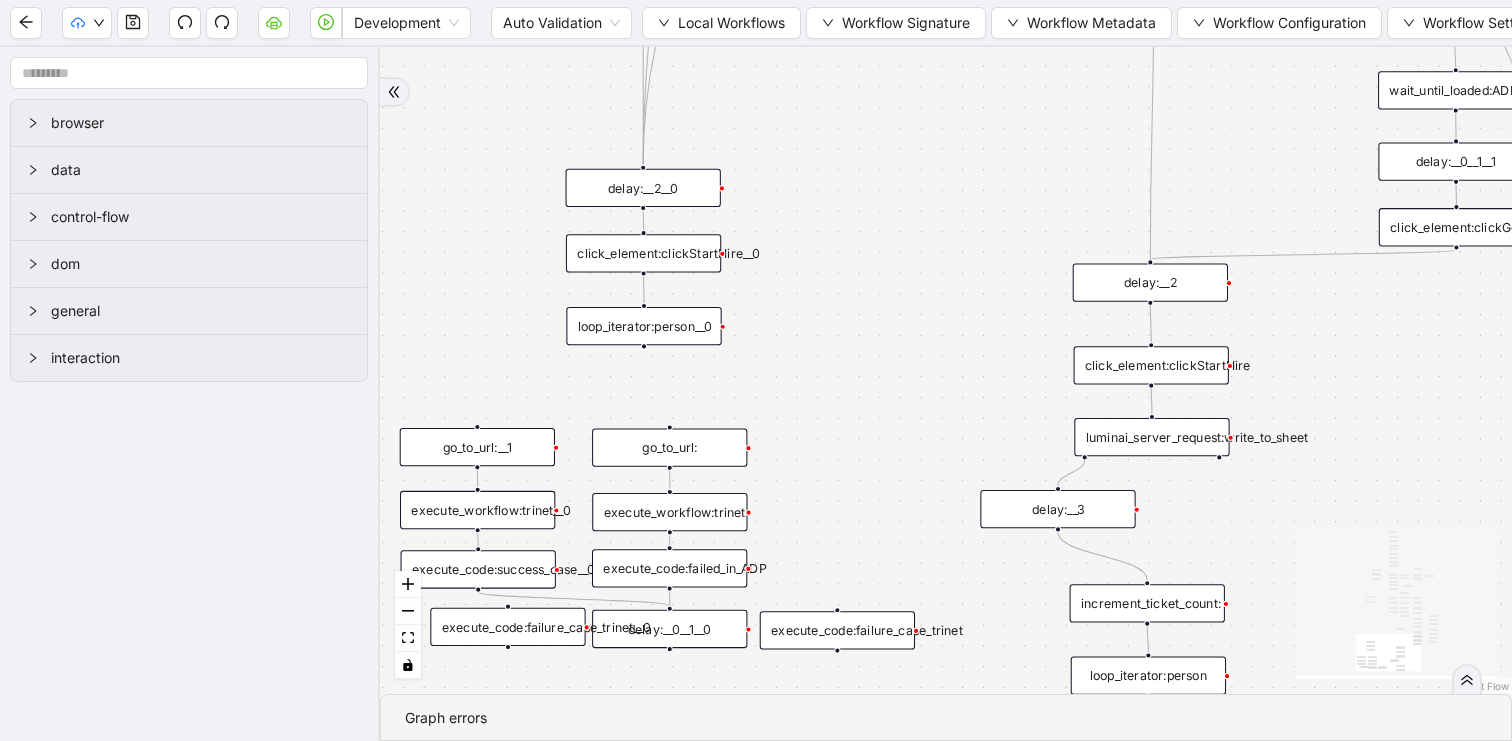 click on "execute_code:failure_case_trinet" at bounding box center (837, 630) 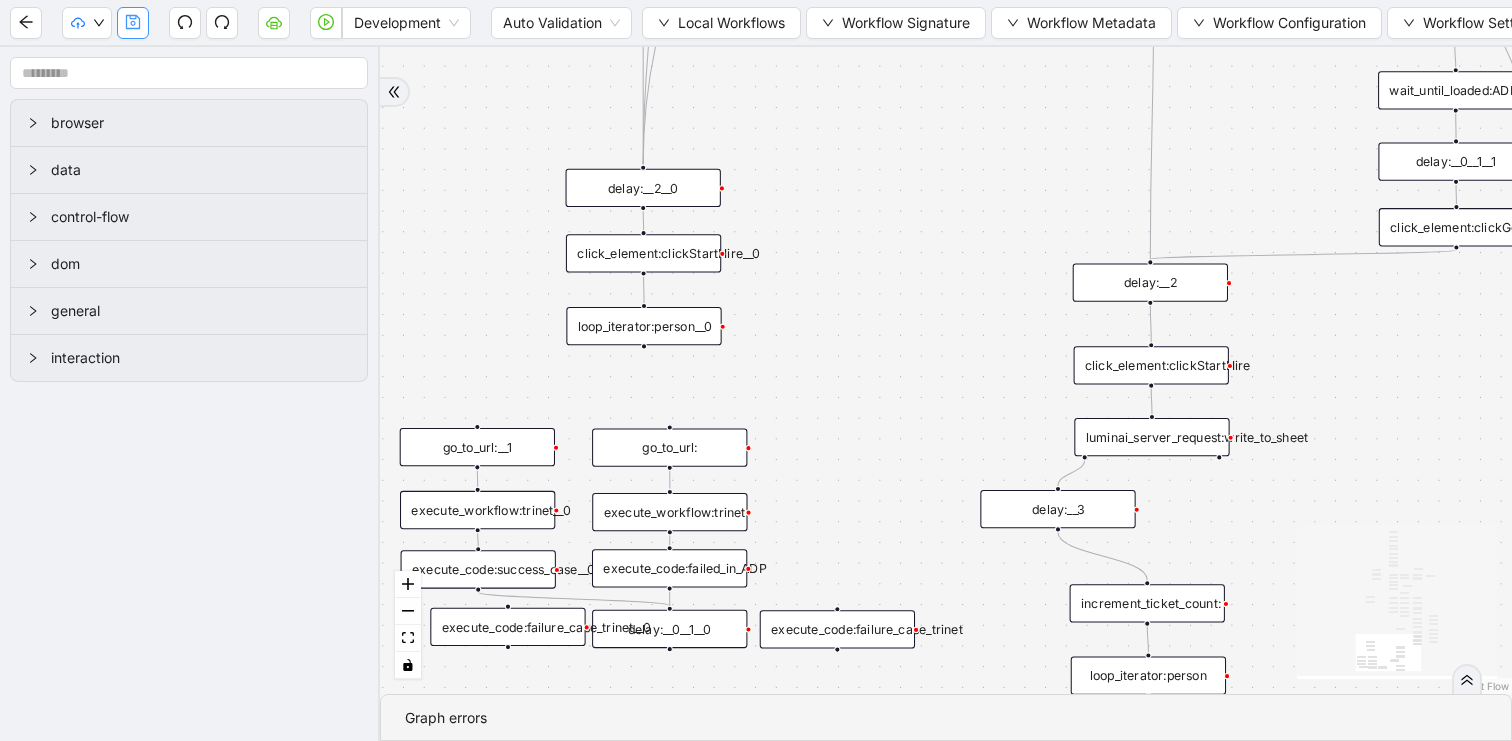 click 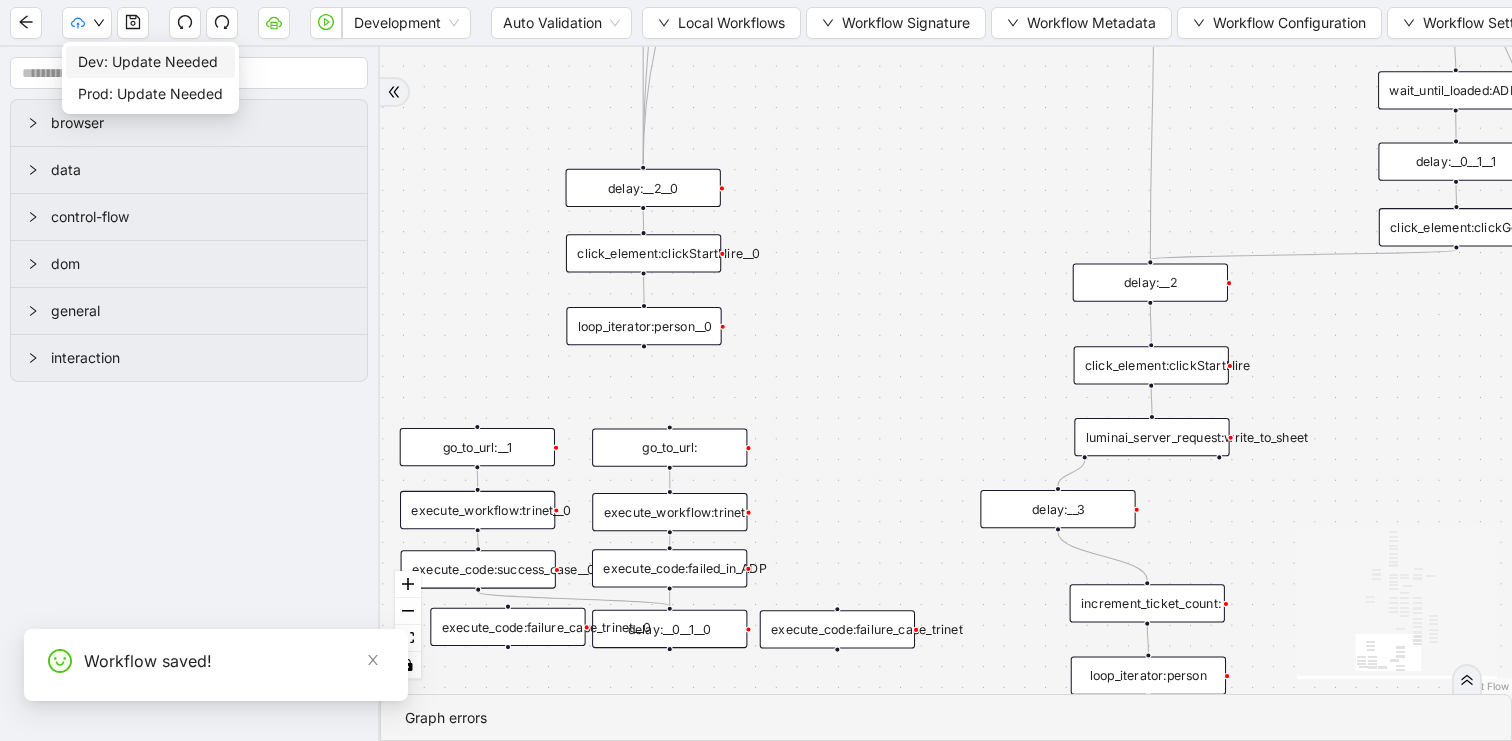 click on "Dev: Update Needed" at bounding box center [150, 62] 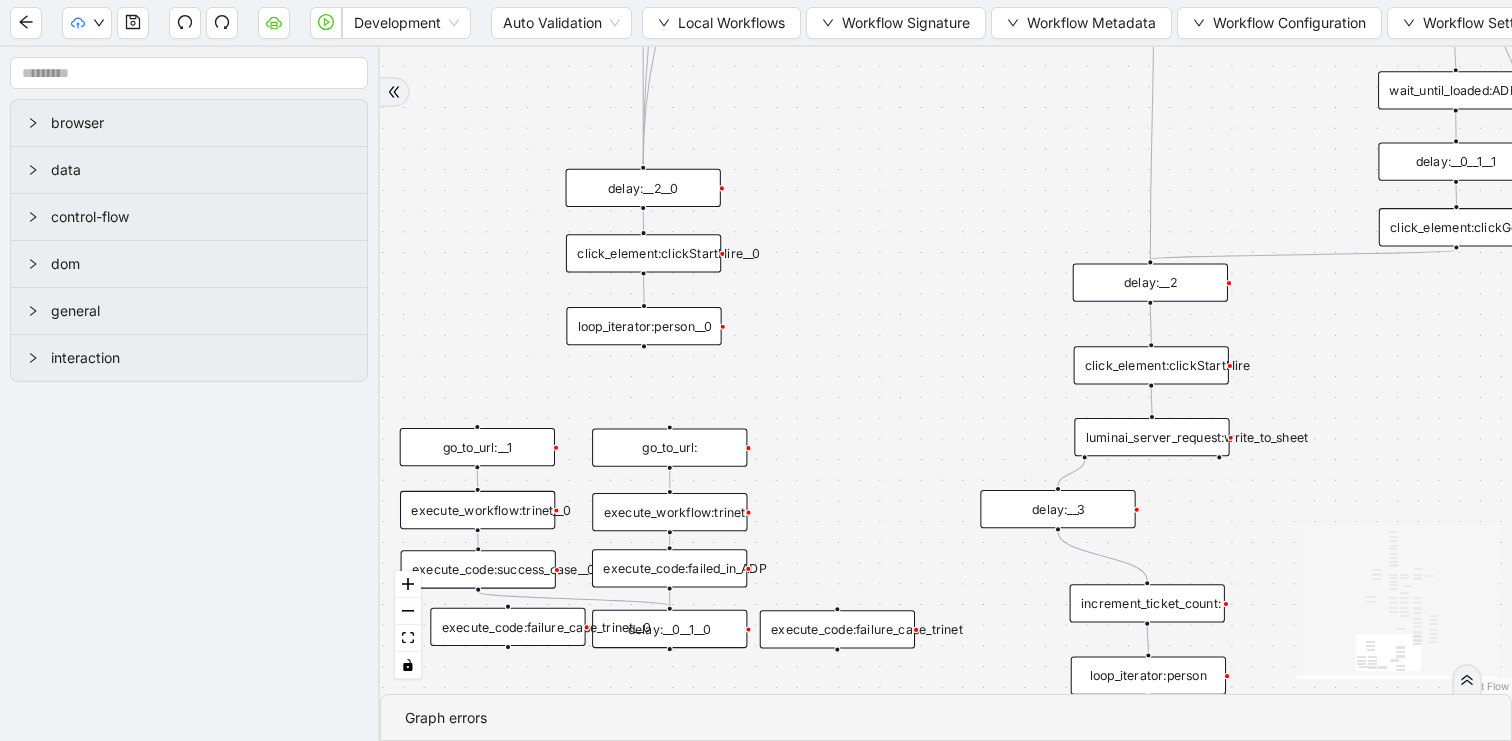 drag, startPoint x: 912, startPoint y: 343, endPoint x: 624, endPoint y: 301, distance: 291.0464 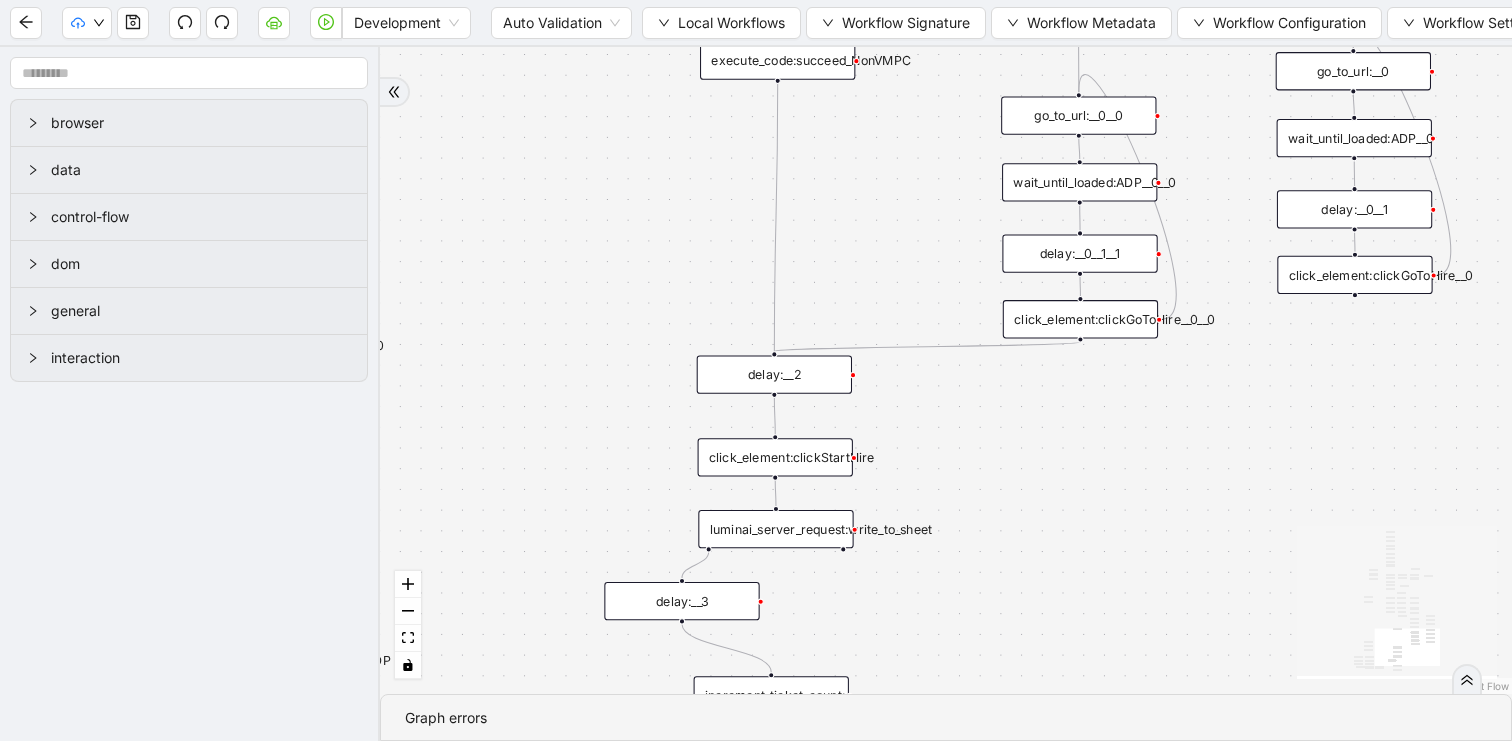 drag, startPoint x: 667, startPoint y: 253, endPoint x: 576, endPoint y: 392, distance: 166.1385 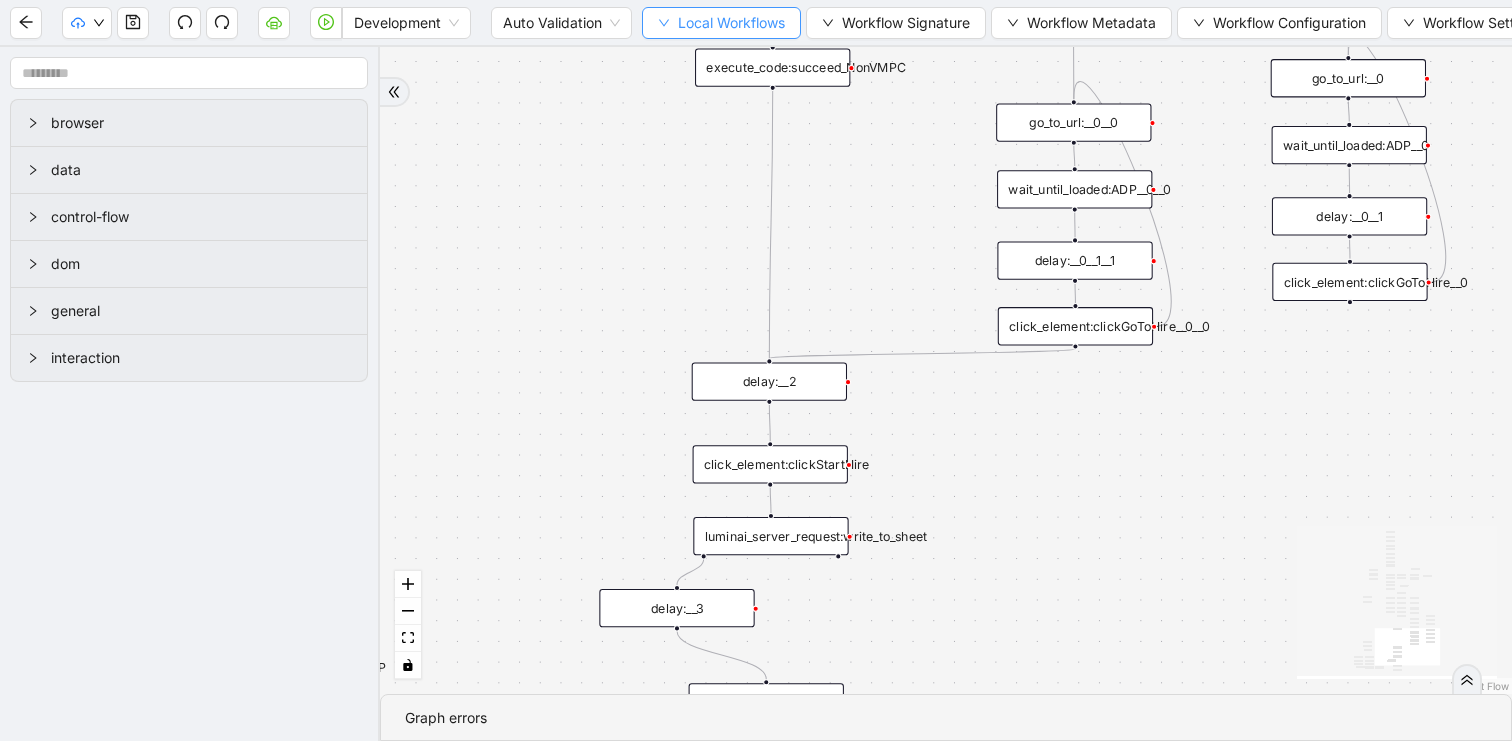 click on "Local Workflows" at bounding box center [731, 23] 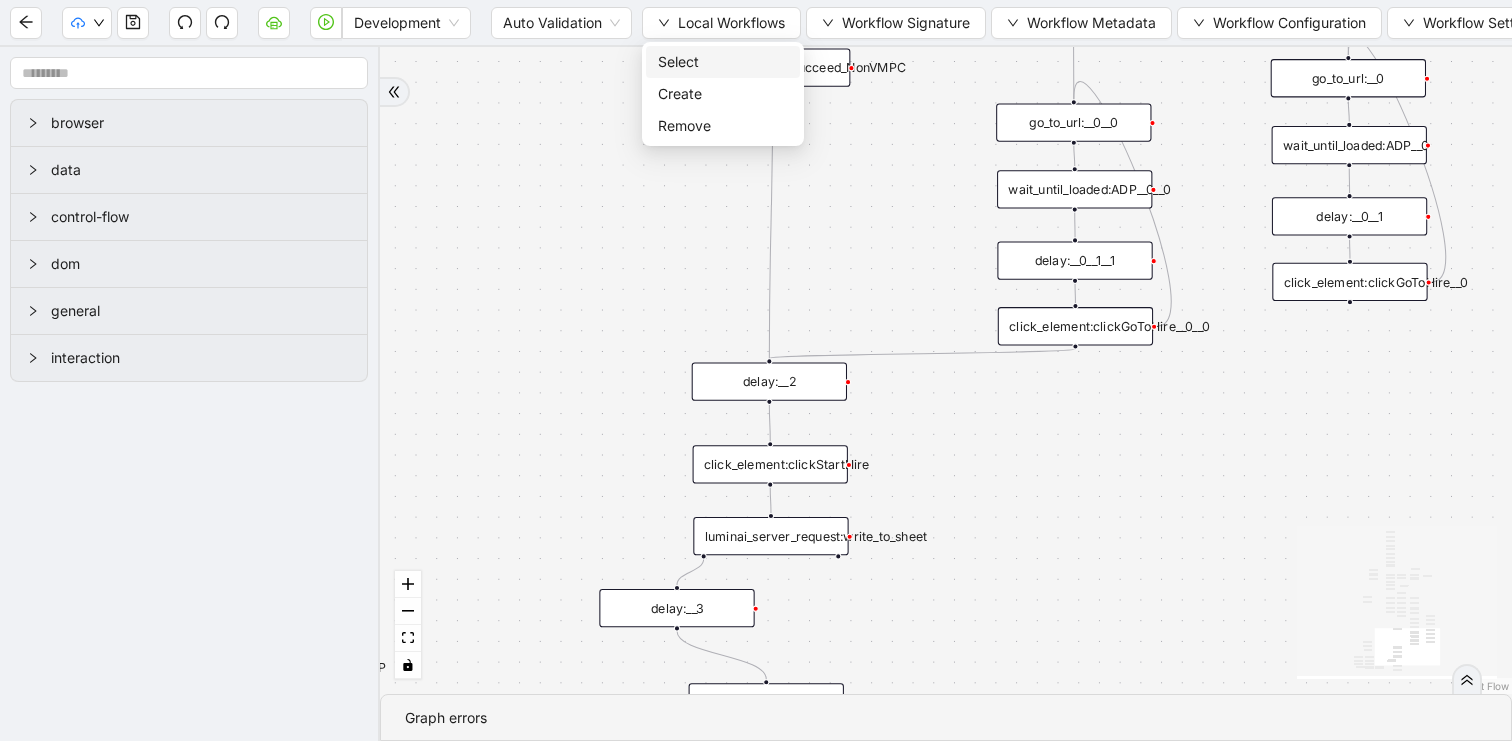 click on "Select" at bounding box center [723, 62] 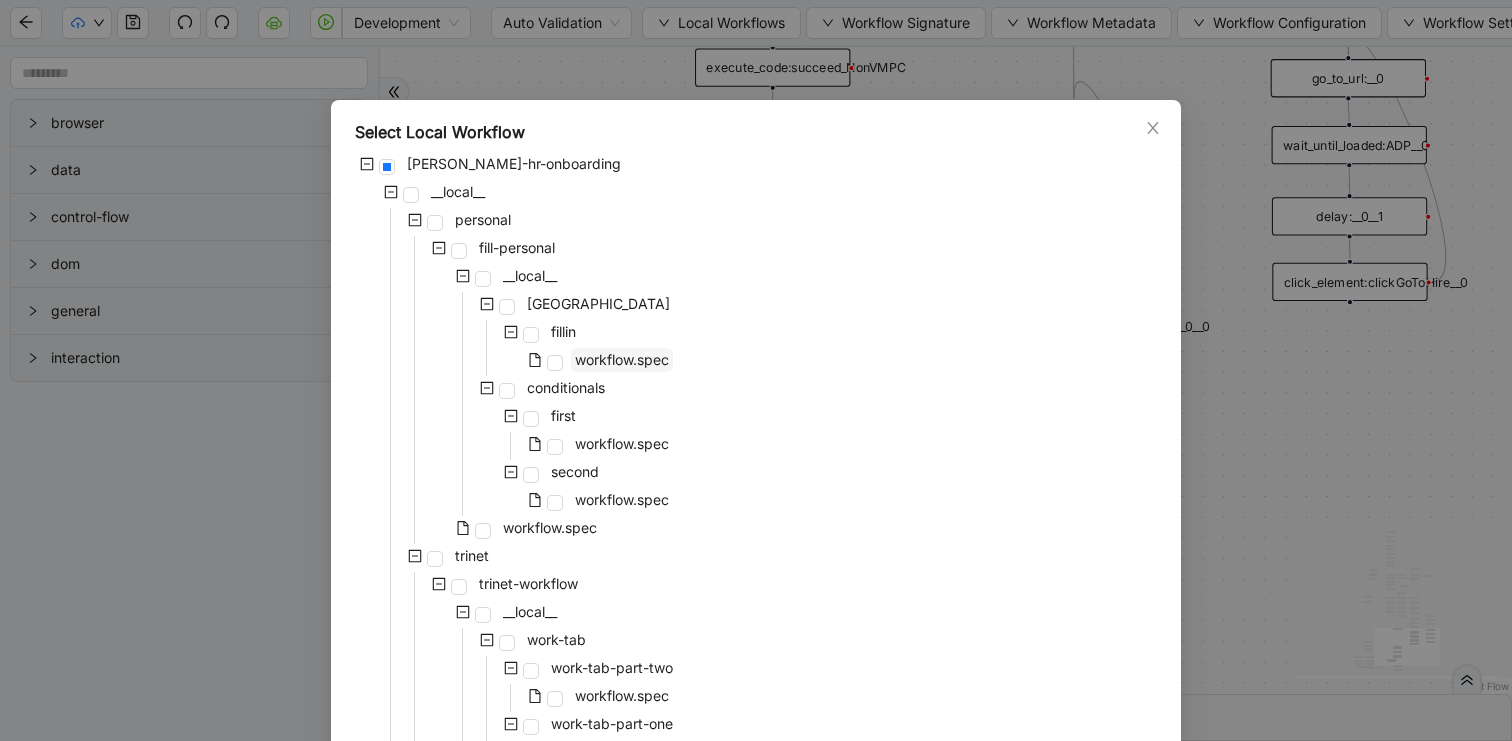 click on "workflow.spec" at bounding box center (622, 359) 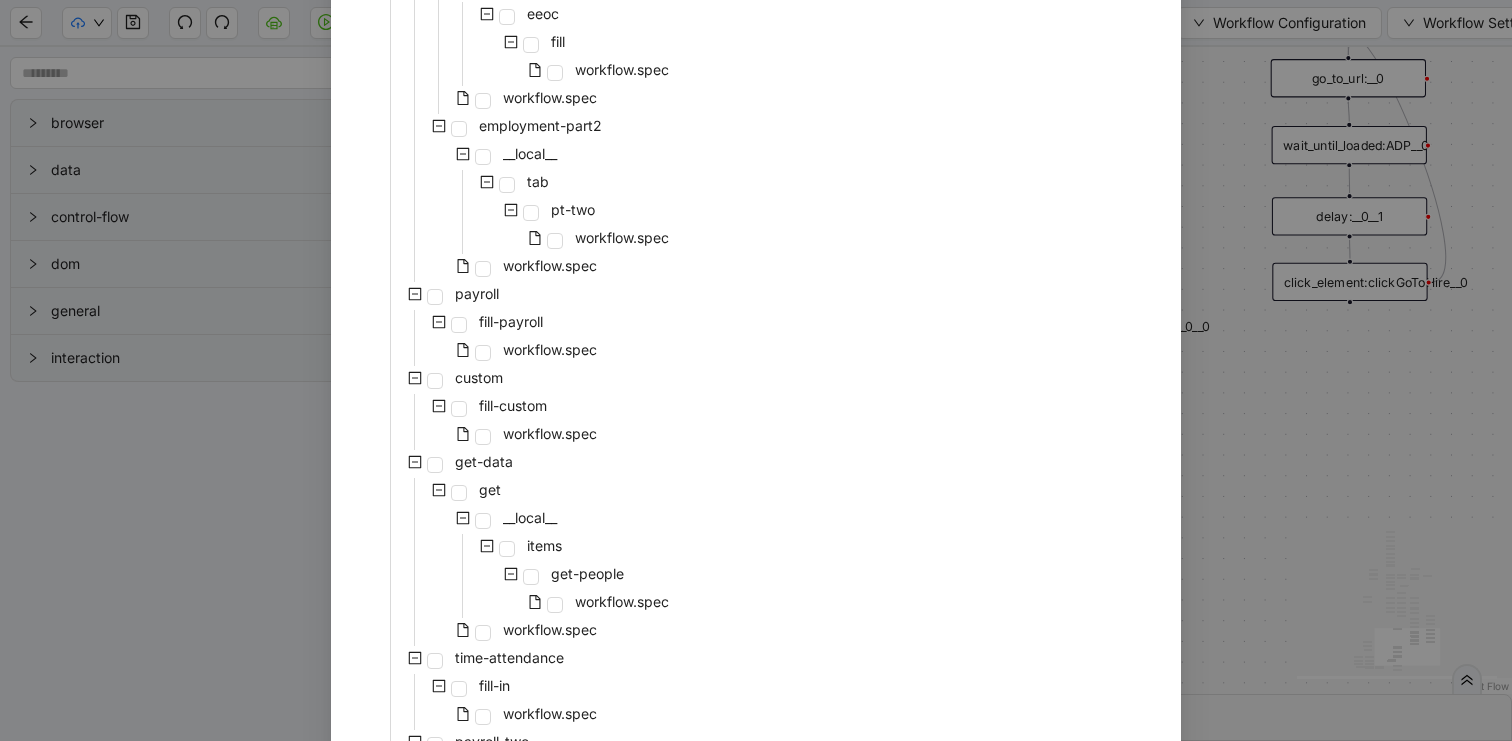 scroll, scrollTop: 1294, scrollLeft: 0, axis: vertical 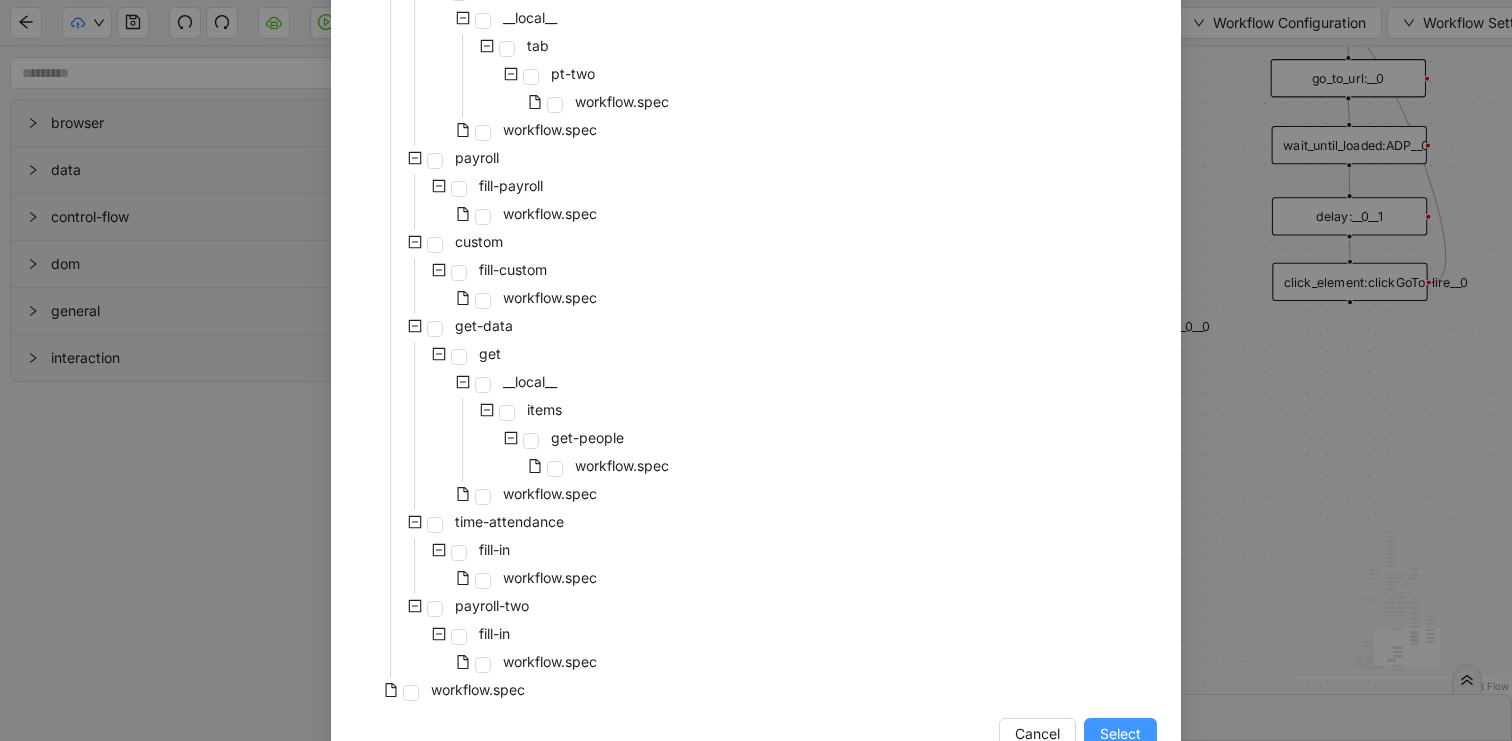 click on "Select" at bounding box center (1120, 734) 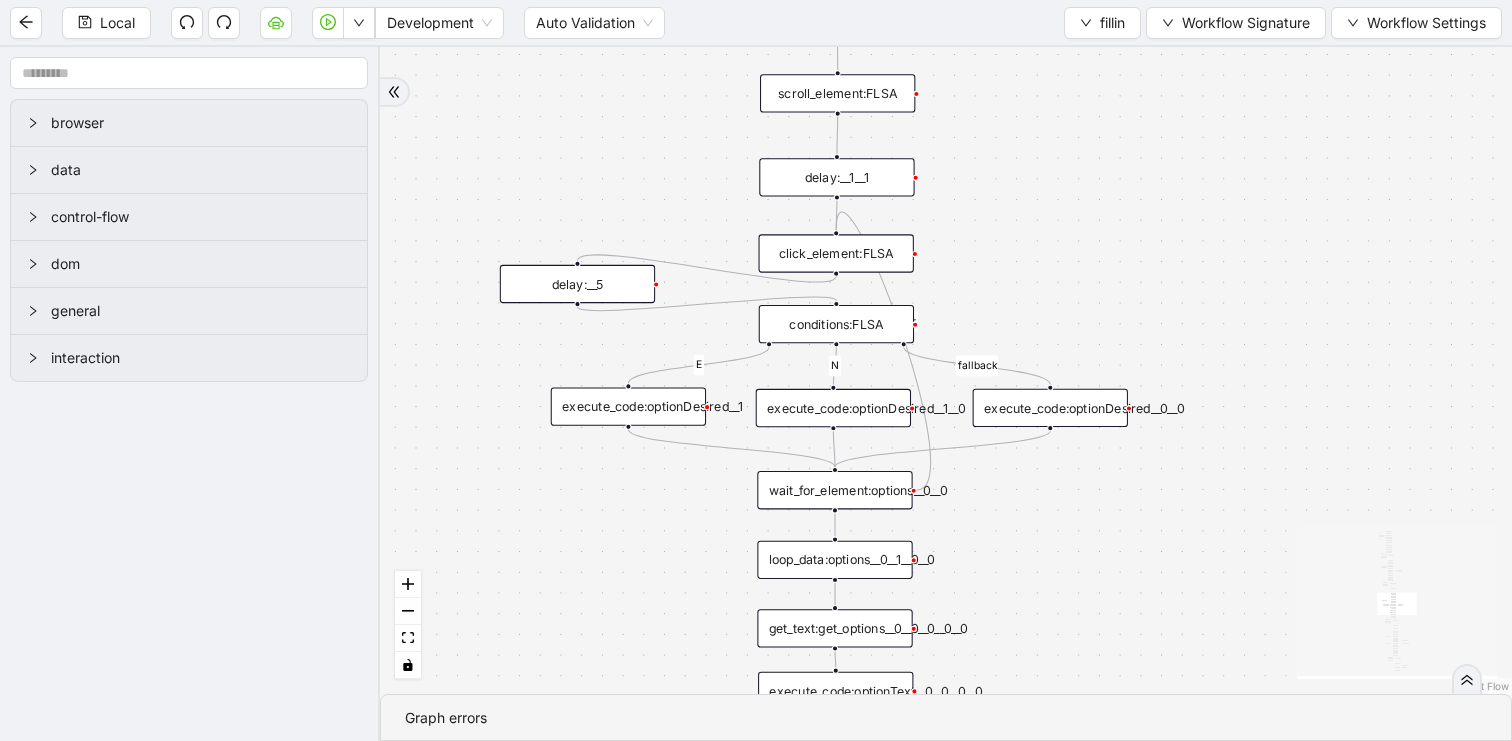 drag, startPoint x: 1203, startPoint y: 449, endPoint x: 1164, endPoint y: 619, distance: 174.41617 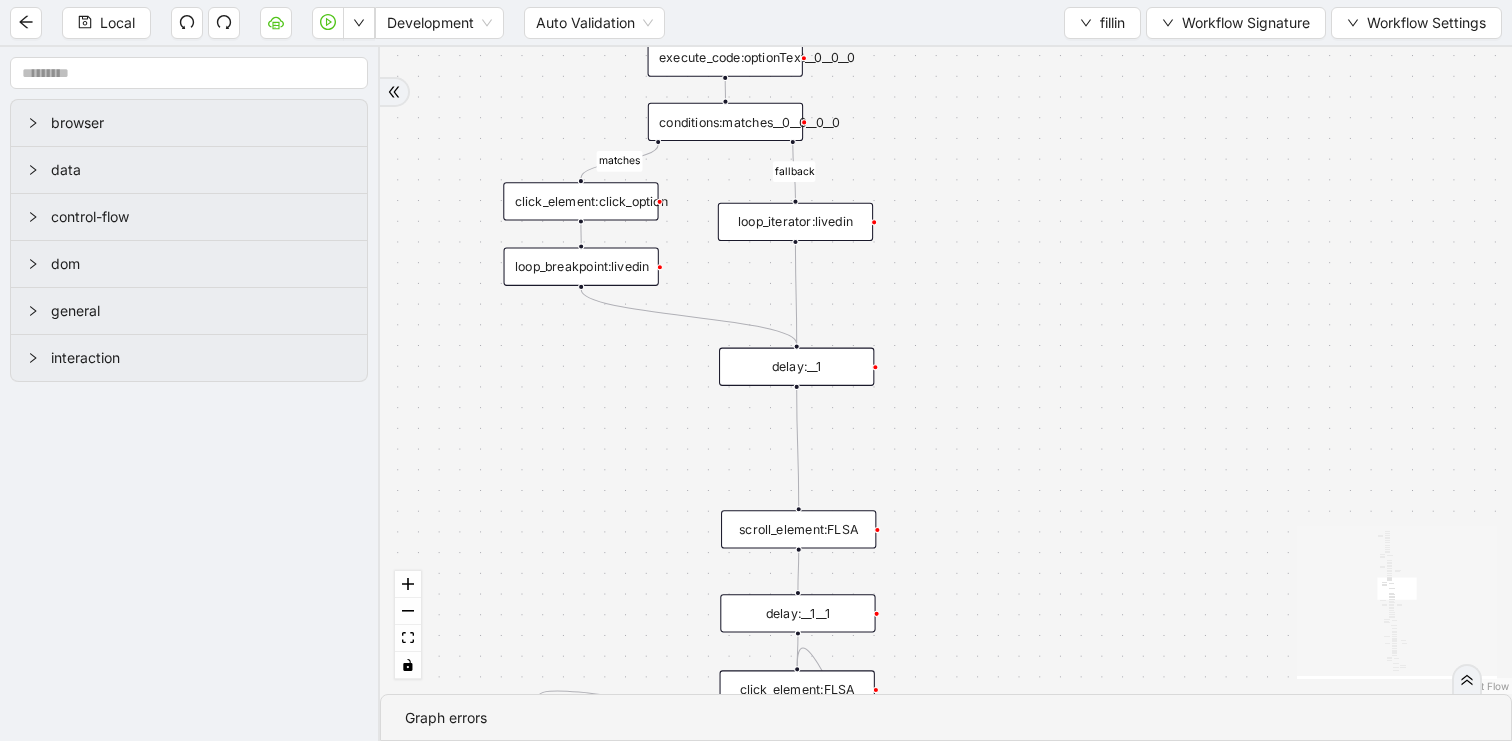 drag, startPoint x: 1144, startPoint y: 379, endPoint x: 1144, endPoint y: 670, distance: 291 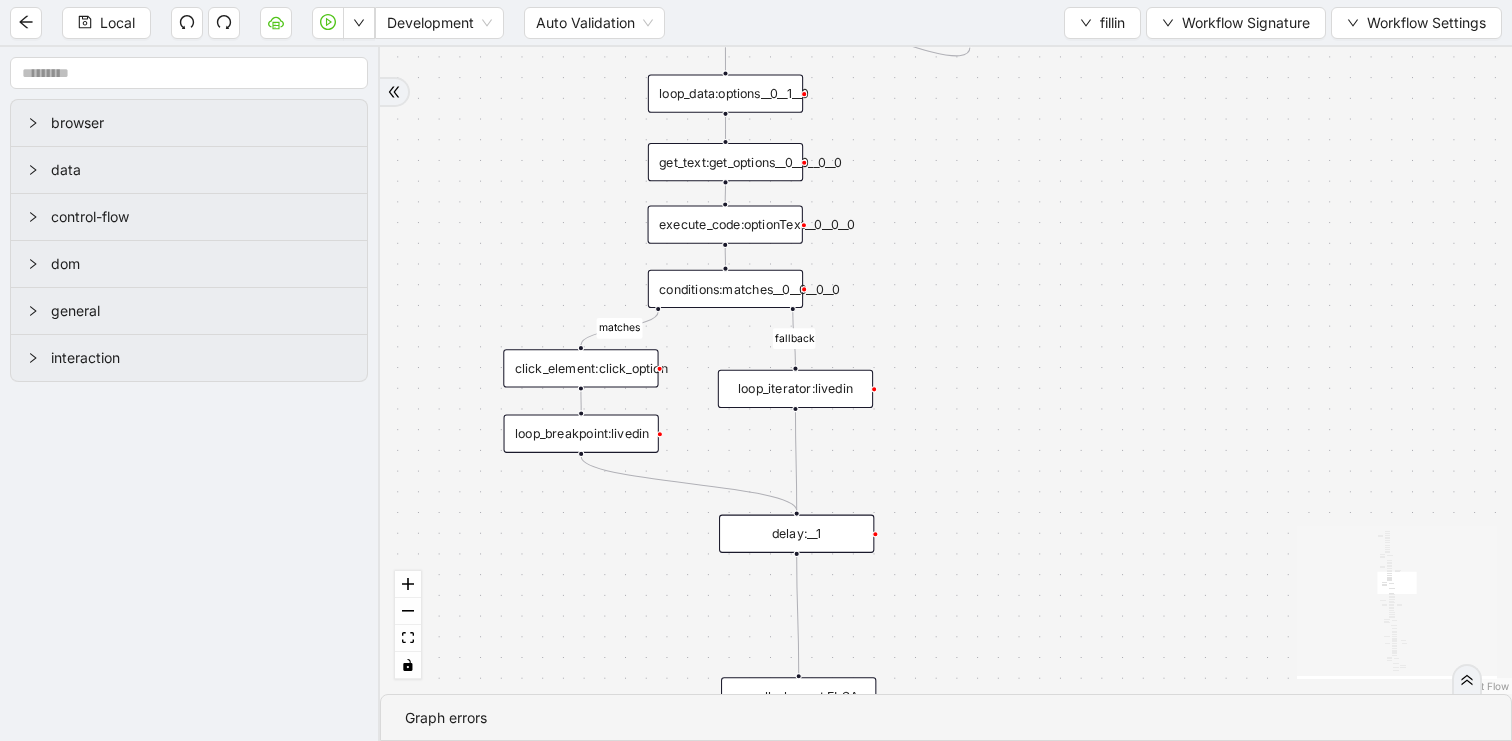 drag, startPoint x: 1093, startPoint y: 301, endPoint x: 1093, endPoint y: 674, distance: 373 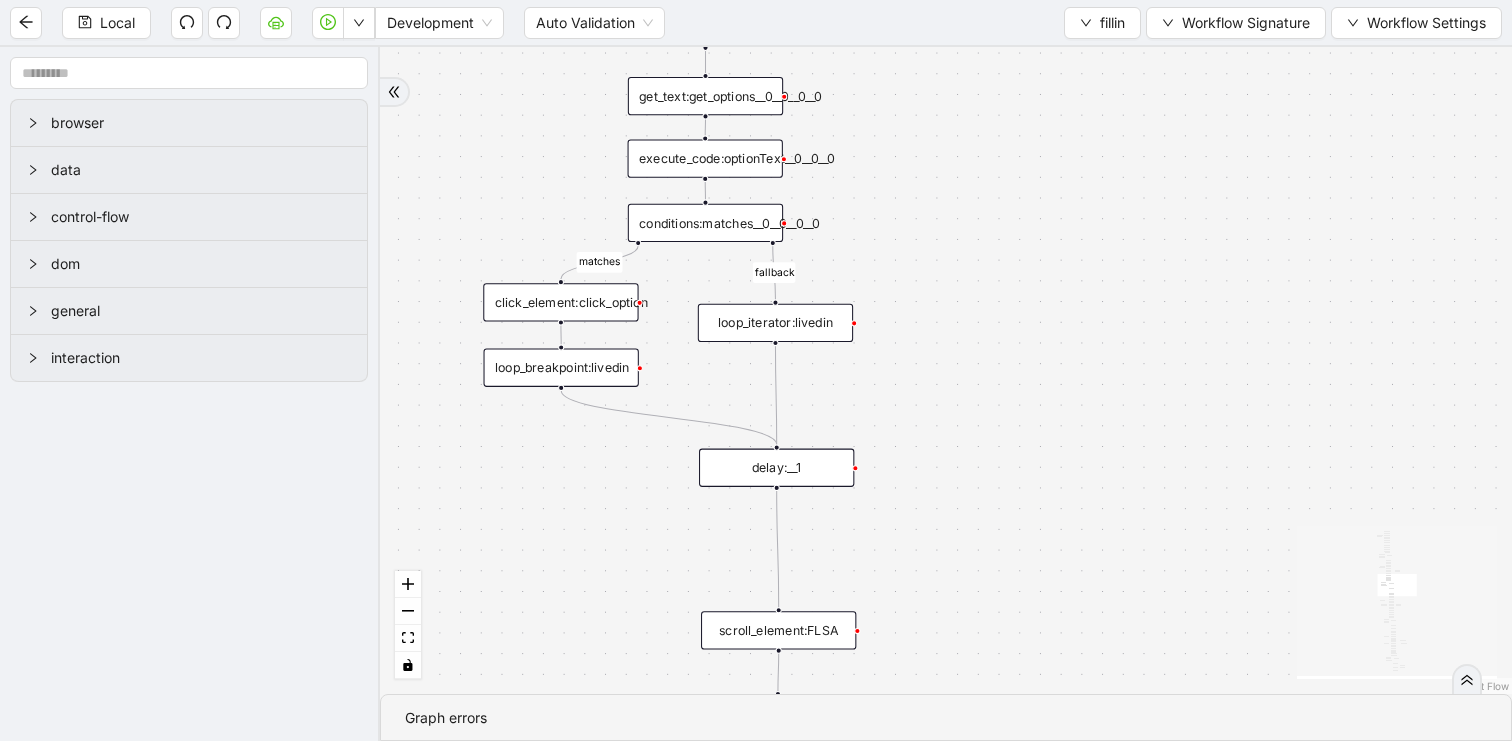 drag, startPoint x: 1146, startPoint y: 275, endPoint x: 1126, endPoint y: -159, distance: 434.46057 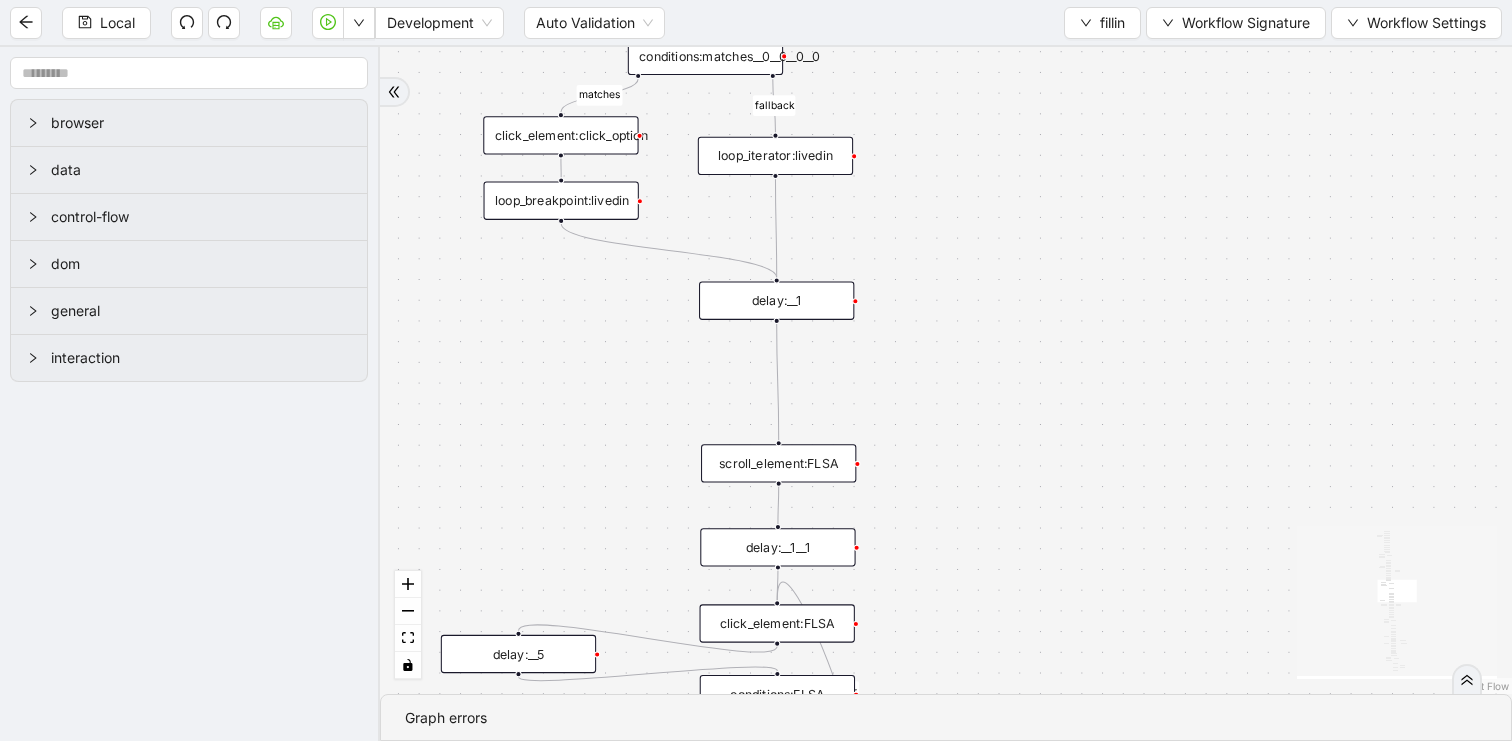 drag, startPoint x: 1058, startPoint y: 299, endPoint x: 1059, endPoint y: 47, distance: 252.00198 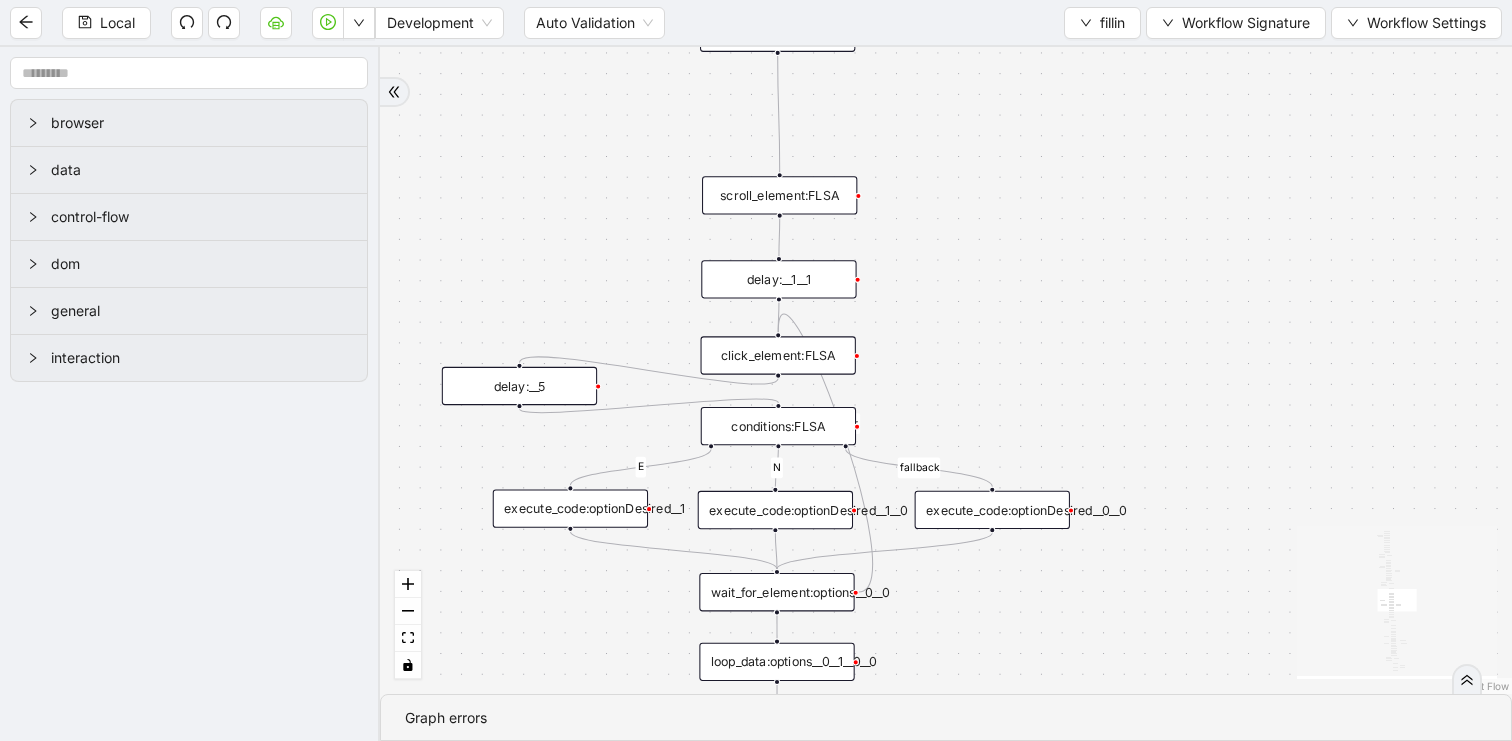 drag, startPoint x: 1072, startPoint y: 440, endPoint x: 1072, endPoint y: -10, distance: 450 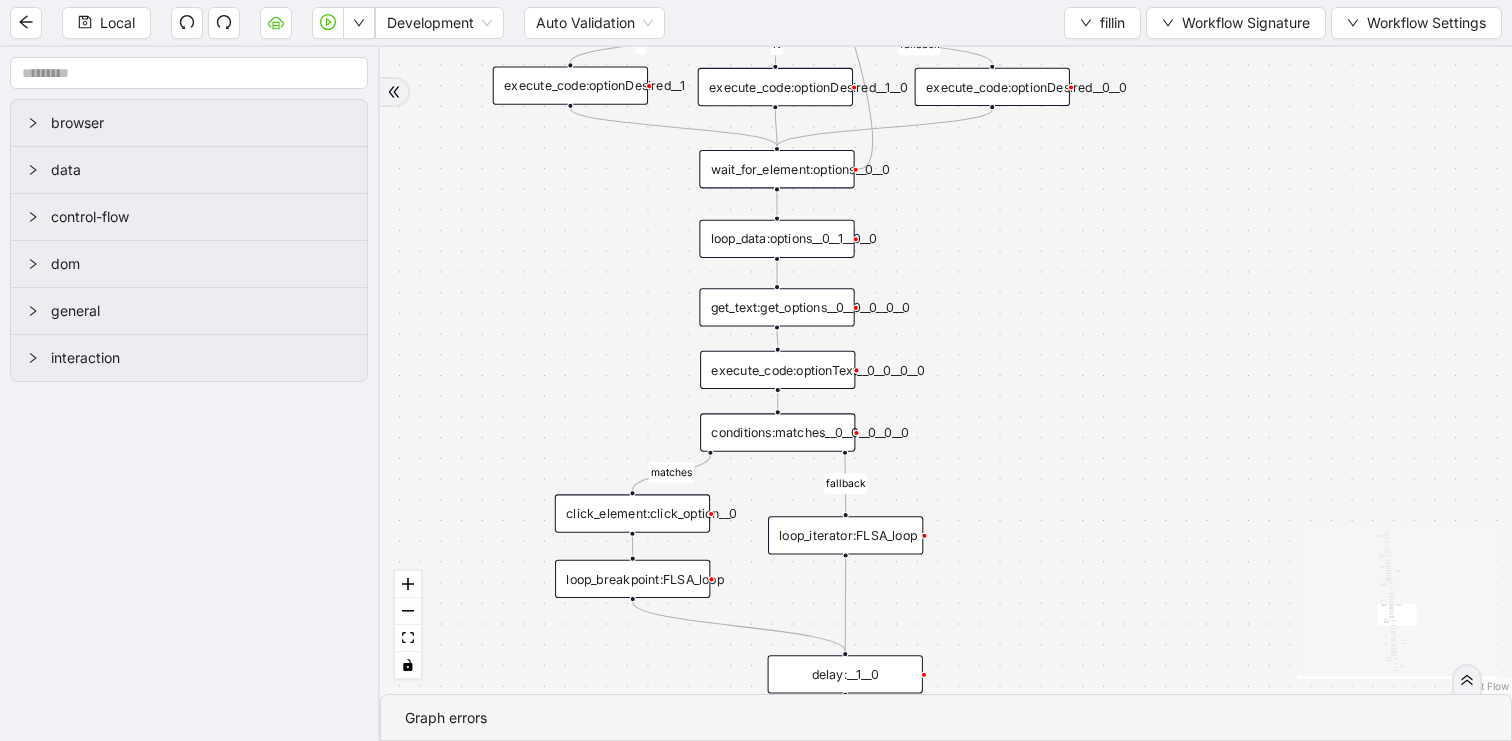 drag, startPoint x: 1068, startPoint y: 392, endPoint x: 1068, endPoint y: 63, distance: 329 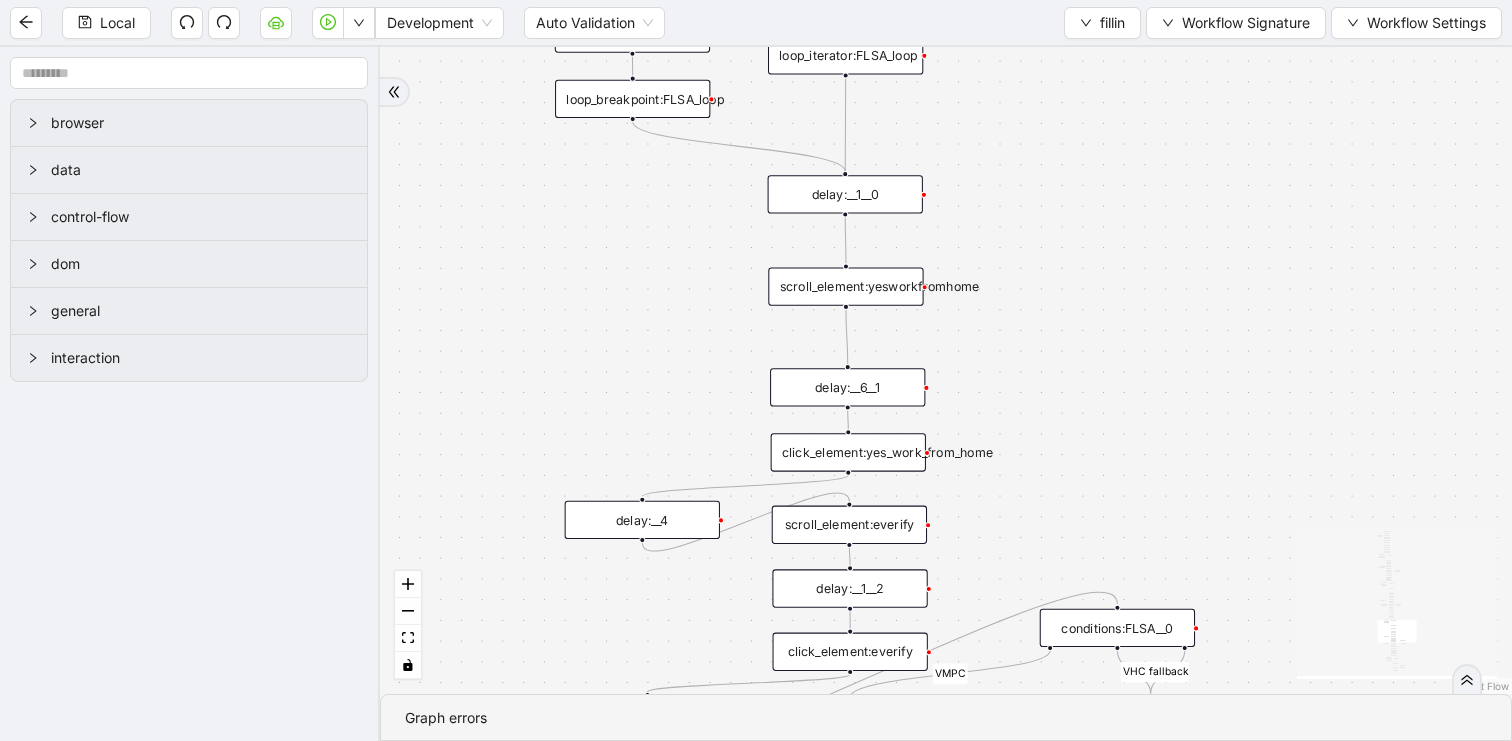 drag, startPoint x: 1086, startPoint y: 356, endPoint x: 1086, endPoint y: 114, distance: 242 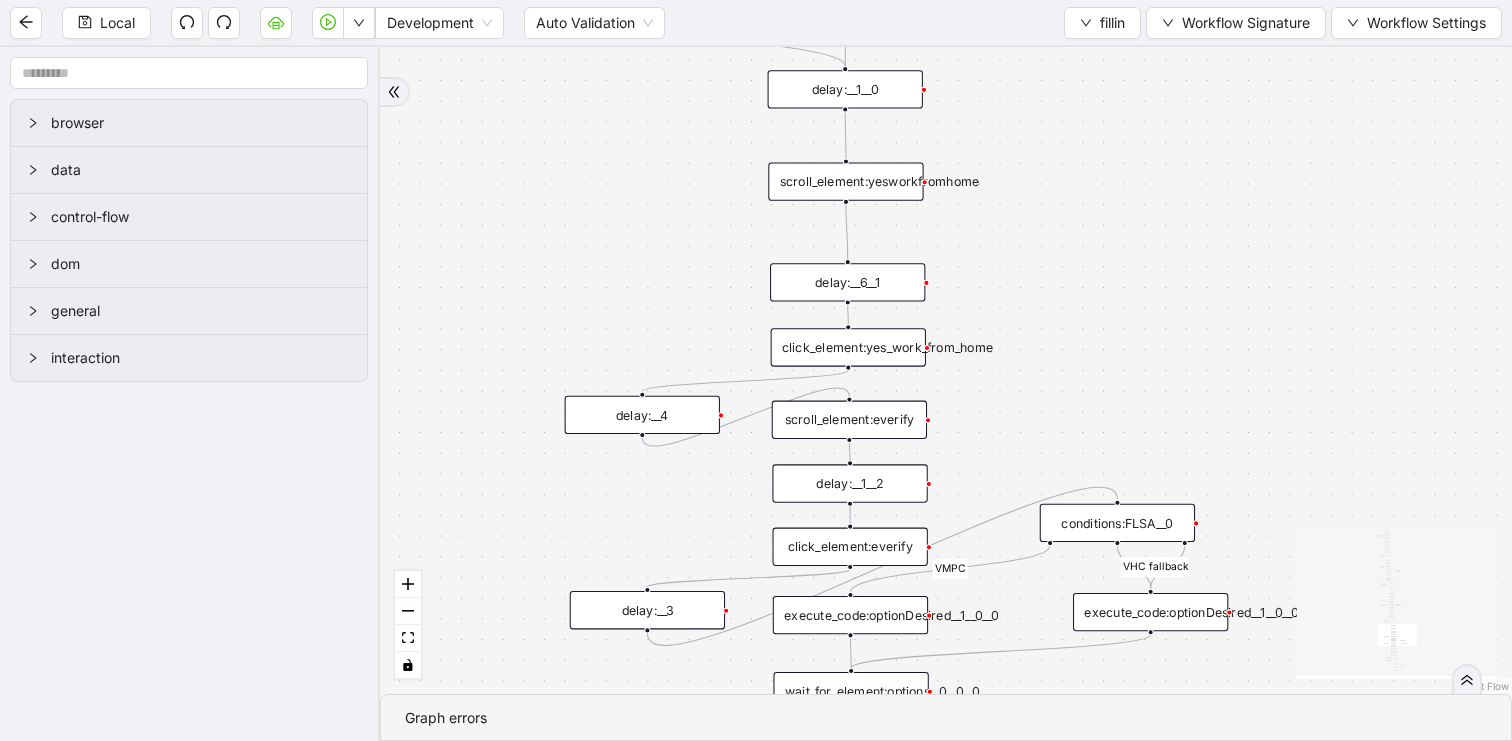 drag, startPoint x: 1092, startPoint y: 337, endPoint x: 1076, endPoint y: 90, distance: 247.51767 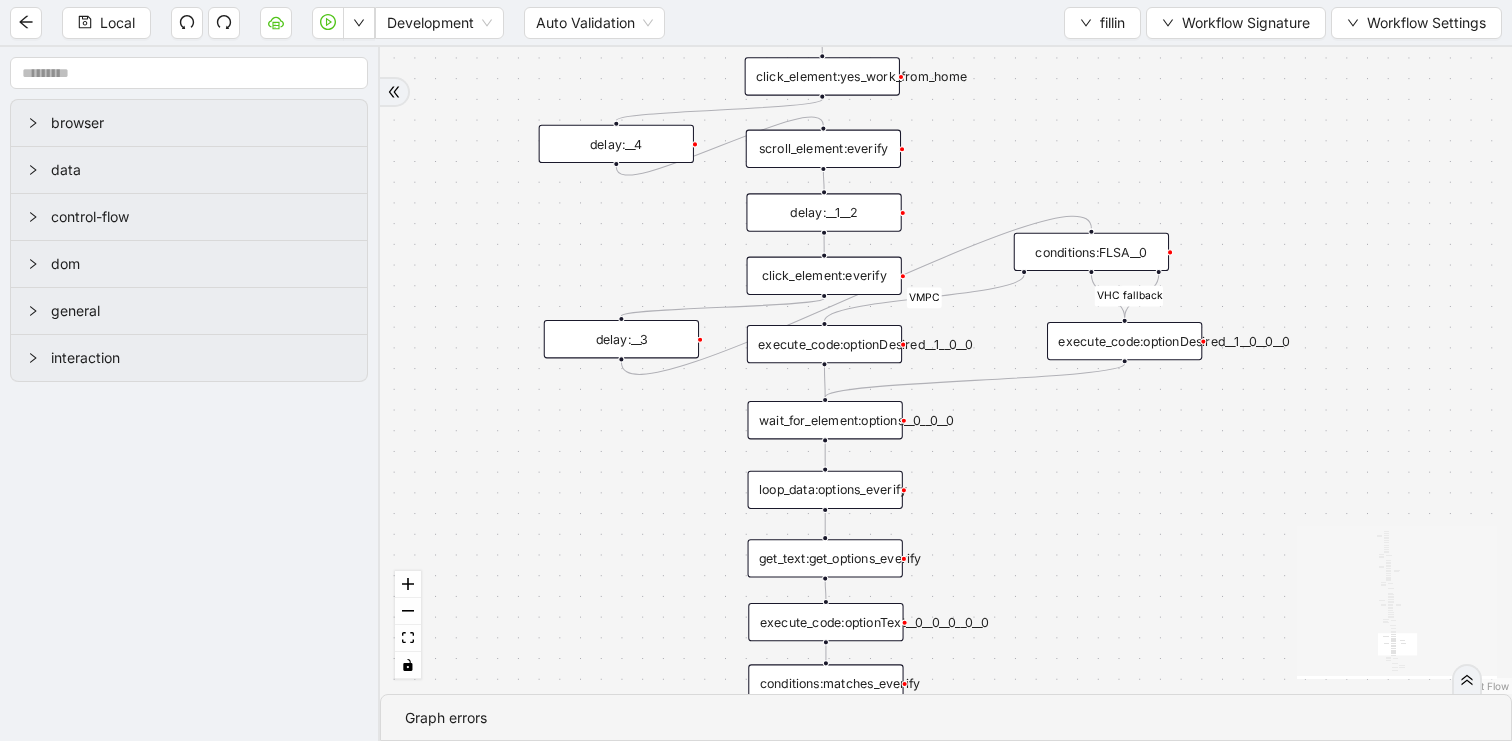 drag, startPoint x: 1059, startPoint y: 523, endPoint x: 1047, endPoint y: 474, distance: 50.447994 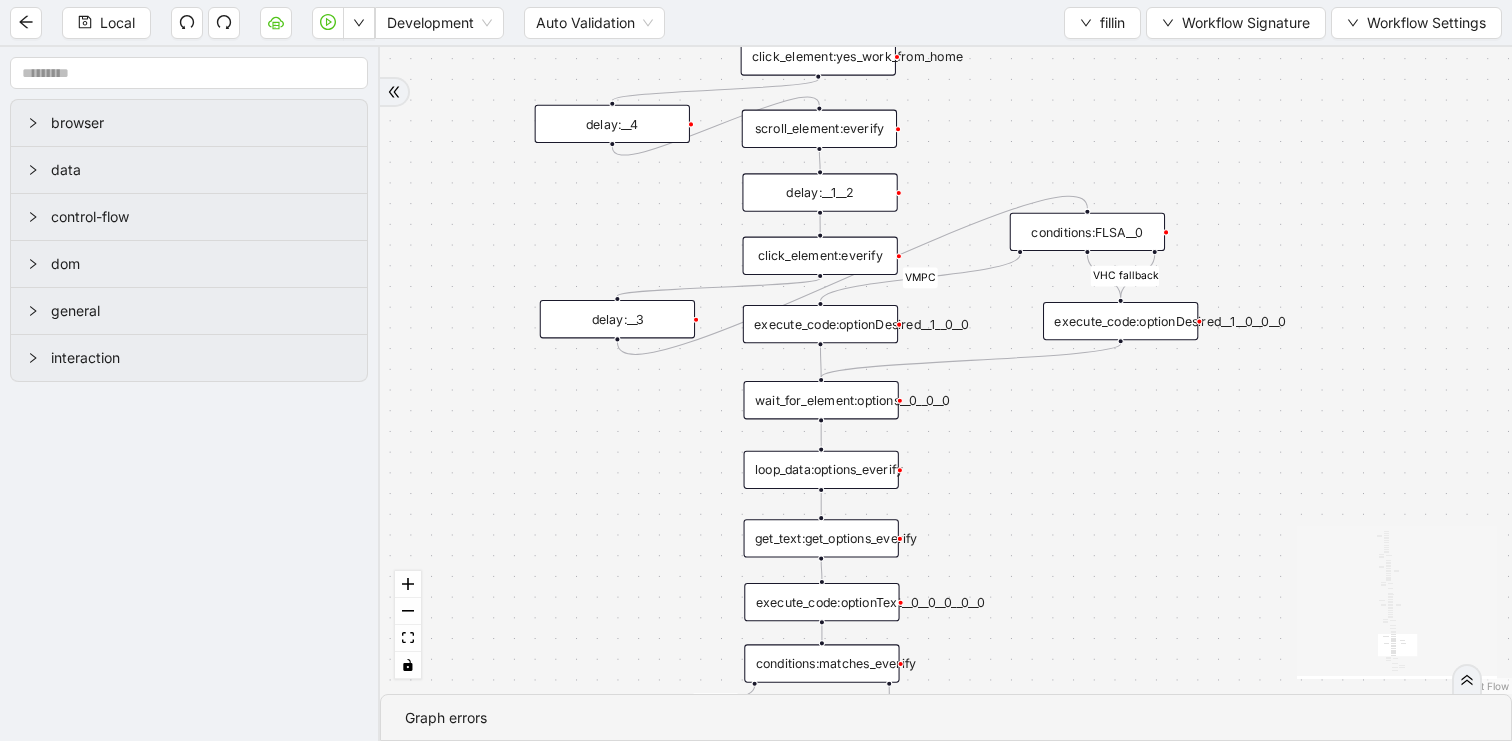 click on "conditions:FLSA__0" at bounding box center [1087, 232] 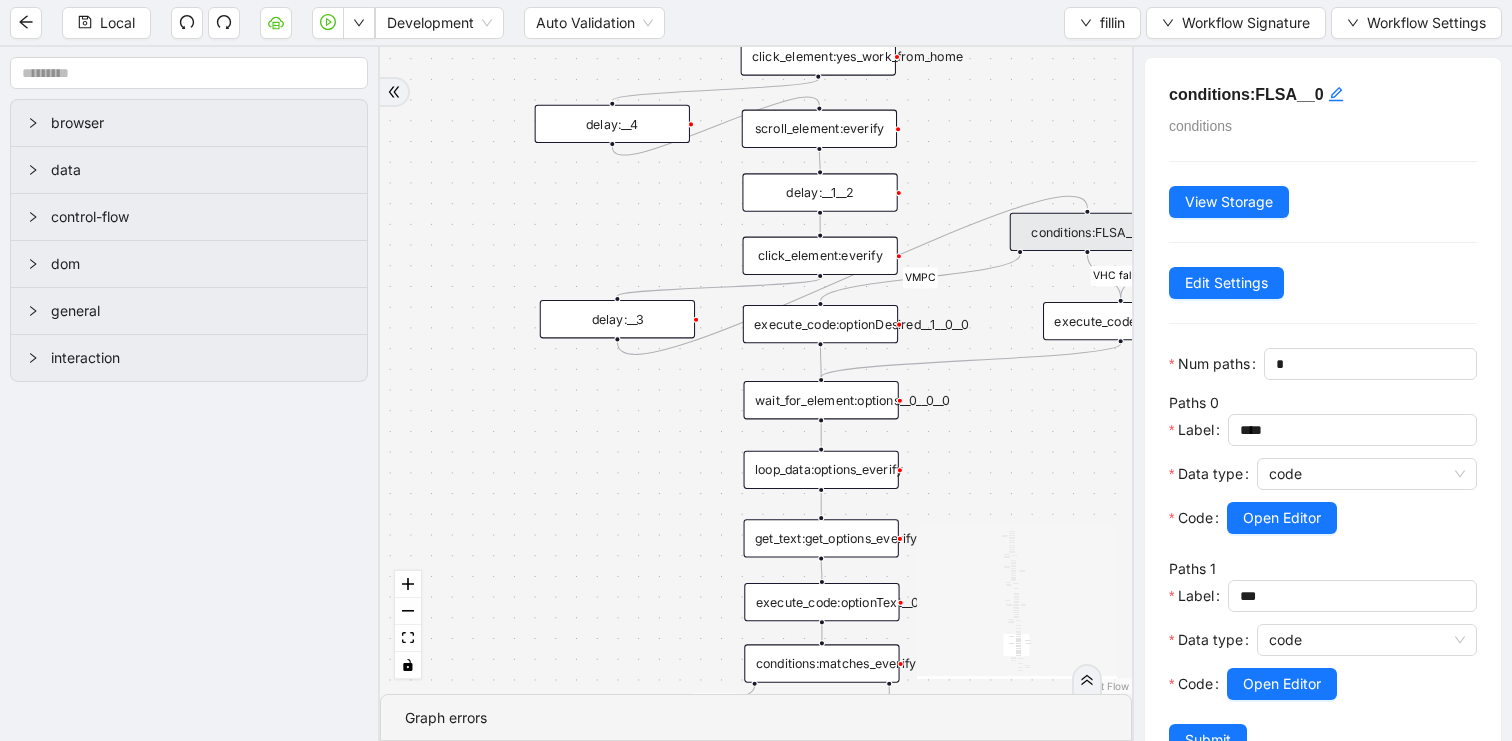 scroll, scrollTop: 59, scrollLeft: 0, axis: vertical 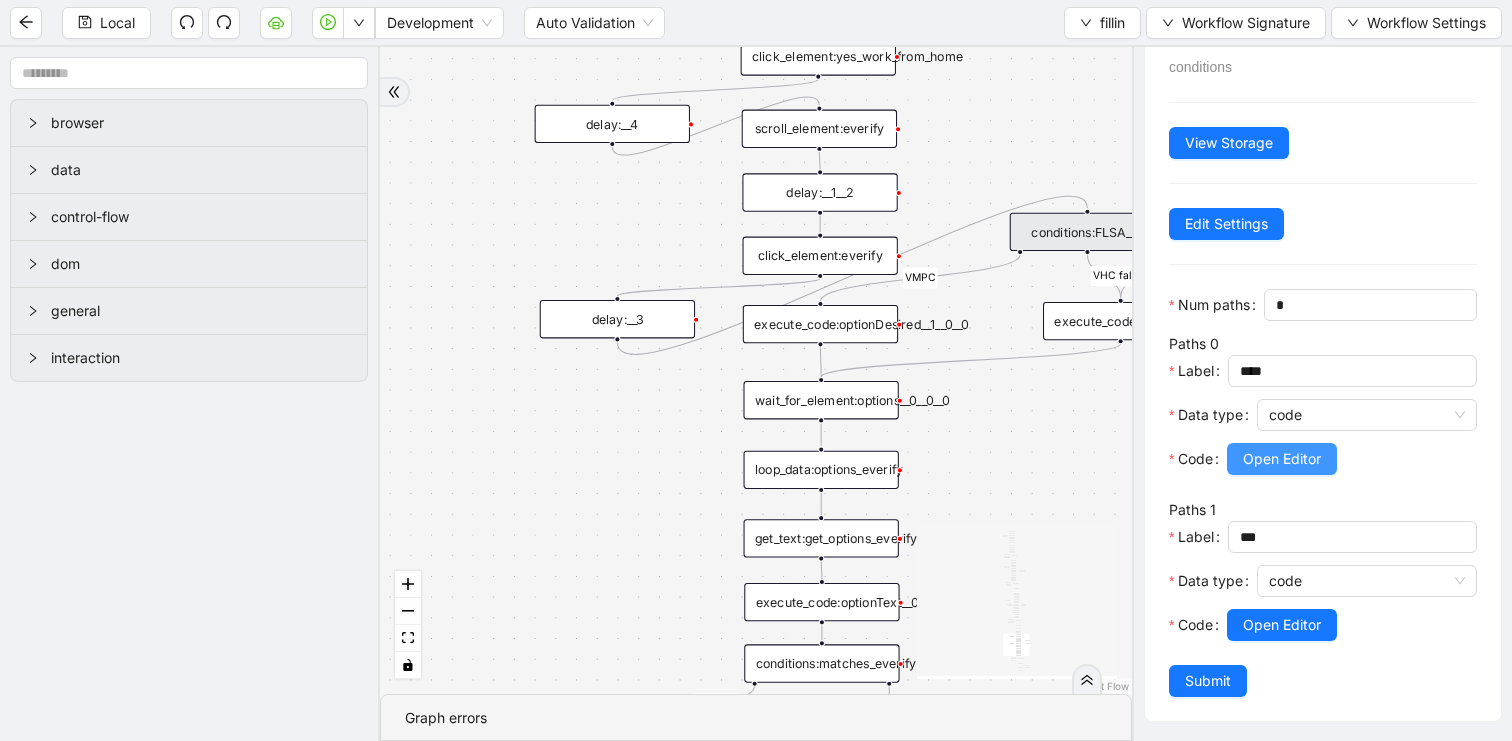 click on "Open Editor" at bounding box center (1282, 459) 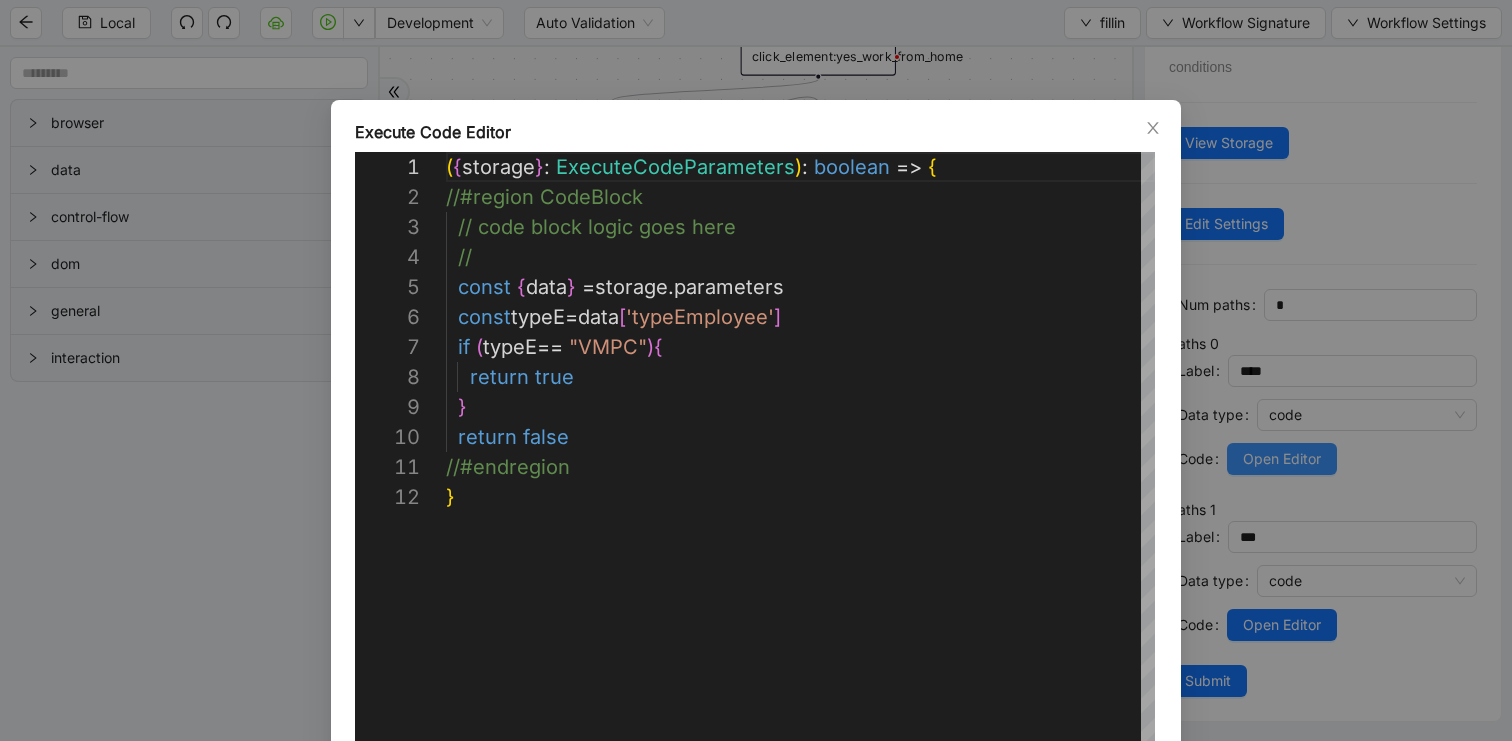scroll, scrollTop: 300, scrollLeft: 0, axis: vertical 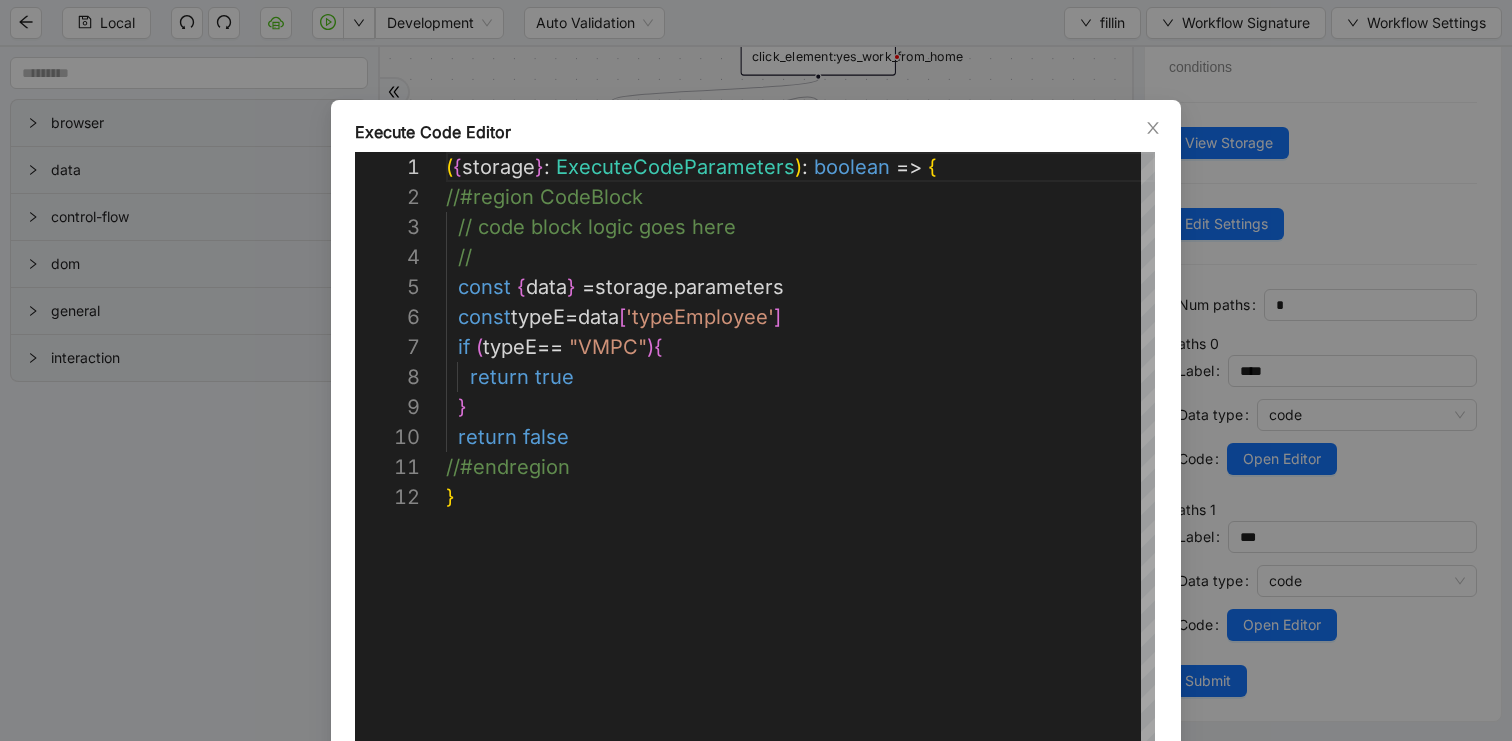 click on "**********" at bounding box center [756, 370] 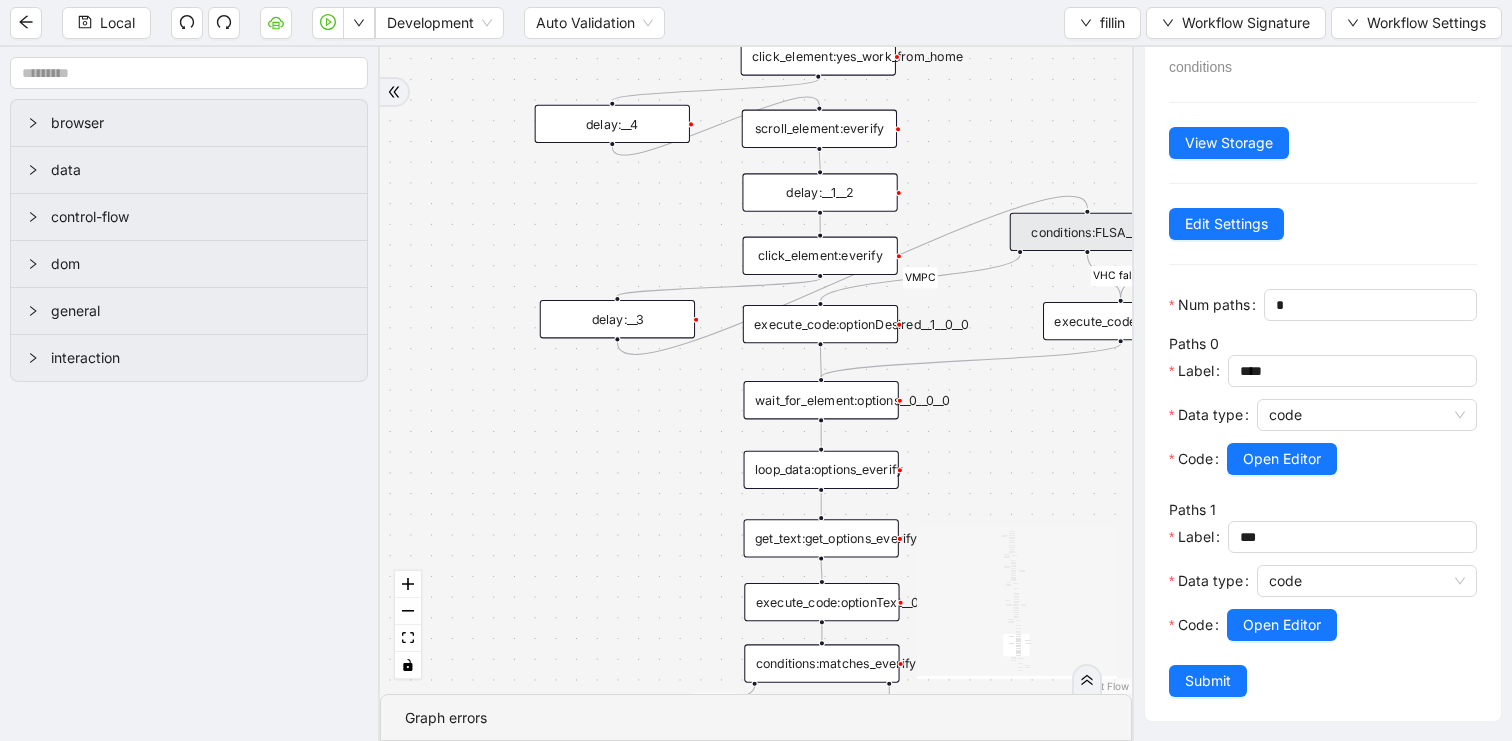 scroll, scrollTop: 0, scrollLeft: 0, axis: both 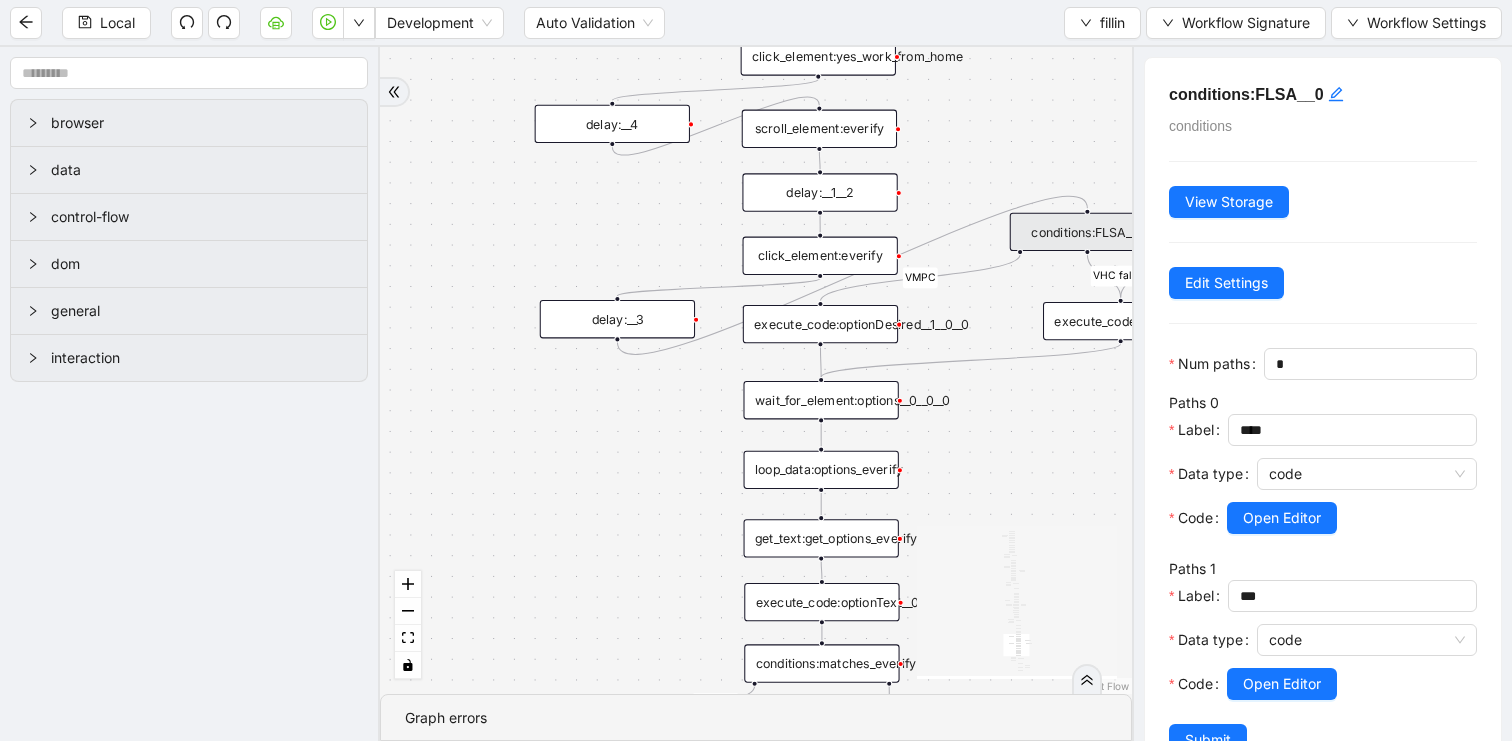 click on "conditions:FLSA__0" at bounding box center [1323, 94] 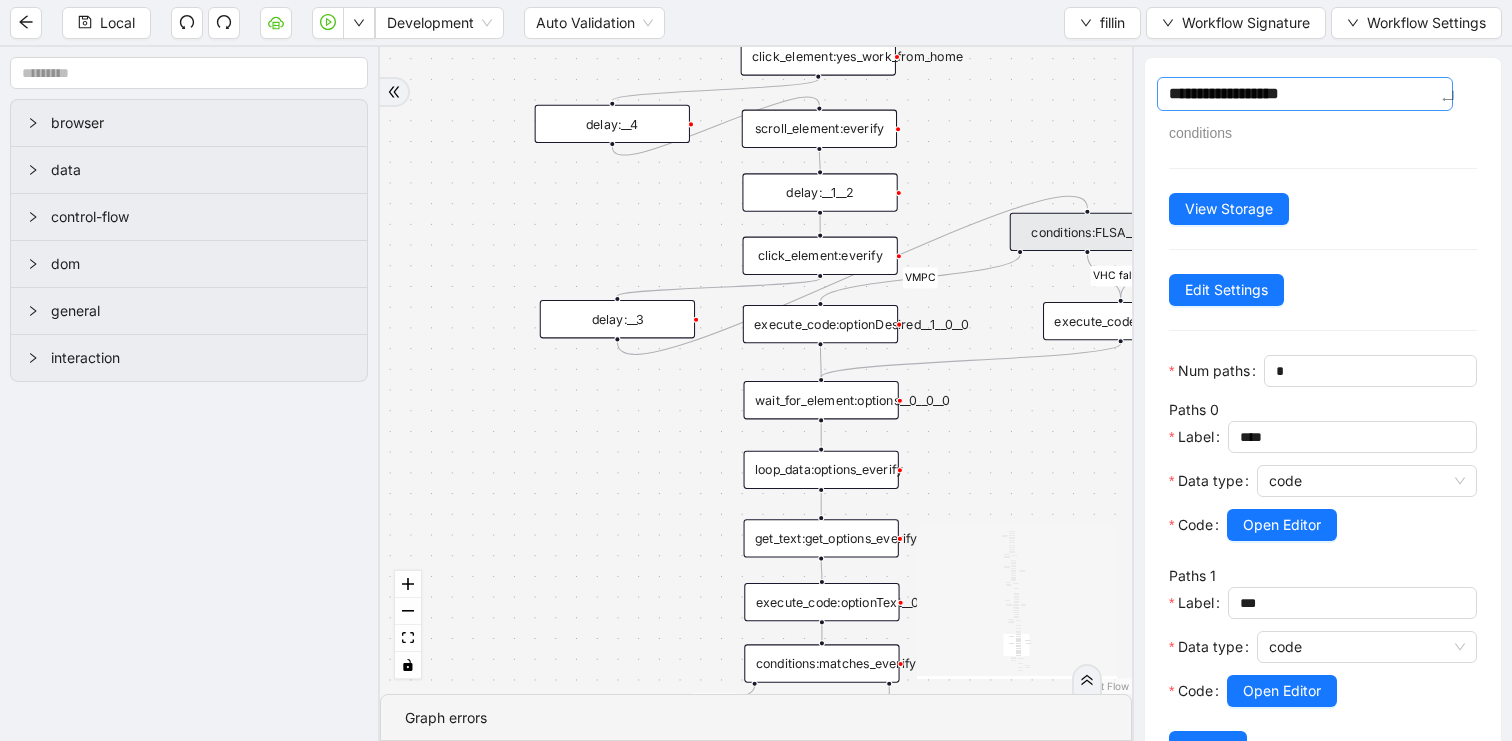 click on "**********" at bounding box center [1305, 94] 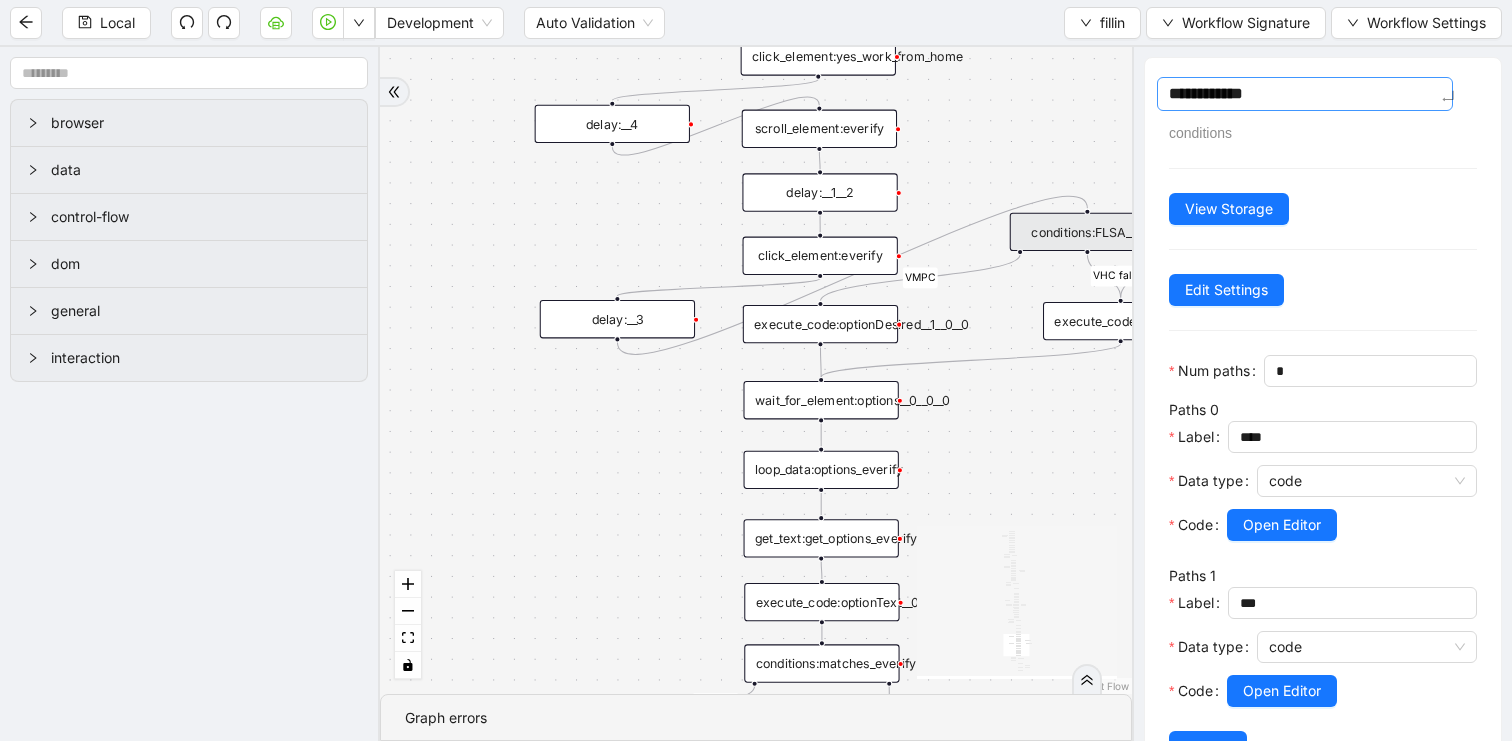 type on "**********" 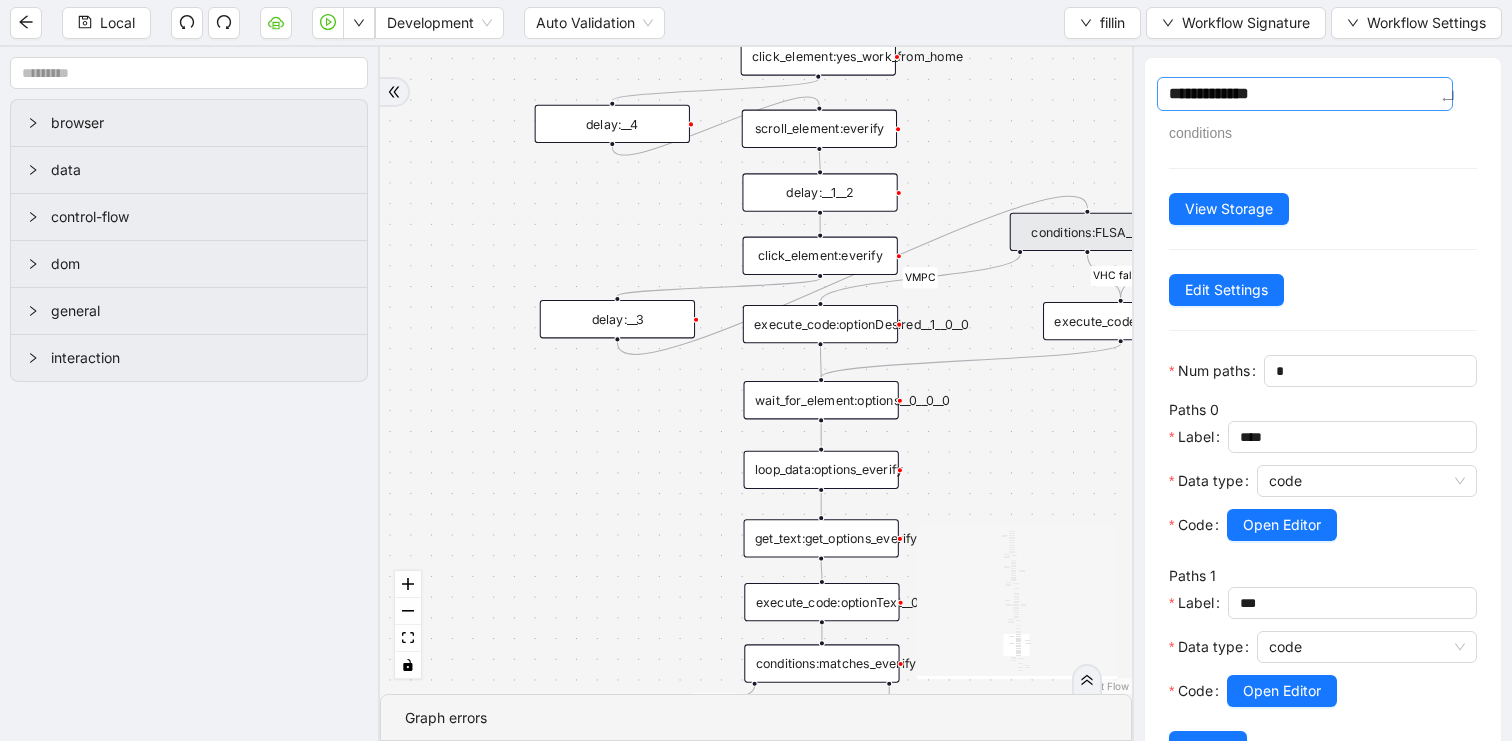 type on "**********" 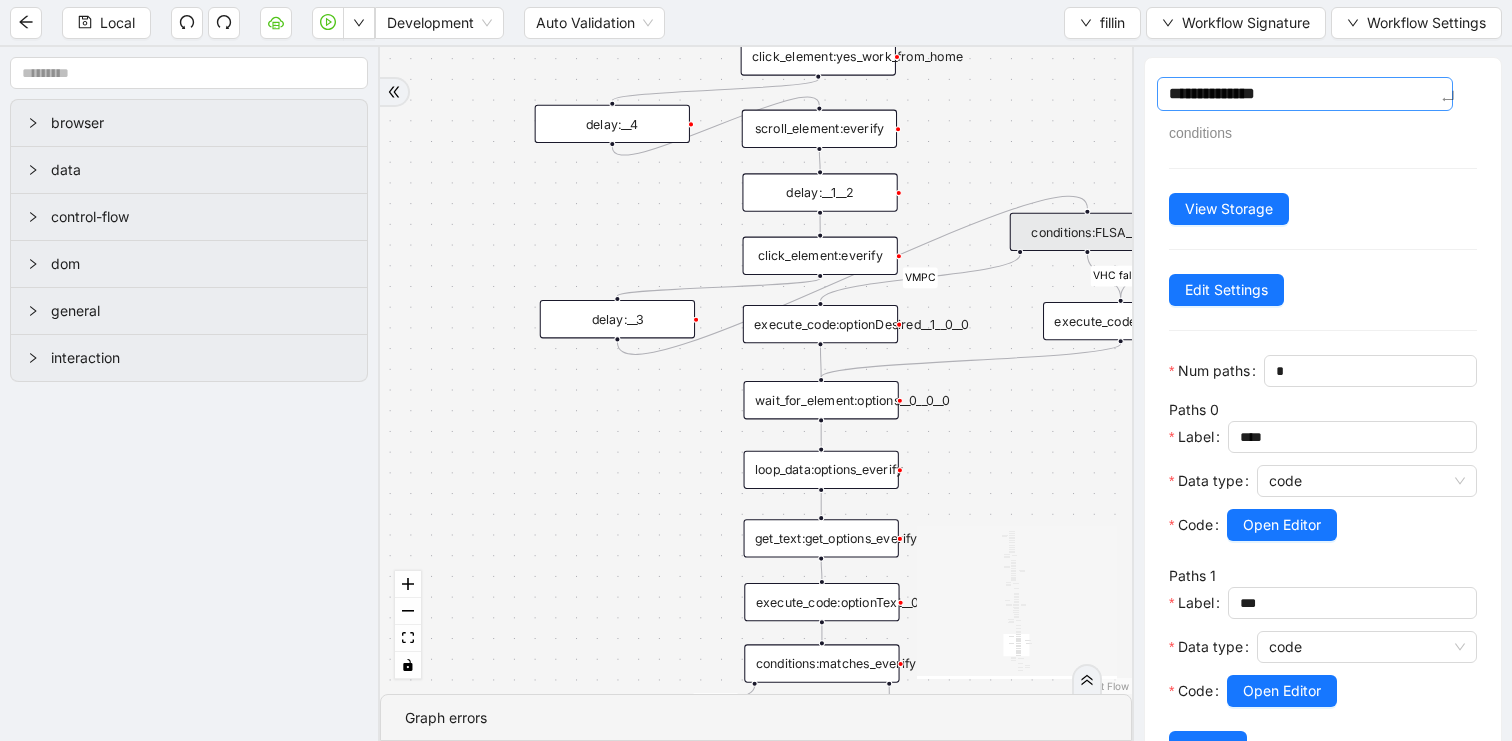 type on "**********" 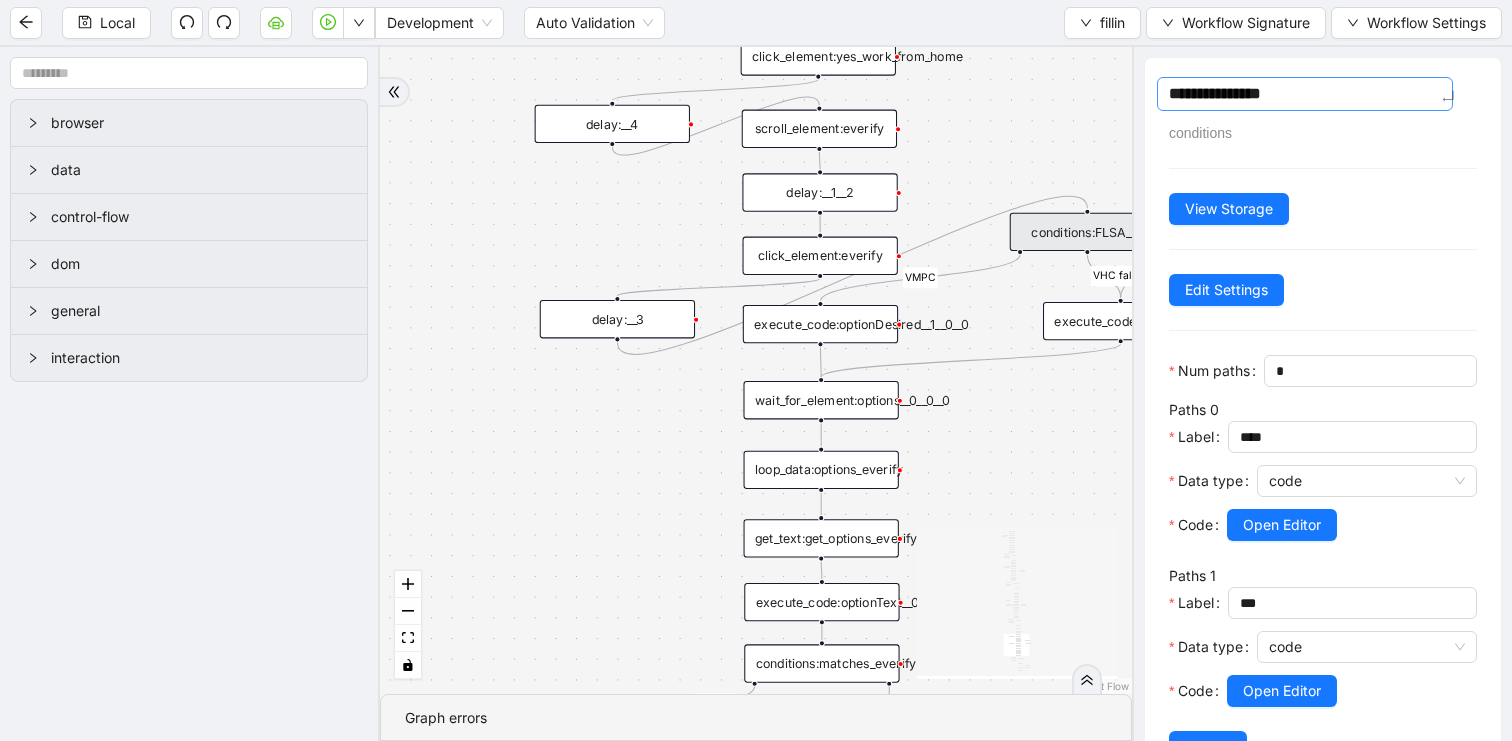 type on "**********" 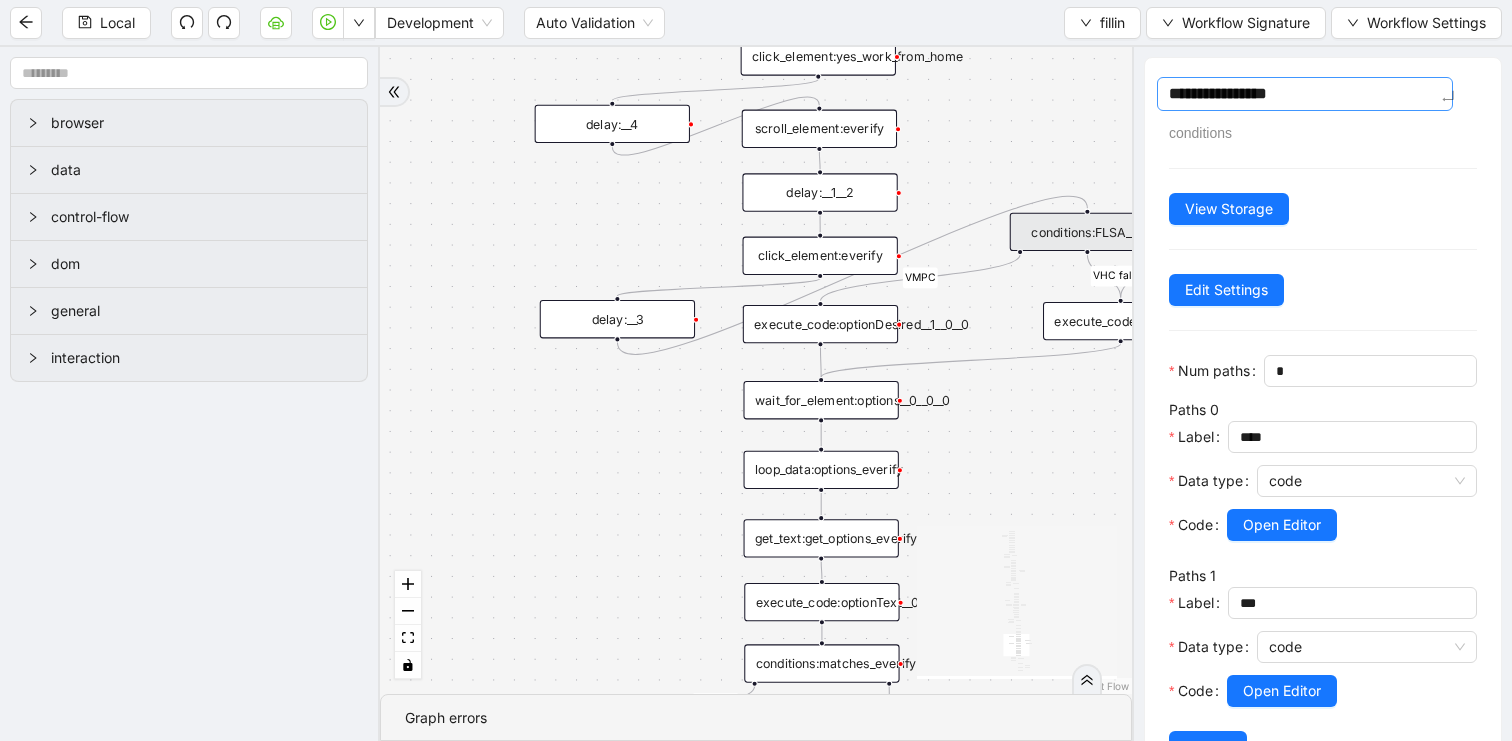 type on "**********" 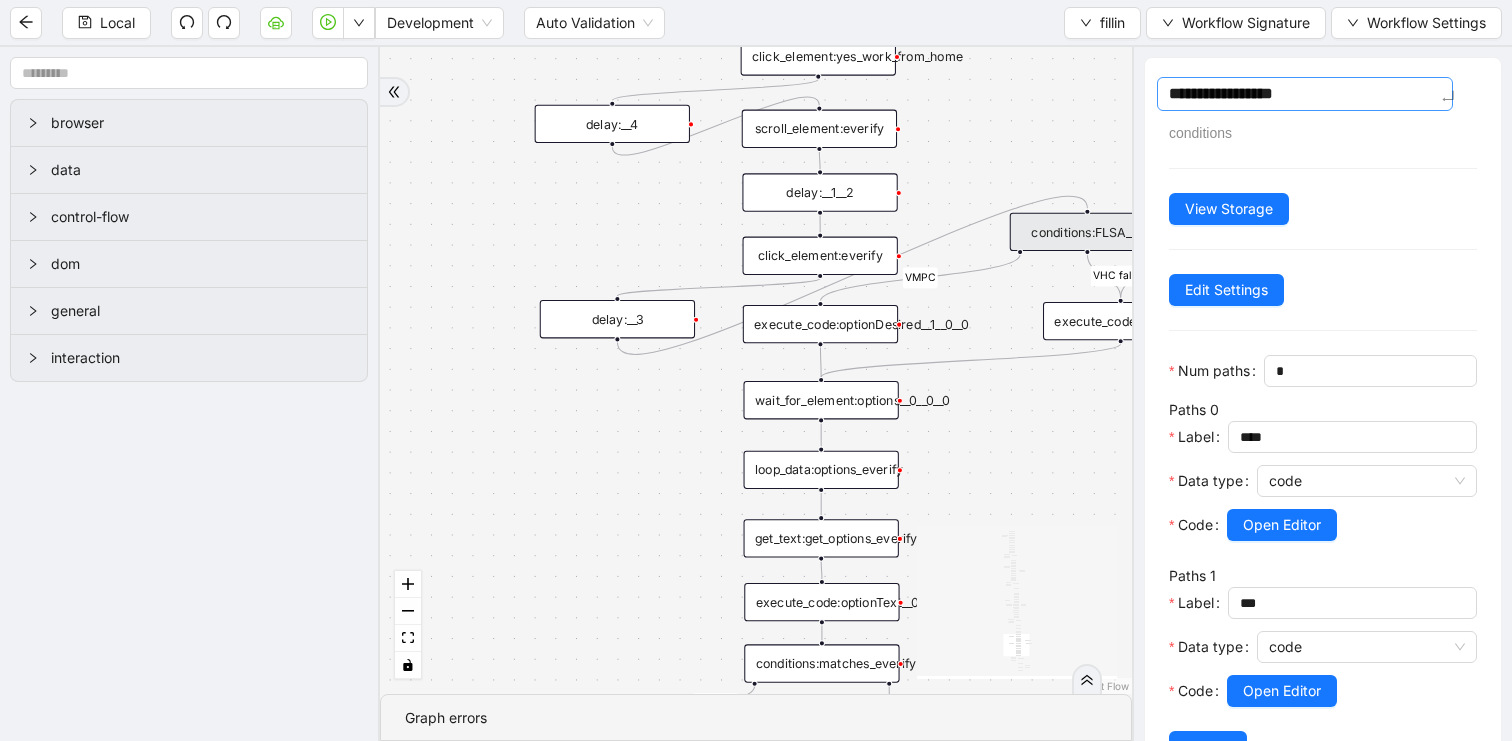 type on "**********" 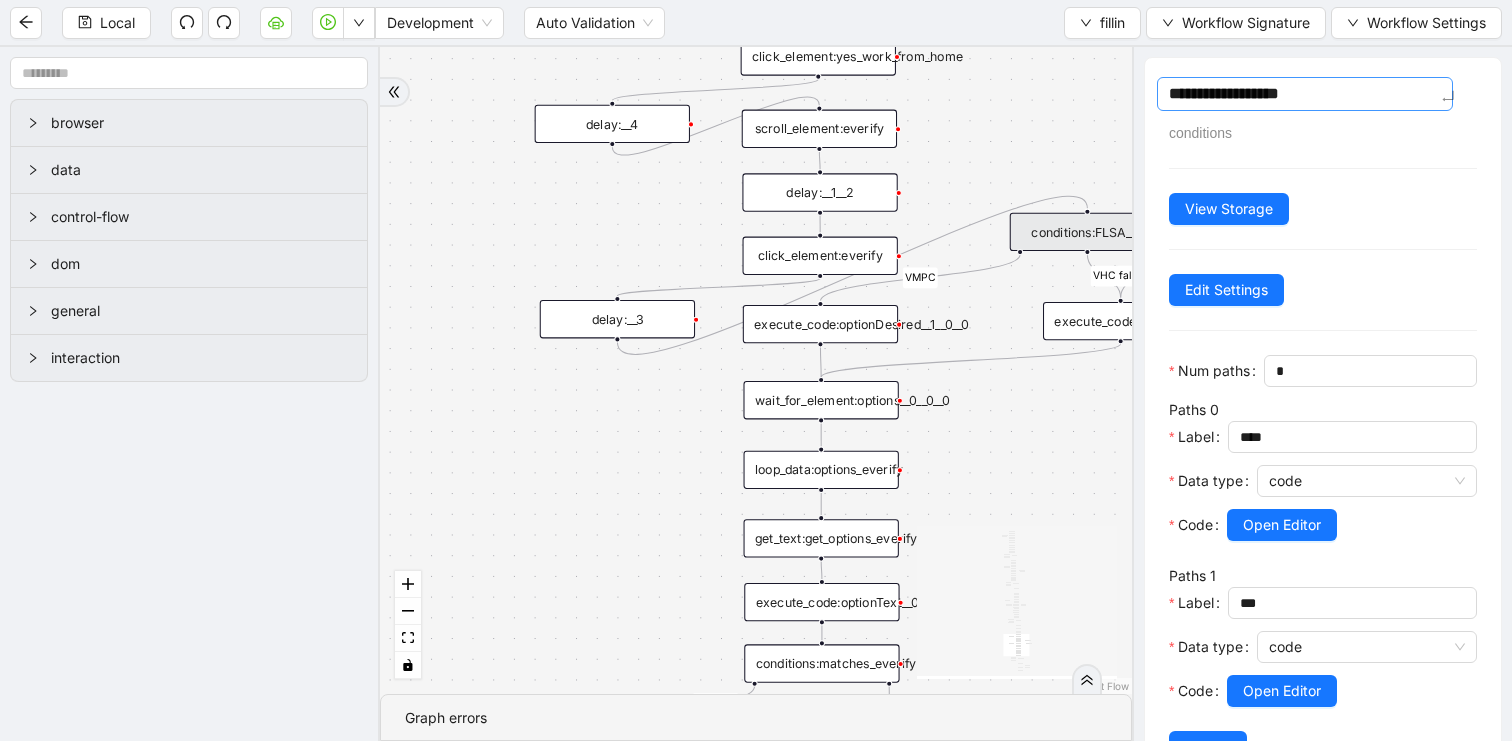 type on "**********" 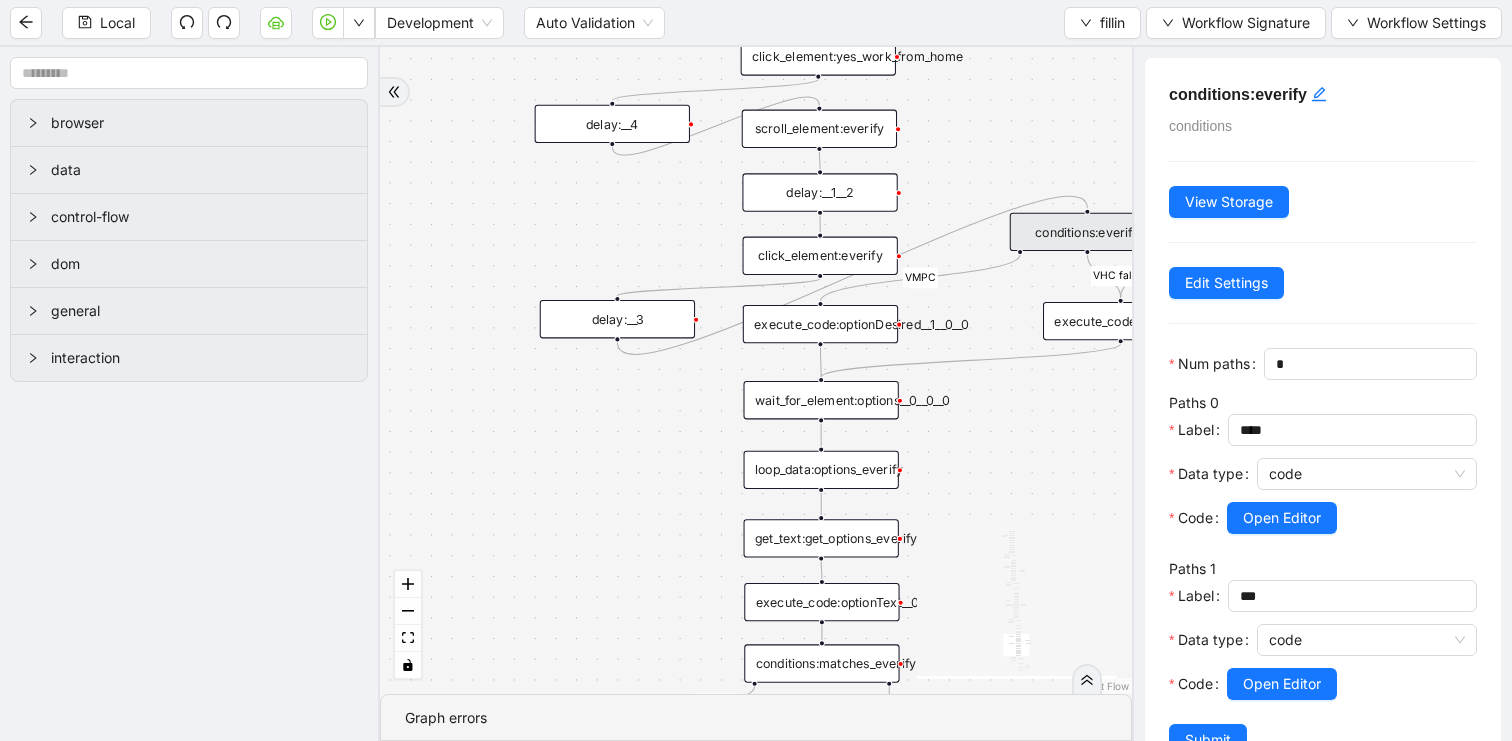 click on "matches fallback matches E fallback N fallback fallback matches fallback matches fallback no_state onError onError VMPC VHC fallback trigger loop_iterator:options__0__0__0 loop_breakpoint:__0__0__0 loop_data:options__0__1 execute_code:optionDesired__0__0 execute_code:optionDesired__1 execute_code:optionDesired__1__0 delay:__0 wait_for_element:options click_element:workedIn execute_code:optionDesired__0__0__0 delay: get_text:get_options__0__0__0__0 conditions:matches__0__0__0__0 execute_code:optionText__0__0__0 loop_data:options__0__1__0 wait_for_element:options__0 delay:__1 click_element:livedin click_element:click_option loop_breakpoint:livedin loop_iterator:livedin get_text:get_options__0__0__0__0__0 conditions:matches__0__0__0__0__0 click_element:click_option__0 execute_code:optionText__0__0__0__0 loop_data:options__0__1__0__0 wait_for_element:options__0__0 delay:__1__0 conditions:FLSA click_element:FLSA loop_iterator:FLSA_loop loop_breakpoint:FLSA_loop execute_code:optionDesired__1__0__0 delay:__1__0__0" at bounding box center [756, 370] 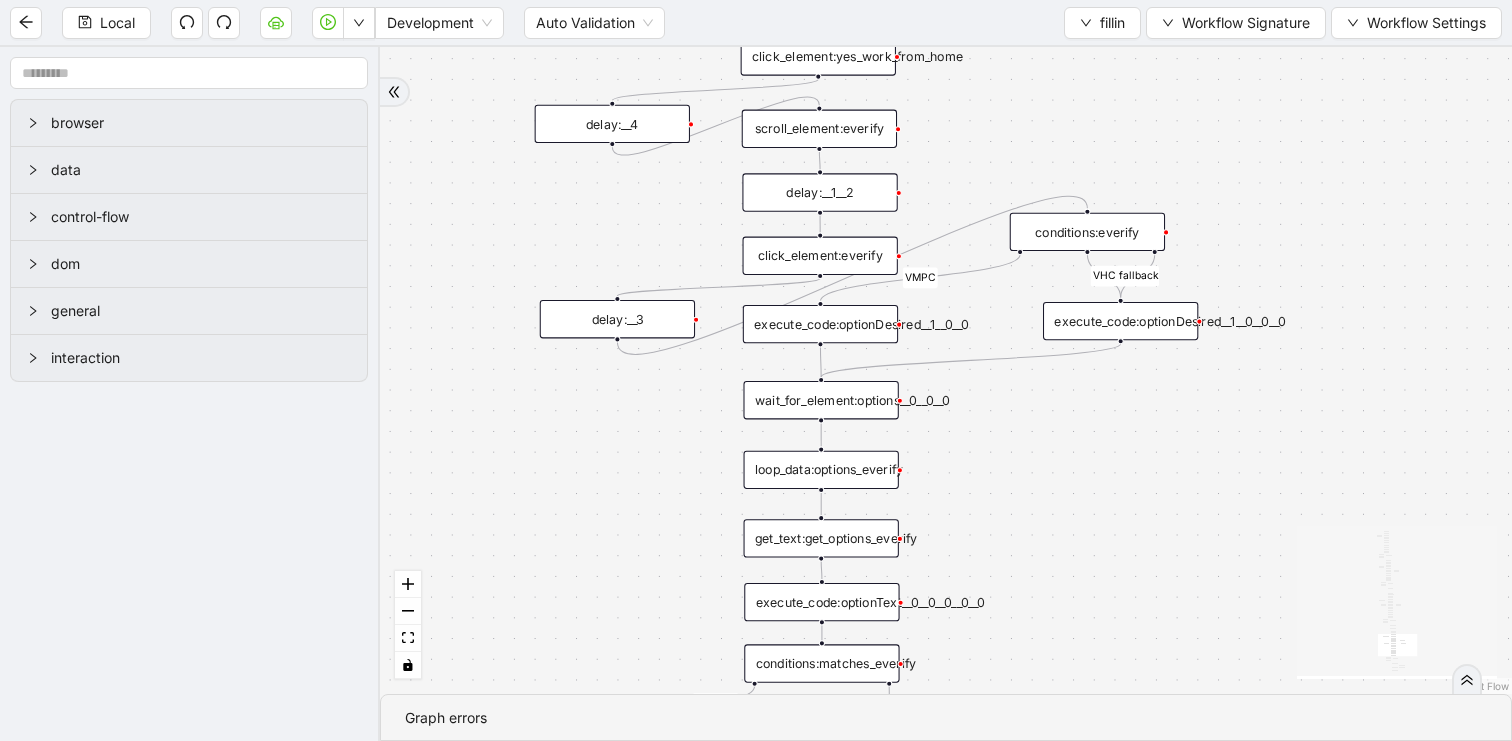 click on "execute_code:optionDesired__1__0__0" at bounding box center (820, 324) 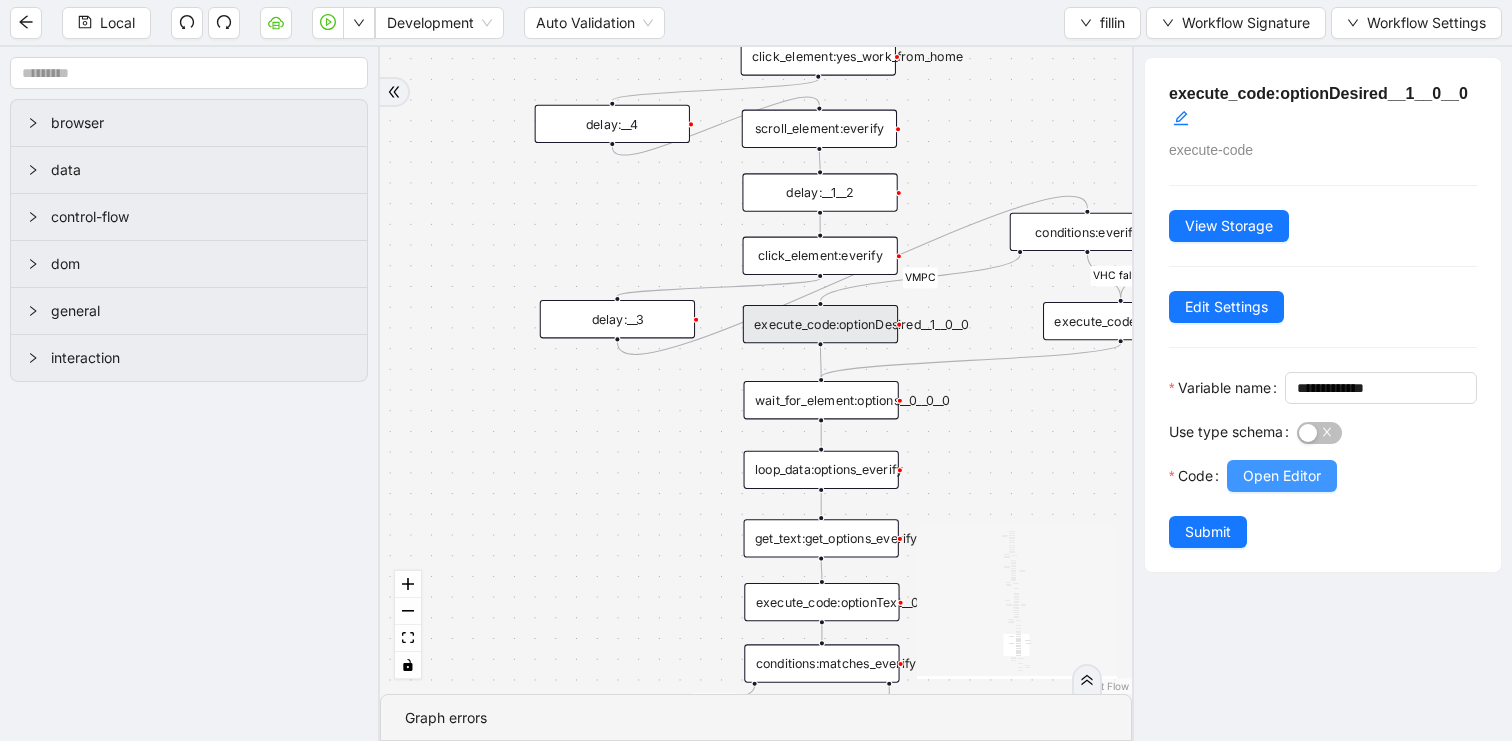 click on "Open Editor" at bounding box center [1282, 476] 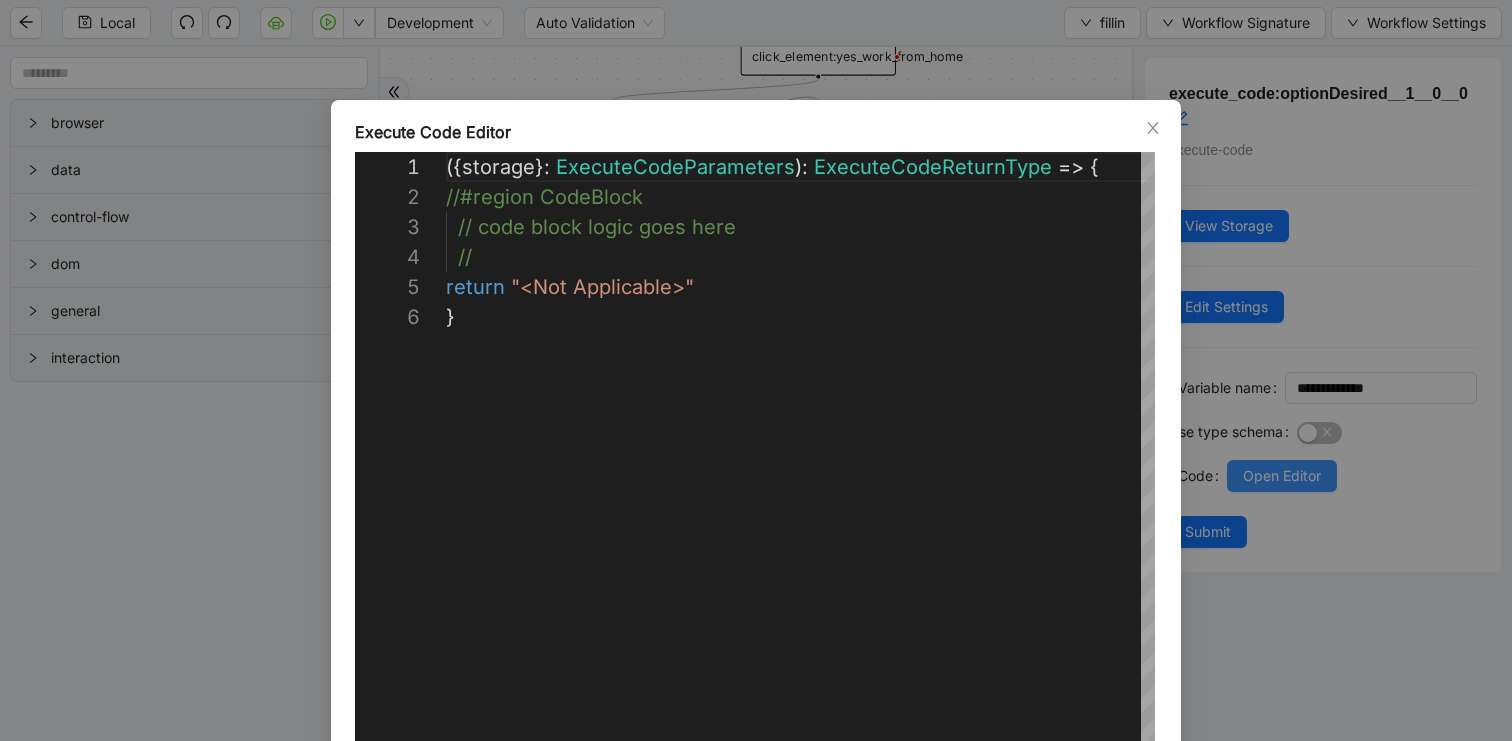 scroll, scrollTop: 150, scrollLeft: 0, axis: vertical 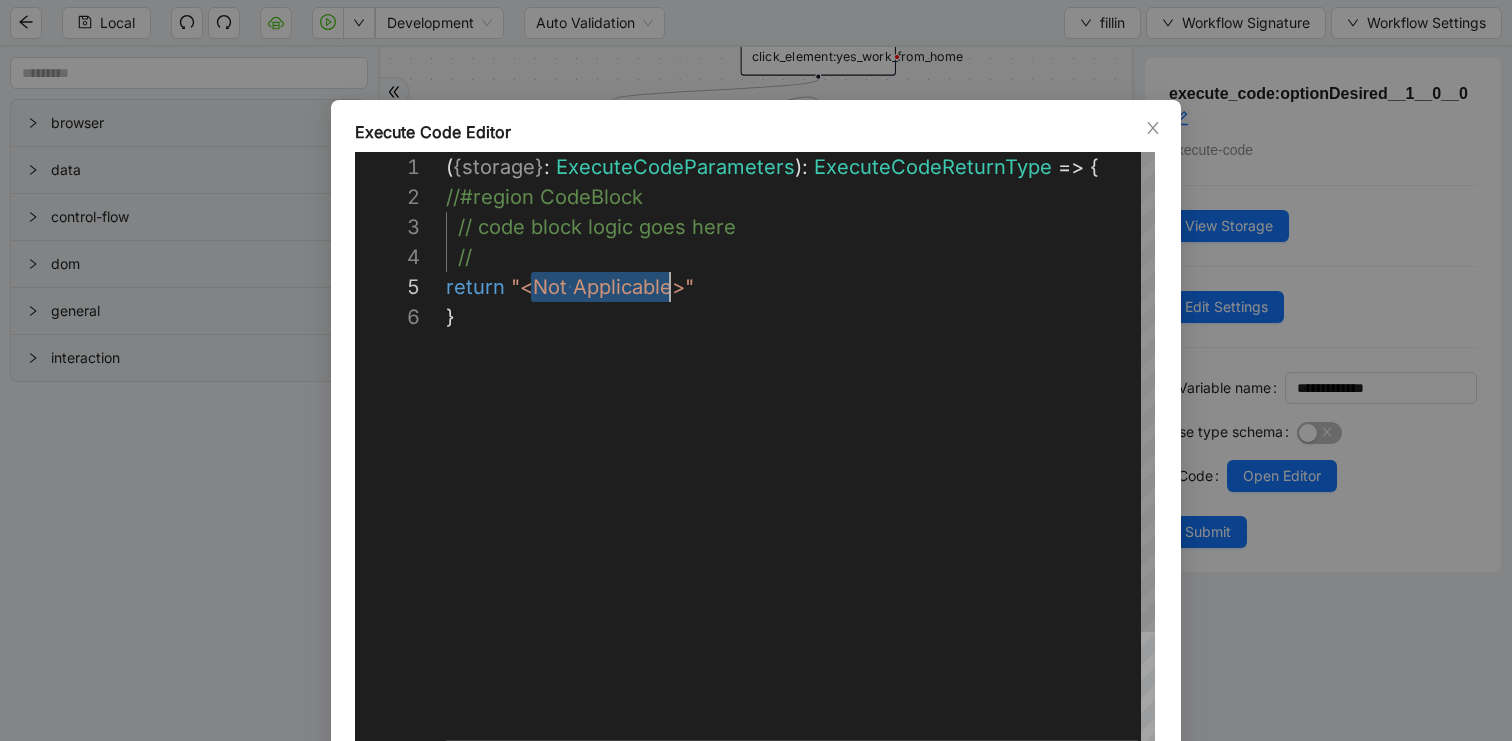 drag, startPoint x: 525, startPoint y: 281, endPoint x: 672, endPoint y: 281, distance: 147 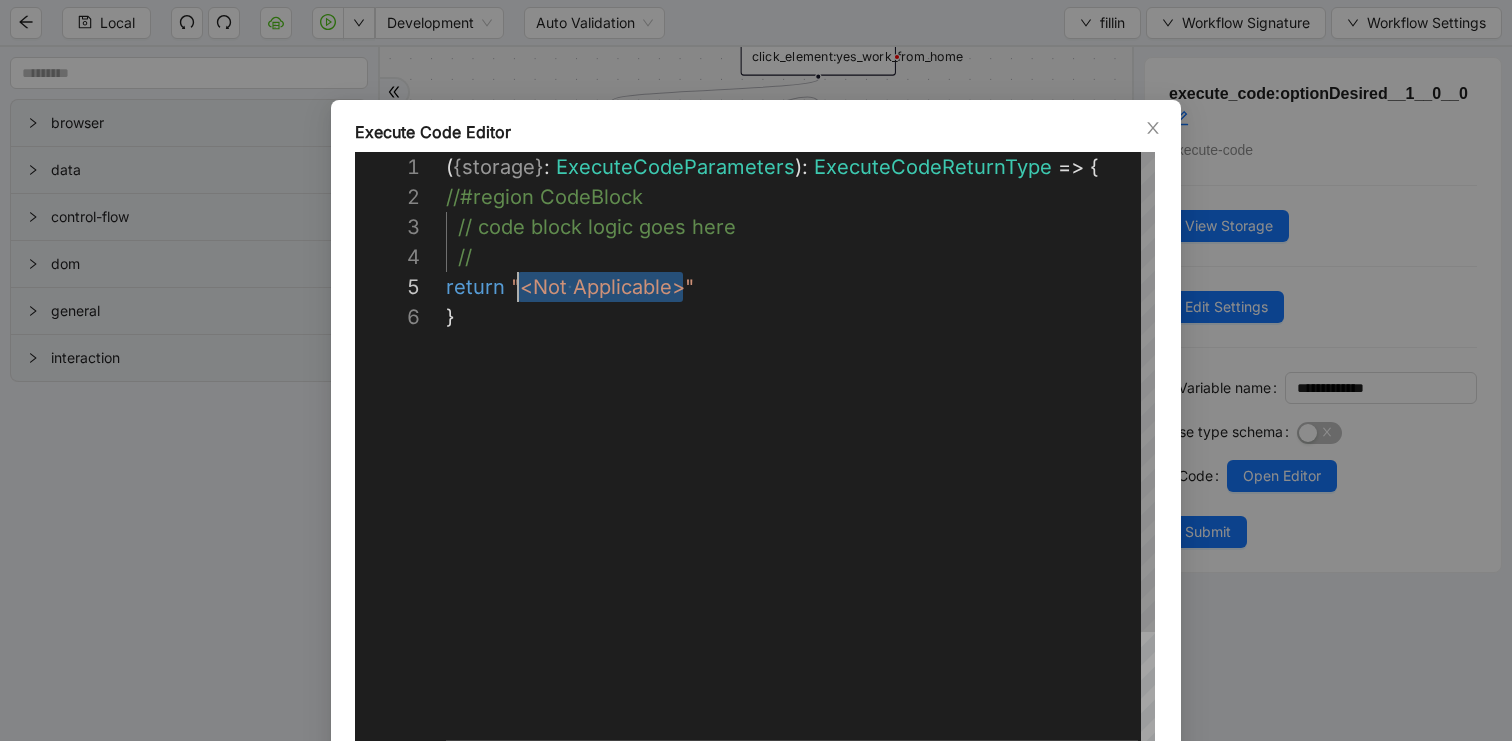 drag, startPoint x: 678, startPoint y: 284, endPoint x: 520, endPoint y: 284, distance: 158 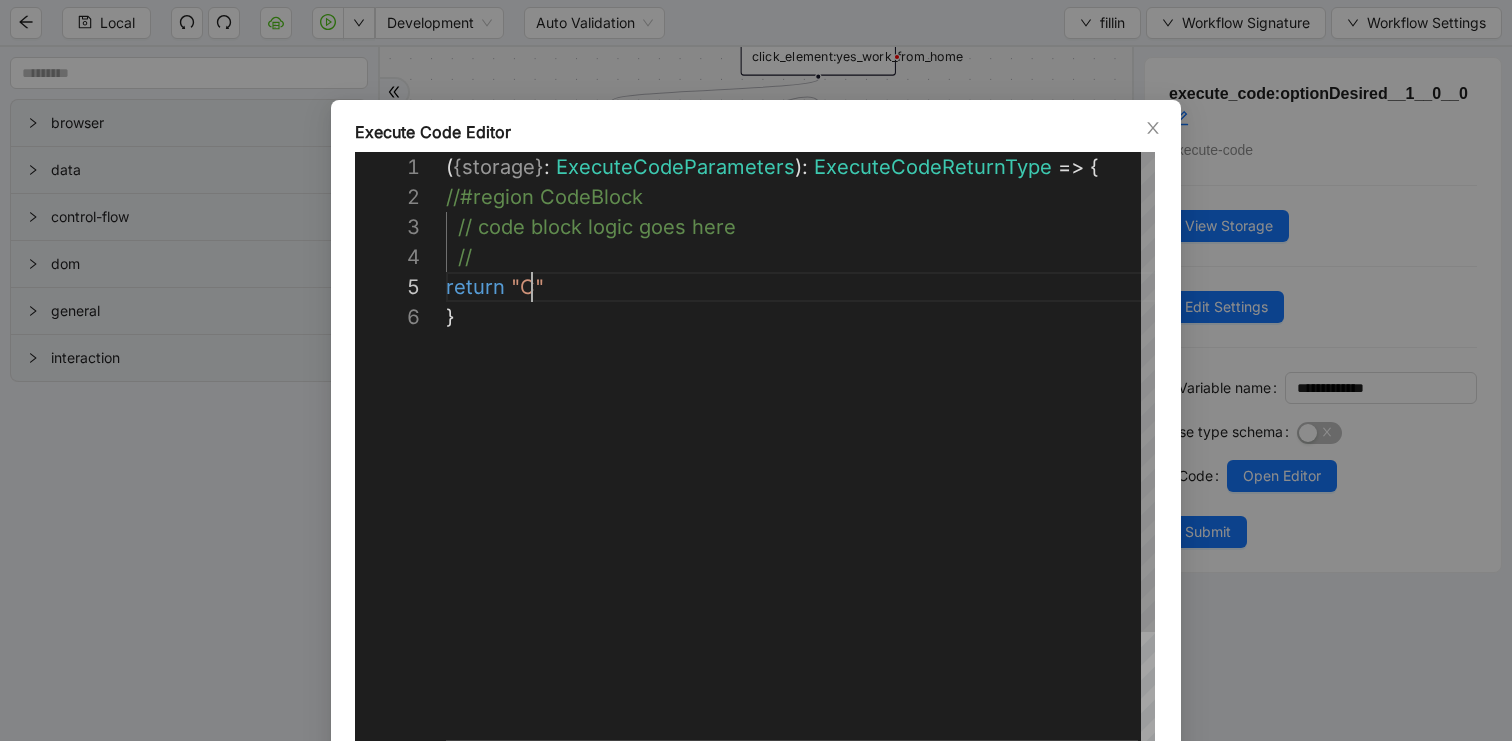 scroll, scrollTop: 120, scrollLeft: 98, axis: both 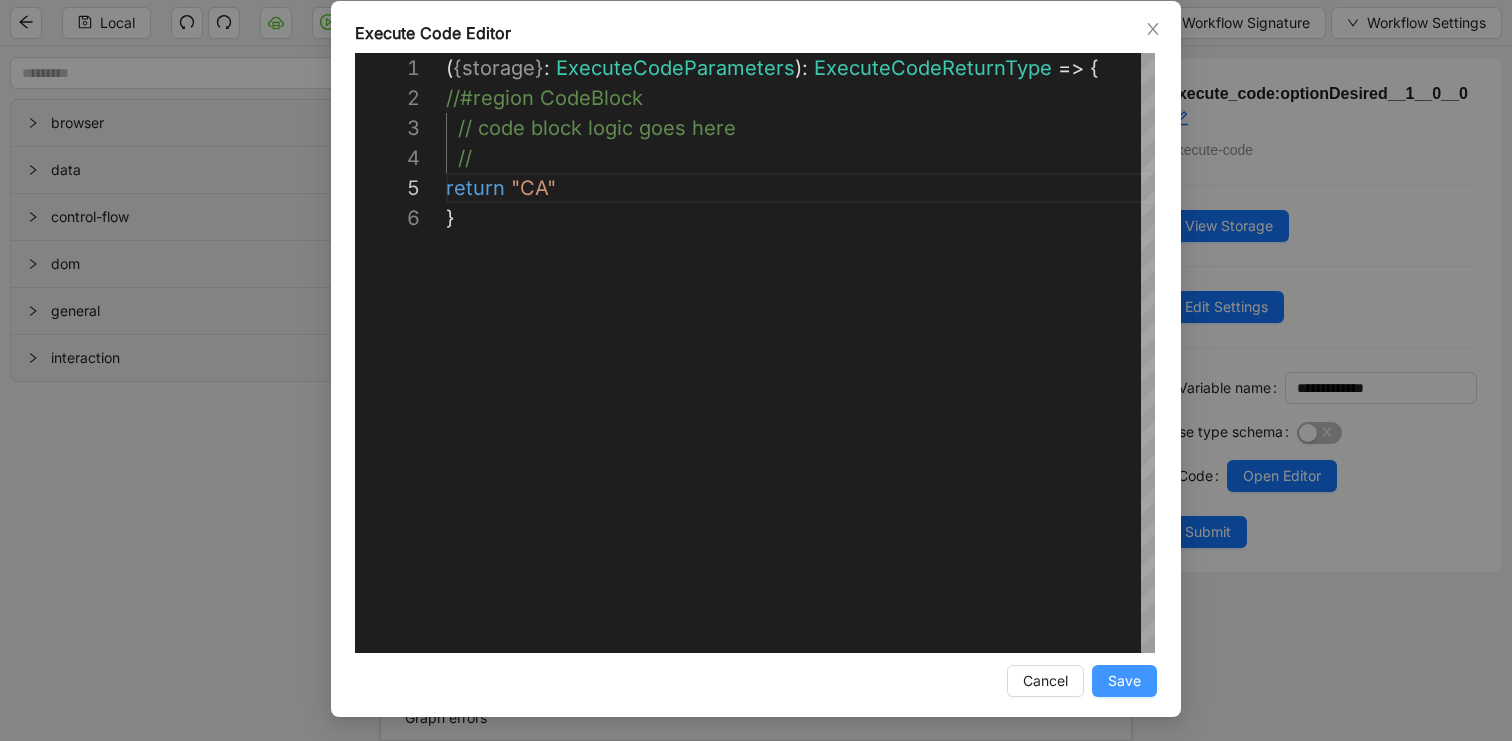 type on "**********" 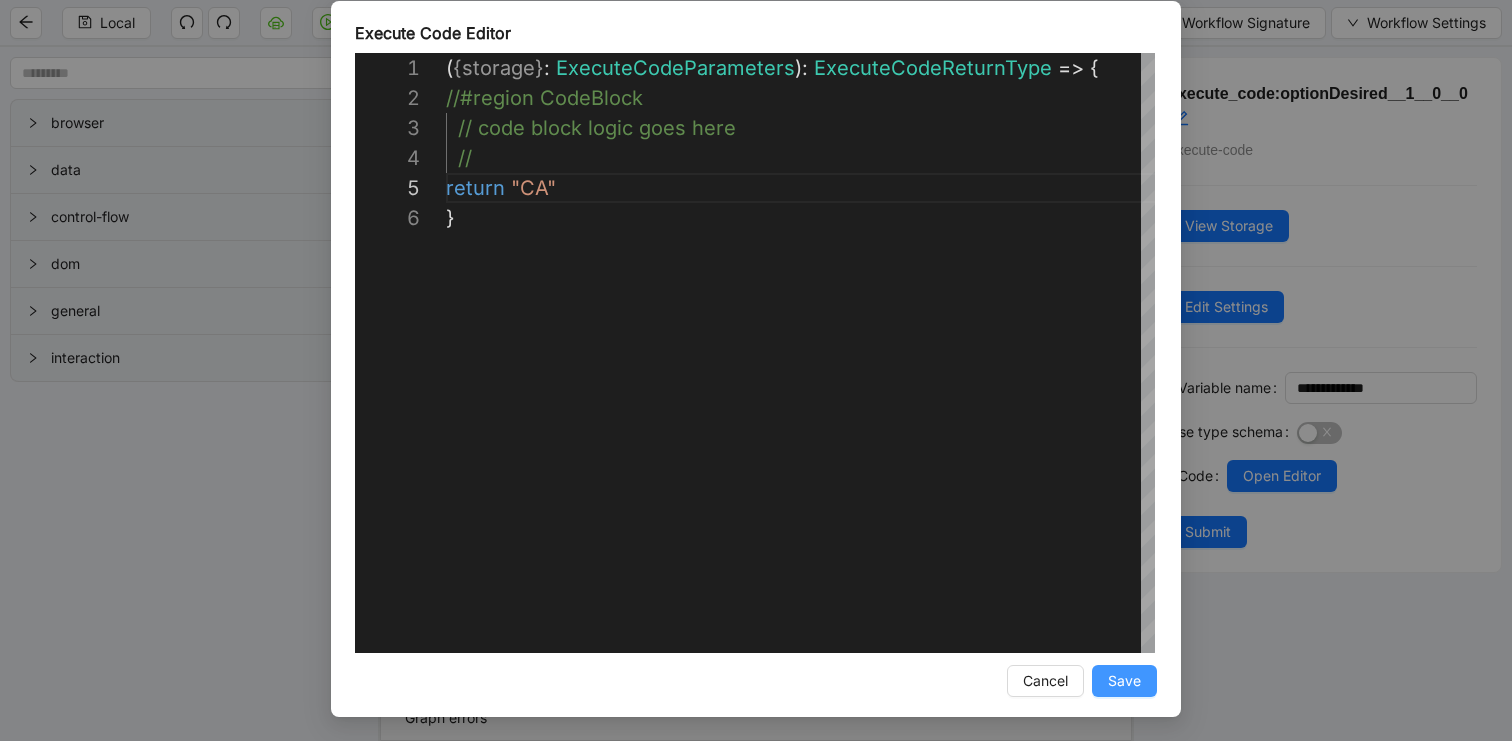 scroll, scrollTop: 0, scrollLeft: 0, axis: both 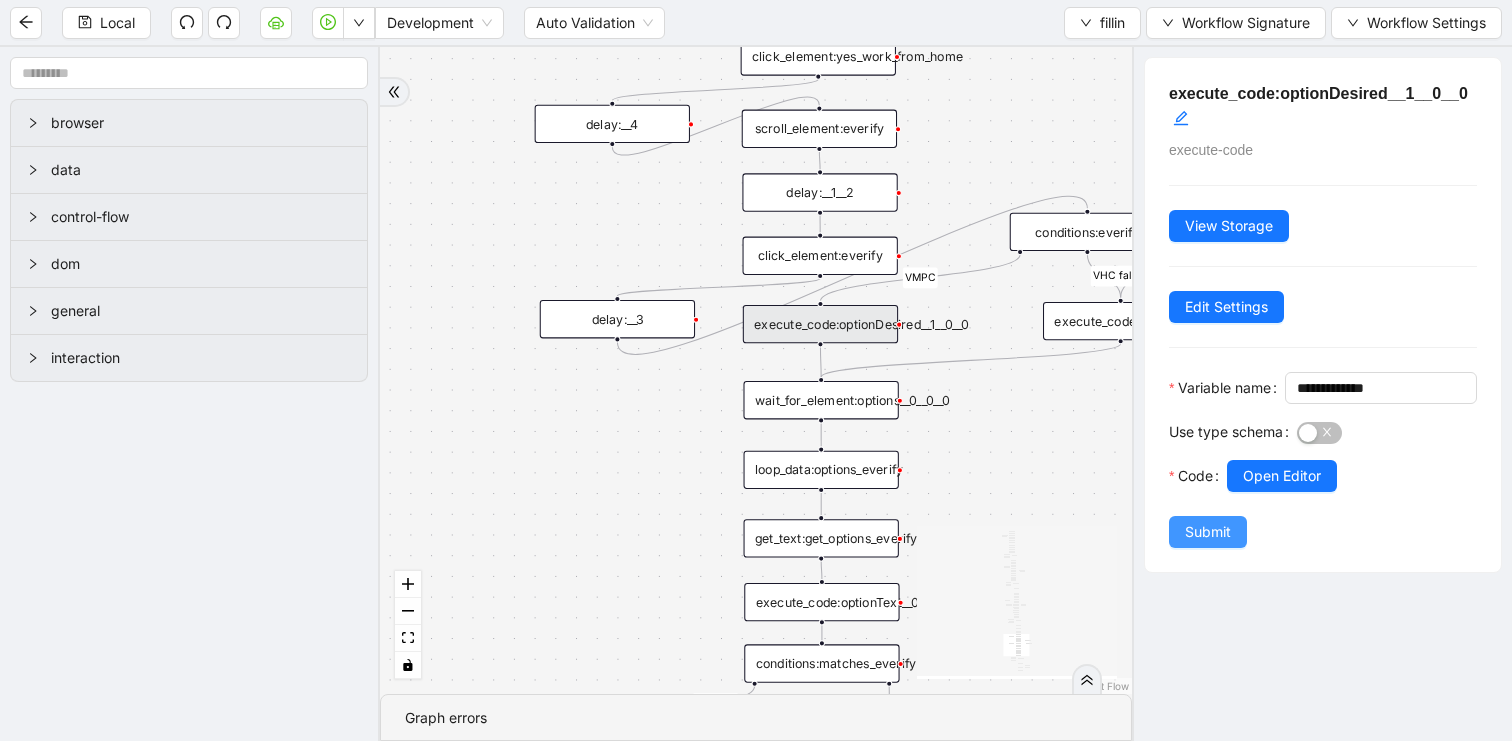click on "Submit" at bounding box center [1208, 532] 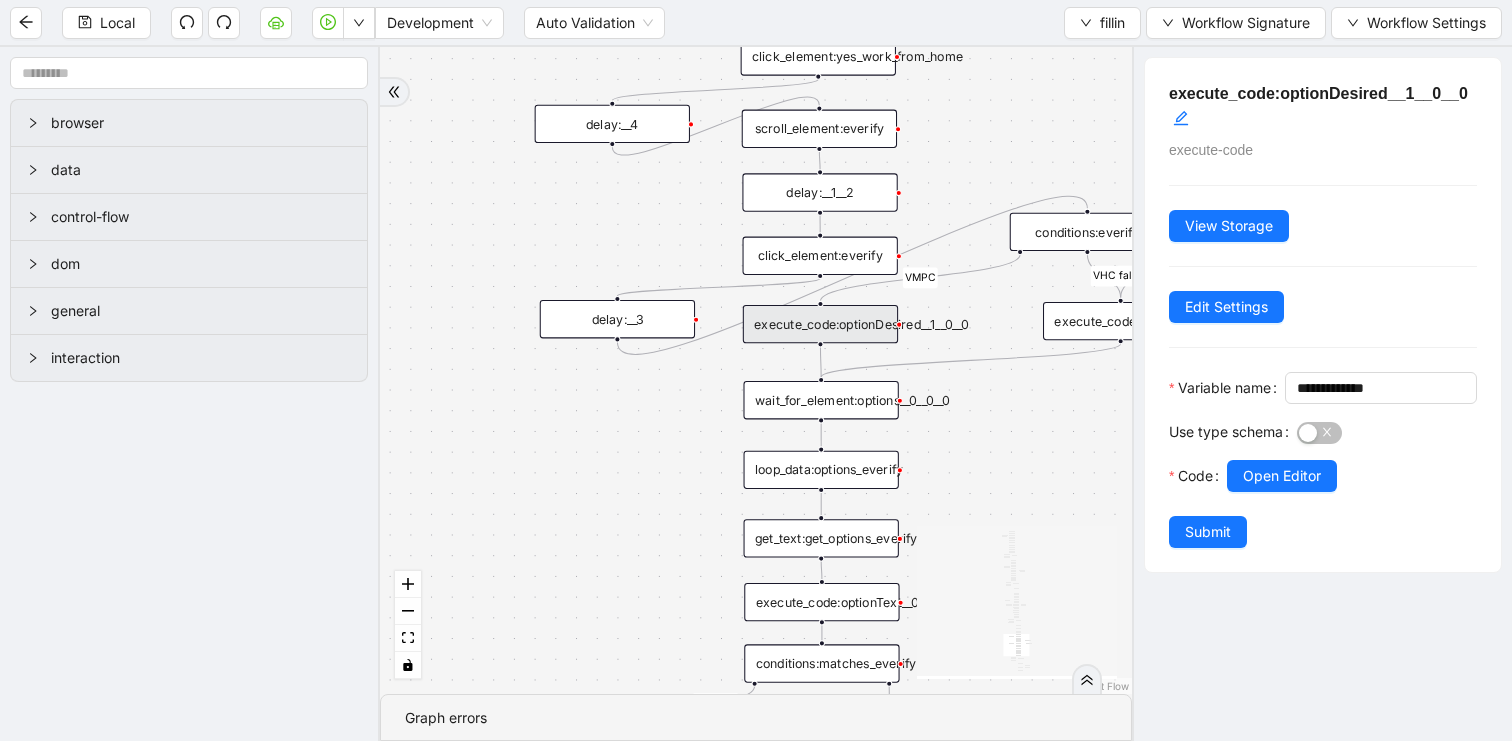 click on "**********" at bounding box center (1322, 394) 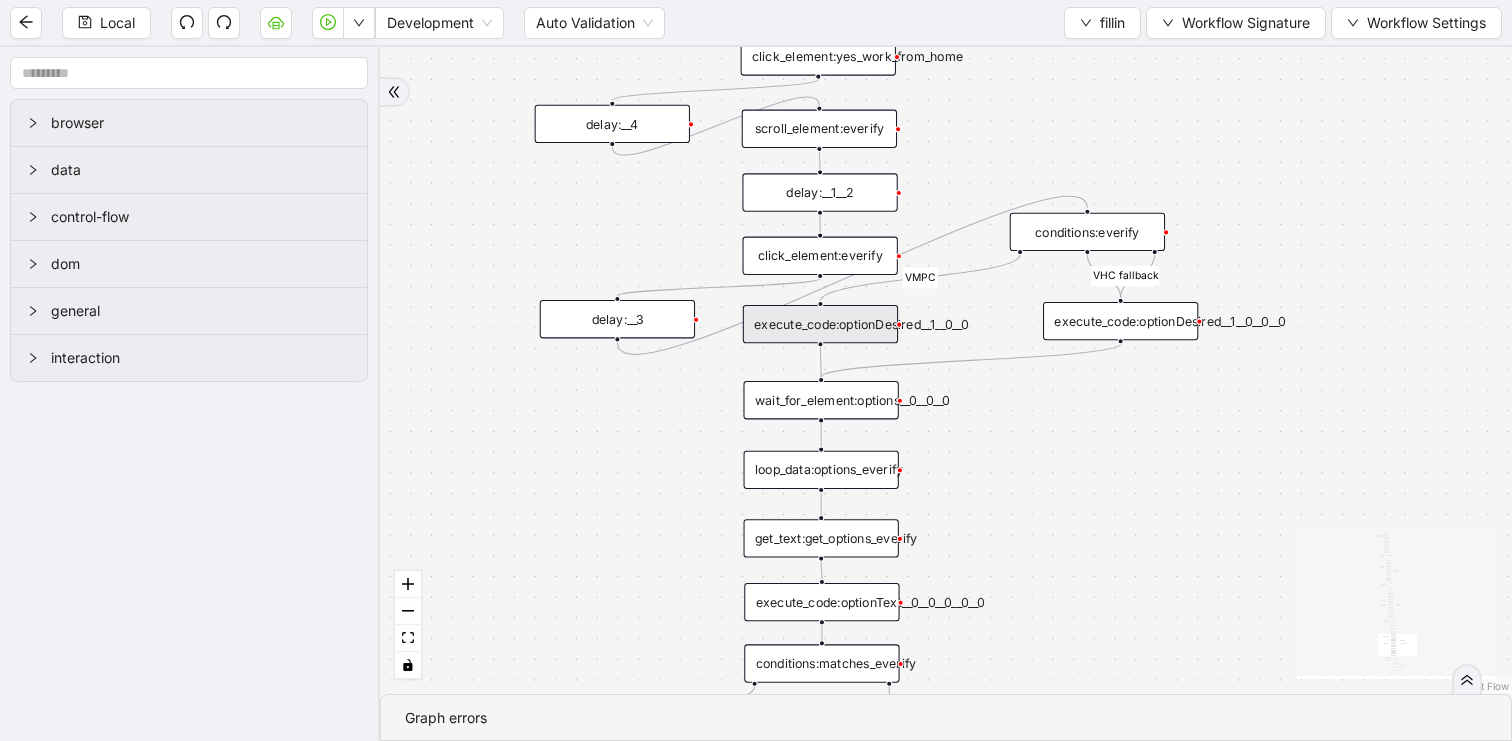 click on "execute_code:optionDesired__1__0__0__0" at bounding box center [1120, 321] 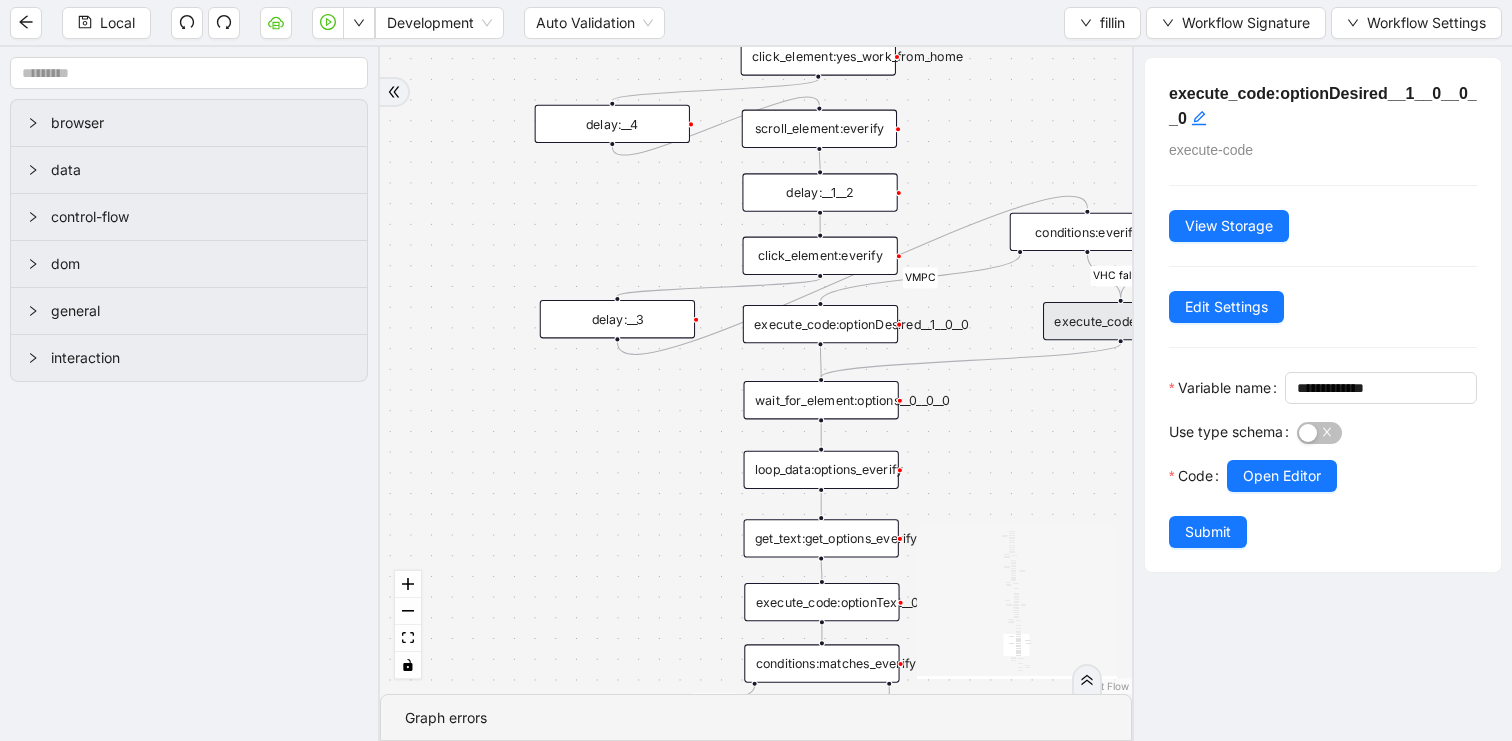 click at bounding box center (1352, 504) 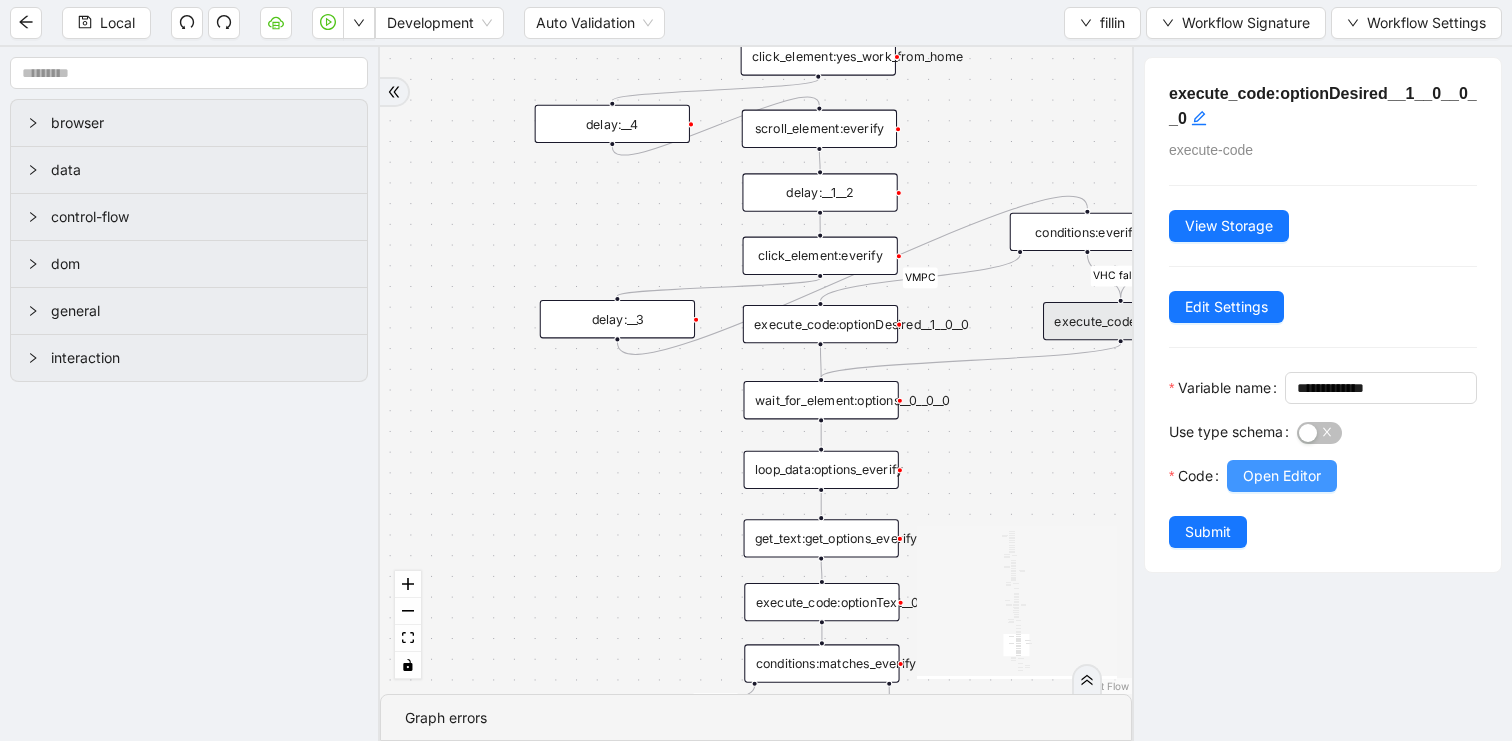 click on "Open Editor" at bounding box center [1282, 476] 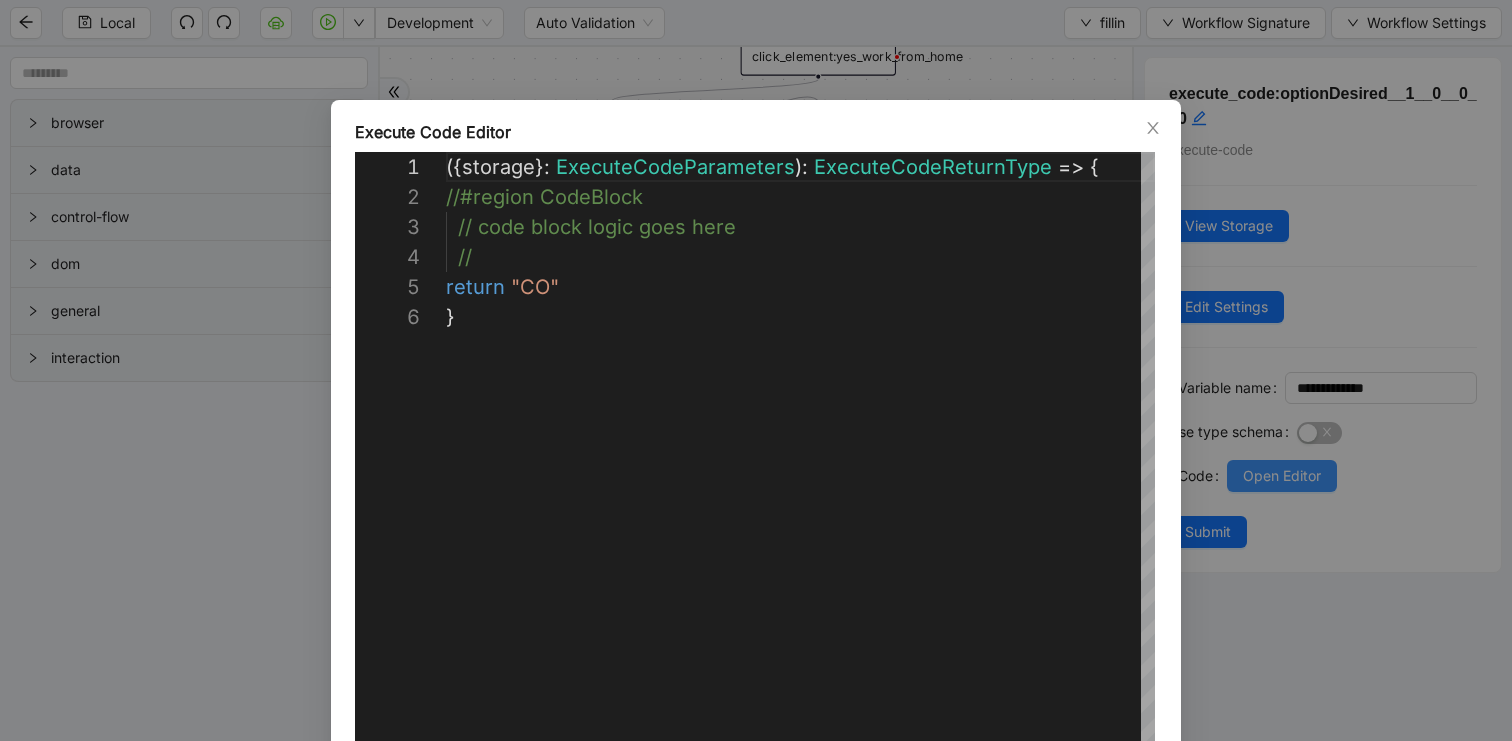 scroll, scrollTop: 150, scrollLeft: 0, axis: vertical 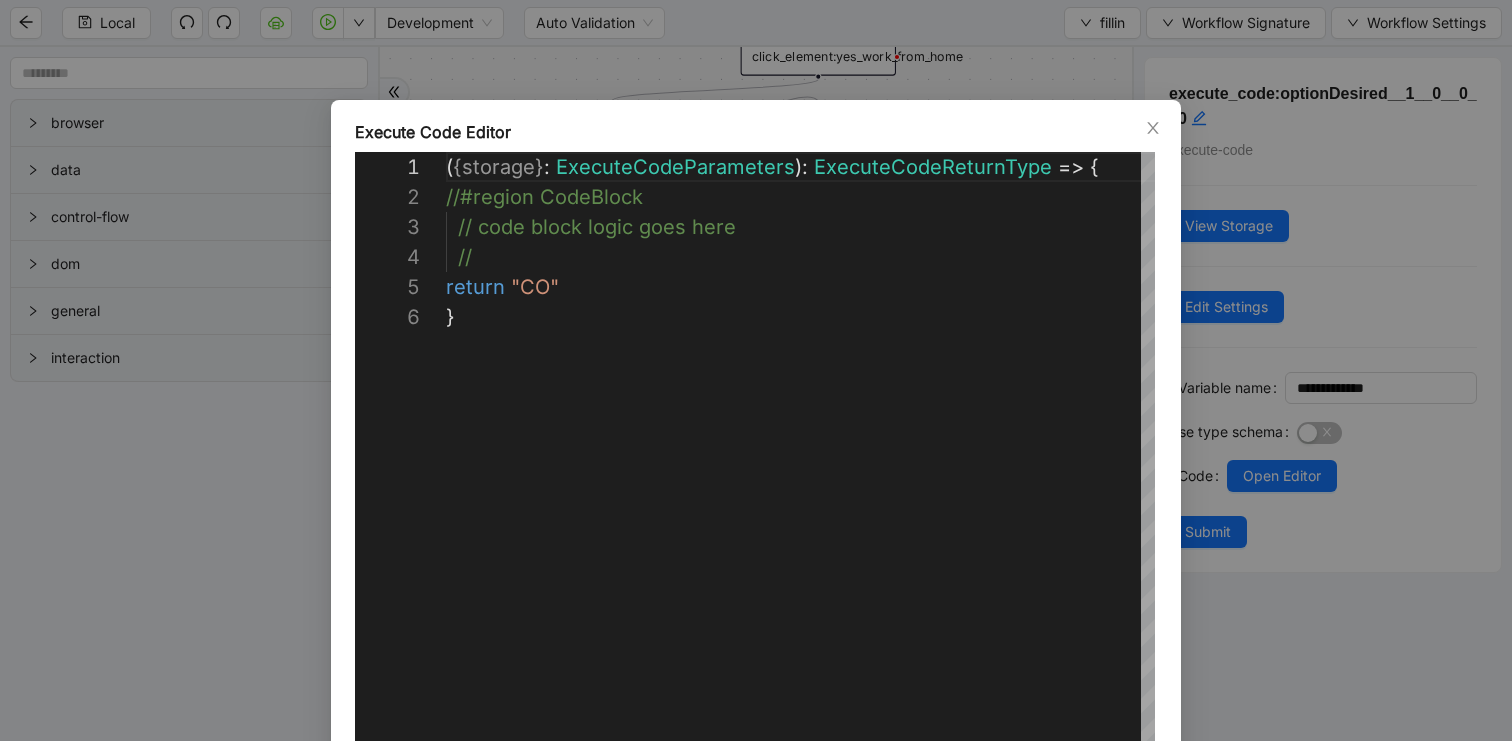 click on "**********" at bounding box center (756, 370) 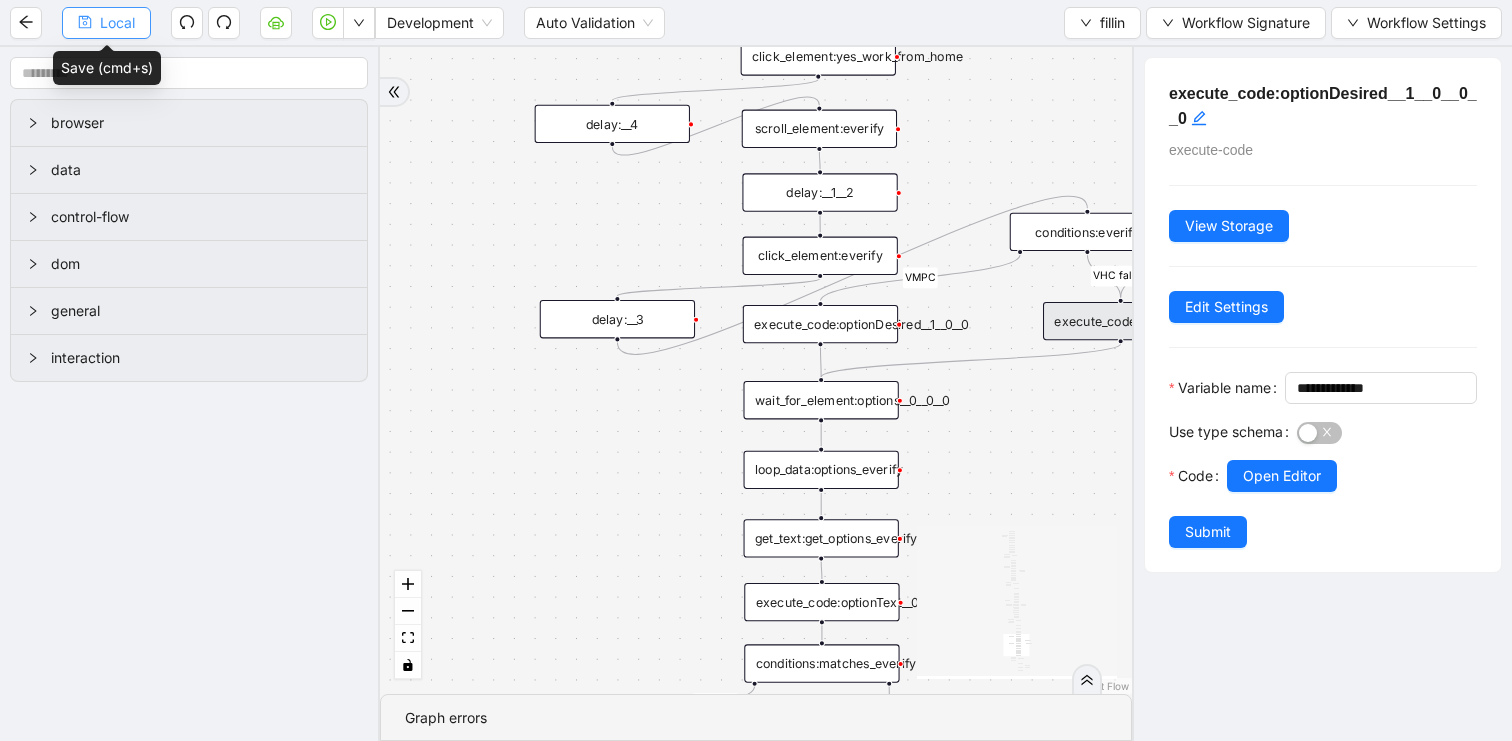 click on "Local" at bounding box center [117, 23] 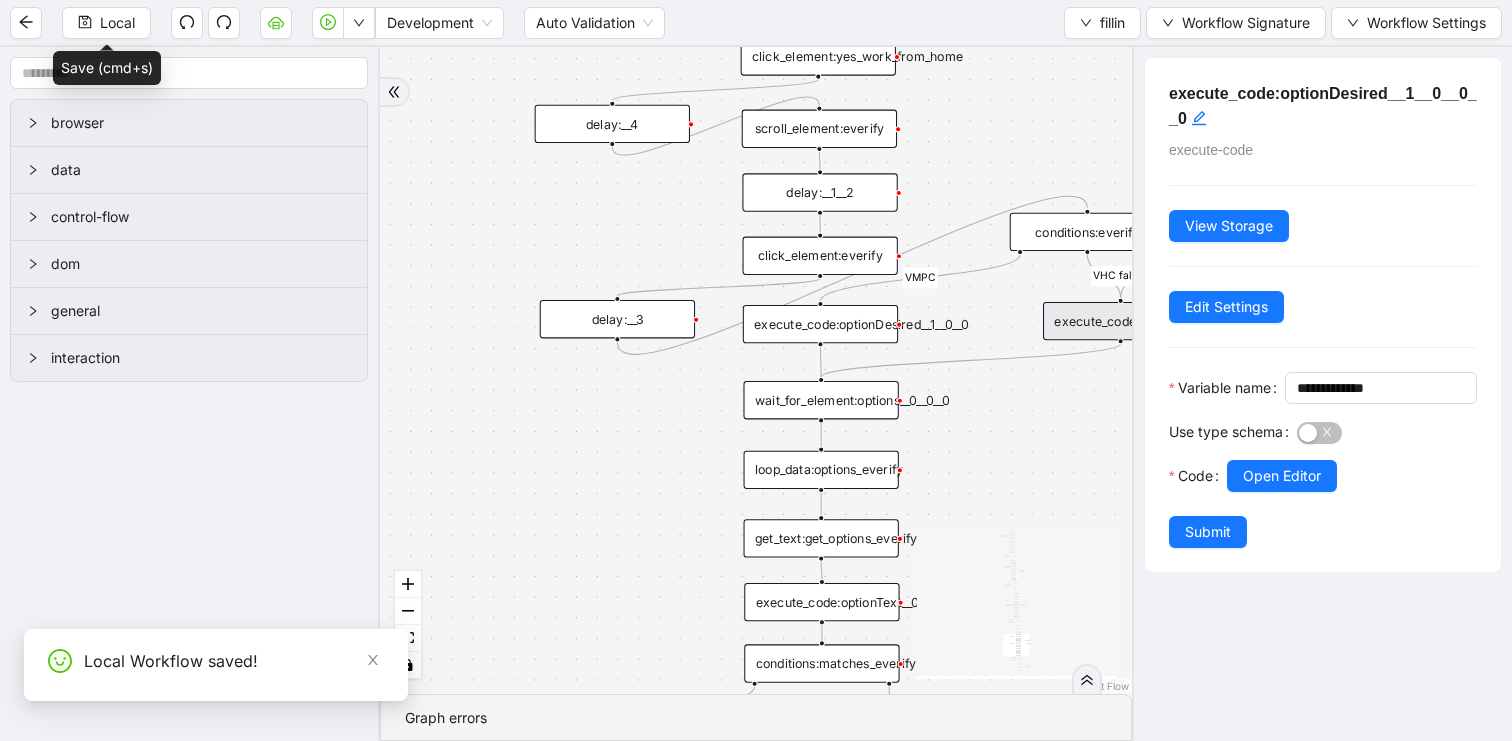 click on "matches fallback matches E fallback N fallback fallback matches fallback matches fallback no_state onError onError VMPC VHC fallback trigger loop_iterator:options__0__0__0 loop_breakpoint:__0__0__0 loop_data:options__0__1 execute_code:optionDesired__0__0 execute_code:optionDesired__1 execute_code:optionDesired__1__0 delay:__0 wait_for_element:options click_element:workedIn execute_code:optionDesired__0__0__0 delay: get_text:get_options__0__0__0__0 conditions:matches__0__0__0__0 execute_code:optionText__0__0__0 loop_data:options__0__1__0 wait_for_element:options__0 delay:__1 click_element:livedin click_element:click_option loop_breakpoint:livedin loop_iterator:livedin get_text:get_options__0__0__0__0__0 conditions:matches__0__0__0__0__0 click_element:click_option__0 execute_code:optionText__0__0__0__0 loop_data:options__0__1__0__0 wait_for_element:options__0__0 delay:__1__0 conditions:FLSA click_element:FLSA loop_iterator:FLSA_loop loop_breakpoint:FLSA_loop execute_code:optionDesired__1__0__0 delay:__1__0__0" at bounding box center [756, 370] 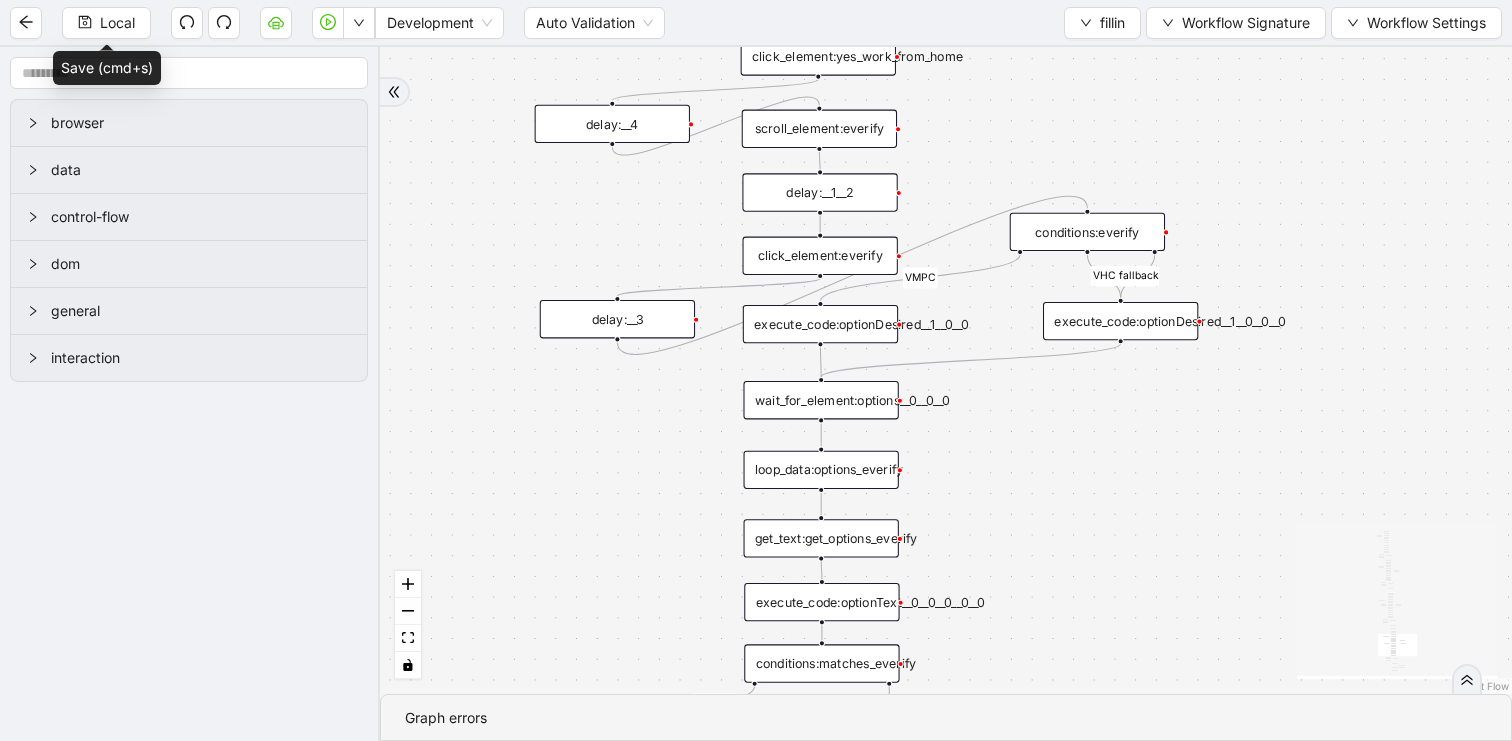 drag, startPoint x: 1047, startPoint y: 126, endPoint x: 946, endPoint y: 75, distance: 113.14592 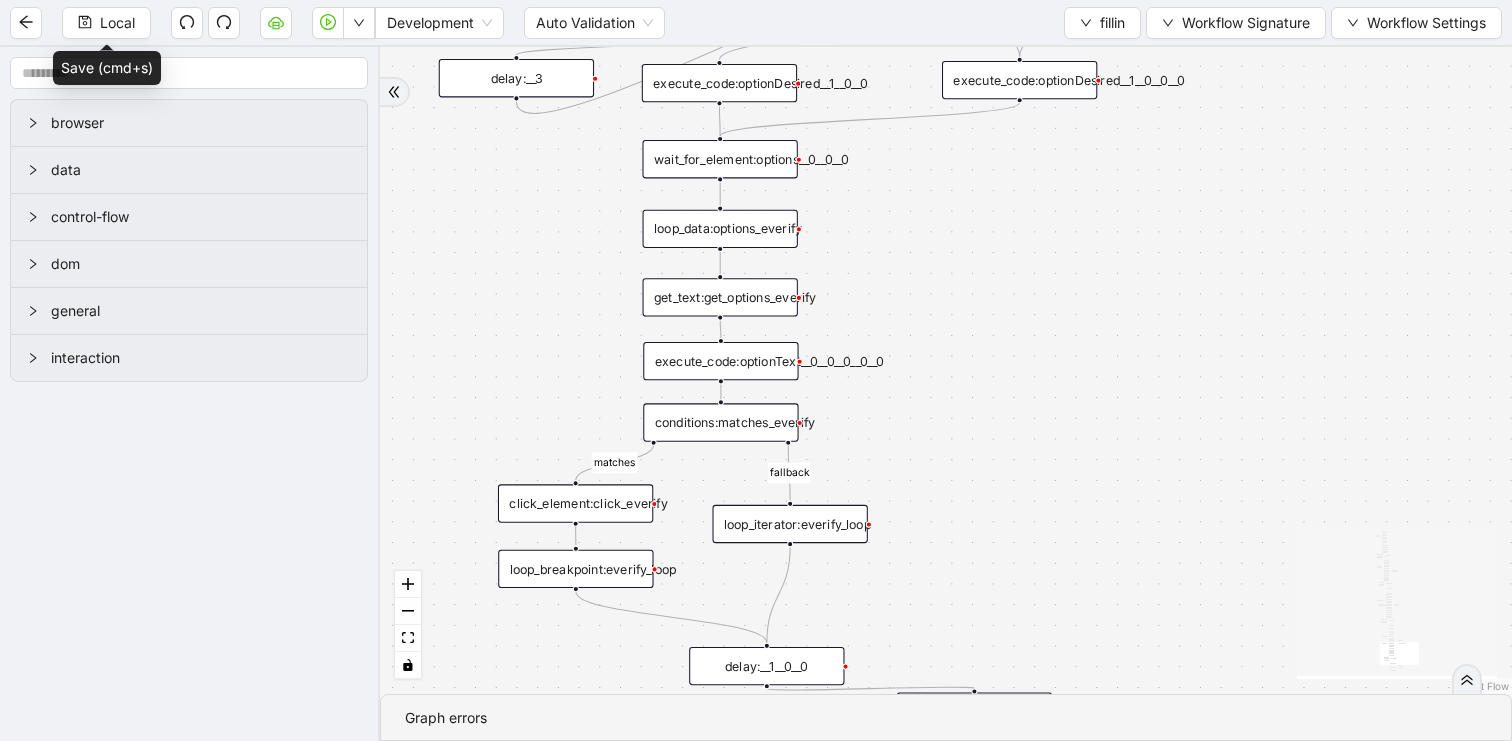 drag, startPoint x: 960, startPoint y: 470, endPoint x: 960, endPoint y: 221, distance: 249 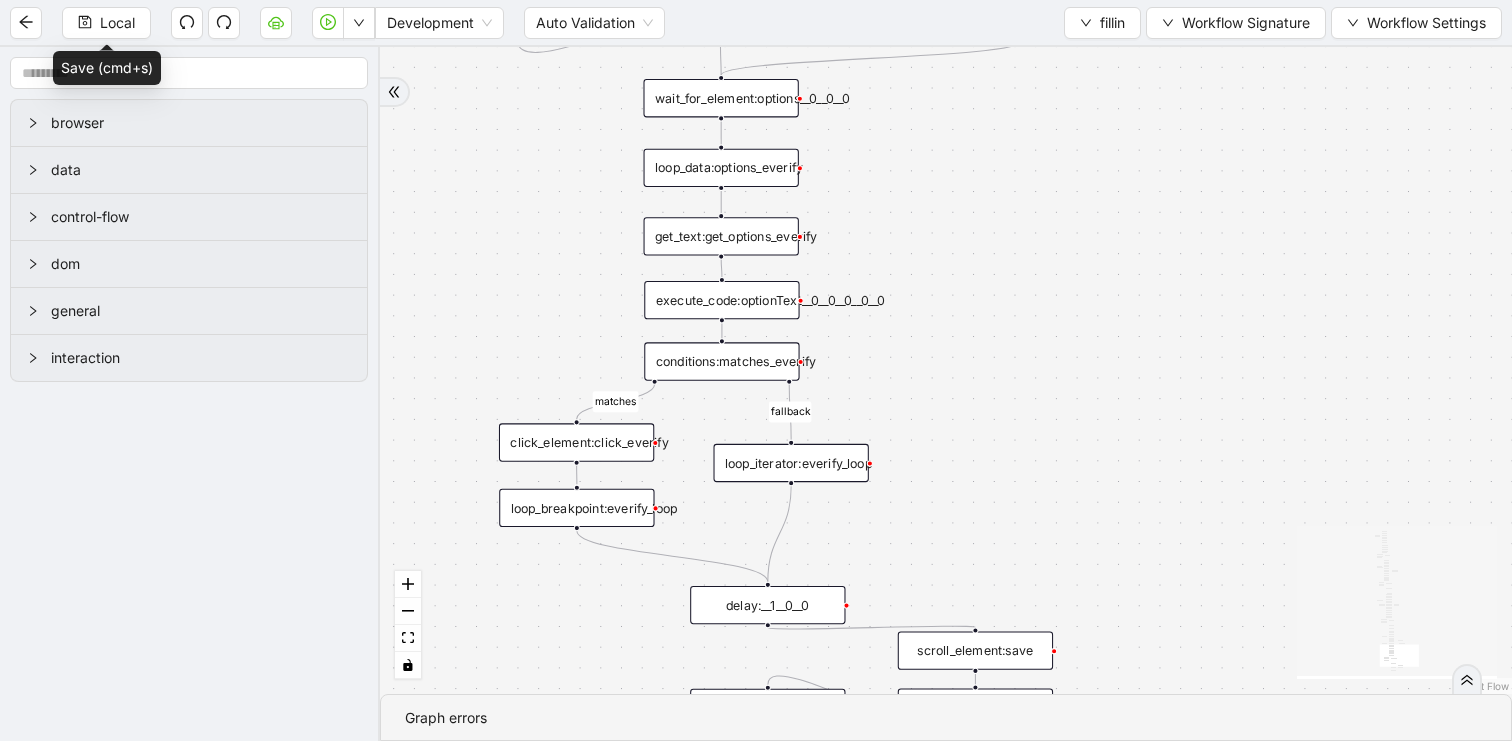 drag, startPoint x: 970, startPoint y: 490, endPoint x: 976, endPoint y: 102, distance: 388.0464 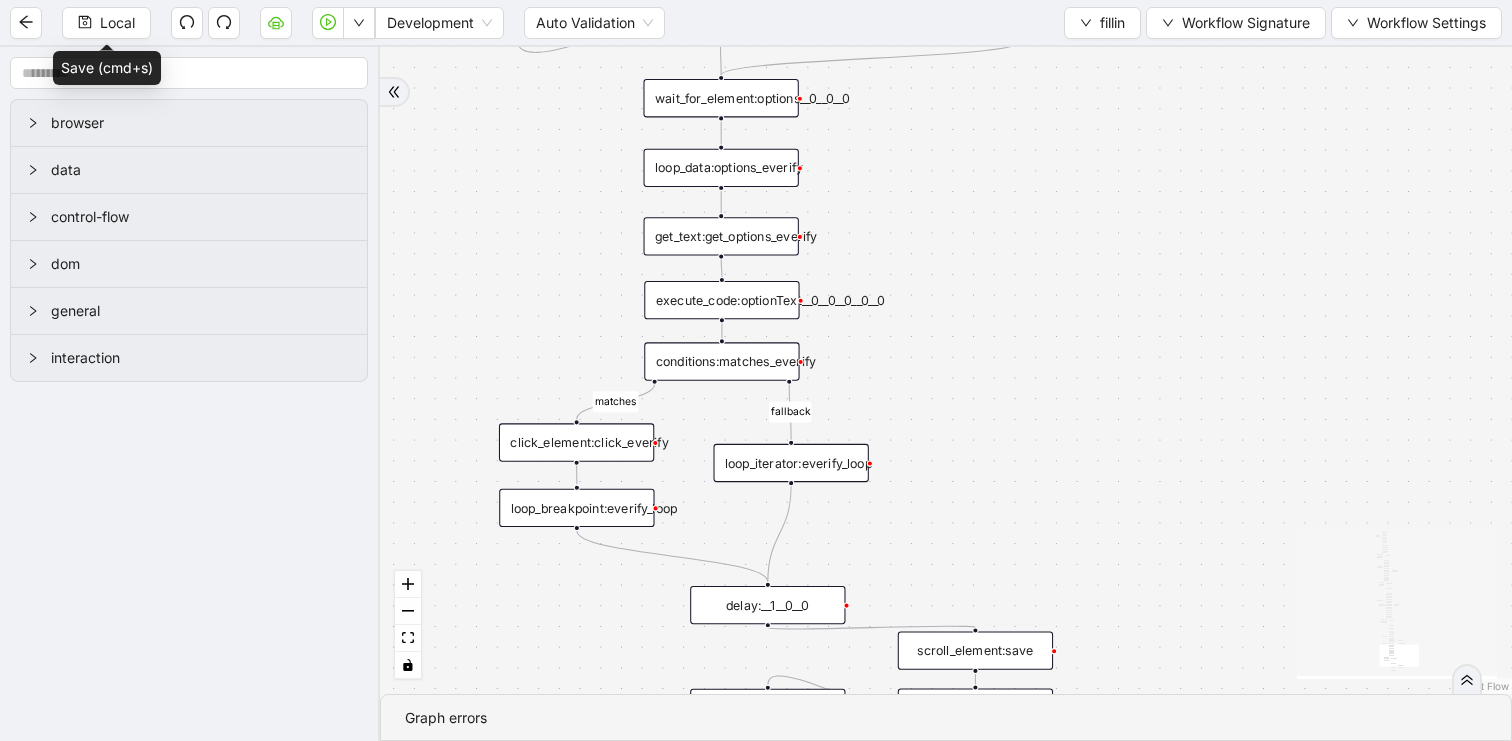 click on "matches fallback matches E fallback N fallback fallback matches fallback matches fallback no_state onError onError VMPC VHC fallback trigger loop_iterator:options__0__0__0 loop_breakpoint:__0__0__0 loop_data:options__0__1 execute_code:optionDesired__0__0 execute_code:optionDesired__1 execute_code:optionDesired__1__0 delay:__0 wait_for_element:options click_element:workedIn execute_code:optionDesired__0__0__0 delay: get_text:get_options__0__0__0__0 conditions:matches__0__0__0__0 execute_code:optionText__0__0__0 loop_data:options__0__1__0 wait_for_element:options__0 delay:__1 click_element:livedin click_element:click_option loop_breakpoint:livedin loop_iterator:livedin get_text:get_options__0__0__0__0__0 conditions:matches__0__0__0__0__0 click_element:click_option__0 execute_code:optionText__0__0__0__0 loop_data:options__0__1__0__0 wait_for_element:options__0__0 delay:__1__0 conditions:FLSA click_element:FLSA loop_iterator:FLSA_loop loop_breakpoint:FLSA_loop execute_code:optionDesired__1__0__0 delay:__1__0__0" at bounding box center [946, 370] 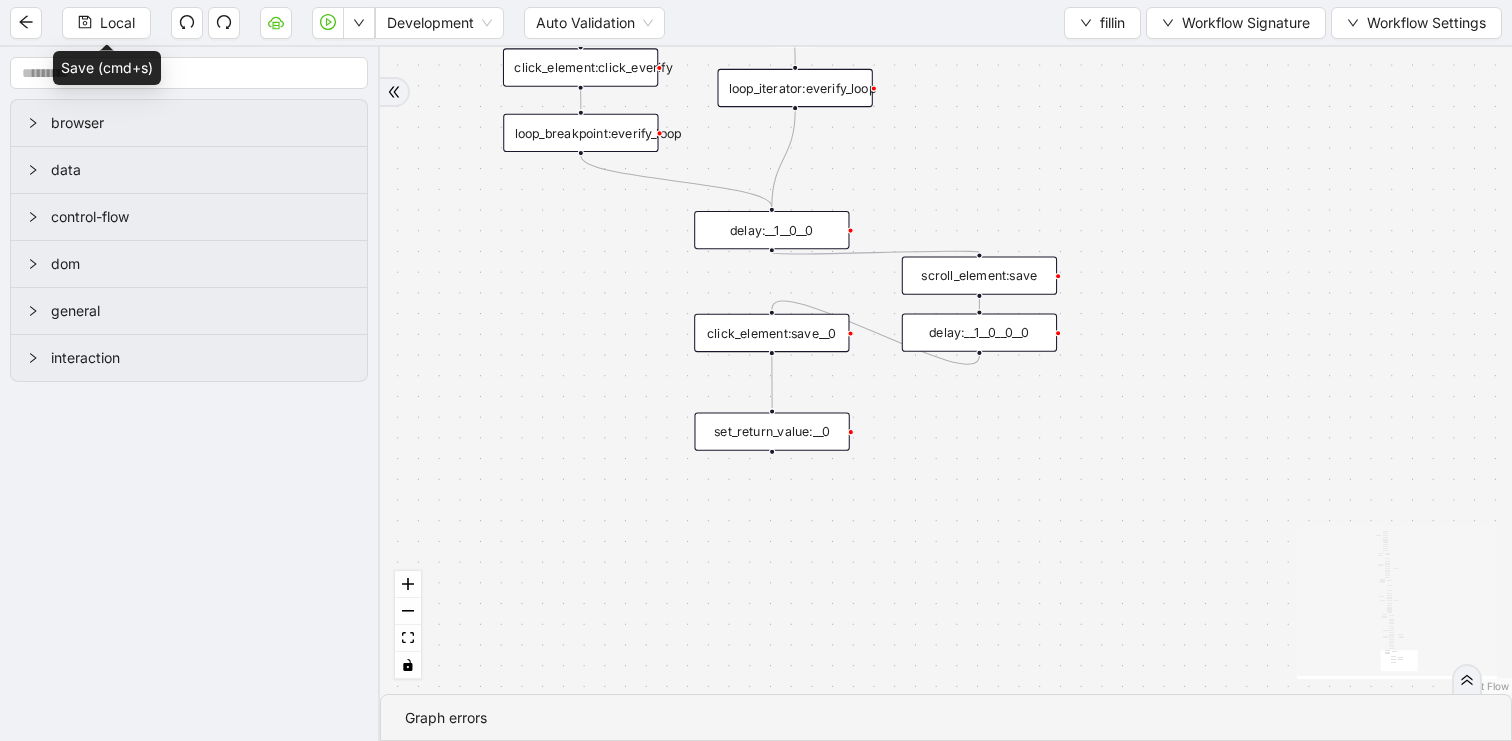 click on "matches fallback matches E fallback N fallback fallback matches fallback matches fallback no_state onError onError VMPC VHC fallback trigger loop_iterator:options__0__0__0 loop_breakpoint:__0__0__0 loop_data:options__0__1 execute_code:optionDesired__0__0 execute_code:optionDesired__1 execute_code:optionDesired__1__0 delay:__0 wait_for_element:options click_element:workedIn execute_code:optionDesired__0__0__0 delay: get_text:get_options__0__0__0__0 conditions:matches__0__0__0__0 execute_code:optionText__0__0__0 loop_data:options__0__1__0 wait_for_element:options__0 delay:__1 click_element:livedin click_element:click_option loop_breakpoint:livedin loop_iterator:livedin get_text:get_options__0__0__0__0__0 conditions:matches__0__0__0__0__0 click_element:click_option__0 execute_code:optionText__0__0__0__0 loop_data:options__0__1__0__0 wait_for_element:options__0__0 delay:__1__0 conditions:FLSA click_element:FLSA loop_iterator:FLSA_loop loop_breakpoint:FLSA_loop execute_code:optionDesired__1__0__0 delay:__1__0__0" at bounding box center (946, 370) 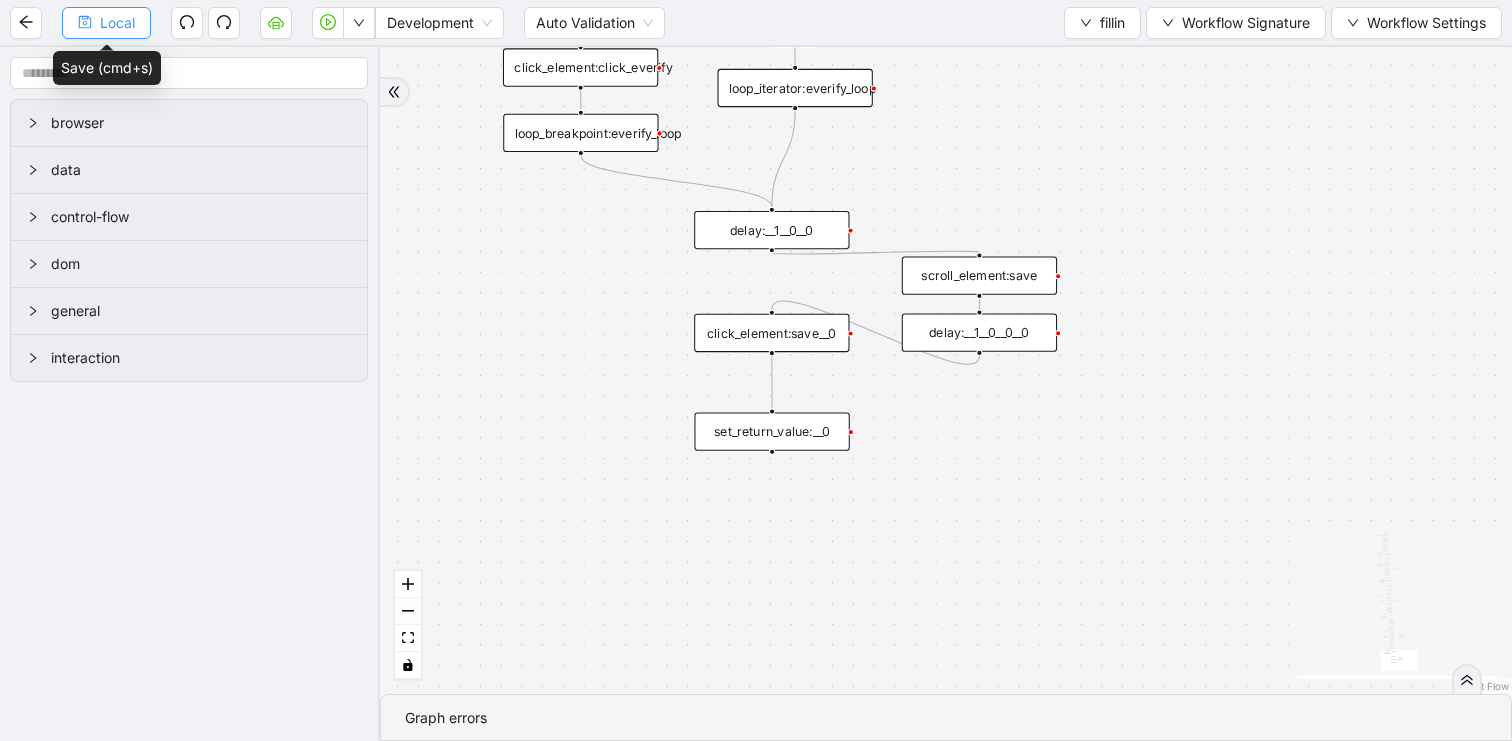 click on "Local" at bounding box center [117, 23] 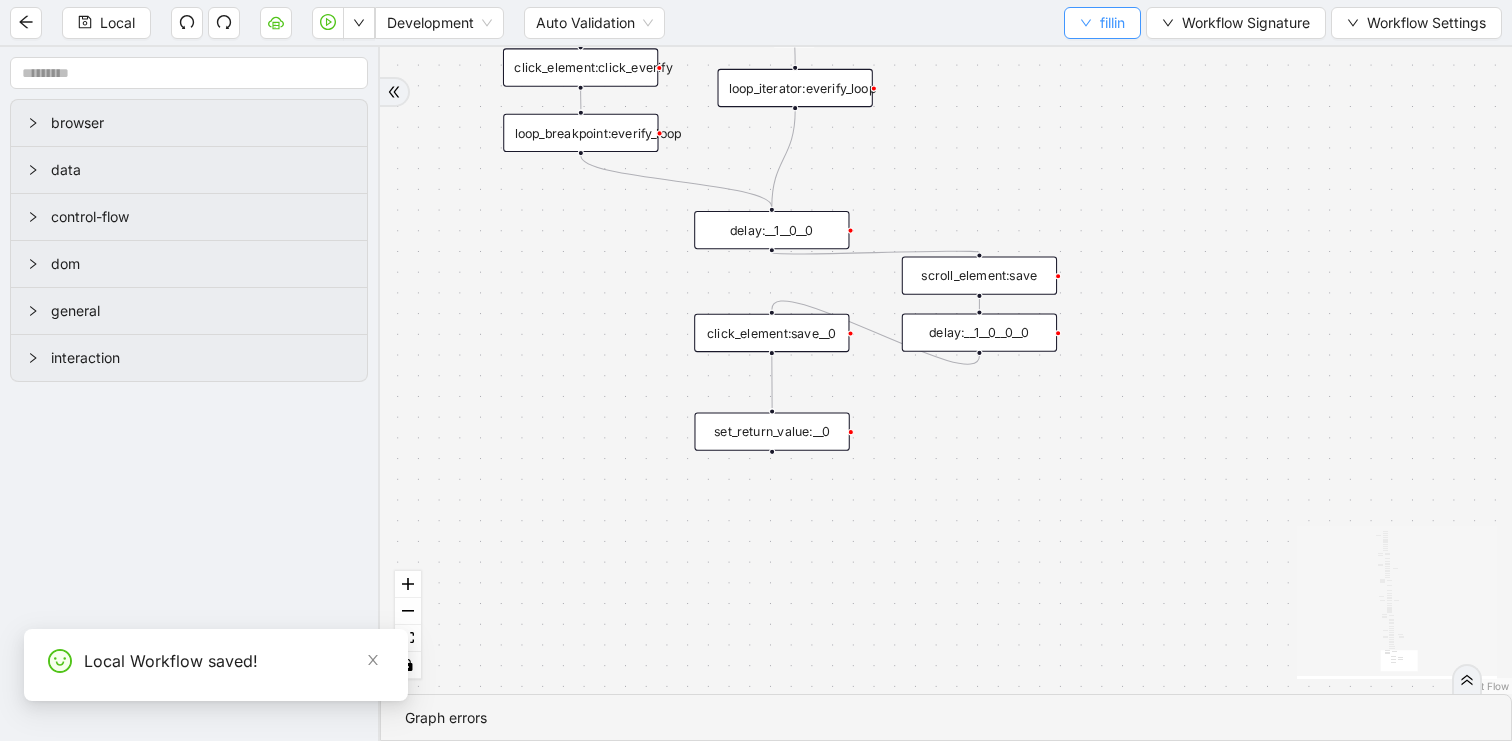 click on "fillin" at bounding box center (1112, 23) 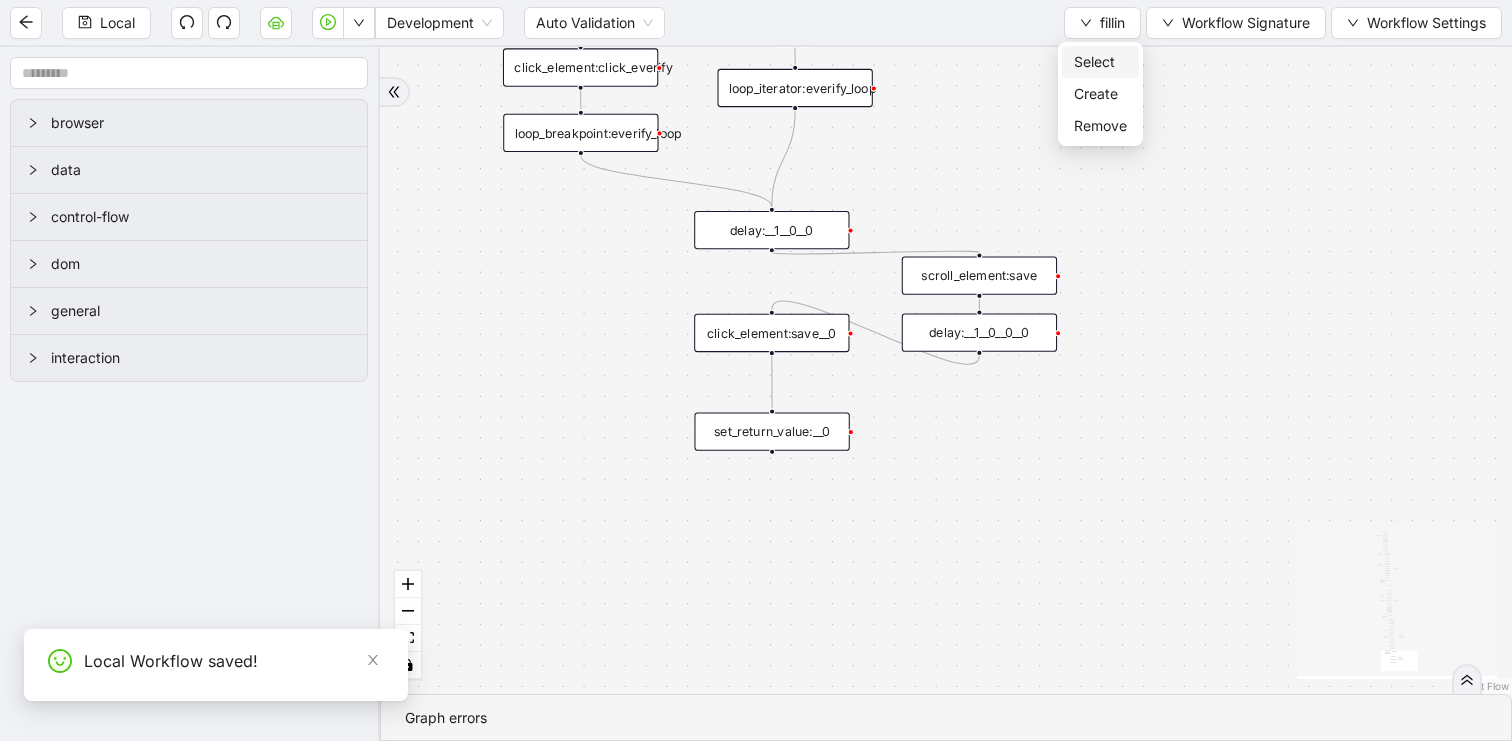 click on "Select" at bounding box center (1100, 62) 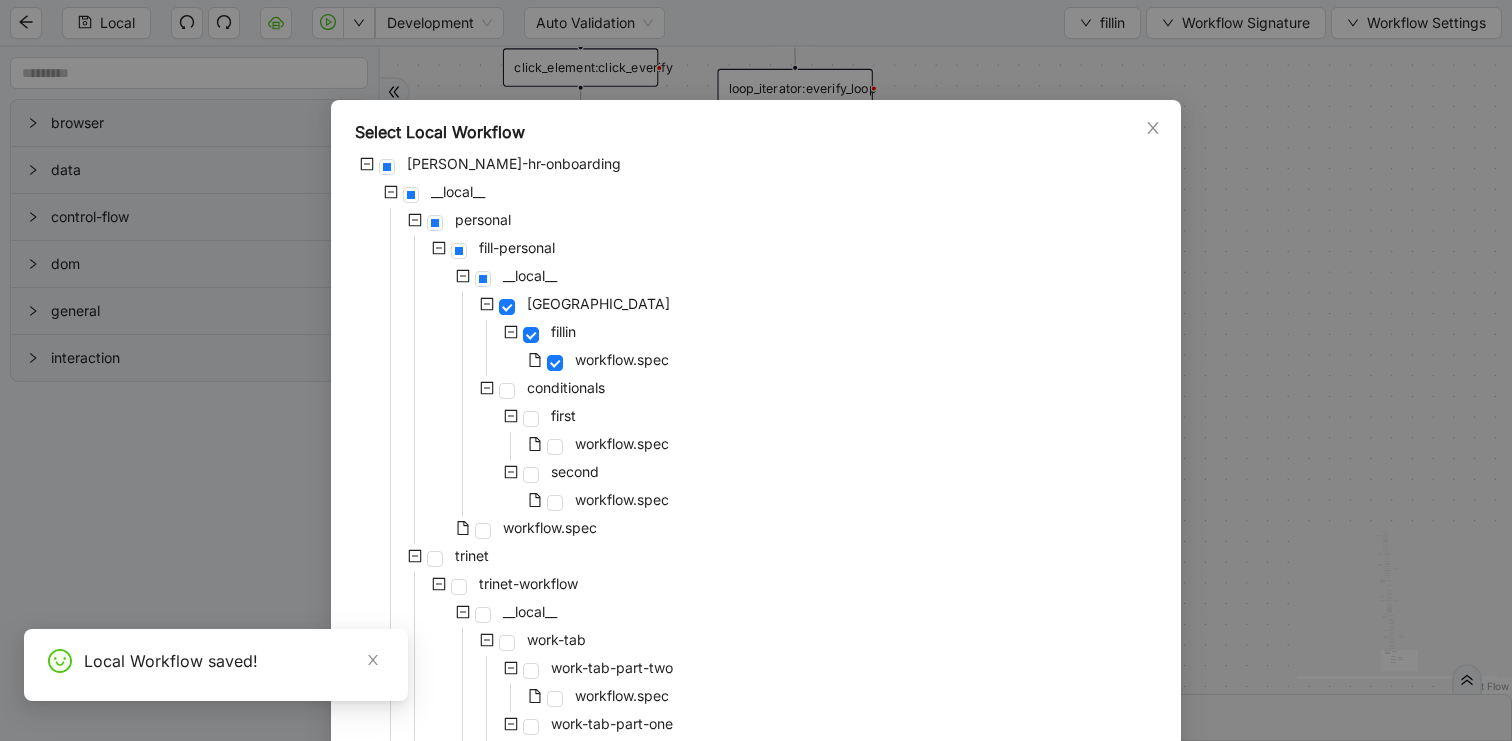 scroll, scrollTop: 26, scrollLeft: 0, axis: vertical 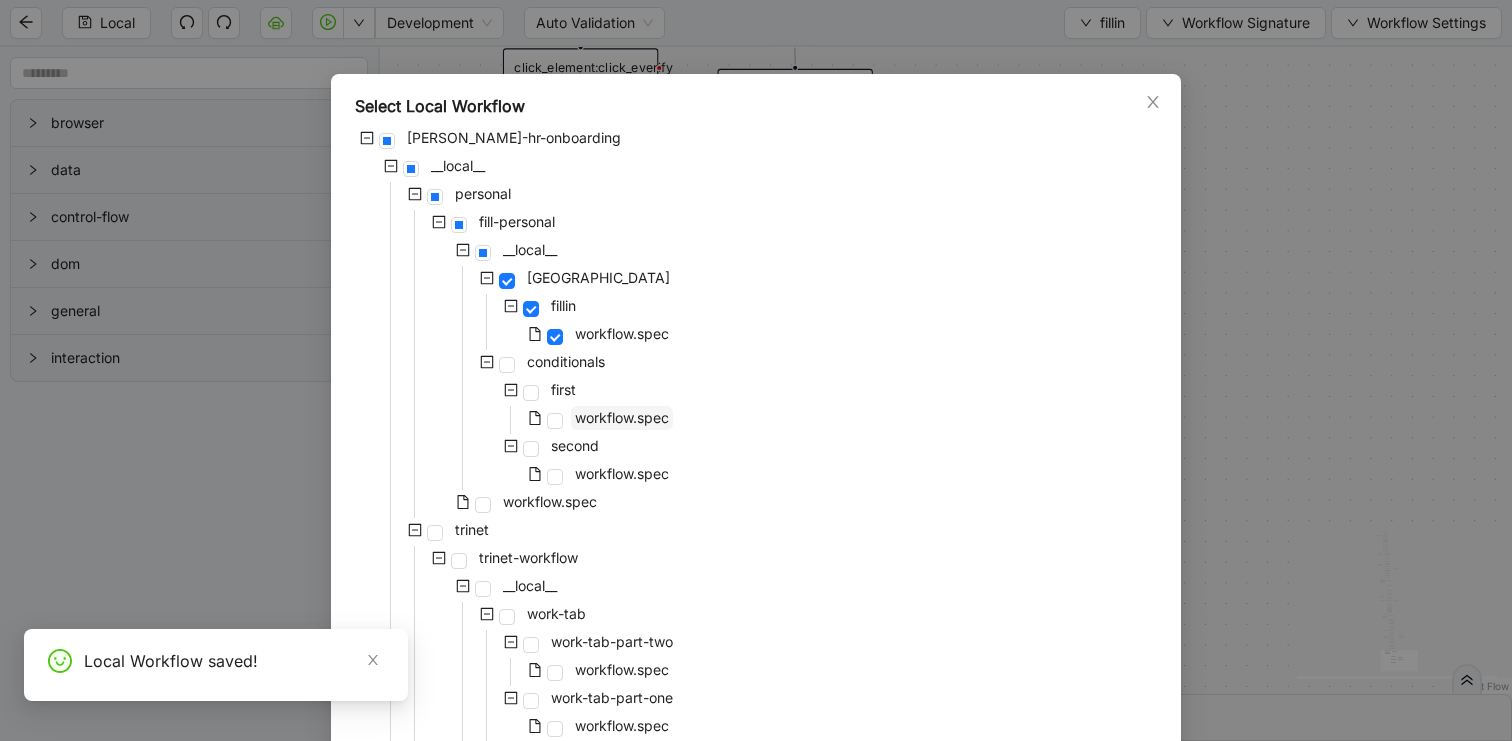 click on "workflow.spec" at bounding box center (622, 417) 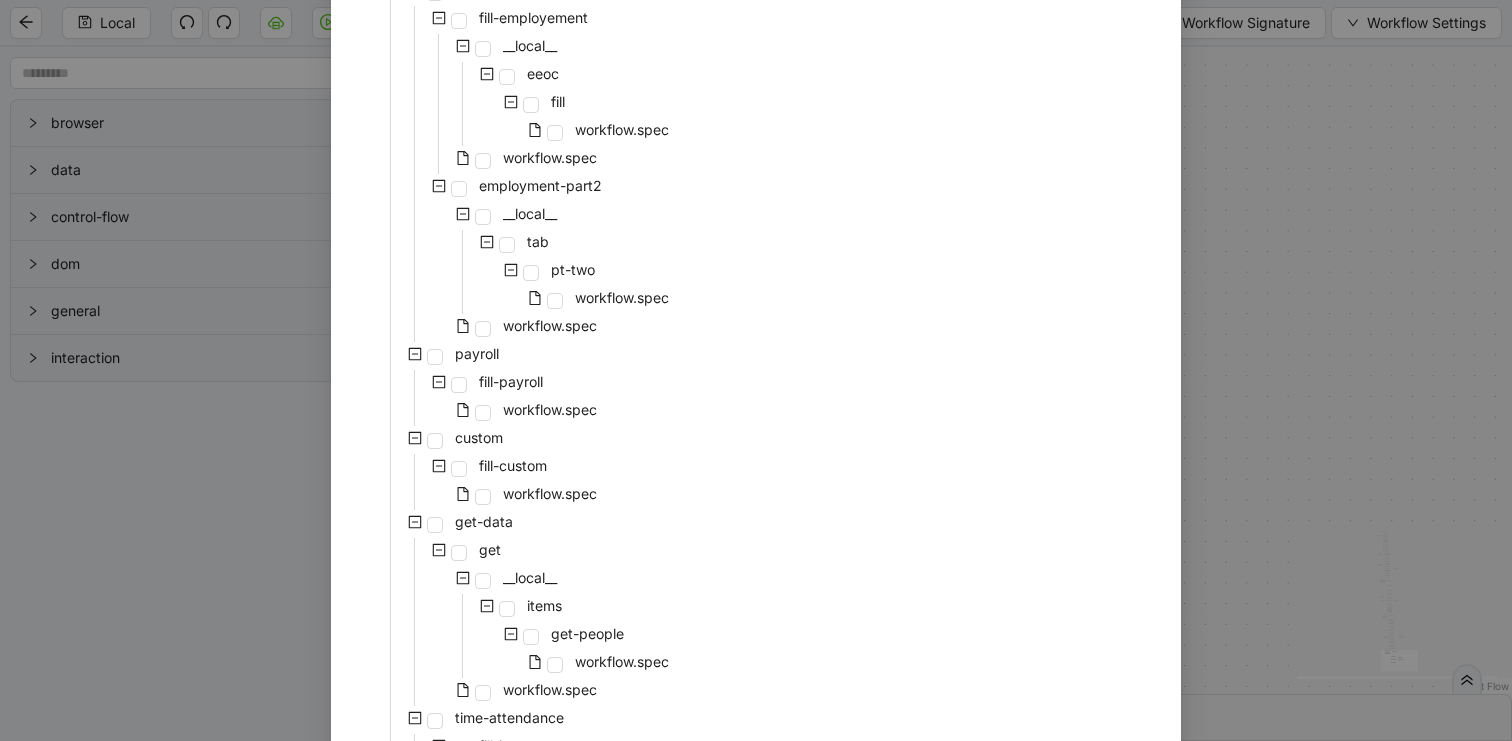 scroll, scrollTop: 1100, scrollLeft: 0, axis: vertical 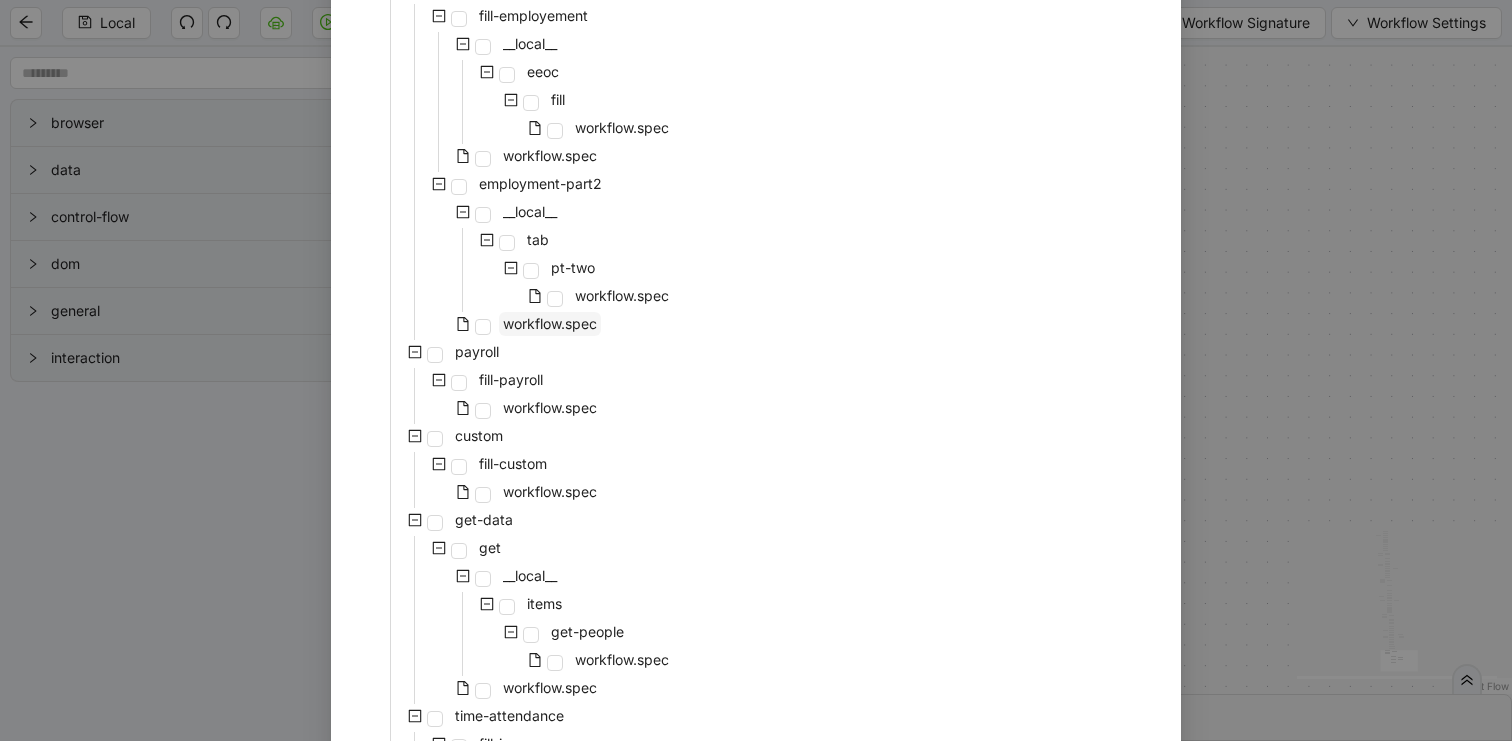 click on "workflow.spec" at bounding box center [550, 324] 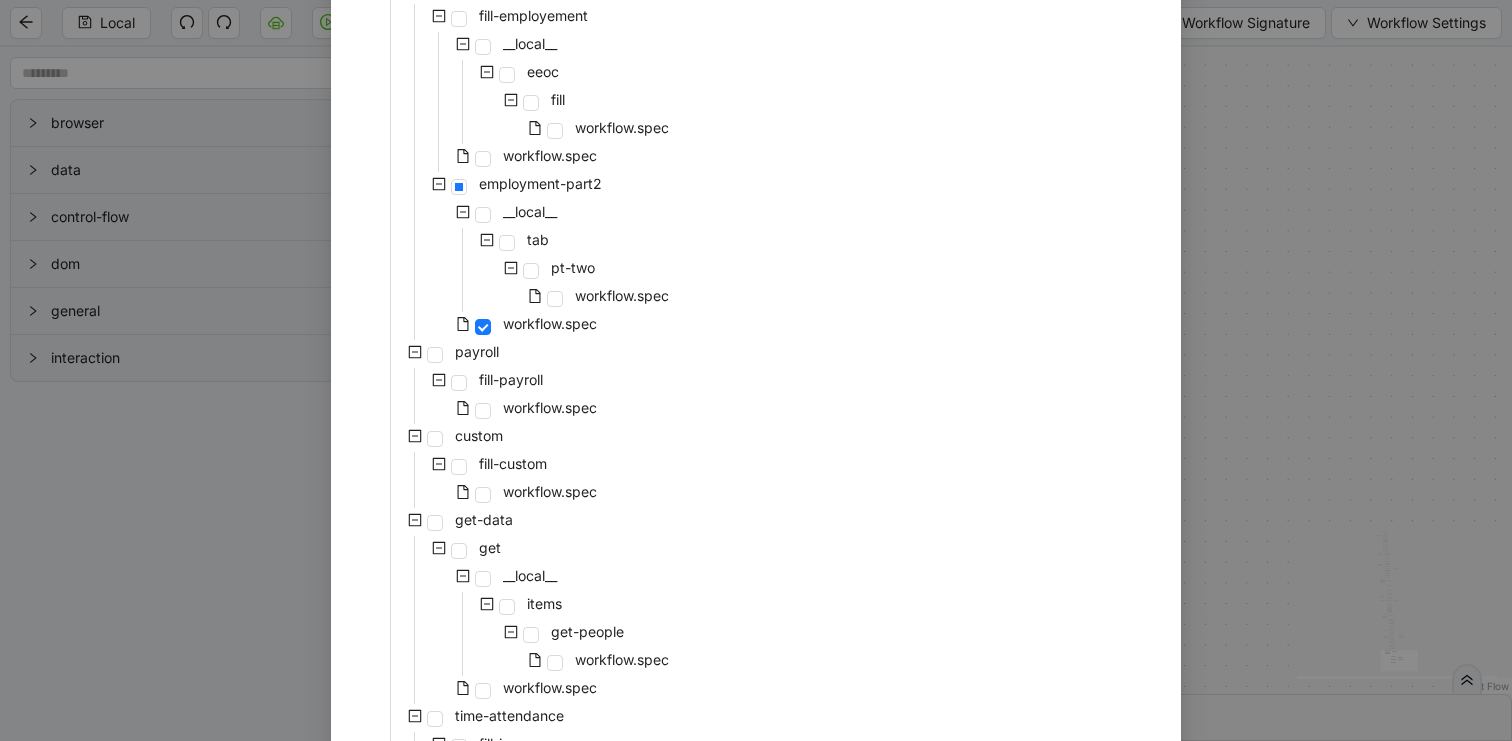 scroll, scrollTop: 1347, scrollLeft: 0, axis: vertical 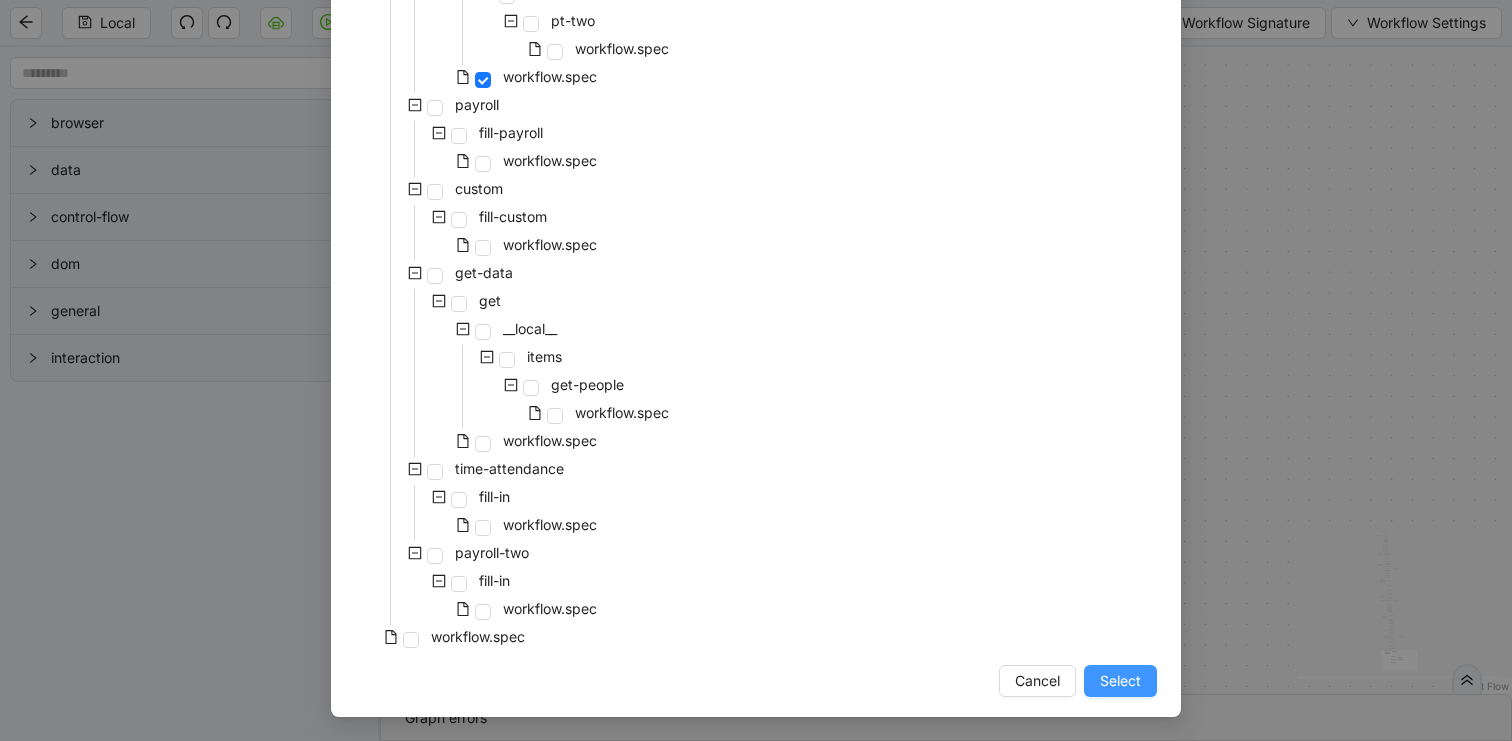 click on "Select" at bounding box center (1120, 681) 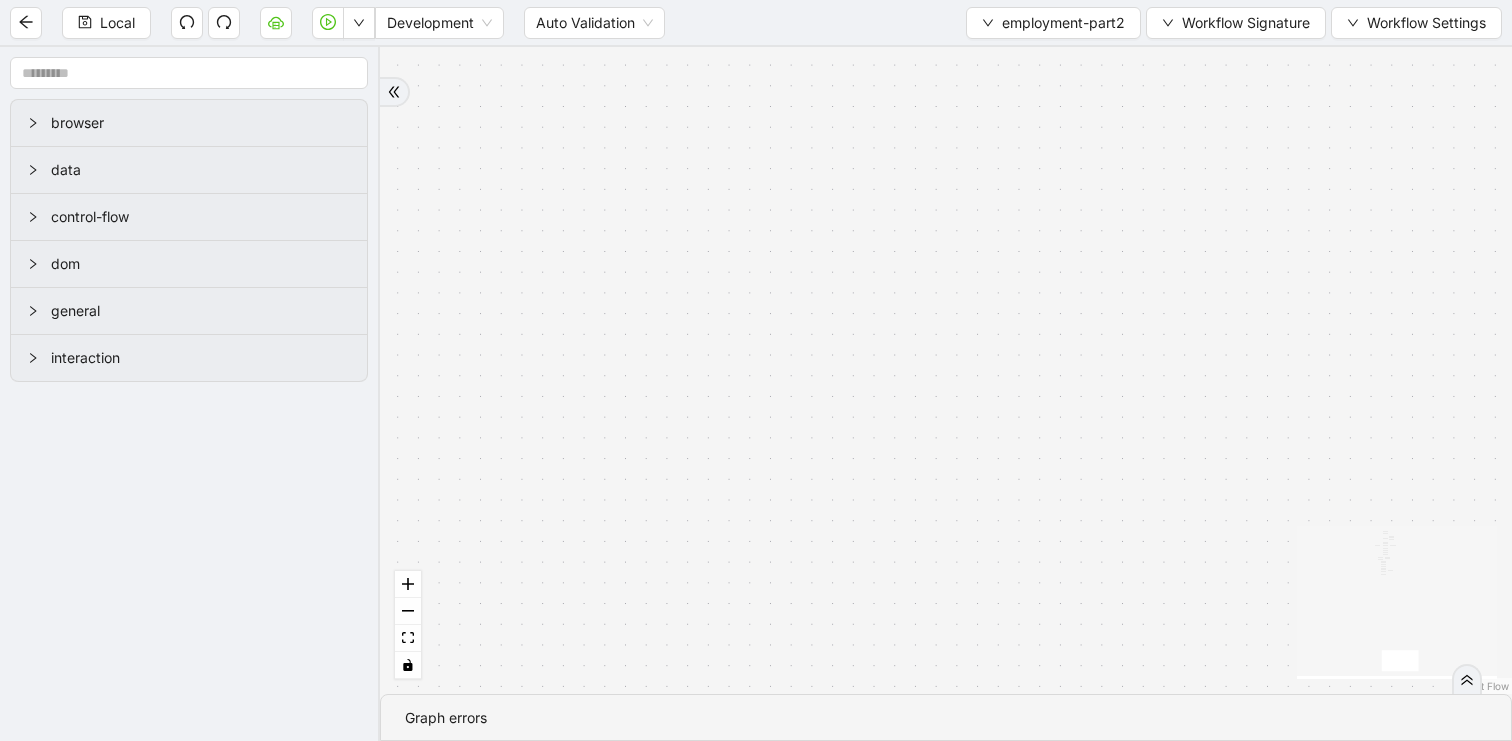 drag, startPoint x: 1129, startPoint y: 234, endPoint x: 1123, endPoint y: 538, distance: 304.0592 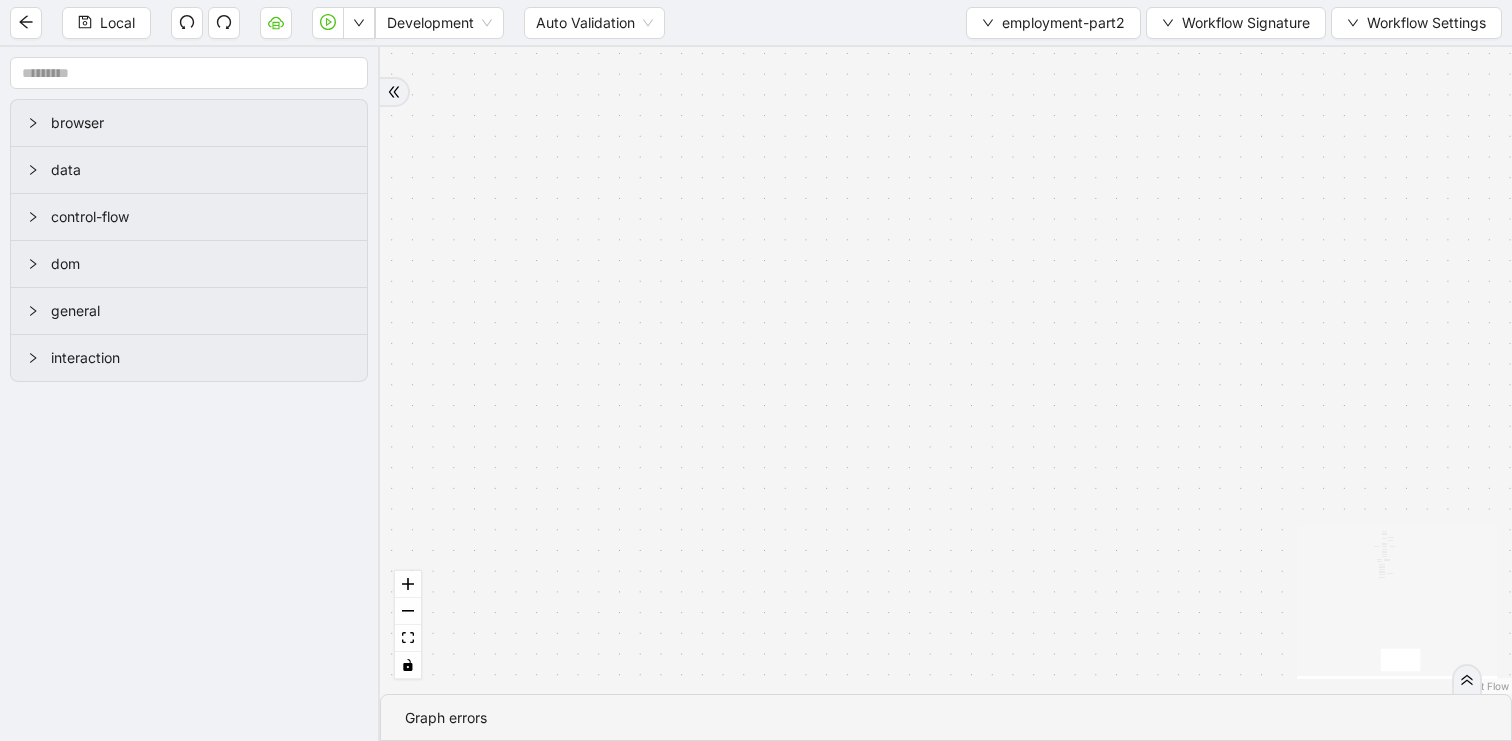drag, startPoint x: 1078, startPoint y: 228, endPoint x: 1079, endPoint y: 661, distance: 433.00116 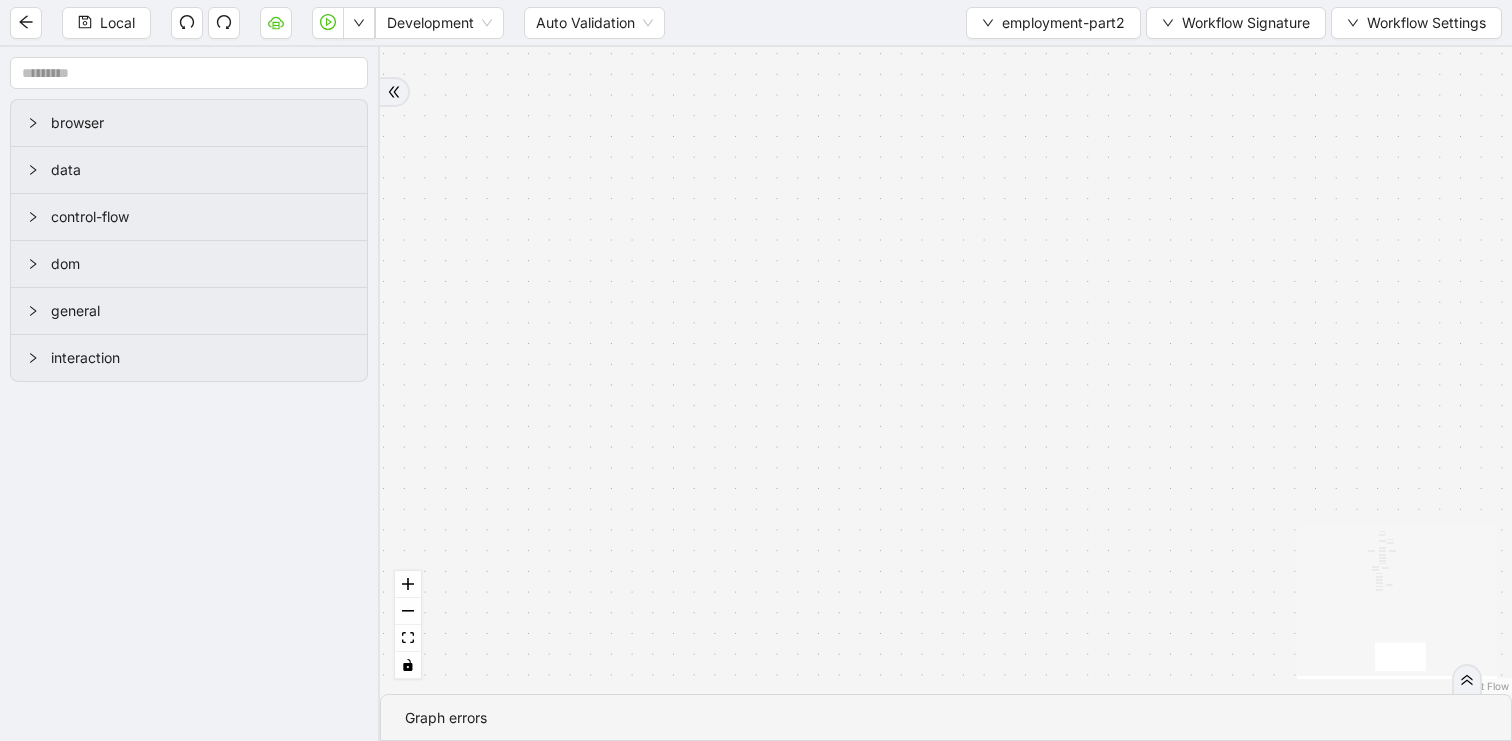 drag, startPoint x: 997, startPoint y: 258, endPoint x: 1073, endPoint y: 730, distance: 478.0795 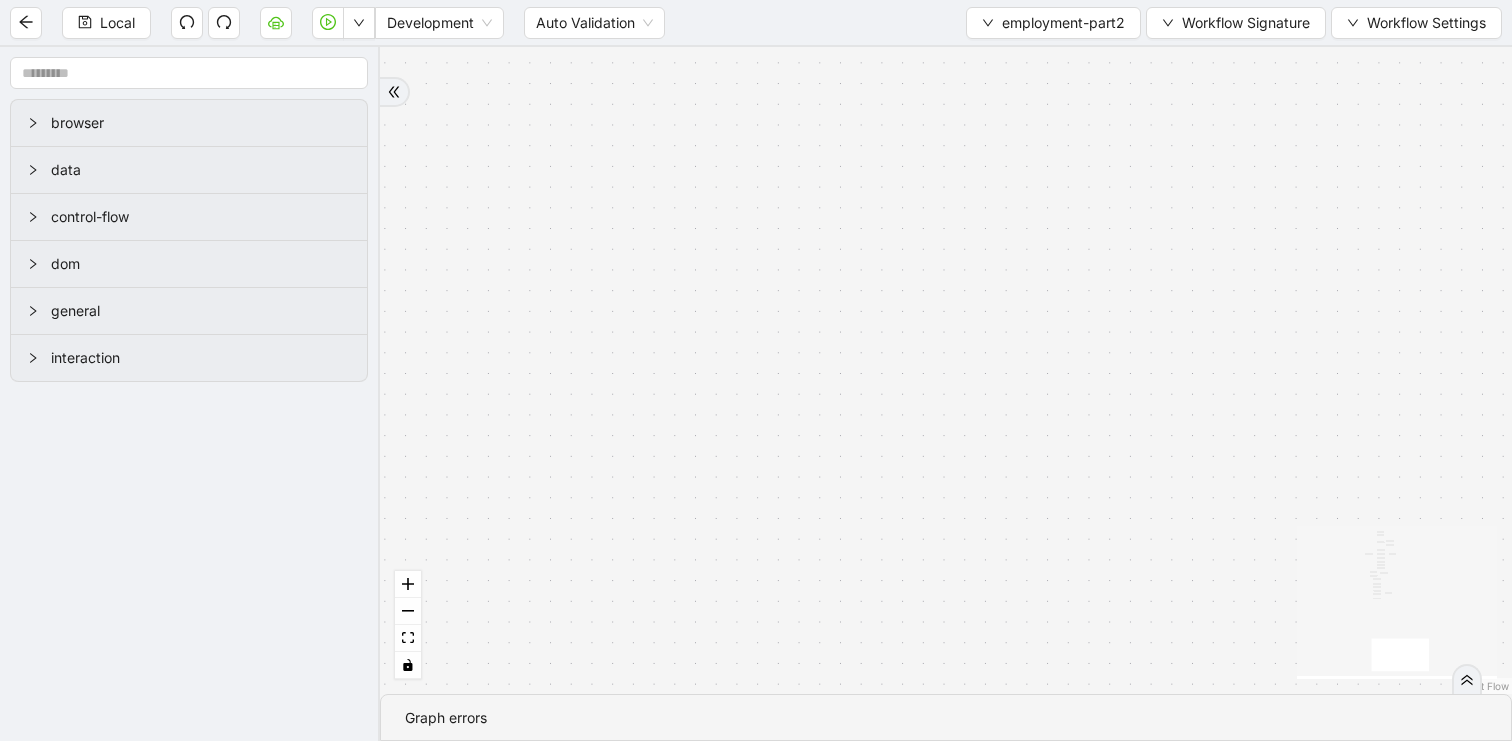 drag, startPoint x: 992, startPoint y: 300, endPoint x: 992, endPoint y: 814, distance: 514 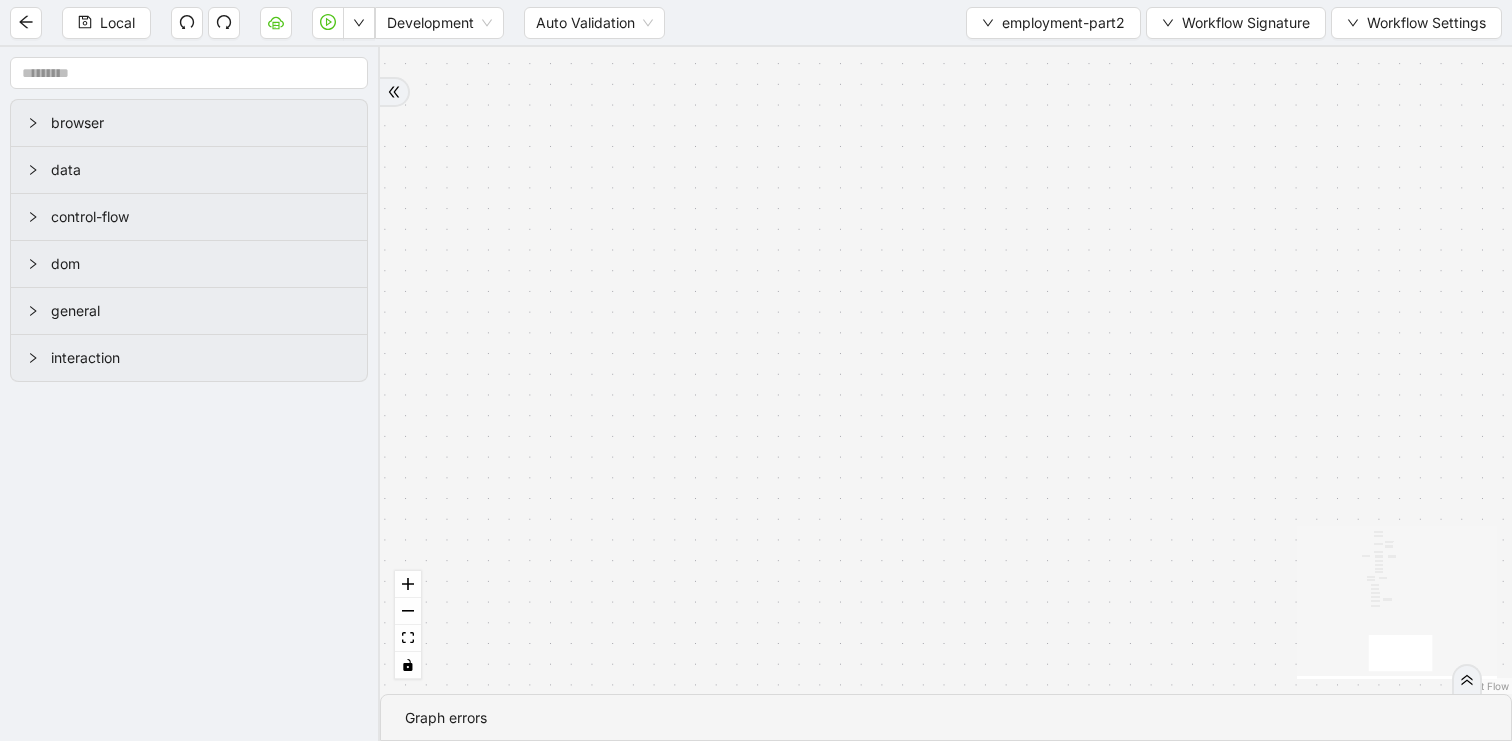 drag, startPoint x: 1060, startPoint y: 203, endPoint x: 1065, endPoint y: 733, distance: 530.02356 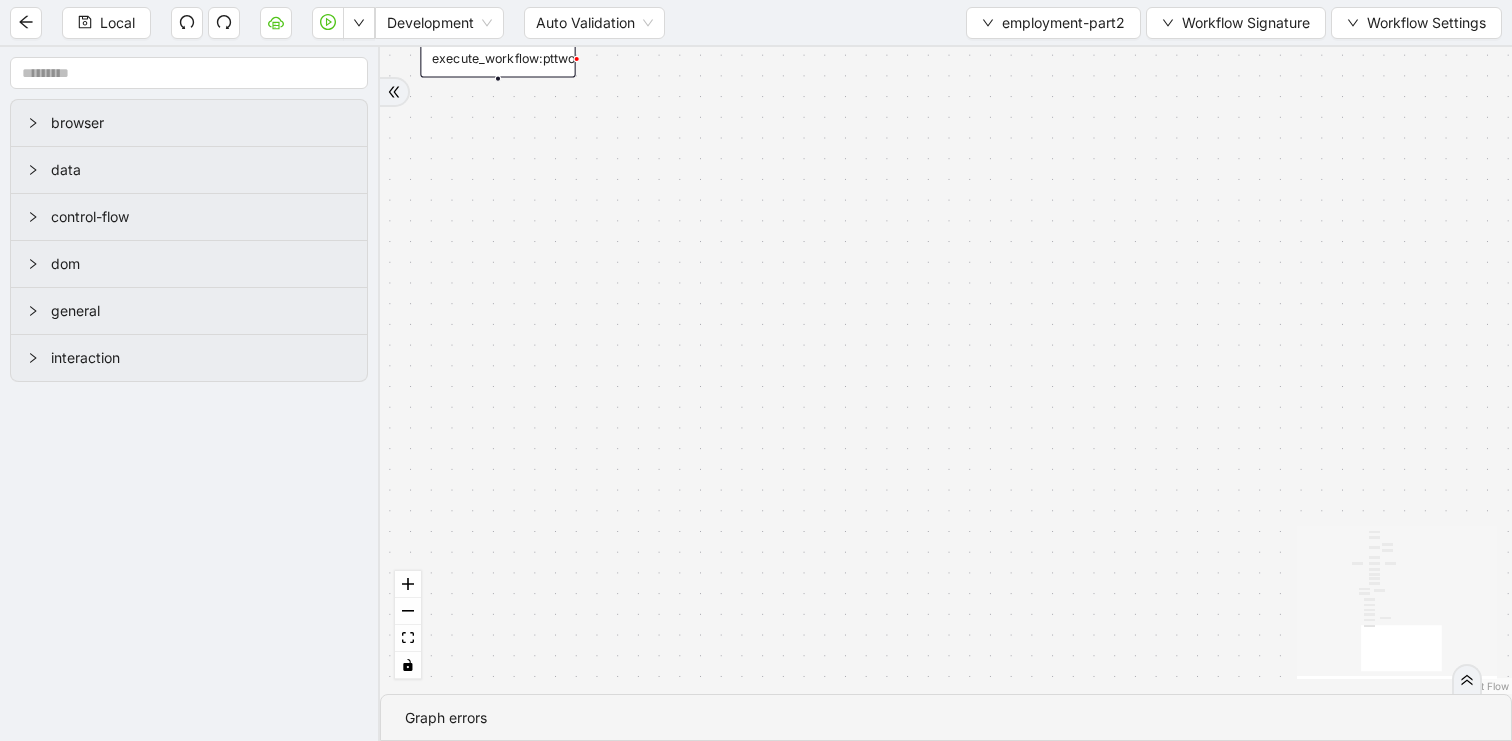 drag, startPoint x: 956, startPoint y: 209, endPoint x: 1028, endPoint y: 663, distance: 459.6738 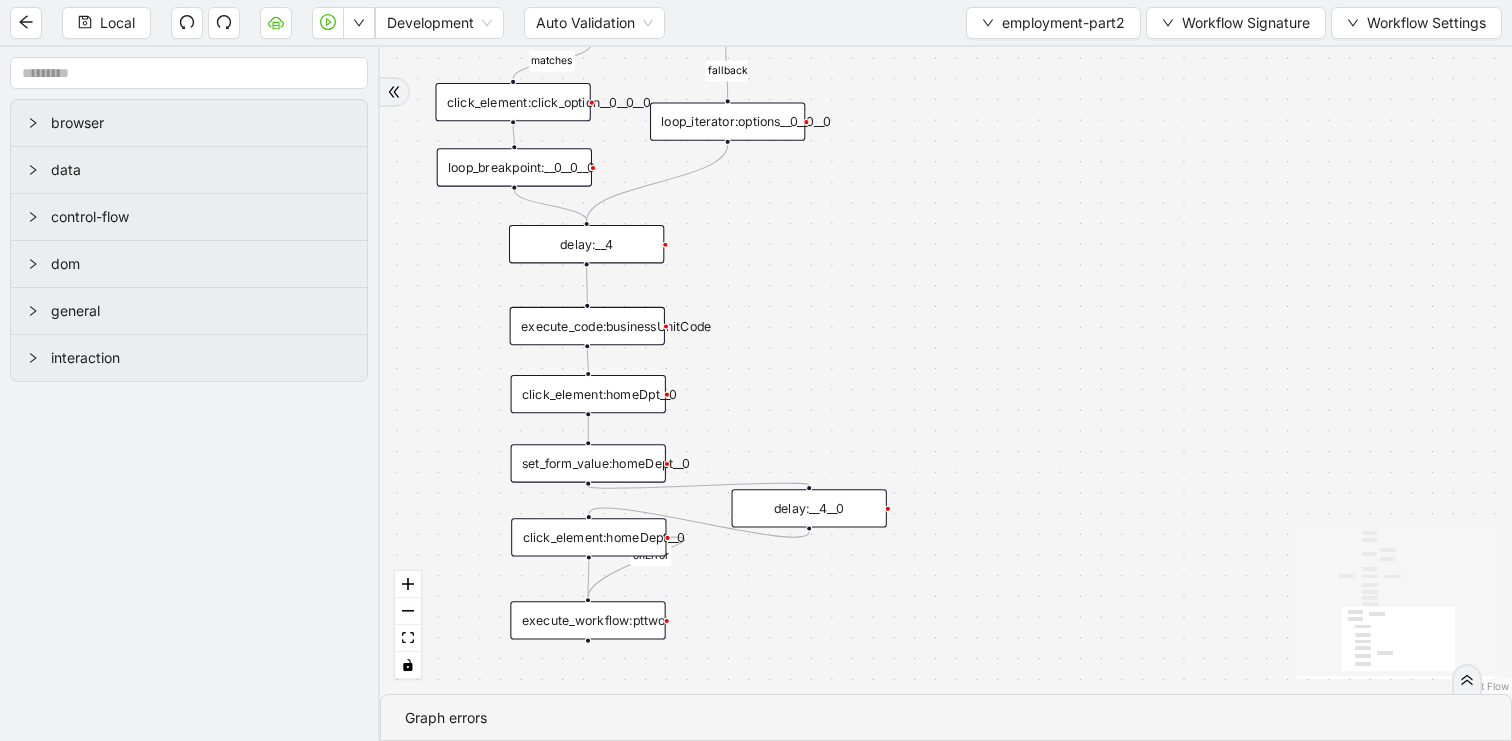 drag, startPoint x: 1007, startPoint y: 227, endPoint x: 1027, endPoint y: 340, distance: 114.75626 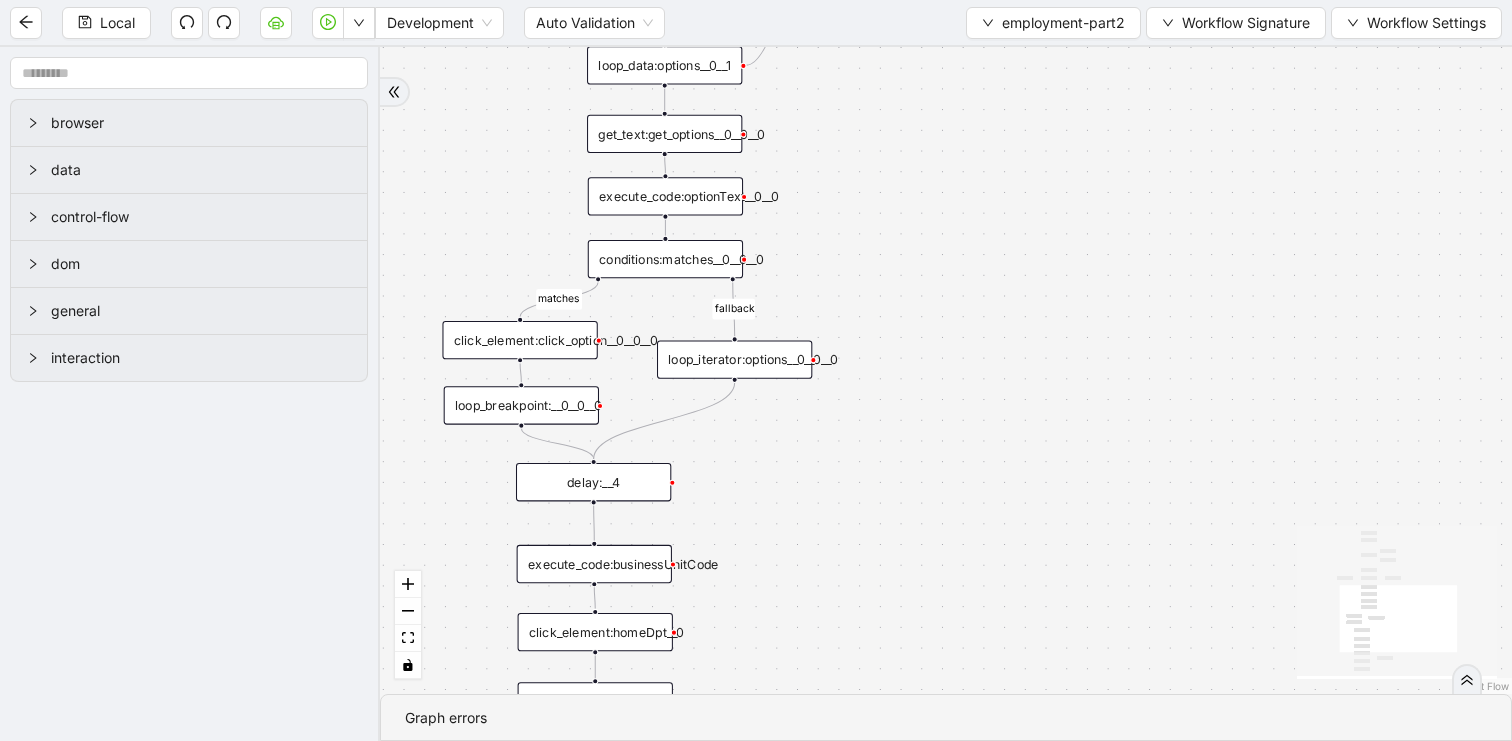 drag, startPoint x: 1025, startPoint y: 176, endPoint x: 1043, endPoint y: 524, distance: 348.4652 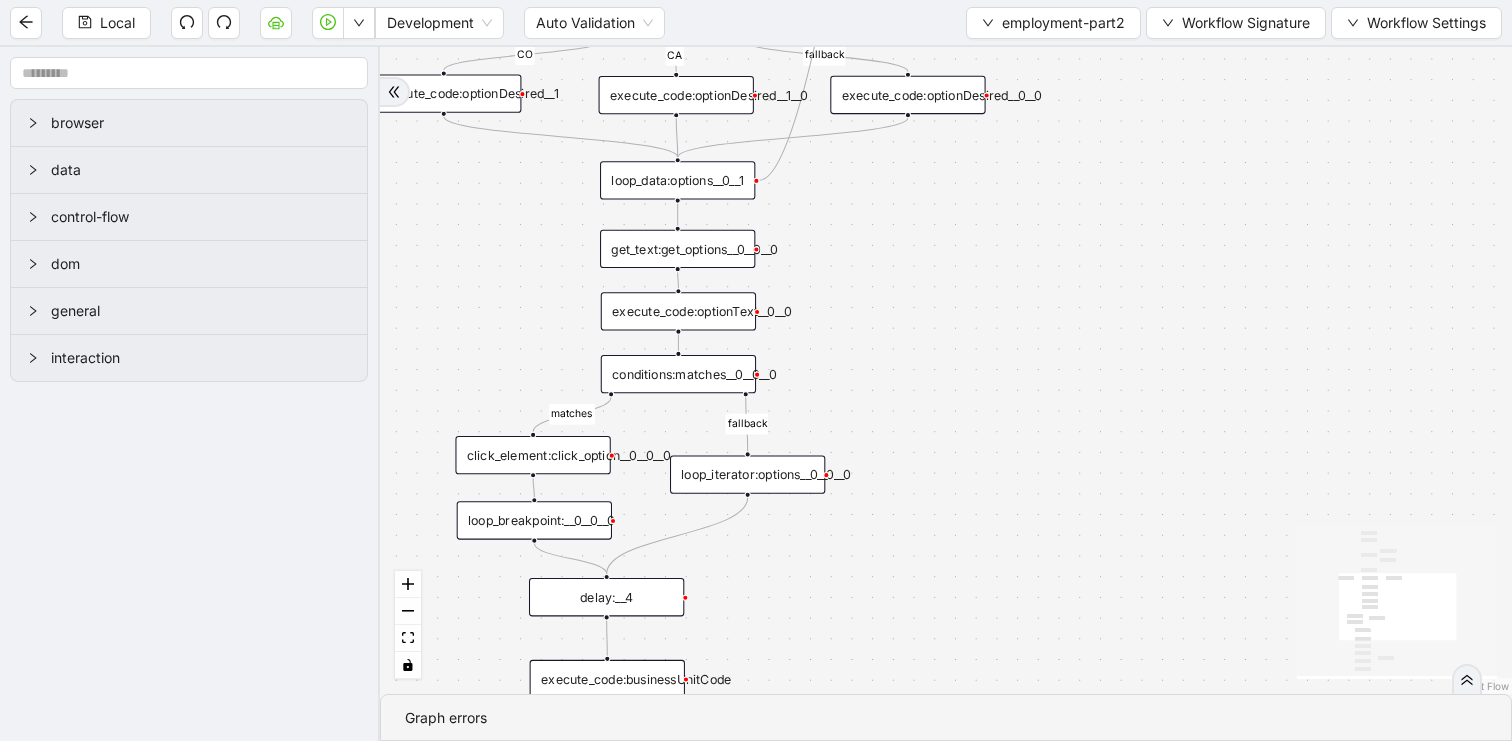 drag, startPoint x: 1044, startPoint y: 259, endPoint x: 1046, endPoint y: 596, distance: 337.00592 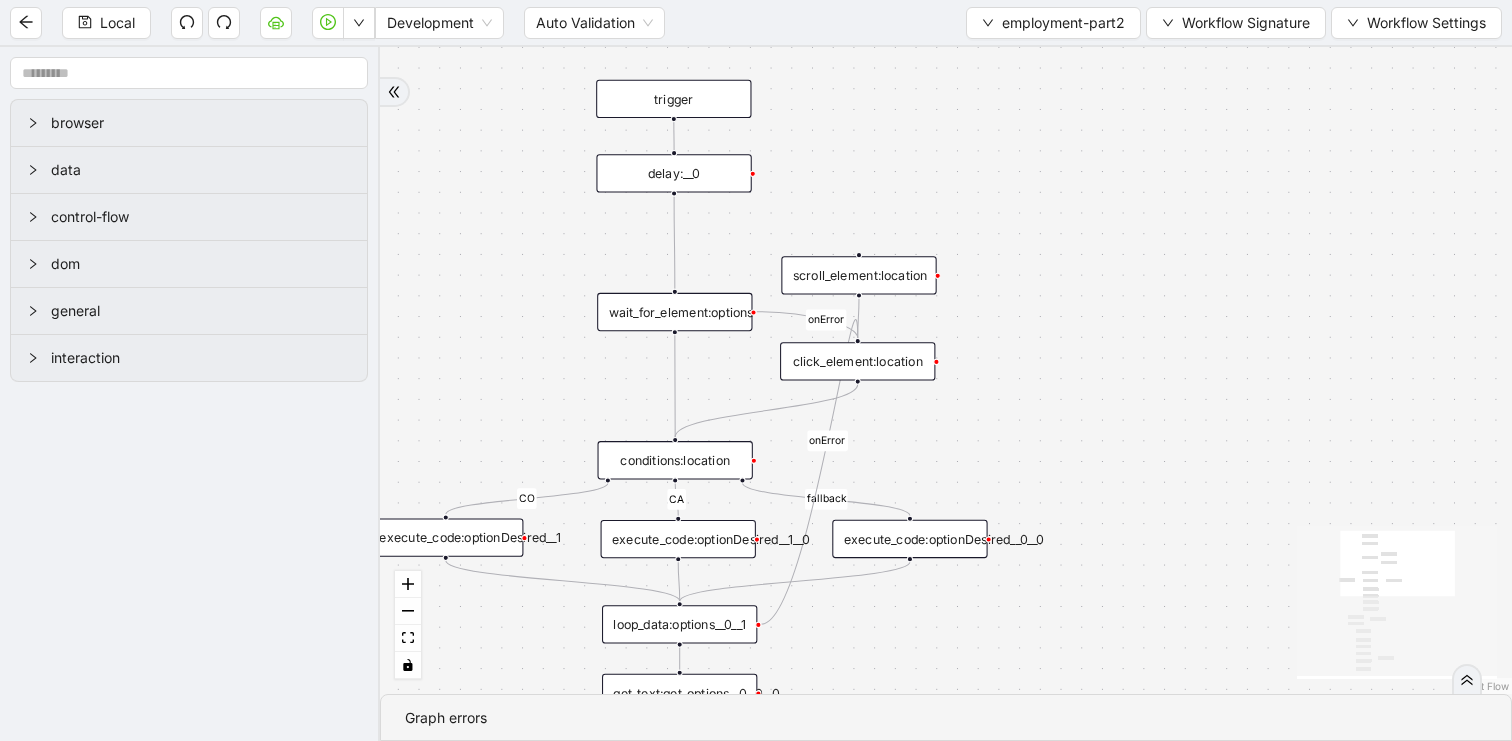drag, startPoint x: 1049, startPoint y: 369, endPoint x: 1049, endPoint y: 471, distance: 102 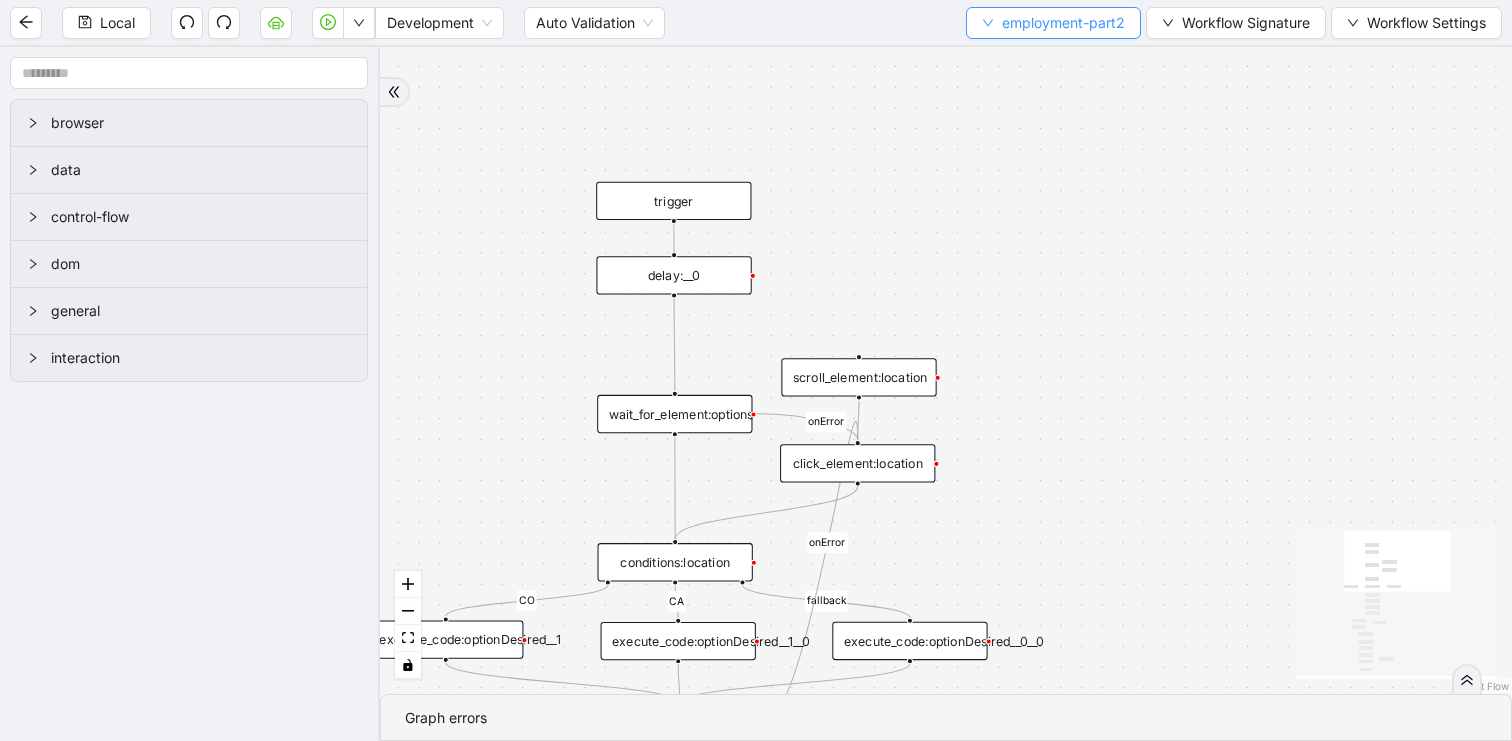 click on "employment-part2" at bounding box center [1063, 23] 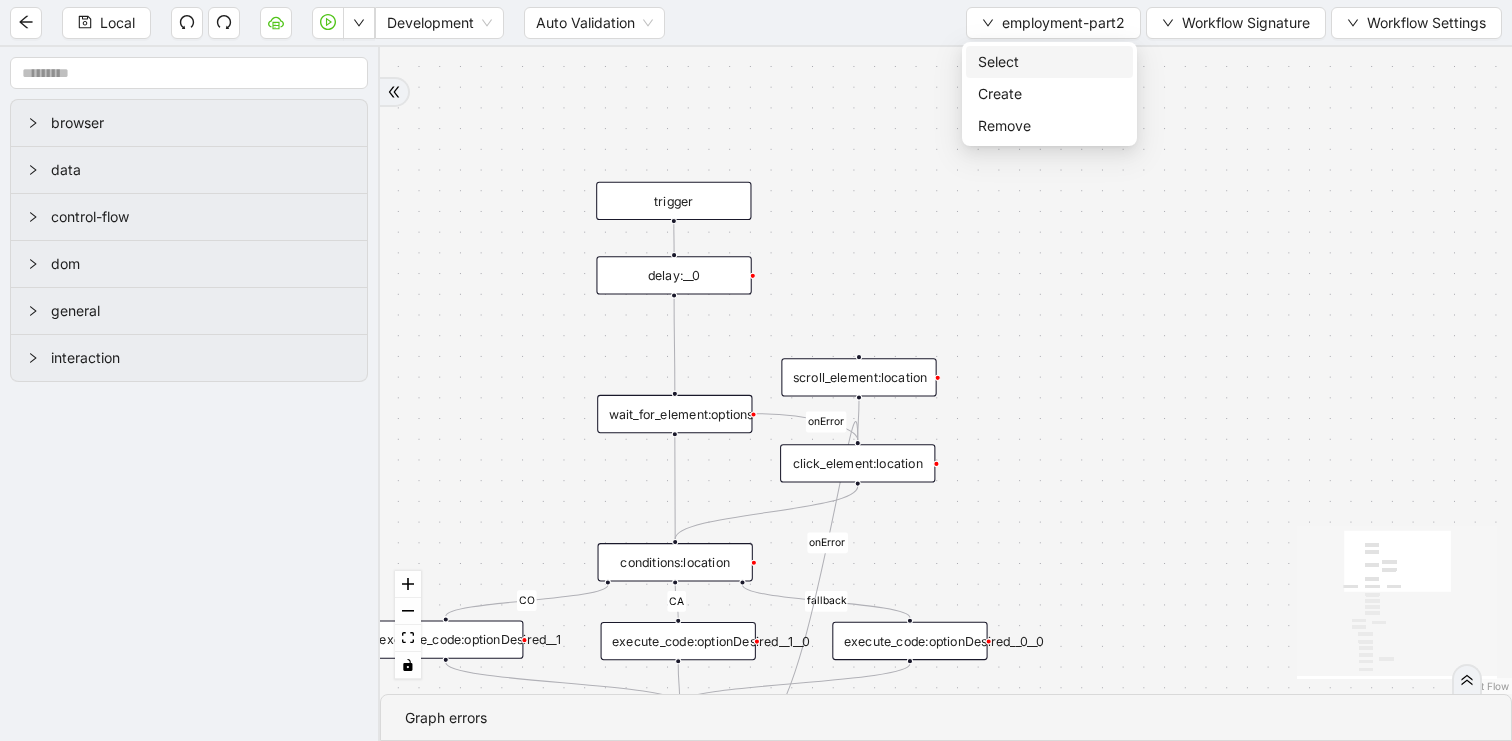 click on "Select" at bounding box center [1049, 62] 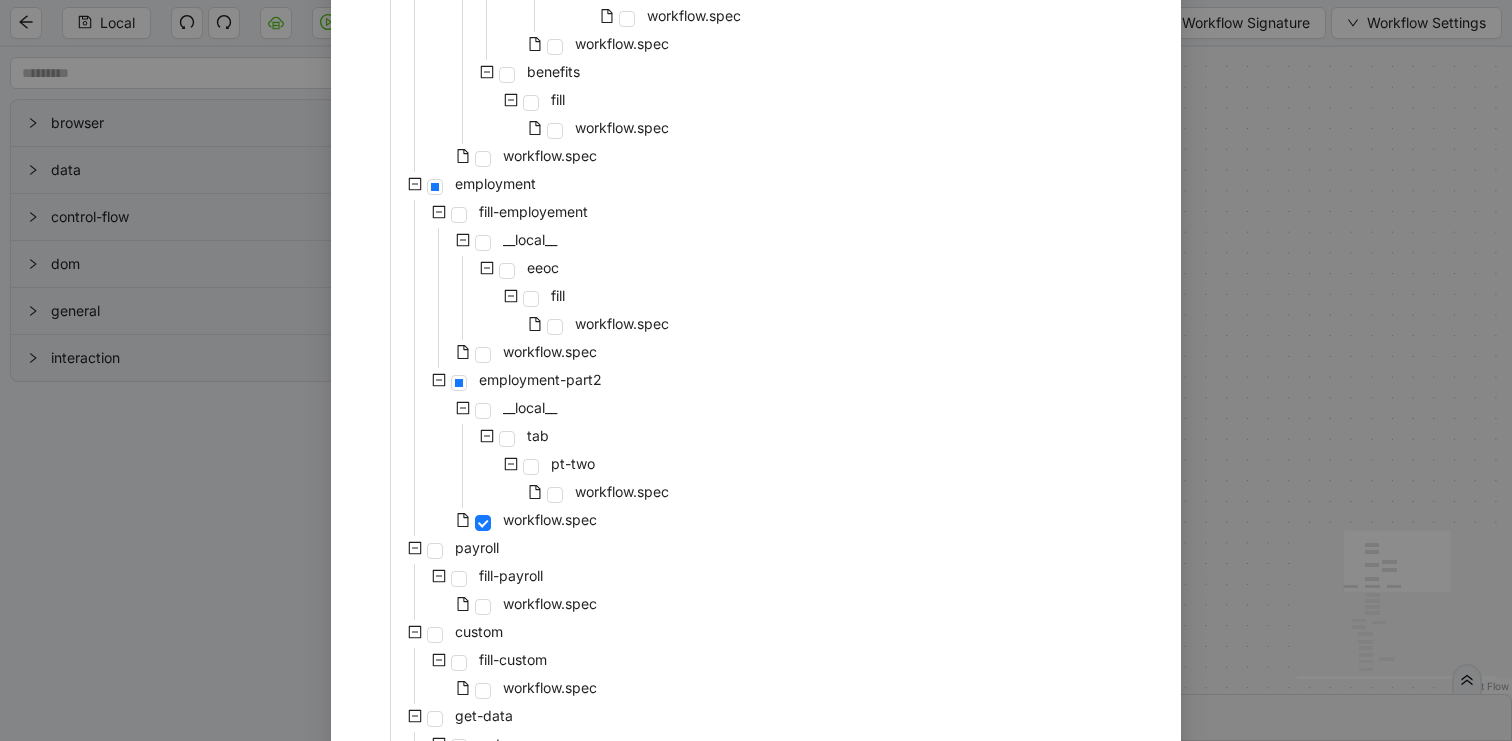 scroll, scrollTop: 963, scrollLeft: 0, axis: vertical 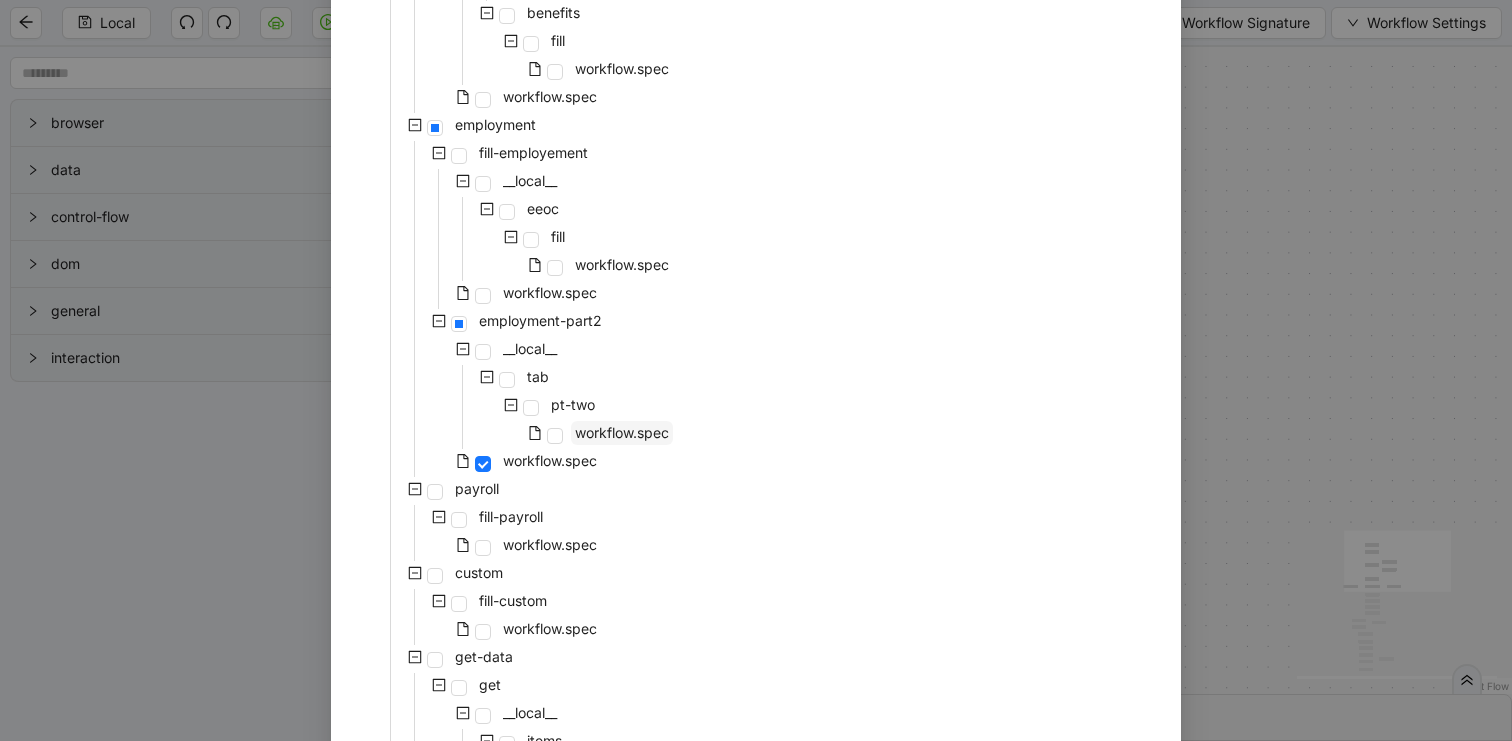 click on "workflow.spec" at bounding box center (622, 433) 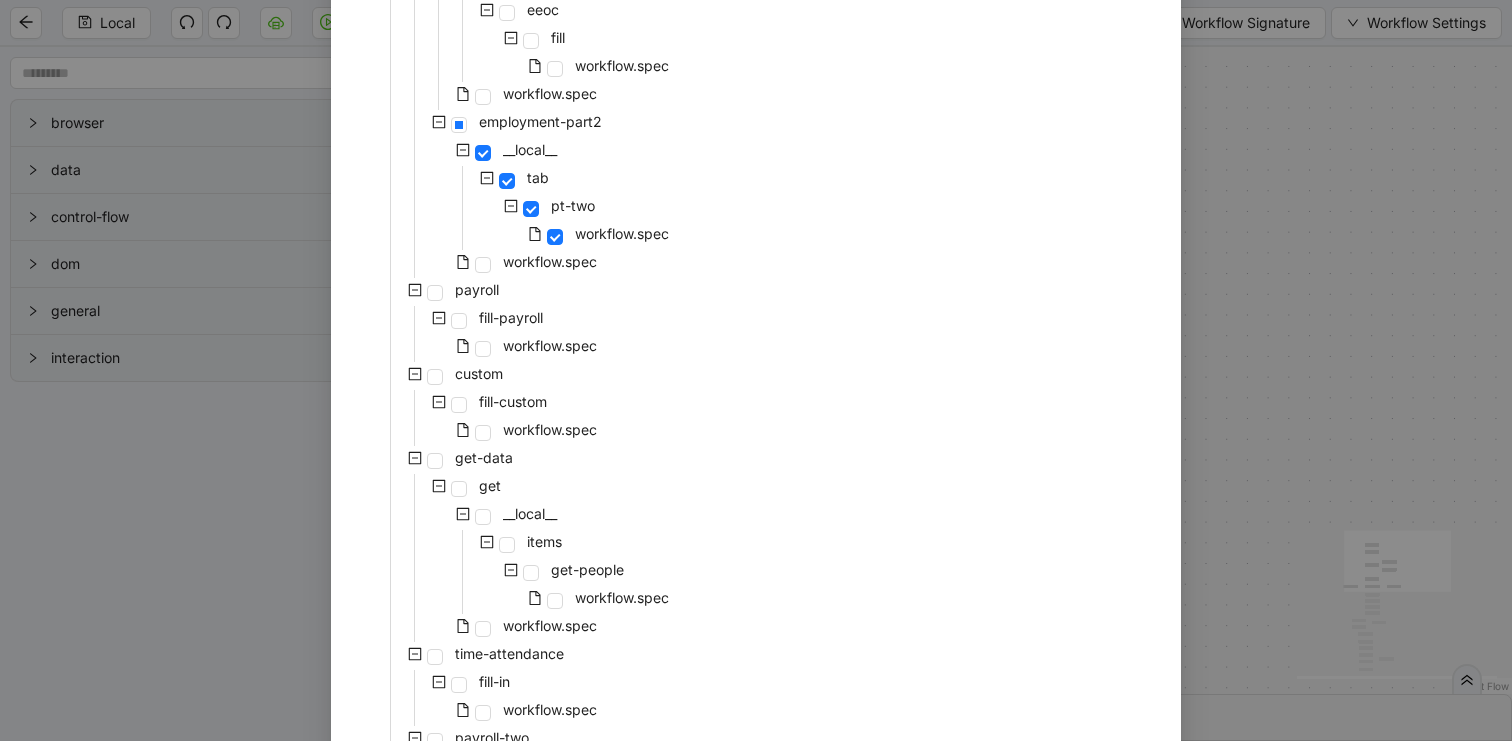scroll, scrollTop: 1347, scrollLeft: 0, axis: vertical 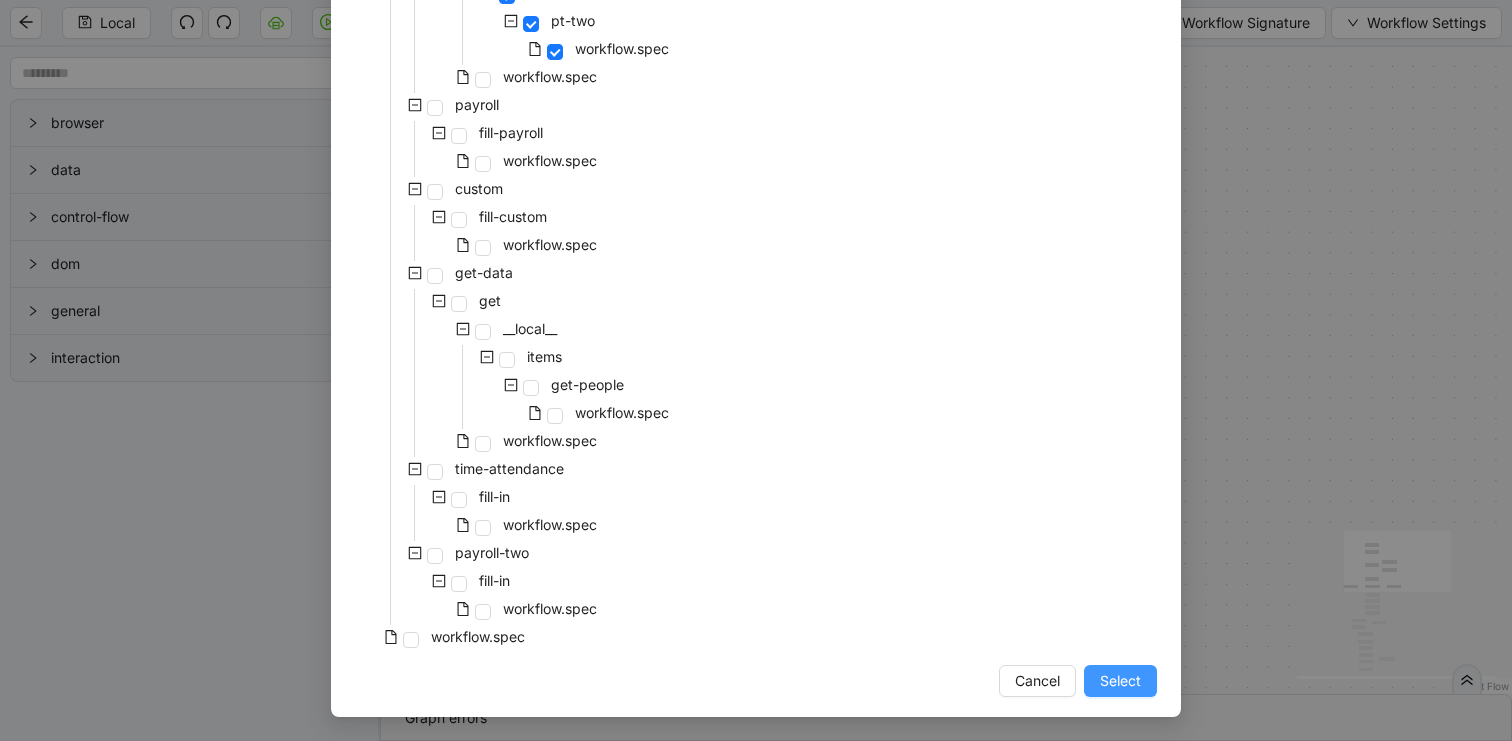 click on "Select" at bounding box center [1120, 681] 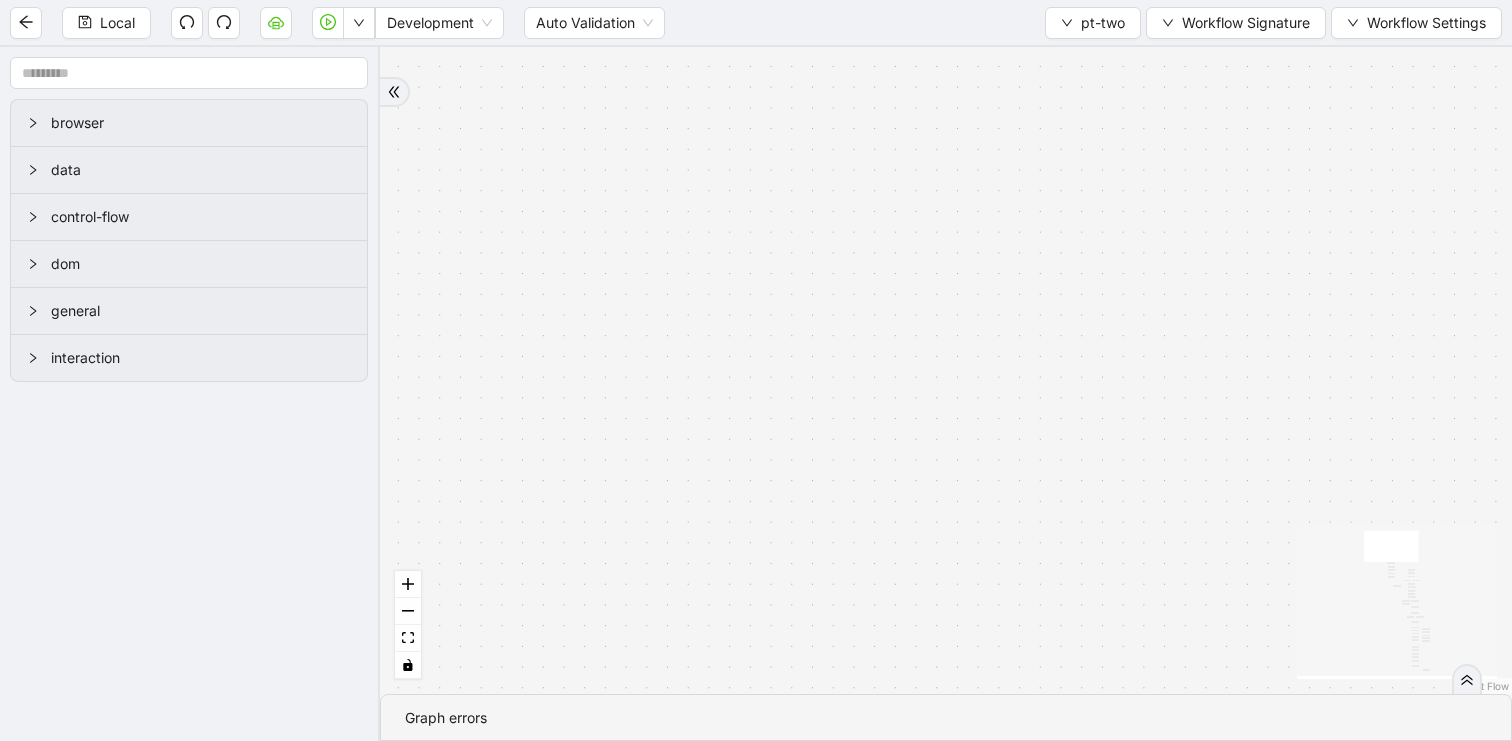 drag, startPoint x: 1292, startPoint y: 223, endPoint x: 1021, endPoint y: 813, distance: 649.2619 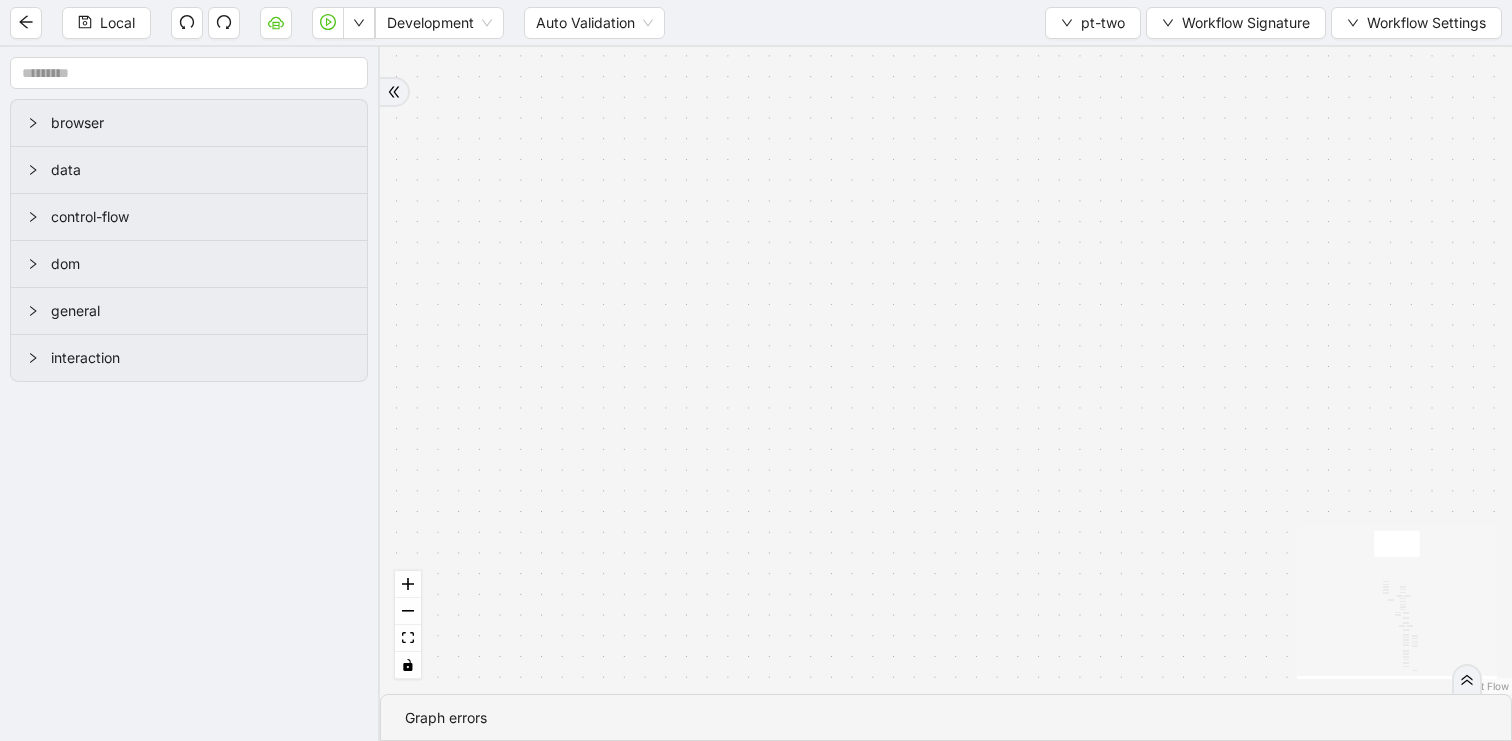 drag, startPoint x: 1067, startPoint y: 298, endPoint x: 1069, endPoint y: 559, distance: 261.00766 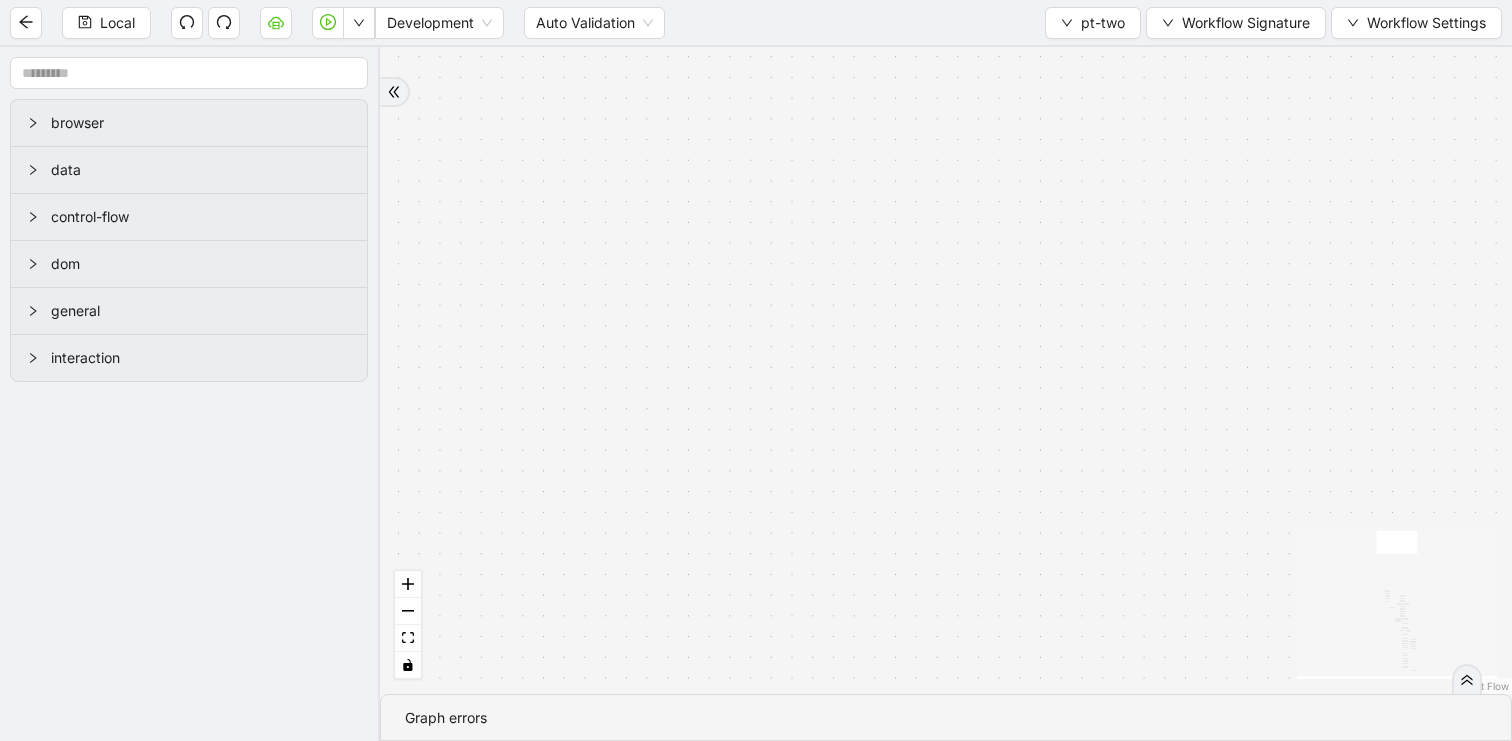 click on "fallback matches benefitsNBE fallback fullTime fallback onError onError onError onError onError trigger execute_code:businessUnitCode scroll_element:next click_element:next click_element:gotonextsection delay:__0 delay:__1 delay:__2 delay:__4 click_element:homeDpt__0 set_form_value:homeDept__0 get_text:get_options__0__0 conditions:matches__0__0 loop_breakpoint:__0__0 click_element:click_option__0__0 loop_iterator:options__0__0 loop_data:options__0__0 delay:__3__0__1 click_element:homeDept__0 click_element:benefits__0 execute_code:optionText__0__0__0__0 click_element:email set_form_value:email execute_code:optionDesired__1 execute_code:optionDesired__0__0 conditions:benefitsBranc__0 click_element:workEmailNonE set_form_value:workEmailNonE delay:__1__0 delay:__3 delay:__3__1 delay:__1__0__0 scroll_element:email delay:__0__0 scroll_element:workEmailNonE delay:__3__1__1 delay: conditions:acaBenefits click_element:designateFullTime click_element:calculatePartTime delay:__3__0__1__0" at bounding box center (946, 370) 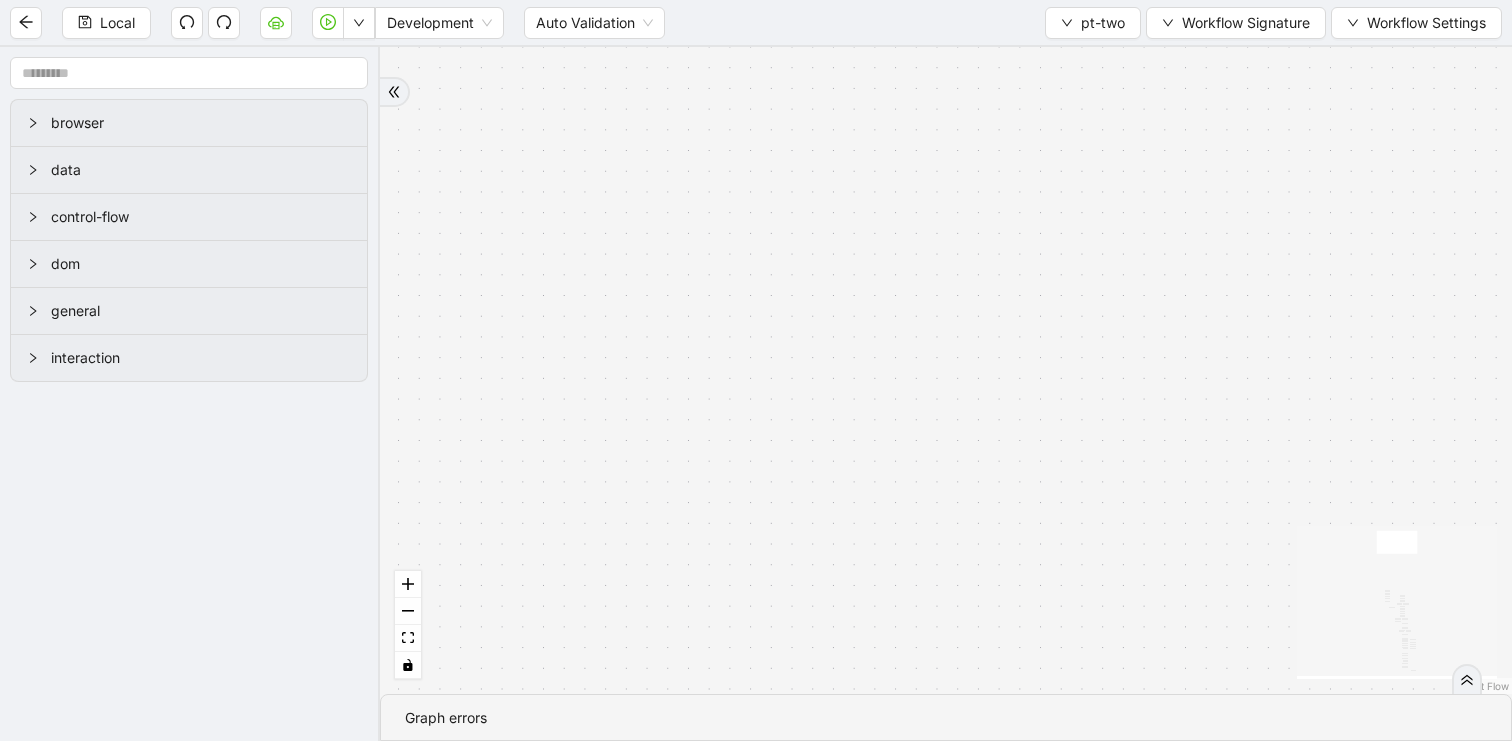 drag, startPoint x: 913, startPoint y: 528, endPoint x: 977, endPoint y: -67, distance: 598.4321 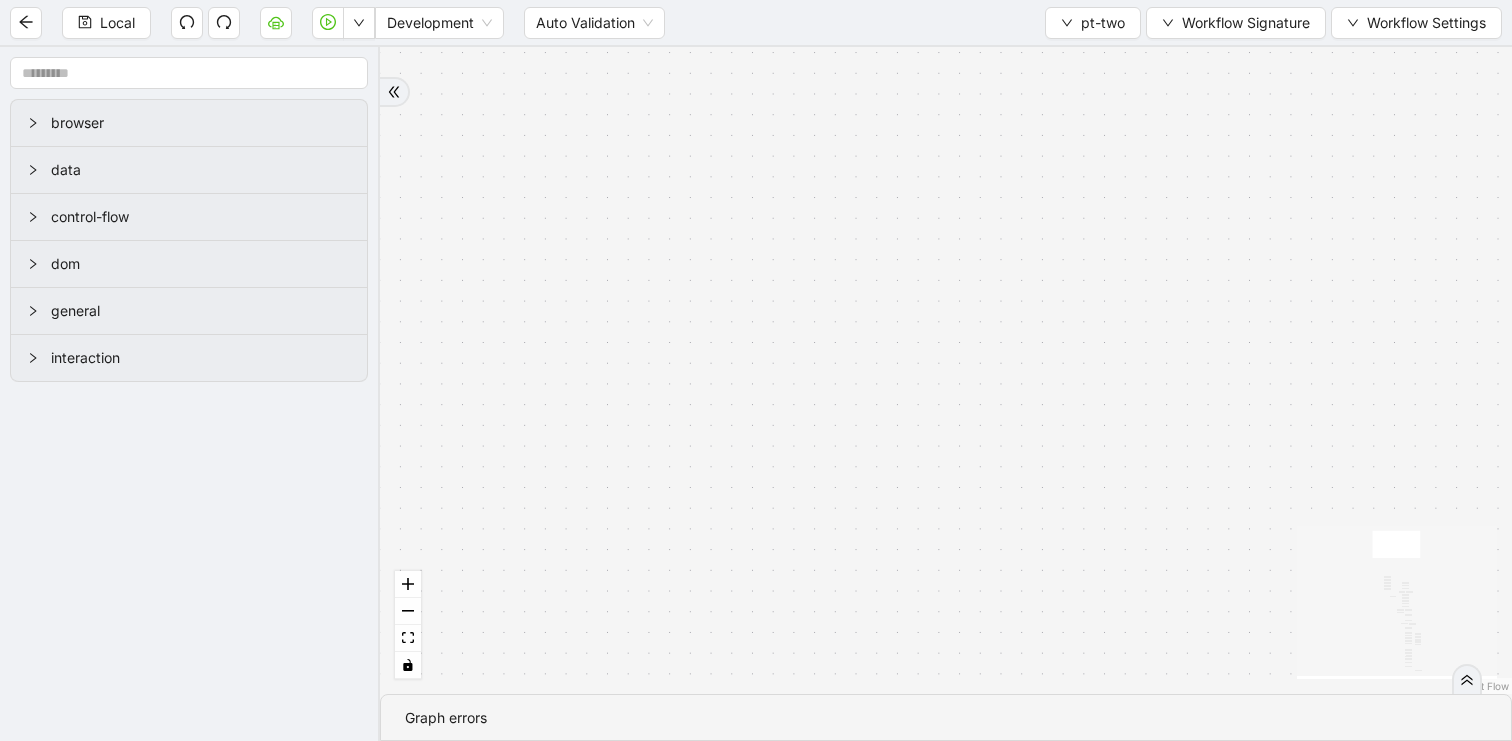 drag, startPoint x: 951, startPoint y: 399, endPoint x: 935, endPoint y: -94, distance: 493.25955 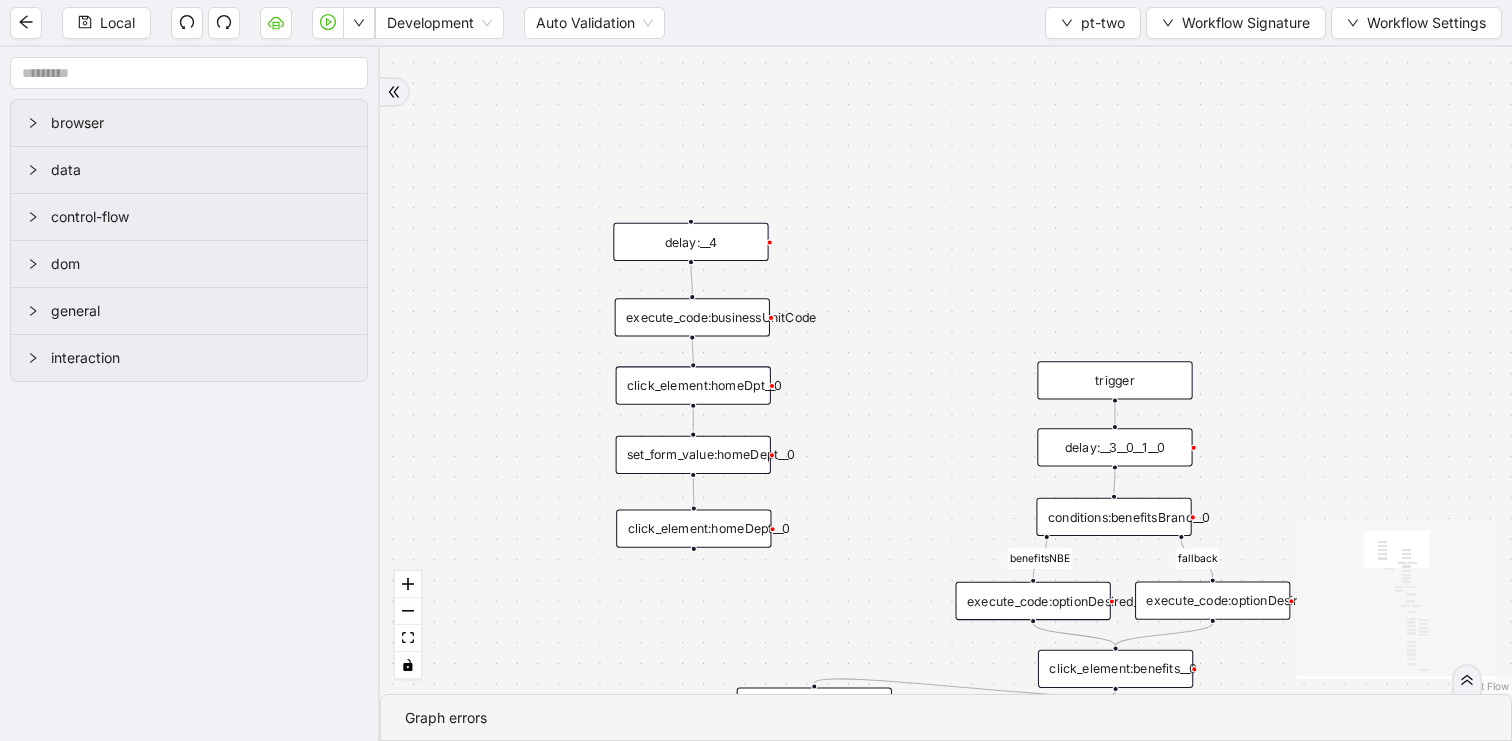 drag, startPoint x: 936, startPoint y: 462, endPoint x: 903, endPoint y: 28, distance: 435.2528 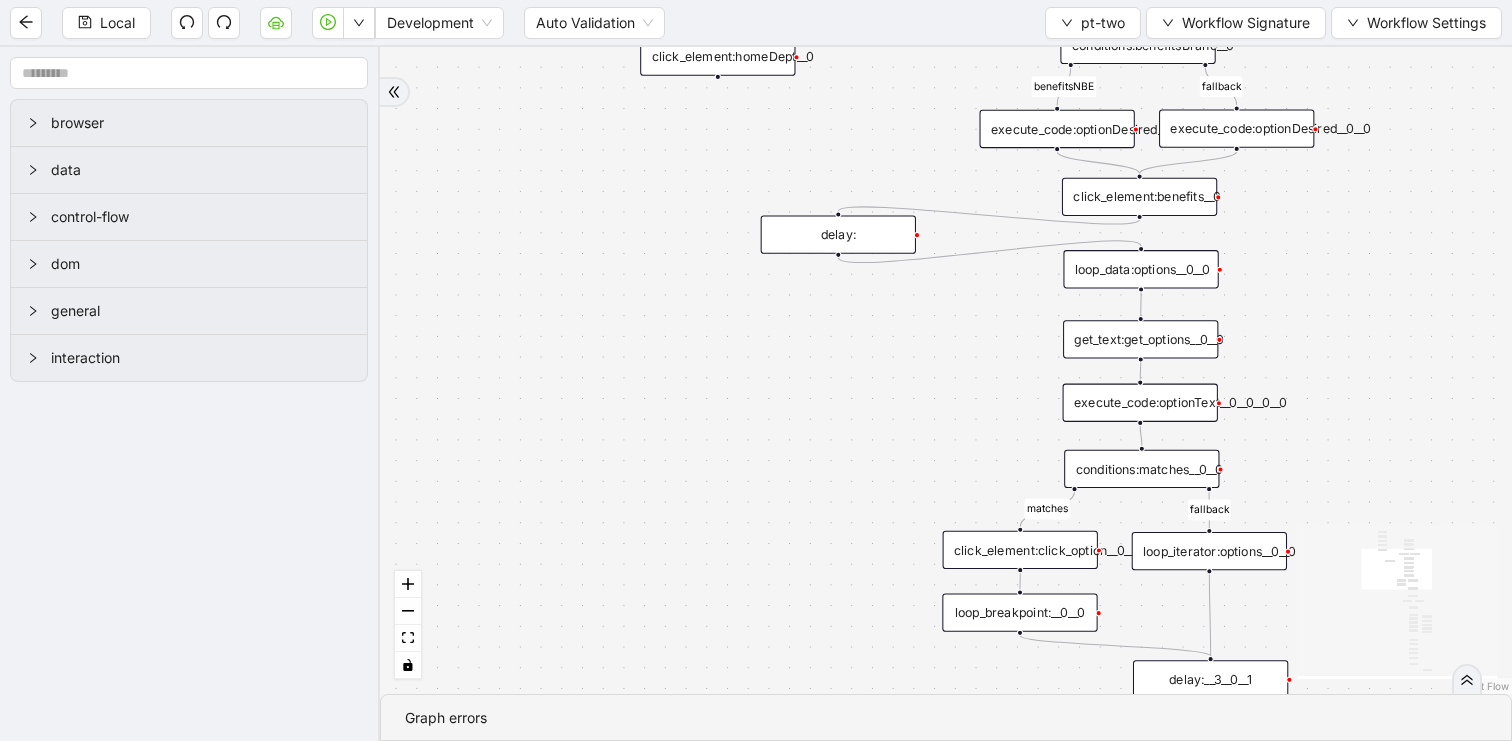 drag, startPoint x: 946, startPoint y: 392, endPoint x: 970, endPoint y: -57, distance: 449.64096 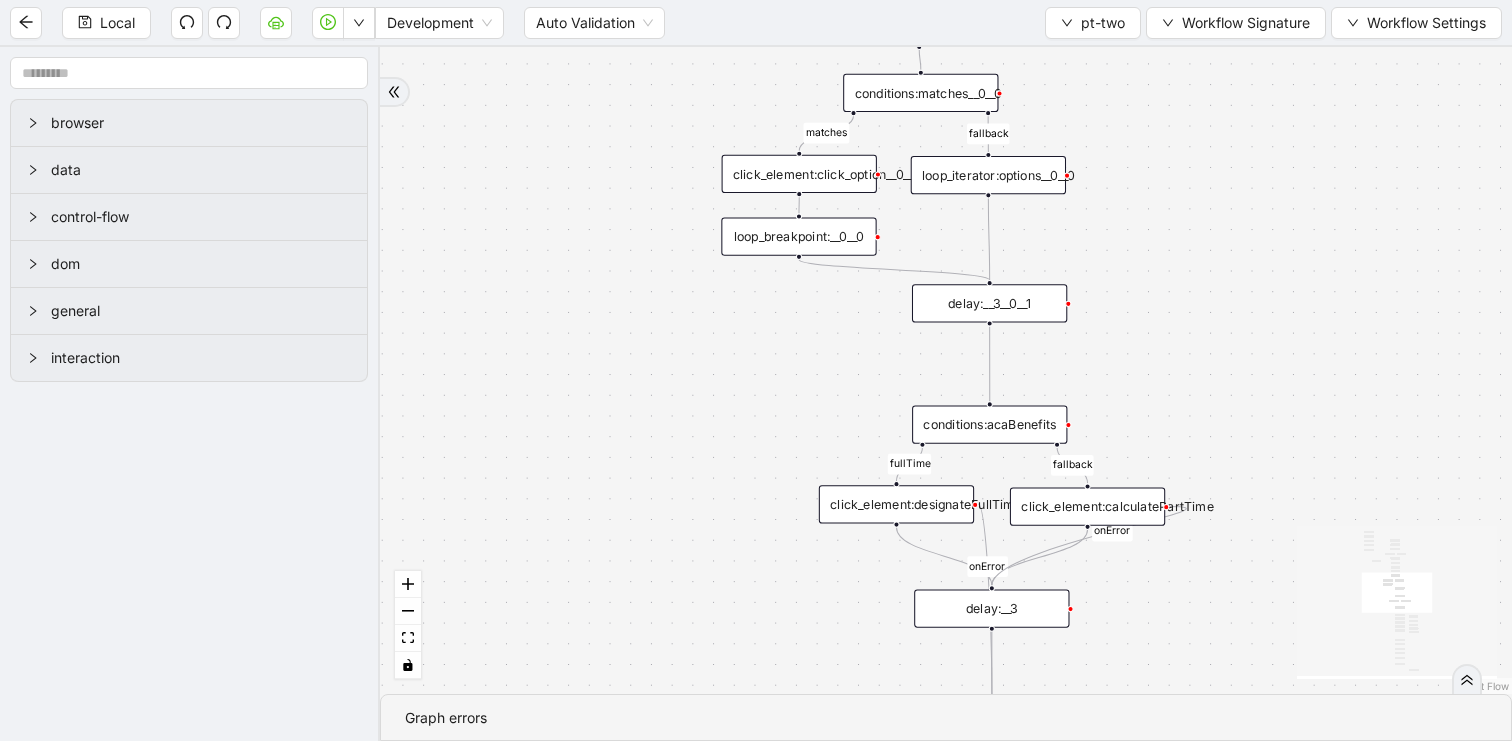 drag, startPoint x: 736, startPoint y: 494, endPoint x: 736, endPoint y: 172, distance: 322 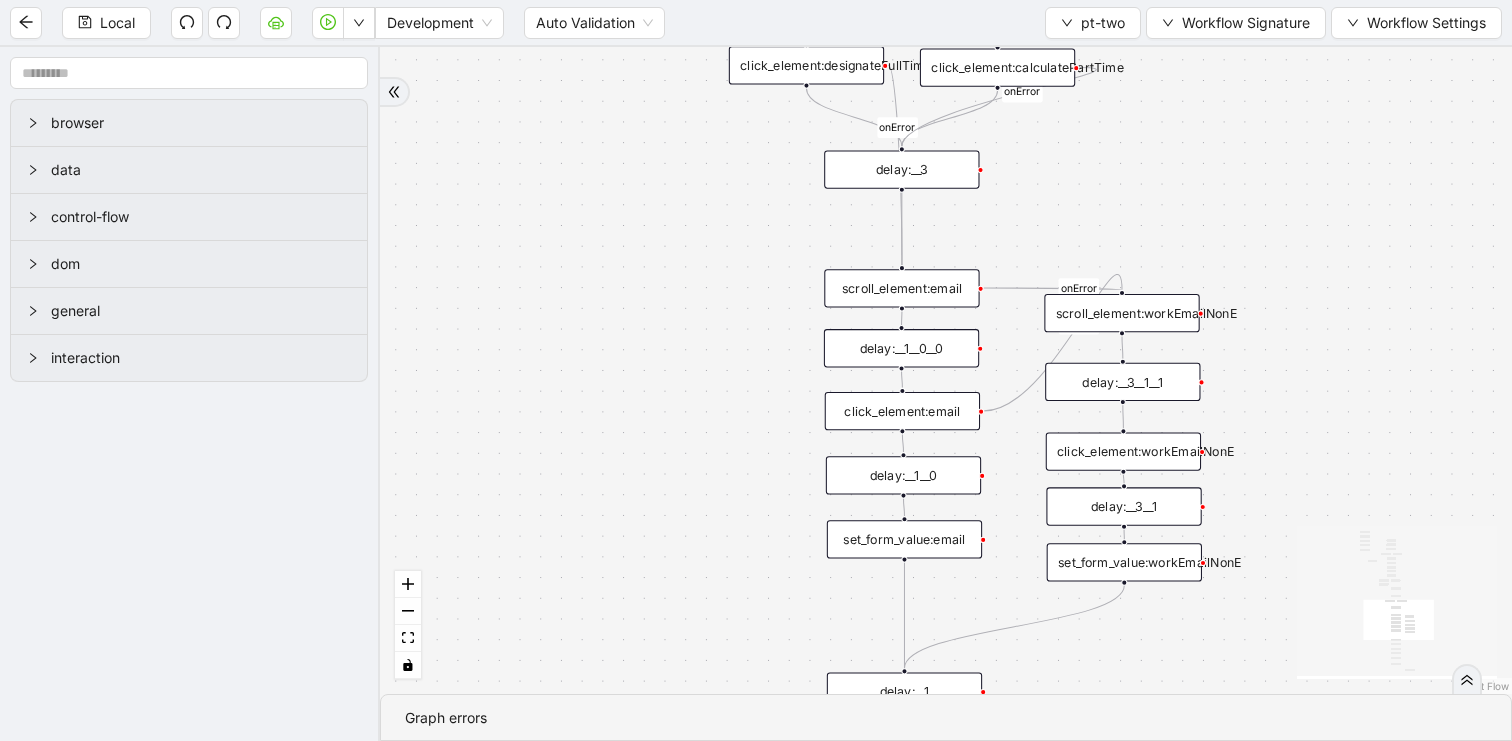 drag, startPoint x: 773, startPoint y: 471, endPoint x: 671, endPoint y: 343, distance: 163.6704 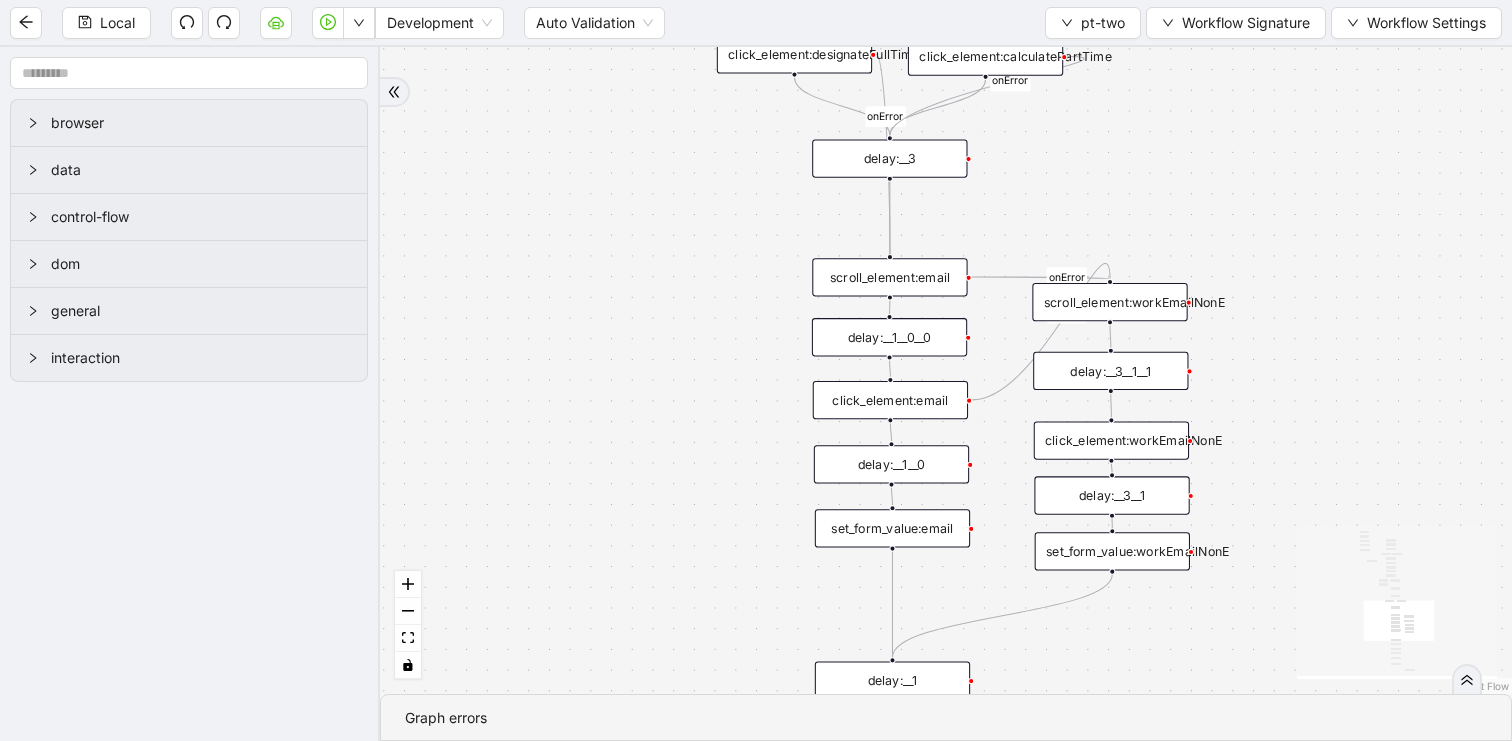 drag, startPoint x: 754, startPoint y: 246, endPoint x: 678, endPoint y: 492, distance: 257.47232 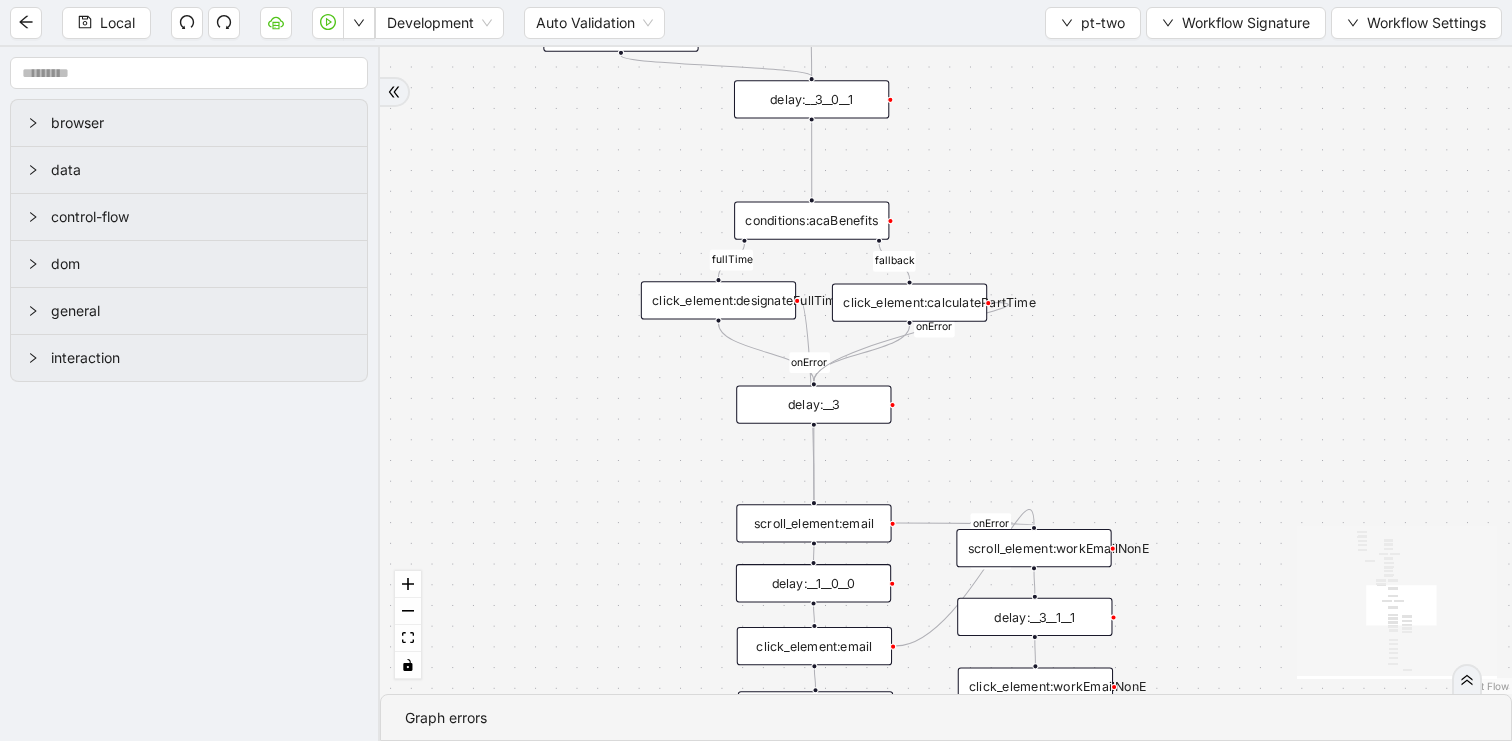 click on "click_element:designateFullTime" at bounding box center (718, 300) 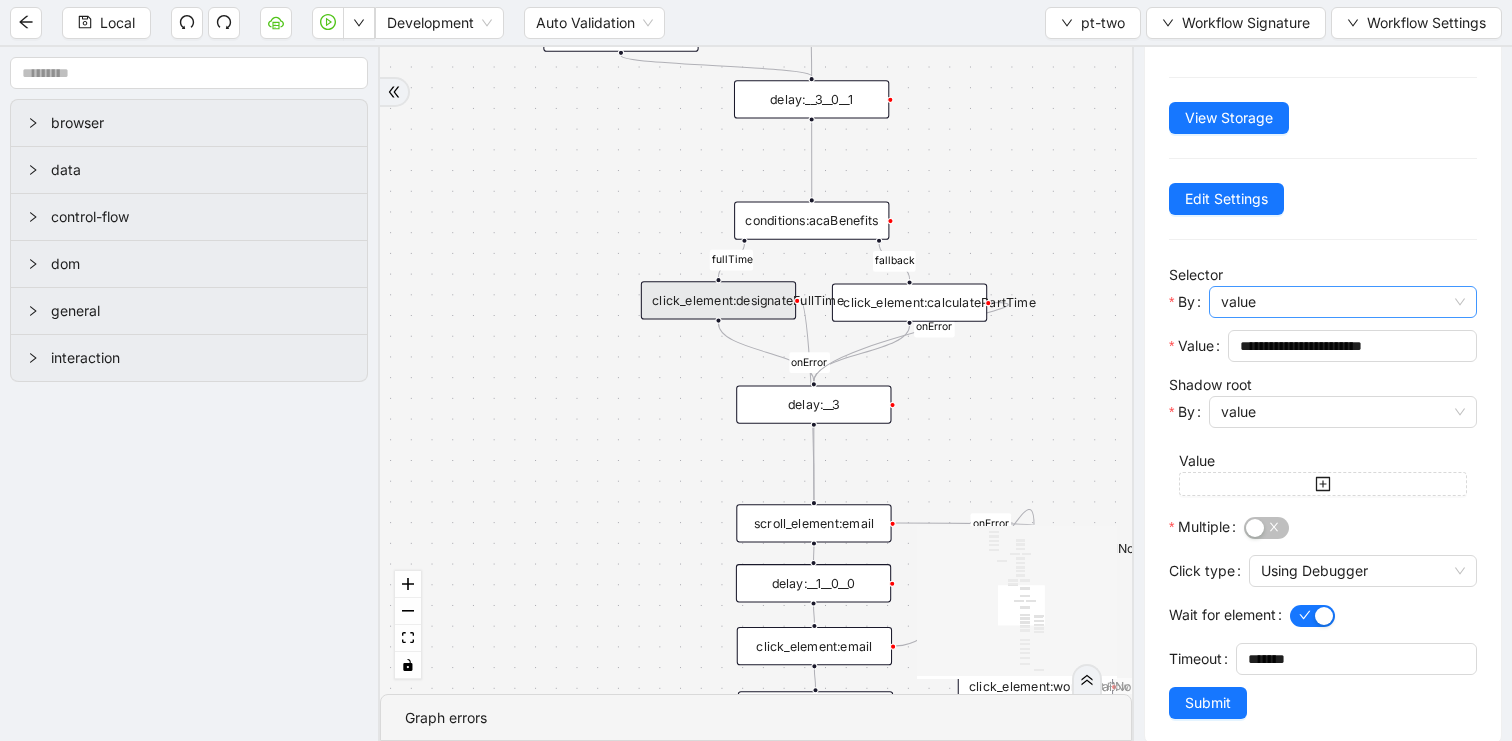 scroll, scrollTop: 94, scrollLeft: 0, axis: vertical 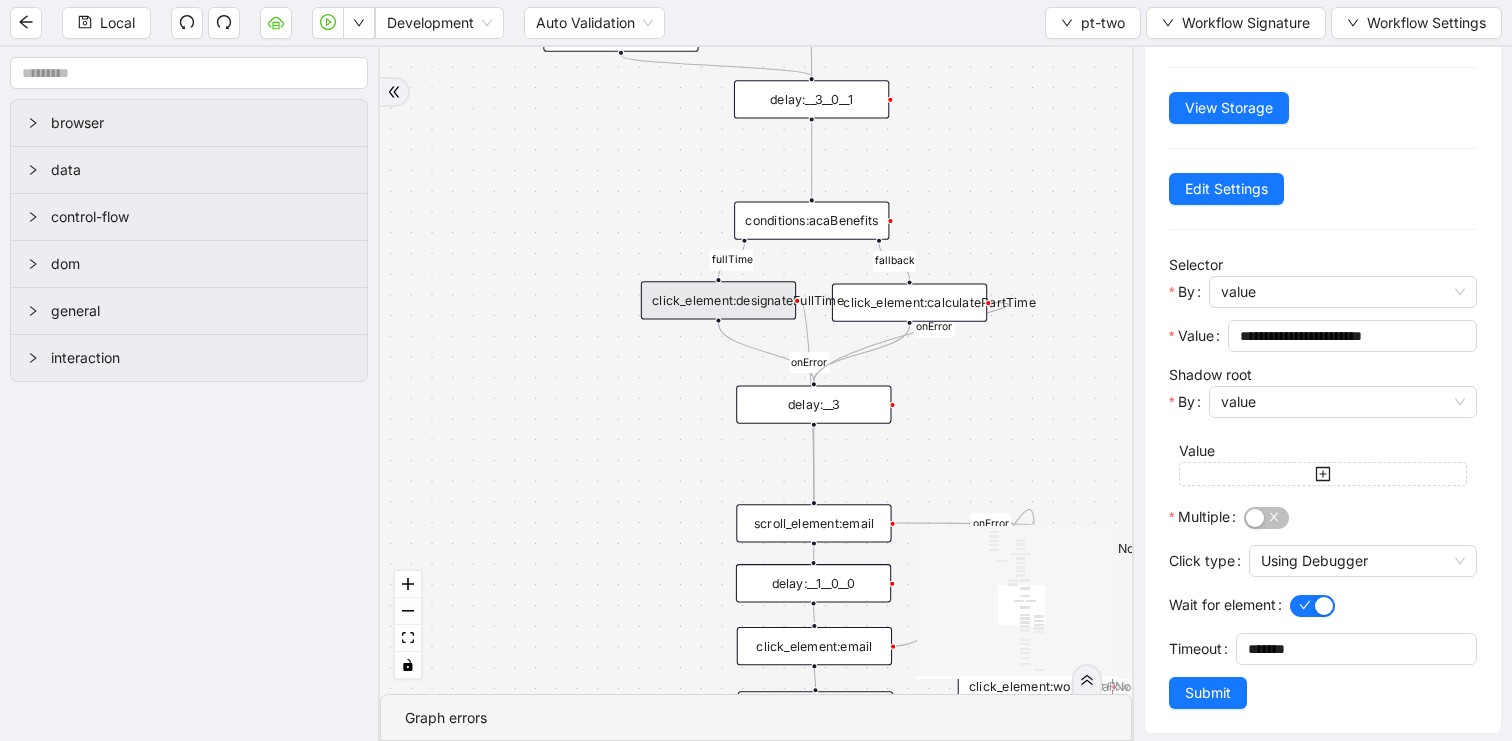 click on "conditions:acaBenefits" at bounding box center [811, 220] 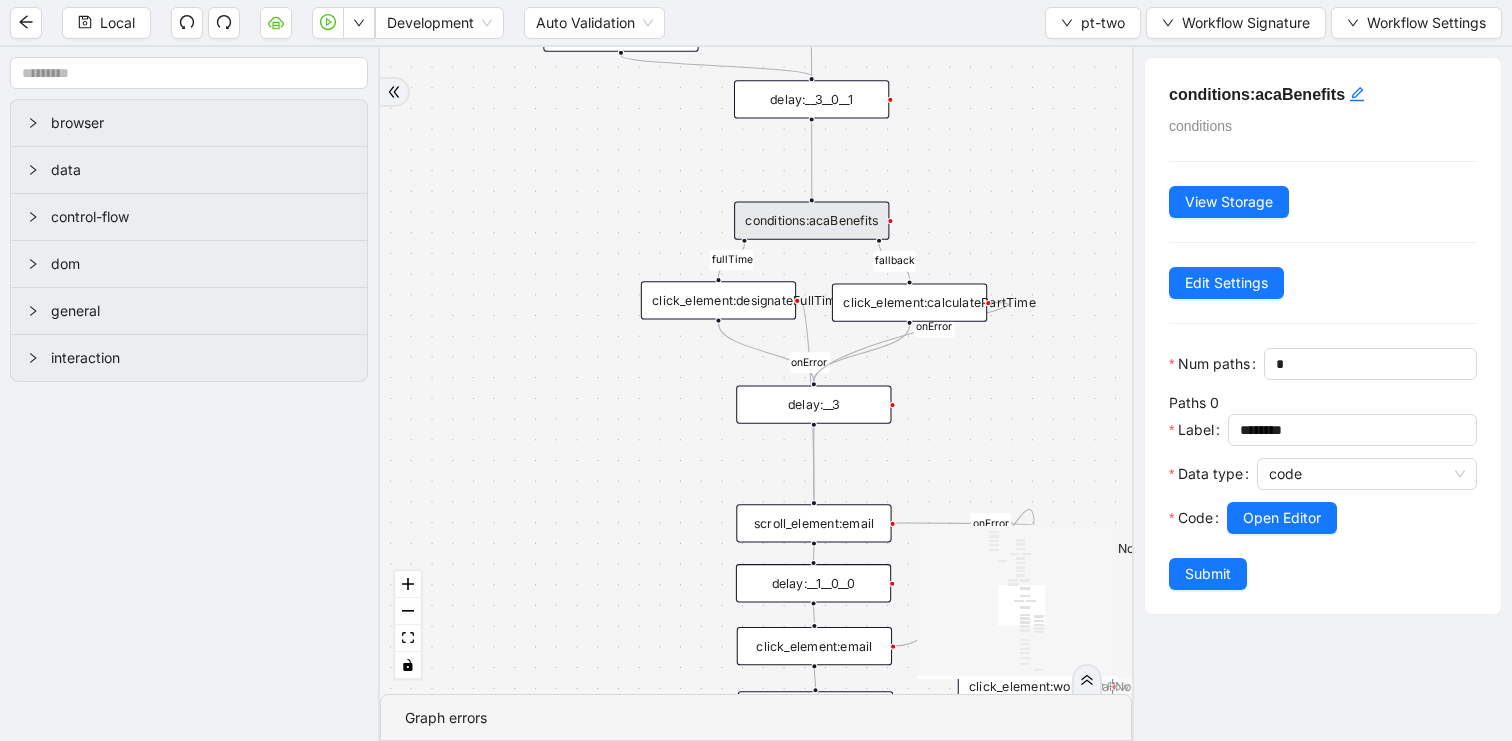 scroll, scrollTop: 0, scrollLeft: 0, axis: both 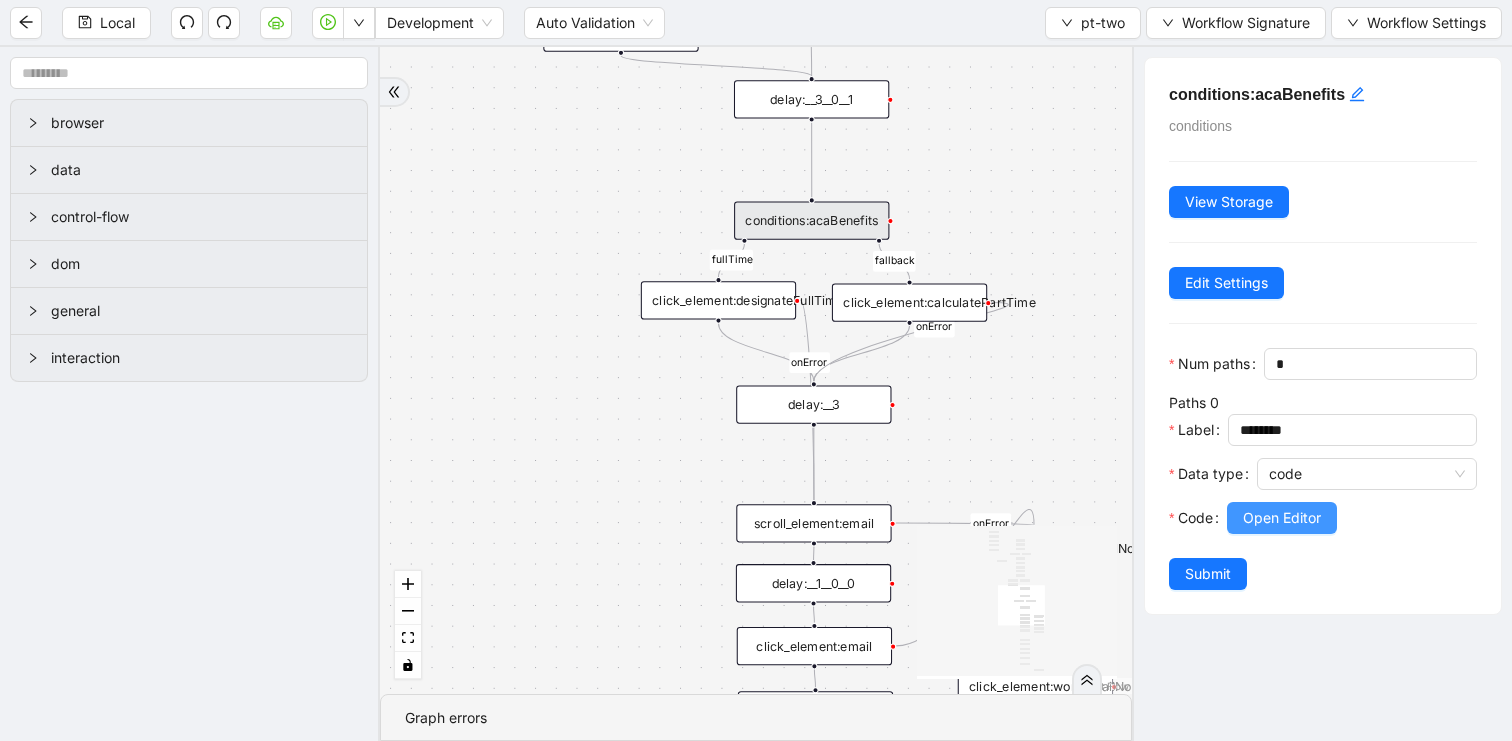 click on "Open Editor" at bounding box center [1282, 518] 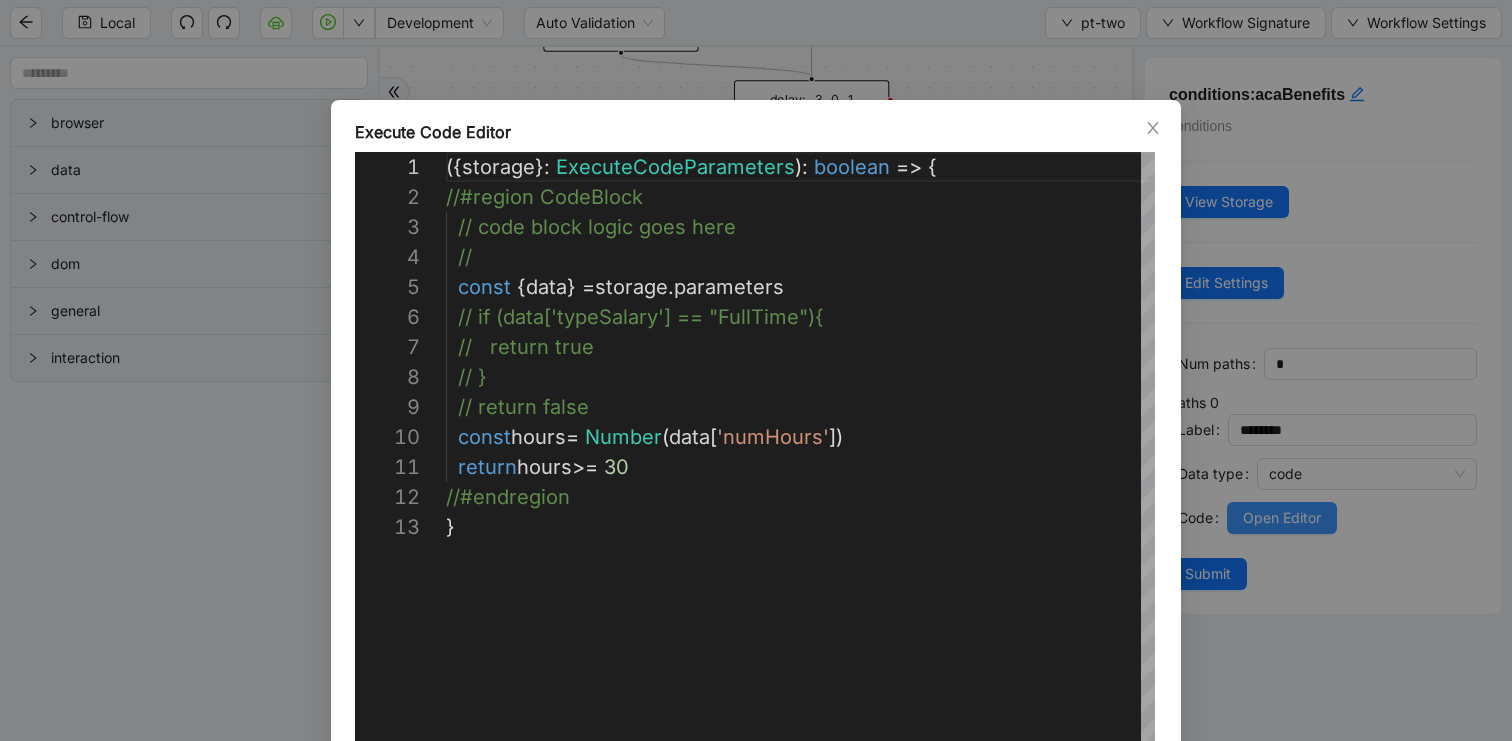 scroll, scrollTop: 300, scrollLeft: 0, axis: vertical 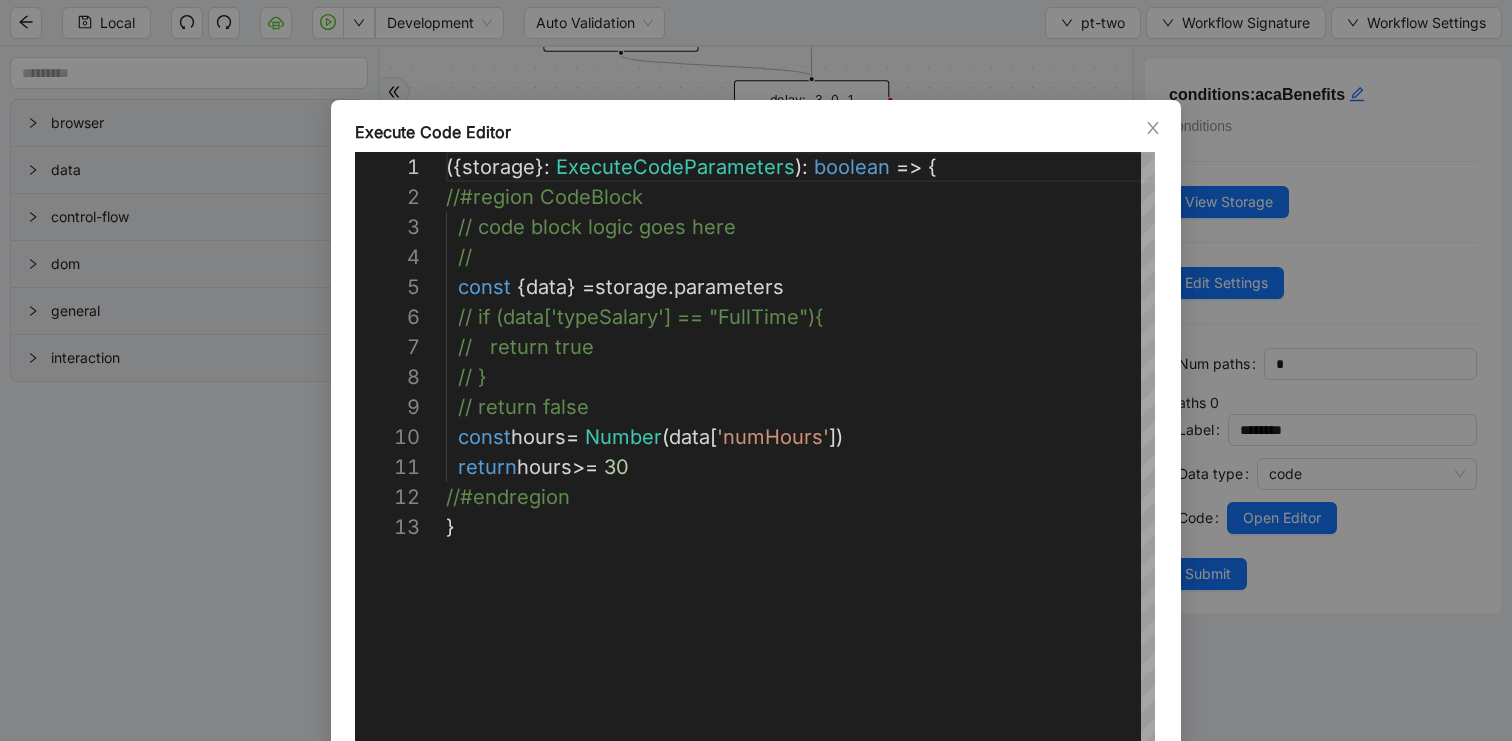 click on "**********" at bounding box center (756, 370) 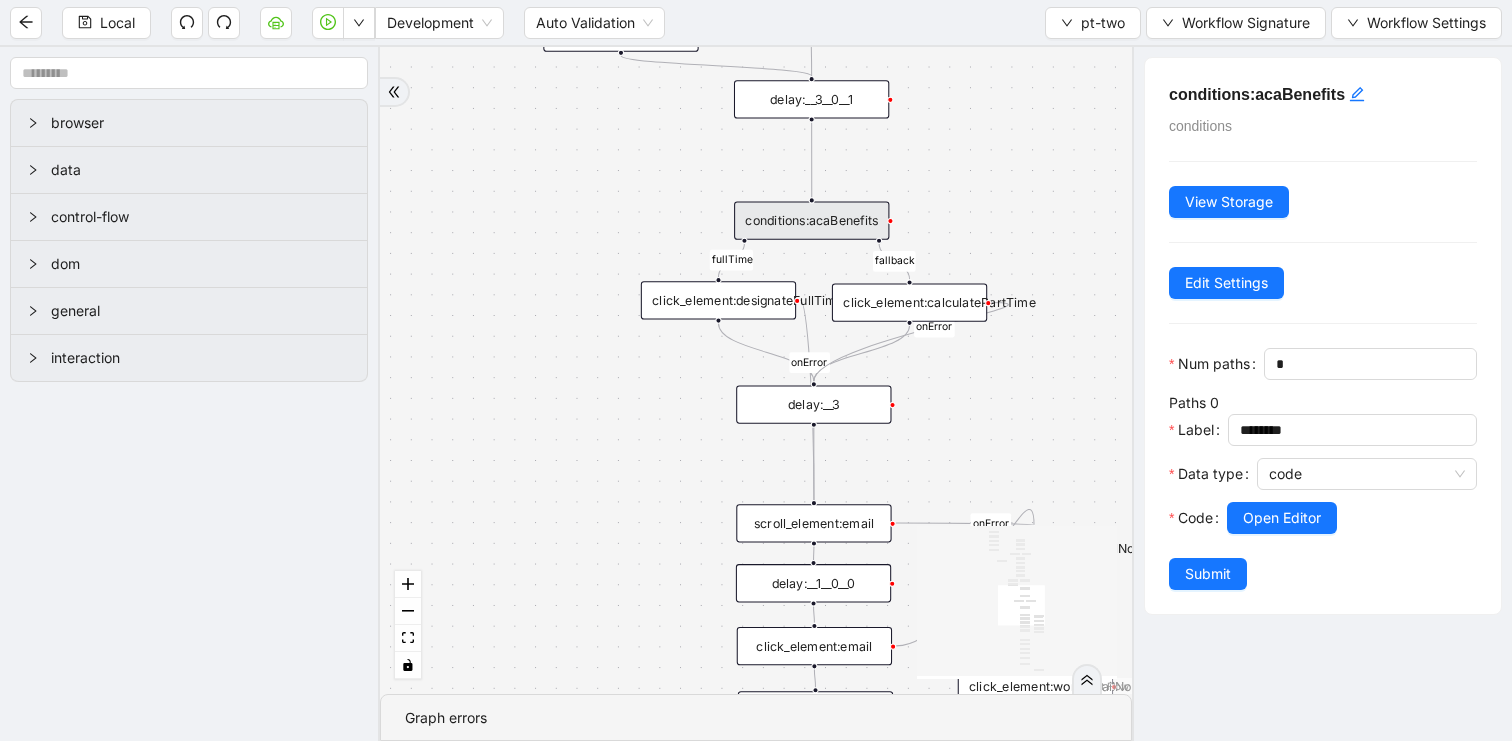 click on "fallback matches benefitsNBE fallback fullTime fallback onError onError onError onError onError trigger execute_code:businessUnitCode scroll_element:next click_element:next click_element:gotonextsection delay:__0 delay:__1 delay:__2 delay:__4 click_element:homeDpt__0 set_form_value:homeDept__0 get_text:get_options__0__0 conditions:matches__0__0 loop_breakpoint:__0__0 click_element:click_option__0__0 loop_iterator:options__0__0 loop_data:options__0__0 delay:__3__0__1 click_element:homeDept__0 click_element:benefits__0 execute_code:optionText__0__0__0__0 click_element:email set_form_value:email execute_code:optionDesired__1 execute_code:optionDesired__0__0 conditions:benefitsBranc__0 click_element:workEmailNonE set_form_value:workEmailNonE delay:__1__0 delay:__3 delay:__3__1 delay:__1__0__0 scroll_element:email delay:__0__0 scroll_element:workEmailNonE delay:__3__1__1 delay: conditions:acaBenefits click_element:designateFullTime click_element:calculatePartTime delay:__3__0__1__0" at bounding box center [756, 370] 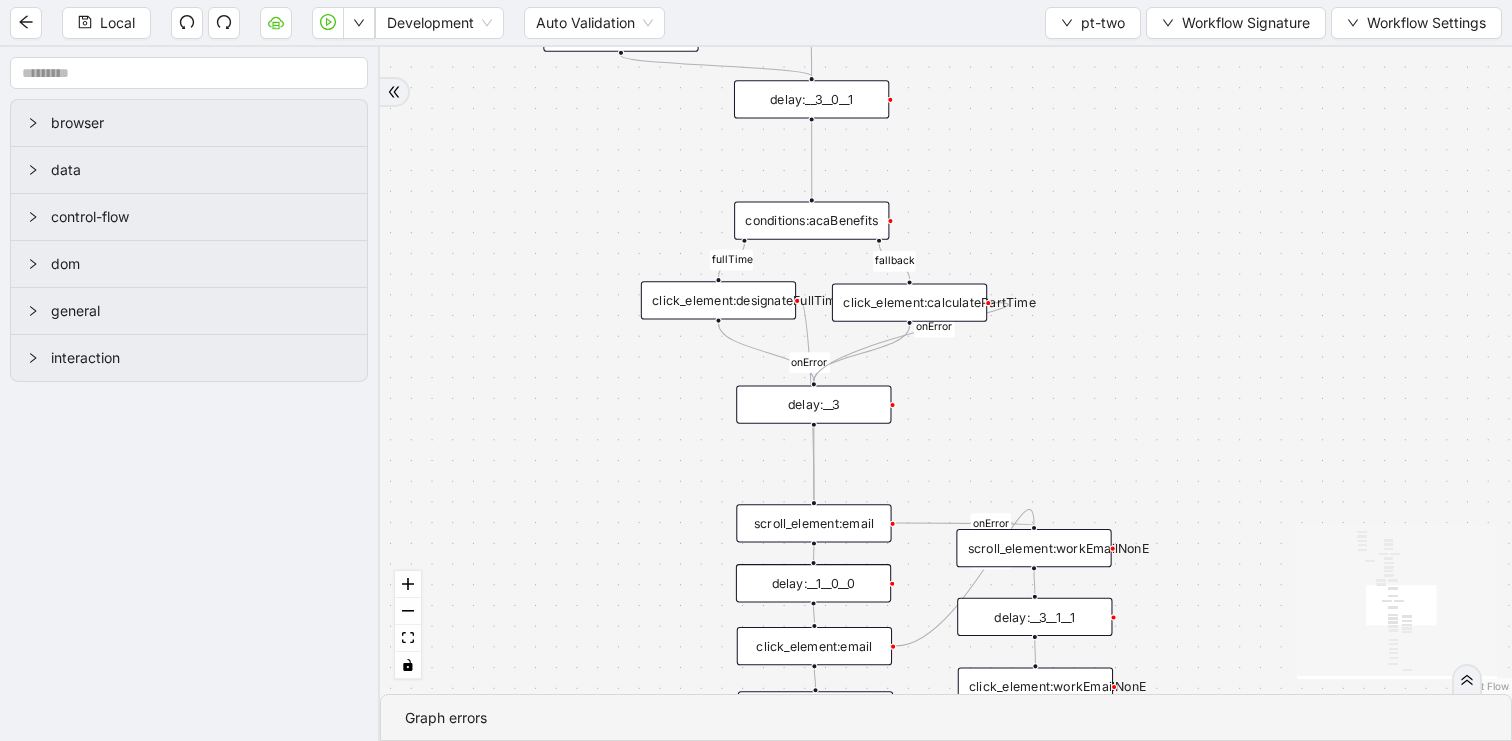 click on "conditions:acaBenefits" at bounding box center [811, 220] 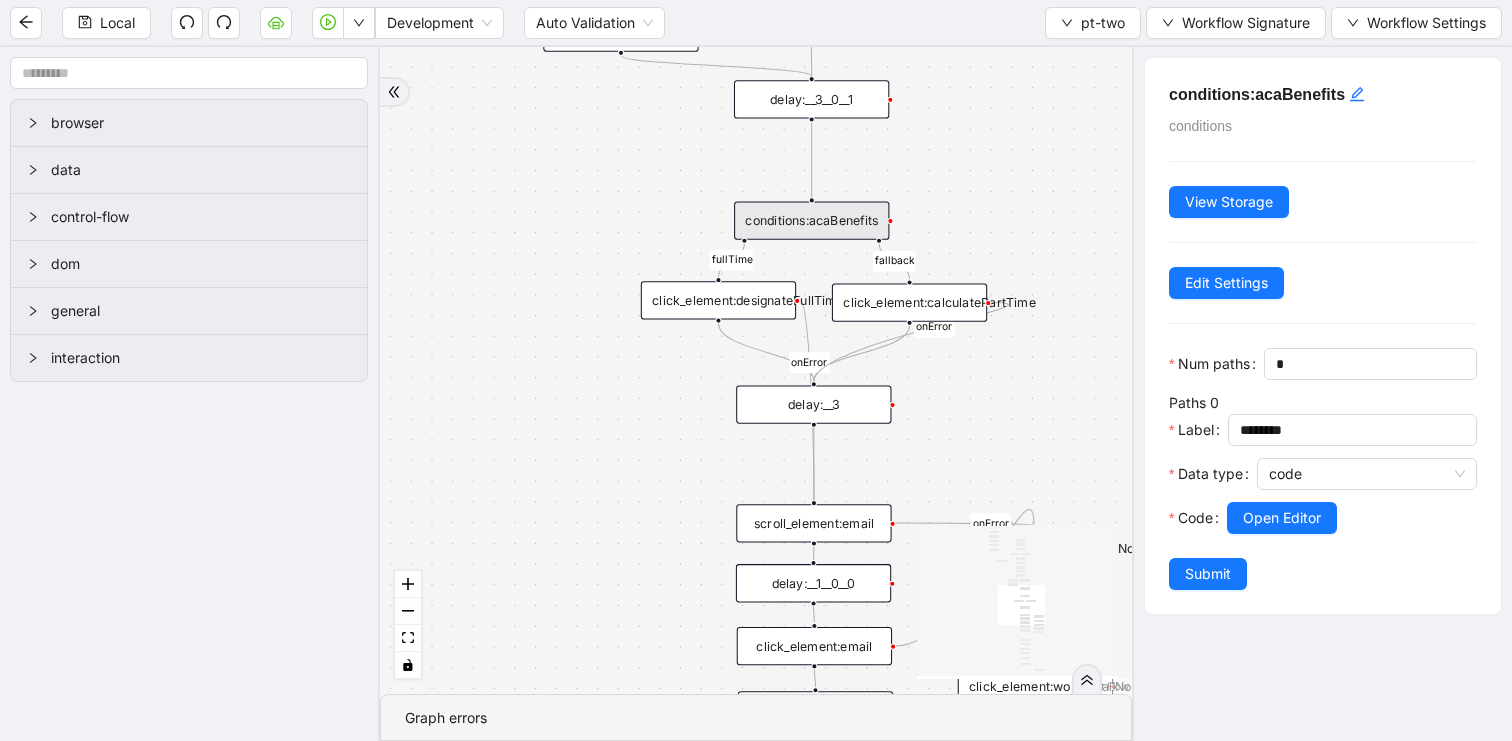 click on "click_element:calculatePartTime" at bounding box center [909, 303] 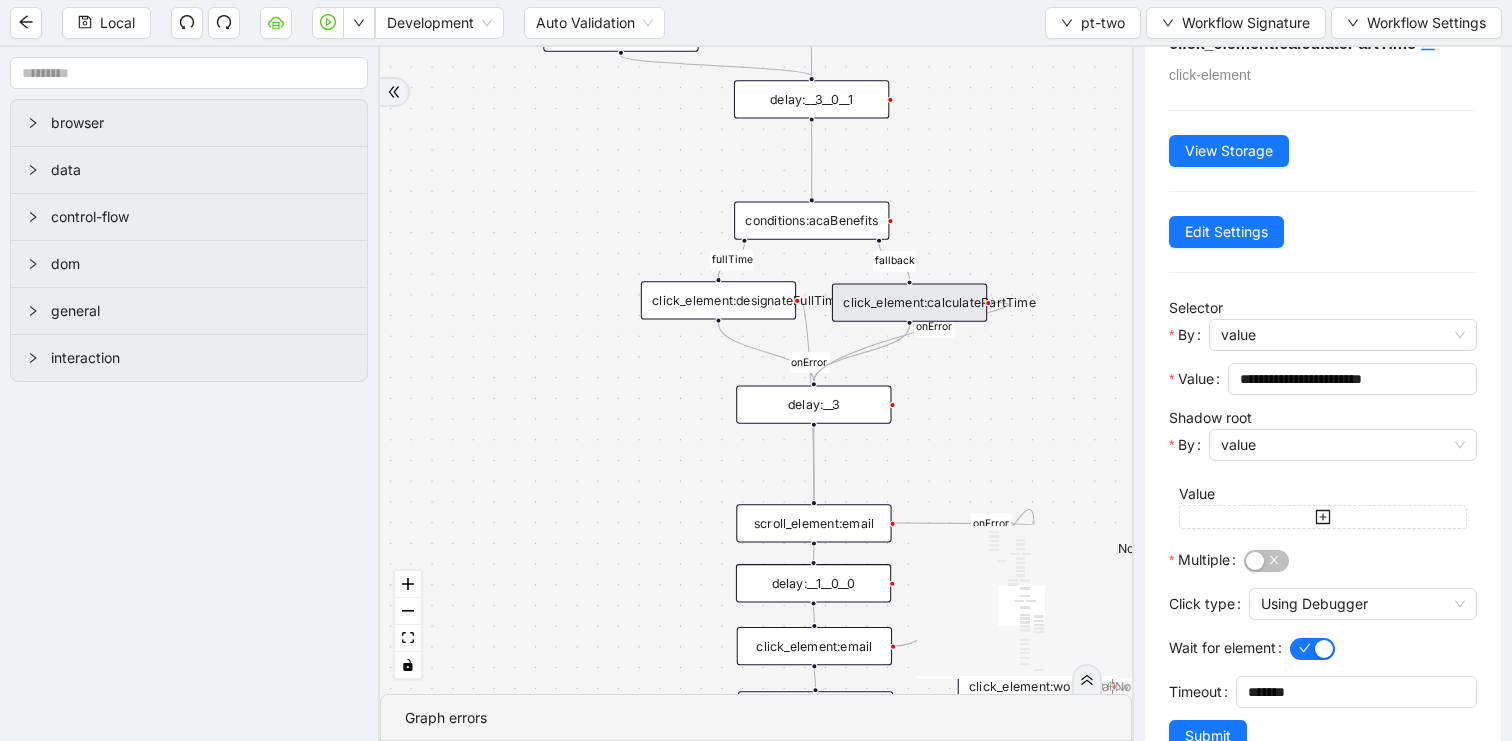 scroll, scrollTop: 106, scrollLeft: 0, axis: vertical 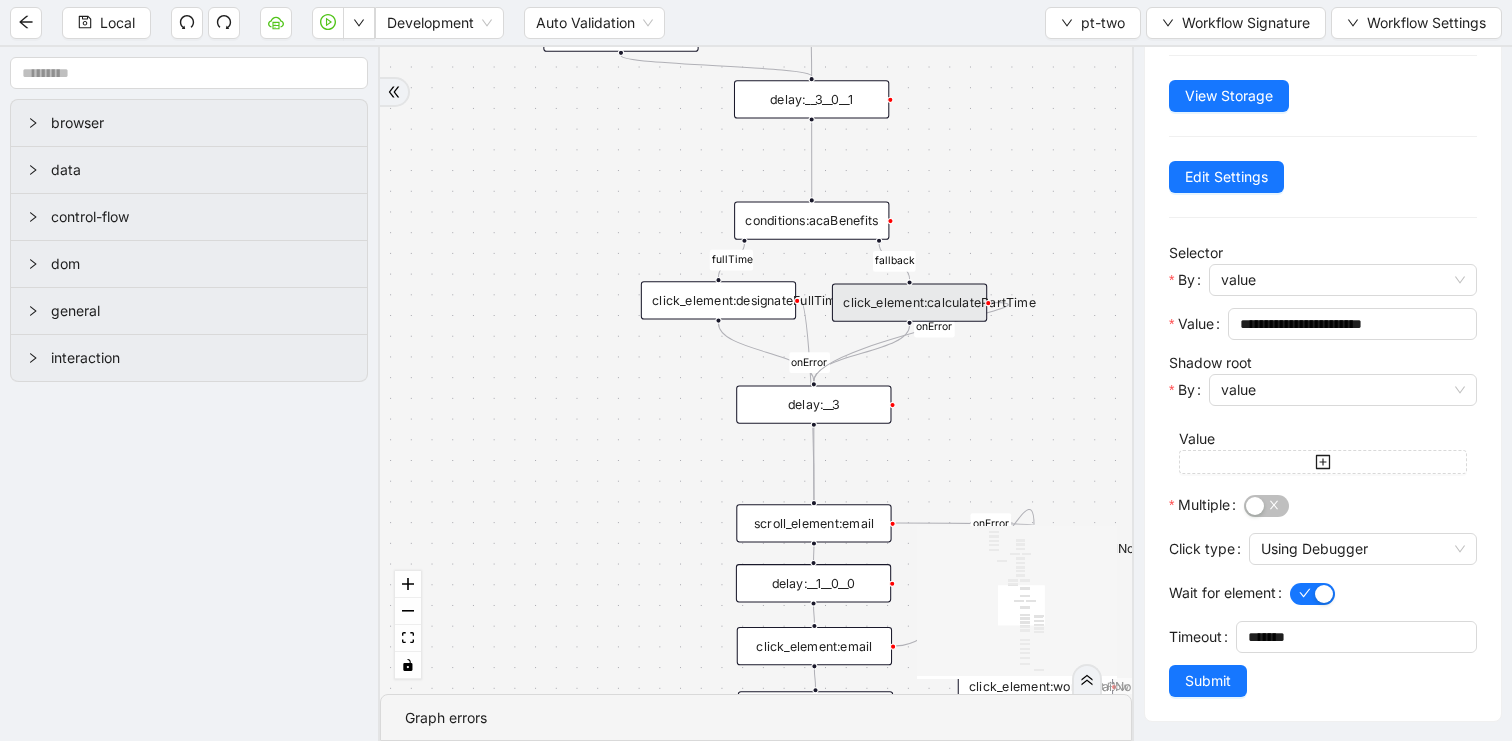 click on "fallback matches benefitsNBE fallback fullTime fallback onError onError onError onError onError trigger execute_code:businessUnitCode scroll_element:next click_element:next click_element:gotonextsection delay:__0 delay:__1 delay:__2 delay:__4 click_element:homeDpt__0 set_form_value:homeDept__0 get_text:get_options__0__0 conditions:matches__0__0 loop_breakpoint:__0__0 click_element:click_option__0__0 loop_iterator:options__0__0 loop_data:options__0__0 delay:__3__0__1 click_element:homeDept__0 click_element:benefits__0 execute_code:optionText__0__0__0__0 click_element:email set_form_value:email execute_code:optionDesired__1 execute_code:optionDesired__0__0 conditions:benefitsBranc__0 click_element:workEmailNonE set_form_value:workEmailNonE delay:__1__0 delay:__3 delay:__3__1 delay:__1__0__0 scroll_element:email delay:__0__0 scroll_element:workEmailNonE delay:__3__1__1 delay: conditions:acaBenefits click_element:designateFullTime click_element:calculatePartTime delay:__3__0__1__0" at bounding box center (756, 370) 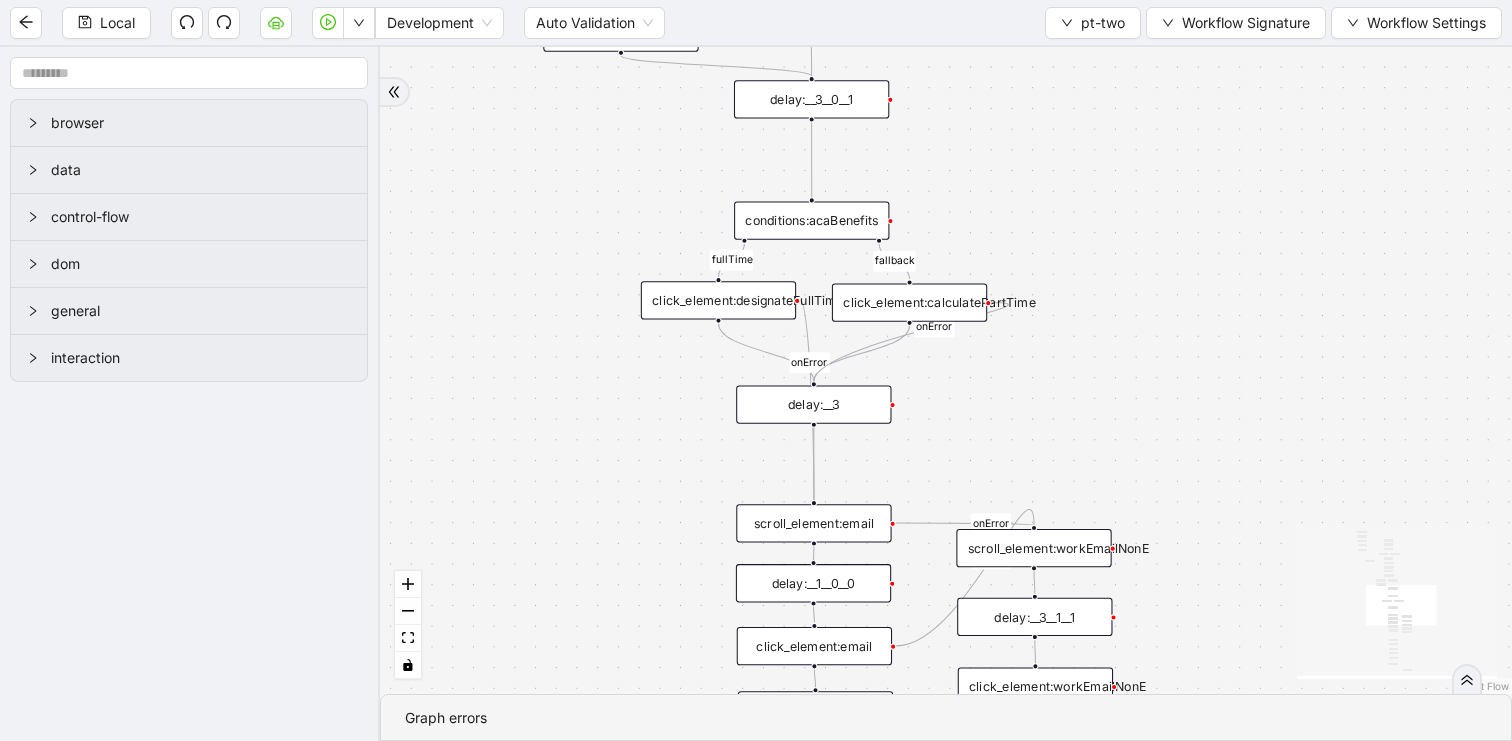 click on "click_element:designateFullTime" at bounding box center (718, 300) 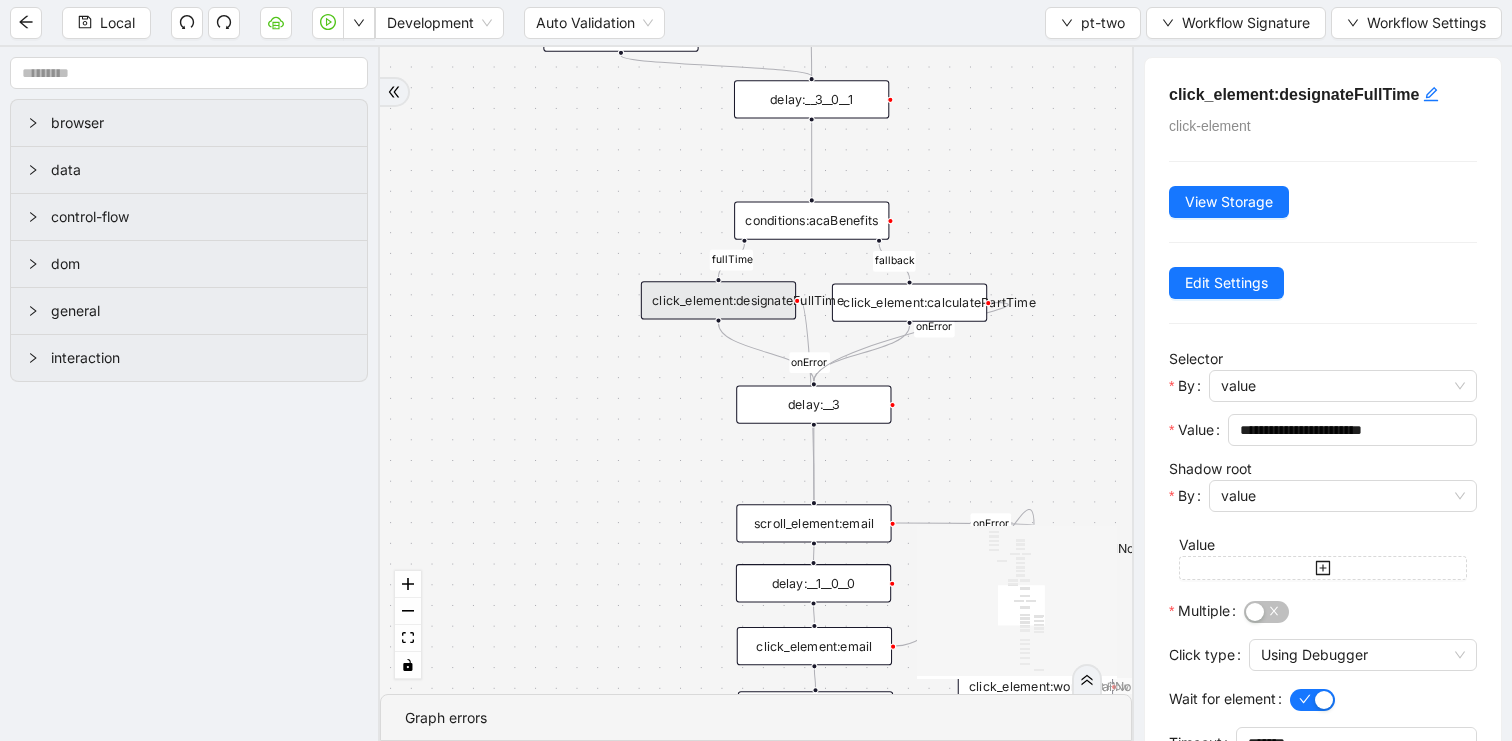 click on "fallback matches benefitsNBE fallback fullTime fallback onError onError onError onError onError trigger execute_code:businessUnitCode scroll_element:next click_element:next click_element:gotonextsection delay:__0 delay:__1 delay:__2 delay:__4 click_element:homeDpt__0 set_form_value:homeDept__0 get_text:get_options__0__0 conditions:matches__0__0 loop_breakpoint:__0__0 click_element:click_option__0__0 loop_iterator:options__0__0 loop_data:options__0__0 delay:__3__0__1 click_element:homeDept__0 click_element:benefits__0 execute_code:optionText__0__0__0__0 click_element:email set_form_value:email execute_code:optionDesired__1 execute_code:optionDesired__0__0 conditions:benefitsBranc__0 click_element:workEmailNonE set_form_value:workEmailNonE delay:__1__0 delay:__3 delay:__3__1 delay:__1__0__0 scroll_element:email delay:__0__0 scroll_element:workEmailNonE delay:__3__1__1 delay: conditions:acaBenefits click_element:designateFullTime click_element:calculatePartTime delay:__3__0__1__0" at bounding box center [756, 370] 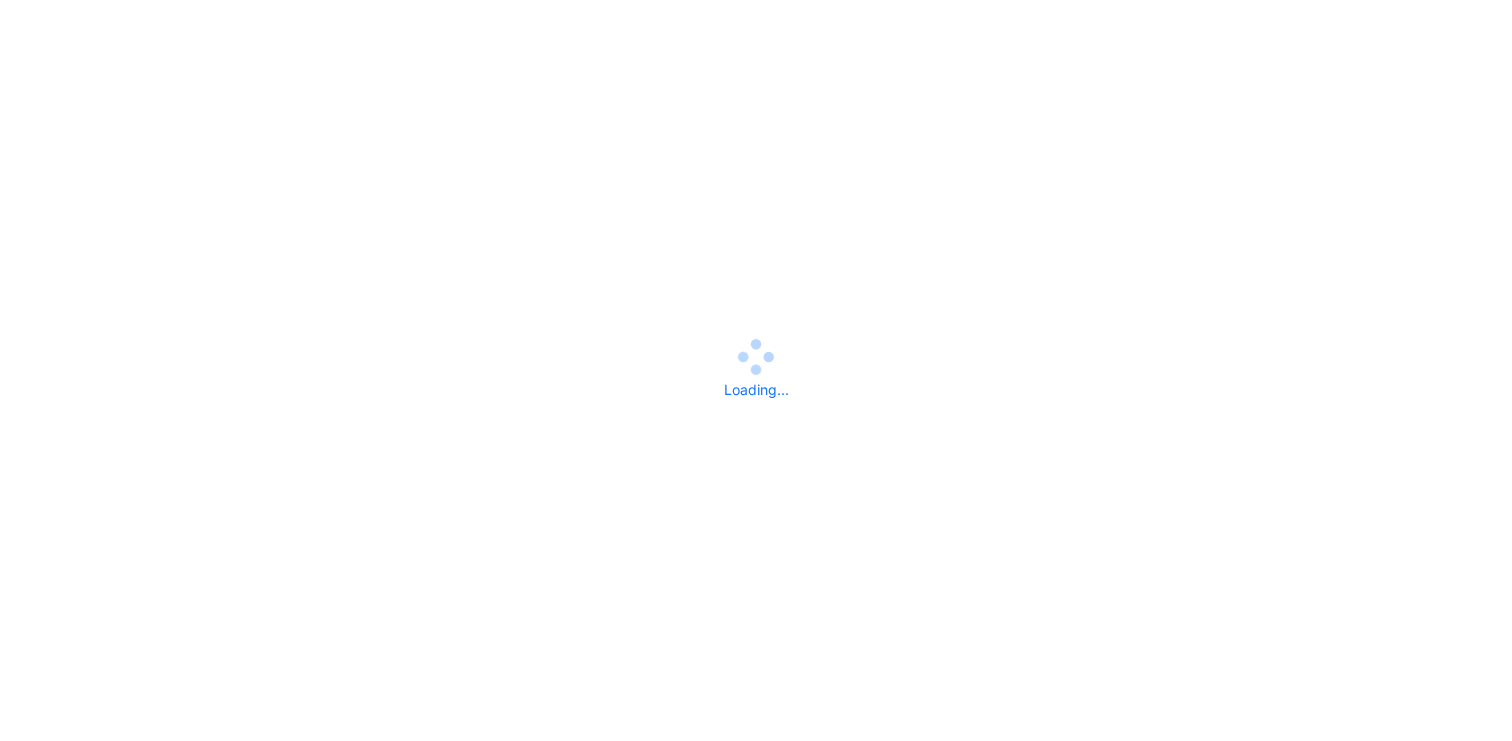 scroll, scrollTop: 0, scrollLeft: 0, axis: both 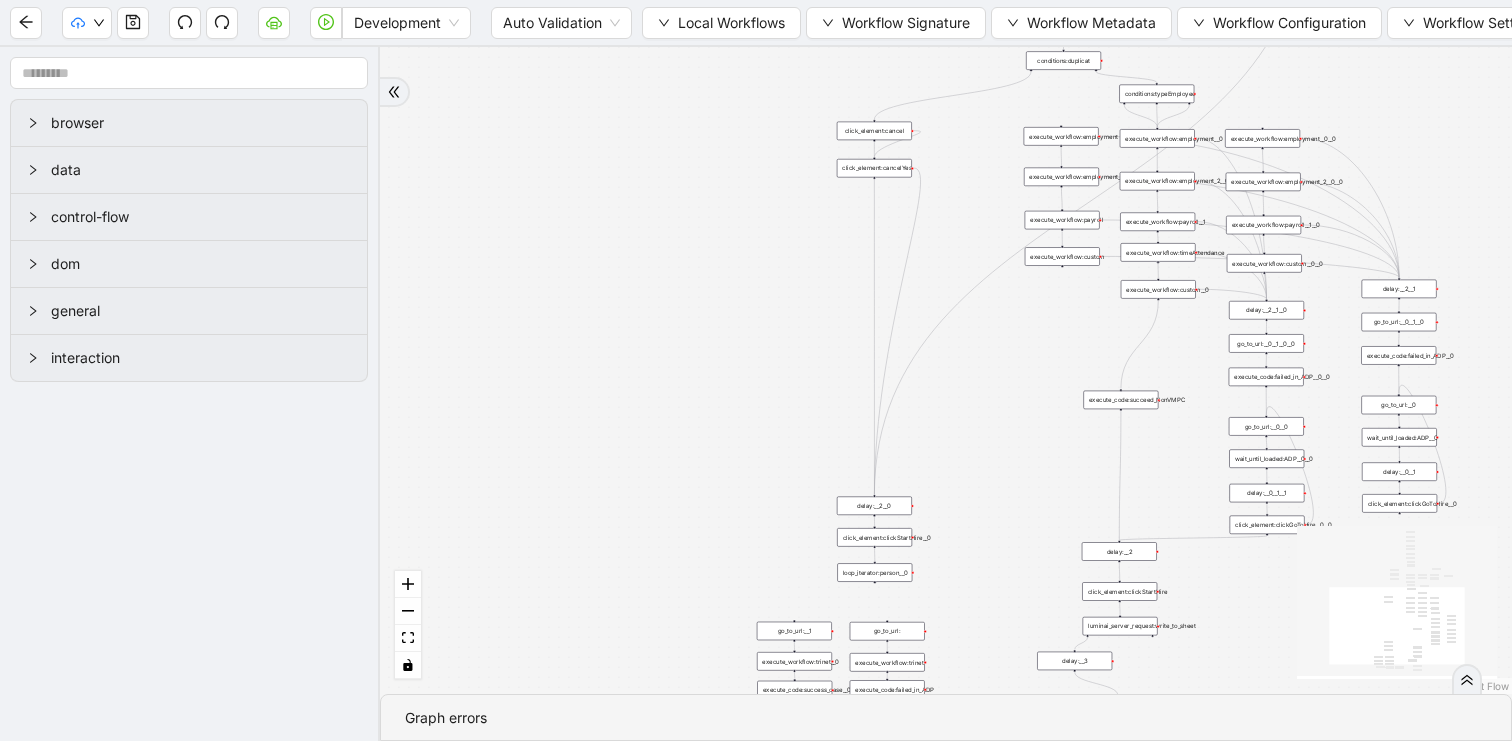 drag, startPoint x: 992, startPoint y: 206, endPoint x: 789, endPoint y: 239, distance: 205.66478 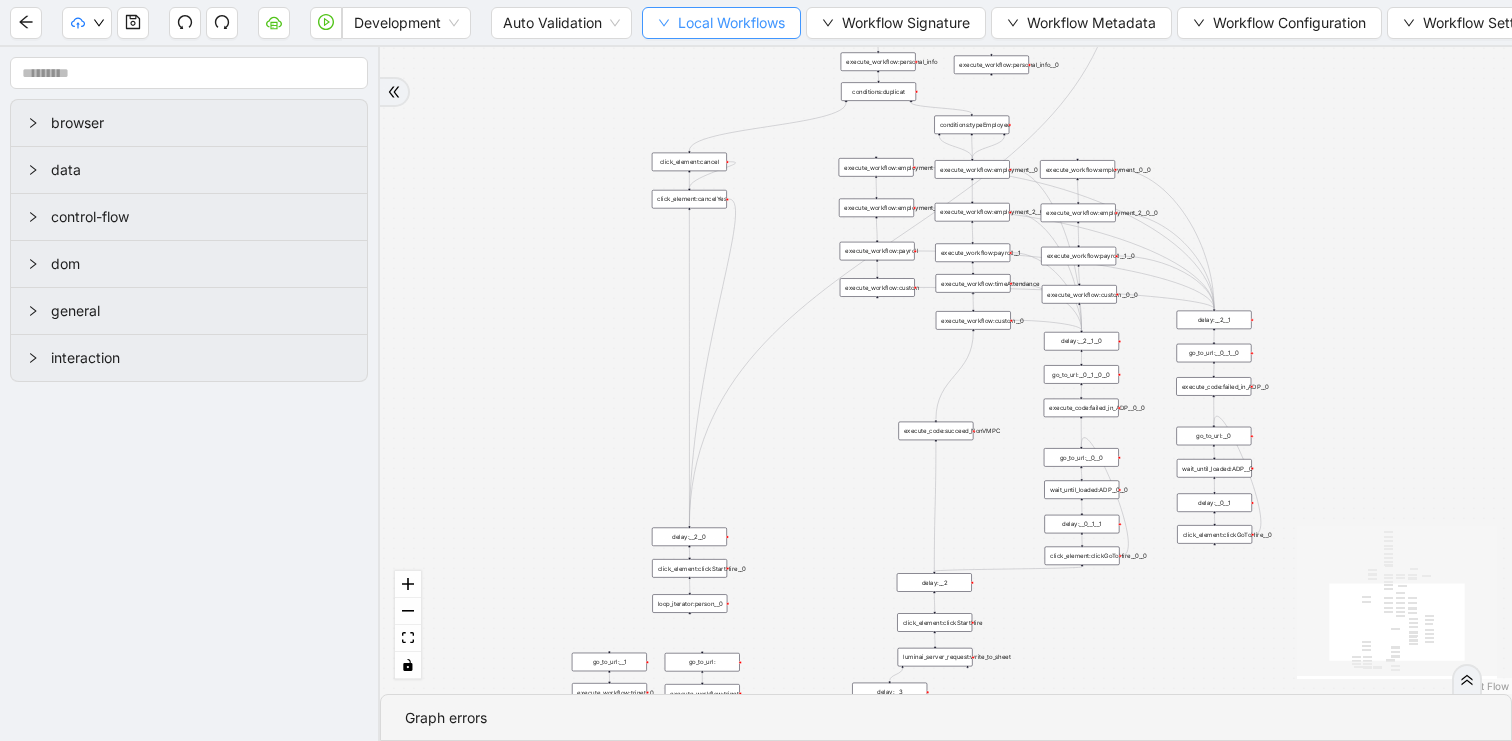 click on "Local Workflows" at bounding box center [731, 23] 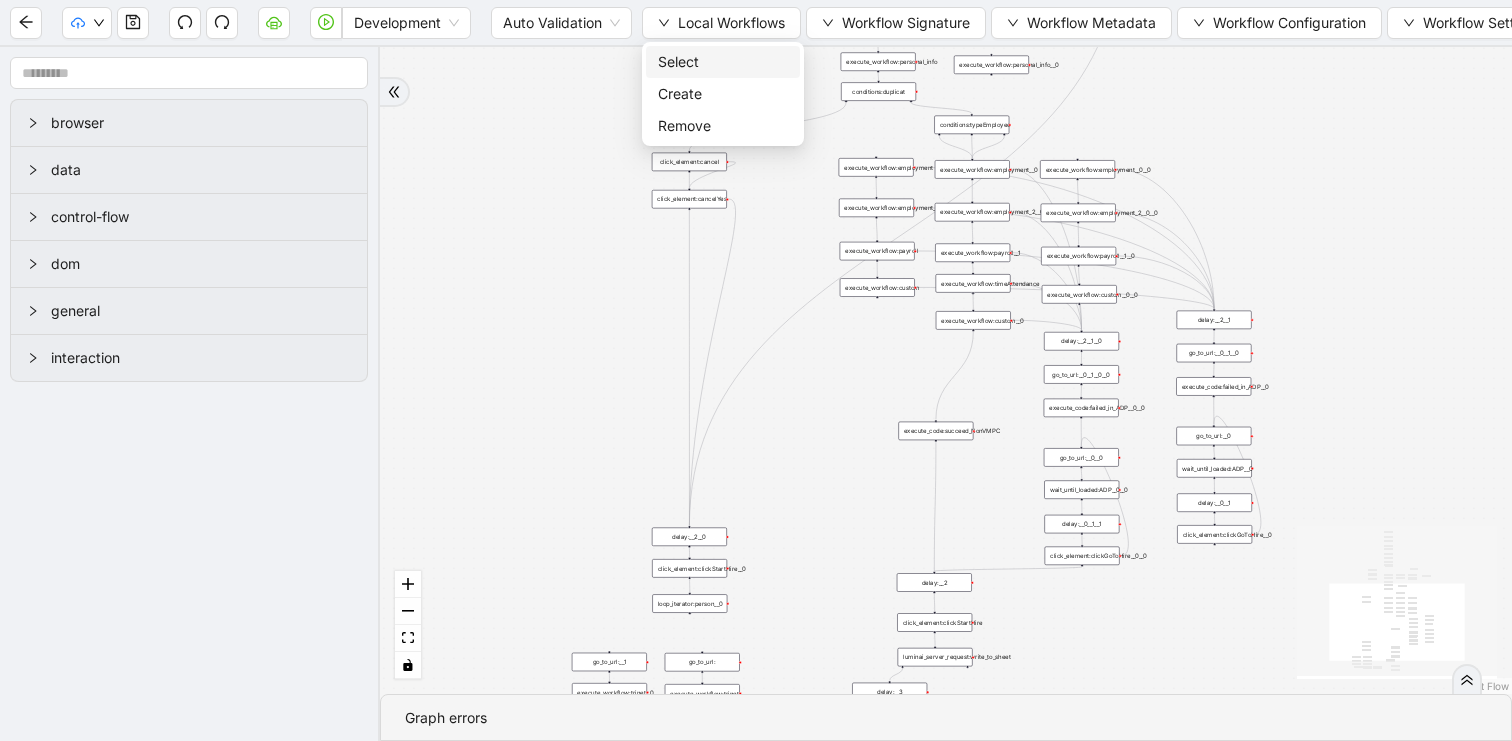 click on "Select" at bounding box center (723, 62) 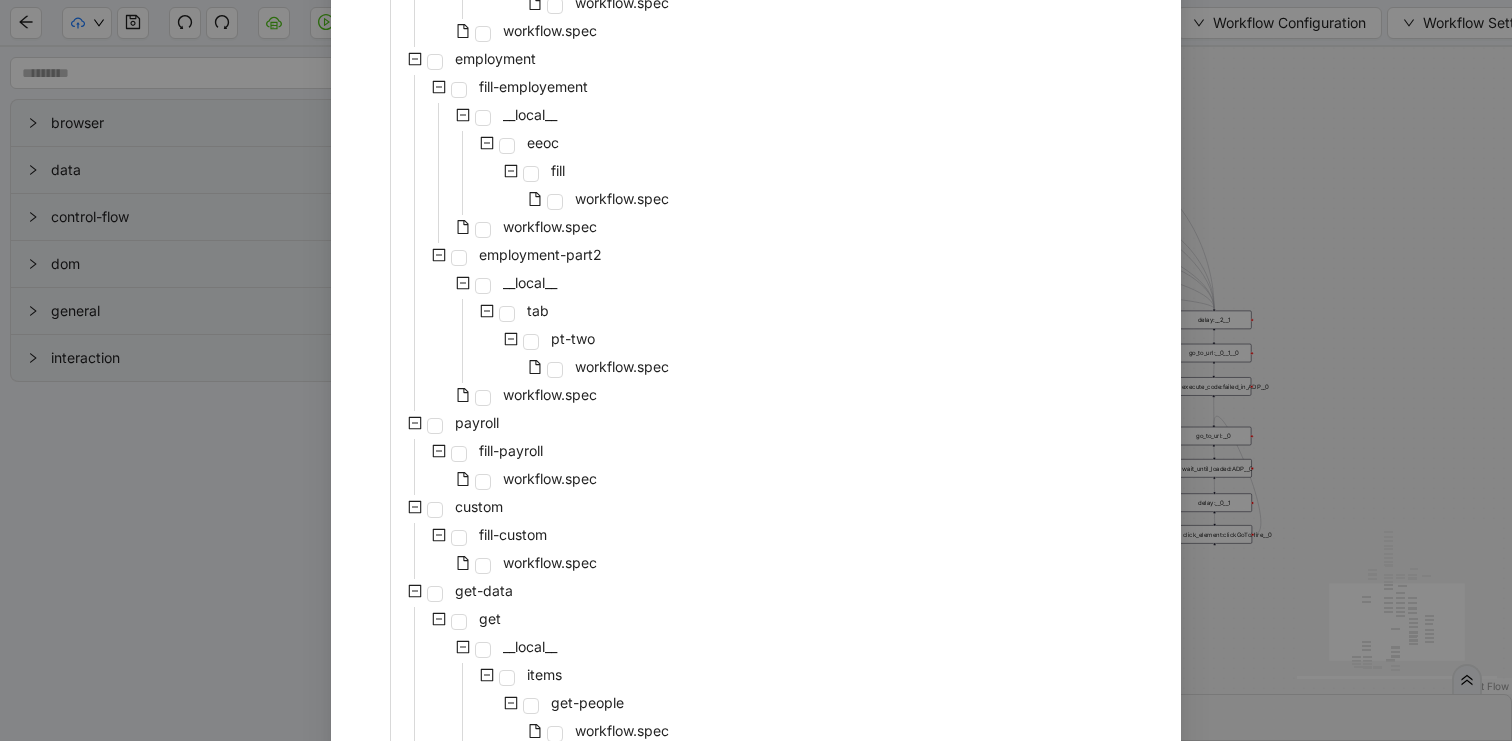 scroll, scrollTop: 1116, scrollLeft: 0, axis: vertical 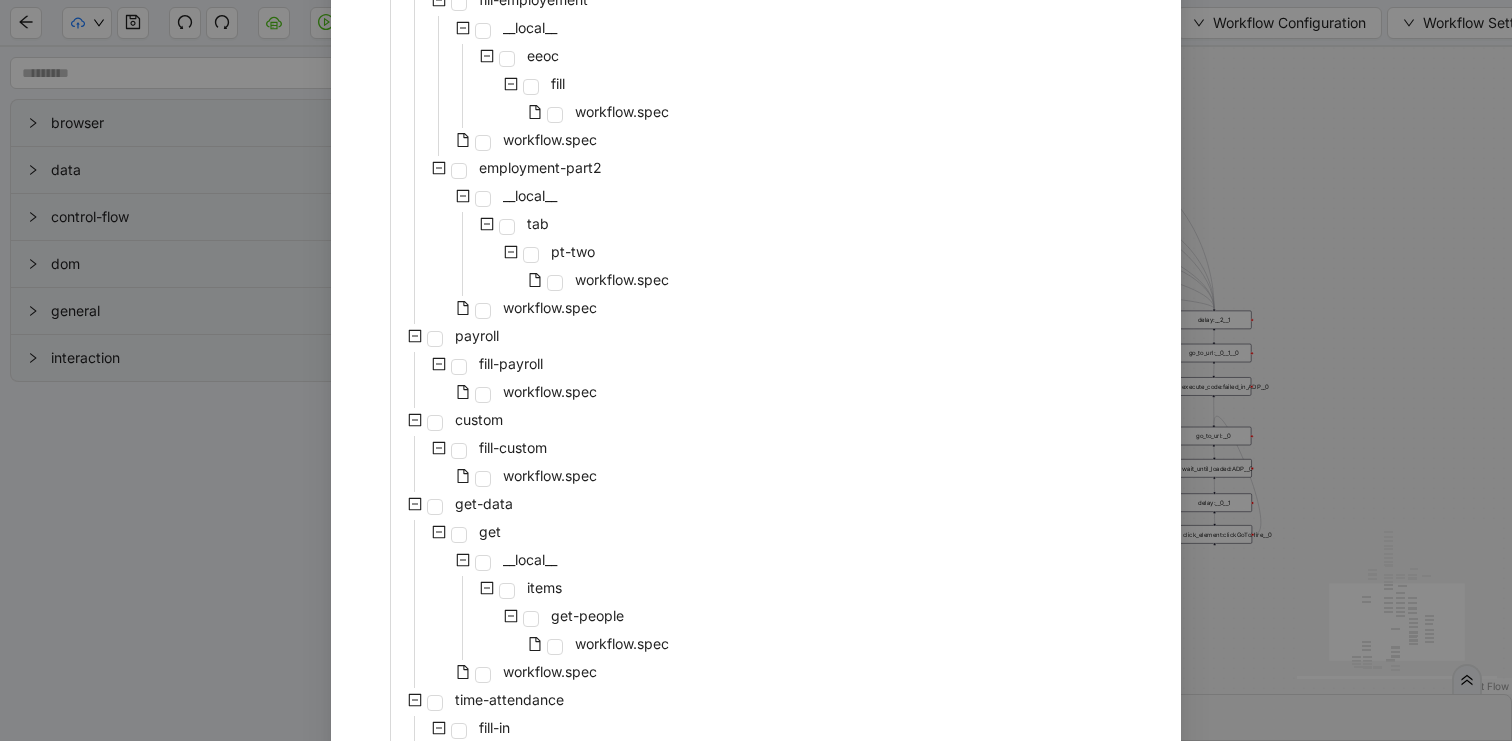 click on "Select Local Workflow [PERSON_NAME]-hr-onboarding __local__ personal fill-personal __local__ asknewhire fillin workflow.spec conditionals first workflow.spec second workflow.spec workflow.spec trinet trinet-workflow __local__ work-tab work-tab-part-two workflow.spec work-tab-part-one workflow.spec employment-tab fill __local__ employment-tab pt-two workflow.spec workflow.spec benefits fill workflow.spec workflow.spec employment fill-employement __local__ eeoc fill workflow.spec workflow.spec employment-part2 __local__ tab pt-two workflow.spec workflow.spec payroll fill-payroll workflow.spec custom fill-custom workflow.spec get-data get __local__ items get-people workflow.spec workflow.spec time-attendance fill-in workflow.spec payroll-two fill-in workflow.spec workflow.spec Cancel Select" at bounding box center (756, 370) 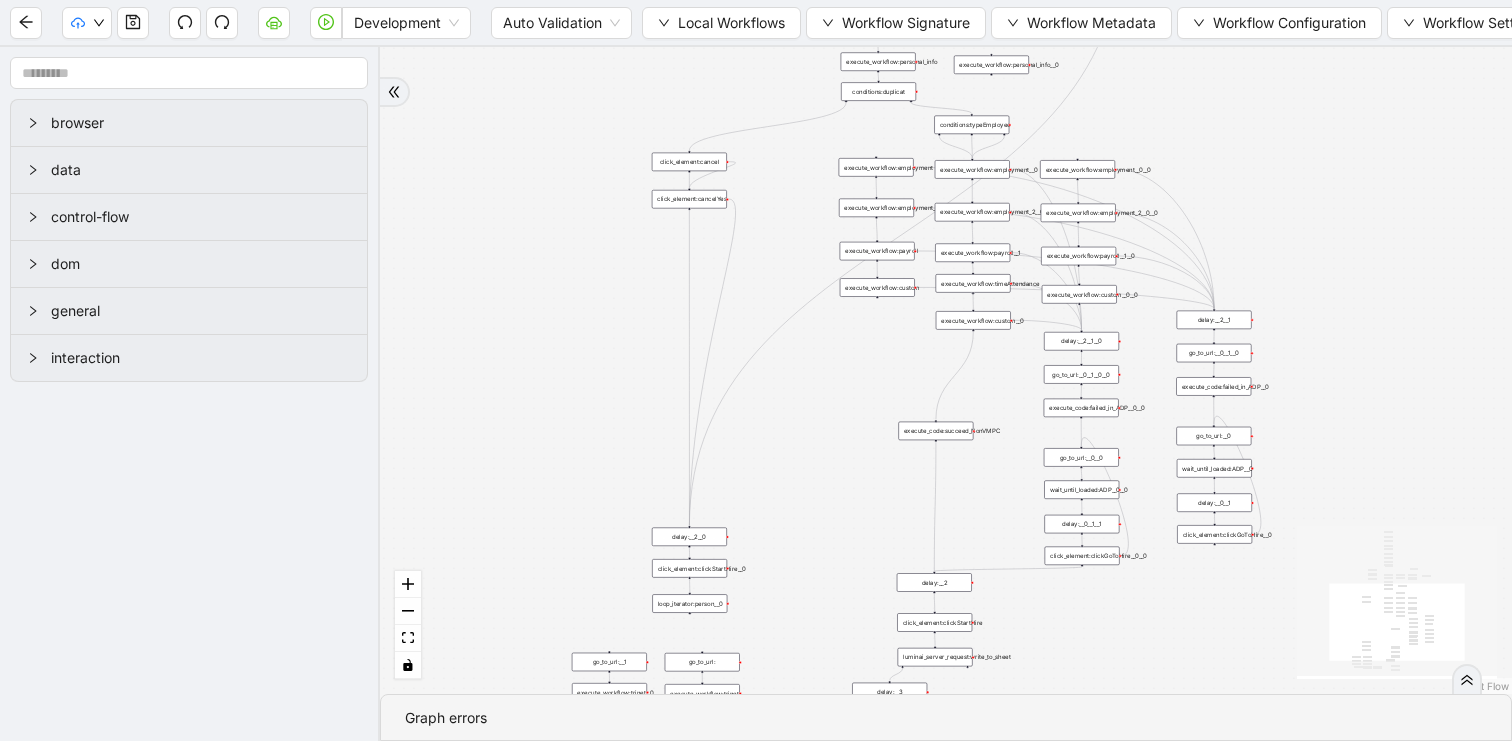 drag, startPoint x: 1292, startPoint y: 249, endPoint x: 1172, endPoint y: 410, distance: 200.8009 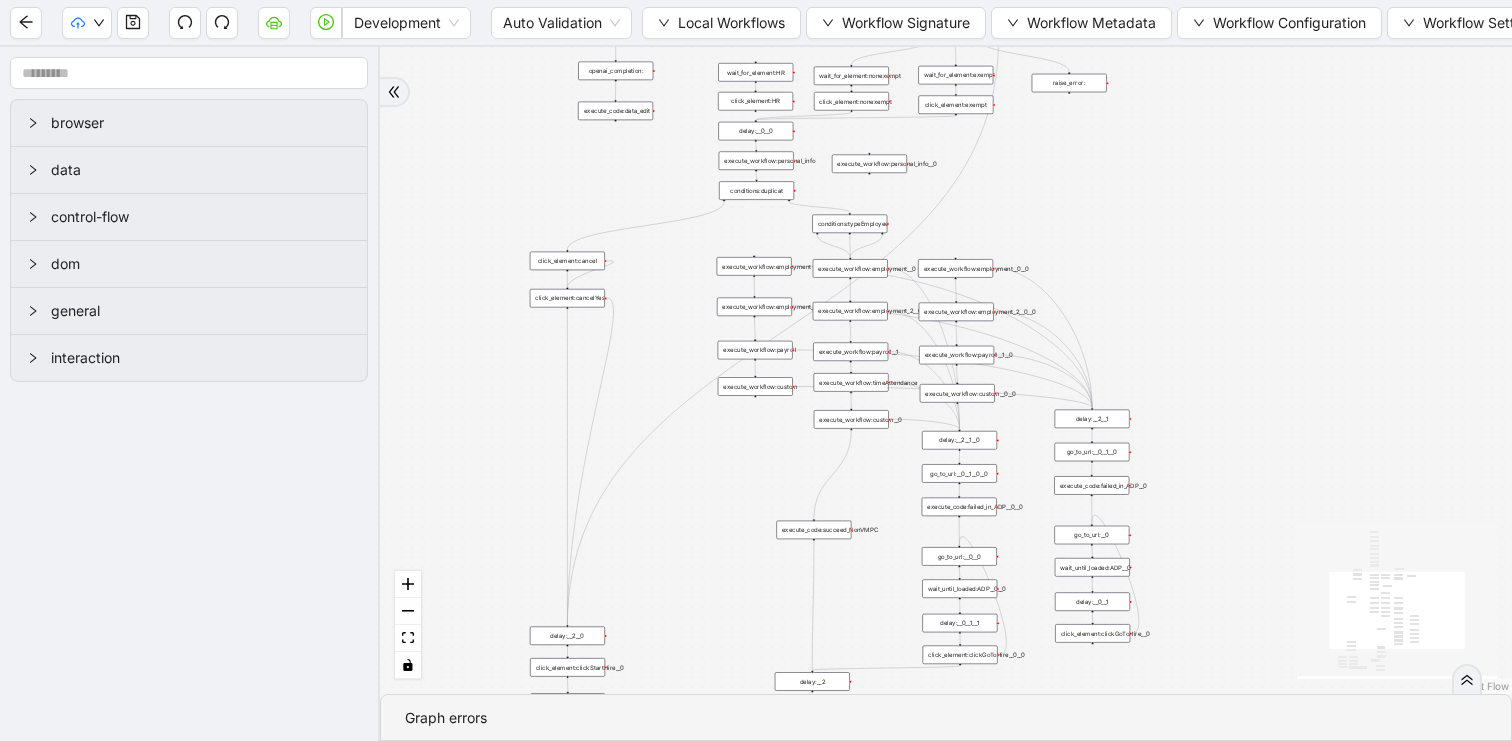 drag, startPoint x: 1133, startPoint y: 315, endPoint x: 1125, endPoint y: 165, distance: 150.21318 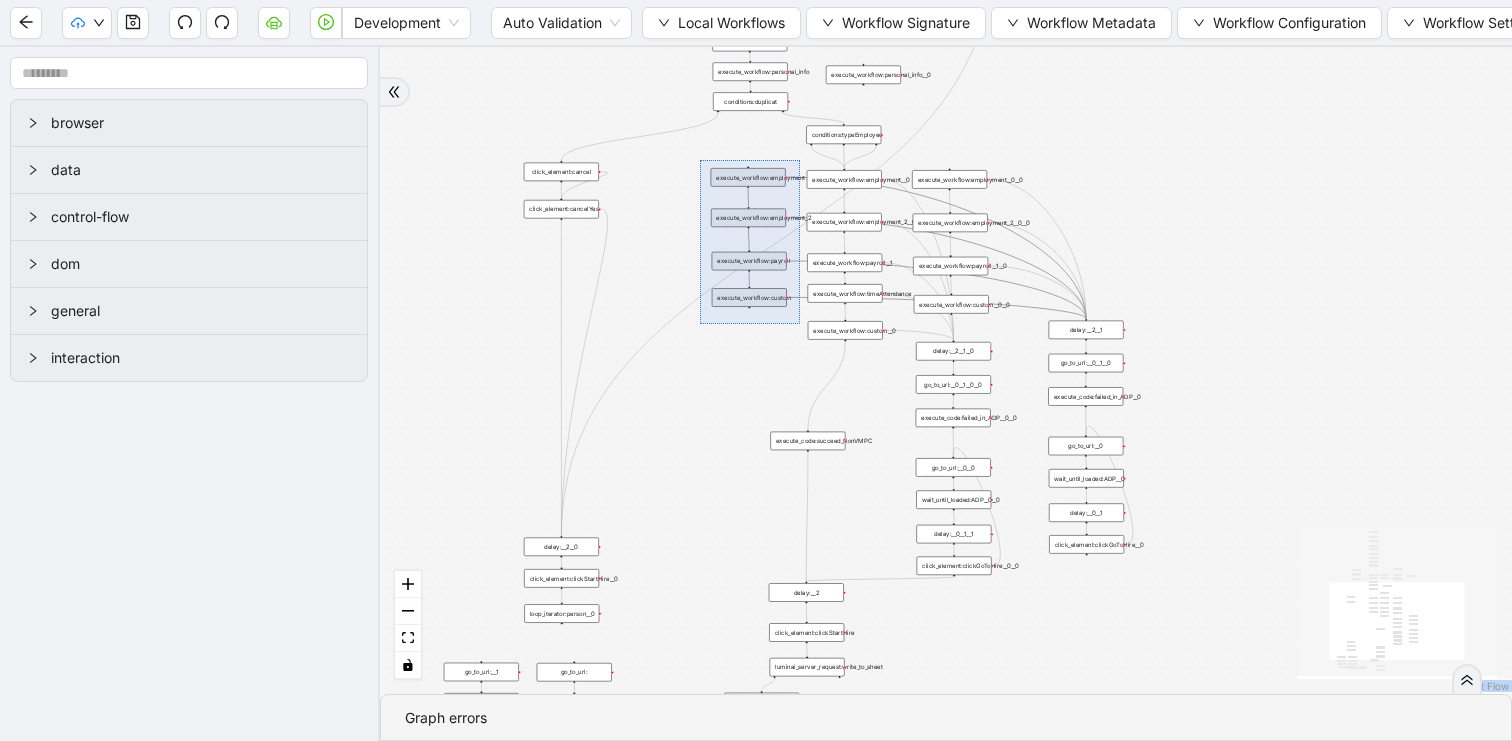 drag, startPoint x: 700, startPoint y: 160, endPoint x: 796, endPoint y: 322, distance: 188.30826 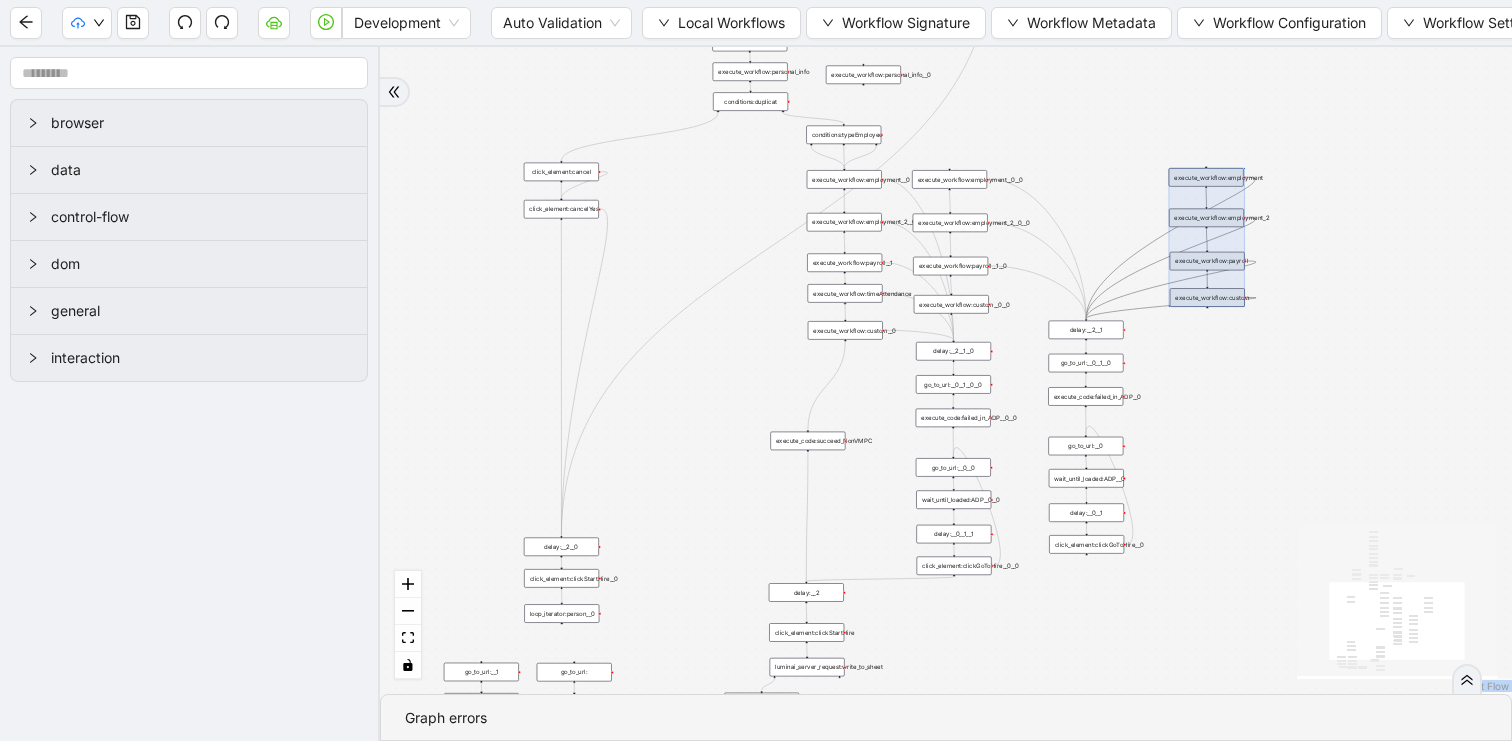 drag, startPoint x: 736, startPoint y: 255, endPoint x: 1194, endPoint y: 255, distance: 458 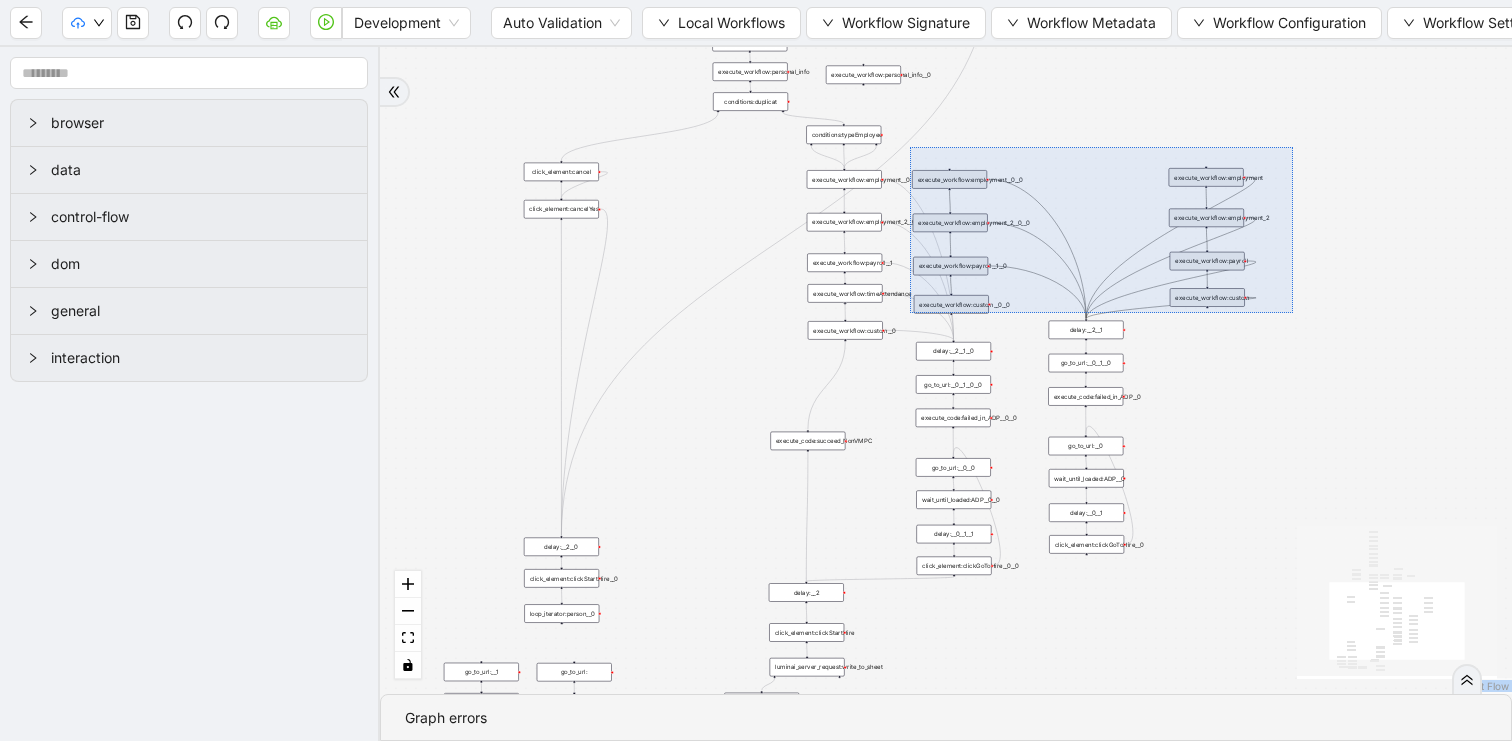 drag, startPoint x: 915, startPoint y: 150, endPoint x: 1293, endPoint y: 313, distance: 411.6467 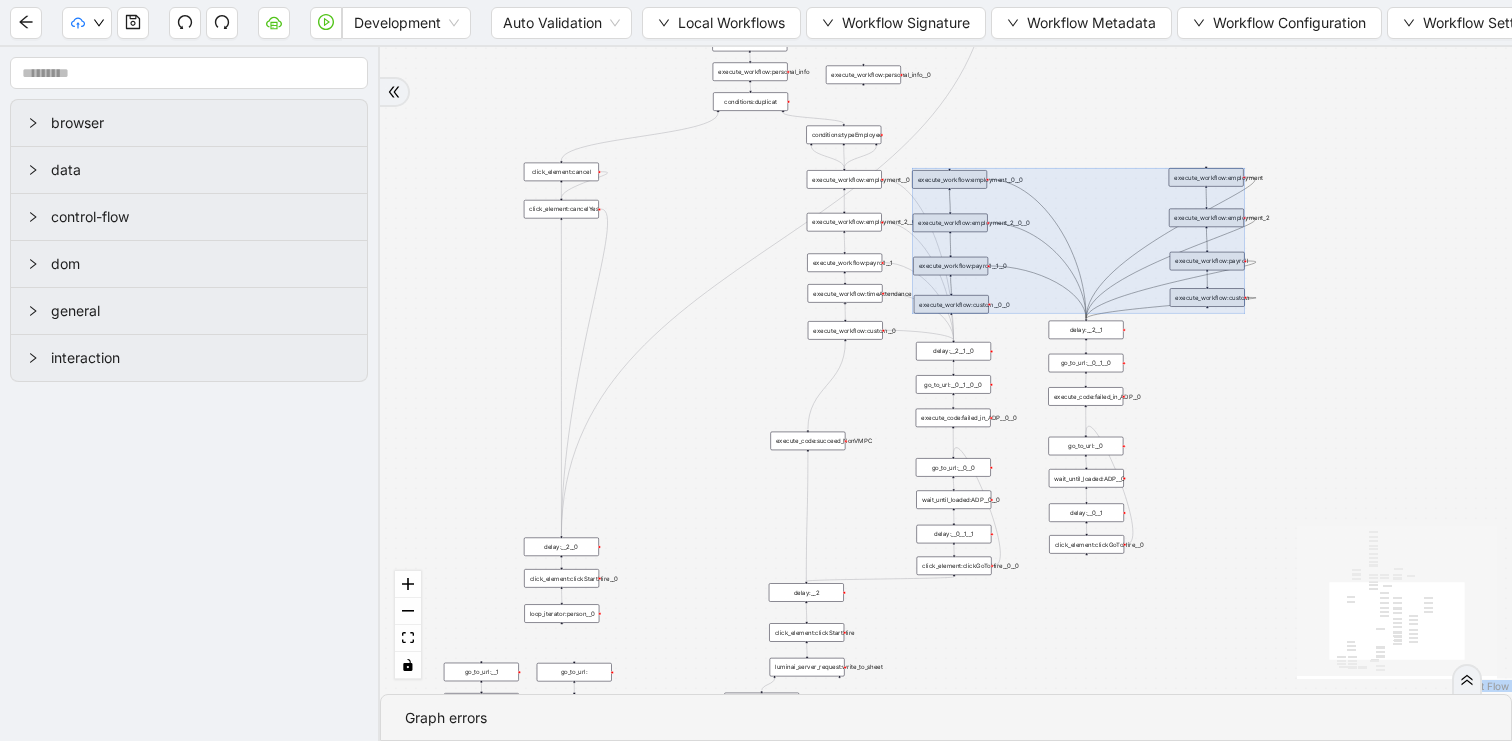 click on "trigger click_element:clickGoToHire delay: execute_workflow:personal_info delay:__0 wait_until_loaded:ADP loop_data:person execute_workflow:employment execute_workflow:employment_2 execute_workflow:payroll execute_workflow:custom execute_workflow:trinet execute_code:businessUnit execute_code:data_edit loop_iterator:person click_element:cancel click_element:cancelYes click_element:clickStartHire new_window:ADP execute_workflow:timeAttendance execute_workflow:payroll__1 execute_workflow:custom__0 go_to_url: go_to_url:__0 click_element:clickGoToHire__0 delay:__2 delay:__0__1 wait_until_loaded:ADP__0 delay:__0__1__0 execute_workflow:get_data execute_code:new_data execute_workflow:payroll__1__0 execute_workflow:custom__0__0 conditions:duplicat wait_for_element:HR click_element:HR delay:__0__0 click_element:nonexempt wait_for_element:nonexempt wait_for_element:exempt click_element:exempt openai_completion: luminai_server_request:write_to_sheet delay:__3 click_element:clickStartHire__0 delay:__2__0 delay:__2__1" at bounding box center (946, 370) 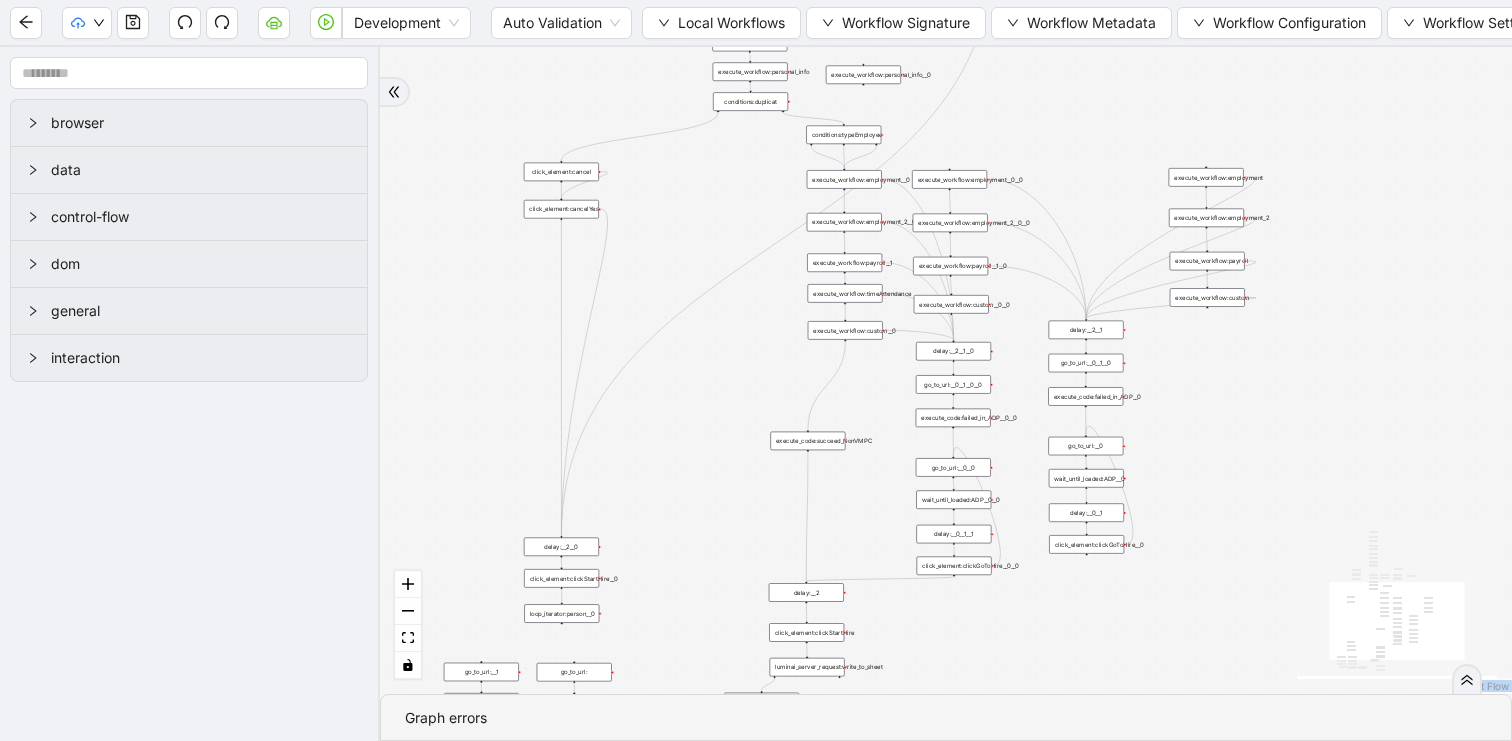 drag, startPoint x: 906, startPoint y: 143, endPoint x: 1031, endPoint y: 311, distance: 209.40154 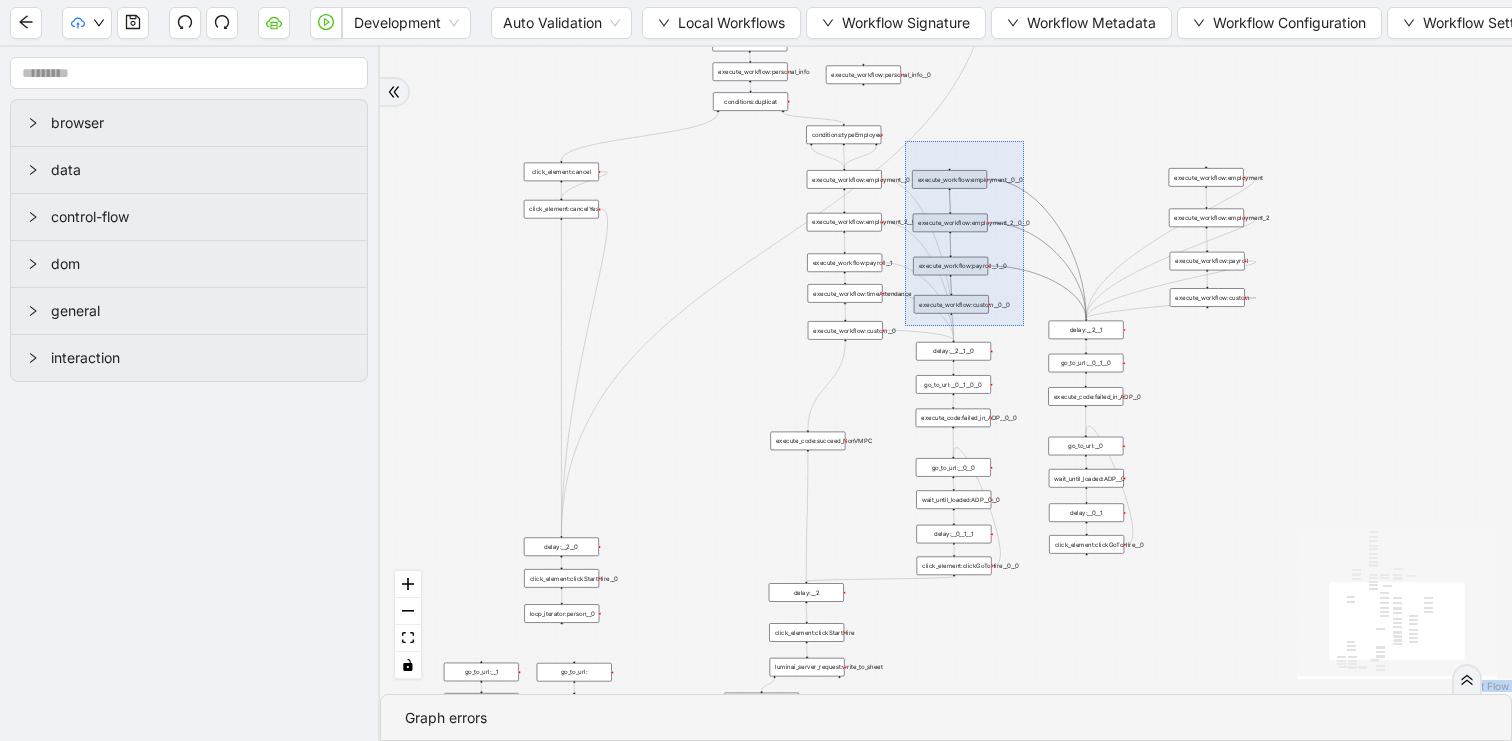 drag, startPoint x: 1024, startPoint y: 326, endPoint x: 905, endPoint y: 141, distance: 219.96819 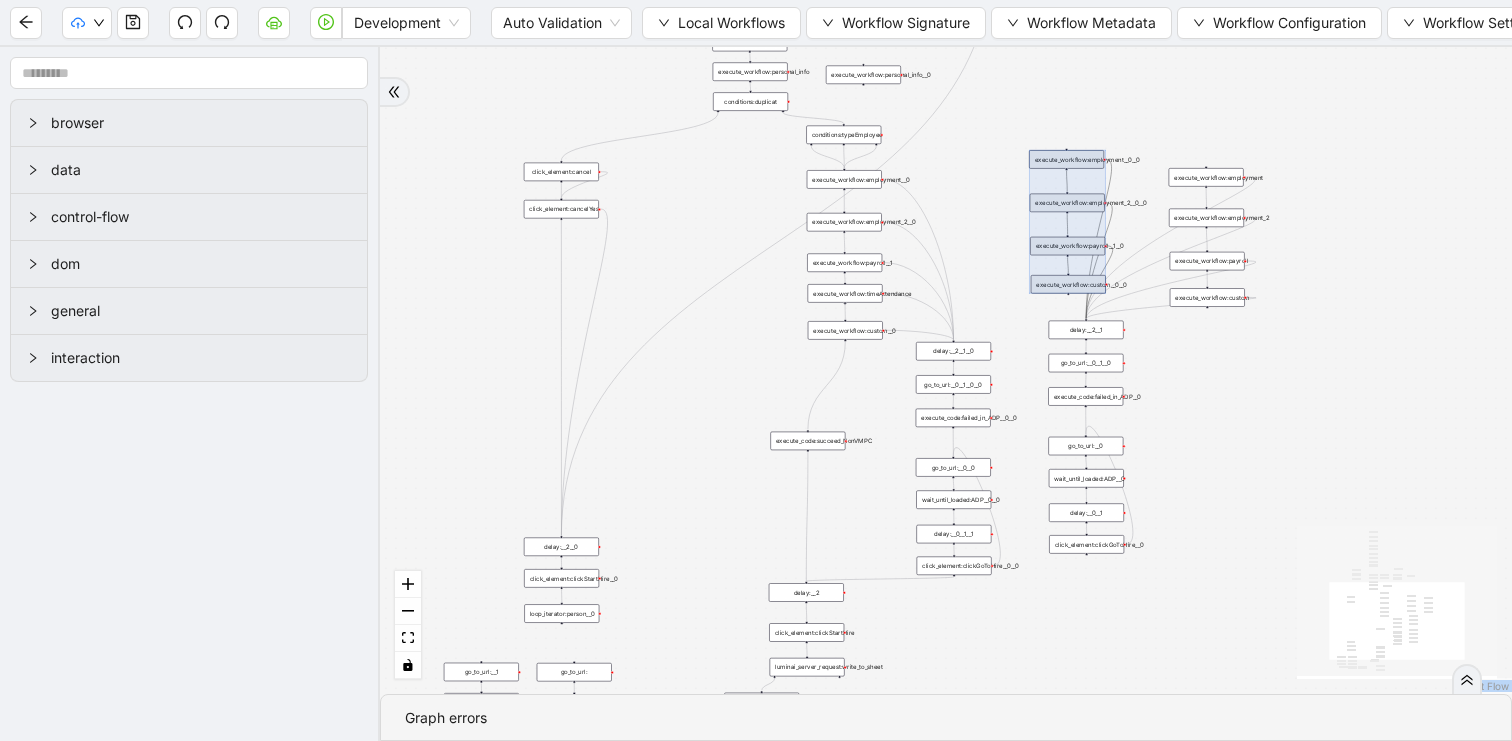 drag, startPoint x: 997, startPoint y: 194, endPoint x: 1041, endPoint y: 174, distance: 48.332184 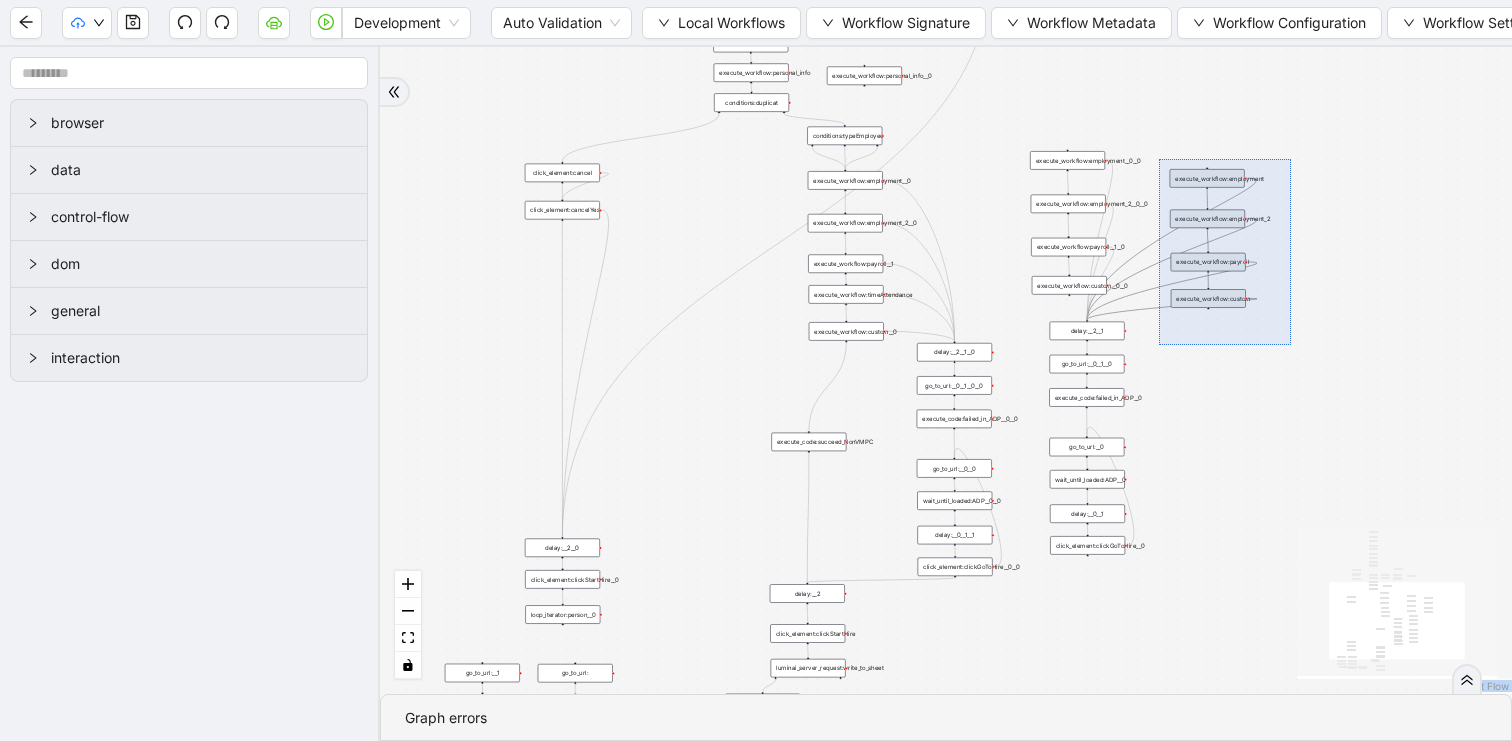 drag, startPoint x: 1291, startPoint y: 345, endPoint x: 1160, endPoint y: 160, distance: 226.6848 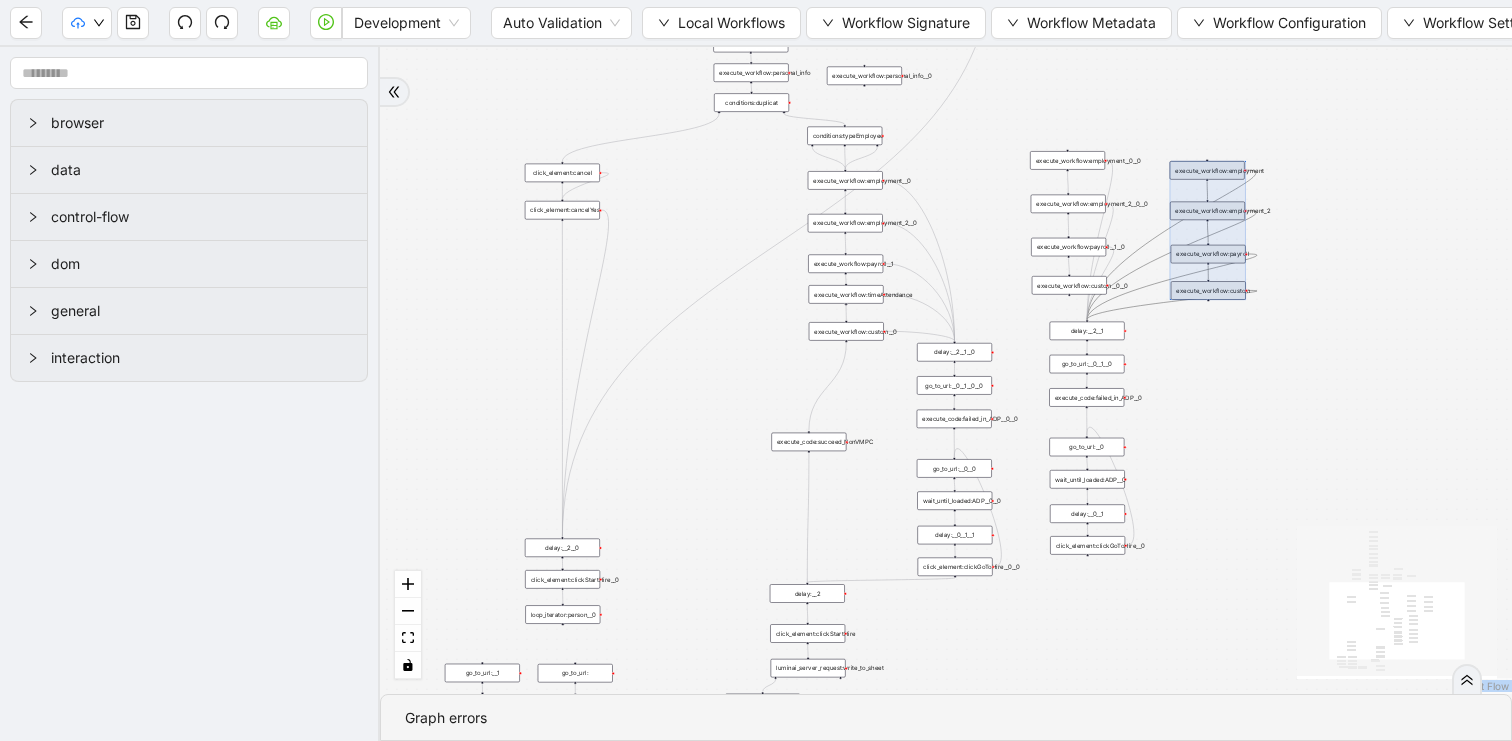click at bounding box center (1208, 230) 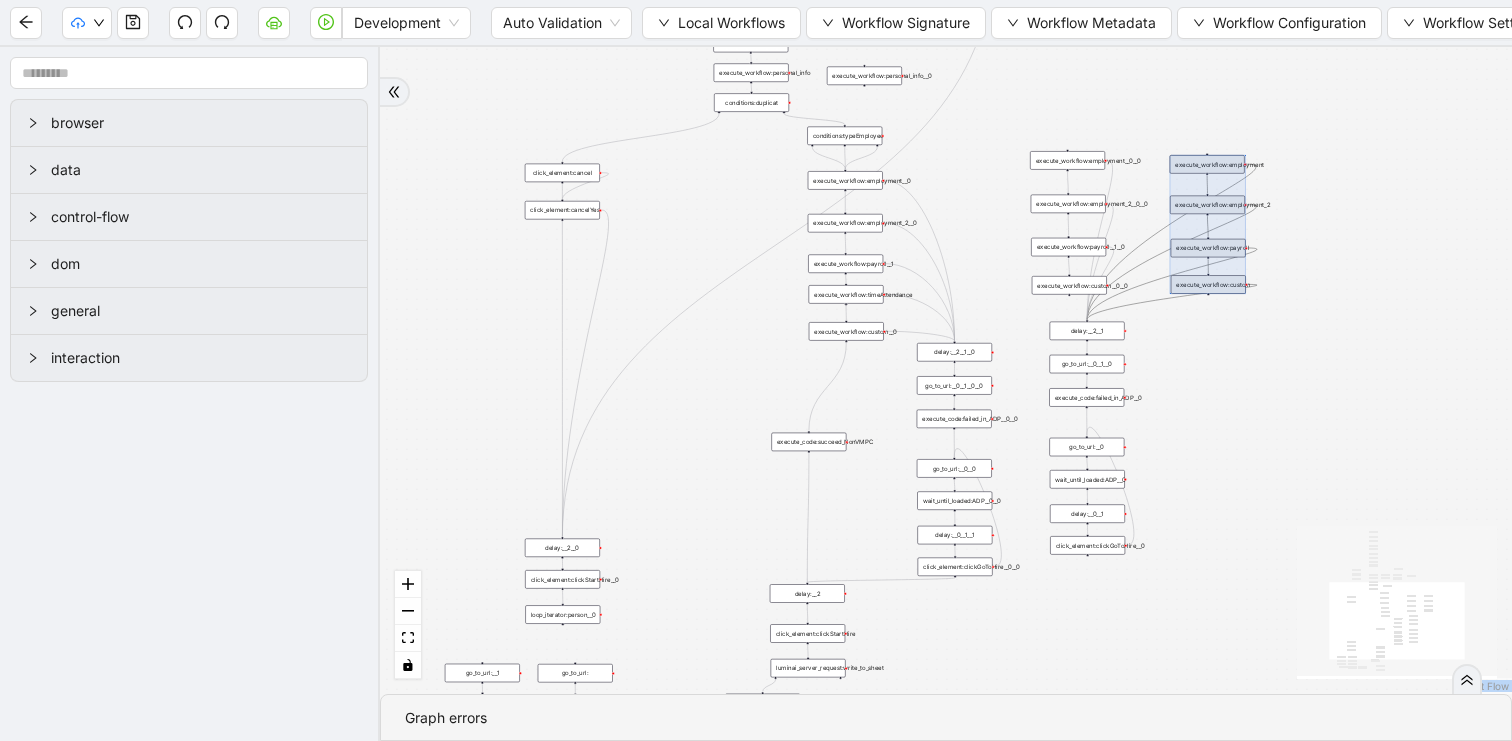 click at bounding box center [1208, 224] 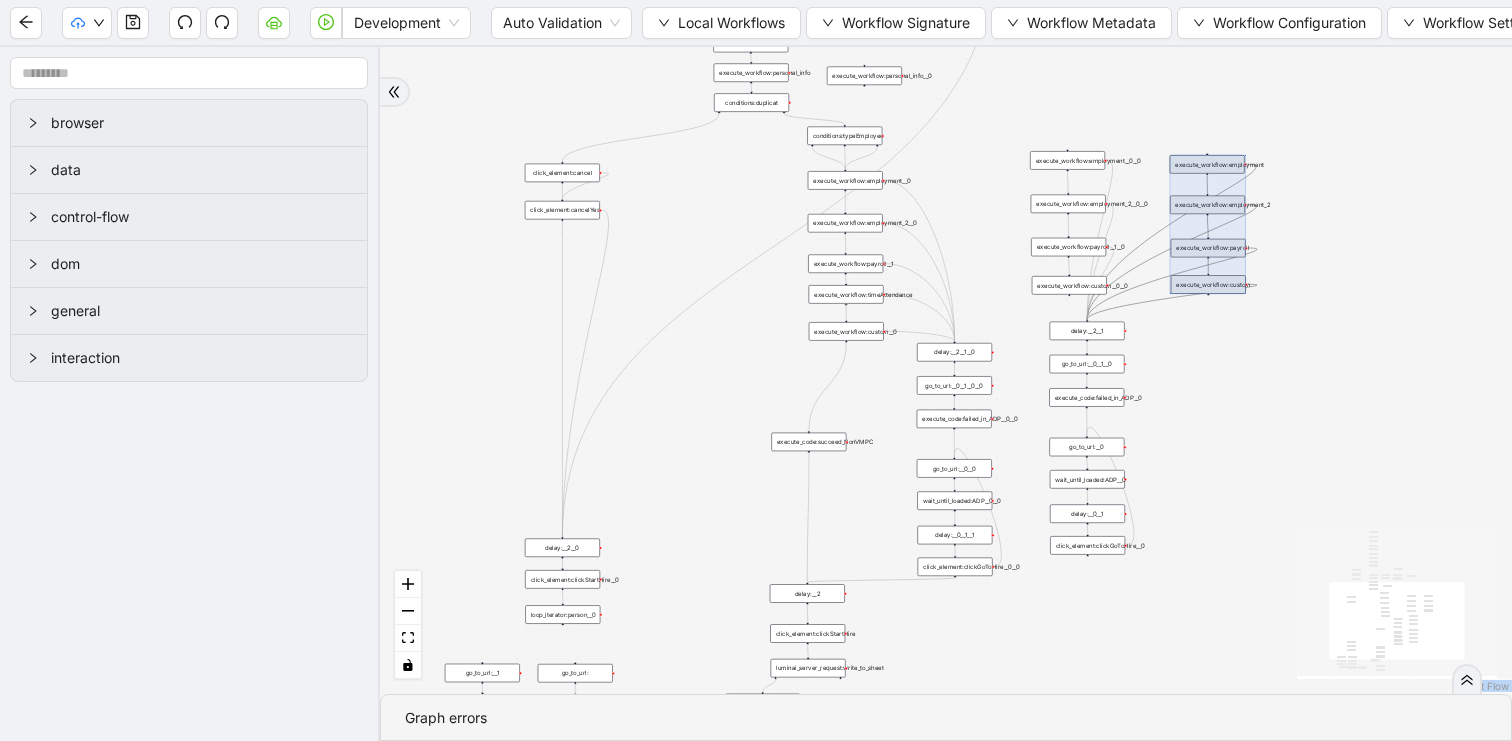 click on "trigger click_element:clickGoToHire delay: execute_workflow:personal_info delay:__0 wait_until_loaded:ADP loop_data:person execute_workflow:employment execute_workflow:employment_2 execute_workflow:payroll execute_workflow:custom execute_workflow:trinet execute_code:businessUnit execute_code:data_edit loop_iterator:person click_element:cancel click_element:cancelYes click_element:clickStartHire new_window:ADP execute_workflow:timeAttendance execute_workflow:payroll__1 execute_workflow:custom__0 go_to_url: go_to_url:__0 click_element:clickGoToHire__0 delay:__2 delay:__0__1 wait_until_loaded:ADP__0 delay:__0__1__0 execute_workflow:get_data execute_code:new_data execute_workflow:payroll__1__0 execute_workflow:custom__0__0 conditions:duplicat wait_for_element:HR click_element:HR delay:__0__0 click_element:nonexempt wait_for_element:nonexempt wait_for_element:exempt click_element:exempt openai_completion: luminai_server_request:write_to_sheet delay:__3 click_element:clickStartHire__0 delay:__2__0 delay:__2__1" at bounding box center [946, 370] 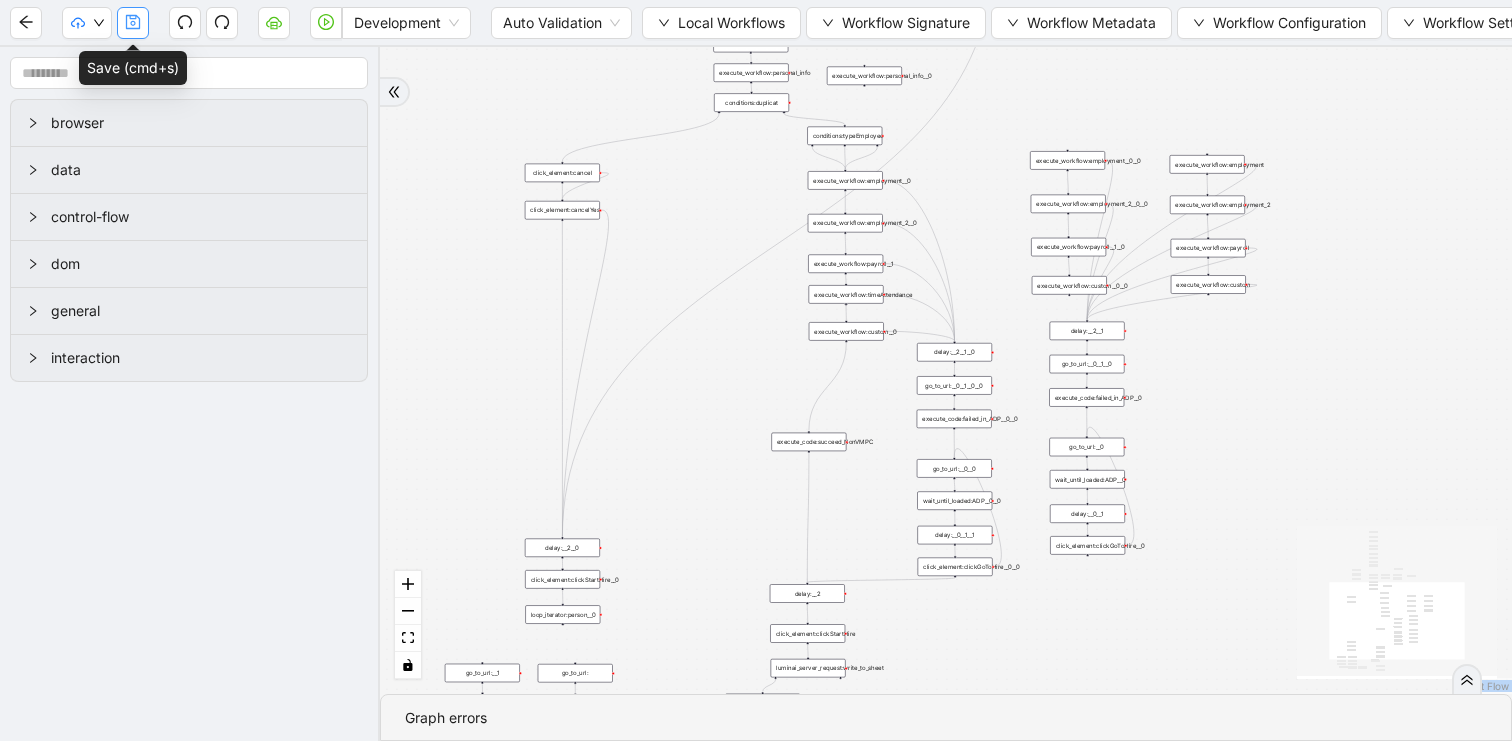 click 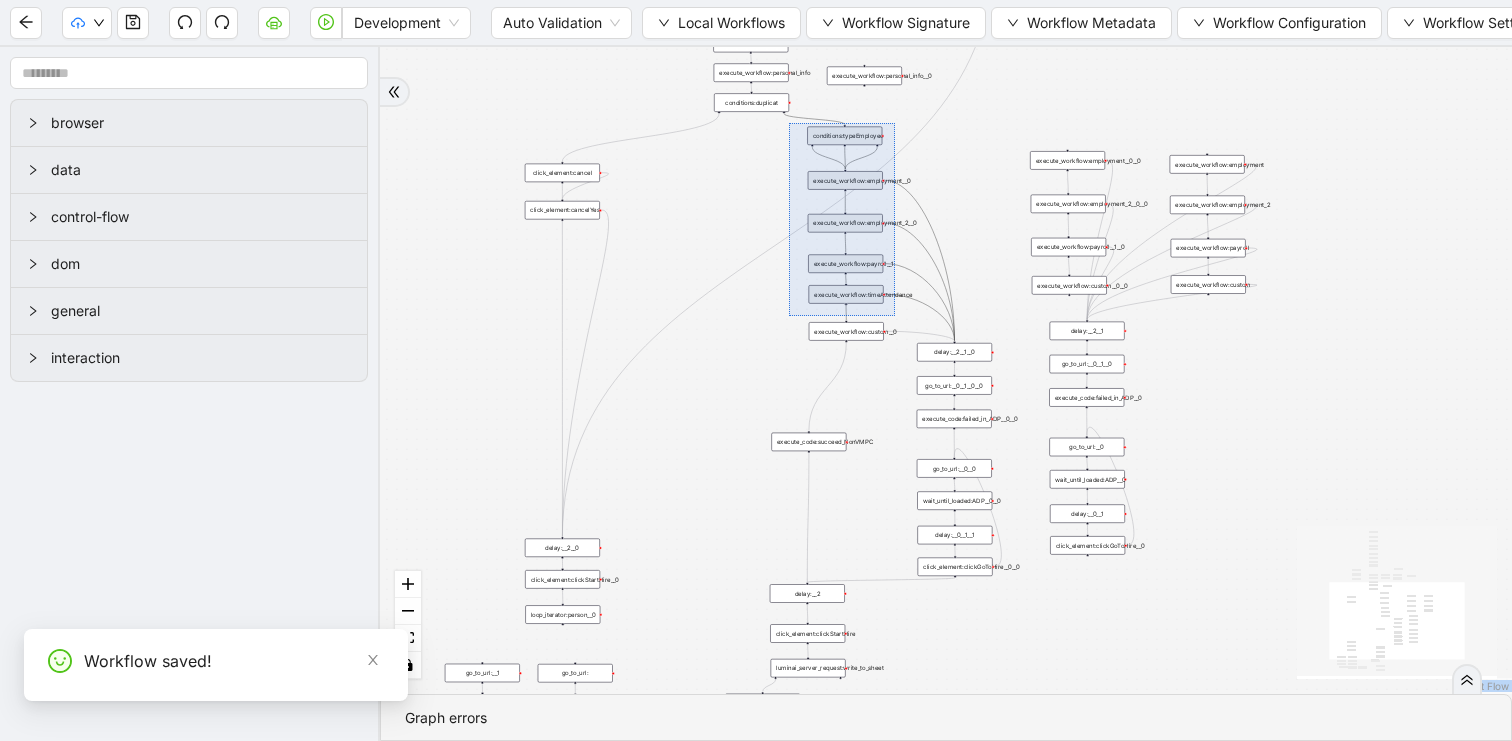 drag, startPoint x: 789, startPoint y: 123, endPoint x: 910, endPoint y: 350, distance: 257.2353 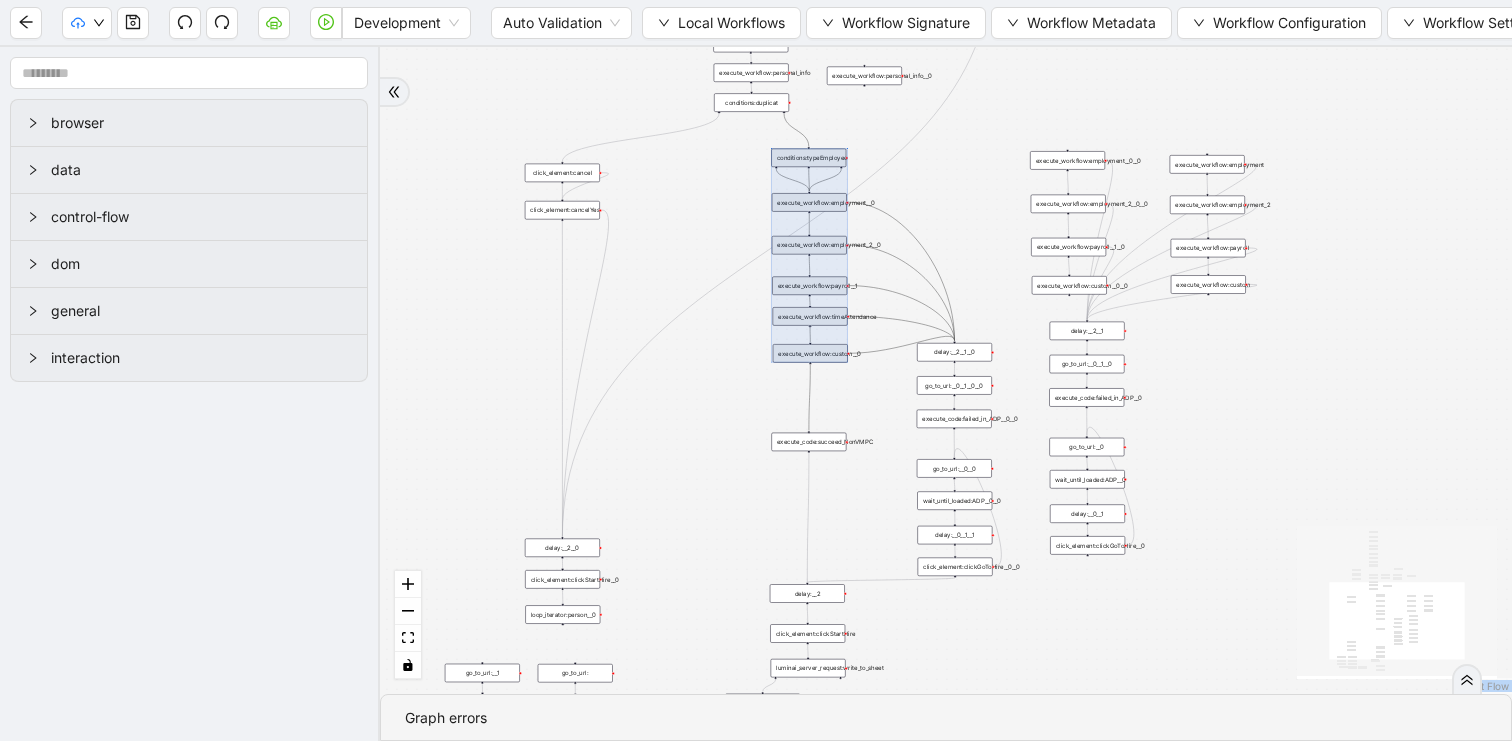 drag, startPoint x: 851, startPoint y: 260, endPoint x: 815, endPoint y: 282, distance: 42.190044 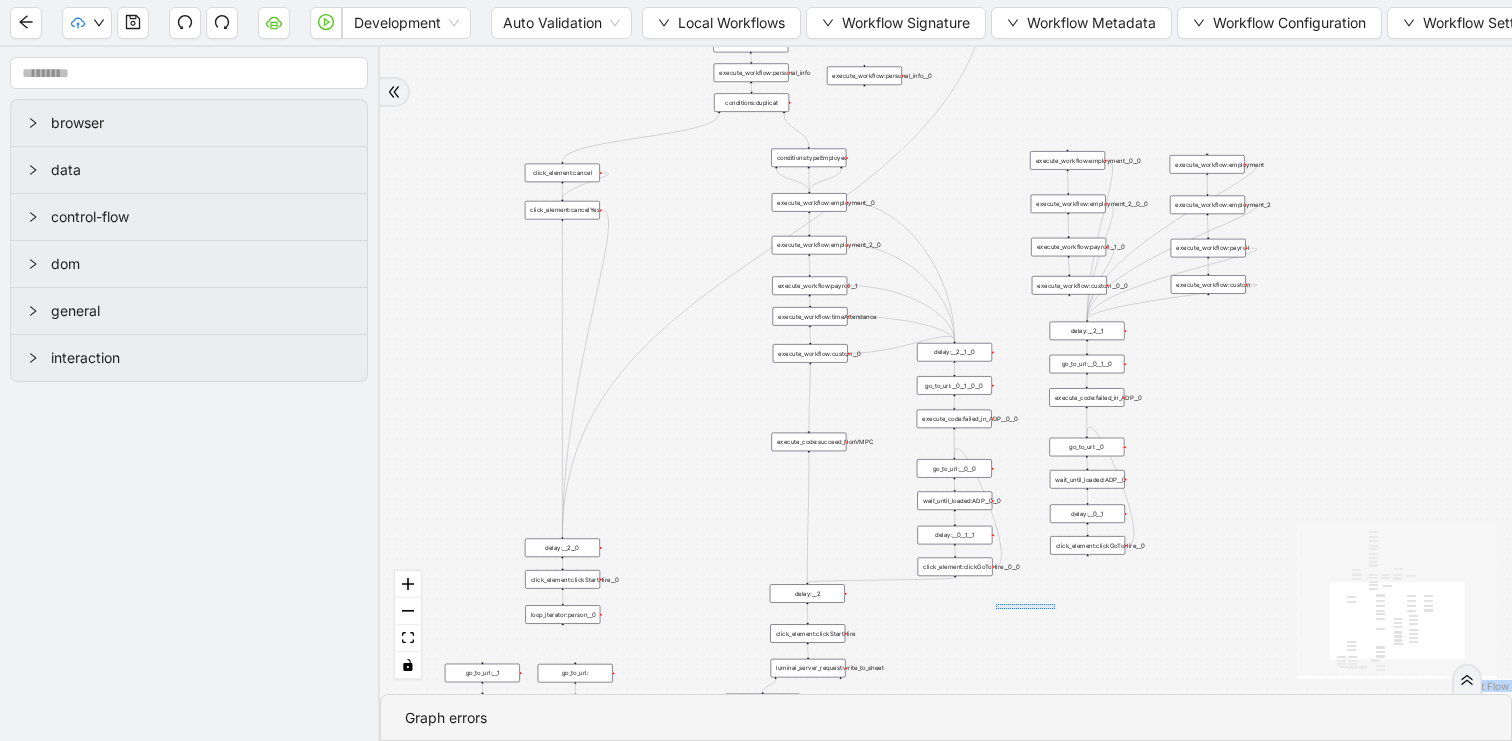 drag, startPoint x: 1055, startPoint y: 609, endPoint x: 996, endPoint y: 604, distance: 59.211487 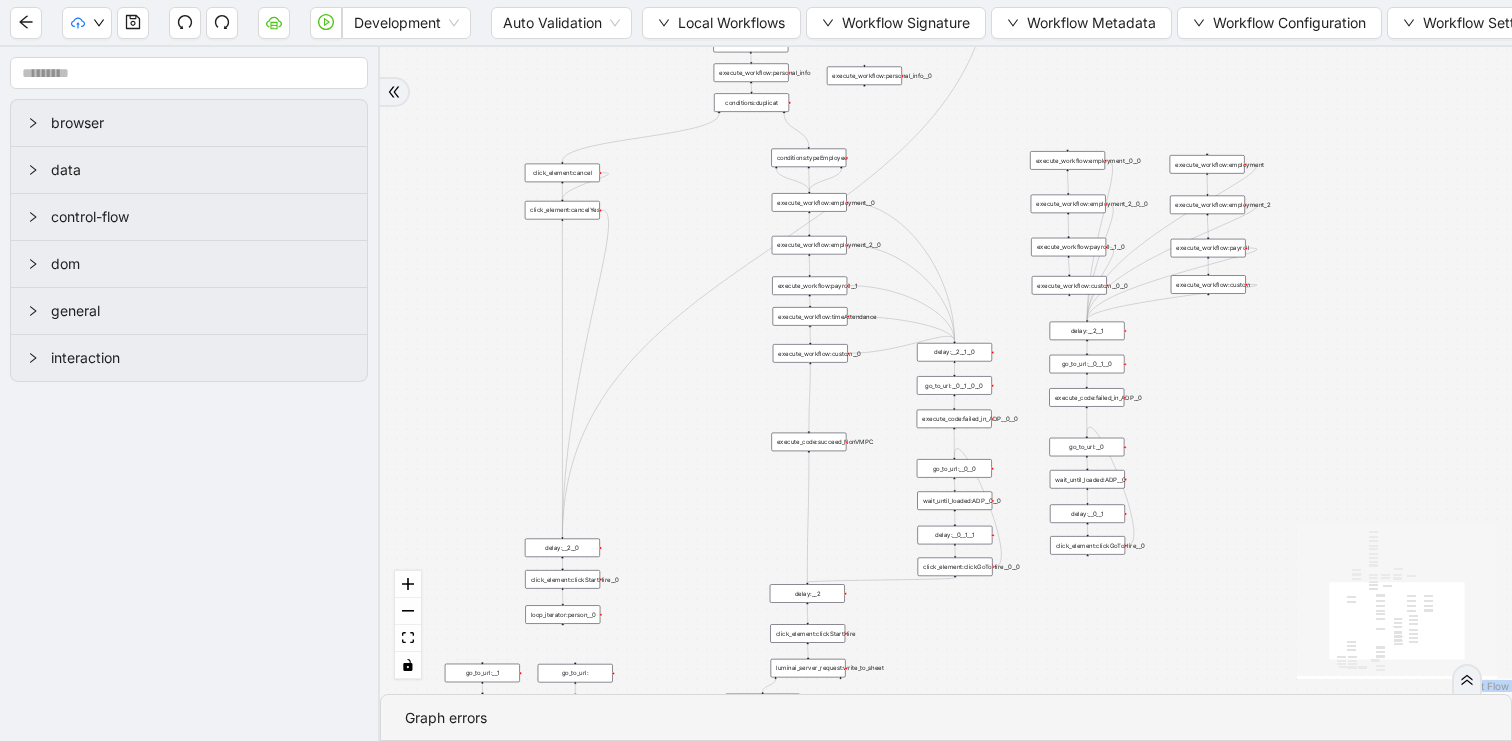 click on "trigger click_element:clickGoToHire delay: execute_workflow:personal_info delay:__0 wait_until_loaded:ADP loop_data:person execute_workflow:employment execute_workflow:employment_2 execute_workflow:payroll execute_workflow:custom execute_workflow:trinet execute_code:businessUnit execute_code:data_edit loop_iterator:person click_element:cancel click_element:cancelYes click_element:clickStartHire new_window:ADP execute_workflow:timeAttendance execute_workflow:payroll__1 execute_workflow:custom__0 go_to_url: go_to_url:__0 click_element:clickGoToHire__0 delay:__2 delay:__0__1 wait_until_loaded:ADP__0 delay:__0__1__0 execute_workflow:get_data execute_code:new_data execute_workflow:payroll__1__0 execute_workflow:custom__0__0 conditions:duplicat wait_for_element:HR click_element:HR delay:__0__0 click_element:nonexempt wait_for_element:nonexempt wait_for_element:exempt click_element:exempt openai_completion: luminai_server_request:write_to_sheet delay:__3 click_element:clickStartHire__0 delay:__2__0 delay:__2__1" at bounding box center [946, 370] 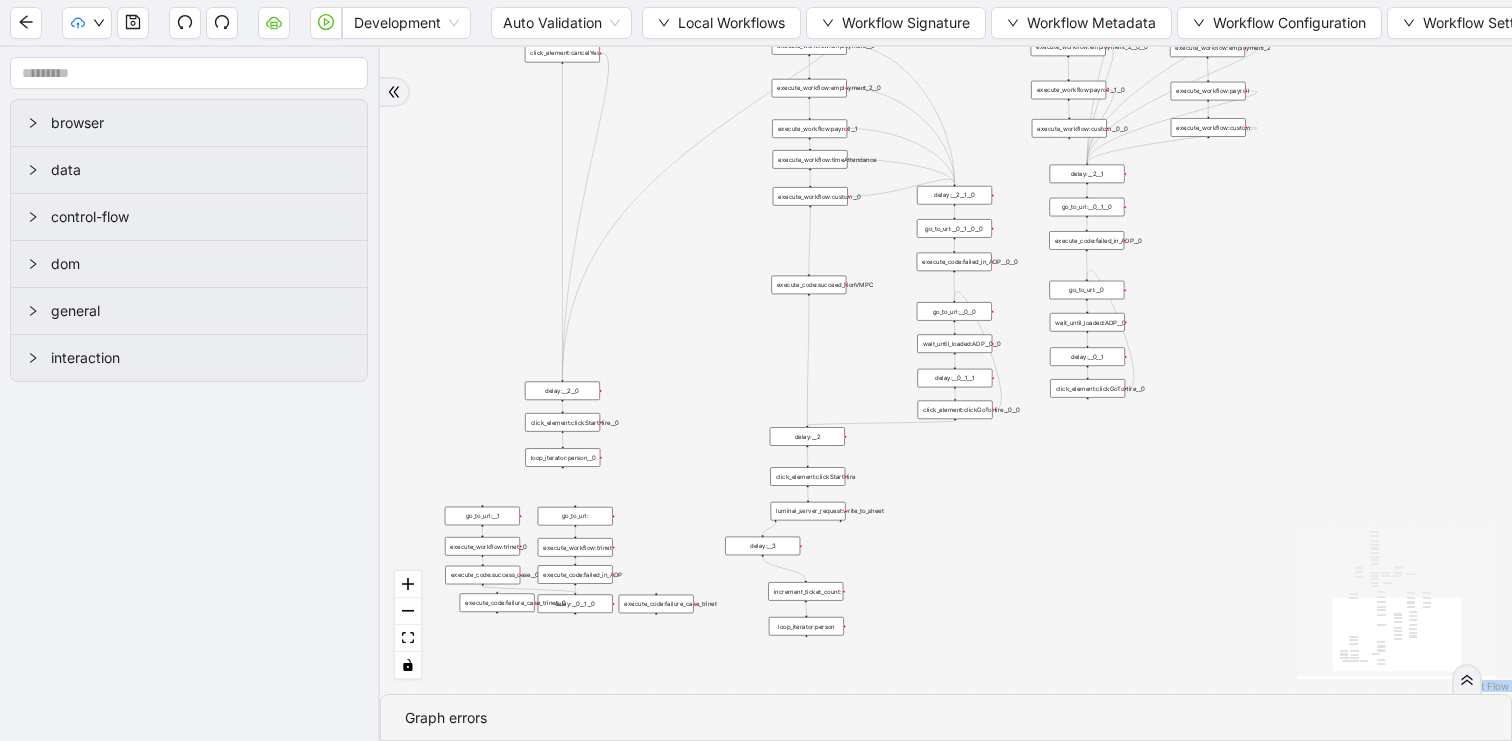 drag, startPoint x: 930, startPoint y: 626, endPoint x: 930, endPoint y: 469, distance: 157 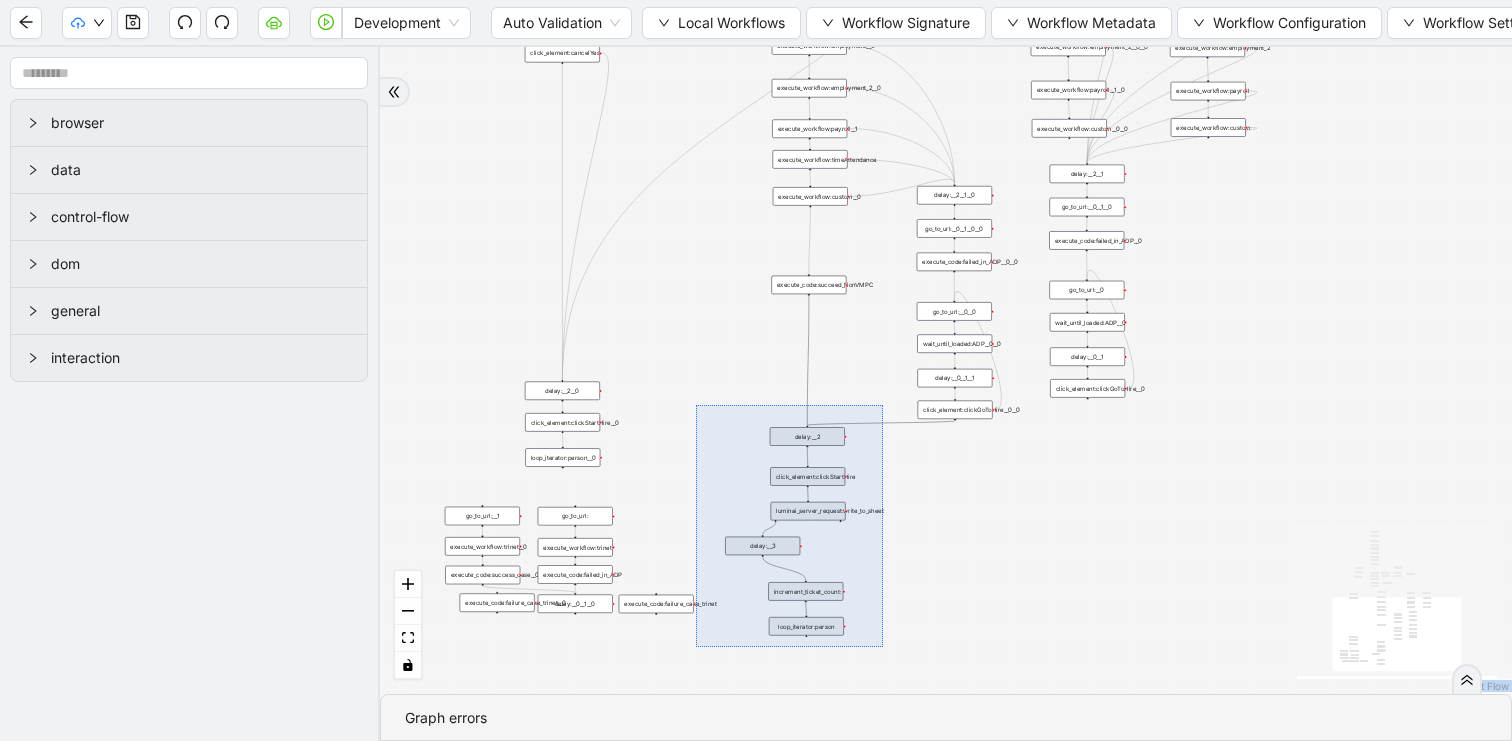 drag, startPoint x: 696, startPoint y: 405, endPoint x: 883, endPoint y: 658, distance: 314.6077 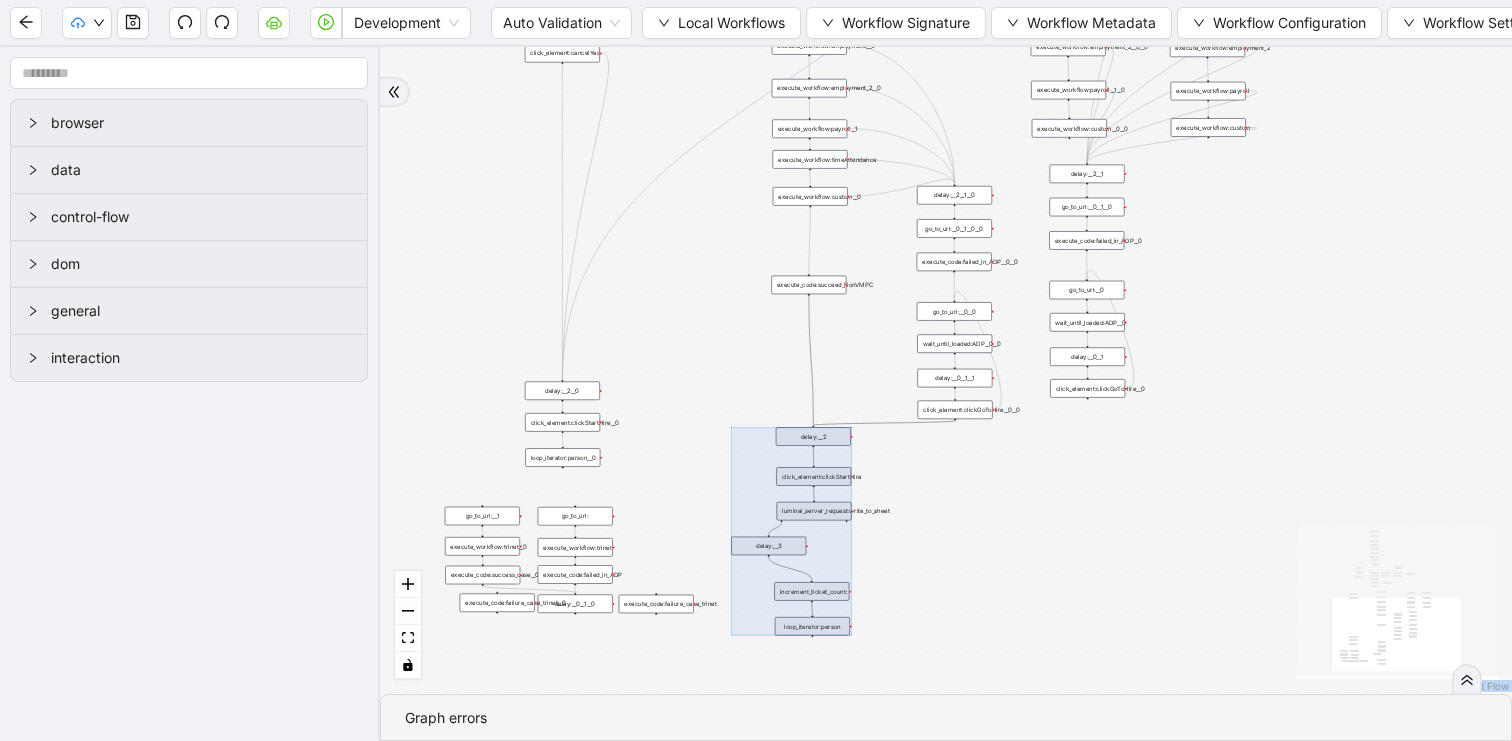 click at bounding box center [791, 531] 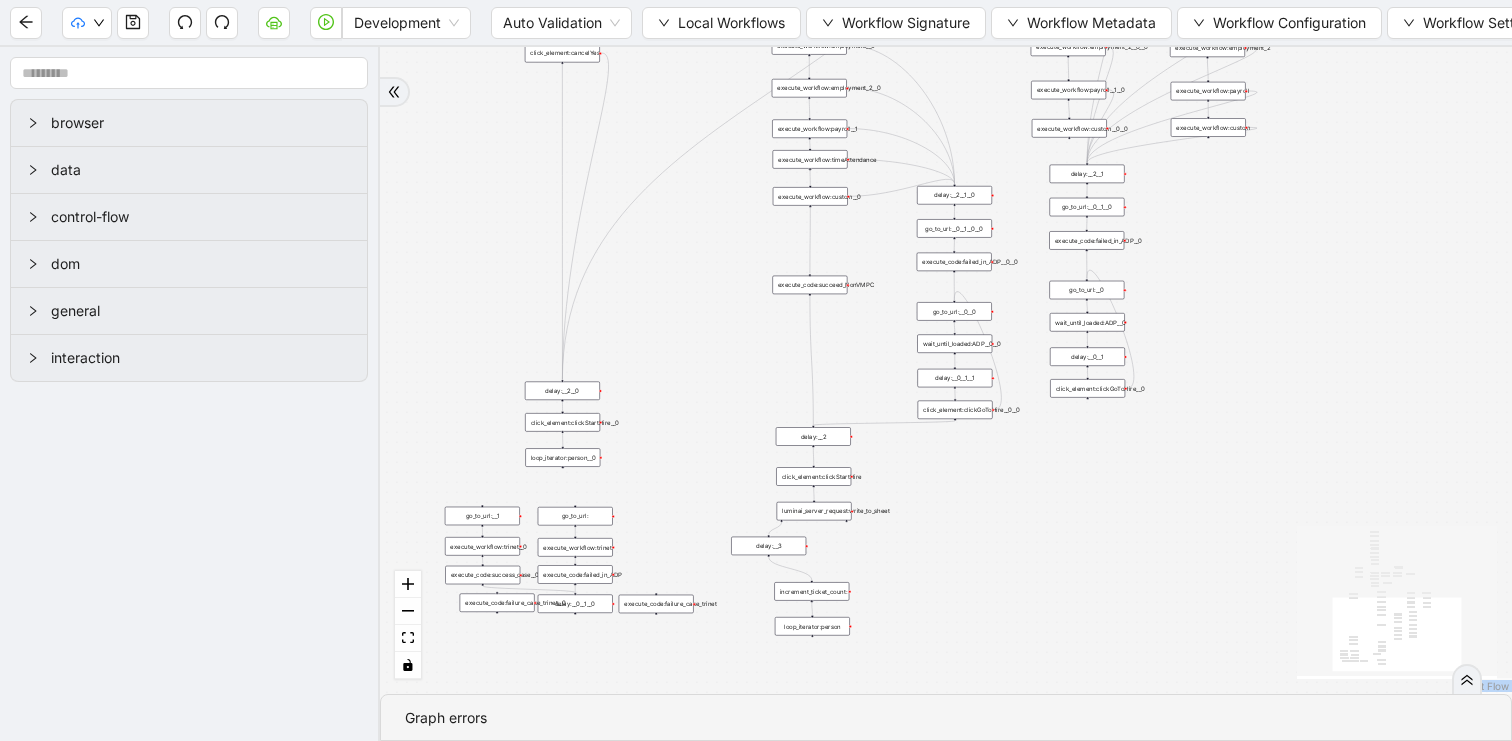 click on "execute_code:succeed_NonVMPC" at bounding box center (809, 285) 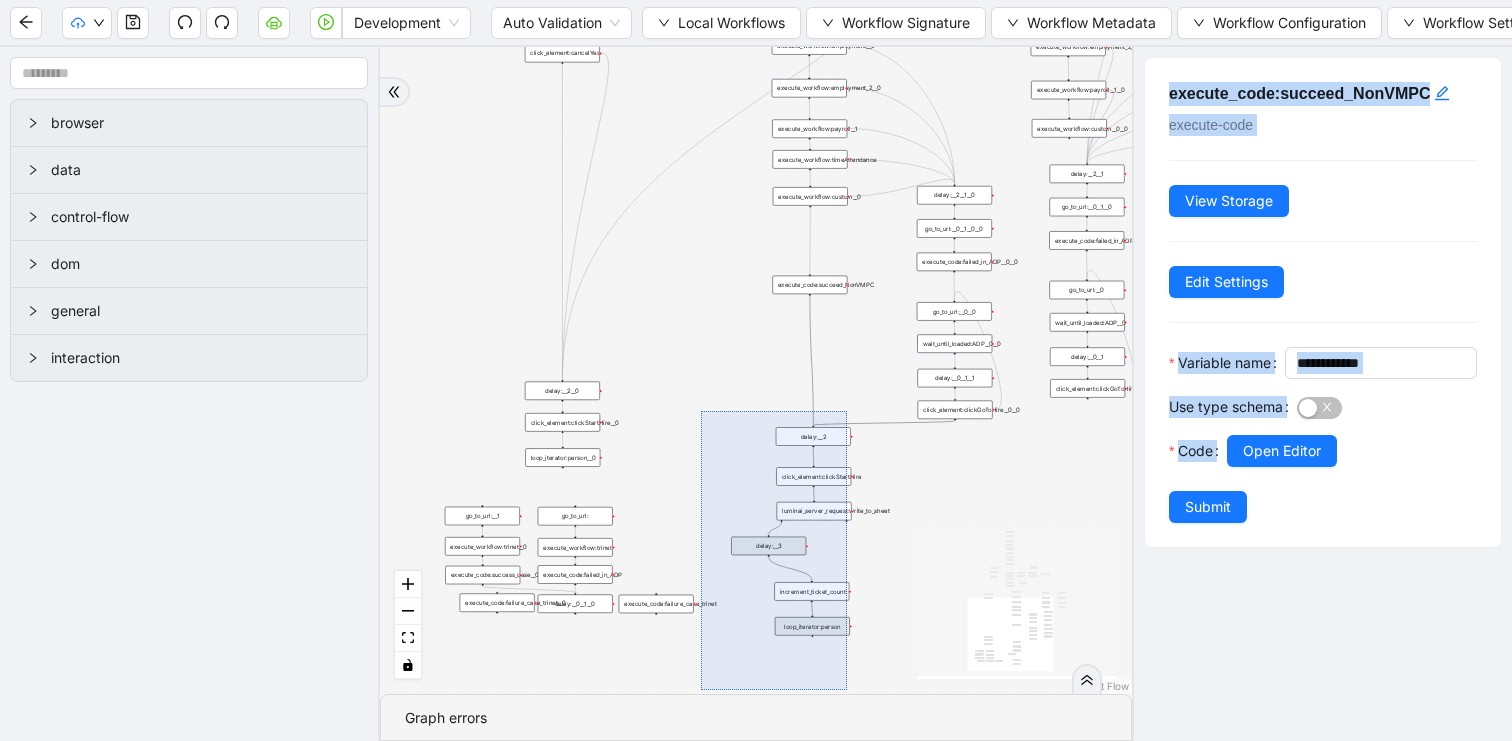 drag, startPoint x: 701, startPoint y: 411, endPoint x: 863, endPoint y: 698, distance: 329.56485 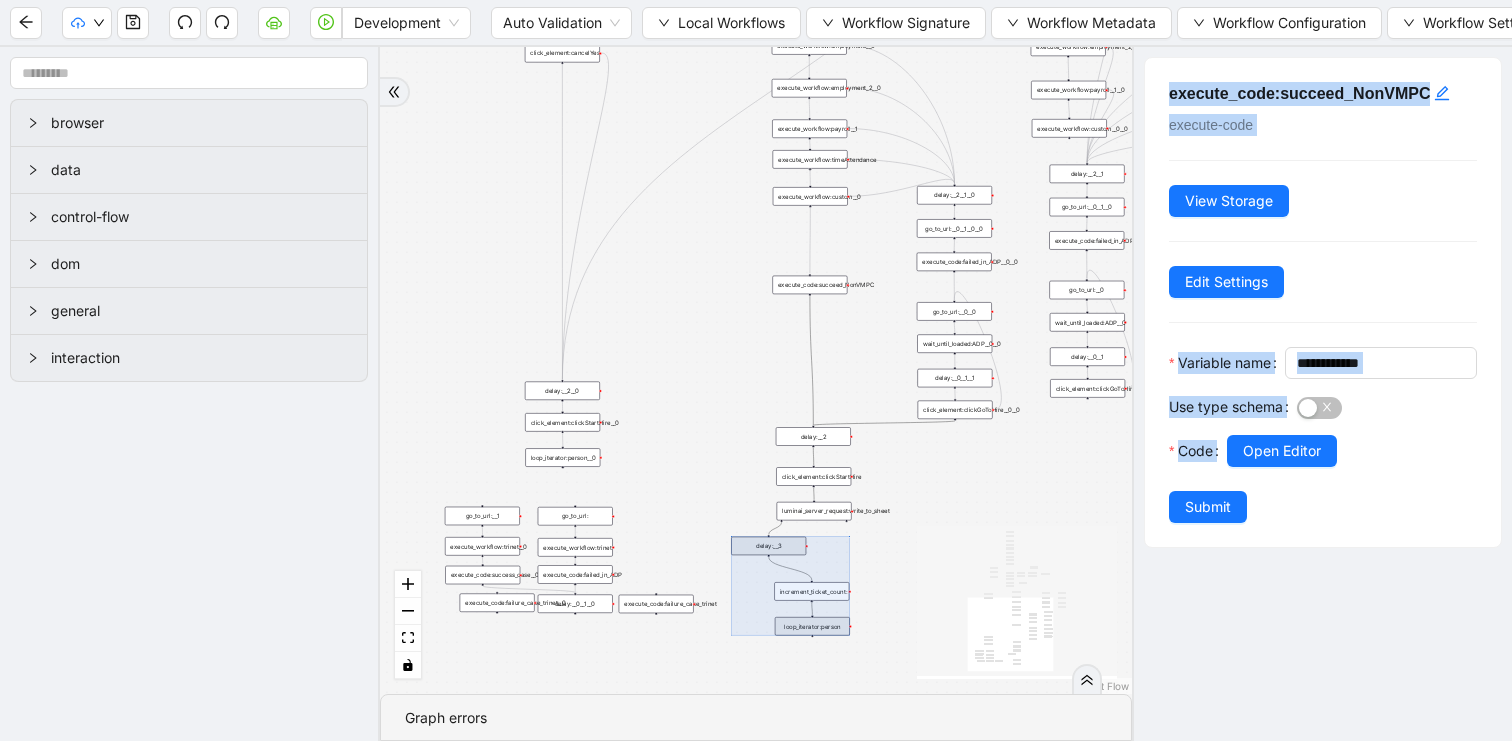 click on "React Flow mini map" 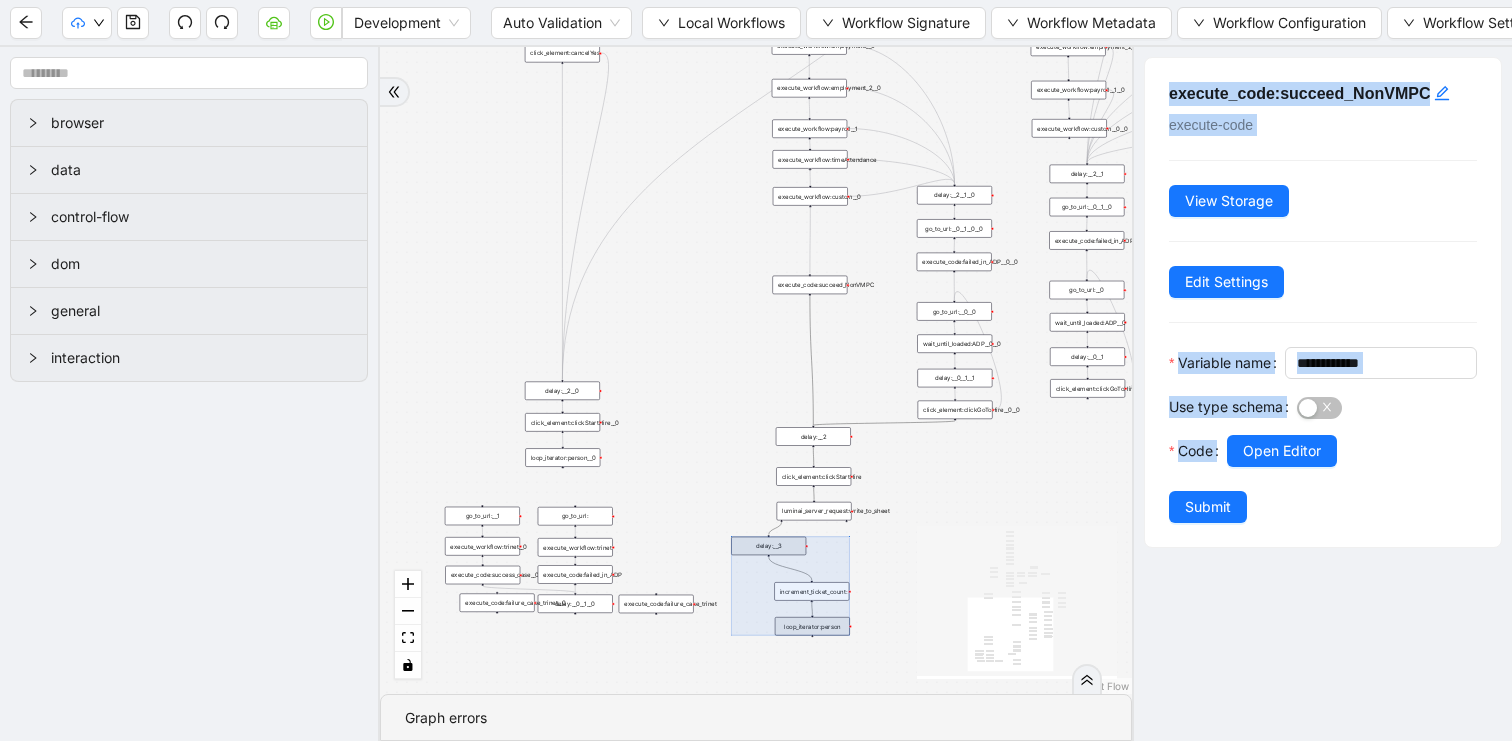 click on "**********" at bounding box center (1323, 302) 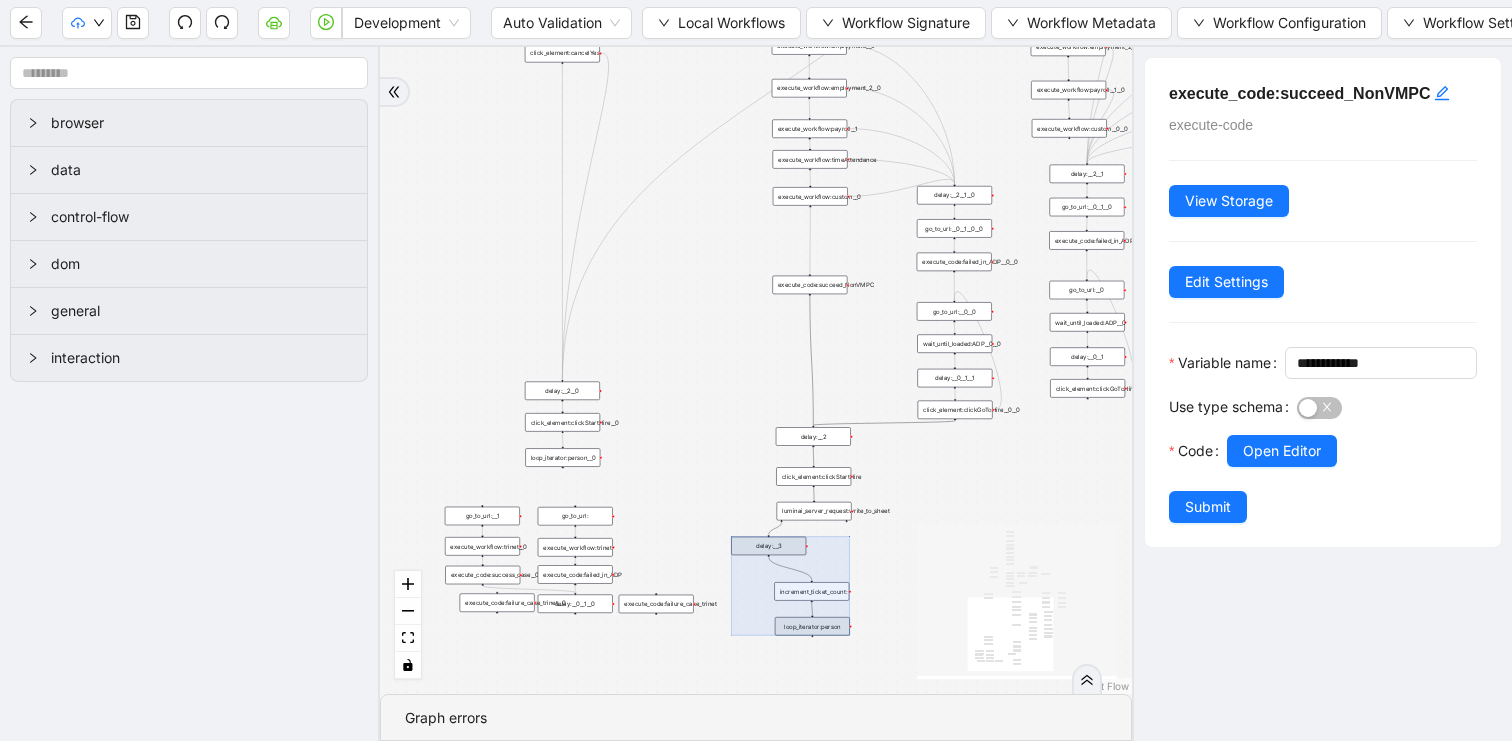 click on "React Flow mini map" 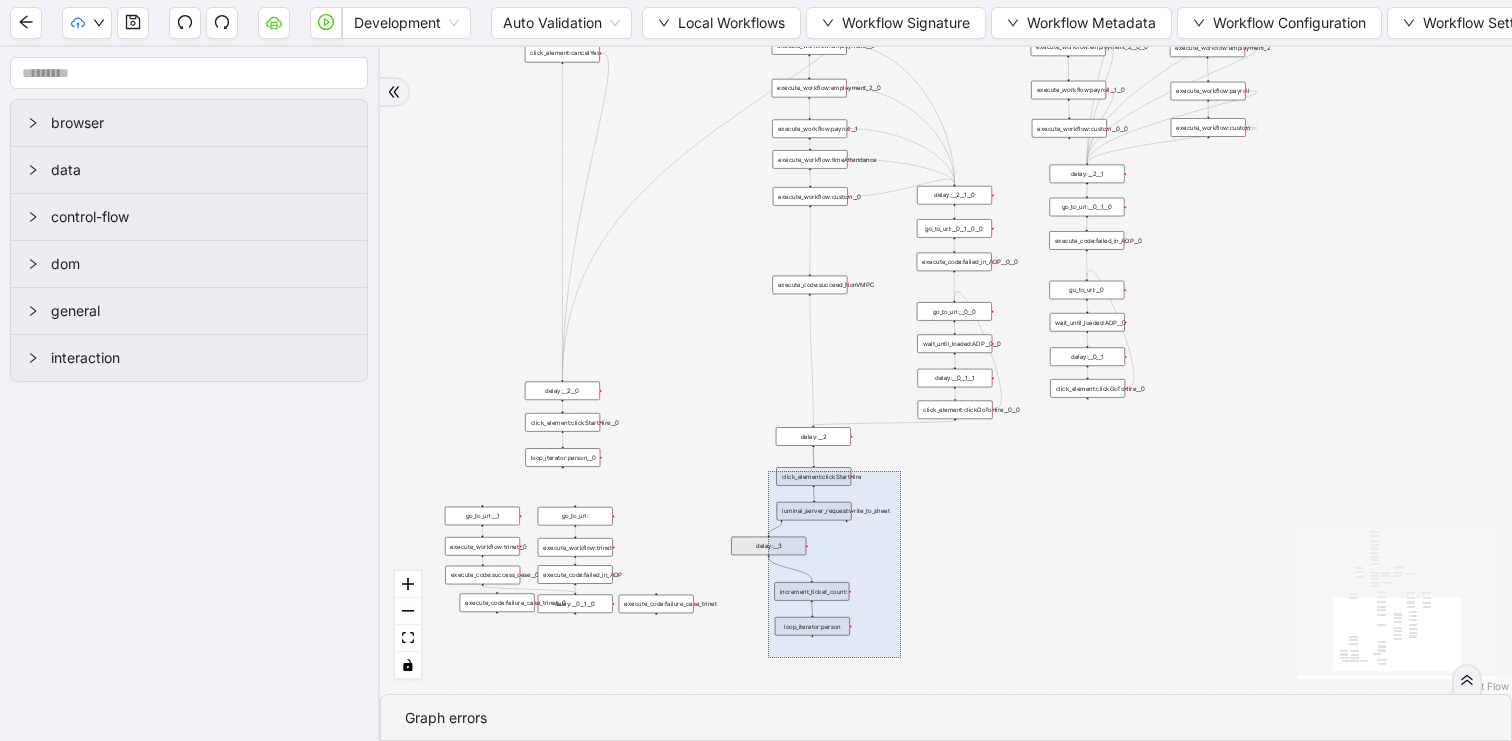 drag, startPoint x: 901, startPoint y: 658, endPoint x: 744, endPoint y: 414, distance: 290.1465 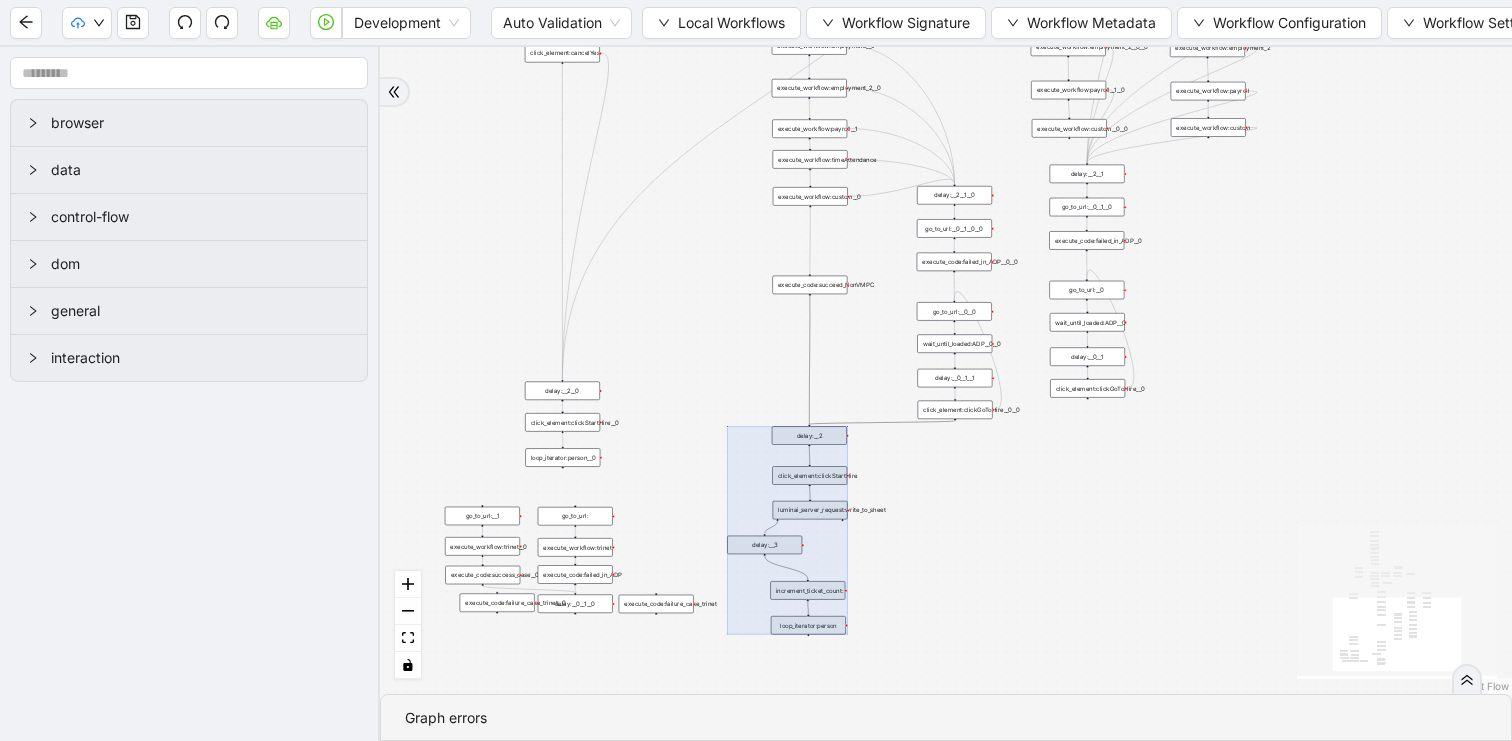 click at bounding box center (787, 530) 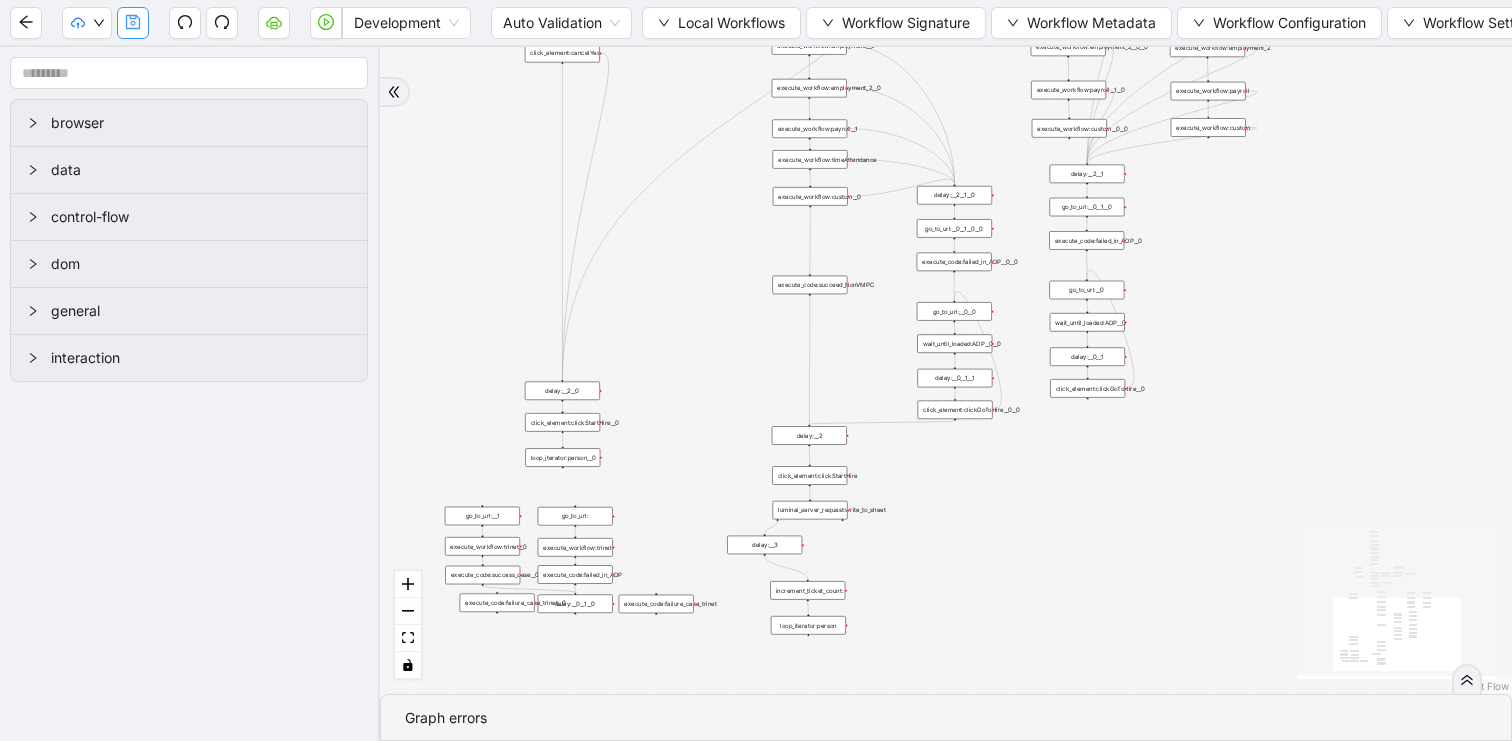 click at bounding box center (133, 23) 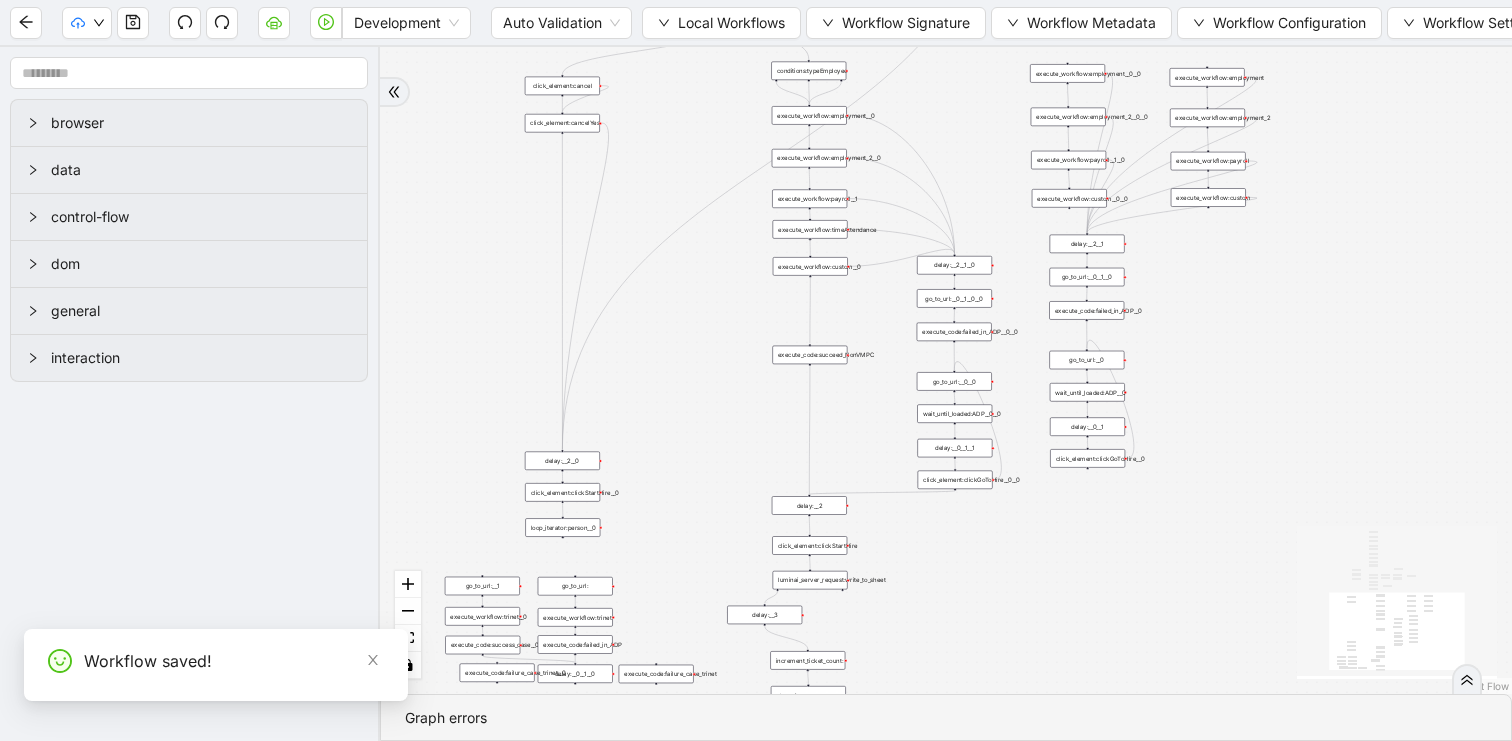 drag, startPoint x: 886, startPoint y: 358, endPoint x: 886, endPoint y: 433, distance: 75 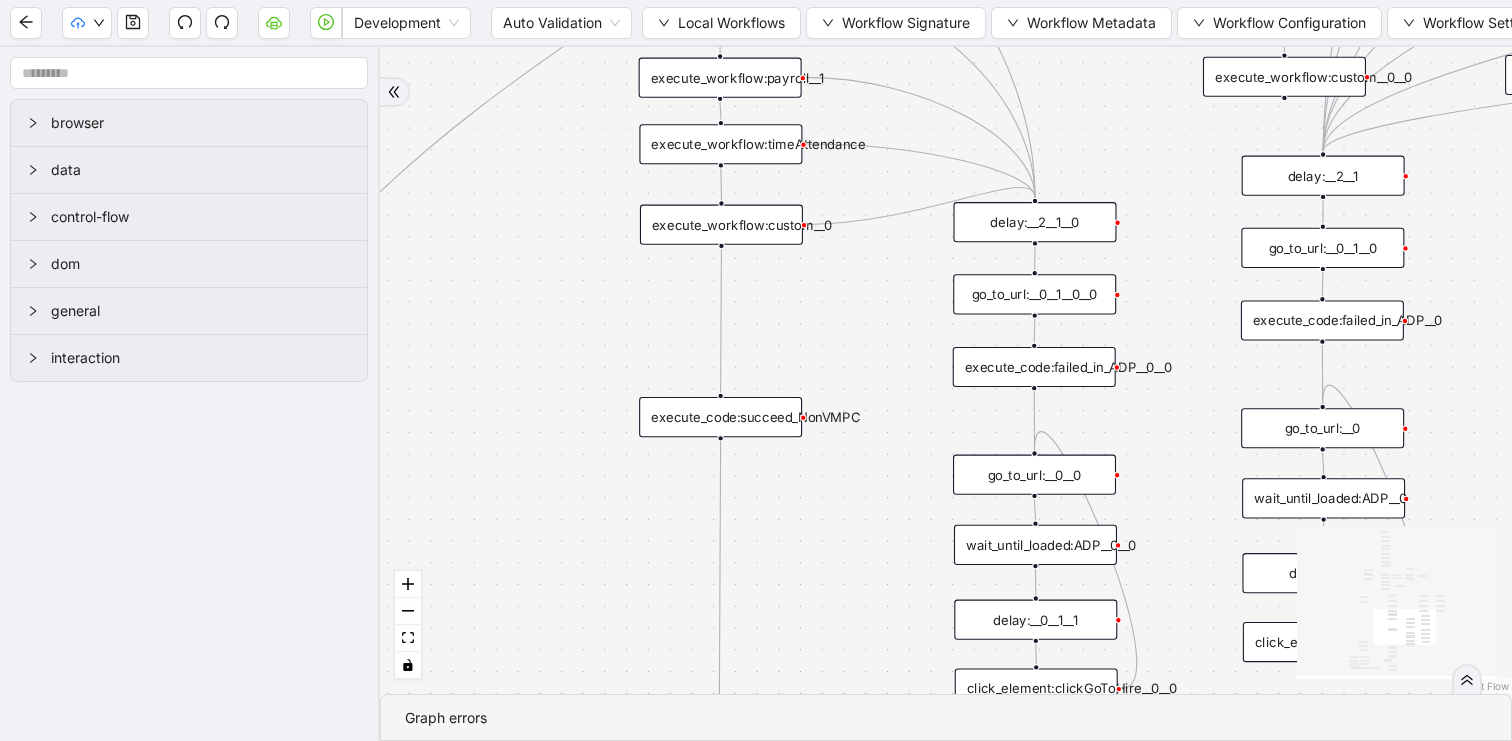 drag, startPoint x: 874, startPoint y: 345, endPoint x: 874, endPoint y: 507, distance: 162 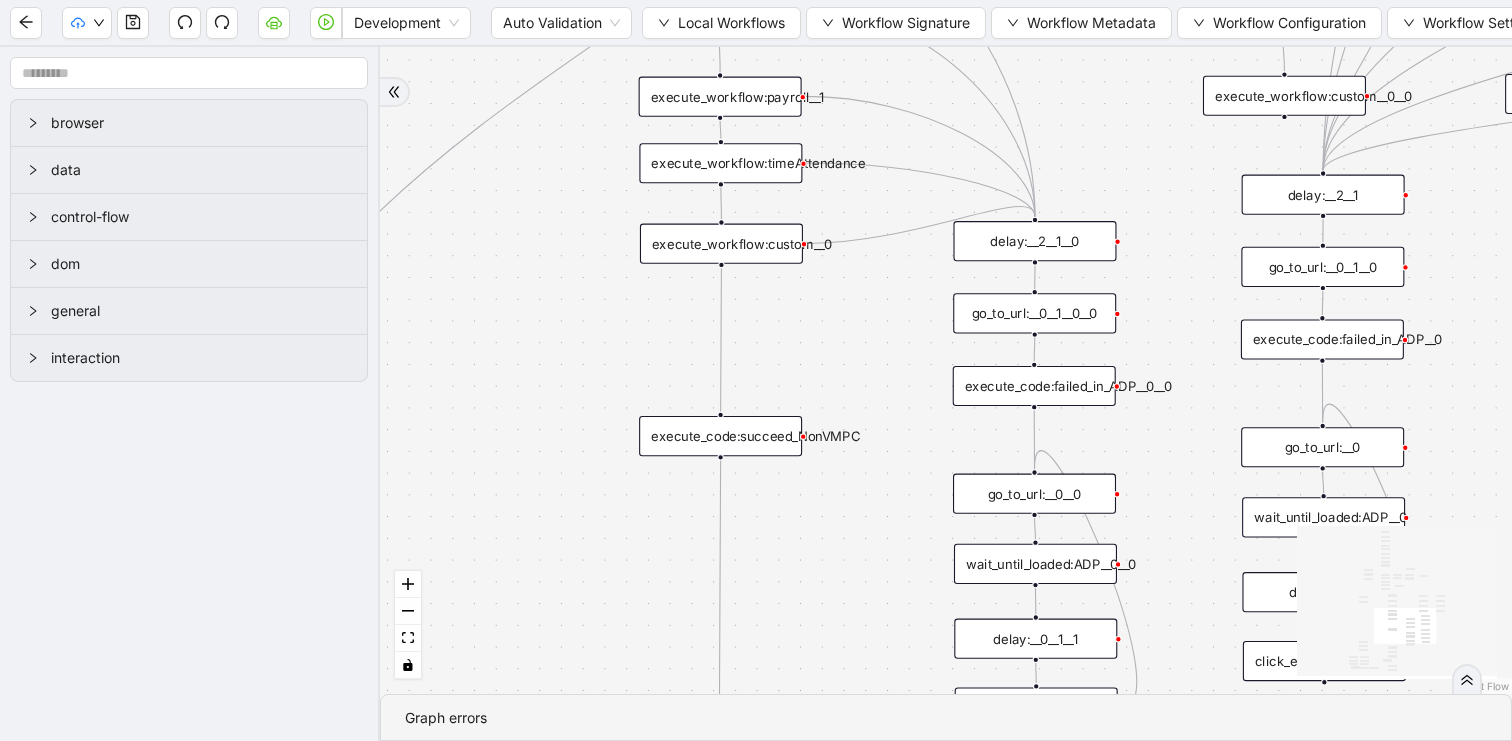 click on "trigger click_element:clickGoToHire delay: execute_workflow:personal_info delay:__0 wait_until_loaded:ADP loop_data:person execute_workflow:employment execute_workflow:employment_2 execute_workflow:payroll execute_workflow:custom execute_workflow:trinet execute_code:businessUnit execute_code:data_edit loop_iterator:person click_element:cancel click_element:cancelYes click_element:clickStartHire new_window:ADP execute_workflow:timeAttendance execute_workflow:payroll__1 execute_workflow:custom__0 go_to_url: go_to_url:__0 click_element:clickGoToHire__0 delay:__2 delay:__0__1 wait_until_loaded:ADP__0 delay:__0__1__0 execute_workflow:get_data execute_code:new_data execute_workflow:payroll__1__0 execute_workflow:custom__0__0 conditions:duplicat wait_for_element:HR click_element:HR delay:__0__0 click_element:nonexempt wait_for_element:nonexempt wait_for_element:exempt click_element:exempt openai_completion: luminai_server_request:write_to_sheet delay:__3 click_element:clickStartHire__0 delay:__2__0 delay:__2__1" at bounding box center (946, 370) 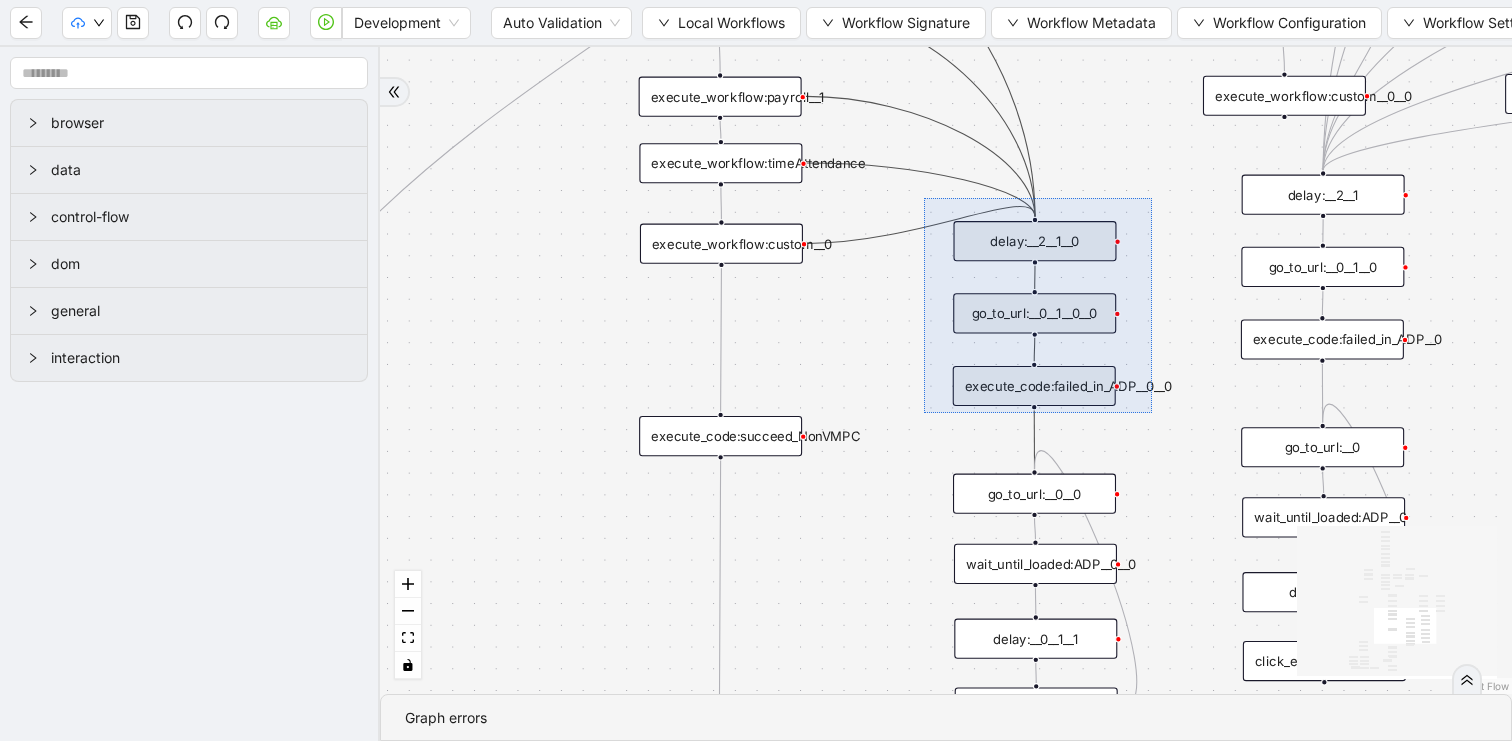 drag, startPoint x: 924, startPoint y: 198, endPoint x: 1147, endPoint y: 424, distance: 317.49802 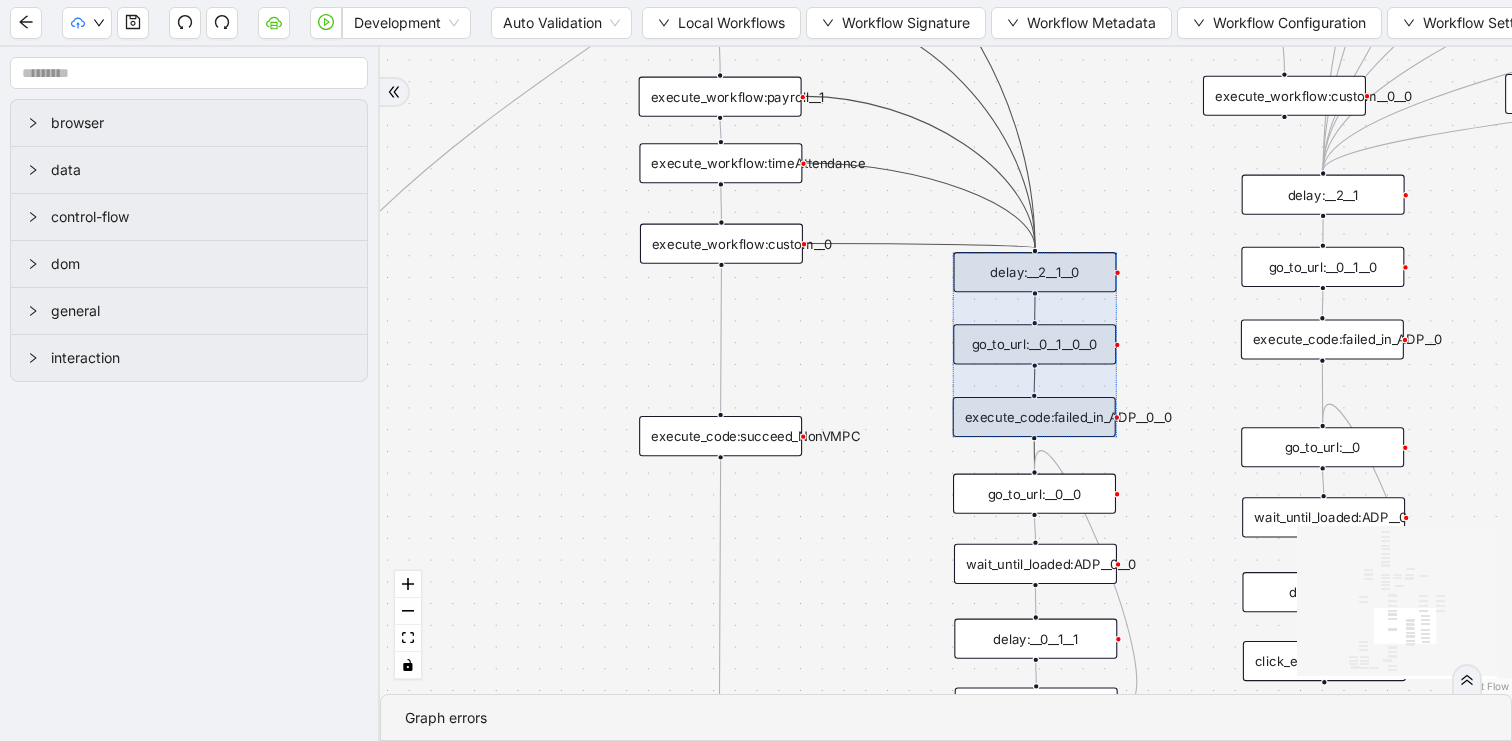 drag, startPoint x: 1086, startPoint y: 343, endPoint x: 1086, endPoint y: 373, distance: 30 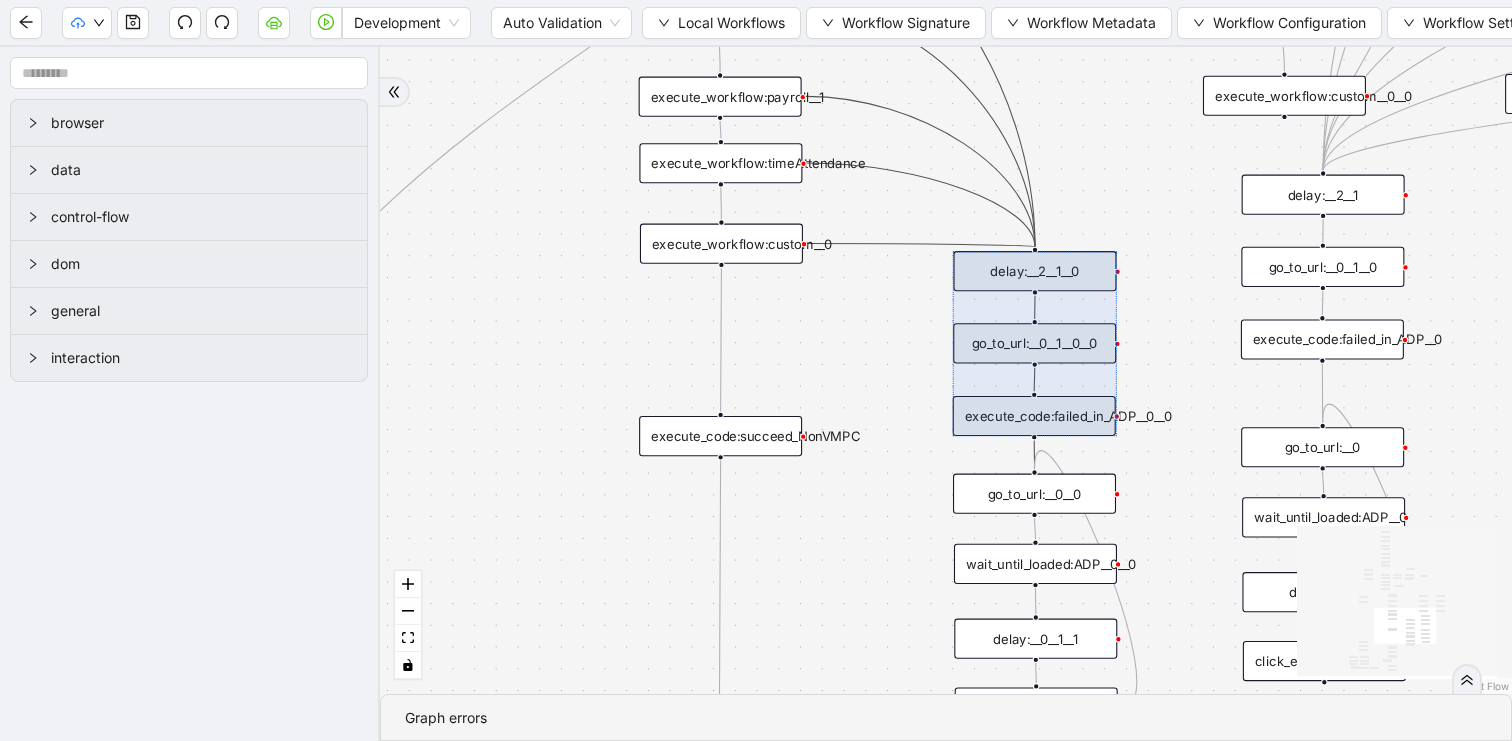 click on "trigger click_element:clickGoToHire delay: execute_workflow:personal_info delay:__0 wait_until_loaded:ADP loop_data:person execute_workflow:employment execute_workflow:employment_2 execute_workflow:payroll execute_workflow:custom execute_workflow:trinet execute_code:businessUnit execute_code:data_edit loop_iterator:person click_element:cancel click_element:cancelYes click_element:clickStartHire new_window:ADP execute_workflow:timeAttendance execute_workflow:payroll__1 execute_workflow:custom__0 go_to_url: go_to_url:__0 click_element:clickGoToHire__0 delay:__2 delay:__0__1 wait_until_loaded:ADP__0 delay:__0__1__0 execute_workflow:get_data execute_code:new_data execute_workflow:payroll__1__0 execute_workflow:custom__0__0 conditions:duplicat wait_for_element:HR click_element:HR delay:__0__0 click_element:nonexempt wait_for_element:nonexempt wait_for_element:exempt click_element:exempt openai_completion: luminai_server_request:write_to_sheet delay:__3 click_element:clickStartHire__0 delay:__2__0 delay:__2__1" at bounding box center (946, 370) 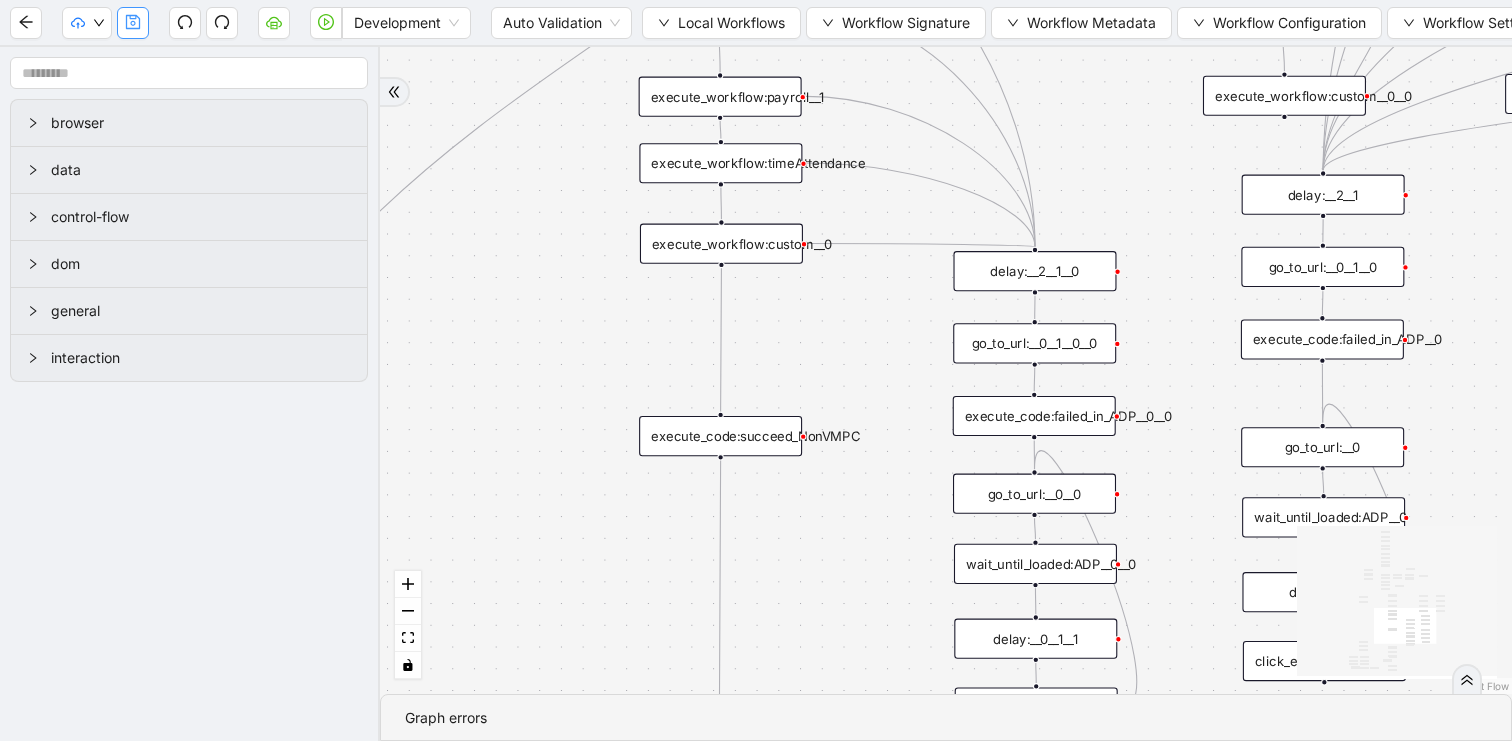 click at bounding box center [133, 23] 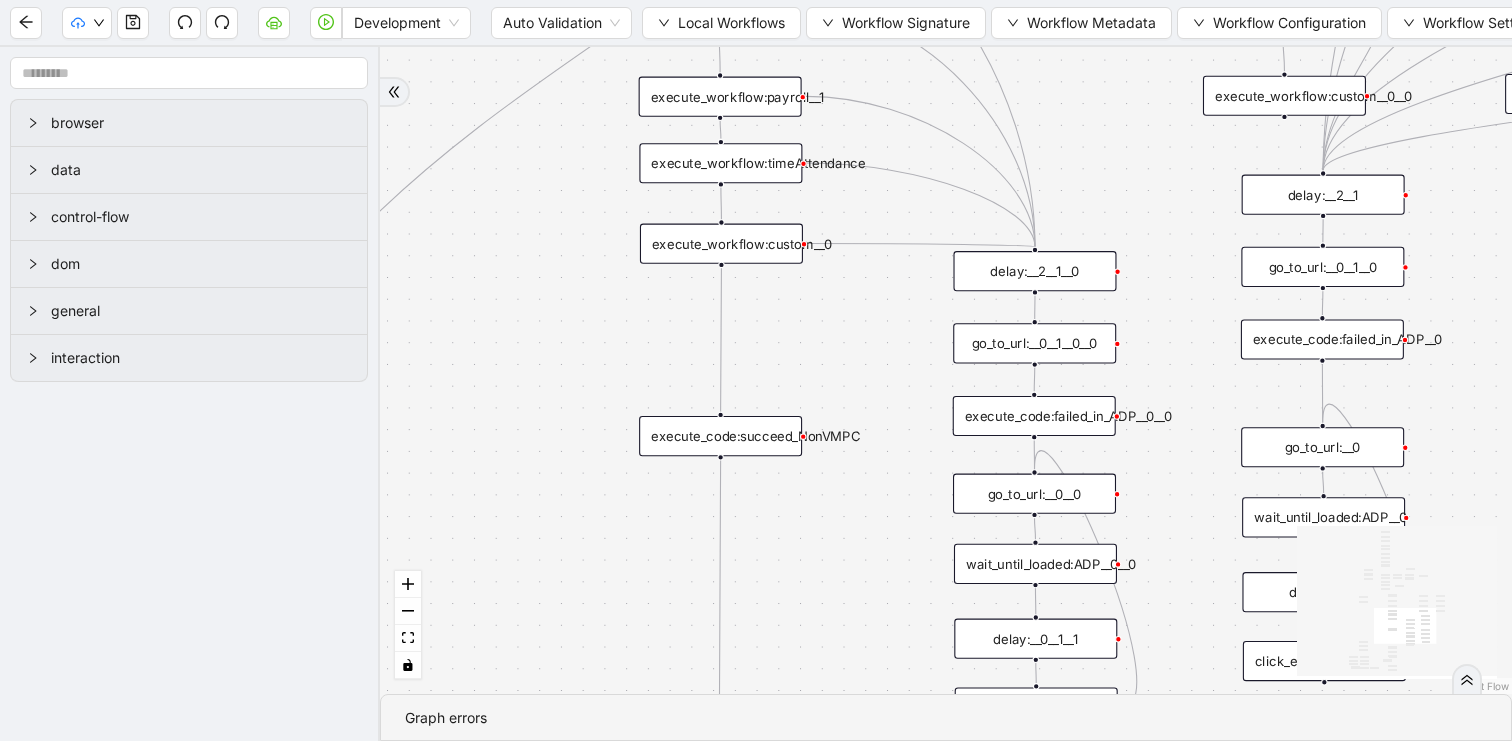 click on "trigger click_element:clickGoToHire delay: execute_workflow:personal_info delay:__0 wait_until_loaded:ADP loop_data:person execute_workflow:employment execute_workflow:employment_2 execute_workflow:payroll execute_workflow:custom execute_workflow:trinet execute_code:businessUnit execute_code:data_edit loop_iterator:person click_element:cancel click_element:cancelYes click_element:clickStartHire new_window:ADP execute_workflow:timeAttendance execute_workflow:payroll__1 execute_workflow:custom__0 go_to_url: go_to_url:__0 click_element:clickGoToHire__0 delay:__2 delay:__0__1 wait_until_loaded:ADP__0 delay:__0__1__0 execute_workflow:get_data execute_code:new_data execute_workflow:payroll__1__0 execute_workflow:custom__0__0 conditions:duplicat wait_for_element:HR click_element:HR delay:__0__0 click_element:nonexempt wait_for_element:nonexempt wait_for_element:exempt click_element:exempt openai_completion: luminai_server_request:write_to_sheet delay:__3 click_element:clickStartHire__0 delay:__2__0 delay:__2__1" at bounding box center [946, 370] 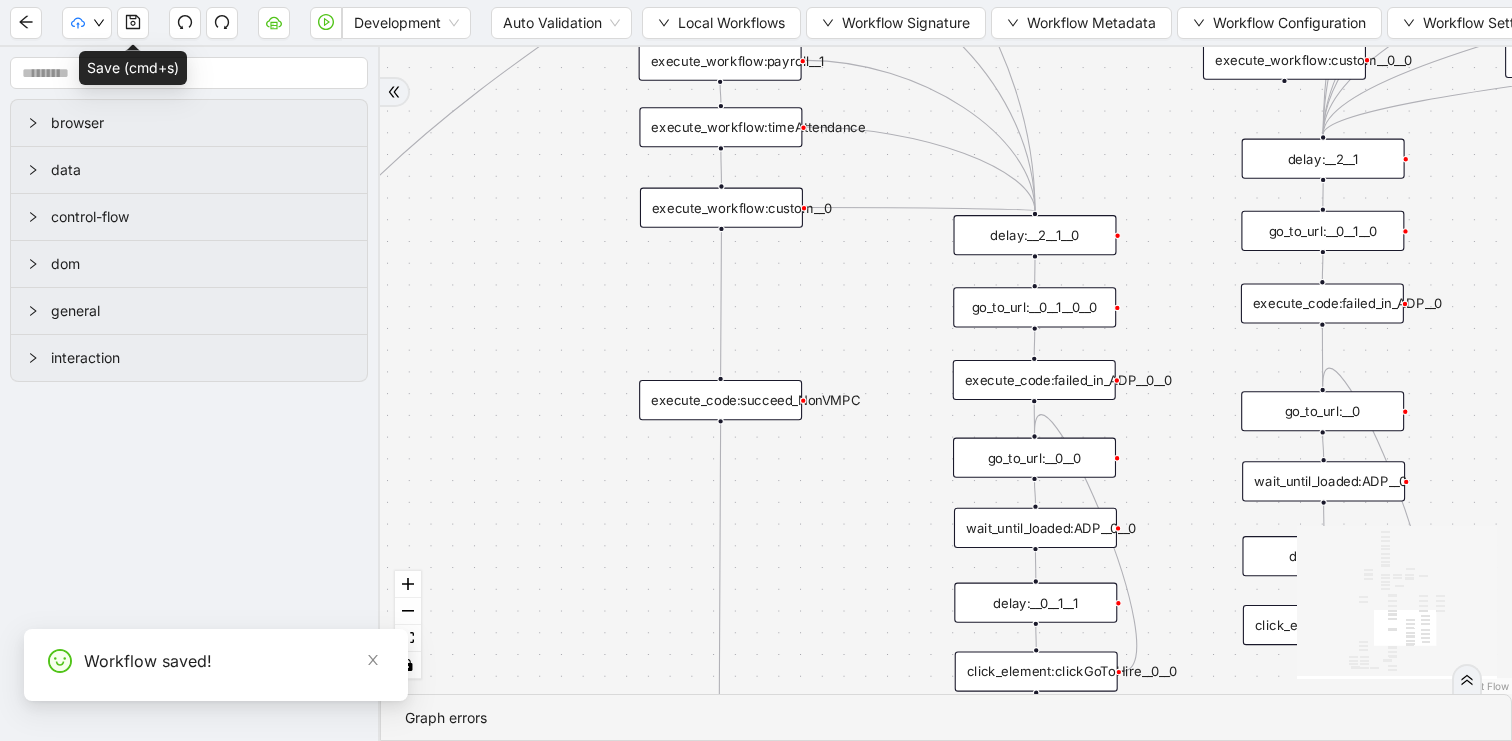 drag, startPoint x: 587, startPoint y: 556, endPoint x: 587, endPoint y: 468, distance: 88 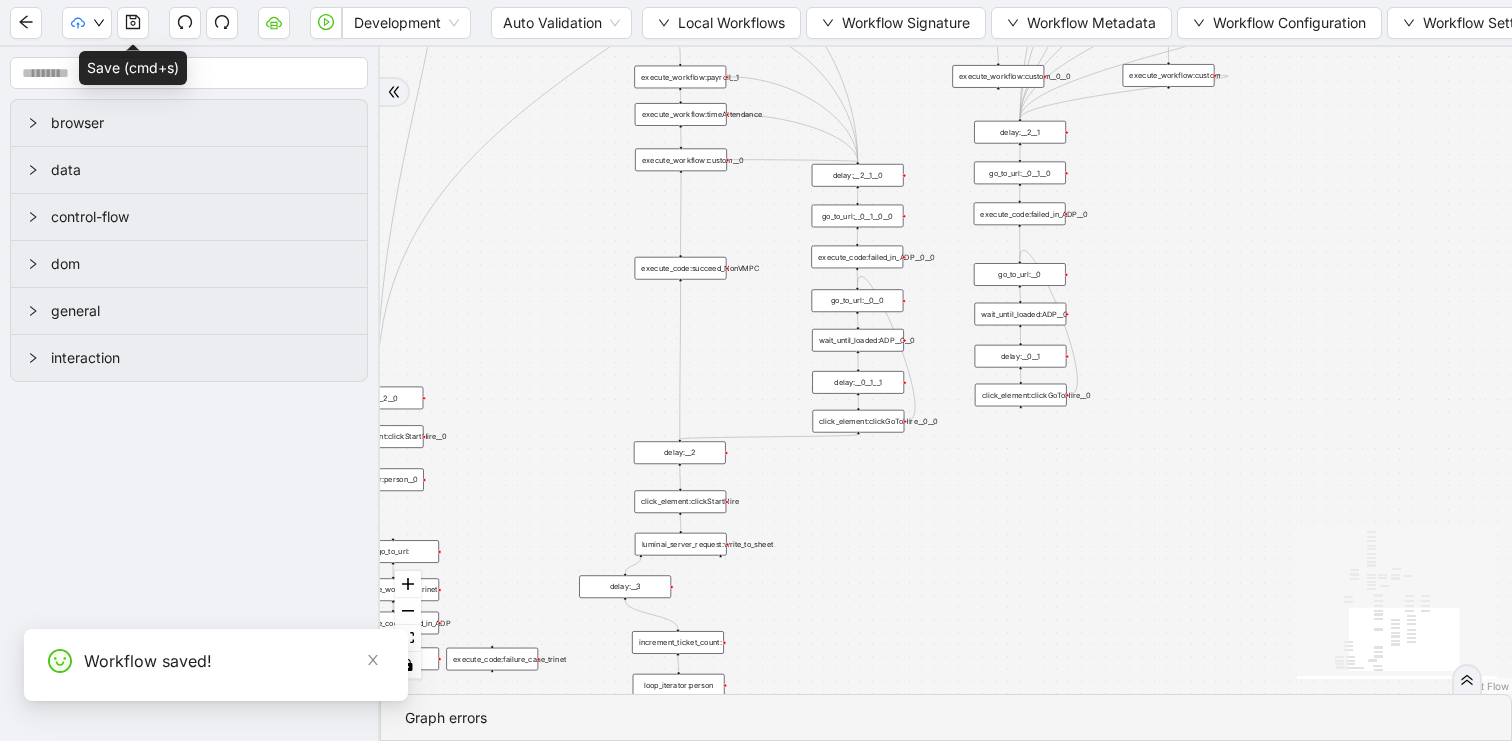 drag, startPoint x: 583, startPoint y: 501, endPoint x: 608, endPoint y: 319, distance: 183.70901 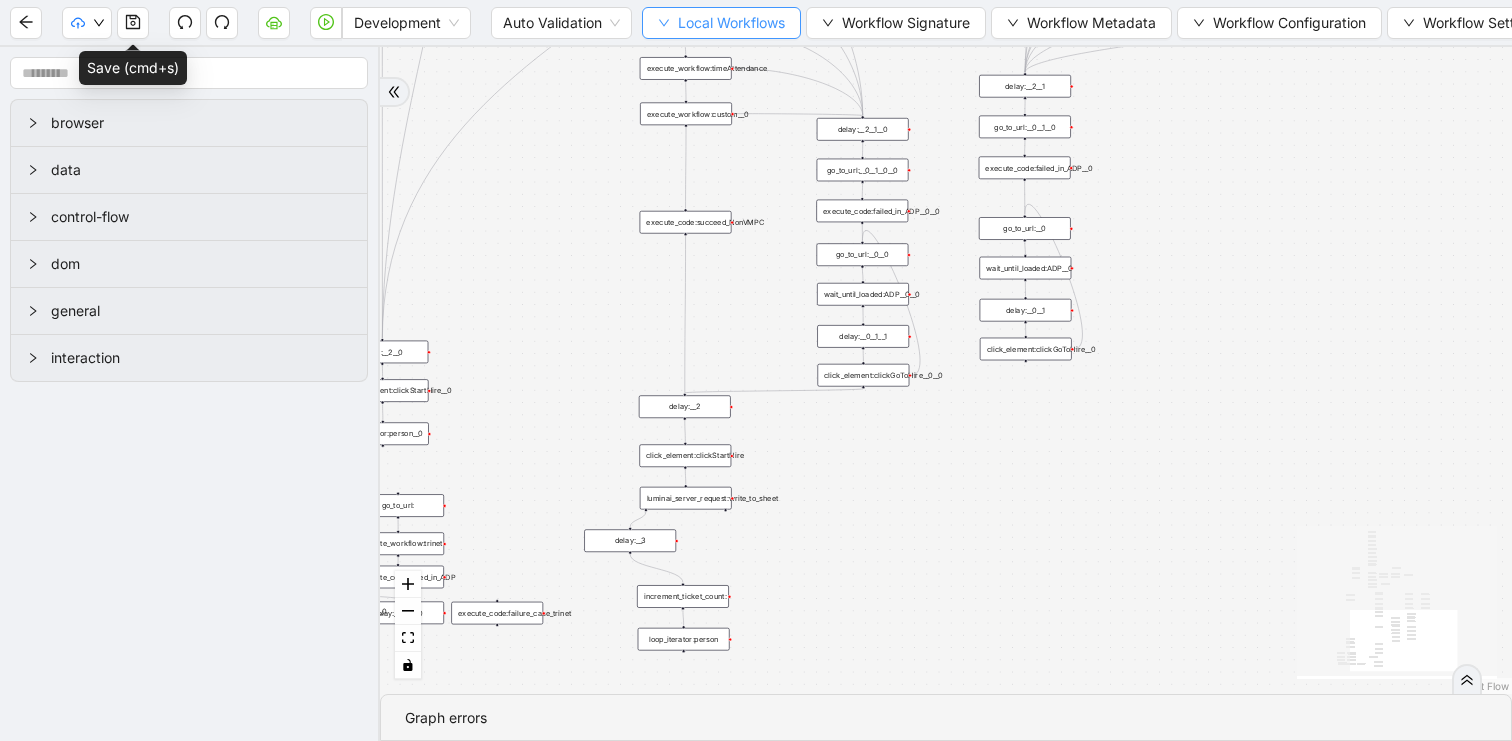 click on "Local Workflows" at bounding box center (731, 23) 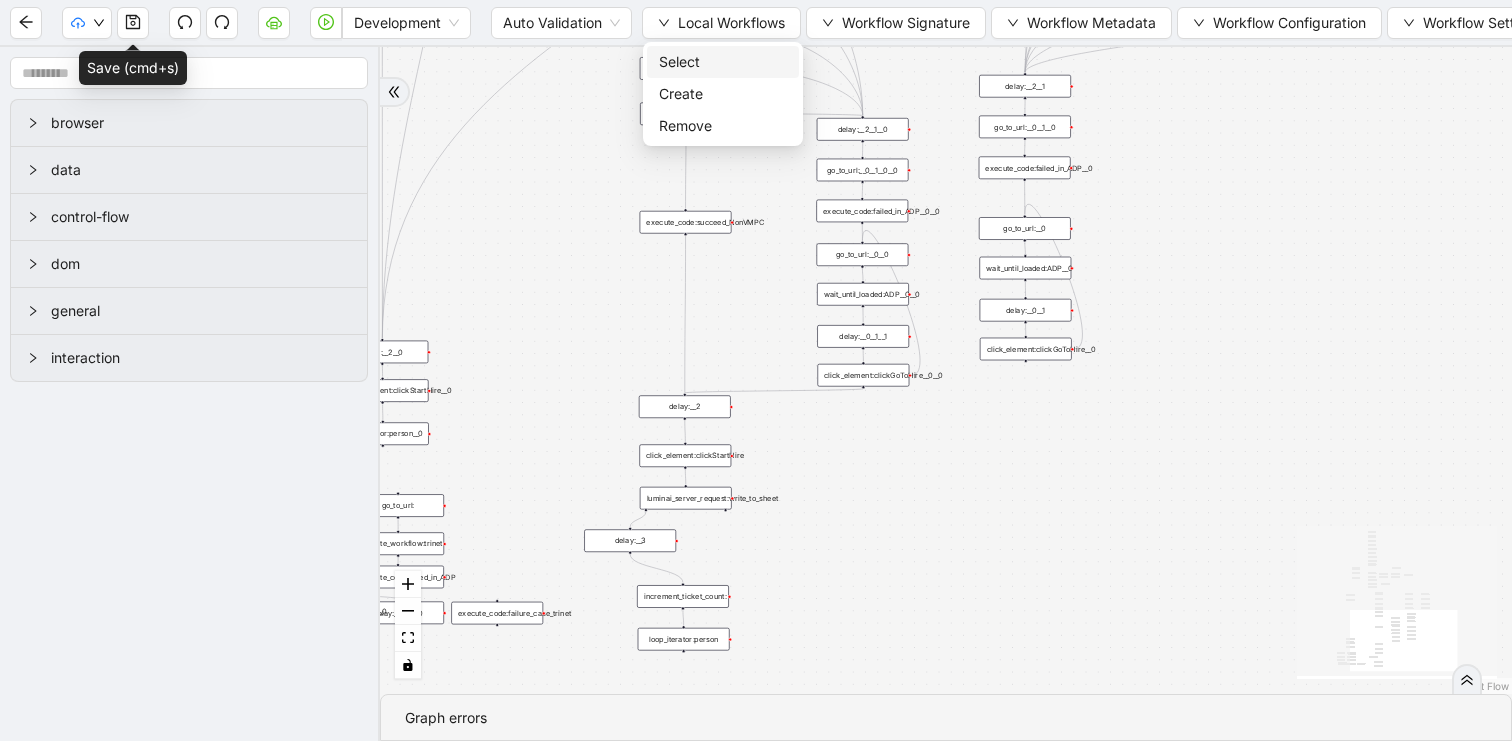 click on "Select" at bounding box center (723, 62) 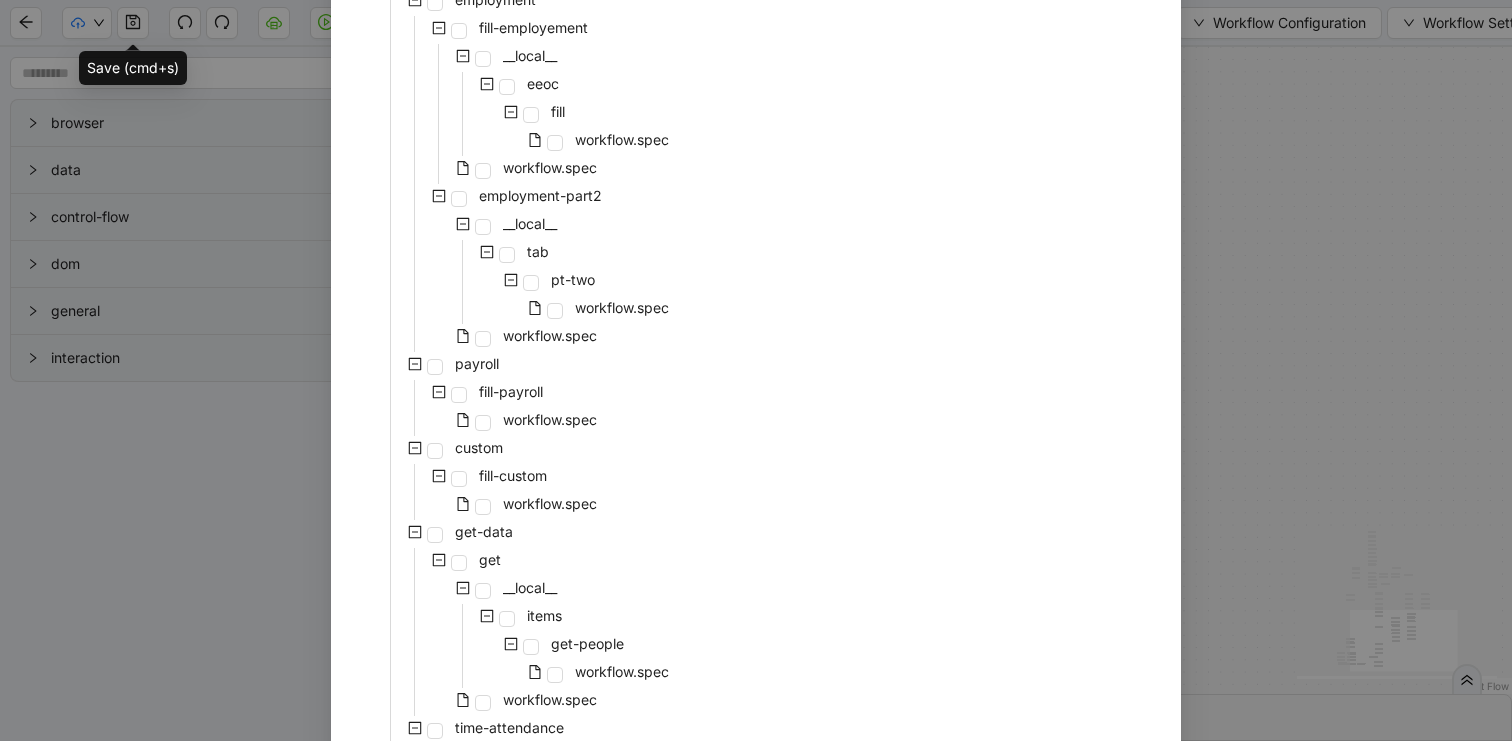 scroll, scrollTop: 1162, scrollLeft: 0, axis: vertical 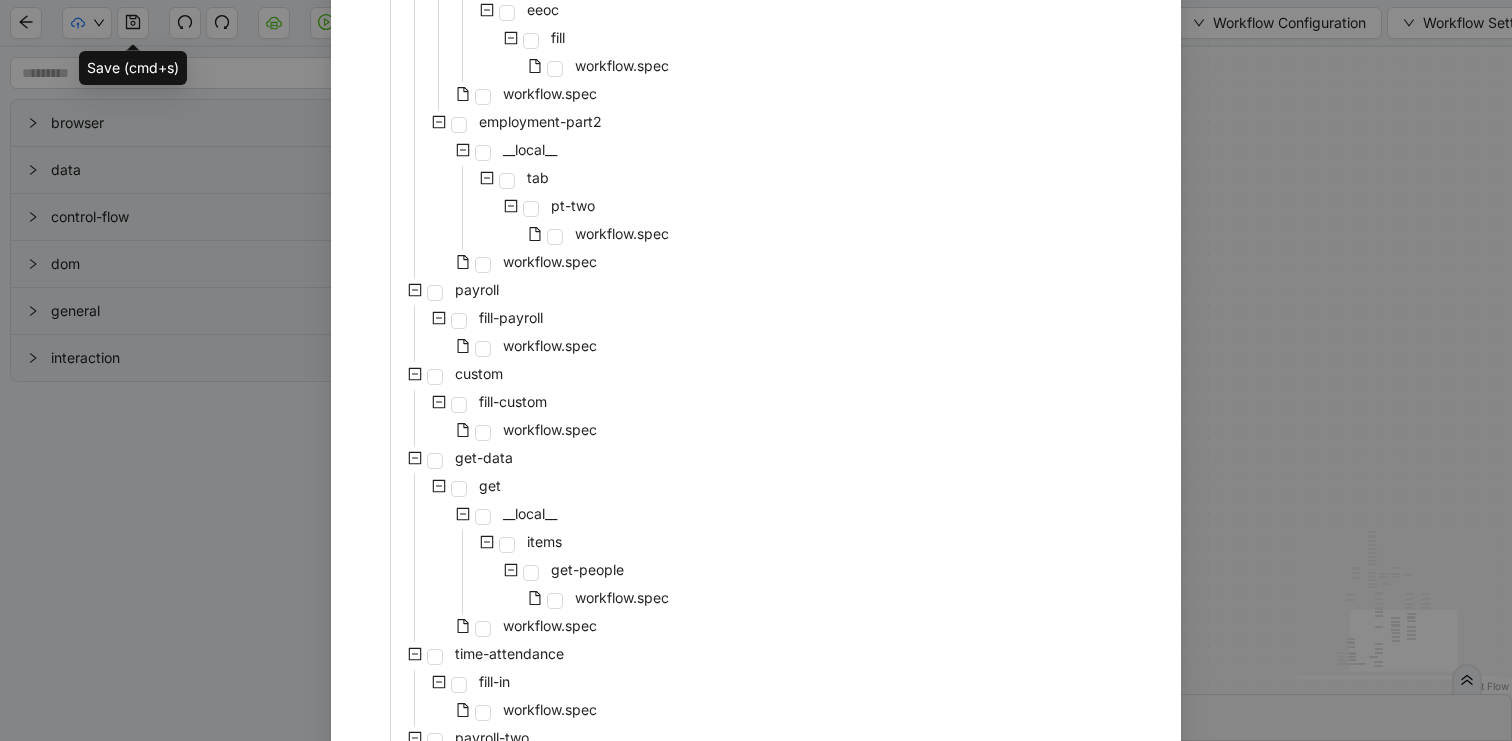 click on "Select Local Workflow [PERSON_NAME]-hr-onboarding __local__ personal fill-personal __local__ asknewhire fillin workflow.spec conditionals first workflow.spec second workflow.spec workflow.spec trinet trinet-workflow __local__ work-tab work-tab-part-two workflow.spec work-tab-part-one workflow.spec employment-tab fill __local__ employment-tab pt-two workflow.spec workflow.spec benefits fill workflow.spec workflow.spec employment fill-employement __local__ eeoc fill workflow.spec workflow.spec employment-part2 __local__ tab pt-two workflow.spec workflow.spec payroll fill-payroll workflow.spec custom fill-custom workflow.spec get-data get __local__ items get-people workflow.spec workflow.spec time-attendance fill-in workflow.spec payroll-two fill-in workflow.spec workflow.spec Cancel Select" at bounding box center [756, 370] 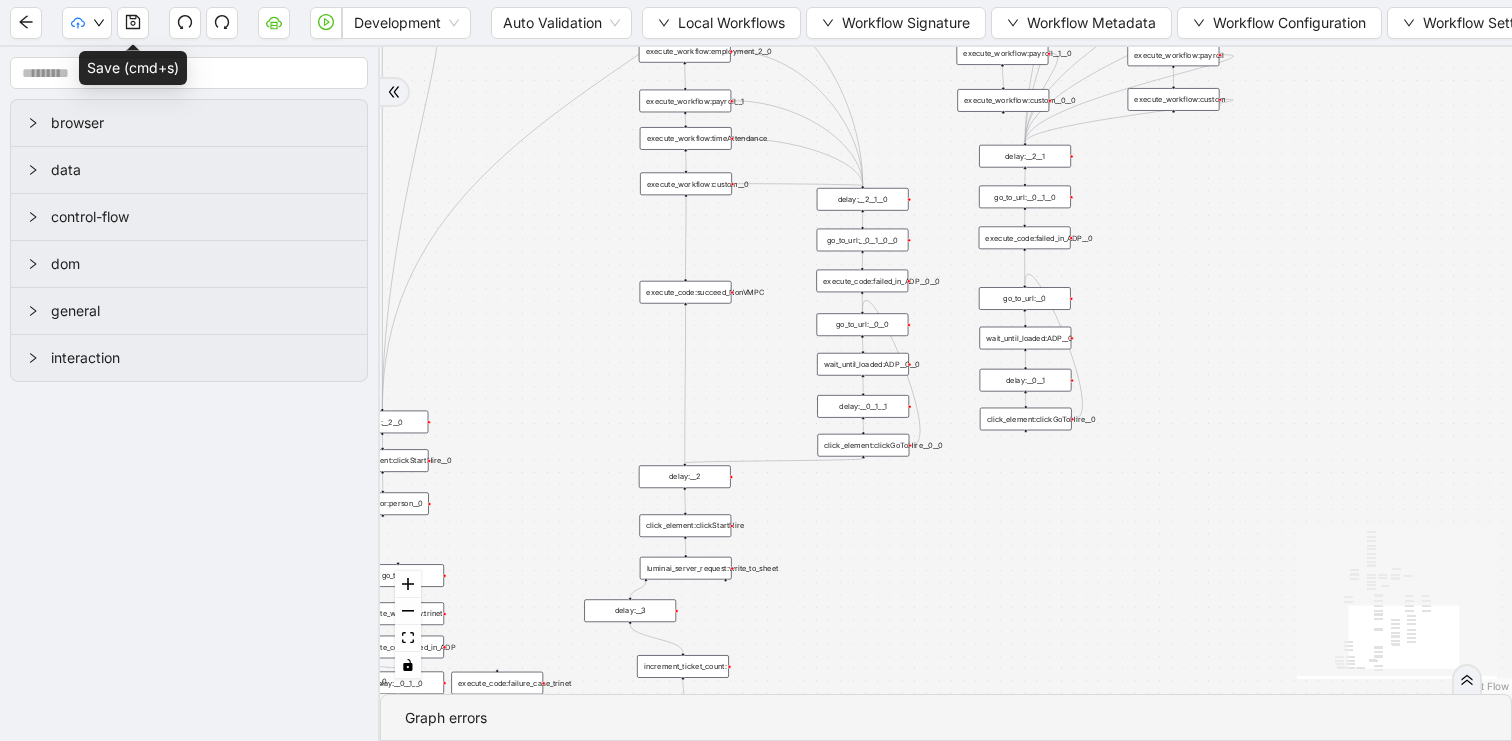 drag, startPoint x: 1240, startPoint y: 279, endPoint x: 1240, endPoint y: 410, distance: 131 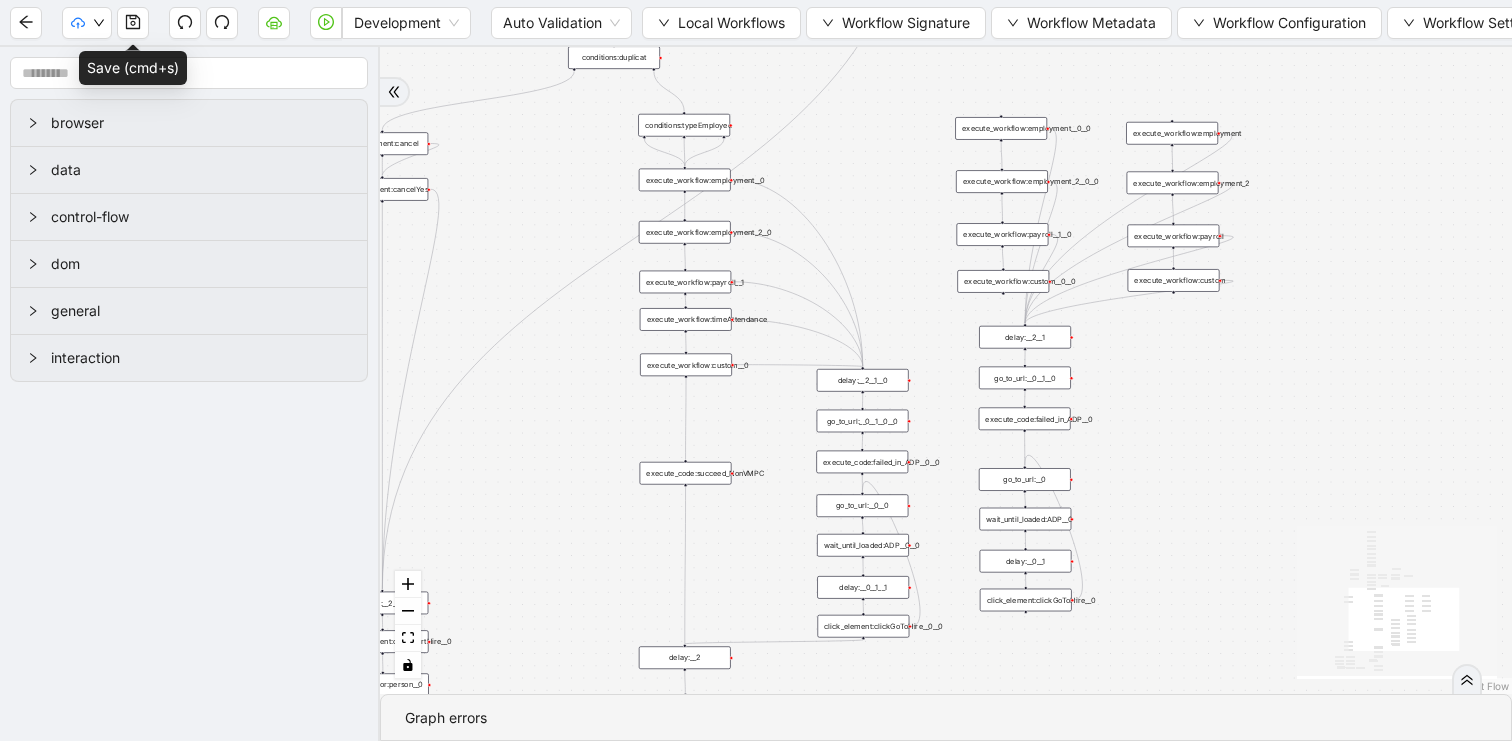 drag, startPoint x: 791, startPoint y: 287, endPoint x: 791, endPoint y: 430, distance: 143 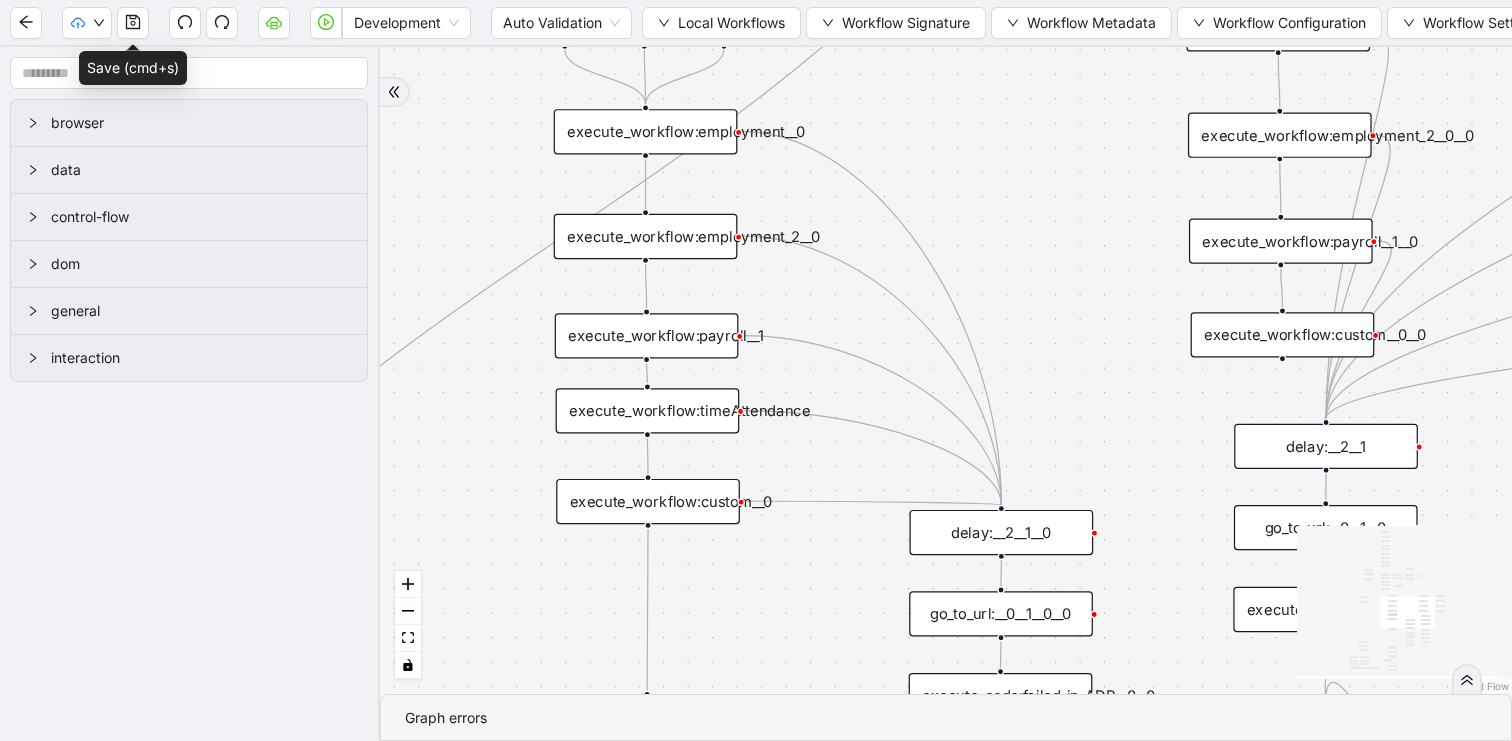 drag, startPoint x: 927, startPoint y: 267, endPoint x: 927, endPoint y: 116, distance: 151 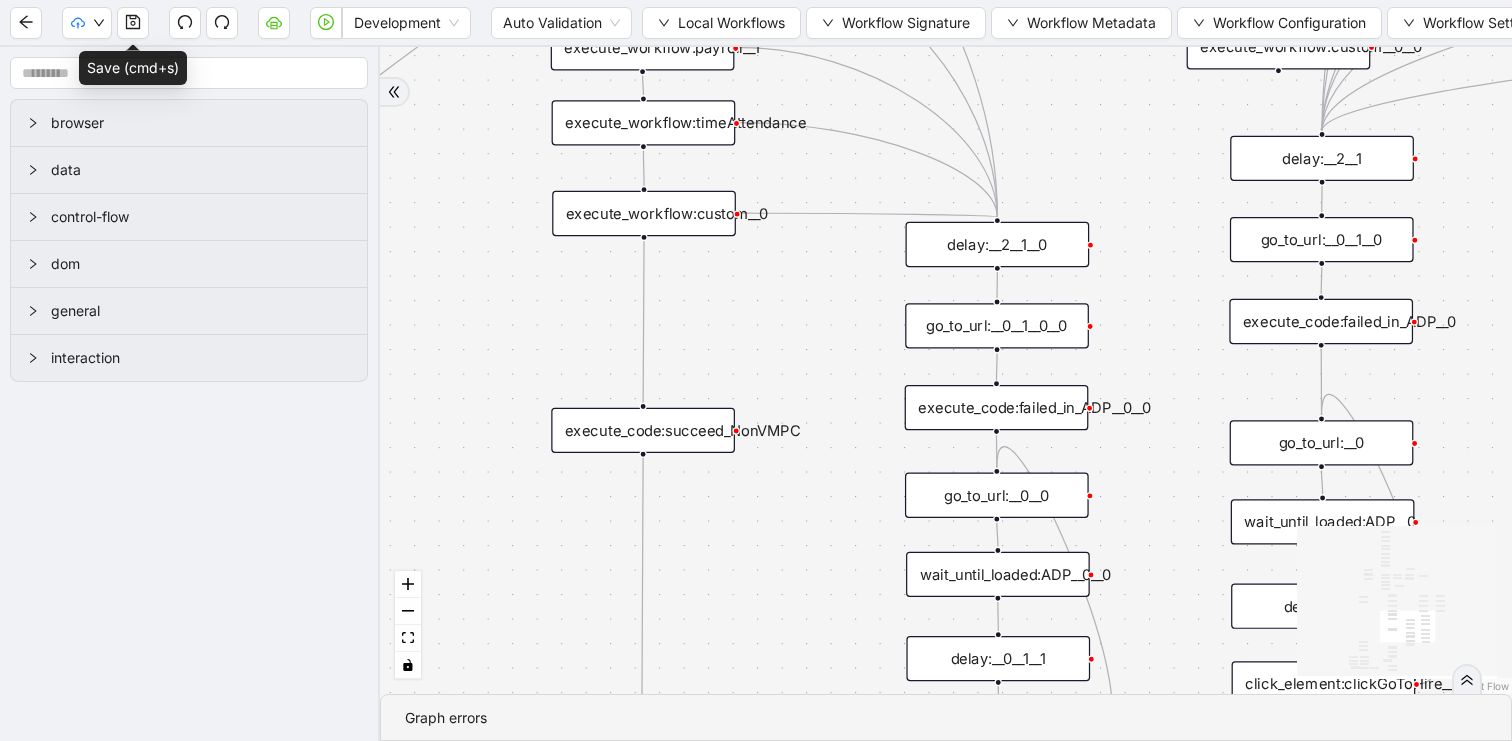 drag, startPoint x: 789, startPoint y: 549, endPoint x: 785, endPoint y: 299, distance: 250.032 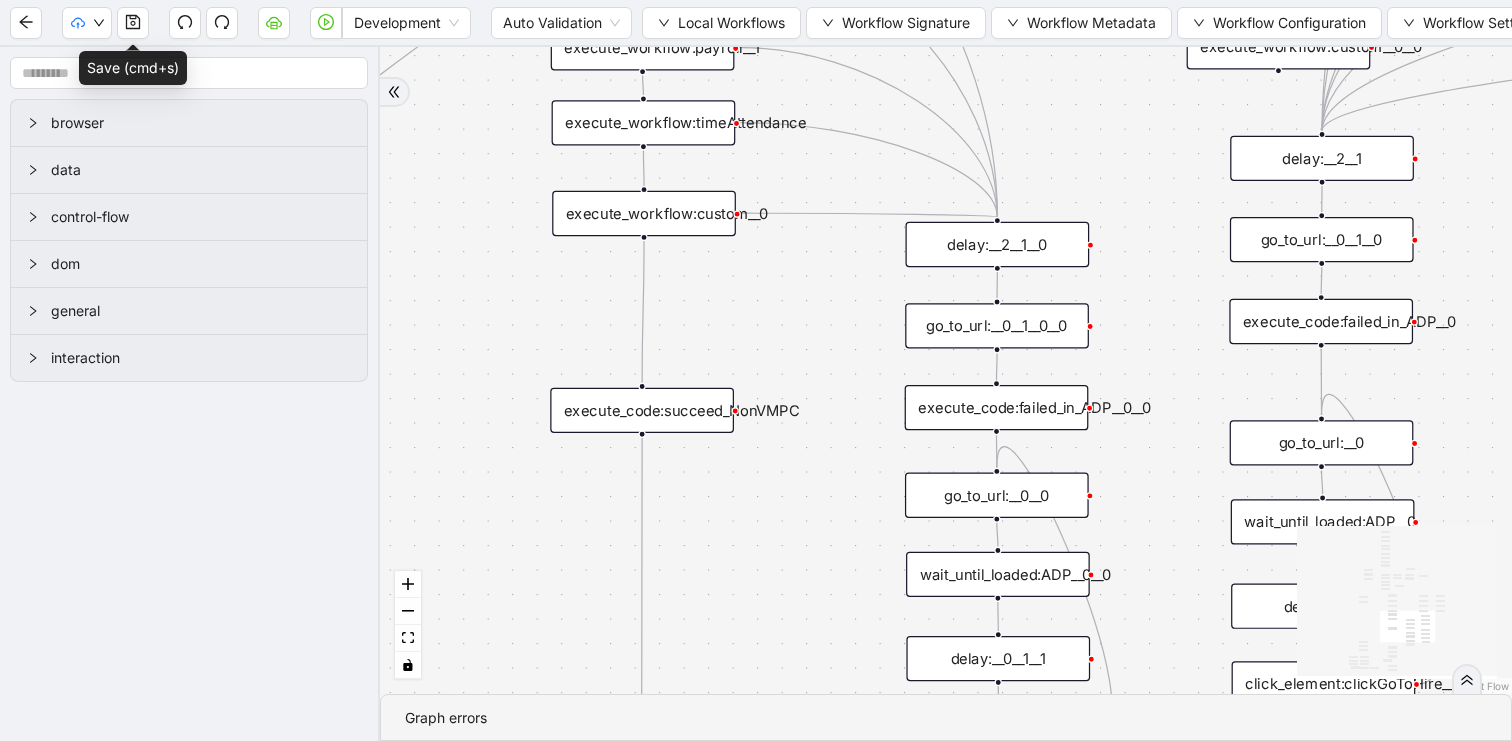 drag, startPoint x: 798, startPoint y: 429, endPoint x: 797, endPoint y: 409, distance: 20.024984 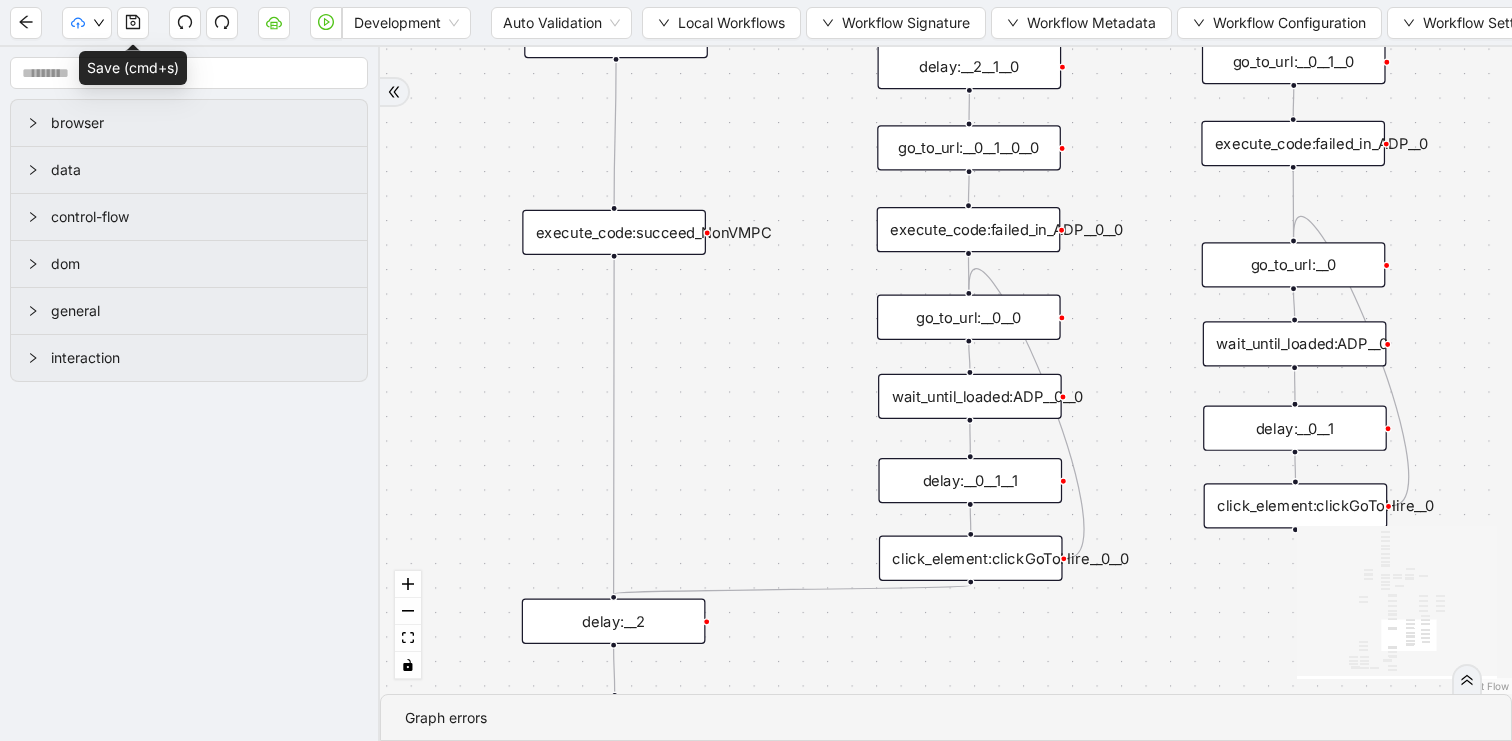 drag, startPoint x: 826, startPoint y: 509, endPoint x: 822, endPoint y: 546, distance: 37.215588 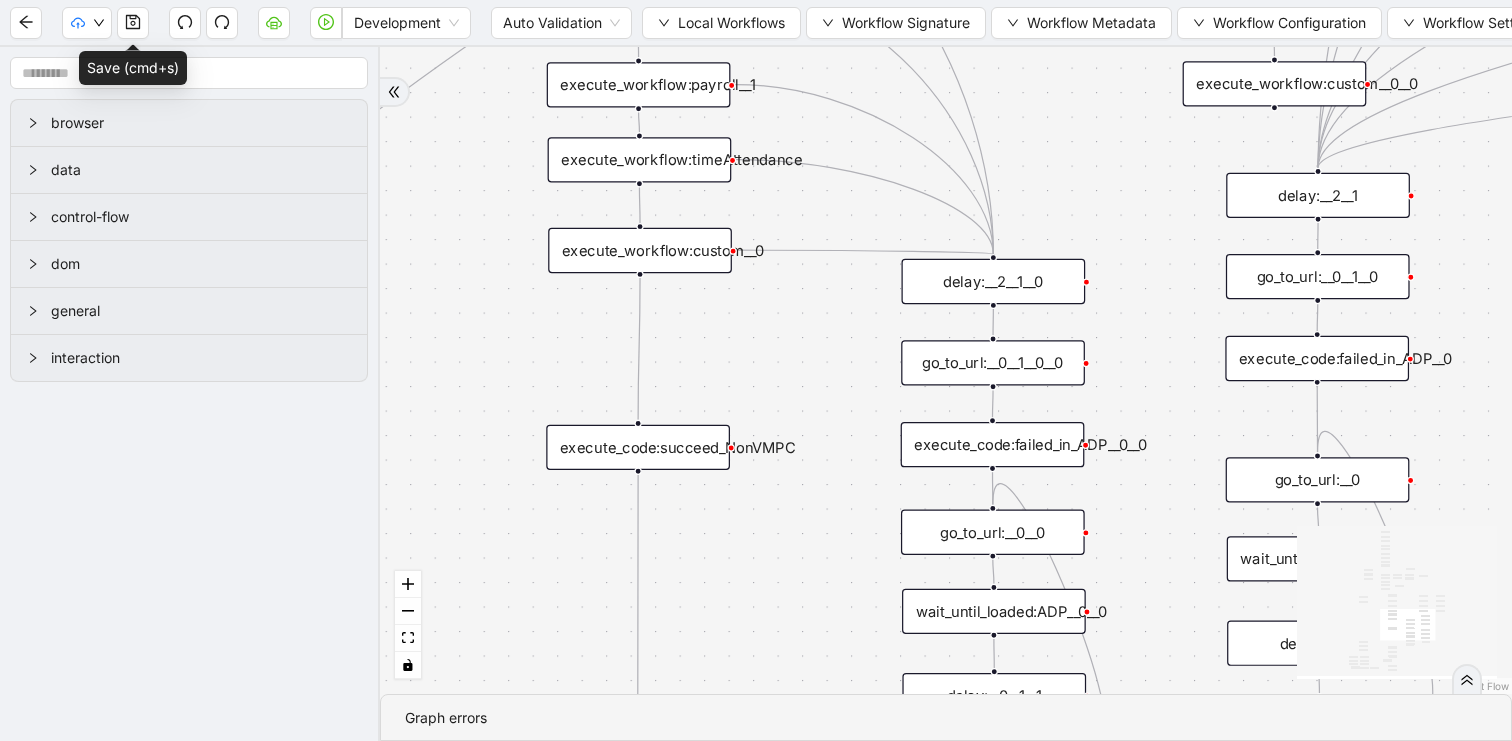 click on "execute_code:succeed_NonVMPC" at bounding box center (638, 447) 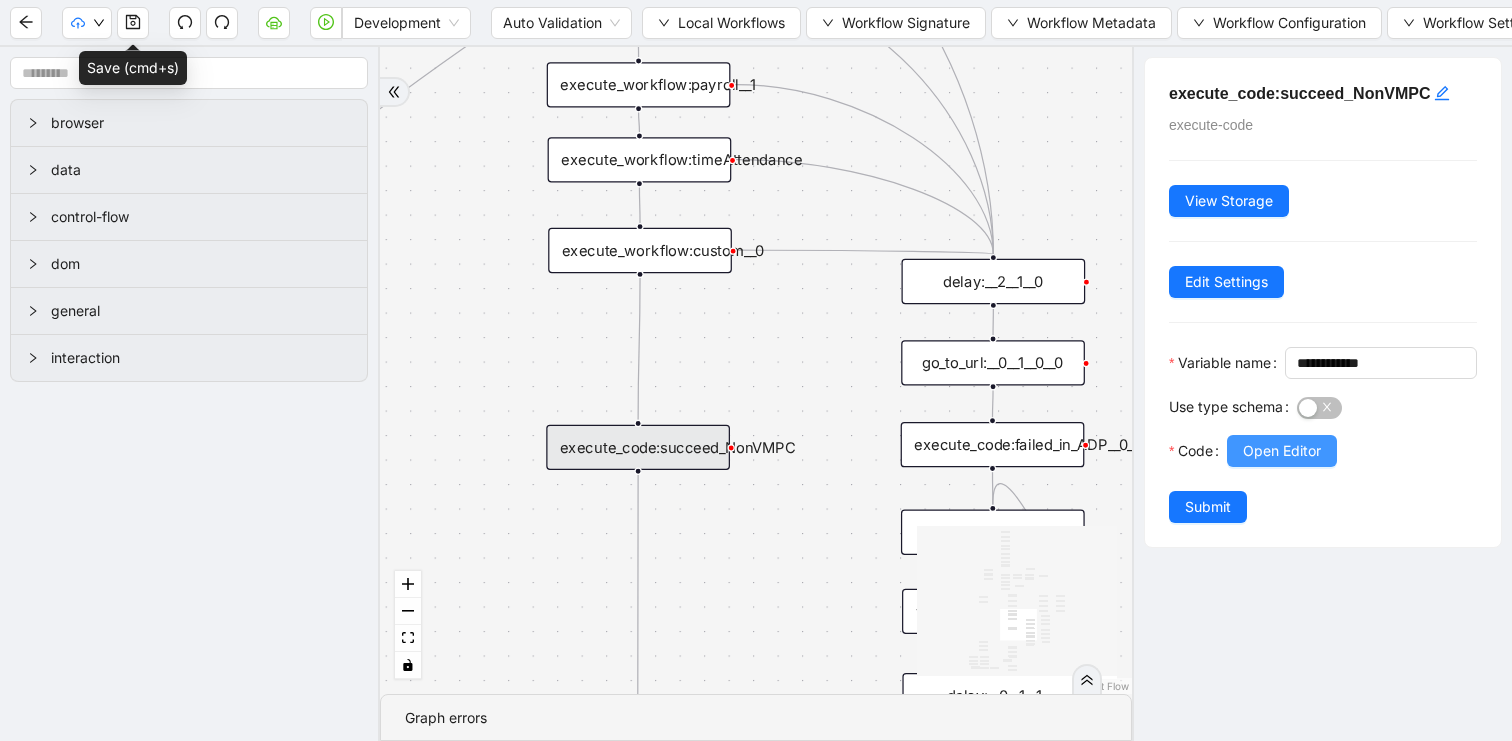 click on "Open Editor" at bounding box center (1282, 451) 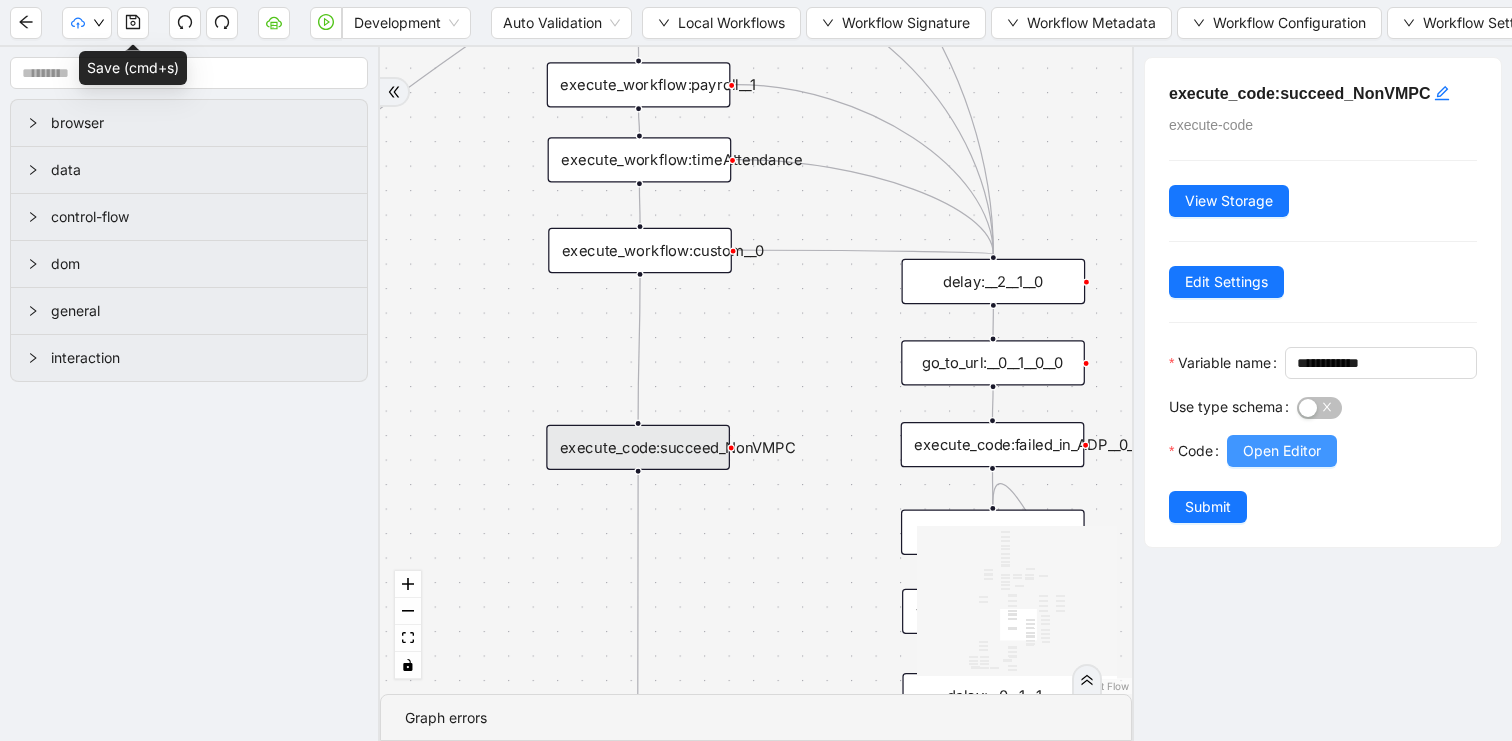 scroll, scrollTop: 180, scrollLeft: 0, axis: vertical 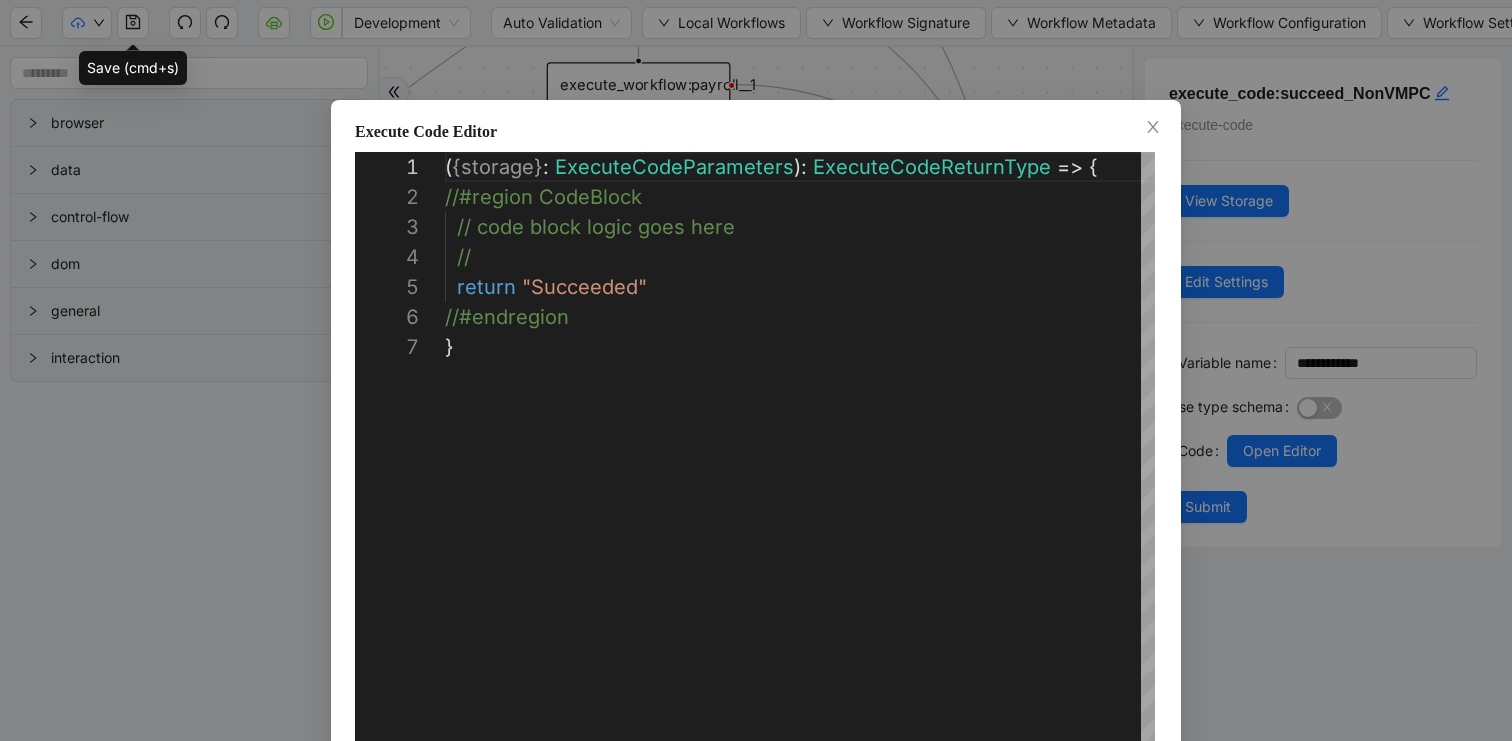 click on "**********" at bounding box center [756, 370] 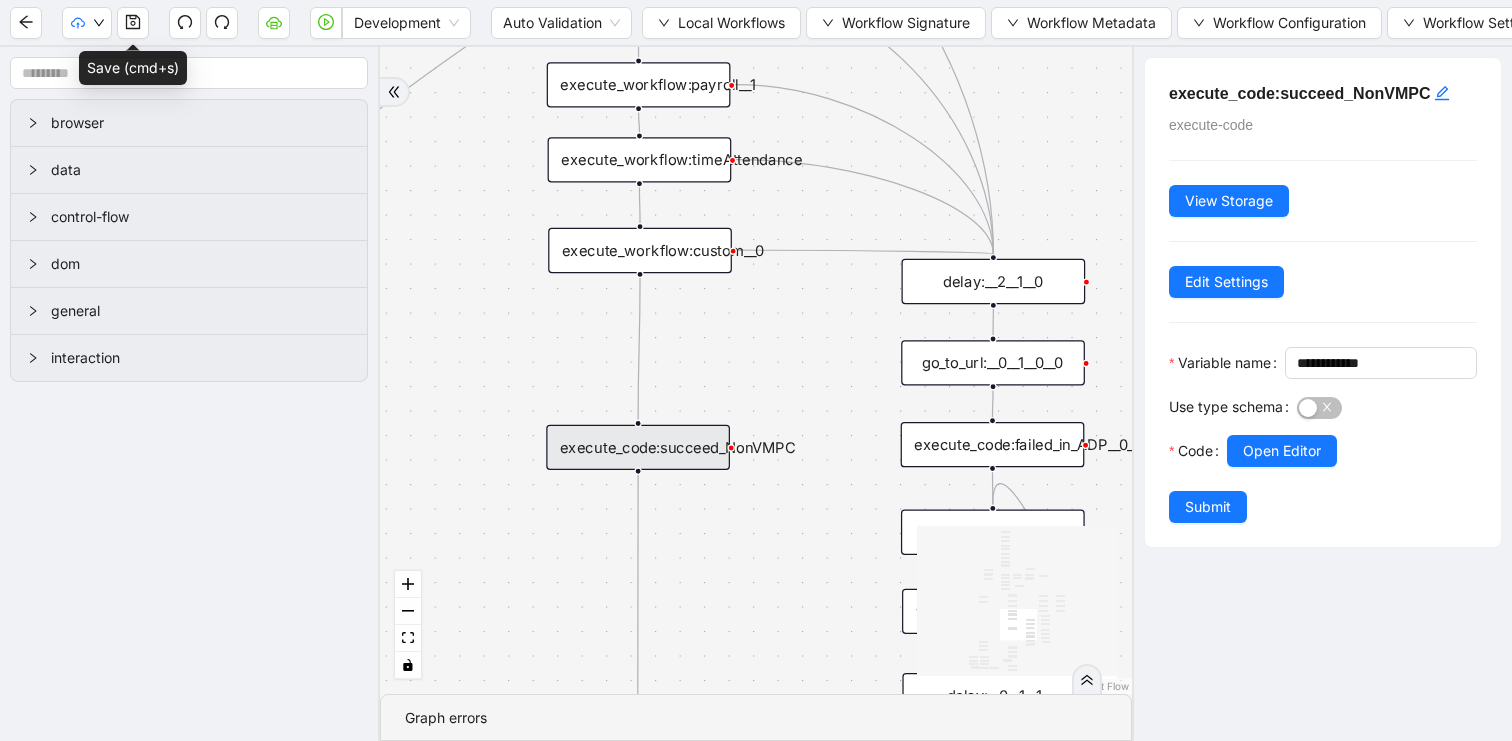 click on "trigger click_element:clickGoToHire delay: execute_workflow:personal_info delay:__0 wait_until_loaded:ADP loop_data:person execute_workflow:employment execute_workflow:employment_2 execute_workflow:payroll execute_workflow:custom execute_workflow:trinet execute_code:businessUnit execute_code:data_edit loop_iterator:person click_element:cancel click_element:cancelYes click_element:clickStartHire new_window:ADP execute_workflow:timeAttendance execute_workflow:payroll__1 execute_workflow:custom__0 go_to_url: go_to_url:__0 click_element:clickGoToHire__0 delay:__2 delay:__0__1 wait_until_loaded:ADP__0 delay:__0__1__0 execute_workflow:get_data execute_code:new_data execute_workflow:payroll__1__0 execute_workflow:custom__0__0 conditions:duplicat wait_for_element:HR click_element:HR delay:__0__0 click_element:nonexempt wait_for_element:nonexempt wait_for_element:exempt click_element:exempt openai_completion: luminai_server_request:write_to_sheet delay:__3 click_element:clickStartHire__0 delay:__2__0 delay:__2__1" at bounding box center [756, 370] 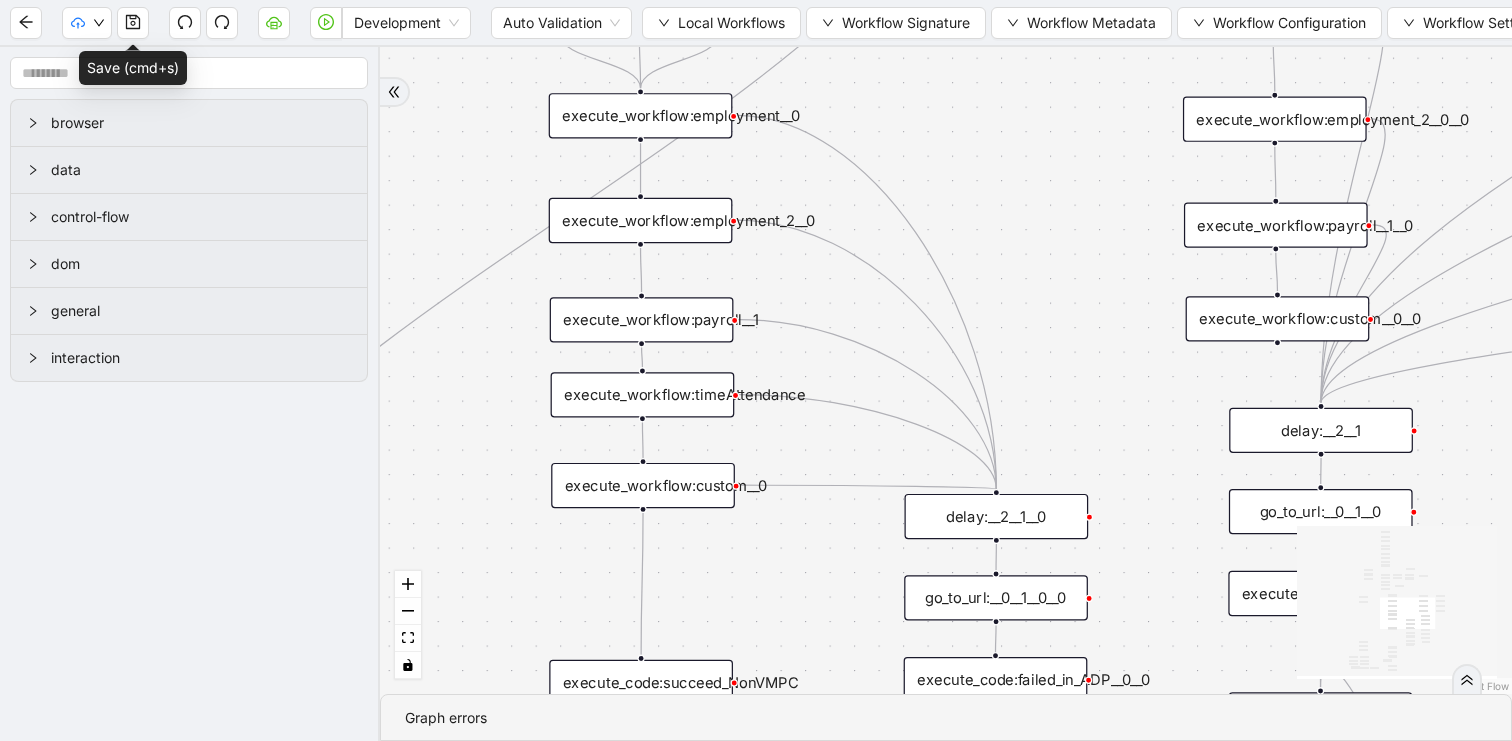 drag, startPoint x: 784, startPoint y: 307, endPoint x: 788, endPoint y: 600, distance: 293.0273 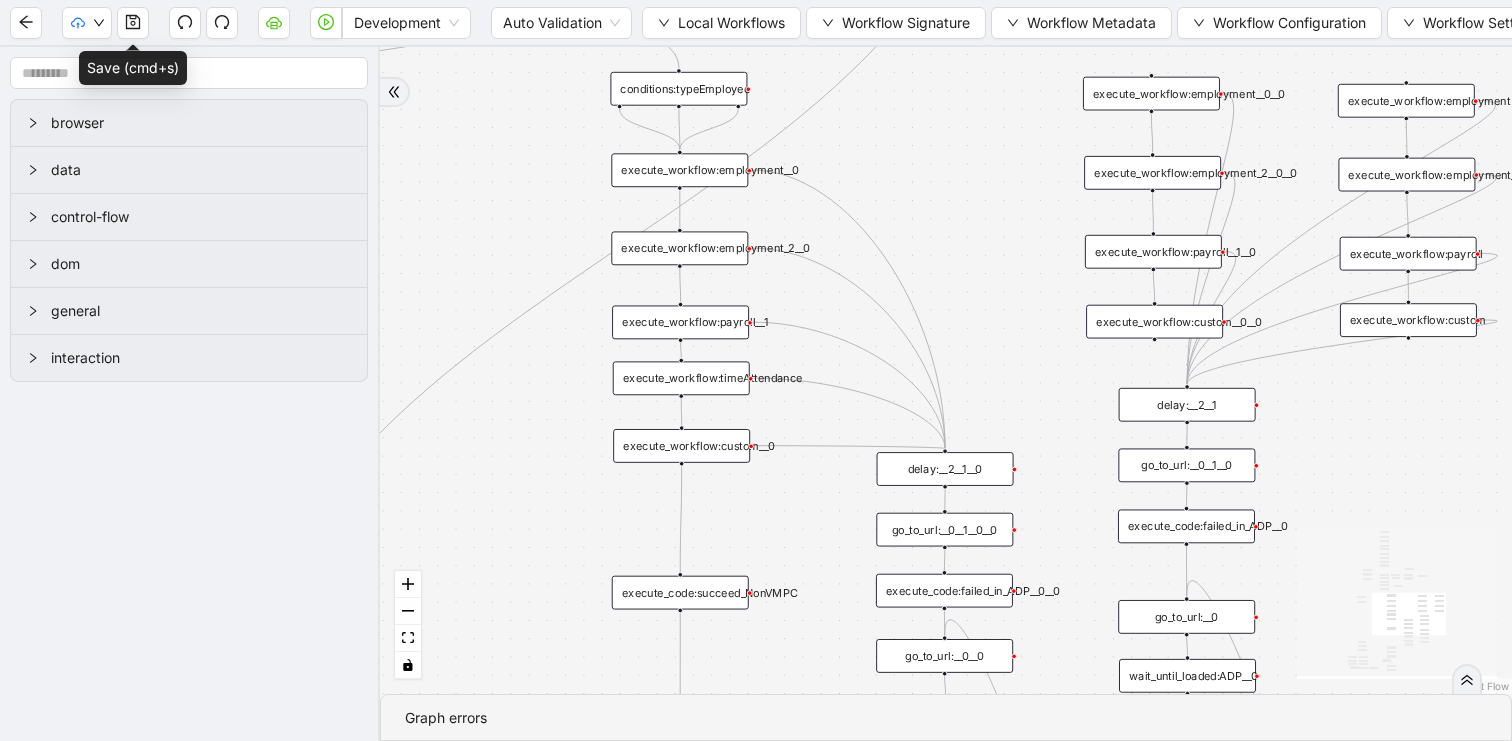 drag, startPoint x: 788, startPoint y: 606, endPoint x: 789, endPoint y: 502, distance: 104.00481 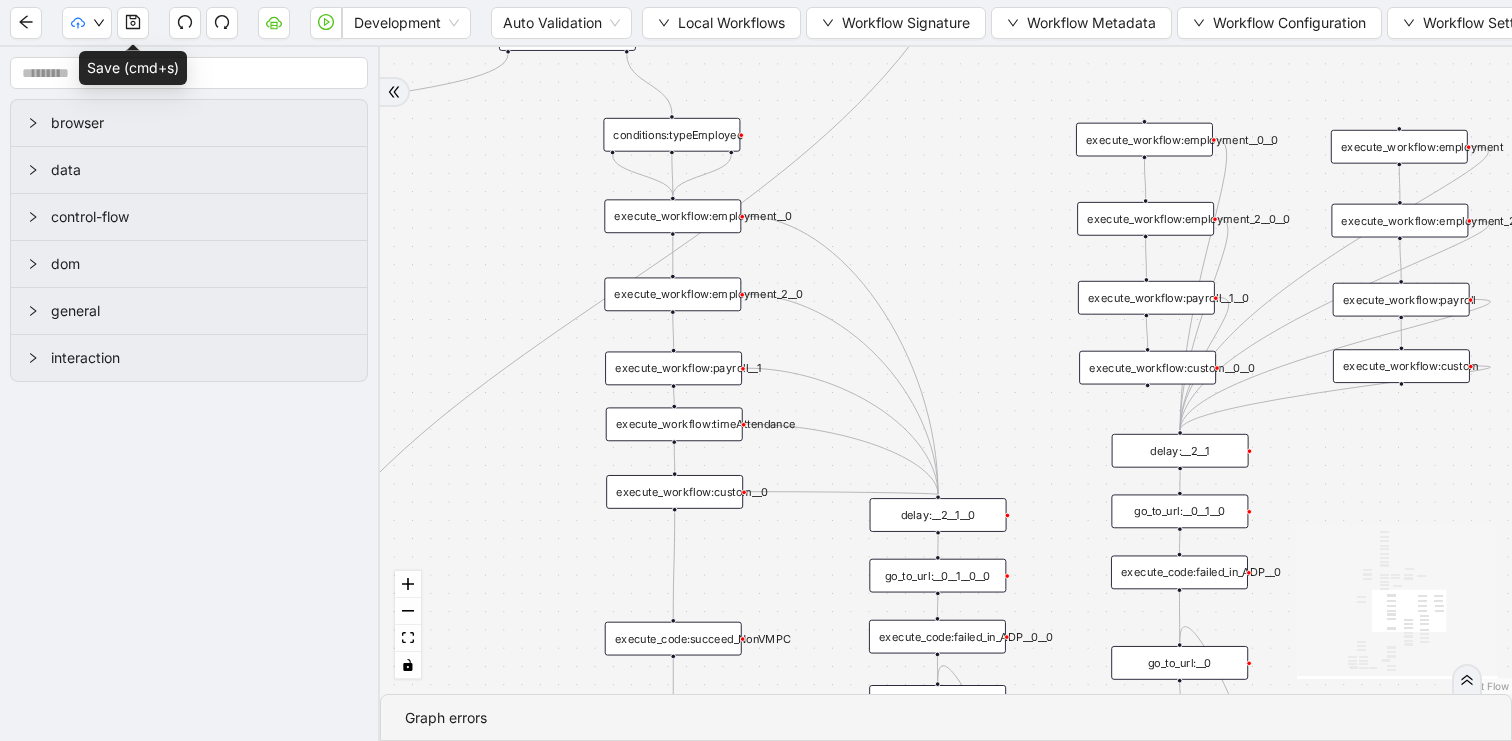 drag, startPoint x: 788, startPoint y: 503, endPoint x: 780, endPoint y: 541, distance: 38.832977 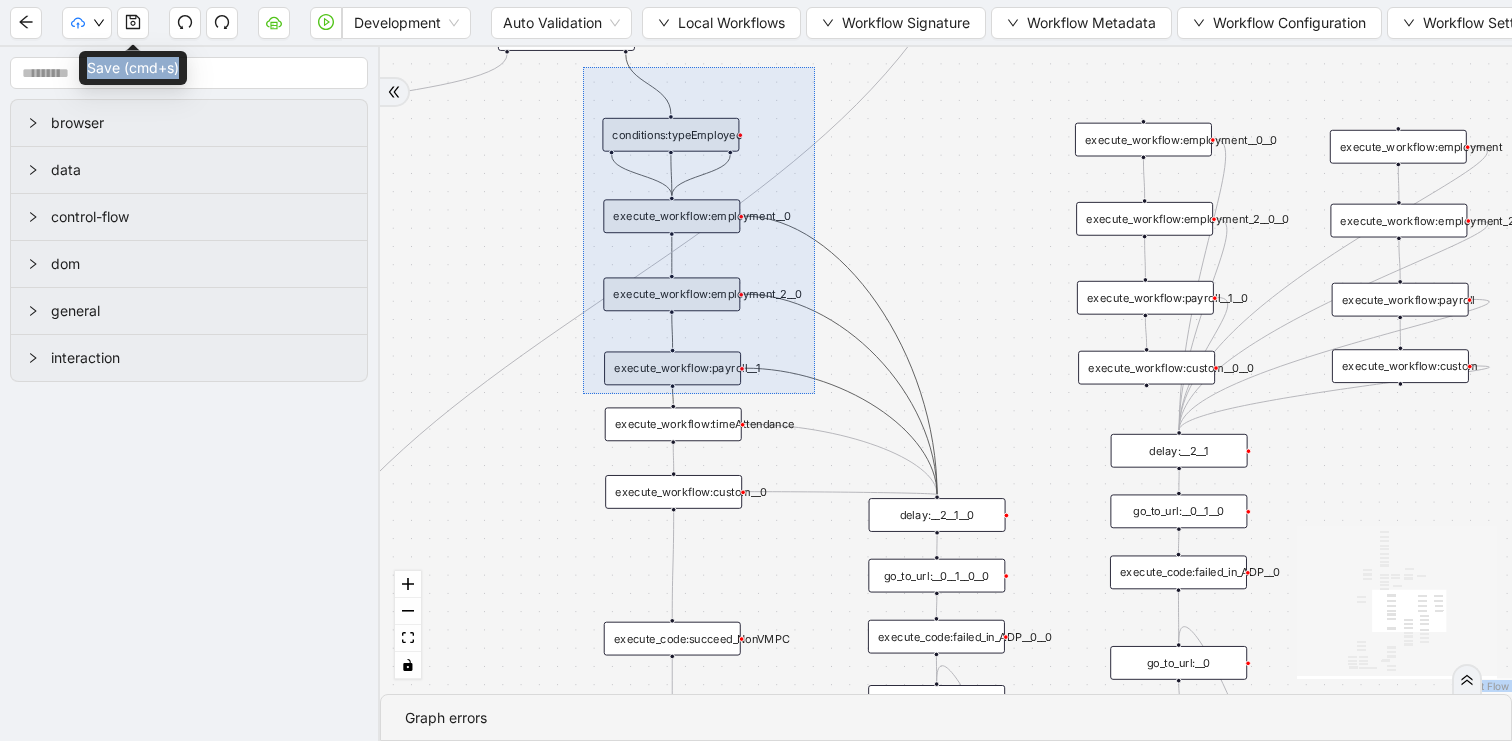 drag, startPoint x: 583, startPoint y: 67, endPoint x: 806, endPoint y: 449, distance: 442.3268 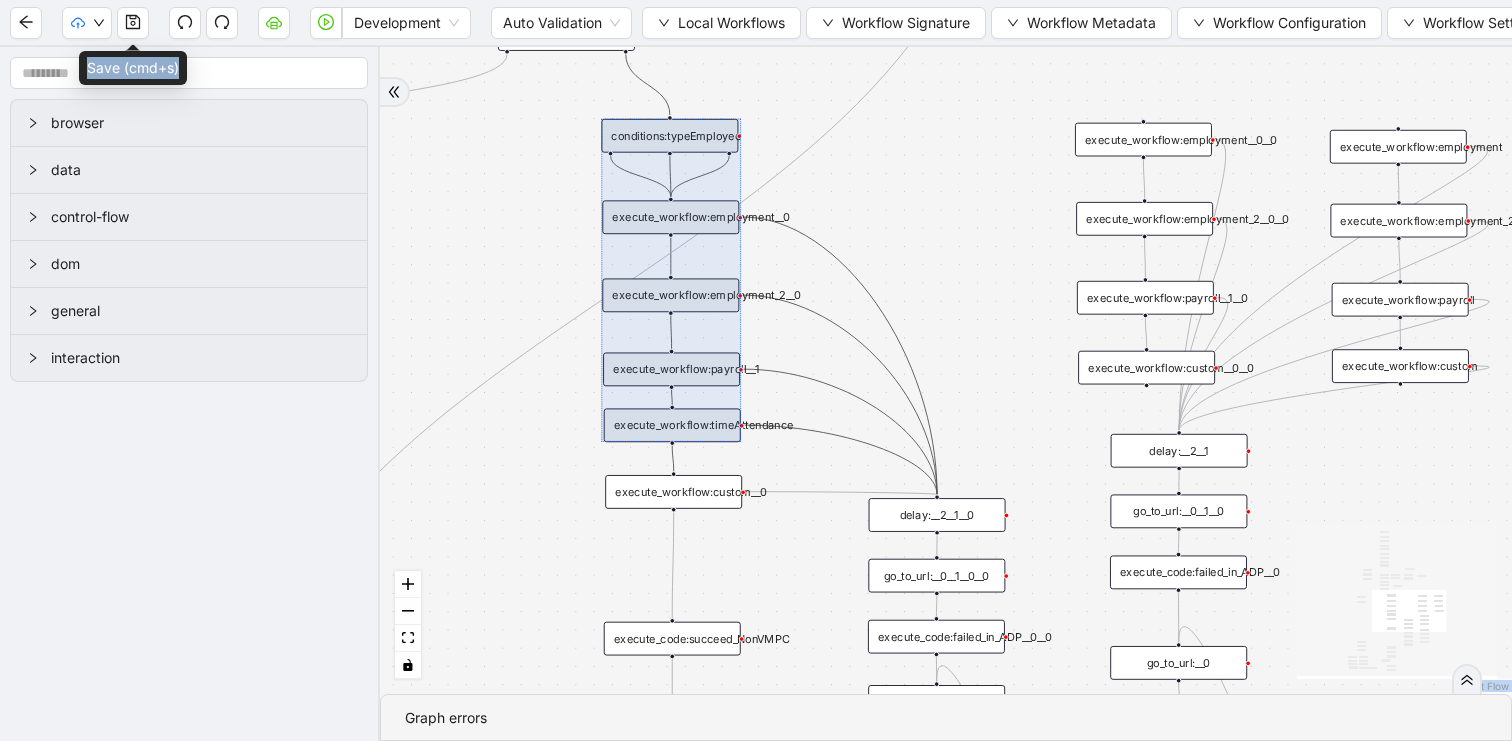 click at bounding box center (670, 280) 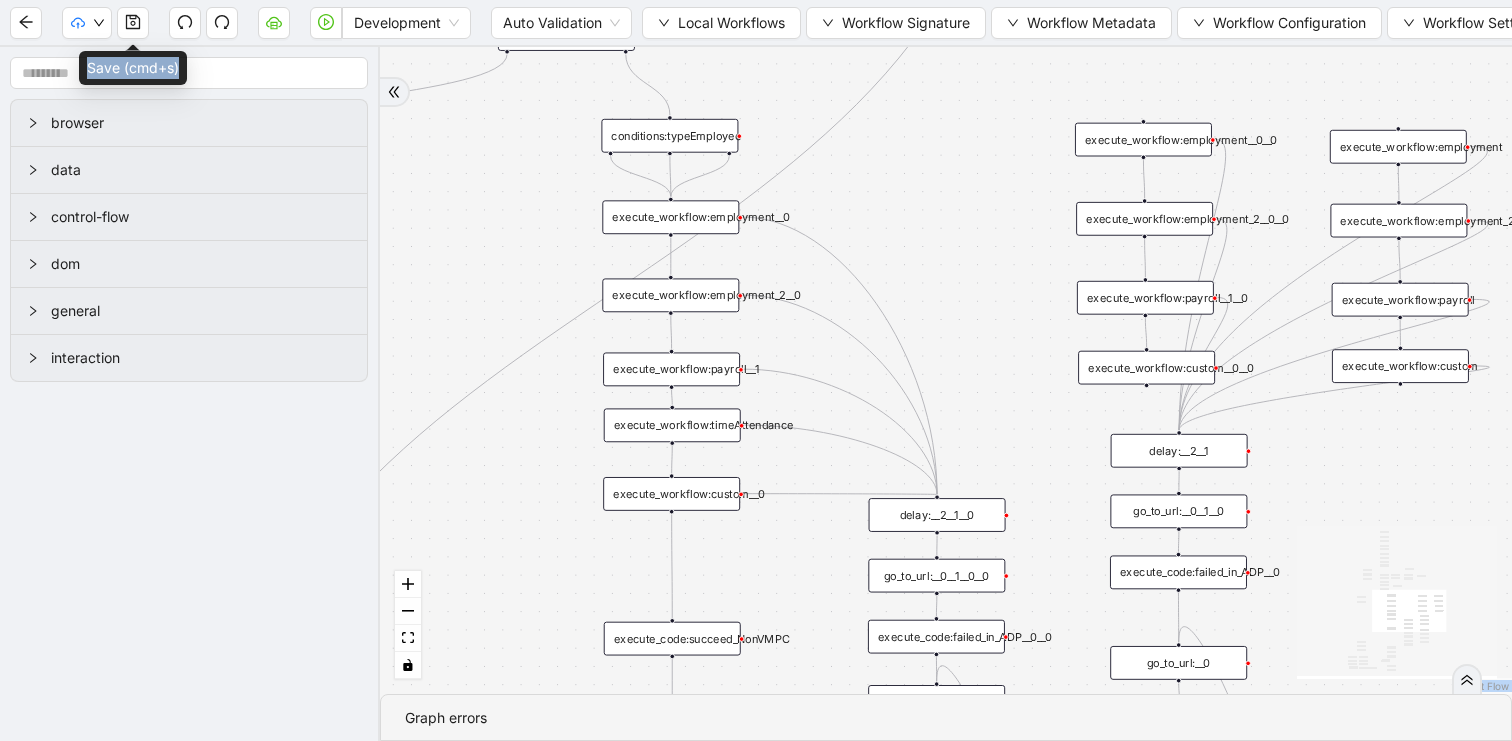 click on "execute_workflow:custom__0" at bounding box center [671, 494] 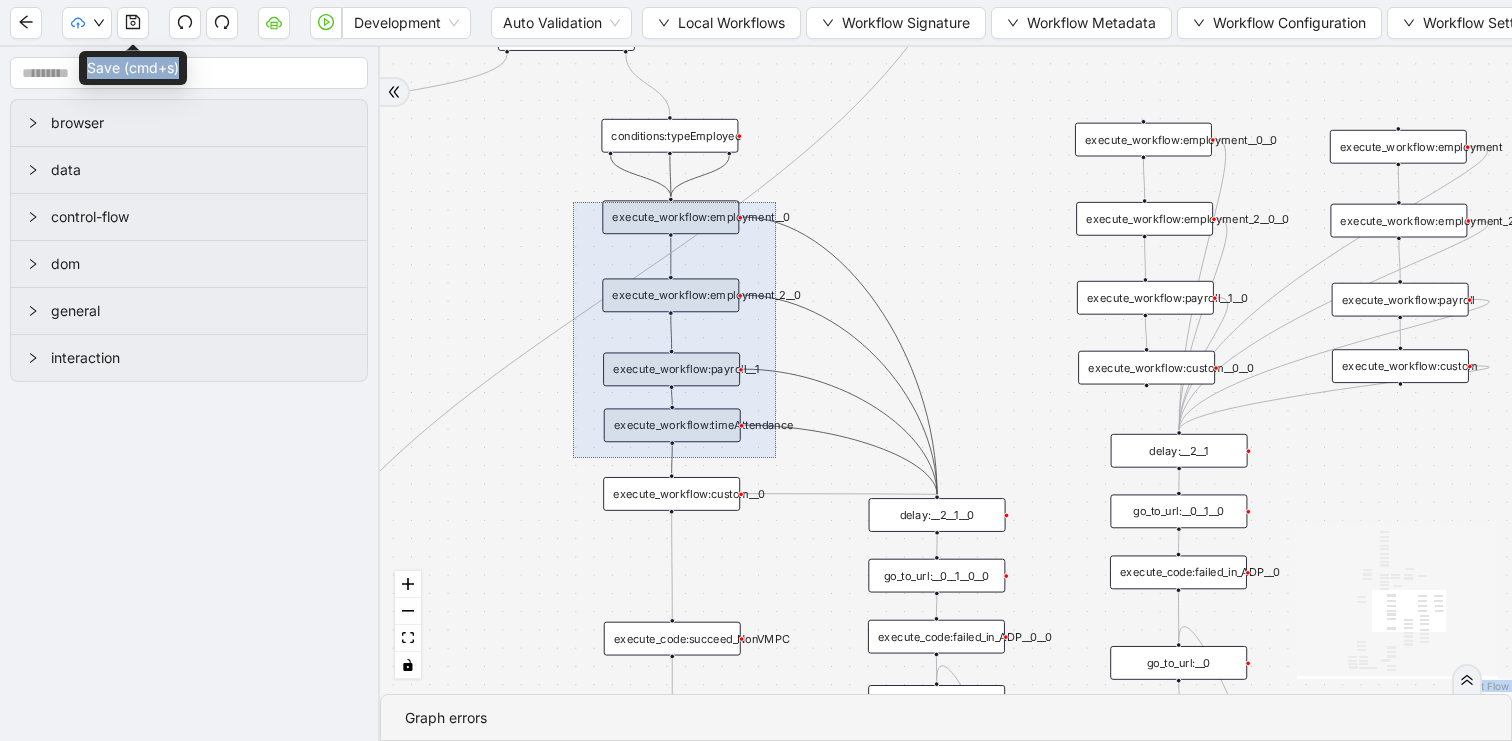 drag, startPoint x: 573, startPoint y: 202, endPoint x: 775, endPoint y: 458, distance: 326.09814 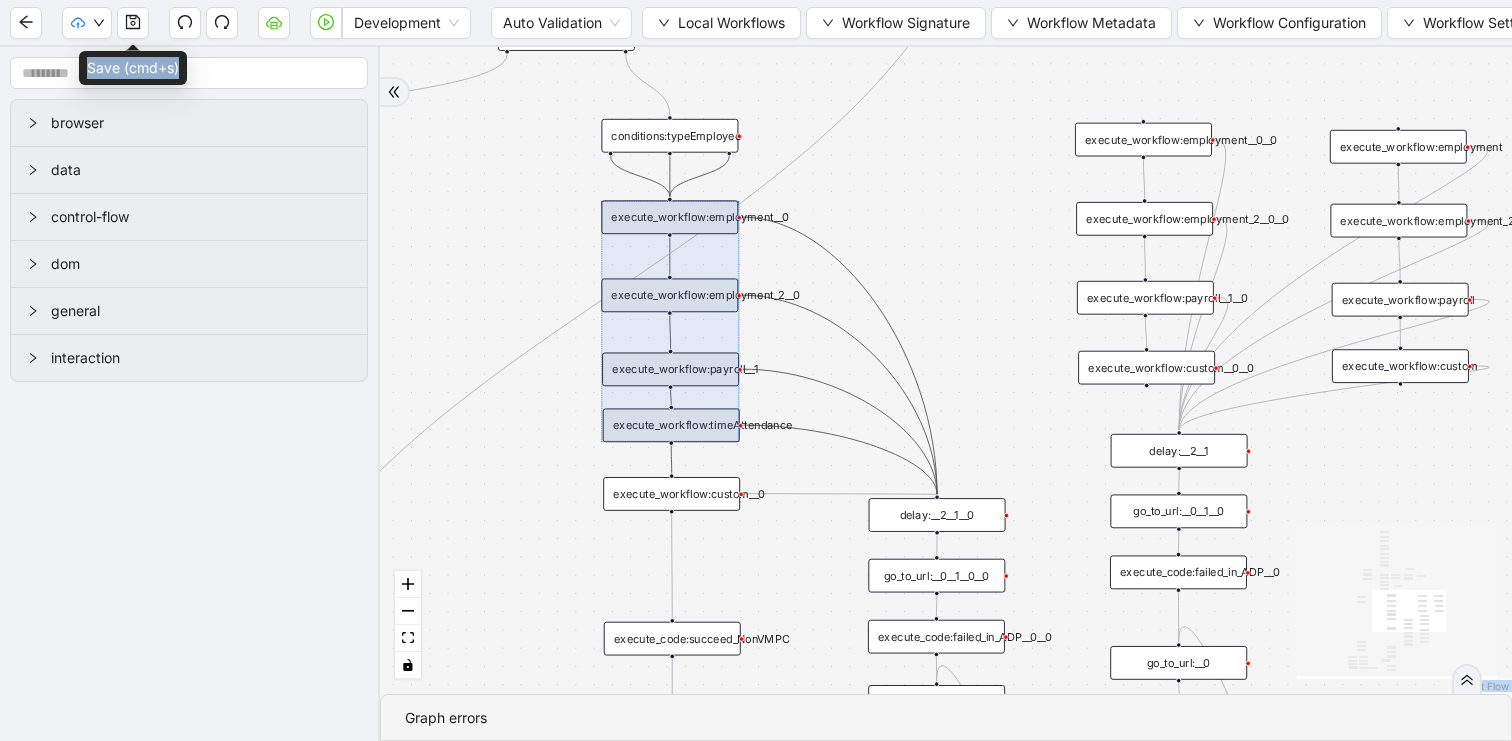 click at bounding box center [670, 321] 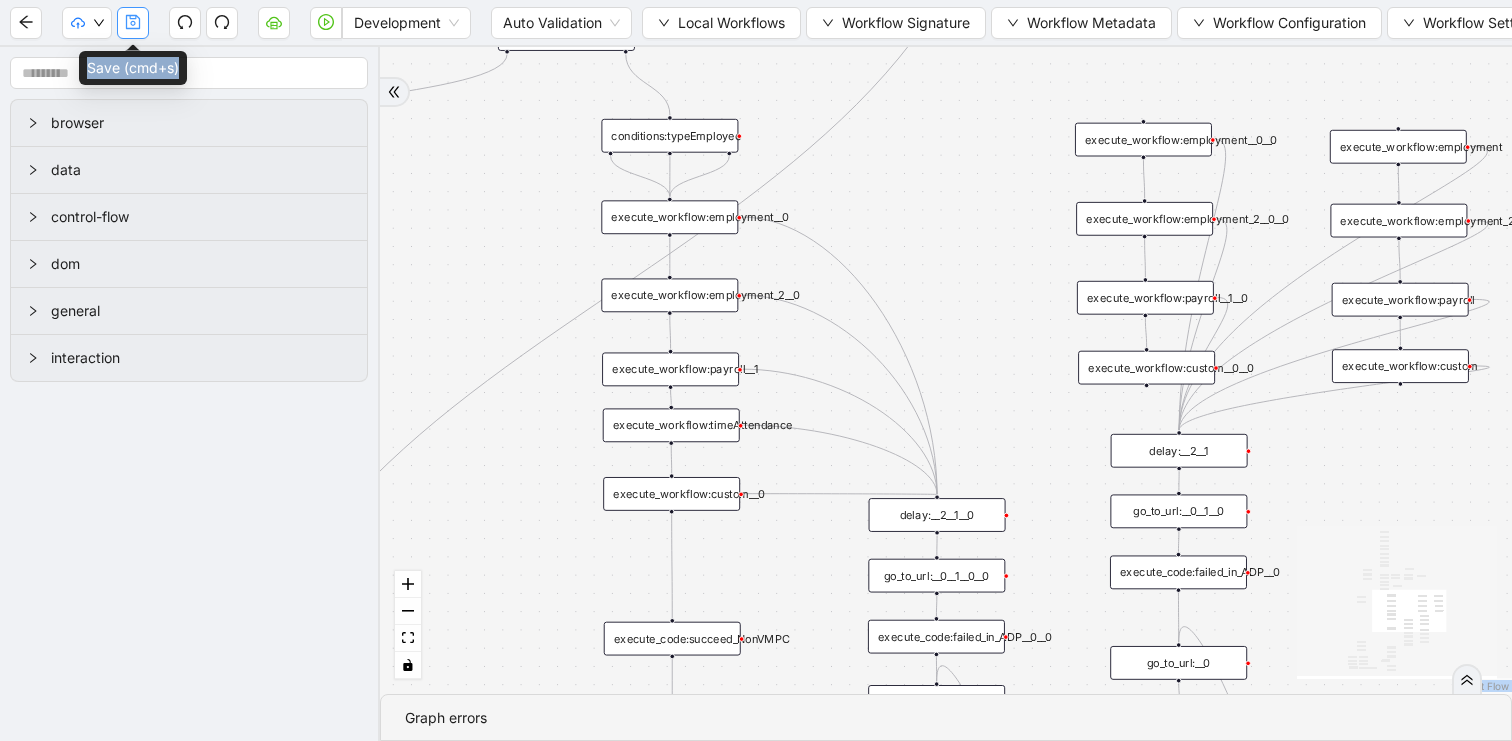 click 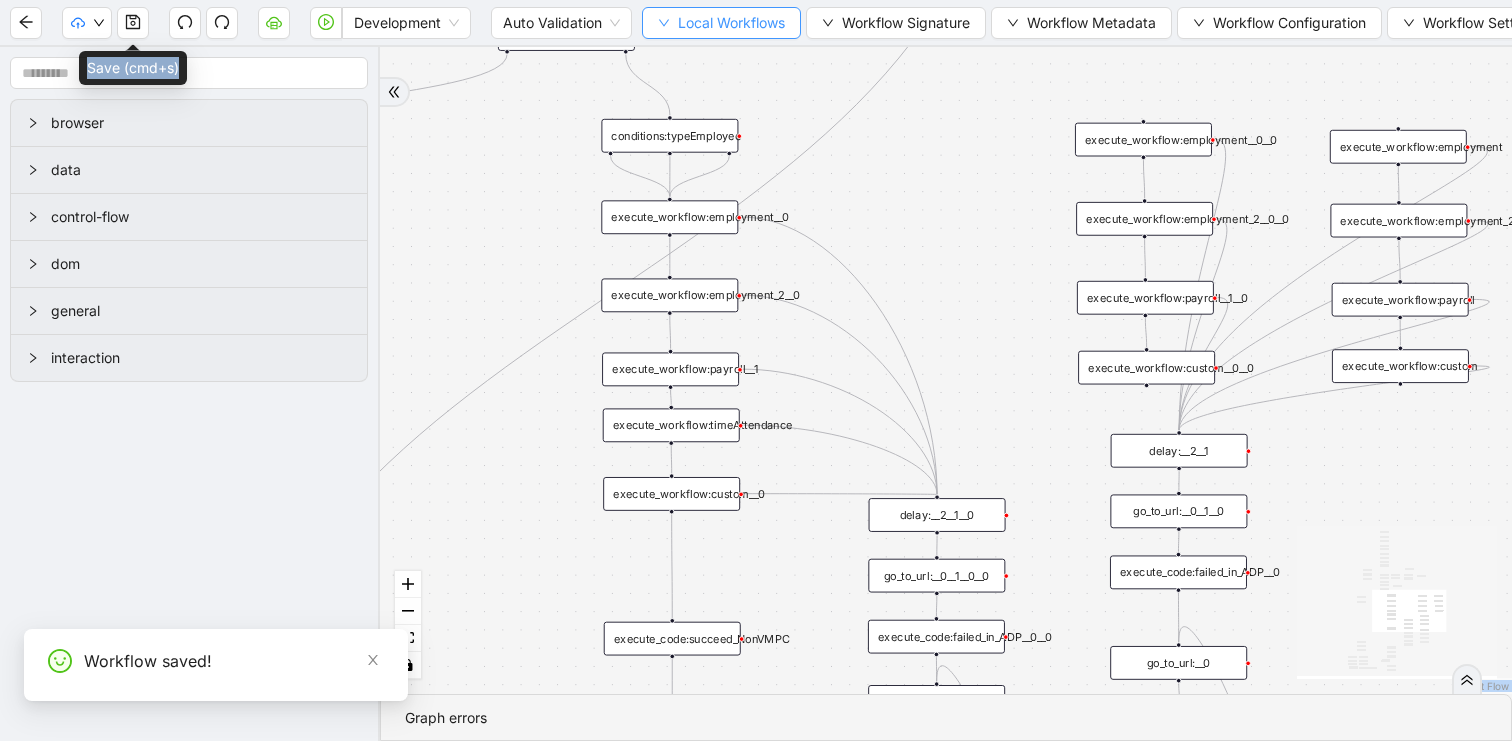 click on "Local Workflows" at bounding box center [731, 23] 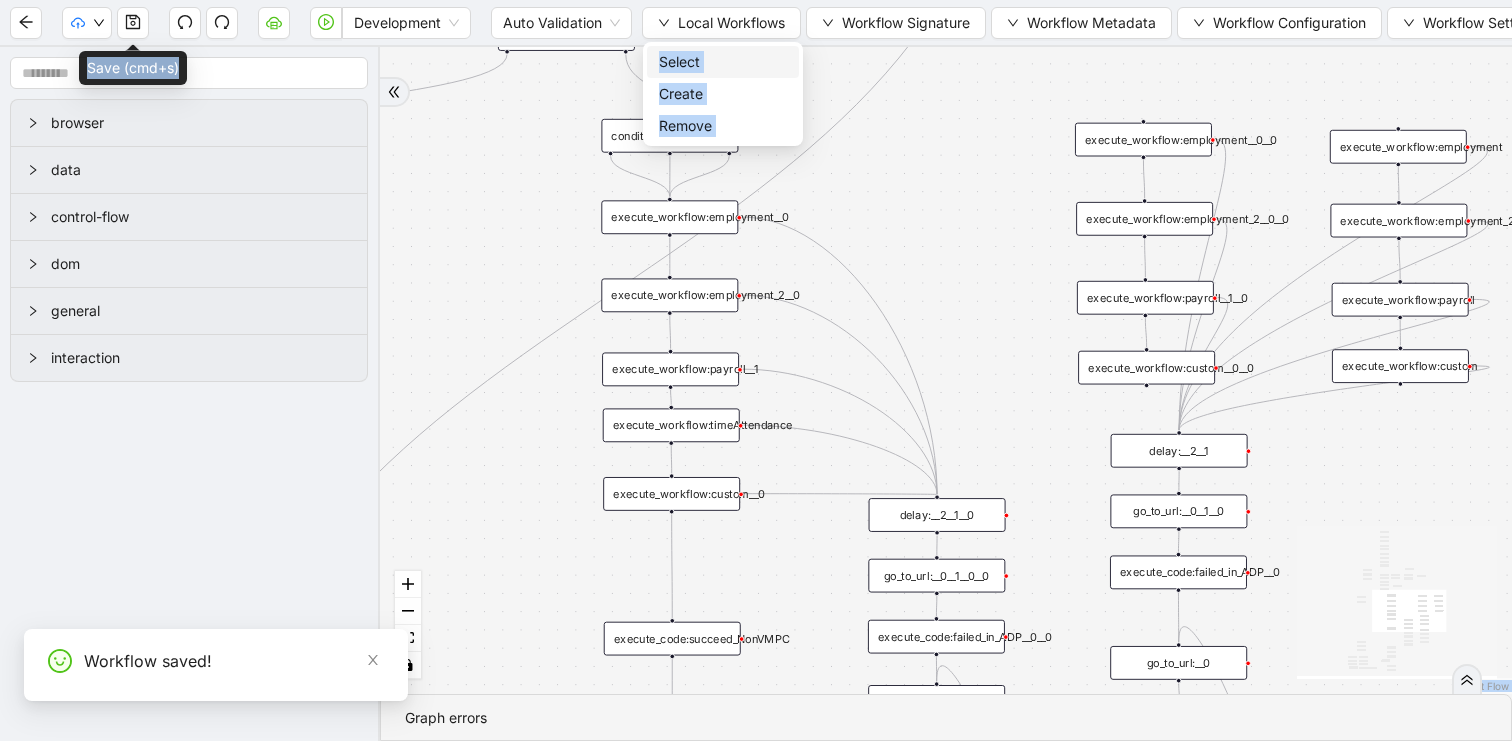 click on "Select" at bounding box center (723, 62) 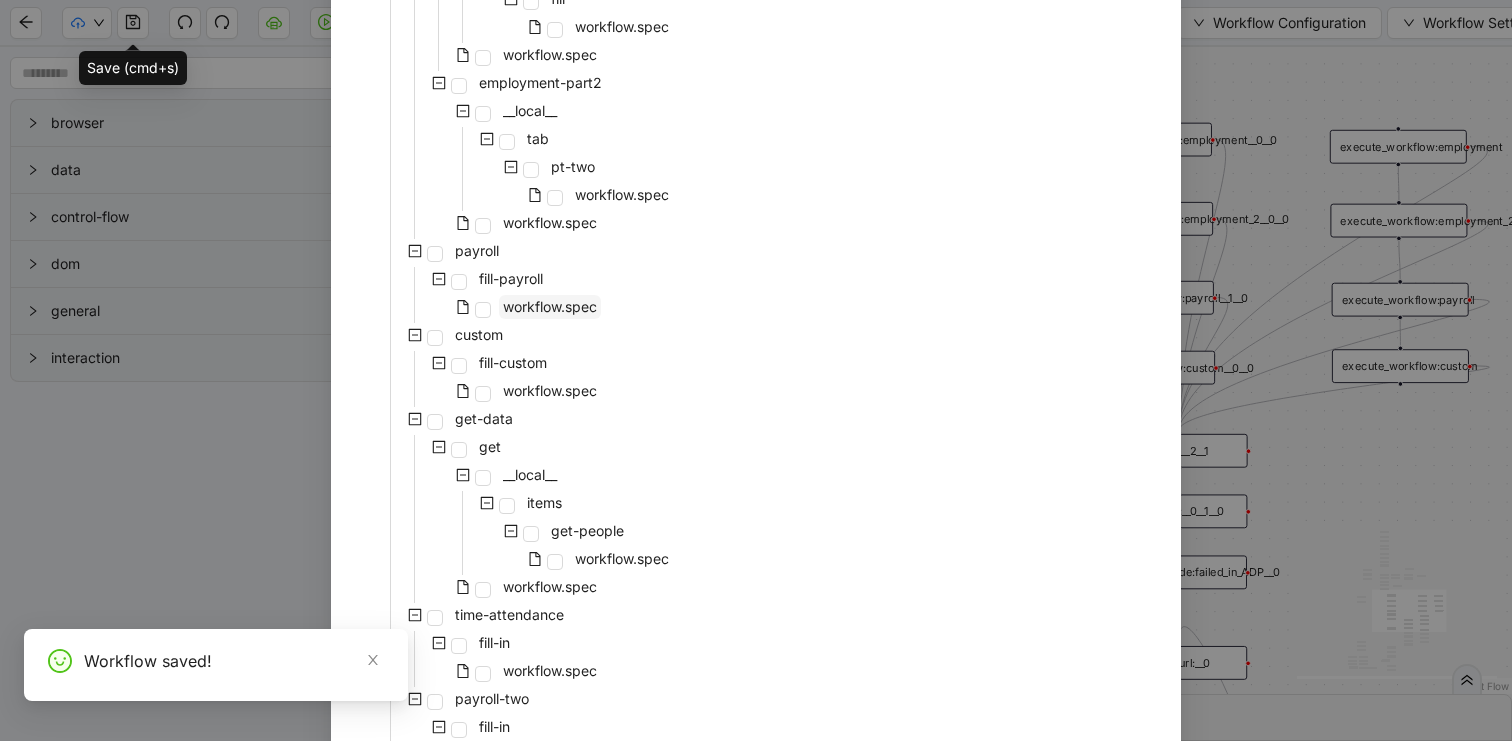 scroll, scrollTop: 1161, scrollLeft: 0, axis: vertical 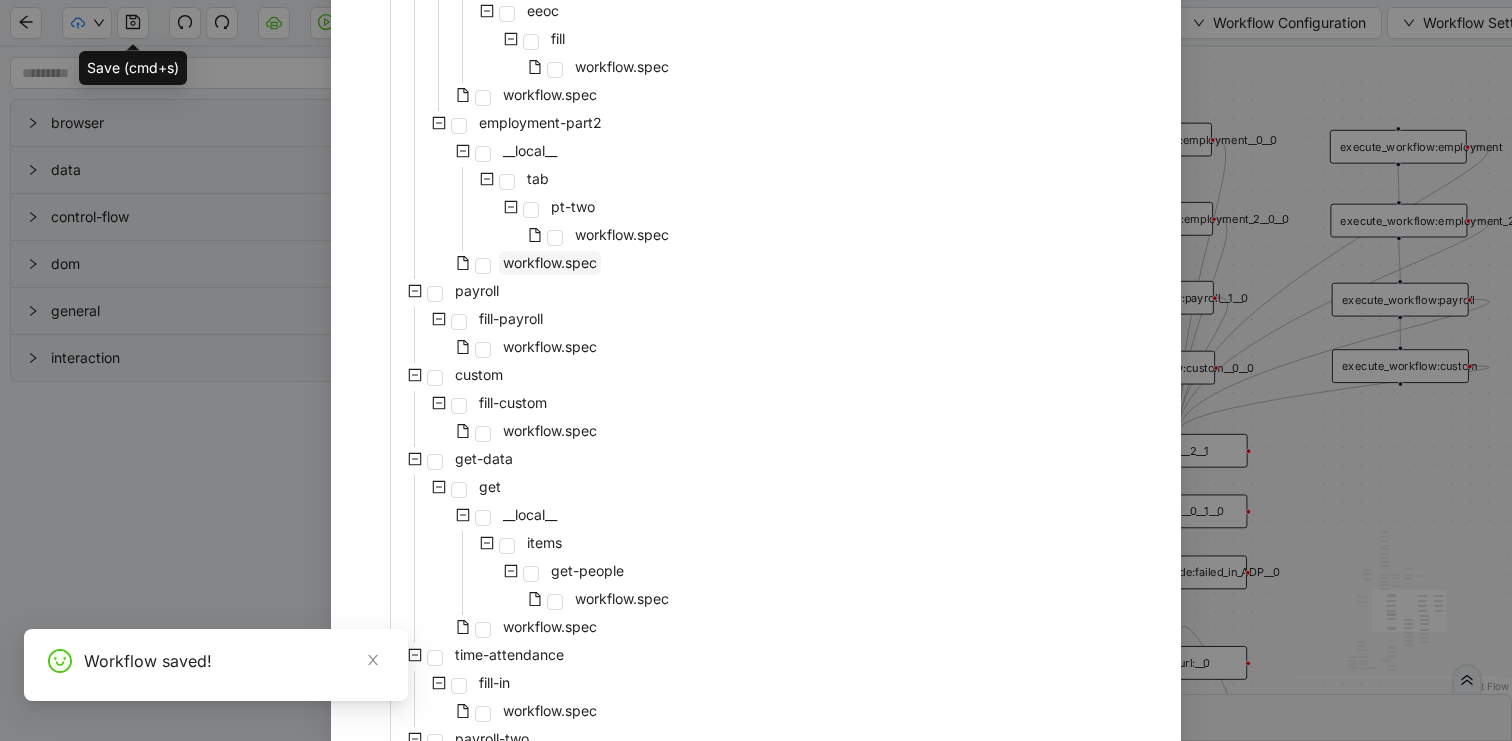 click on "workflow.spec" at bounding box center [550, 262] 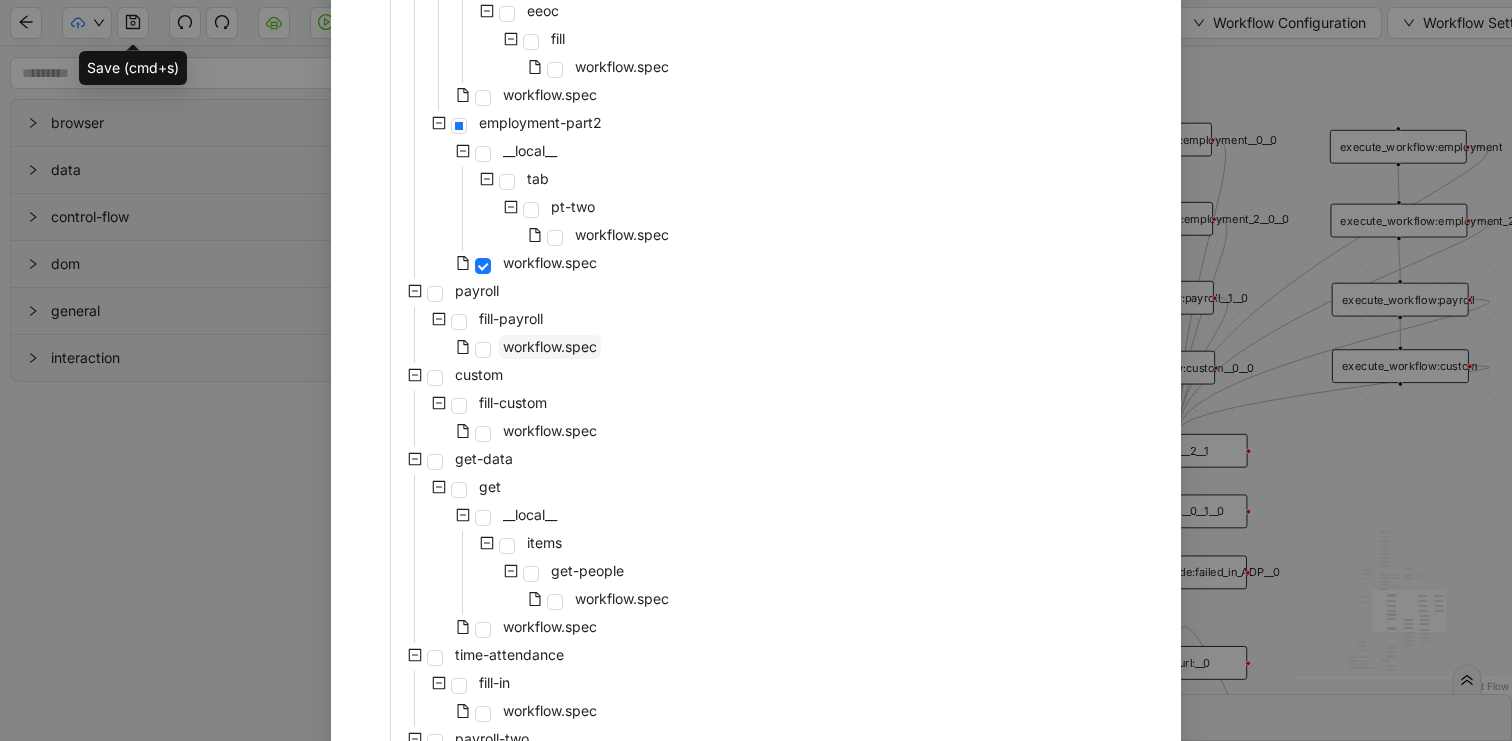 click on "workflow.spec" at bounding box center [550, 347] 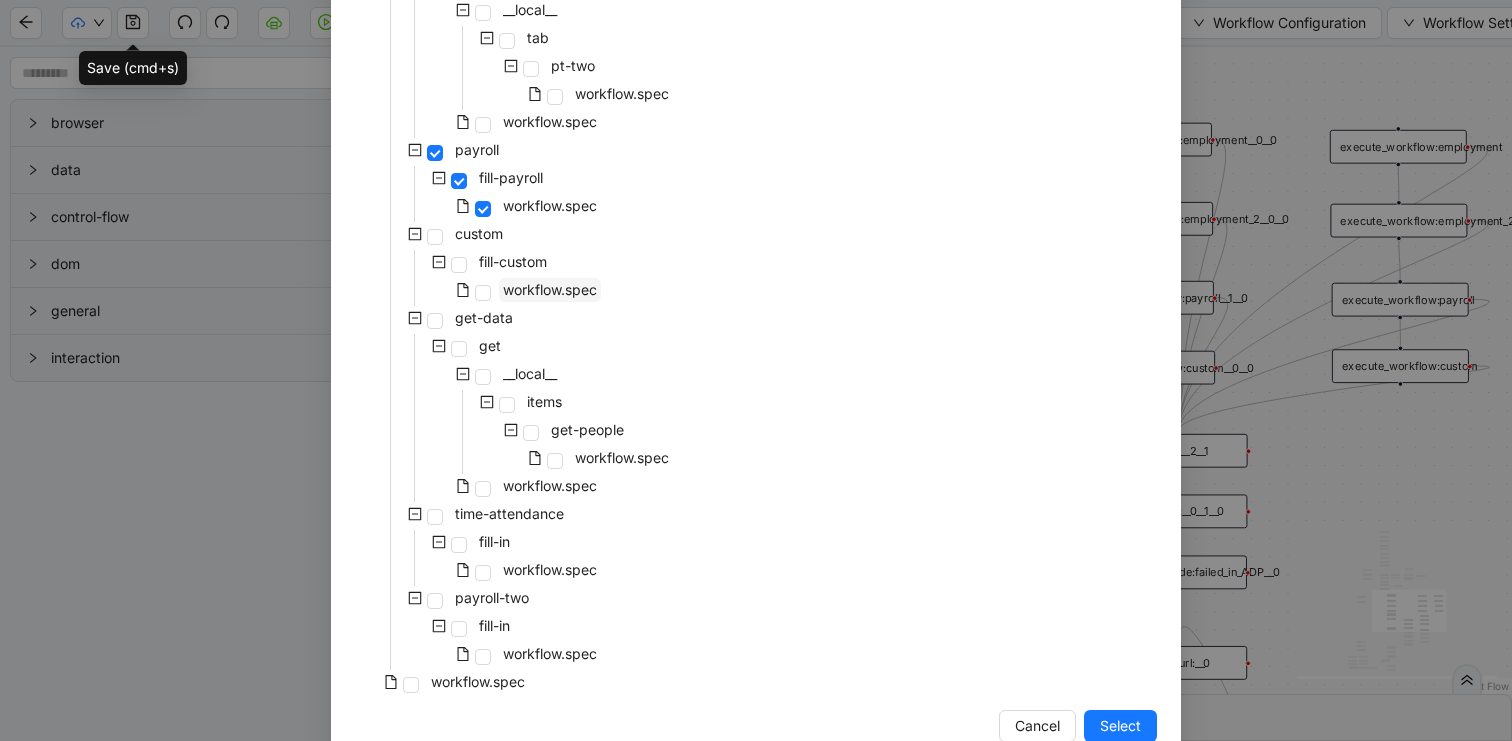 click on "workflow.spec" at bounding box center (550, 289) 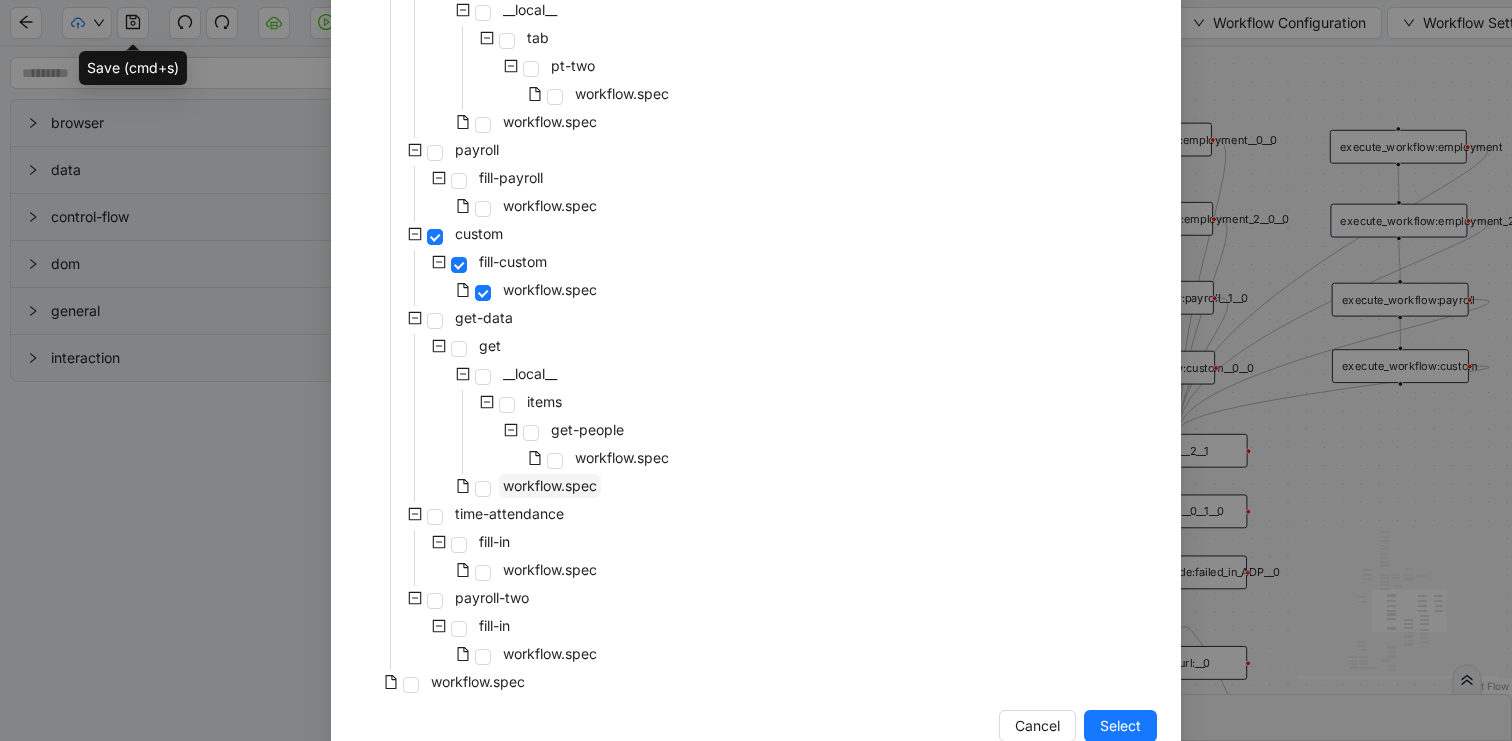 scroll, scrollTop: 1347, scrollLeft: 0, axis: vertical 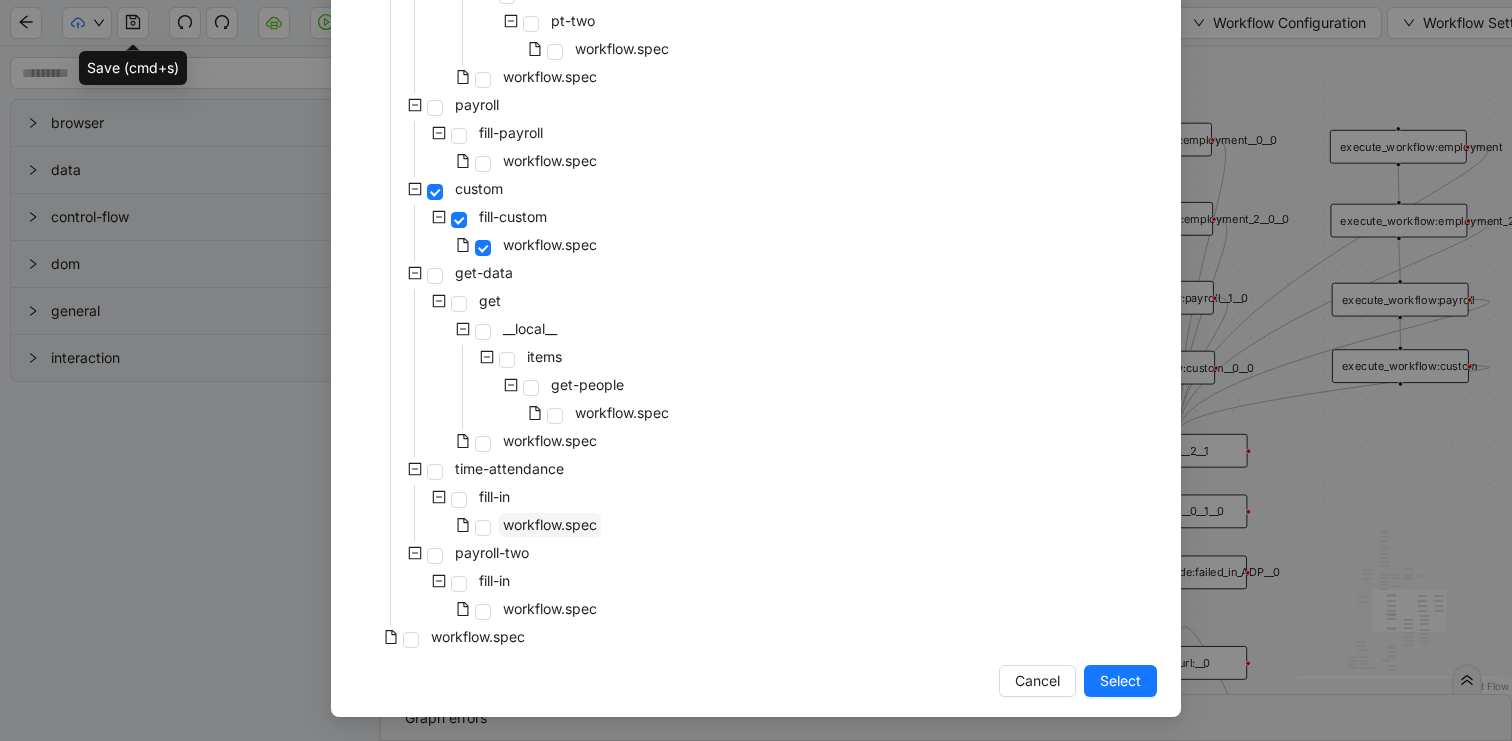 click on "workflow.spec" at bounding box center [550, 524] 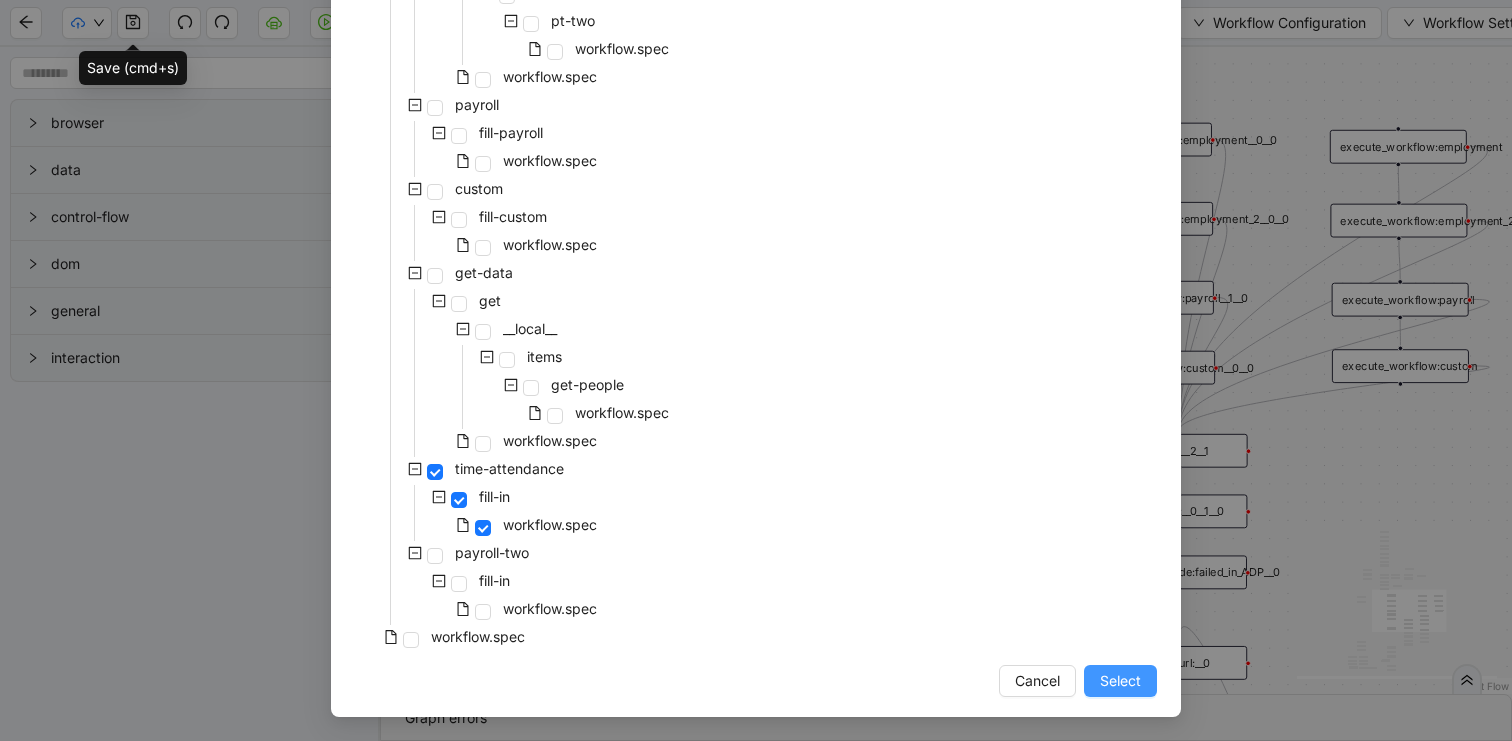click on "Select" at bounding box center [1120, 681] 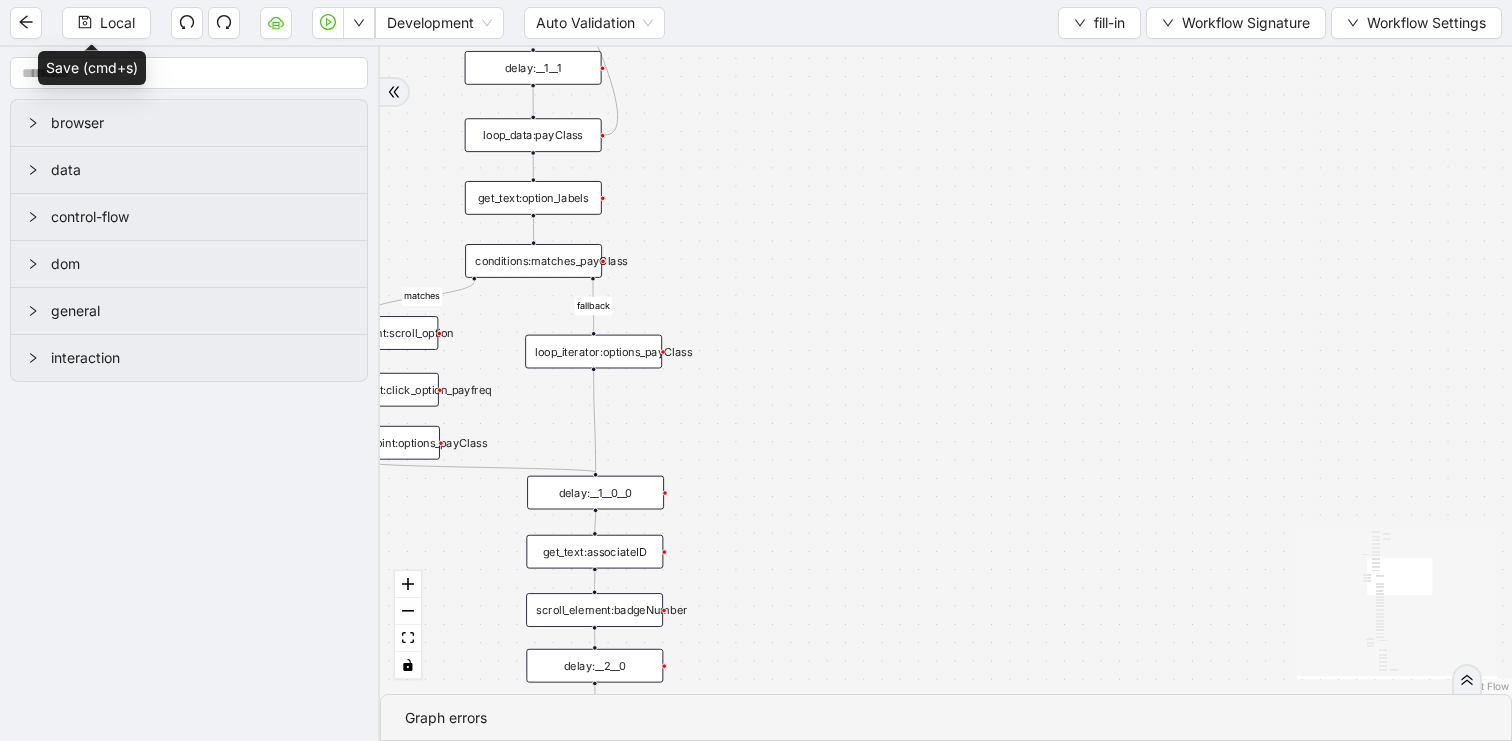 drag, startPoint x: 960, startPoint y: 357, endPoint x: 1085, endPoint y: 553, distance: 232.46721 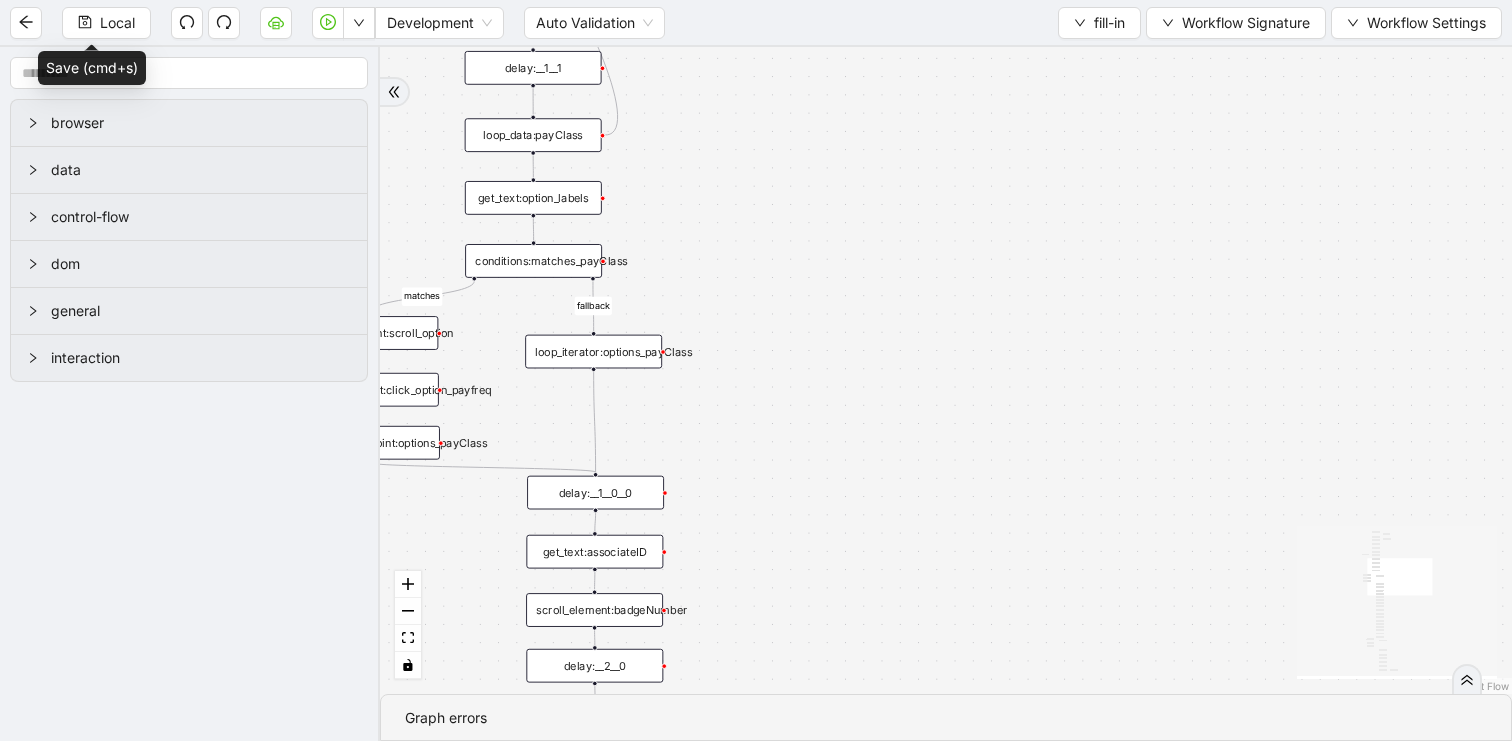 click on "matches fallback matches fallback onError onError onError trigger click_element:timeAttendance set_form_value:badgeNumber get_text:associateID scroll_element:timeAttendance click_element:next delay: delay:__0 delay:__1 scroll_element:next delay:__2 click_element:badgeNumber click_element:gotonextsection wait_for_element:gotoNextSection delay:__1__0 delay:__1__0__0 scroll_element:scroll_option get_text:option_labels click_element:click_option_payfreq delay:__1__1 scroll_element:payClass click_element:payClass loop_data:payClass loop_iterator:options_payClass loop_breakpoint:options_payClass conditions:matches_payClass execute_code:optionDesired delay:__1__0__0__0 scroll_element:scroll_option__0 get_text:option_labels__0 delay:__1__1__0 execute_code:optionDesired__0 scroll_element:timeZone click_element:timeZone loop_data:timeZone conditions:matches_timeZone loop_iterator:options_timeZone loop_breakpoint:options_timeZone click_element:click_option_timeZone execute_code:optionText scroll_element:badgeNumber" at bounding box center (946, 370) 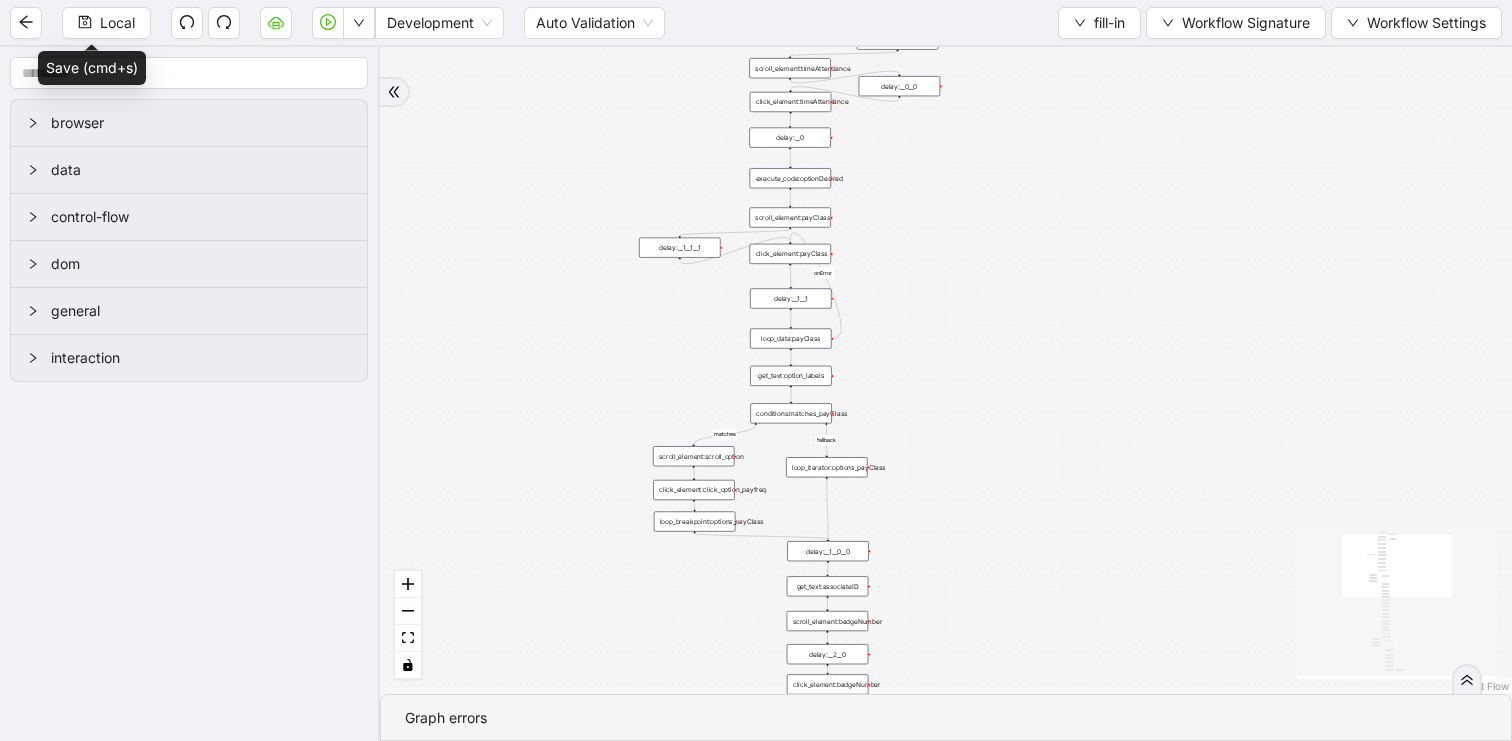 drag, startPoint x: 1009, startPoint y: 205, endPoint x: 966, endPoint y: 541, distance: 338.74033 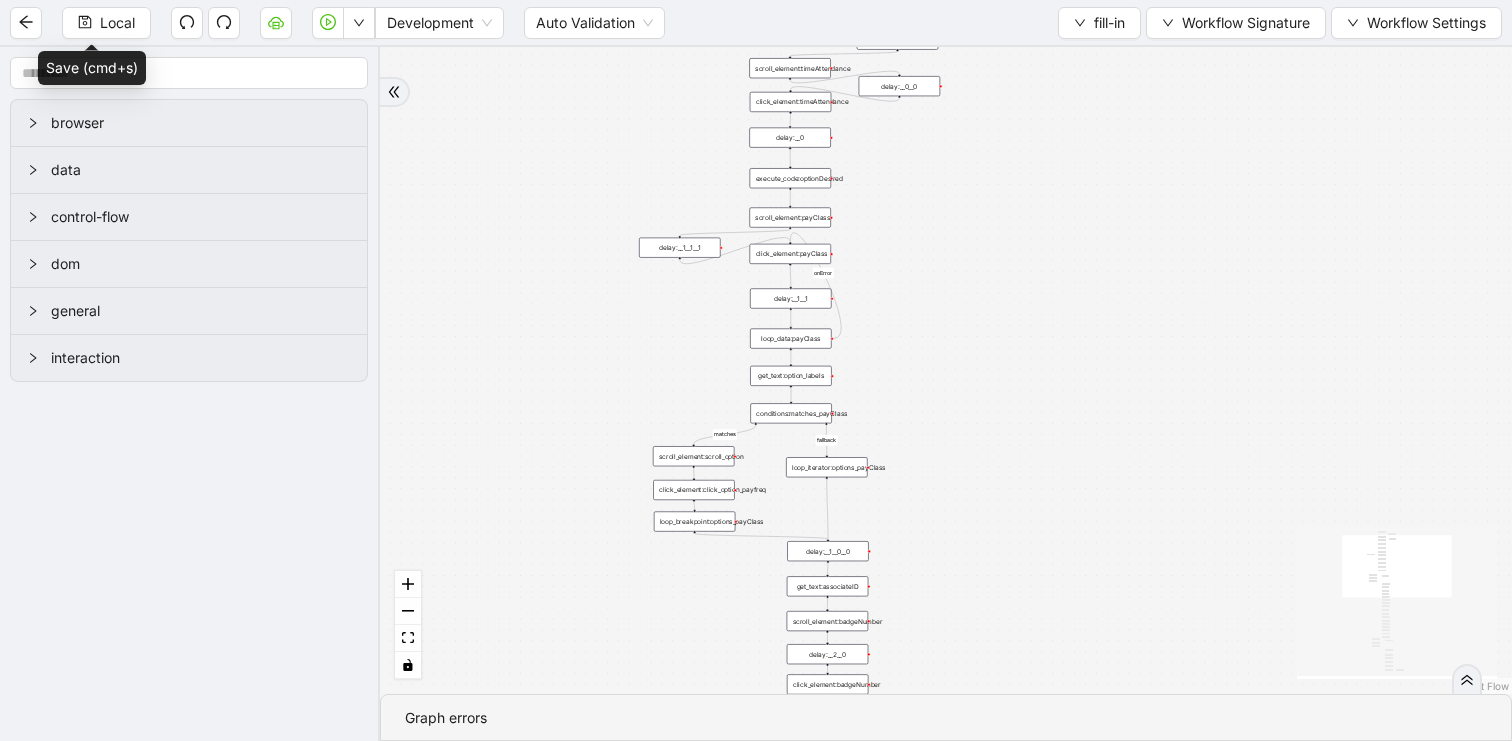 click on "matches fallback matches fallback onError onError onError trigger click_element:timeAttendance set_form_value:badgeNumber get_text:associateID scroll_element:timeAttendance click_element:next delay: delay:__0 delay:__1 scroll_element:next delay:__2 click_element:badgeNumber click_element:gotonextsection wait_for_element:gotoNextSection delay:__1__0 delay:__1__0__0 scroll_element:scroll_option get_text:option_labels click_element:click_option_payfreq delay:__1__1 scroll_element:payClass click_element:payClass loop_data:payClass loop_iterator:options_payClass loop_breakpoint:options_payClass conditions:matches_payClass execute_code:optionDesired delay:__1__0__0__0 scroll_element:scroll_option__0 get_text:option_labels__0 delay:__1__1__0 execute_code:optionDesired__0 scroll_element:timeZone click_element:timeZone loop_data:timeZone conditions:matches_timeZone loop_iterator:options_timeZone loop_breakpoint:options_timeZone click_element:click_option_timeZone execute_code:optionText scroll_element:badgeNumber" at bounding box center (946, 370) 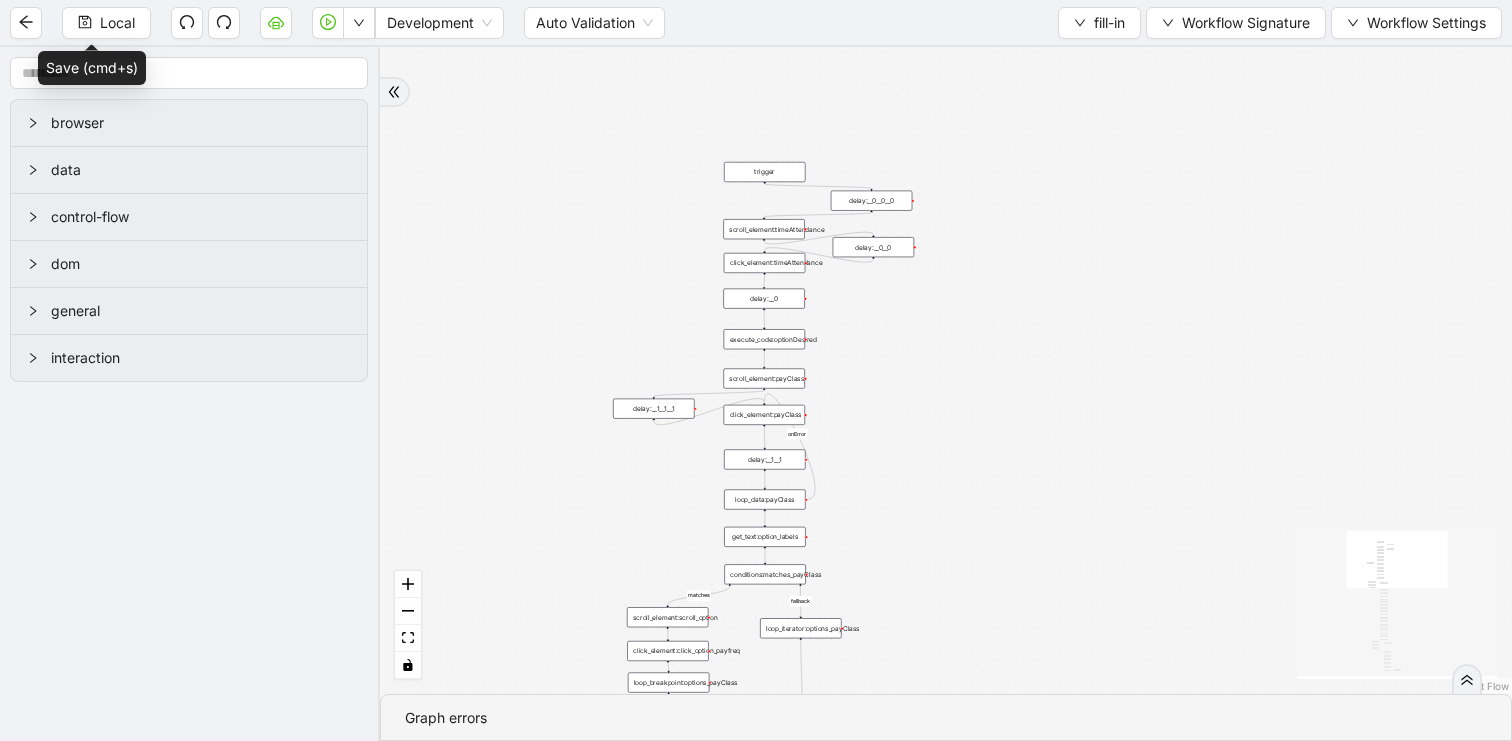 drag, startPoint x: 942, startPoint y: 531, endPoint x: 959, endPoint y: 363, distance: 168.85793 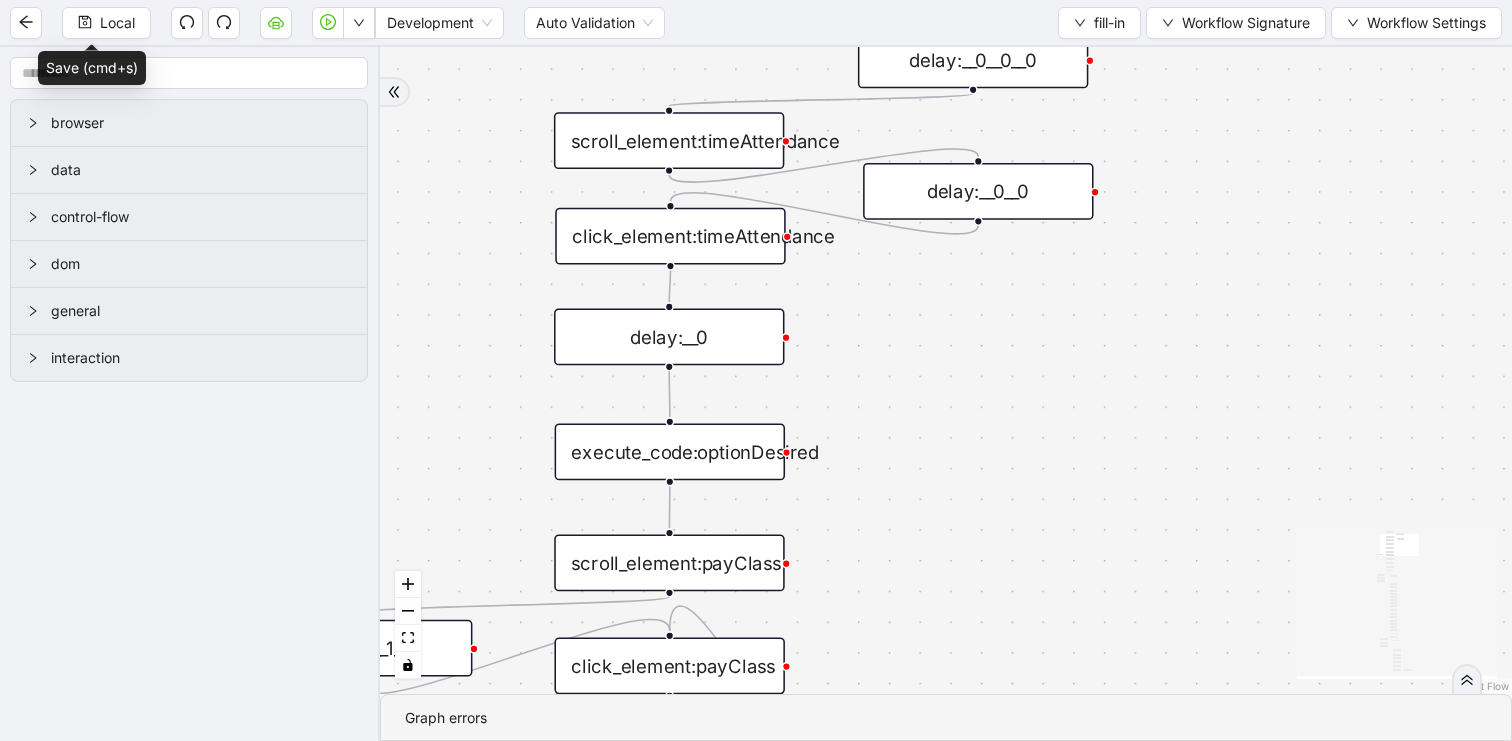 drag, startPoint x: 876, startPoint y: 472, endPoint x: 876, endPoint y: 293, distance: 179 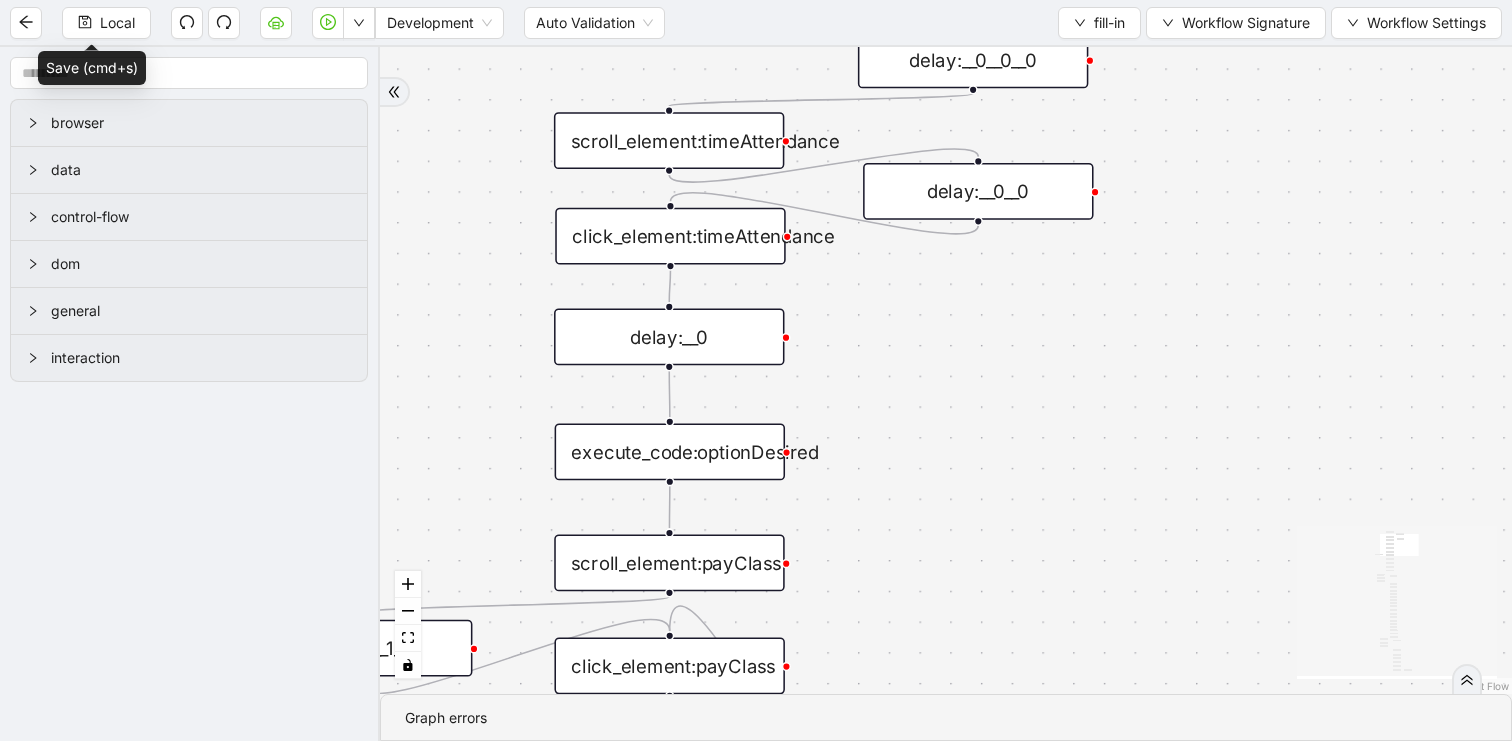 click on "matches fallback matches fallback onError onError onError trigger click_element:timeAttendance set_form_value:badgeNumber get_text:associateID scroll_element:timeAttendance click_element:next delay: delay:__0 delay:__1 scroll_element:next delay:__2 click_element:badgeNumber click_element:gotonextsection wait_for_element:gotoNextSection delay:__1__0 delay:__1__0__0 scroll_element:scroll_option get_text:option_labels click_element:click_option_payfreq delay:__1__1 scroll_element:payClass click_element:payClass loop_data:payClass loop_iterator:options_payClass loop_breakpoint:options_payClass conditions:matches_payClass execute_code:optionDesired delay:__1__0__0__0 scroll_element:scroll_option__0 get_text:option_labels__0 delay:__1__1__0 execute_code:optionDesired__0 scroll_element:timeZone click_element:timeZone loop_data:timeZone conditions:matches_timeZone loop_iterator:options_timeZone loop_breakpoint:options_timeZone click_element:click_option_timeZone execute_code:optionText scroll_element:badgeNumber" at bounding box center (946, 370) 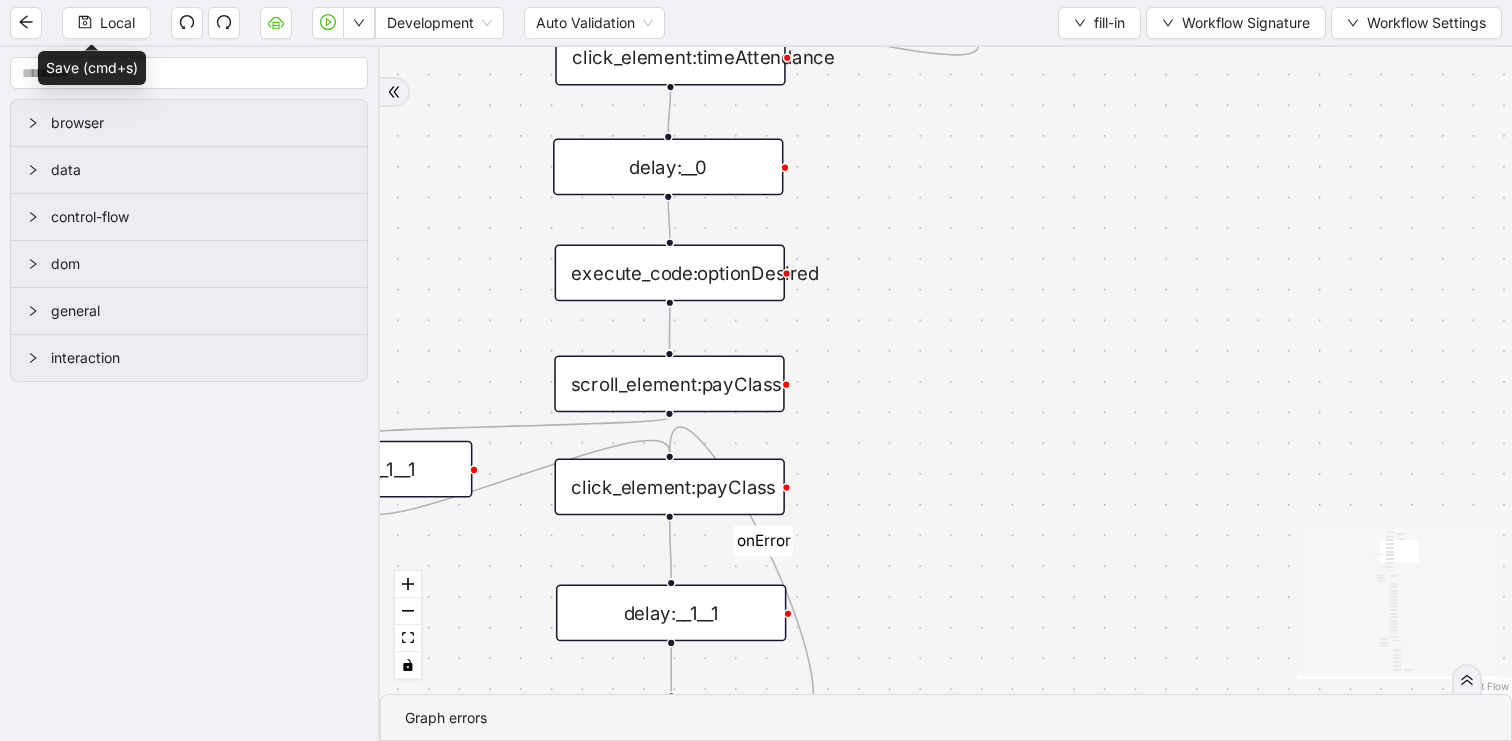 click on "delay:__0" at bounding box center [668, 166] 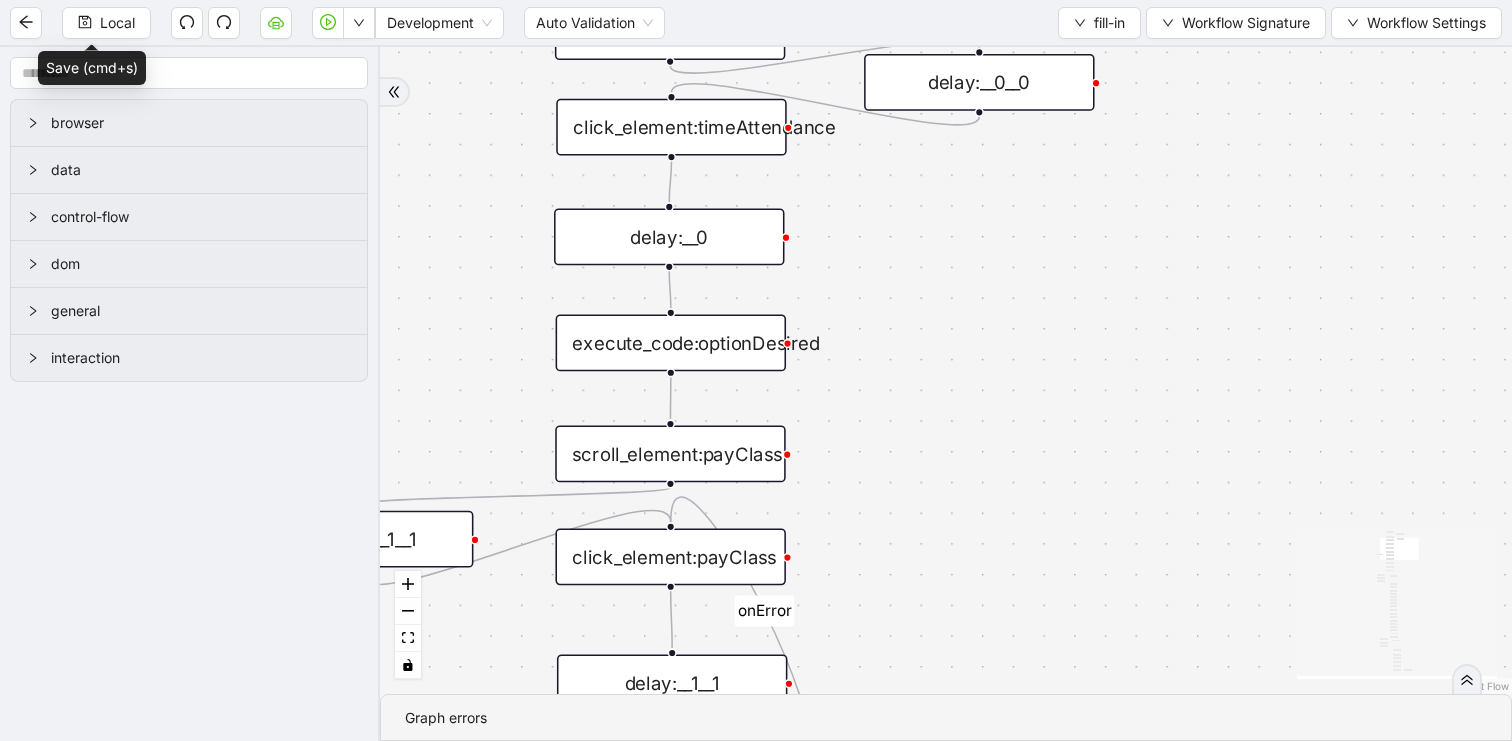 drag, startPoint x: 864, startPoint y: 224, endPoint x: 865, endPoint y: 315, distance: 91.00549 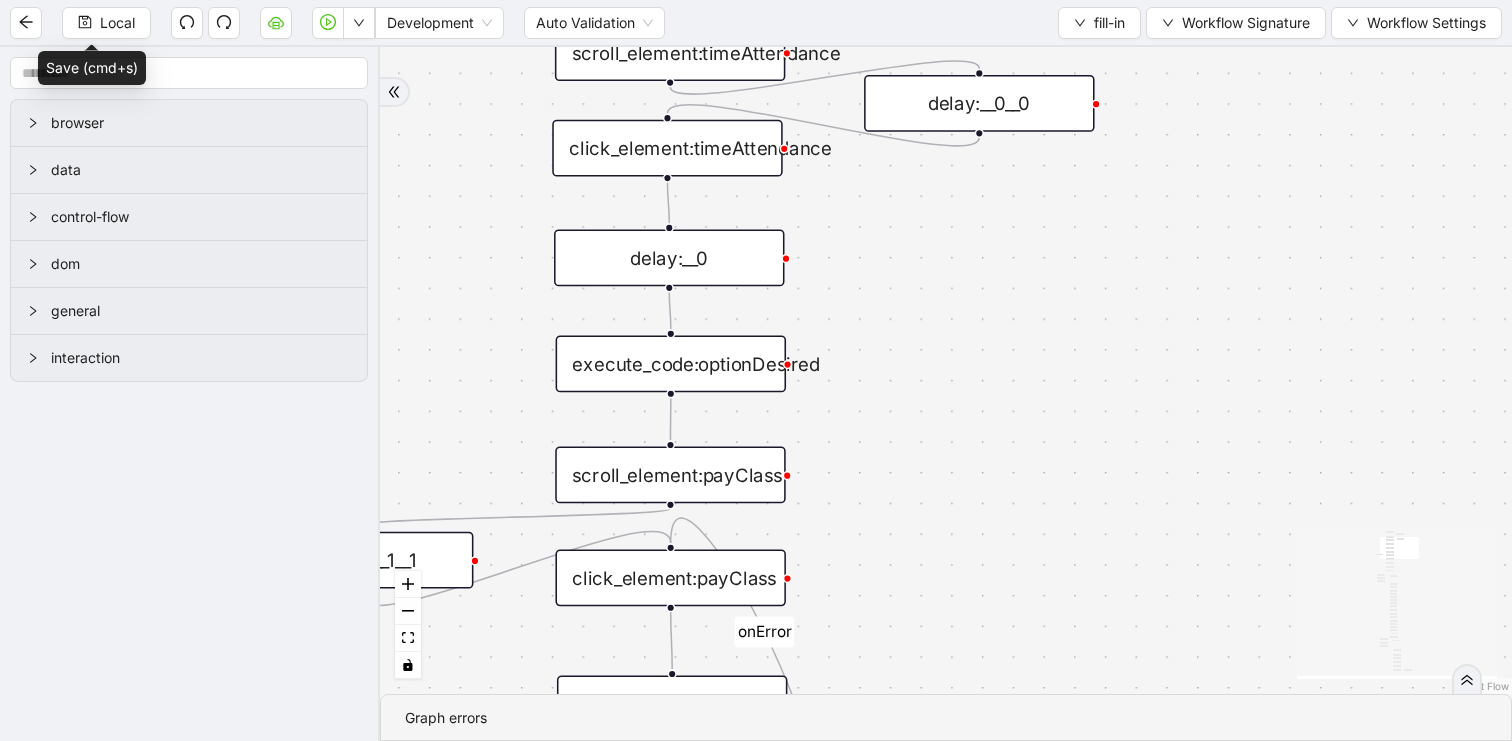 click on "click_element:timeAttendance" at bounding box center [667, 148] 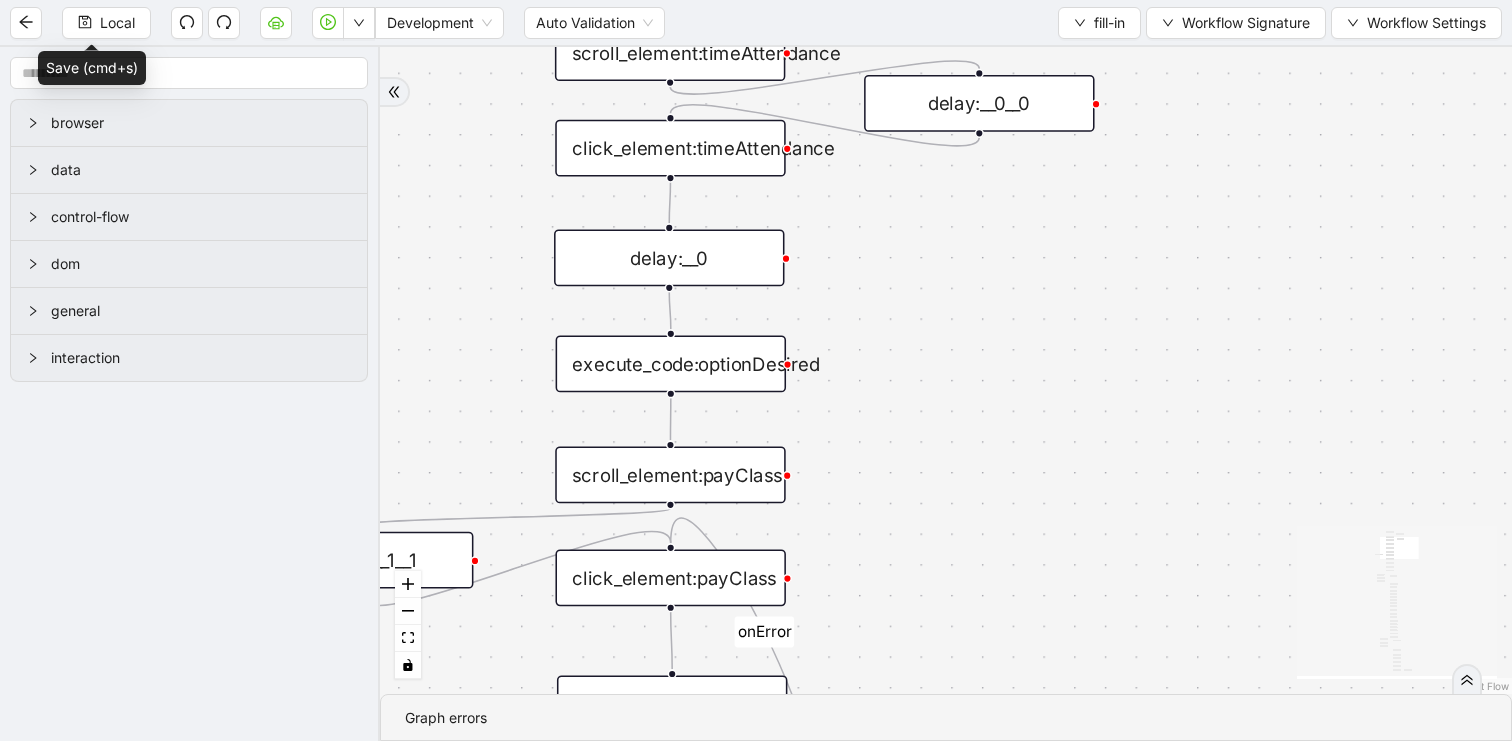 click on "click_element:timeAttendance" at bounding box center (670, 148) 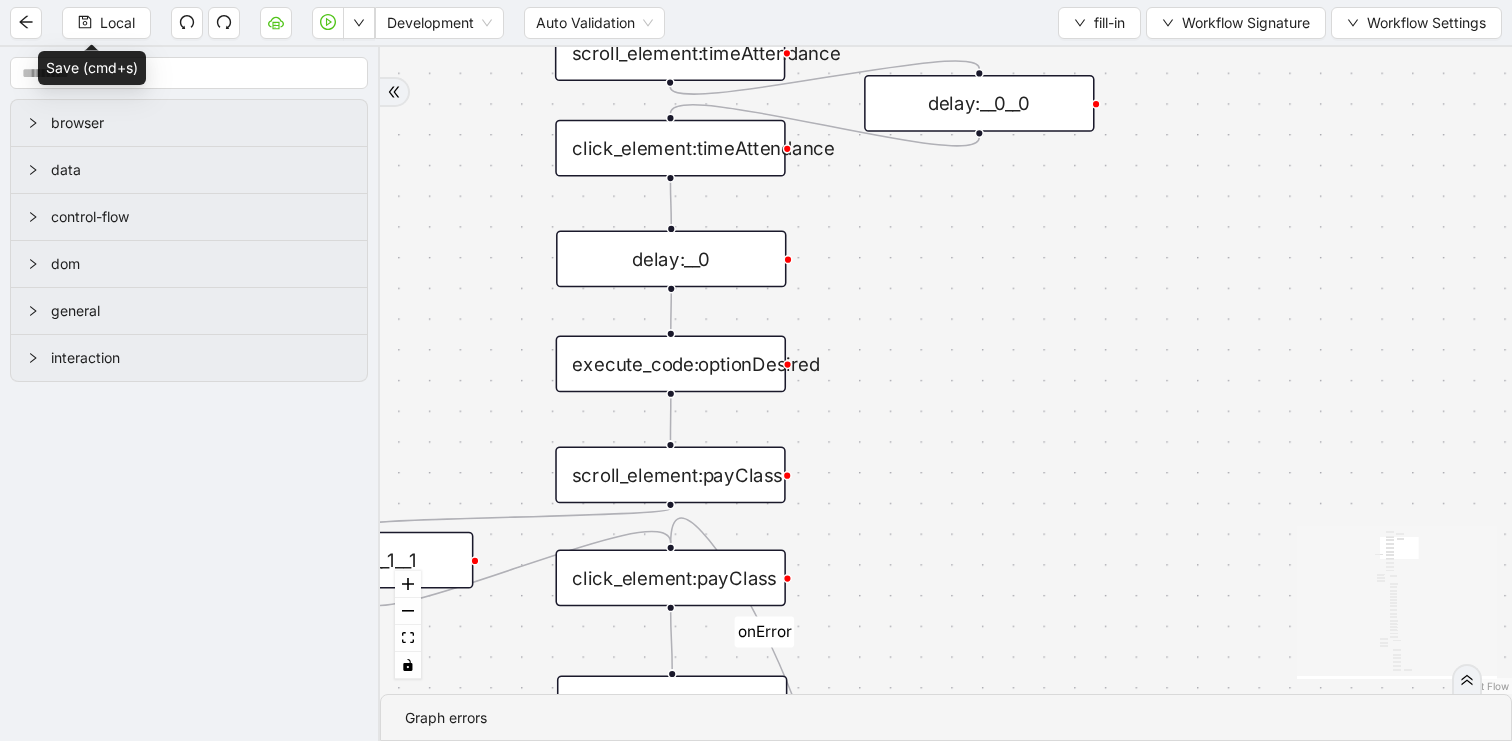 click on "delay:__0" at bounding box center (671, 258) 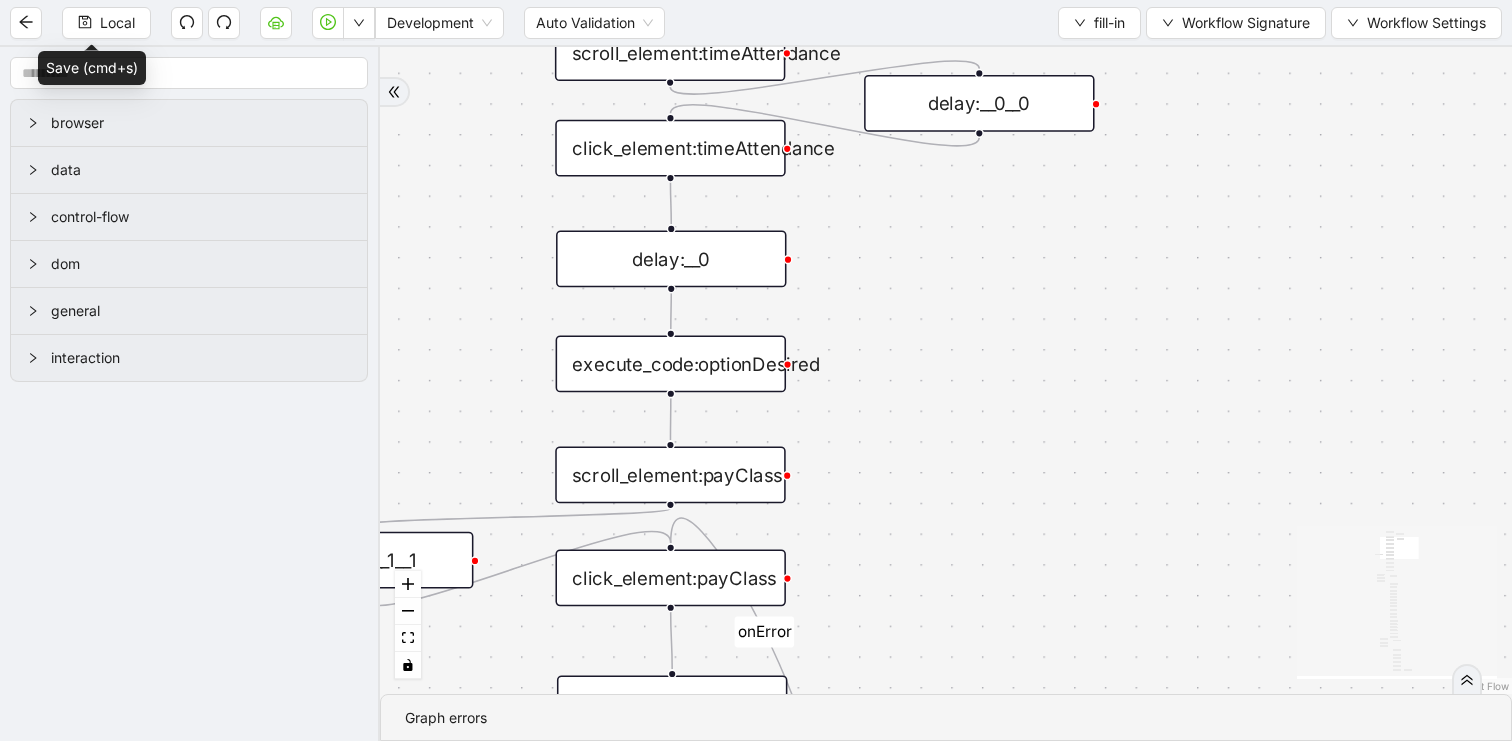 click on "delay:__0" at bounding box center [671, 258] 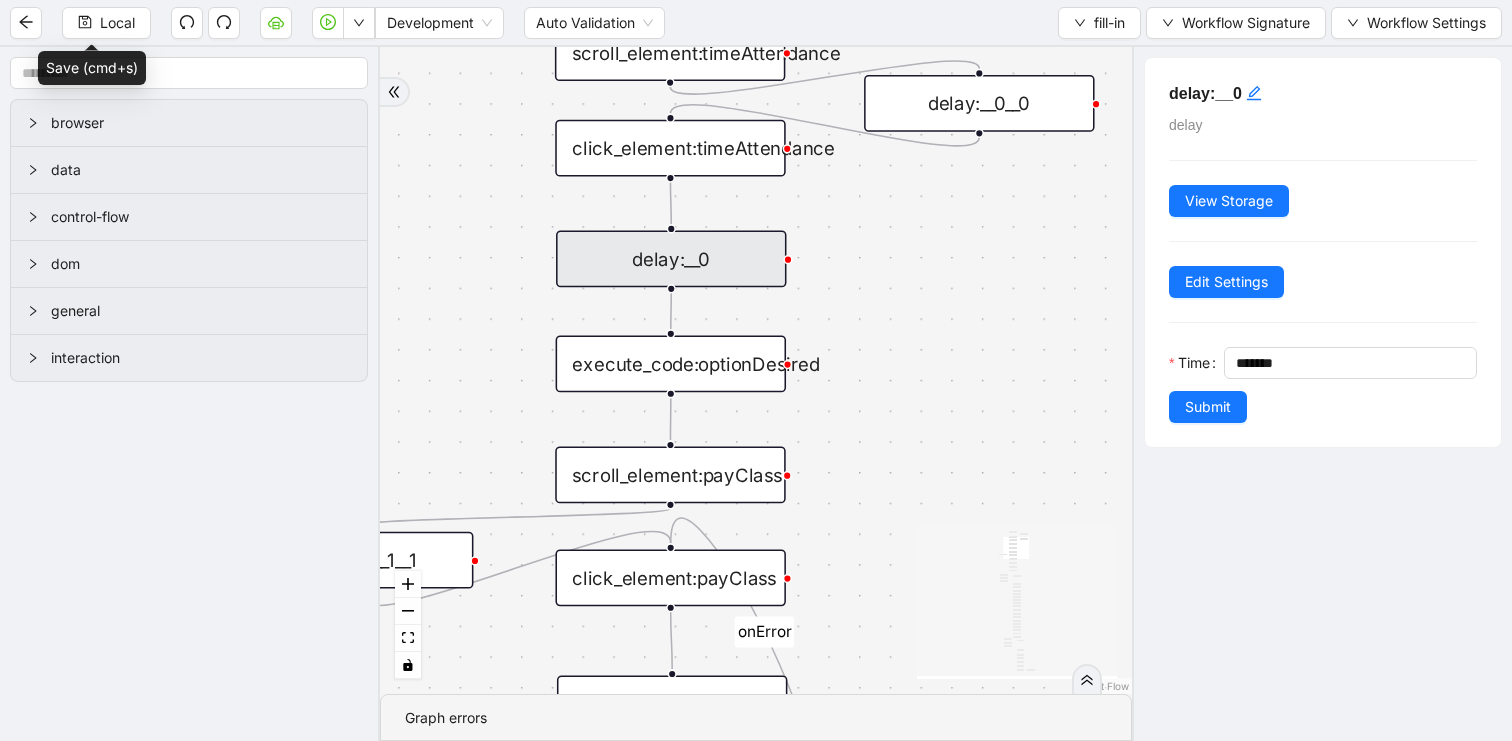click on "execute_code:optionDesired" at bounding box center (671, 363) 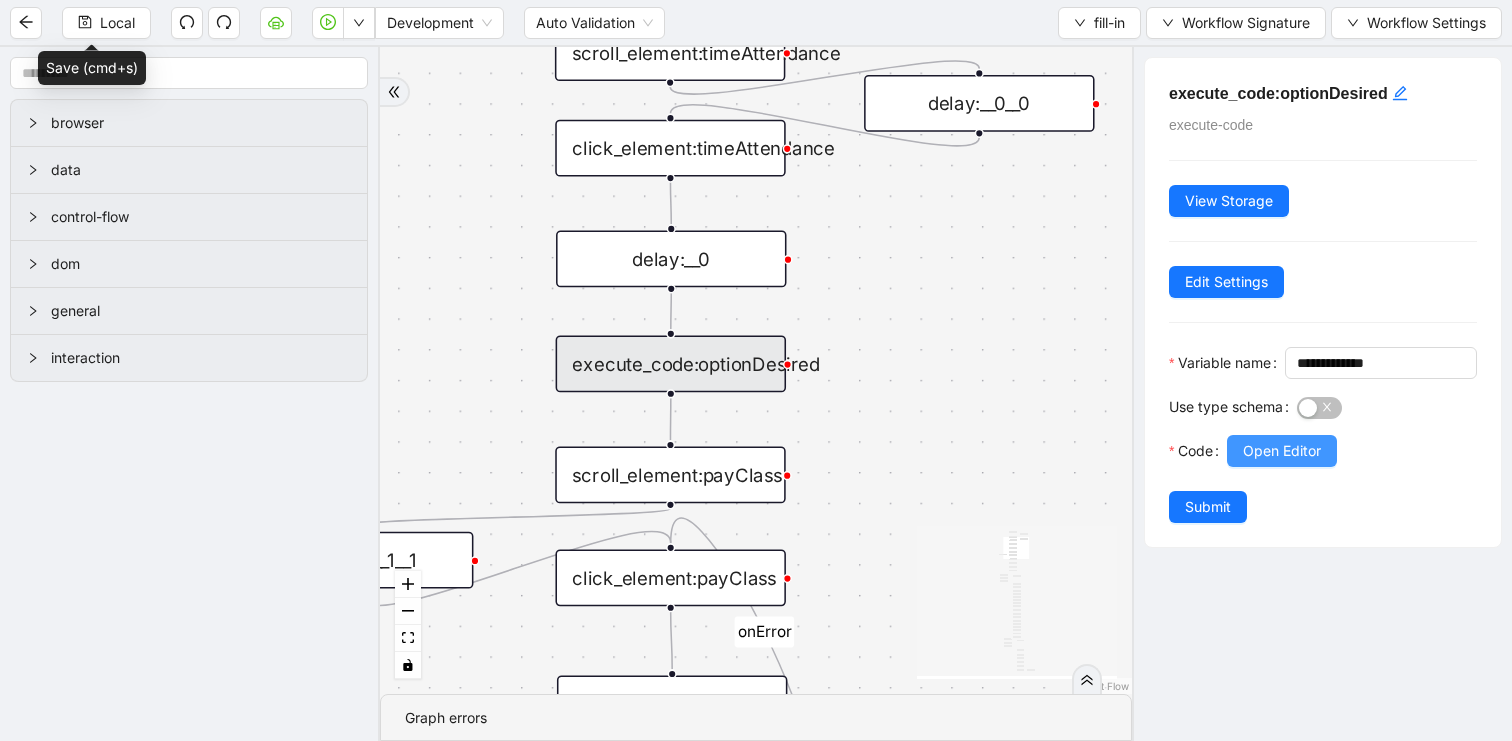 click on "Open Editor" at bounding box center (1282, 451) 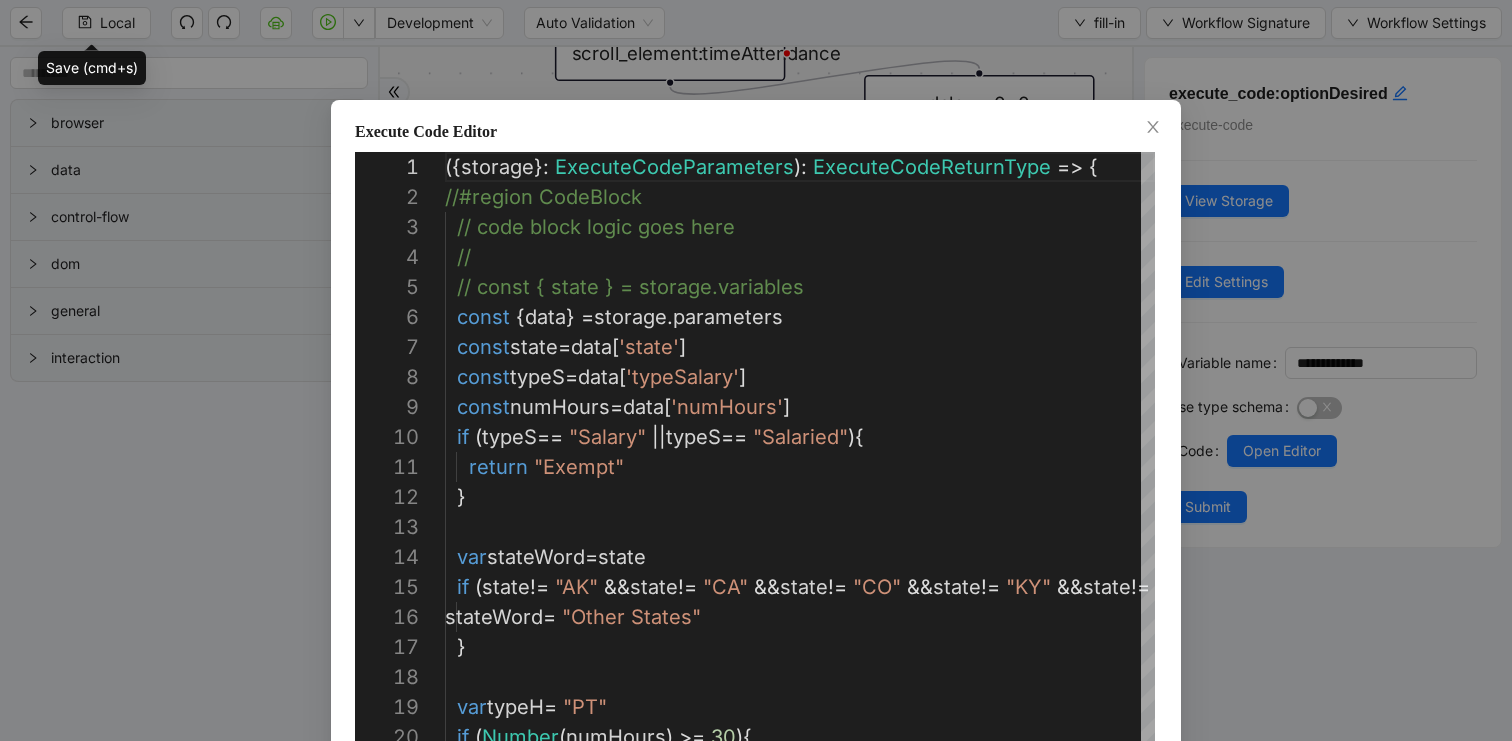 scroll, scrollTop: 300, scrollLeft: 0, axis: vertical 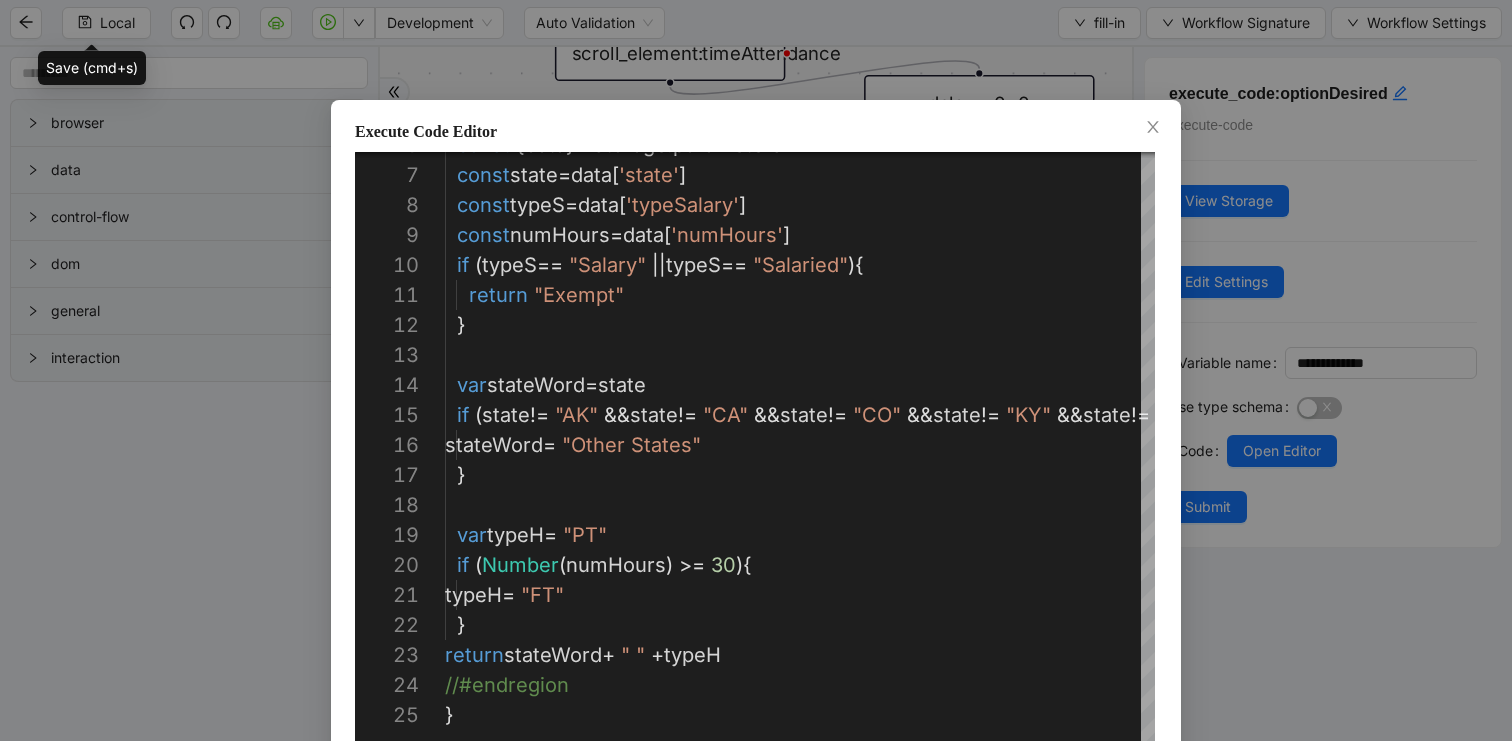 click on "Execute Code Editor 12 13 14 15 16 17 18 19 20 21 22 23 24 25 11 10 9 8 7 6    }    var  stateWord  =  state    if   ( state  !=   "AK"   &&  state  !=   "CA"   &&  state  !=   "CO"   &&  state  !=   "KY"   &&  state  !=   "NY" )   {     stateWord  =   "Other States"    }    var  typeH  =   "PT"    if   ( Number ( numHours )   >=   30 ){     typeH  =   "FT"    } return  stateWord  +   " "   +  typeH //#endregion }      return   "Exempt"    if   ( typeS  ==   "Salary"   ||  typeS  ==   "Salaried" ){    const  numHours  =  data [ 'numHours' ]    const  typeS  =  data [ 'typeSalary' ]    const  state  =  data [ 'state' ]    const   {  data  }   =  storage . parameters Enter to Rename, ⇧Enter to Preview Cancel Save" at bounding box center (756, 370) 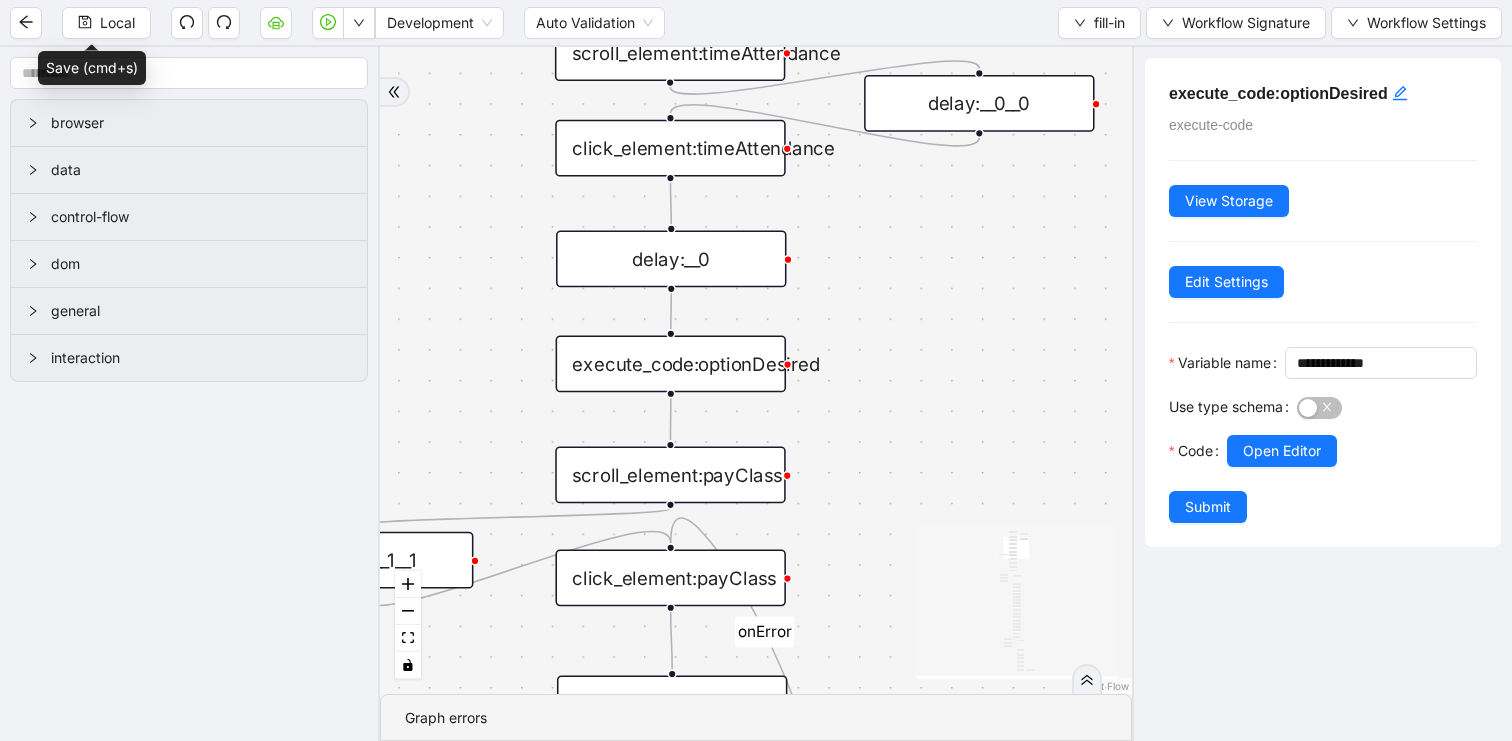 click on "scroll_element:payClass" at bounding box center (670, 474) 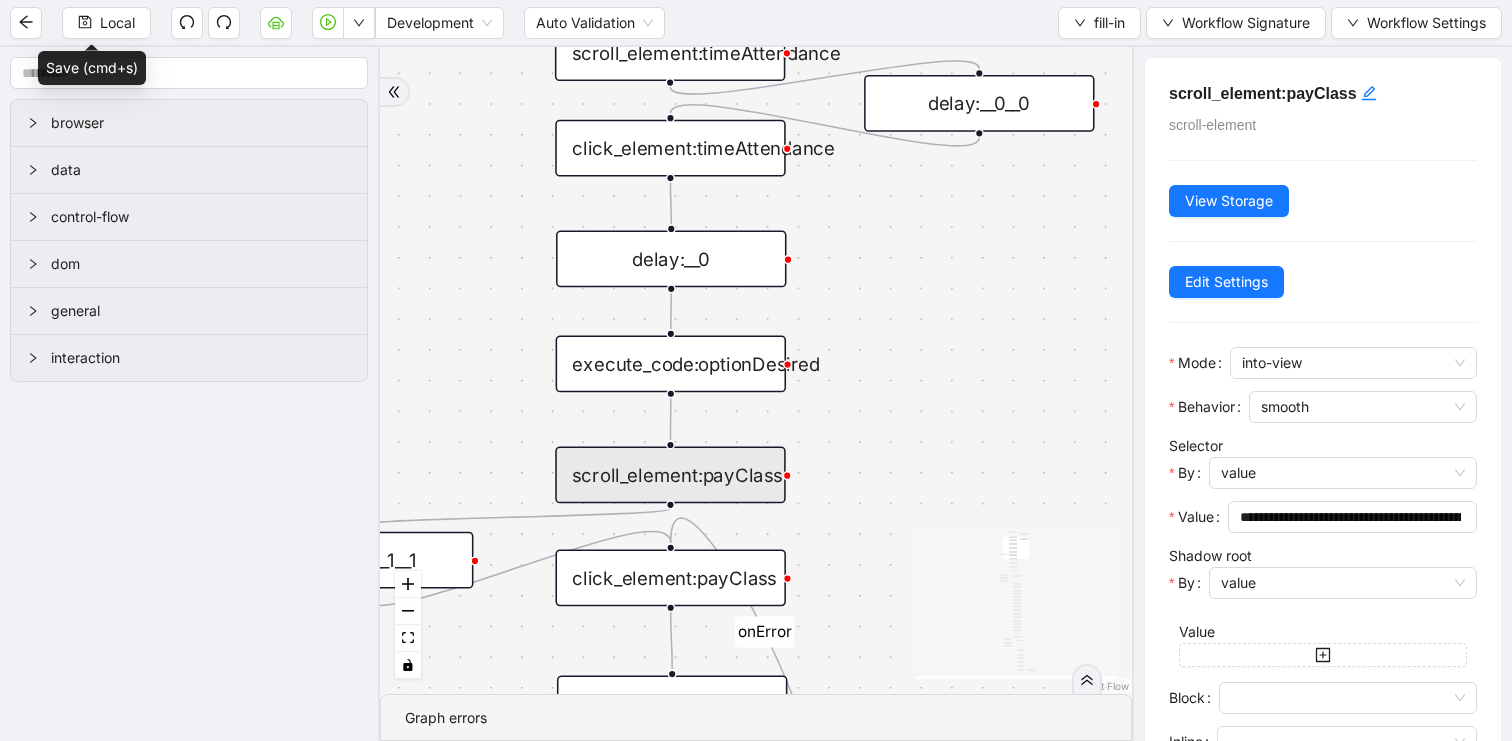 click on "click_element:payClass" at bounding box center (670, 577) 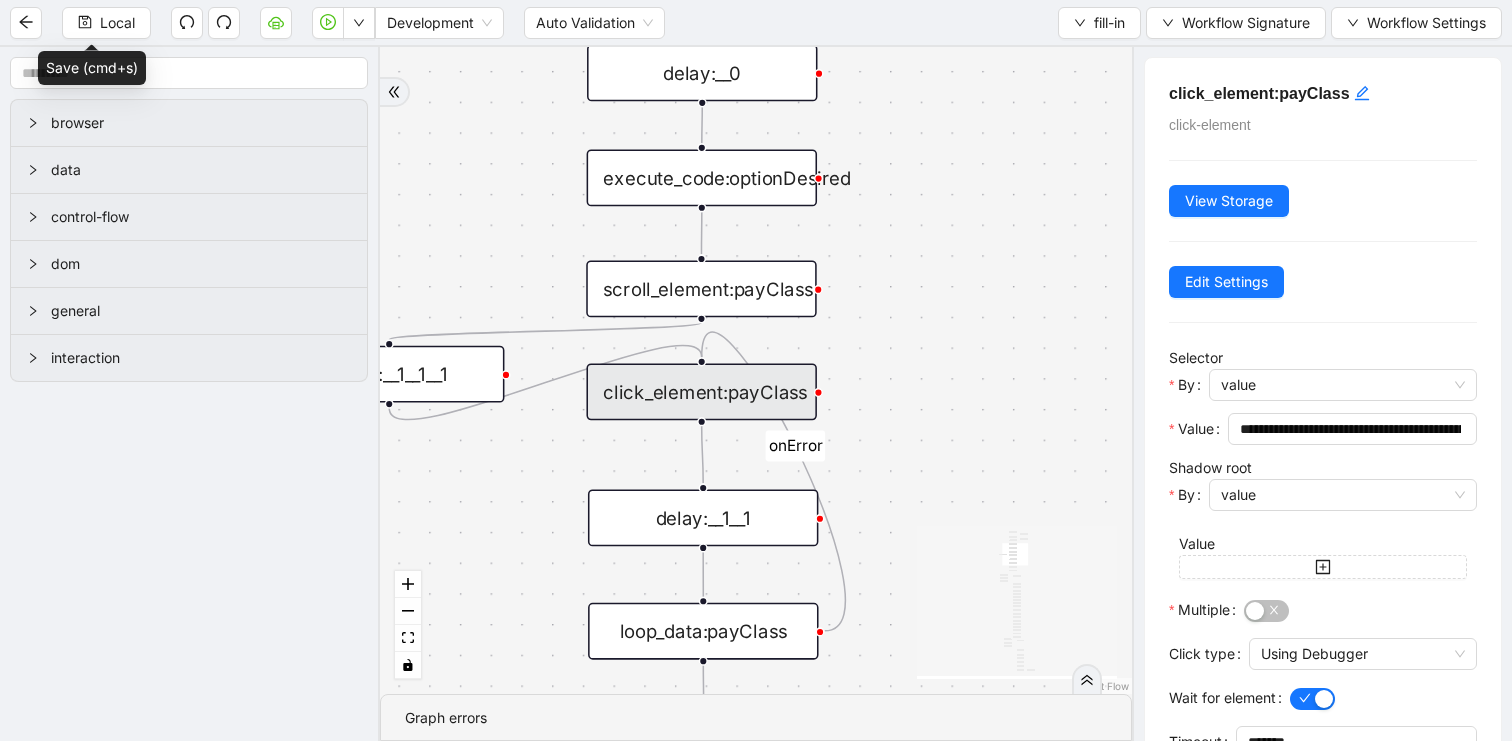 drag, startPoint x: 868, startPoint y: 547, endPoint x: 899, endPoint y: 361, distance: 188.56564 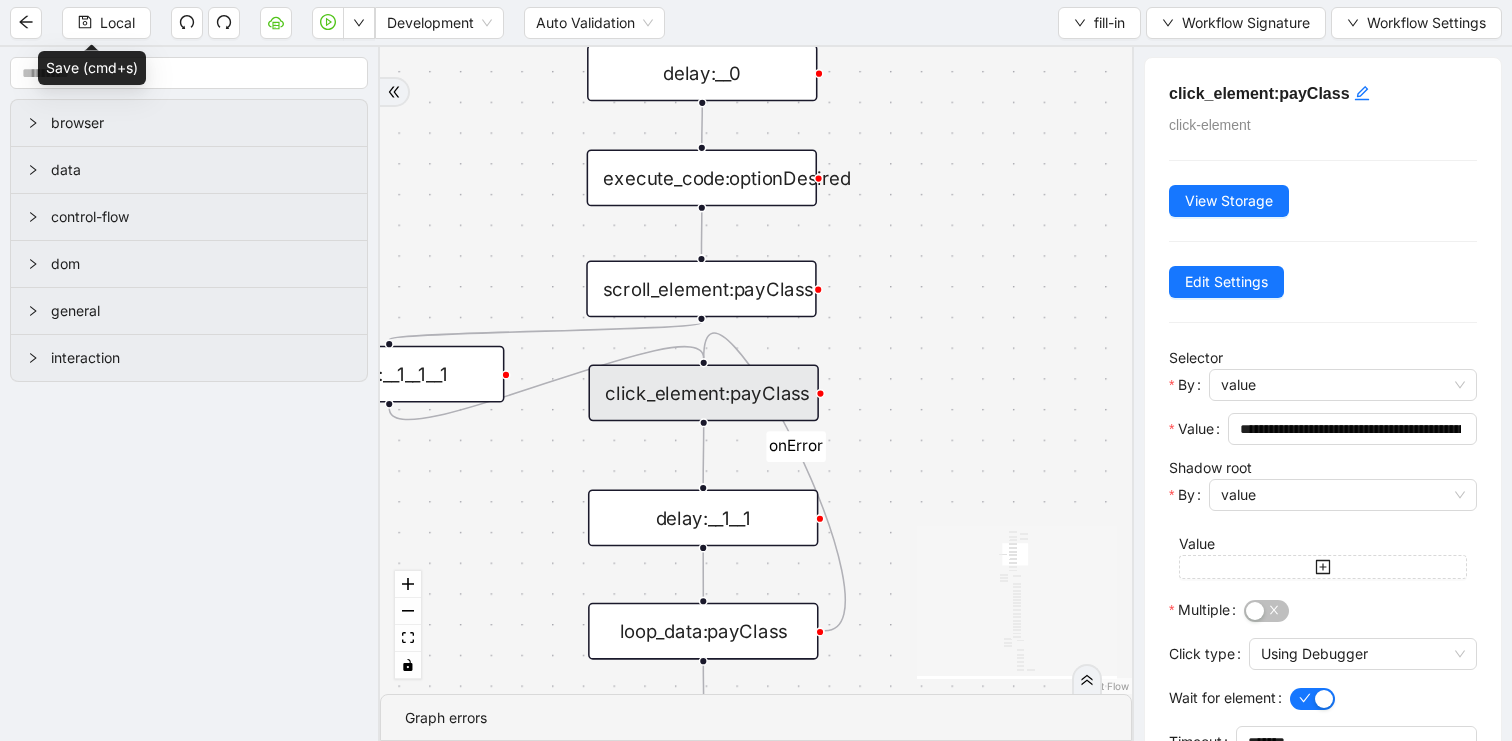 click on "click_element:payClass" at bounding box center [703, 392] 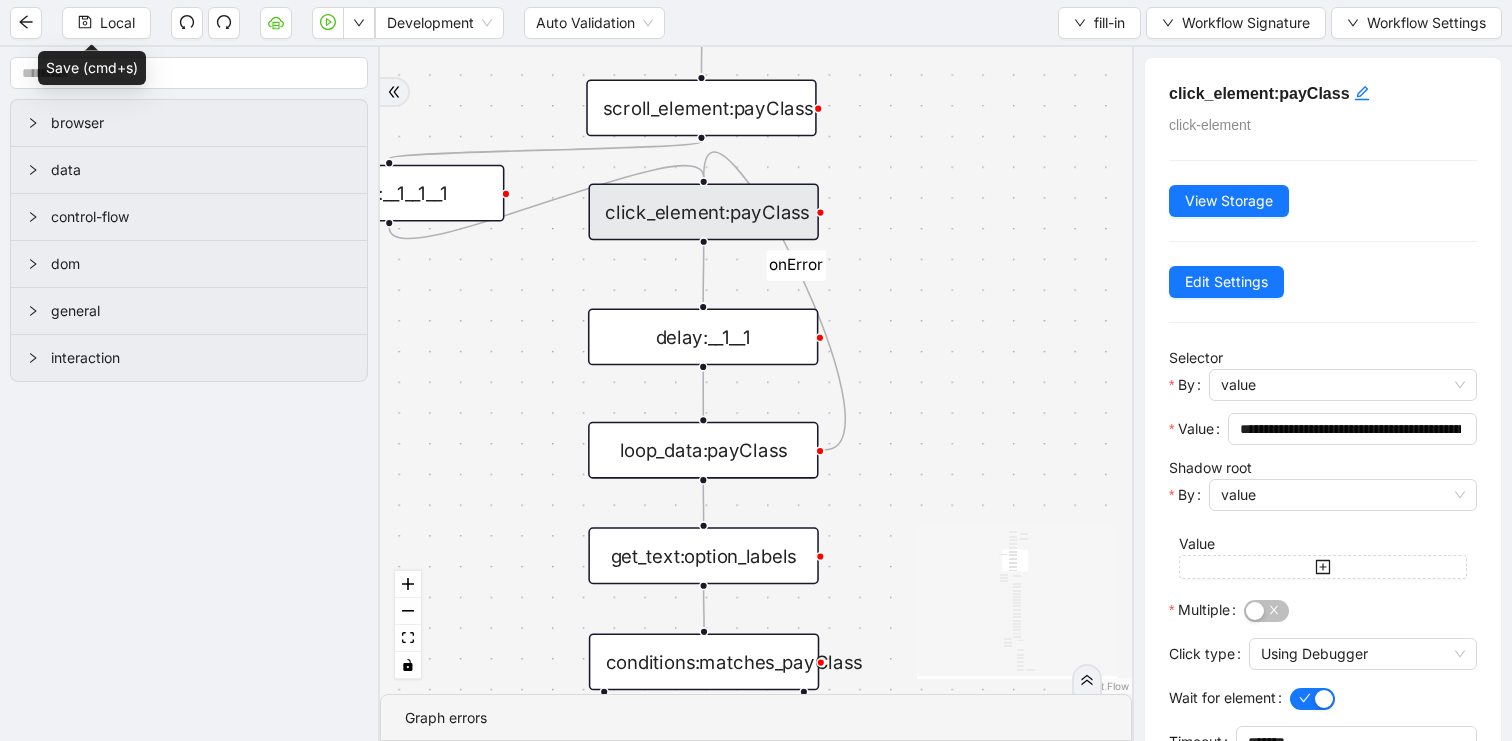 drag, startPoint x: 904, startPoint y: 500, endPoint x: 904, endPoint y: 300, distance: 200 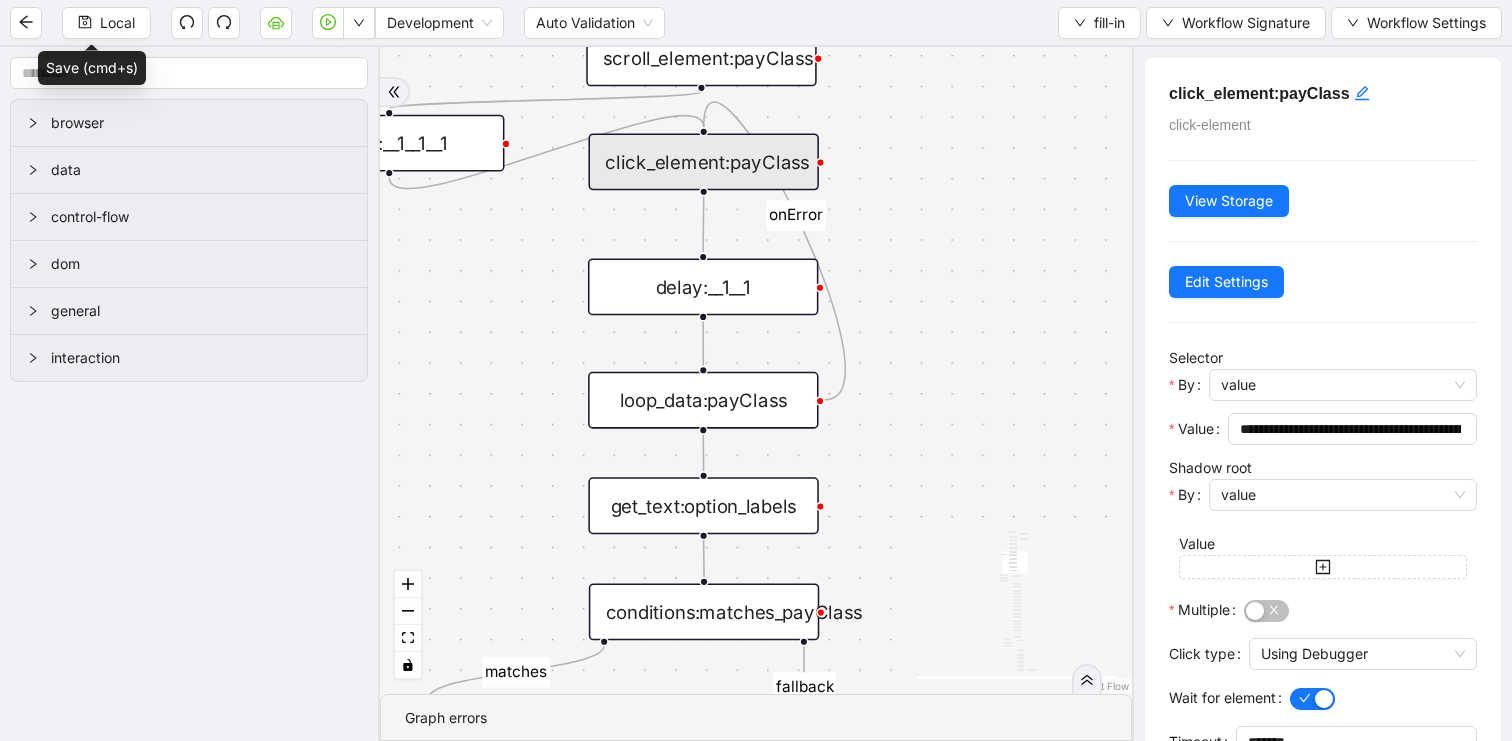 drag, startPoint x: 900, startPoint y: 508, endPoint x: 900, endPoint y: 289, distance: 219 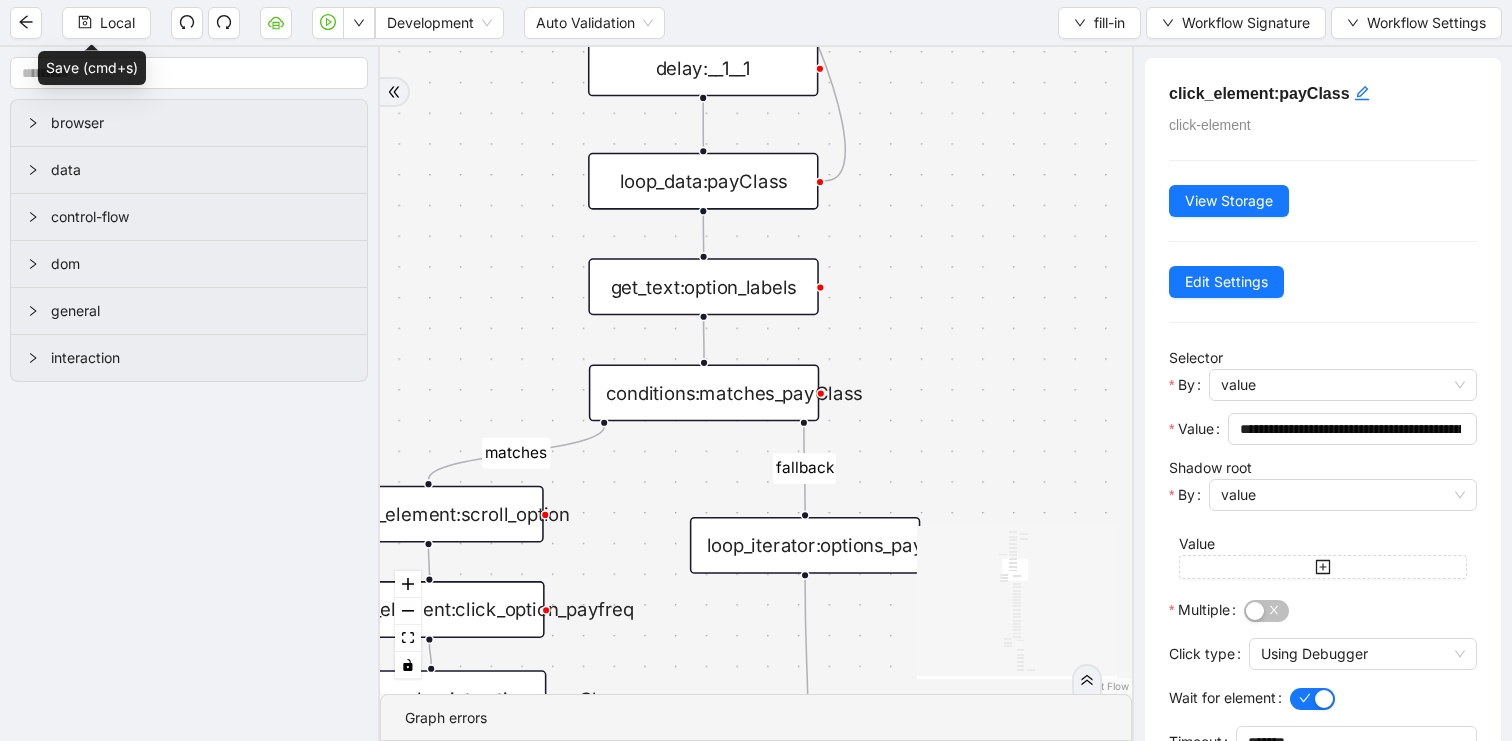 click on "conditions:matches_payClass" at bounding box center [704, 392] 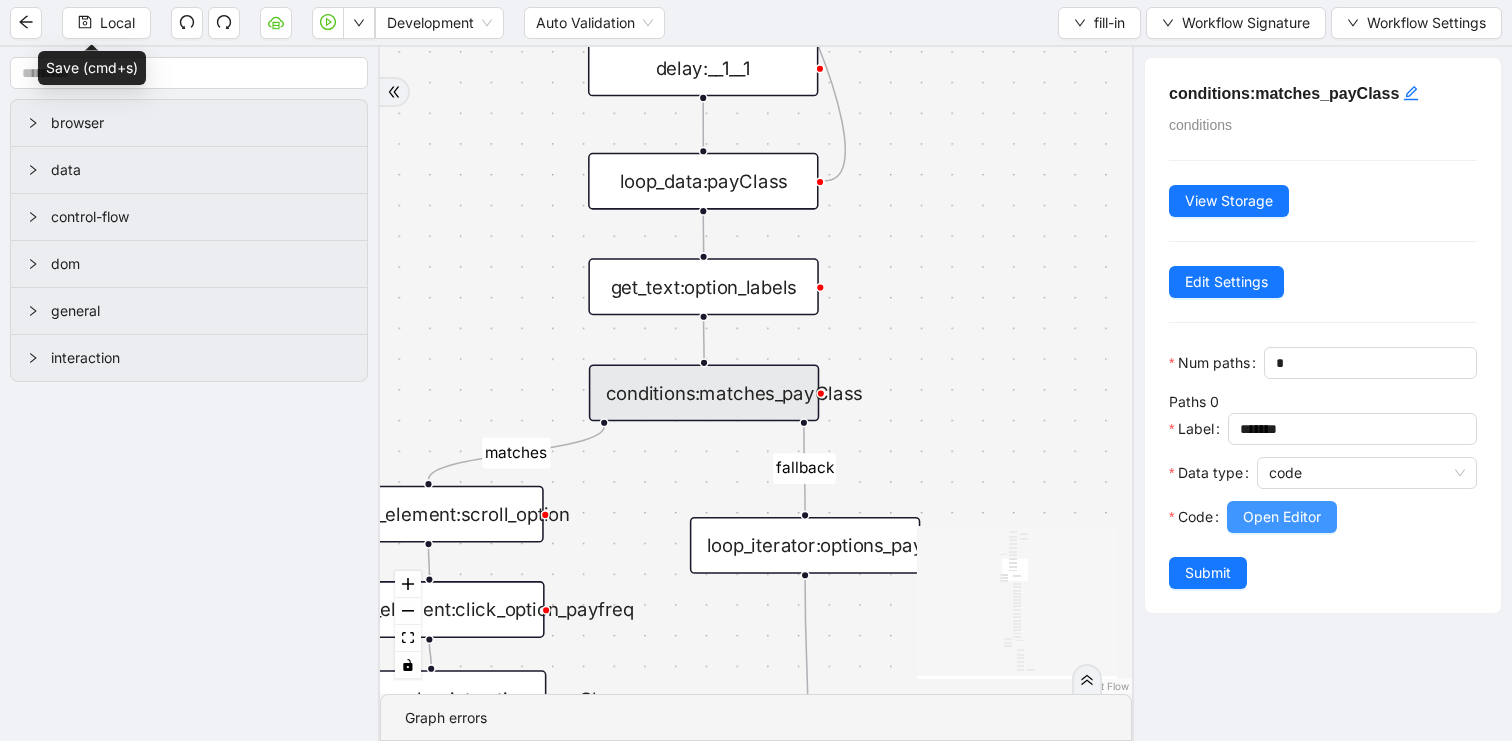 click on "Open Editor" at bounding box center (1282, 517) 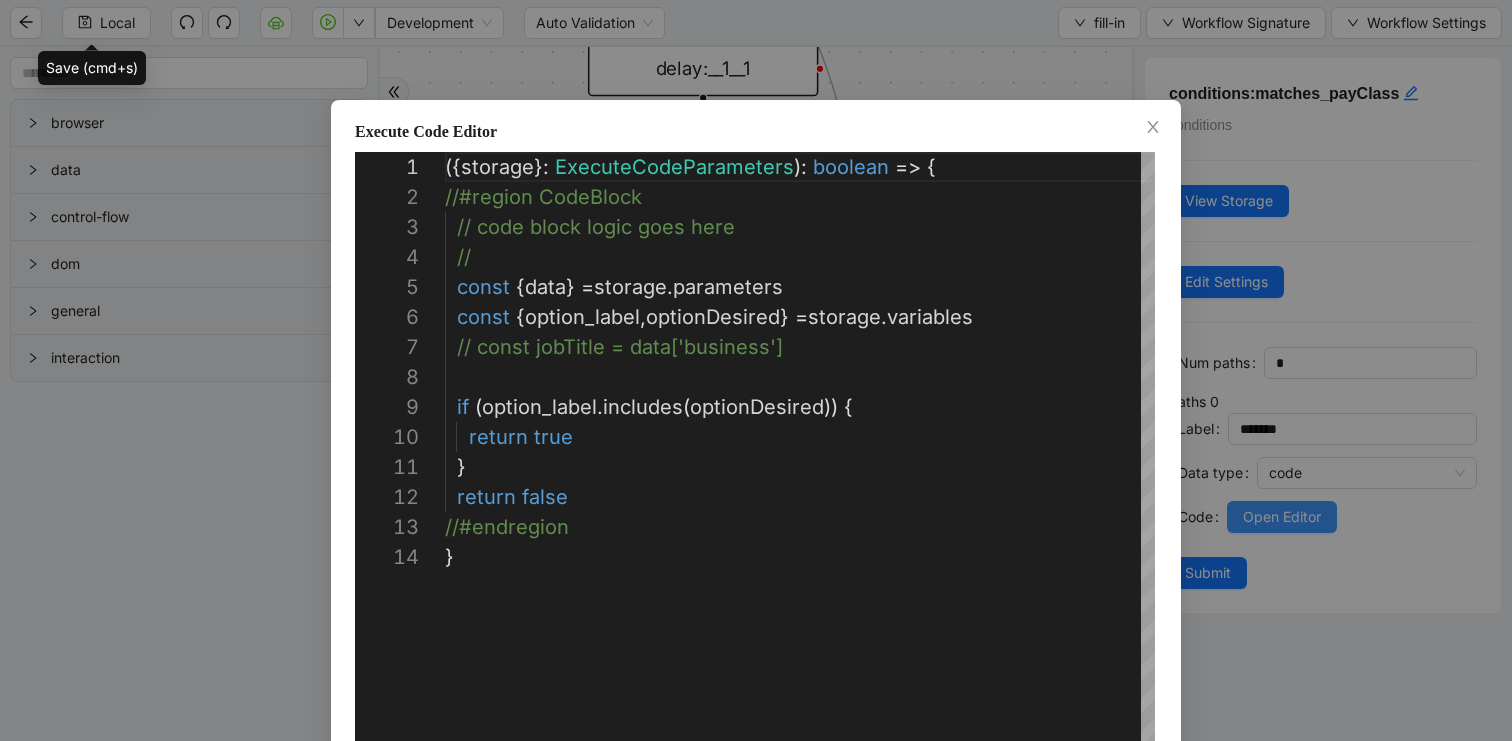 scroll, scrollTop: 300, scrollLeft: 0, axis: vertical 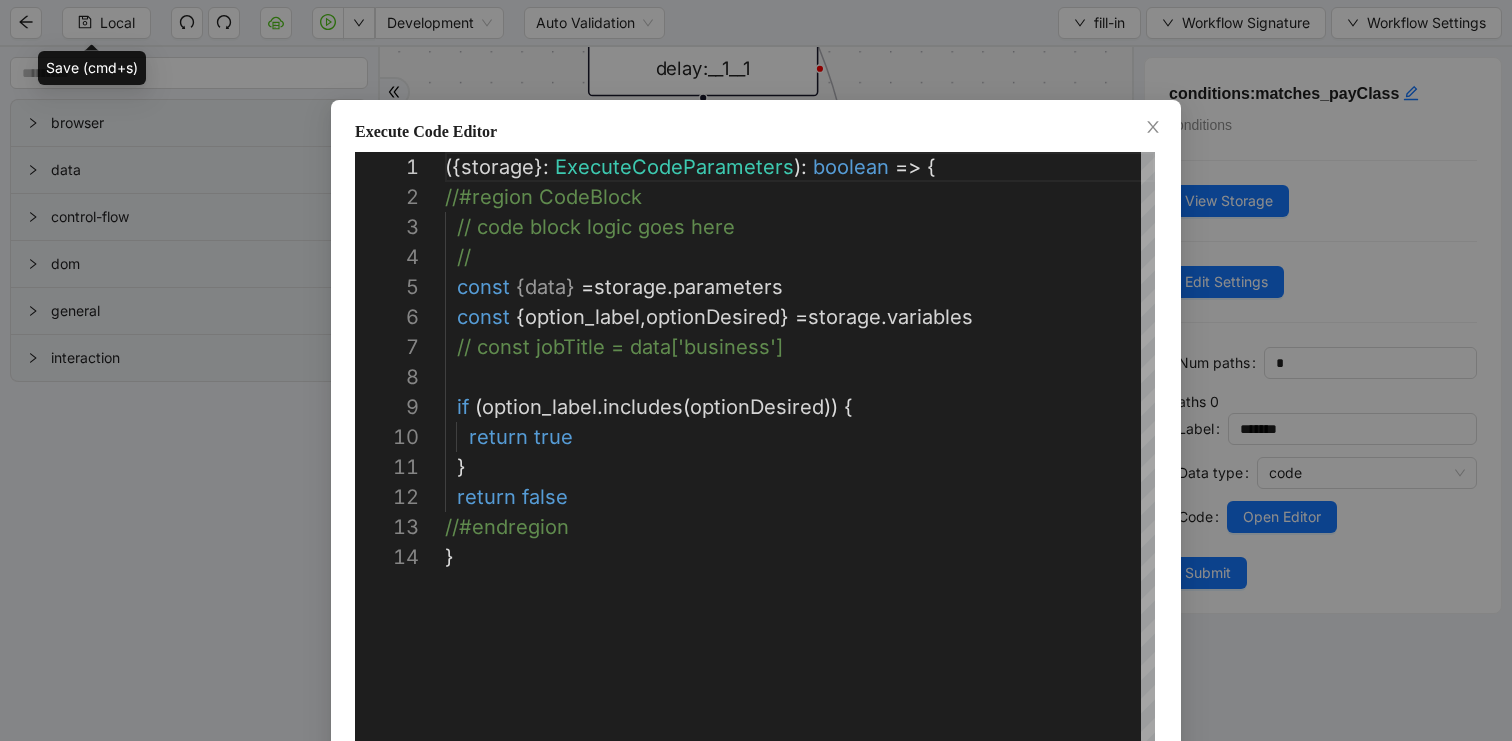 click on "**********" at bounding box center (756, 370) 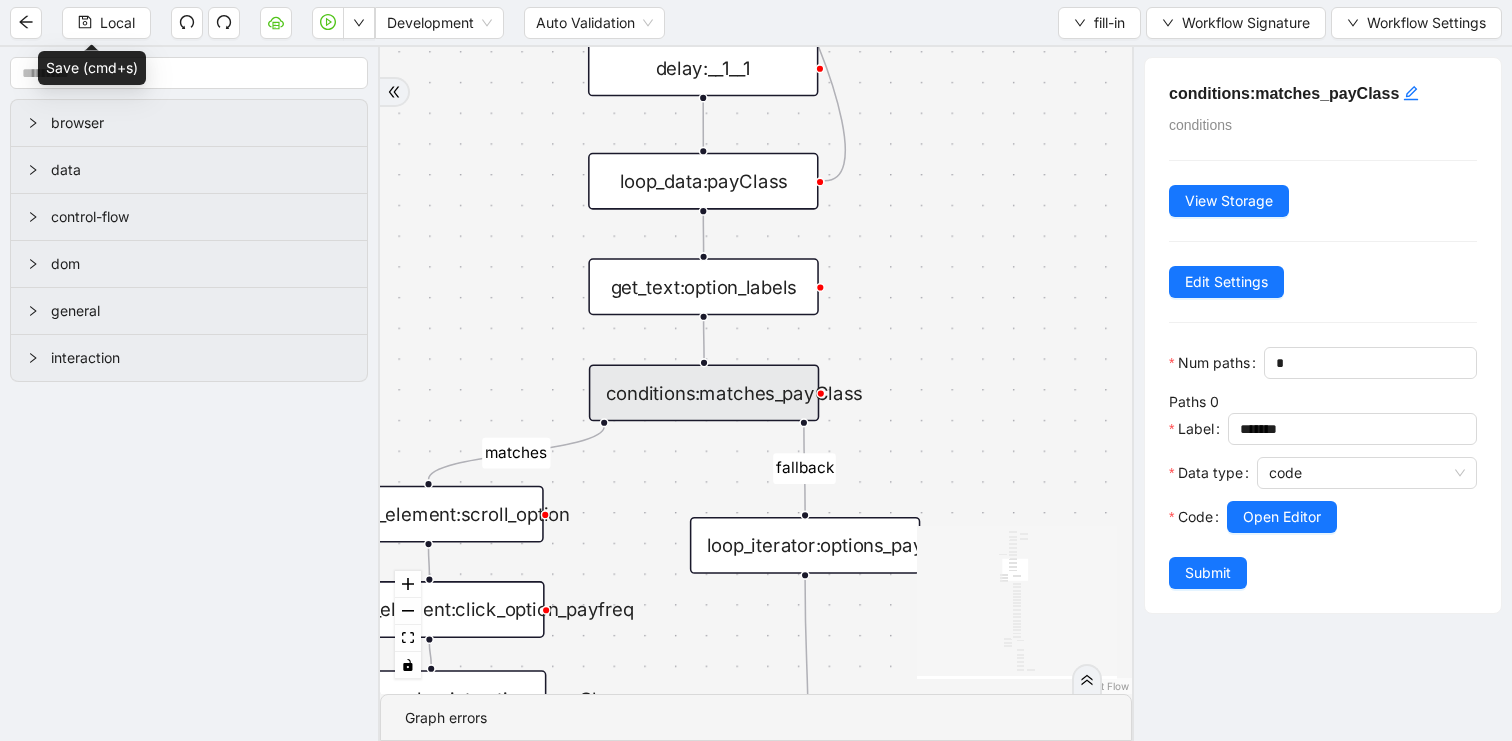click on "matches fallback matches fallback onError onError onError trigger click_element:timeAttendance set_form_value:badgeNumber get_text:associateID scroll_element:timeAttendance click_element:next delay: delay:__0 delay:__1 scroll_element:next delay:__2 click_element:badgeNumber click_element:gotonextsection wait_for_element:gotoNextSection delay:__1__0 delay:__1__0__0 scroll_element:scroll_option get_text:option_labels click_element:click_option_payfreq delay:__1__1 scroll_element:payClass click_element:payClass loop_data:payClass loop_iterator:options_payClass loop_breakpoint:options_payClass conditions:matches_payClass execute_code:optionDesired delay:__1__0__0__0 scroll_element:scroll_option__0 get_text:option_labels__0 delay:__1__1__0 execute_code:optionDesired__0 scroll_element:timeZone click_element:timeZone loop_data:timeZone conditions:matches_timeZone loop_iterator:options_timeZone loop_breakpoint:options_timeZone click_element:click_option_timeZone execute_code:optionText scroll_element:badgeNumber" at bounding box center [756, 370] 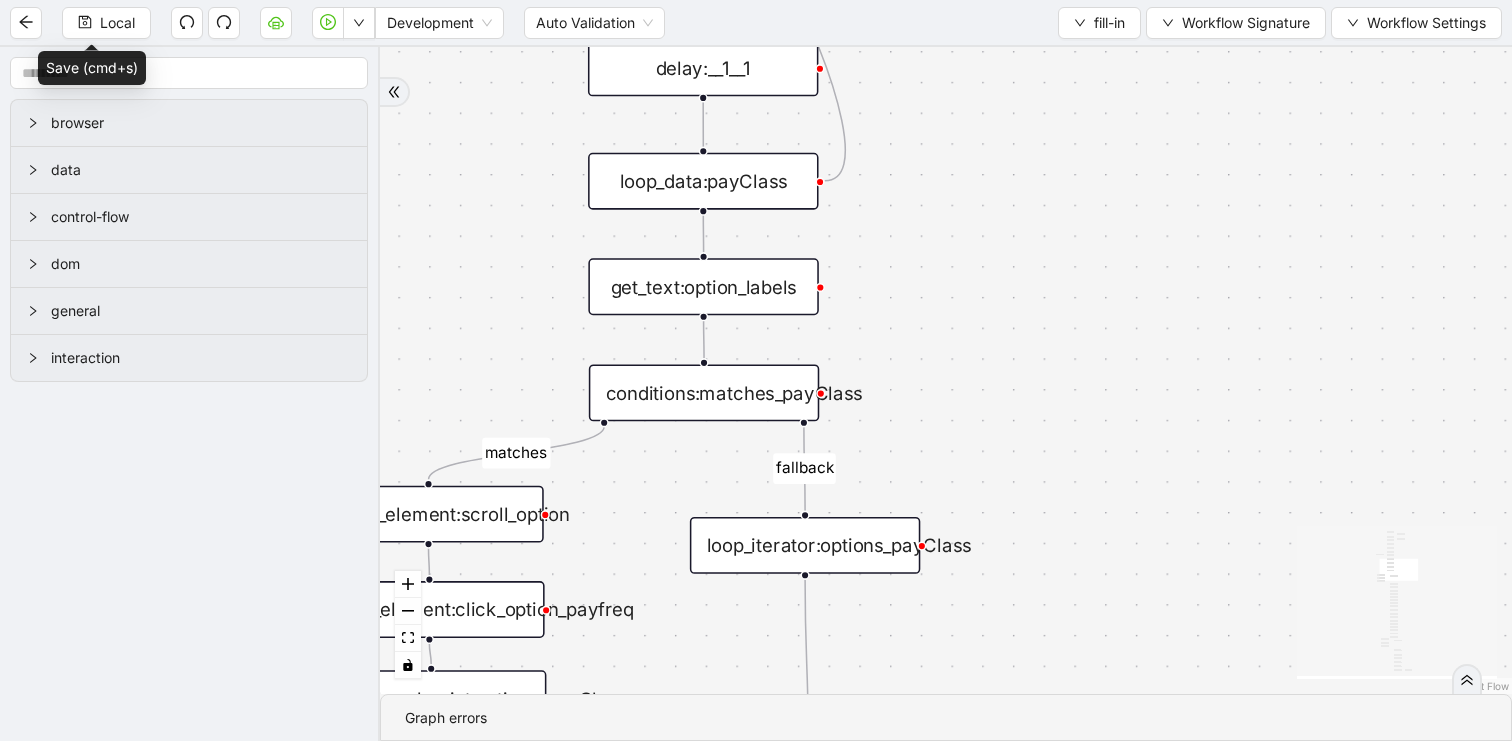drag, startPoint x: 967, startPoint y: 301, endPoint x: 1037, endPoint y: 160, distance: 157.41982 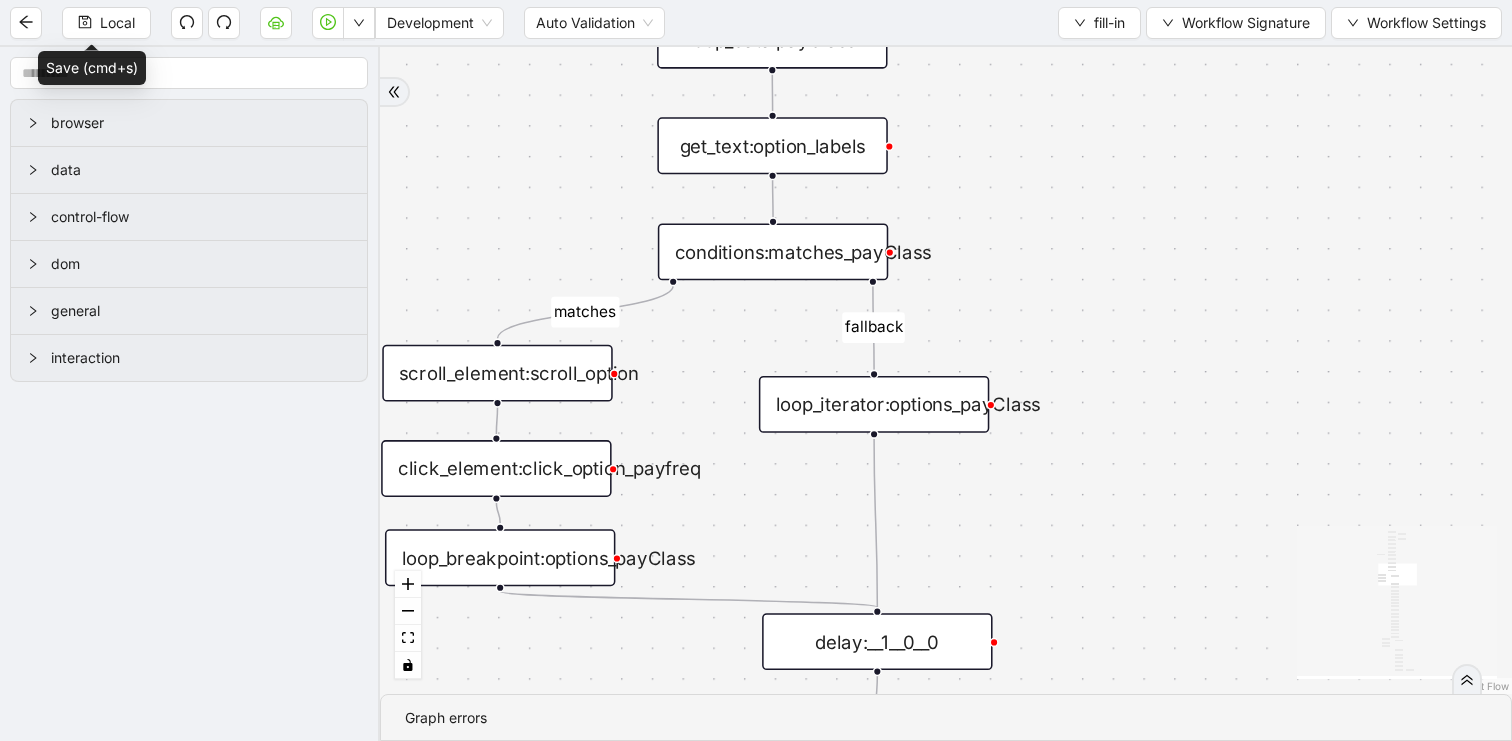 click on "click_element:click_option_payfreq" at bounding box center [496, 468] 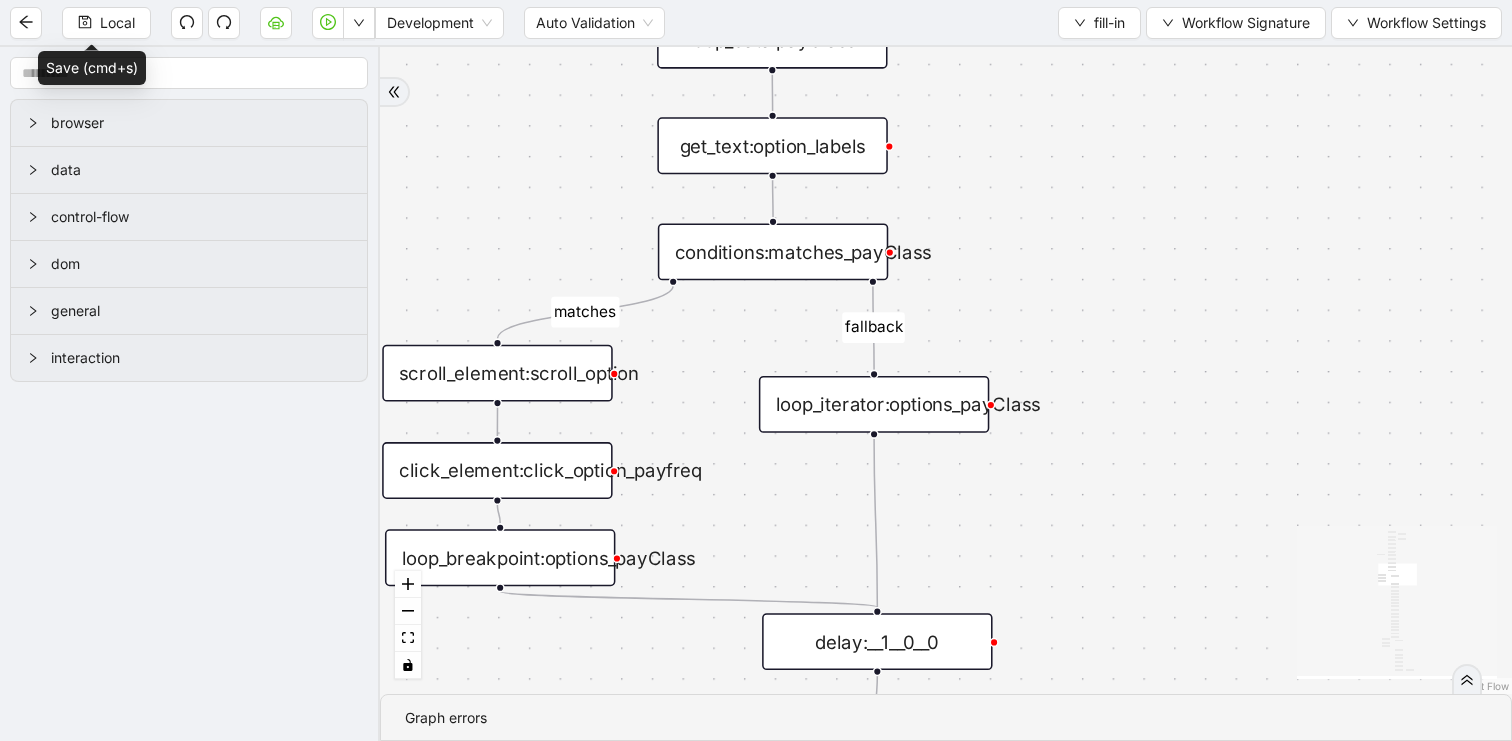 click on "click_element:click_option_payfreq" at bounding box center (497, 470) 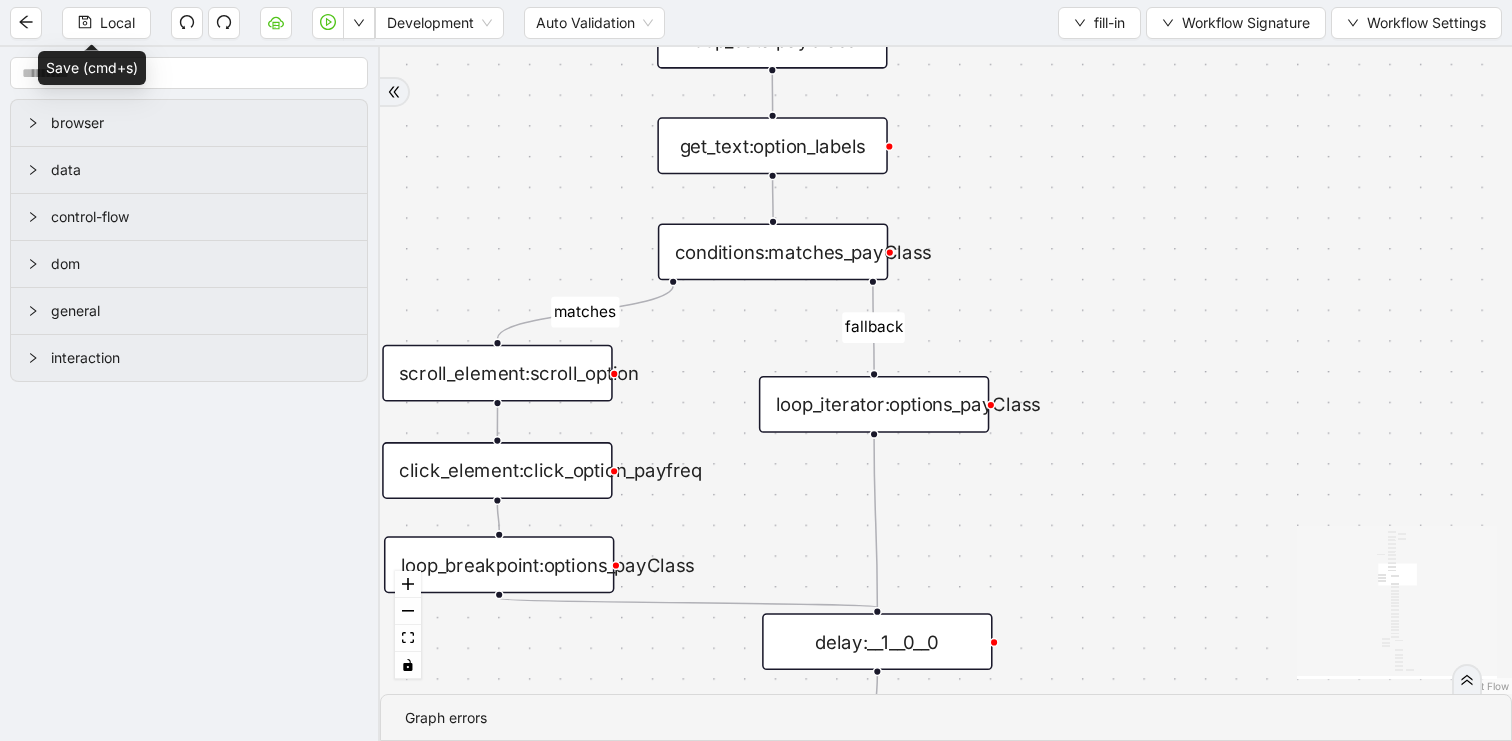 click on "loop_breakpoint:options_payClass" at bounding box center (499, 564) 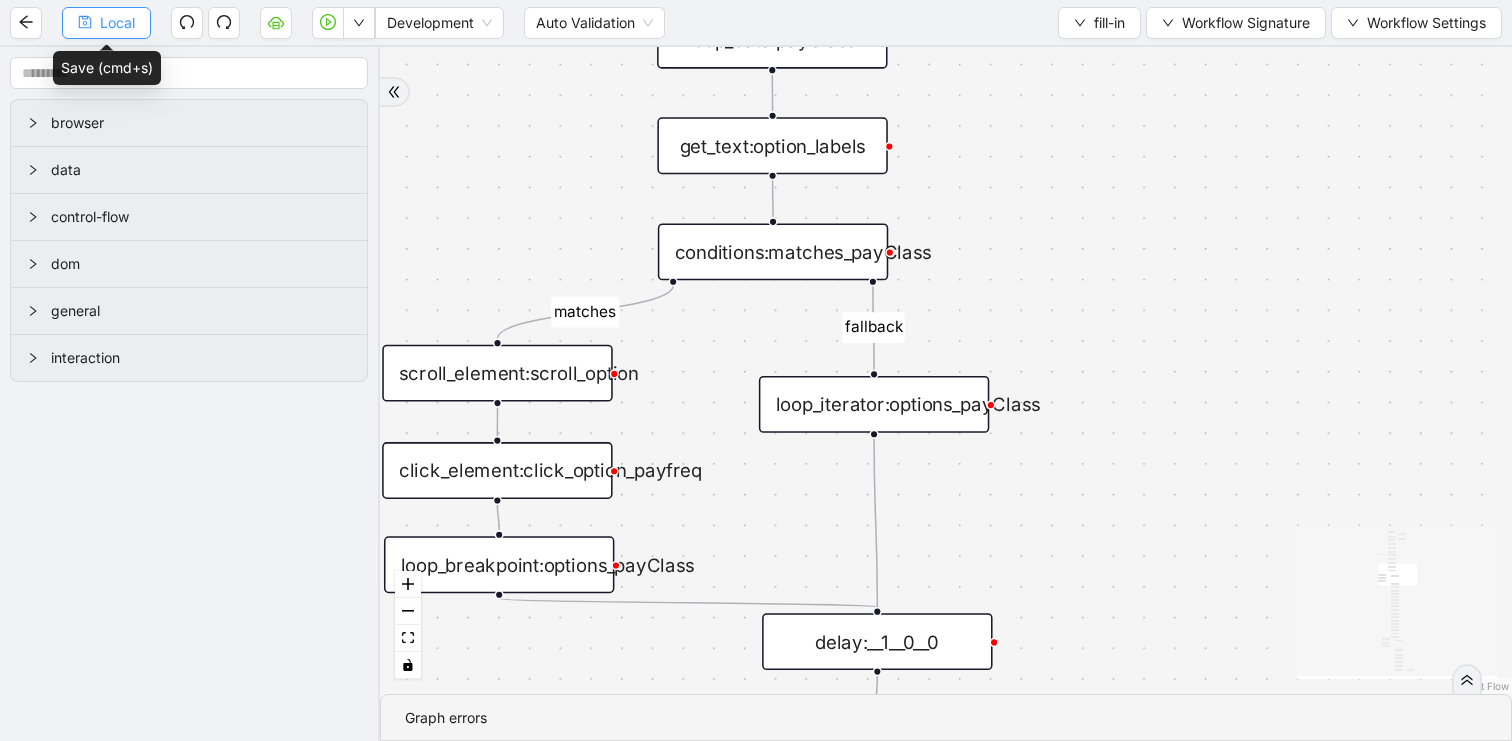 click on "Local" at bounding box center [117, 23] 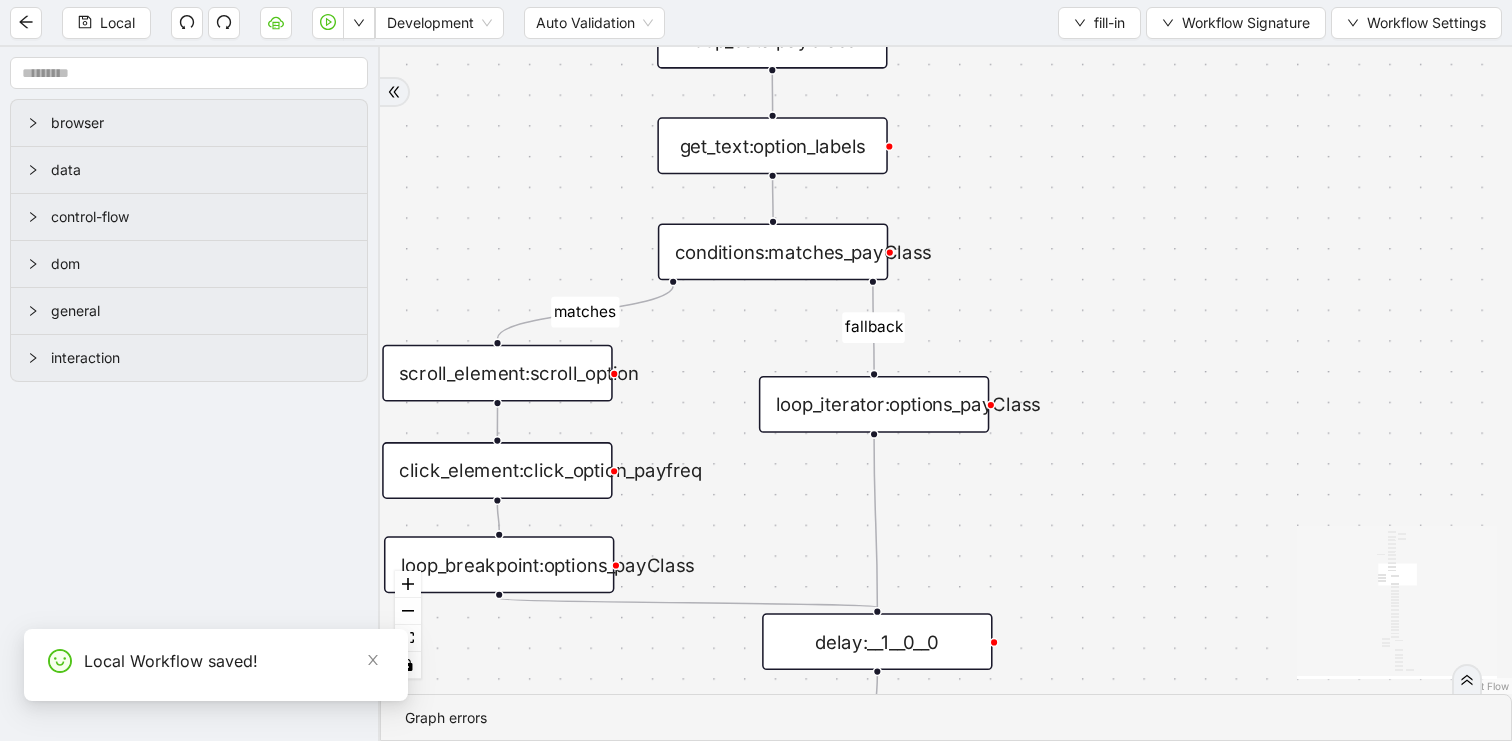 drag, startPoint x: 1106, startPoint y: 522, endPoint x: 1079, endPoint y: 301, distance: 222.64322 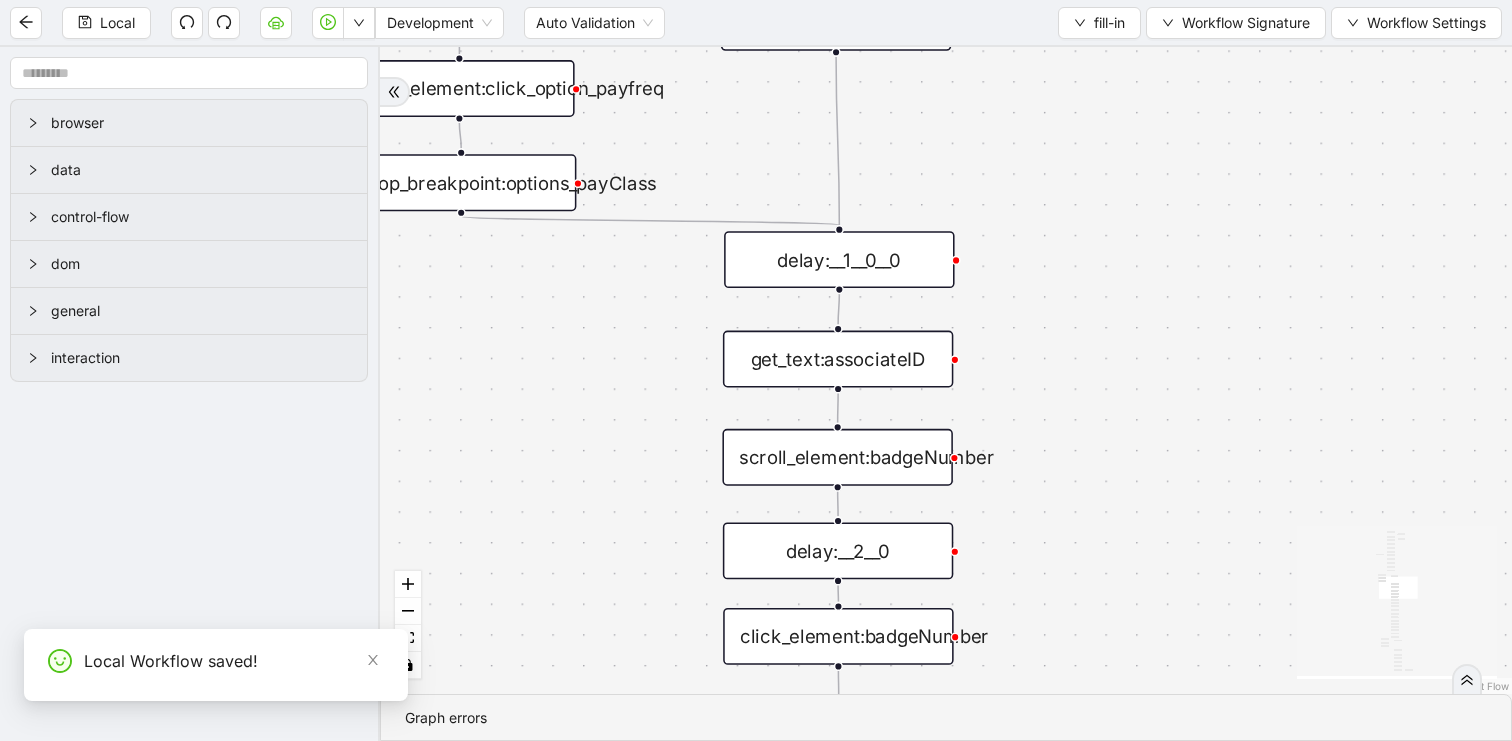 drag, startPoint x: 1047, startPoint y: 482, endPoint x: 1036, endPoint y: 331, distance: 151.40013 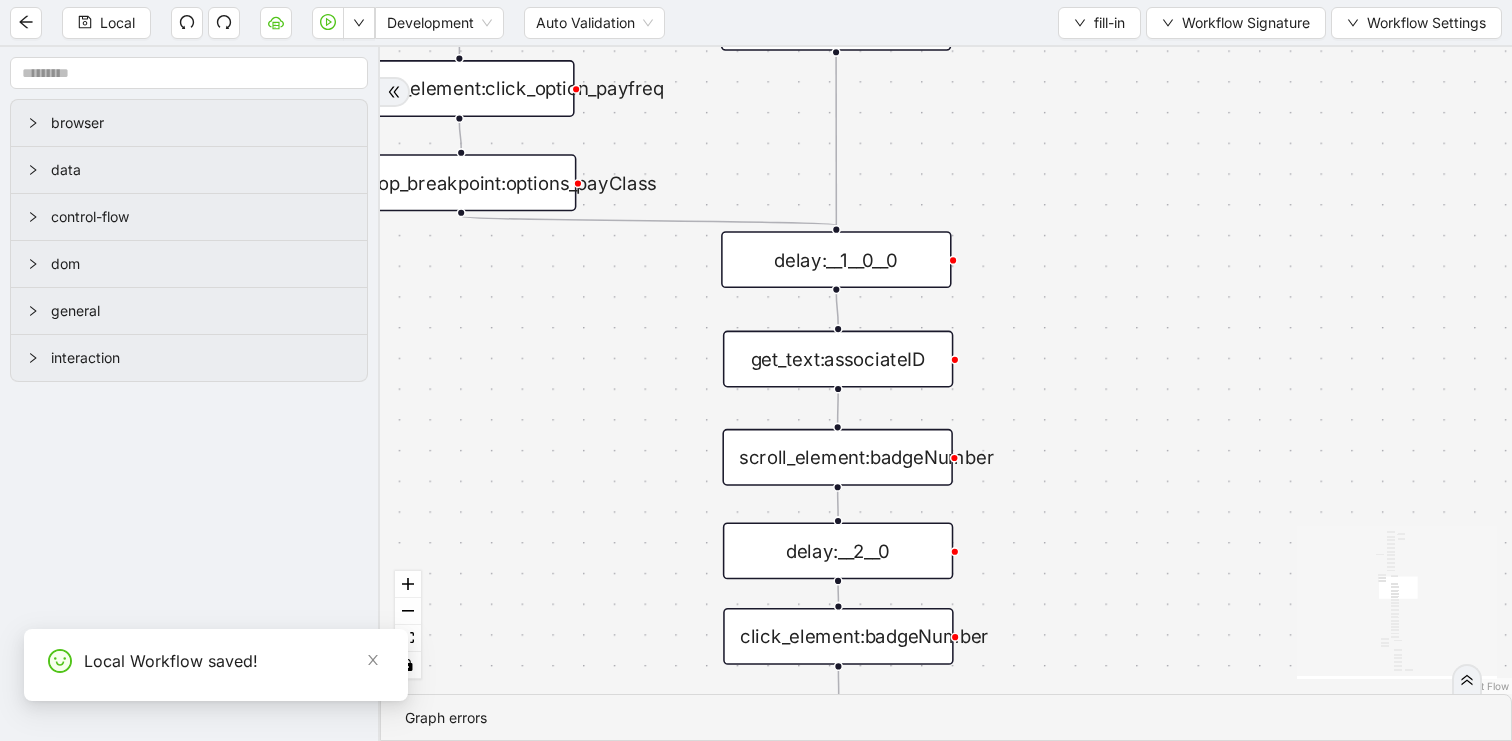 click on "delay:__1__0__0" at bounding box center [836, 259] 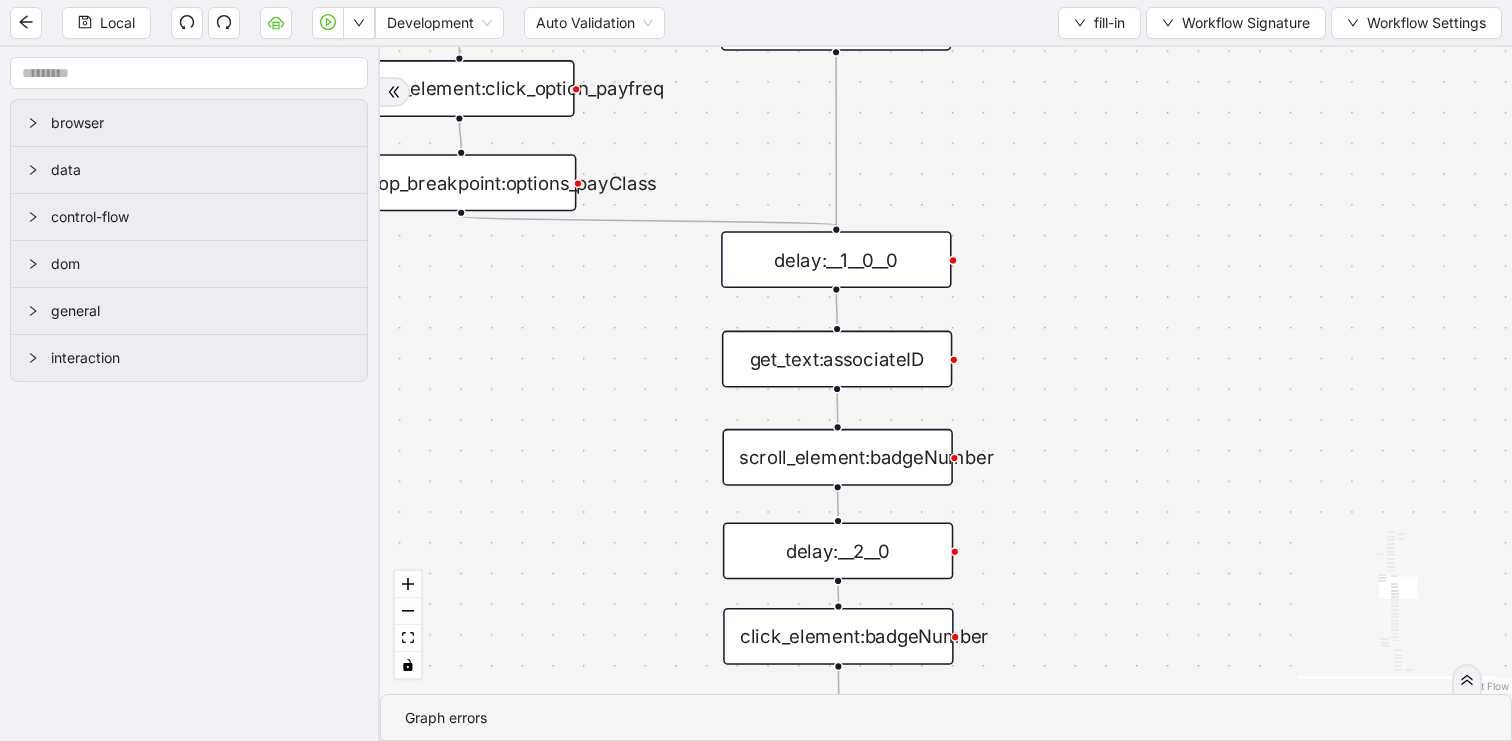 click on "get_text:associateID" at bounding box center [837, 359] 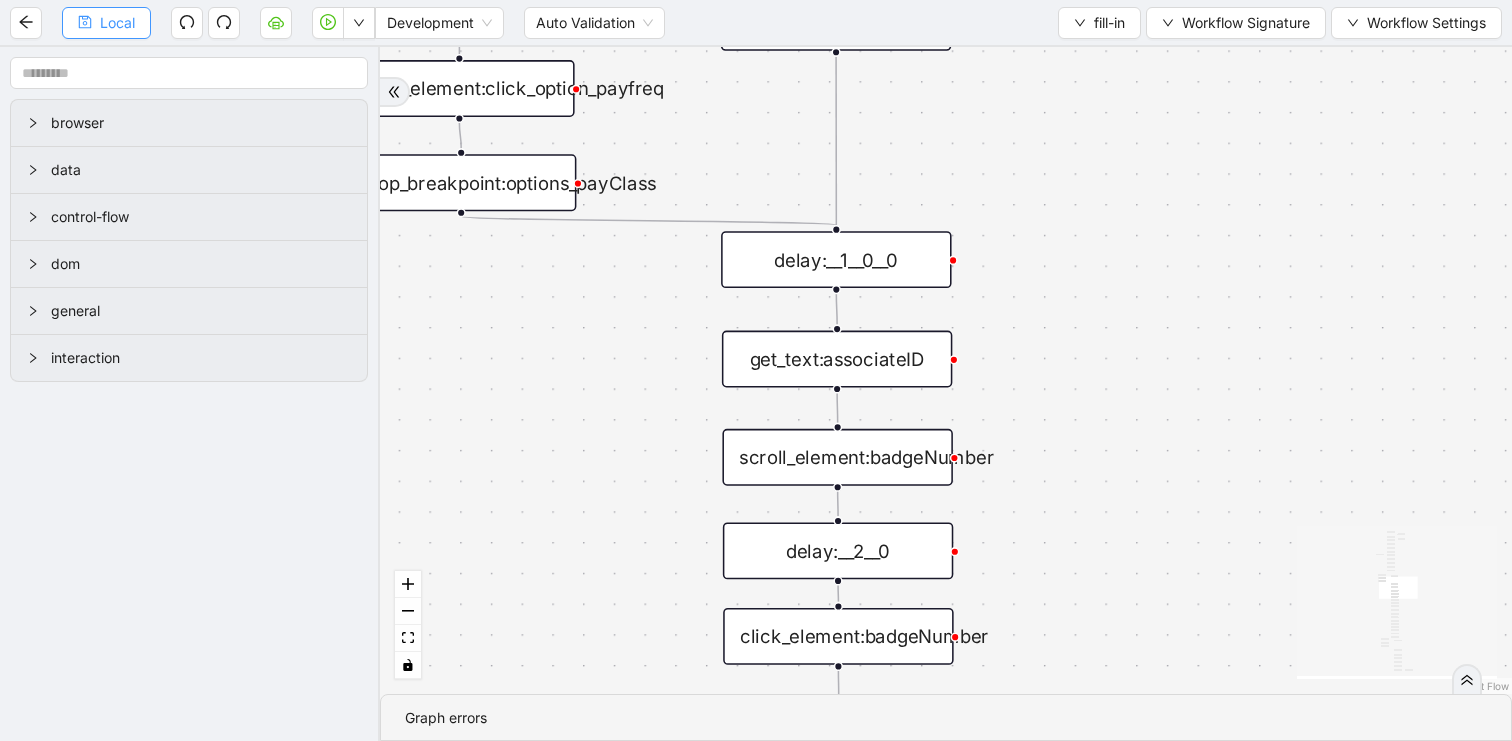 click on "Local" at bounding box center (117, 23) 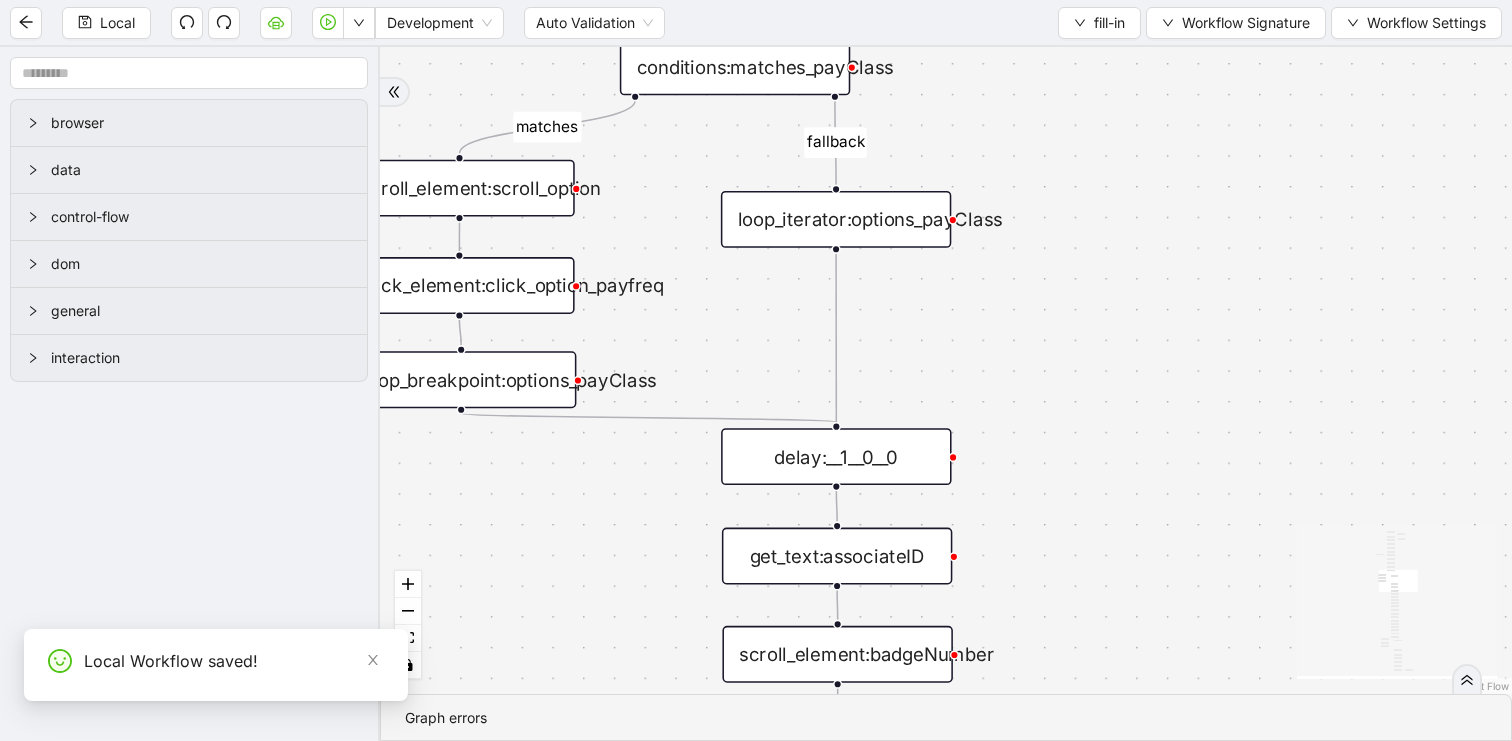 drag, startPoint x: 1089, startPoint y: 138, endPoint x: 1089, endPoint y: 431, distance: 293 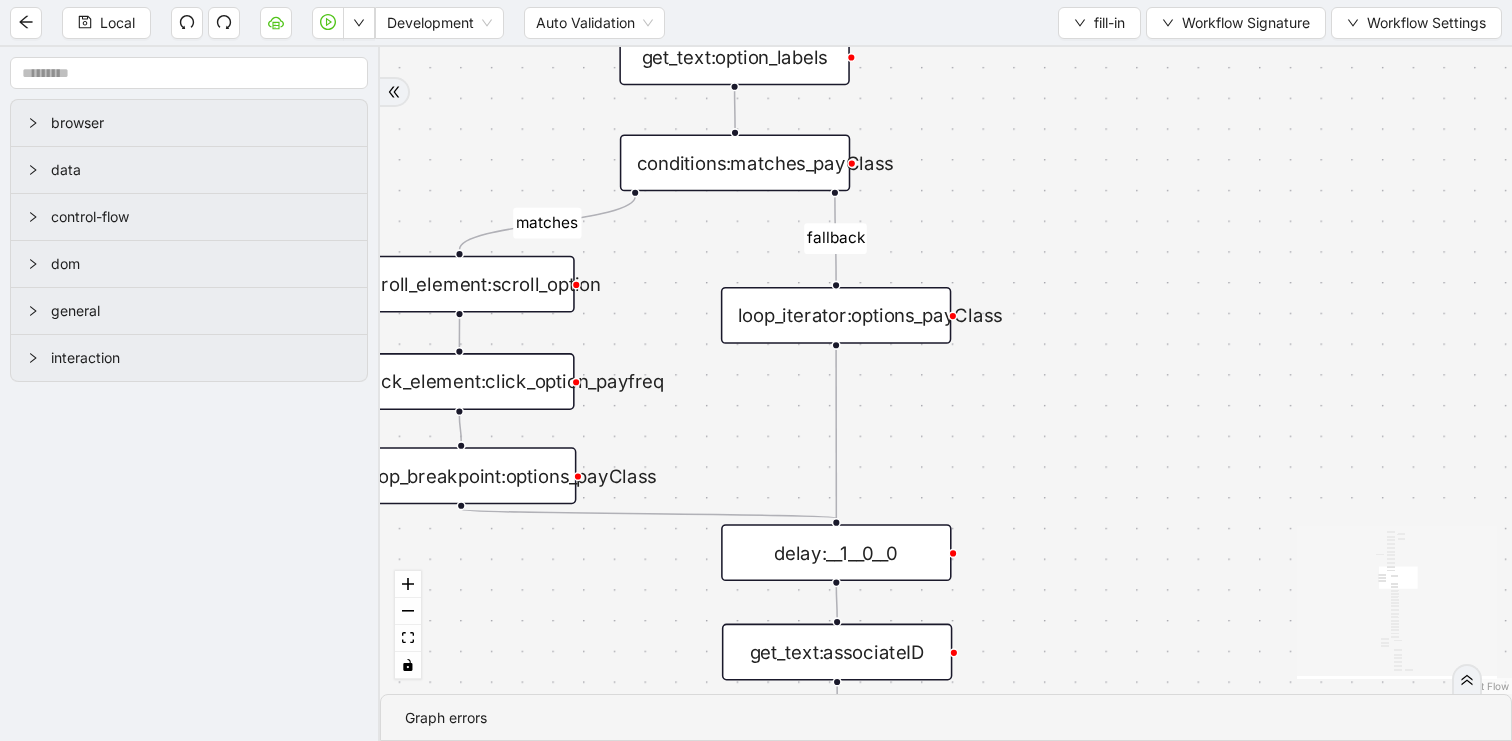drag, startPoint x: 987, startPoint y: 92, endPoint x: 966, endPoint y: 444, distance: 352.62585 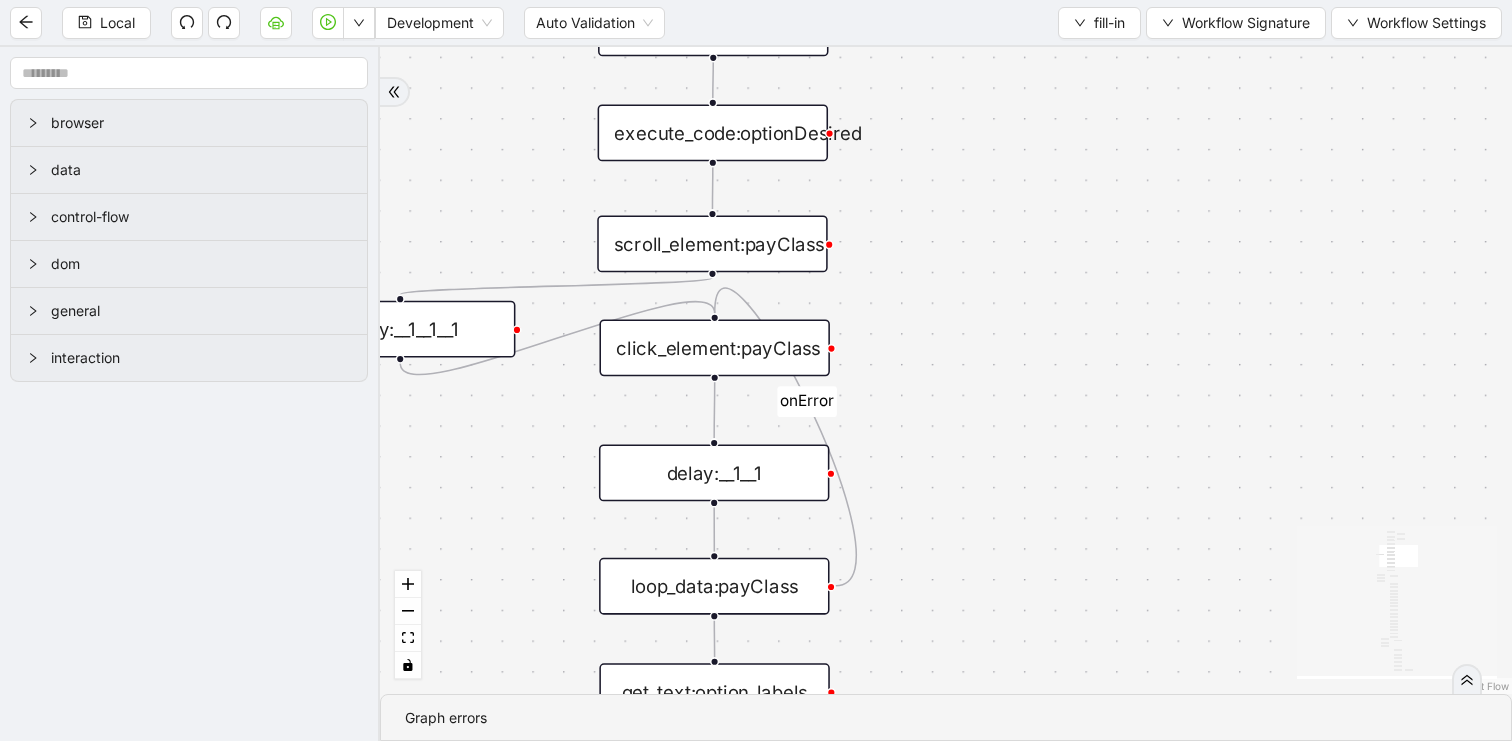 drag, startPoint x: 946, startPoint y: 252, endPoint x: 946, endPoint y: 542, distance: 290 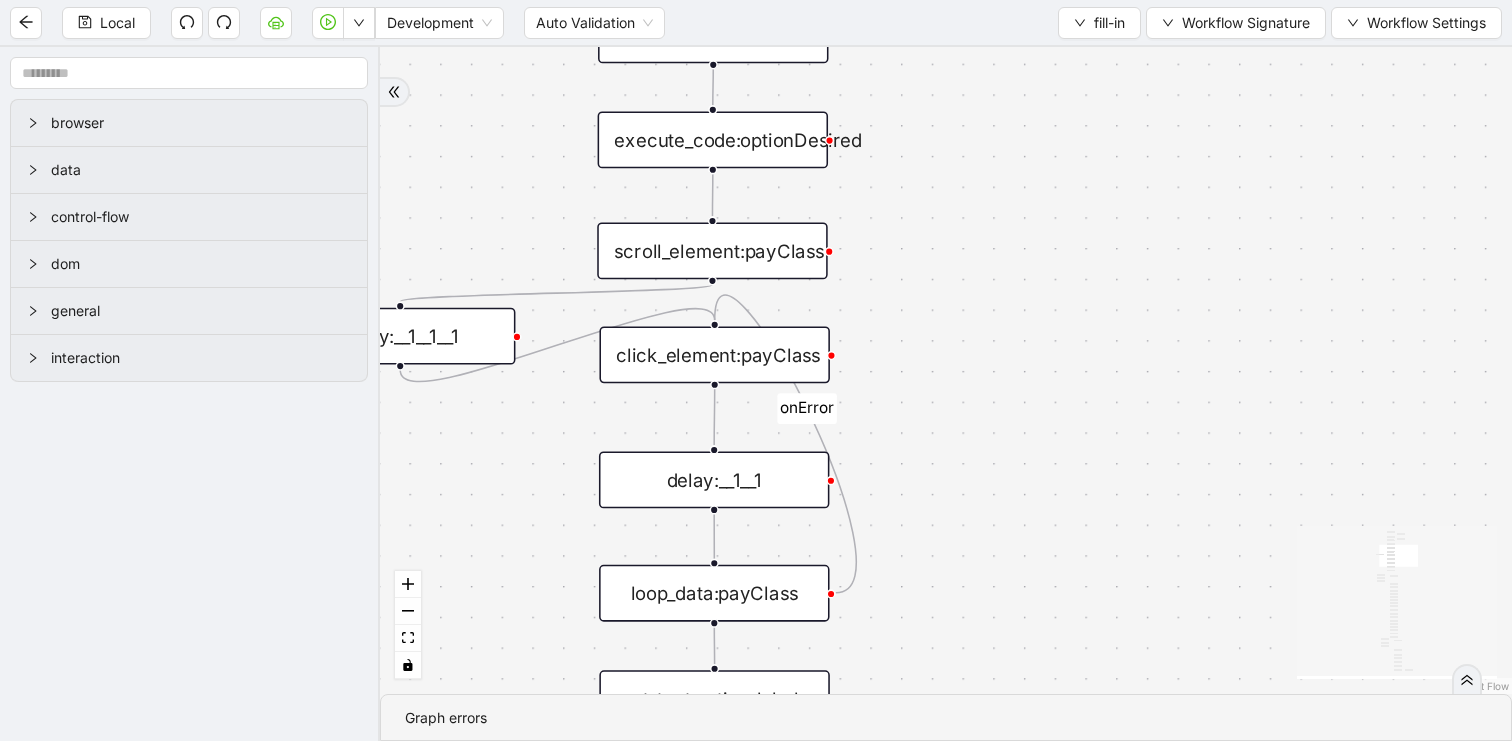 drag, startPoint x: 911, startPoint y: 264, endPoint x: 920, endPoint y: 433, distance: 169.23947 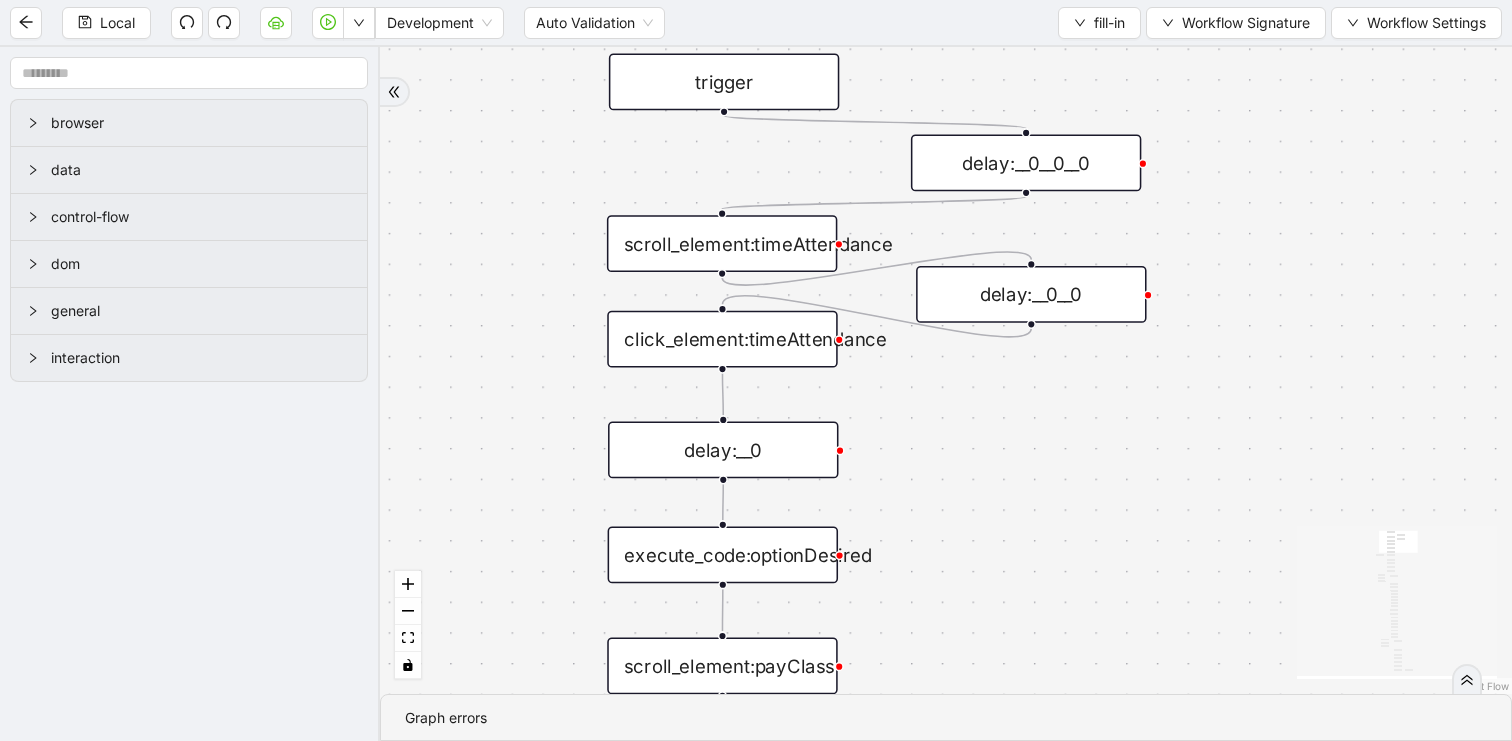 drag, startPoint x: 950, startPoint y: 255, endPoint x: 950, endPoint y: 452, distance: 197 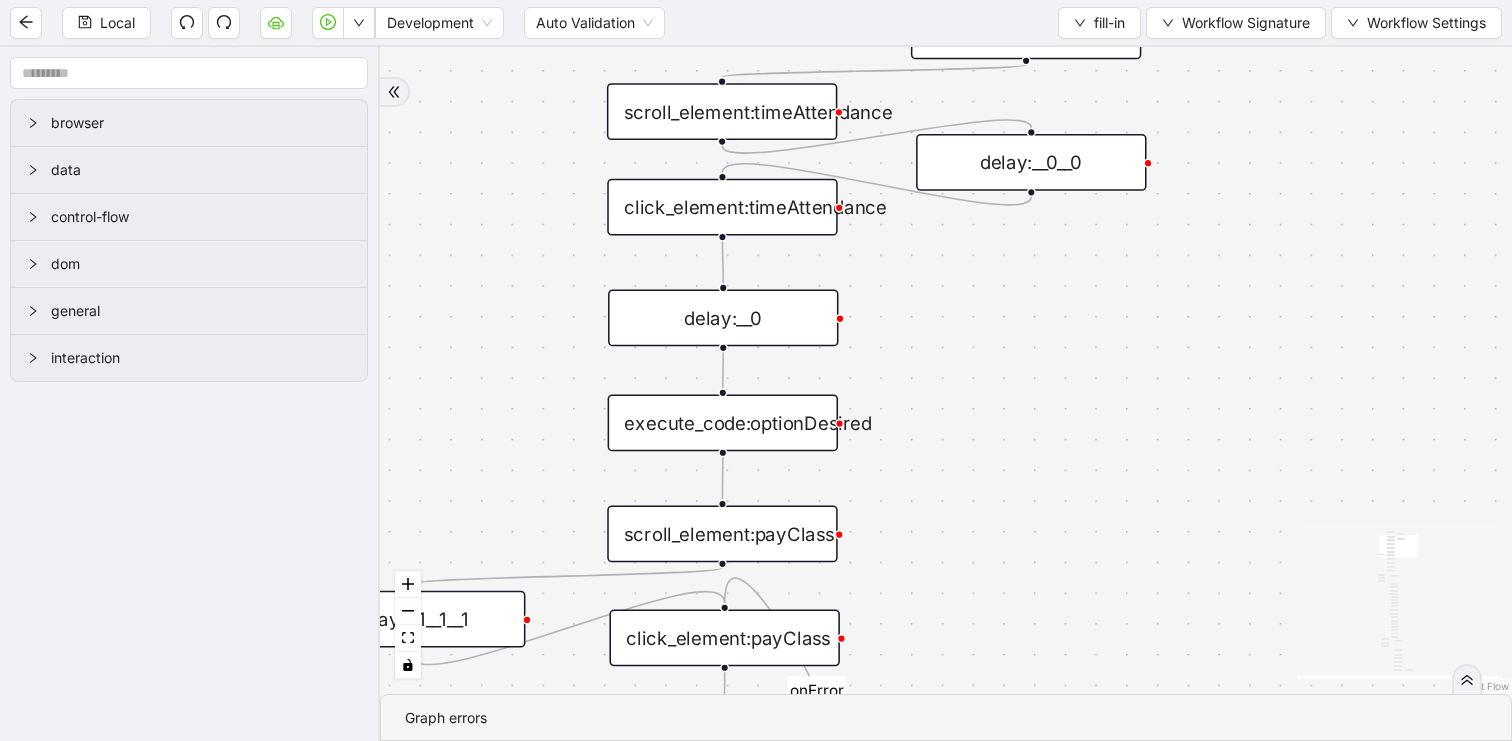 drag, startPoint x: 950, startPoint y: 451, endPoint x: 950, endPoint y: 128, distance: 323 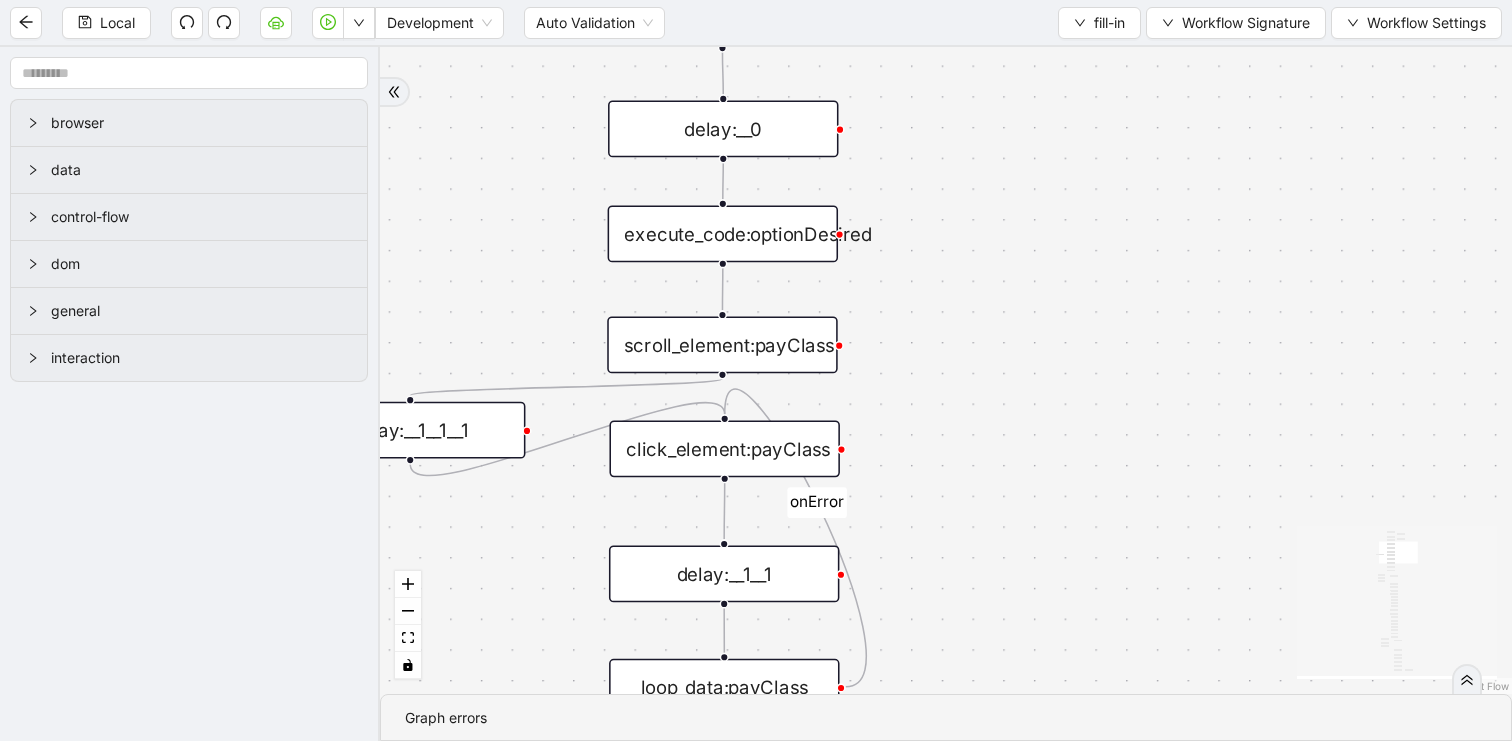 click on "execute_code:optionDesired" at bounding box center [723, 233] 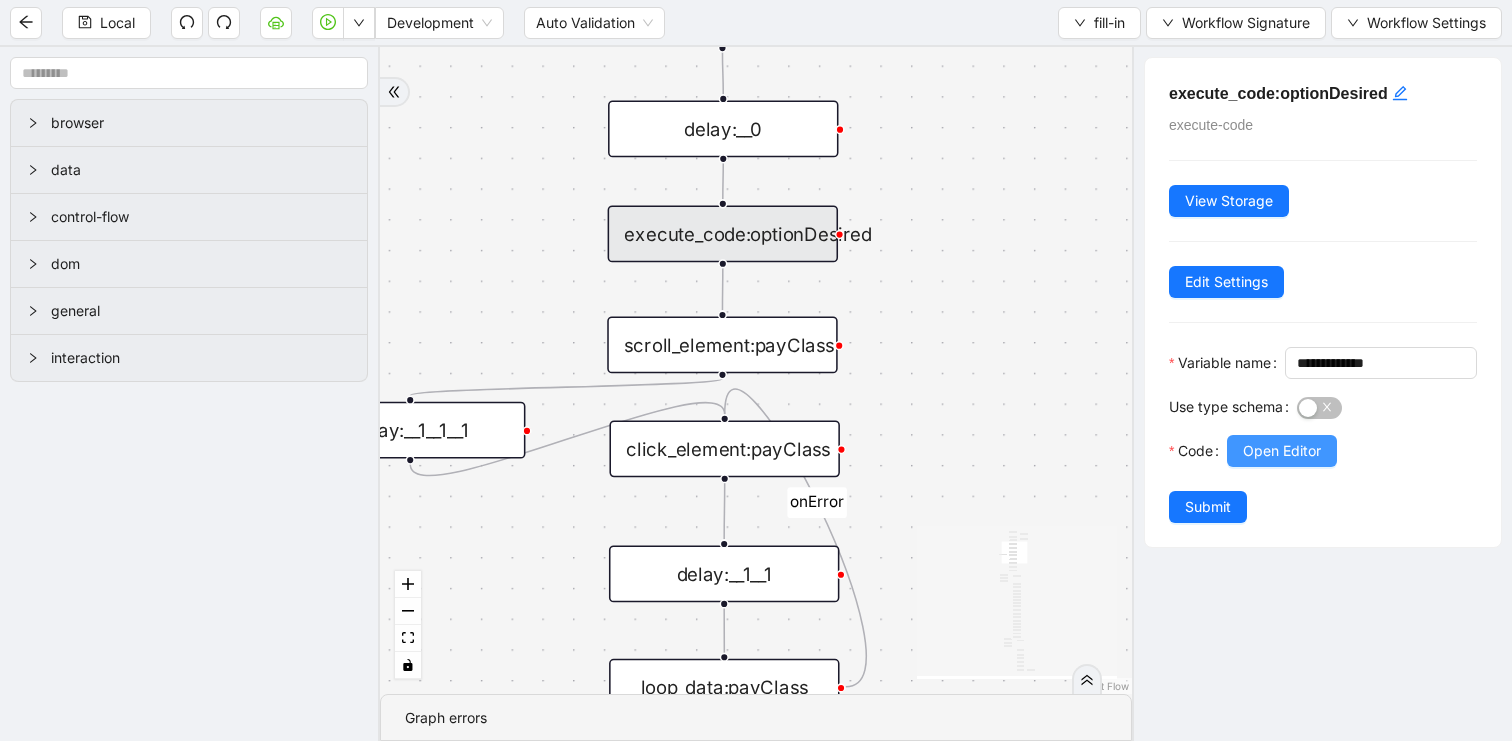 click on "Open Editor" at bounding box center [1282, 451] 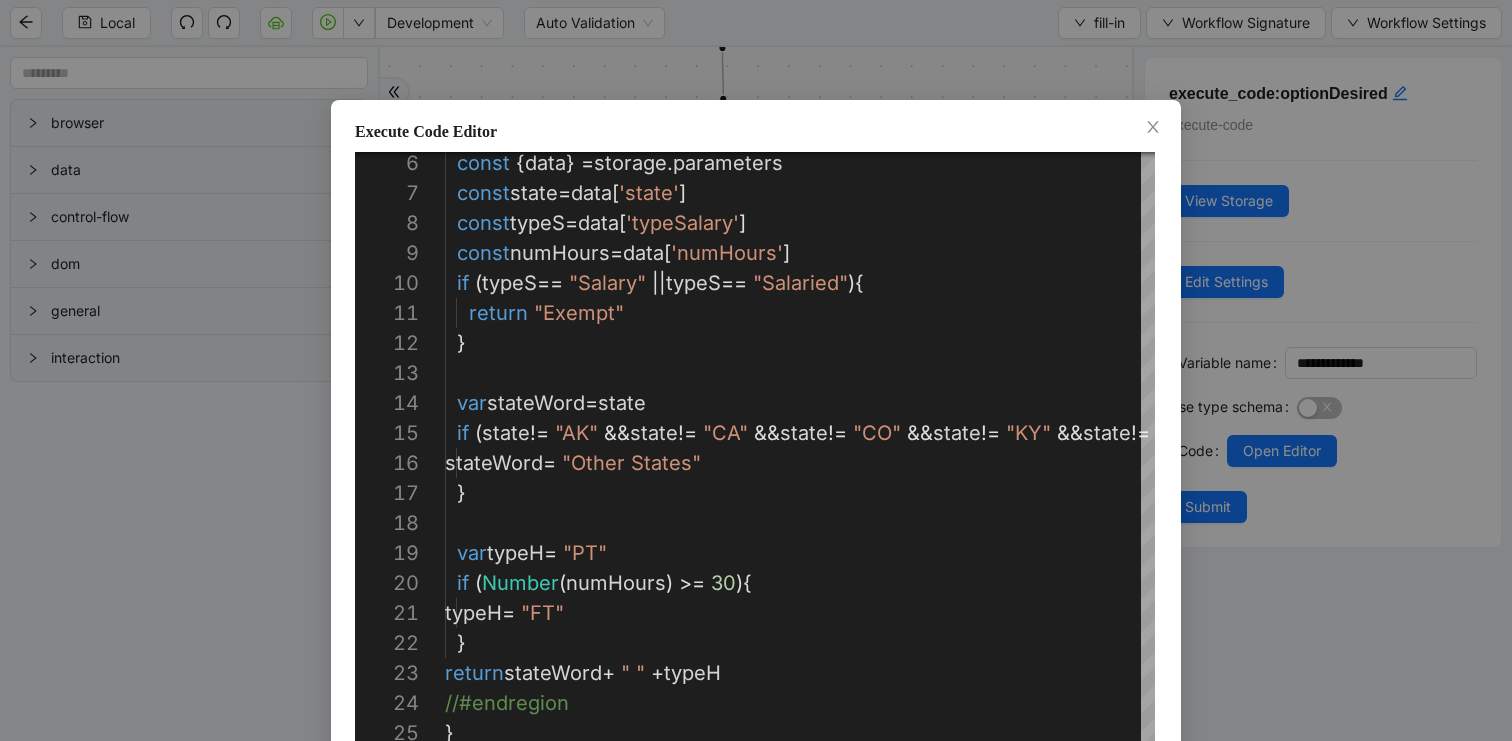 click on "Execute Code Editor 6 7 8 9 10 11 12 13 14 15 16 17 18 19 20 21 22 23 24 25    const   {  data  }   =  storage . parameters    const  state  =  data [ 'state' ]    const  typeS  =  data [ 'typeSalary' ]    const  numHours  =  data [ 'numHours' ]    if   ( typeS  ==   "Salary"   ||  typeS  ==   "Salaried" ){      return   "Exempt"    }    var  stateWord  =  state    if   ( state  !=   "AK"   &&  state  !=   "CA"   &&  state  !=   "CO"   &&  state  !=   "KY"   &&  state  !=   "NY" )   {     stateWord  =   "Other States"    }    var  typeH  =   "PT"    if   ( Number ( numHours )   >=   30 ){     typeH  =   "FT"    } return  stateWord  +   " "   +  typeH //#endregion } Enter to Rename, ⇧Enter to Preview Cancel Save" at bounding box center (756, 370) 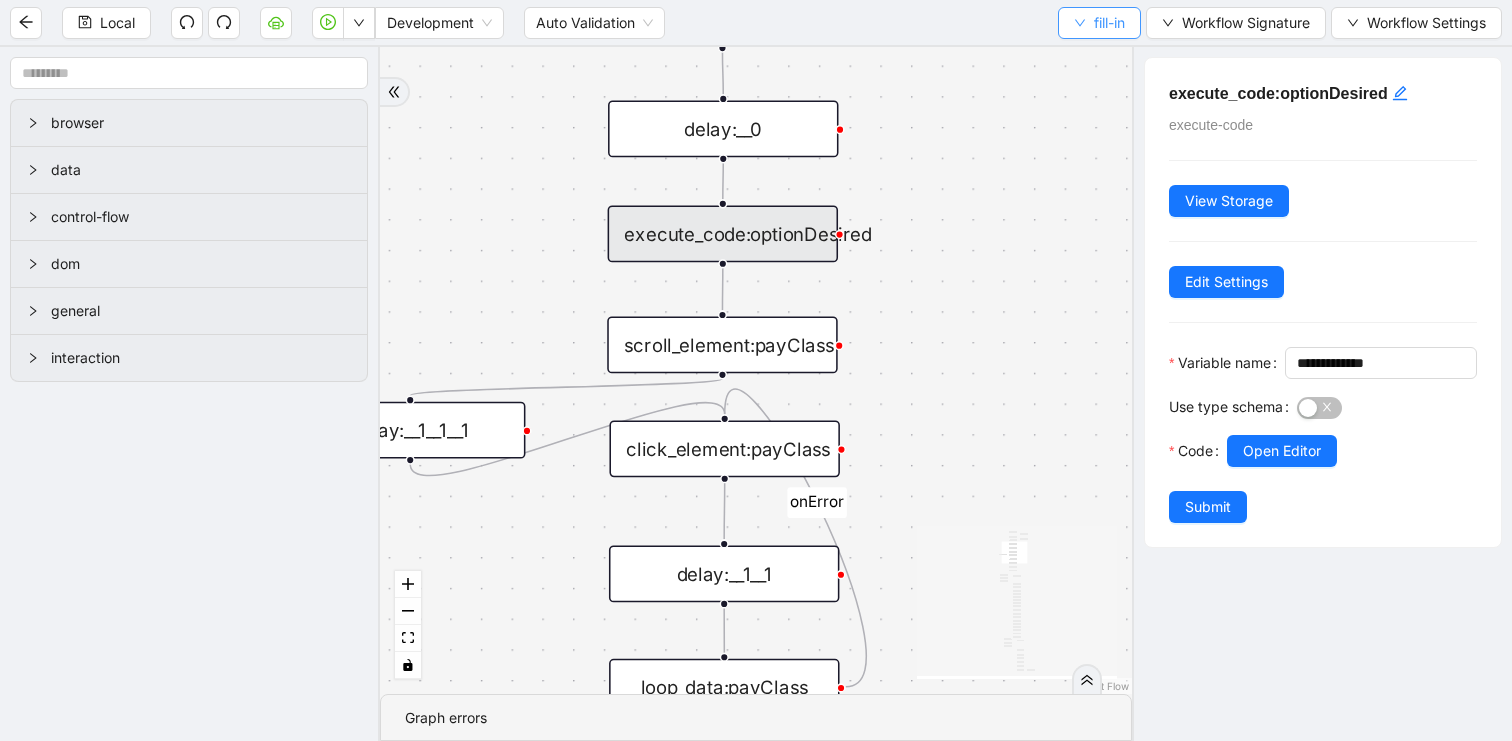 click on "fill-in" at bounding box center (1099, 23) 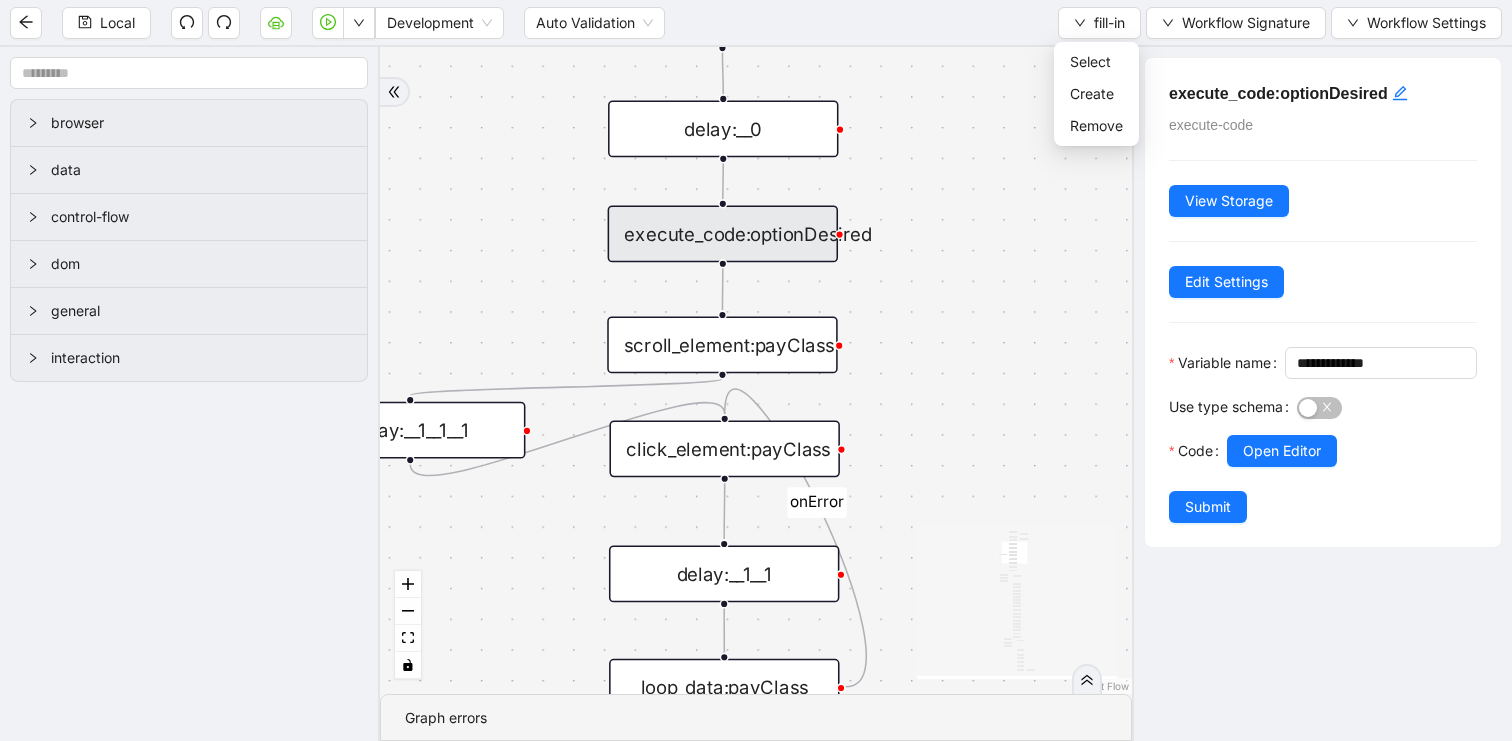 click on "matches fallback matches fallback onError onError onError trigger click_element:timeAttendance set_form_value:badgeNumber get_text:associateID scroll_element:timeAttendance click_element:next delay: delay:__0 delay:__1 scroll_element:next delay:__2 click_element:badgeNumber click_element:gotonextsection wait_for_element:gotoNextSection delay:__1__0 delay:__1__0__0 scroll_element:scroll_option get_text:option_labels click_element:click_option_payfreq delay:__1__1 scroll_element:payClass click_element:payClass loop_data:payClass loop_iterator:options_payClass loop_breakpoint:options_payClass conditions:matches_payClass execute_code:optionDesired delay:__1__0__0__0 scroll_element:scroll_option__0 get_text:option_labels__0 delay:__1__1__0 execute_code:optionDesired__0 scroll_element:timeZone click_element:timeZone loop_data:timeZone conditions:matches_timeZone loop_iterator:options_timeZone loop_breakpoint:options_timeZone click_element:click_option_timeZone execute_code:optionText scroll_element:badgeNumber" at bounding box center [756, 370] 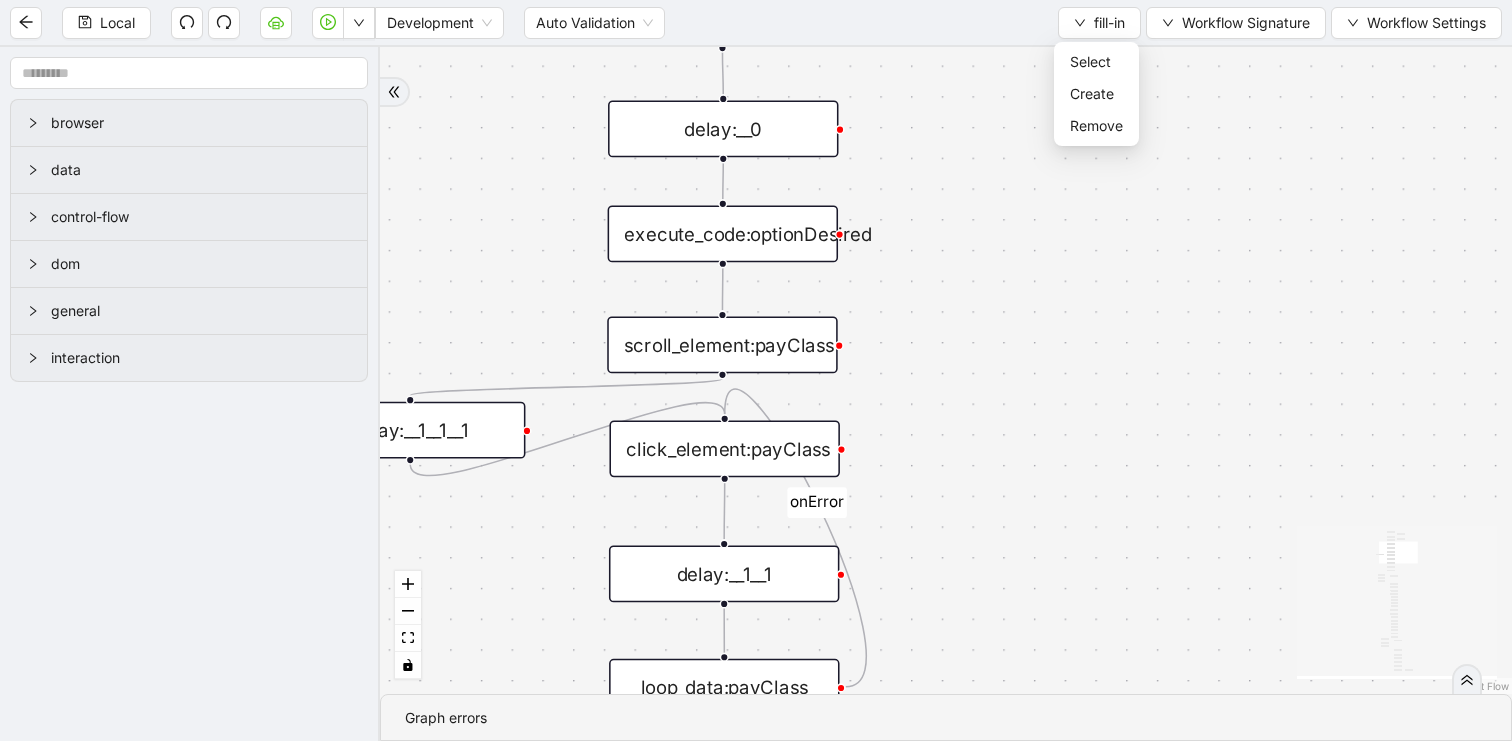 click on "execute_code:optionDesired" at bounding box center (723, 233) 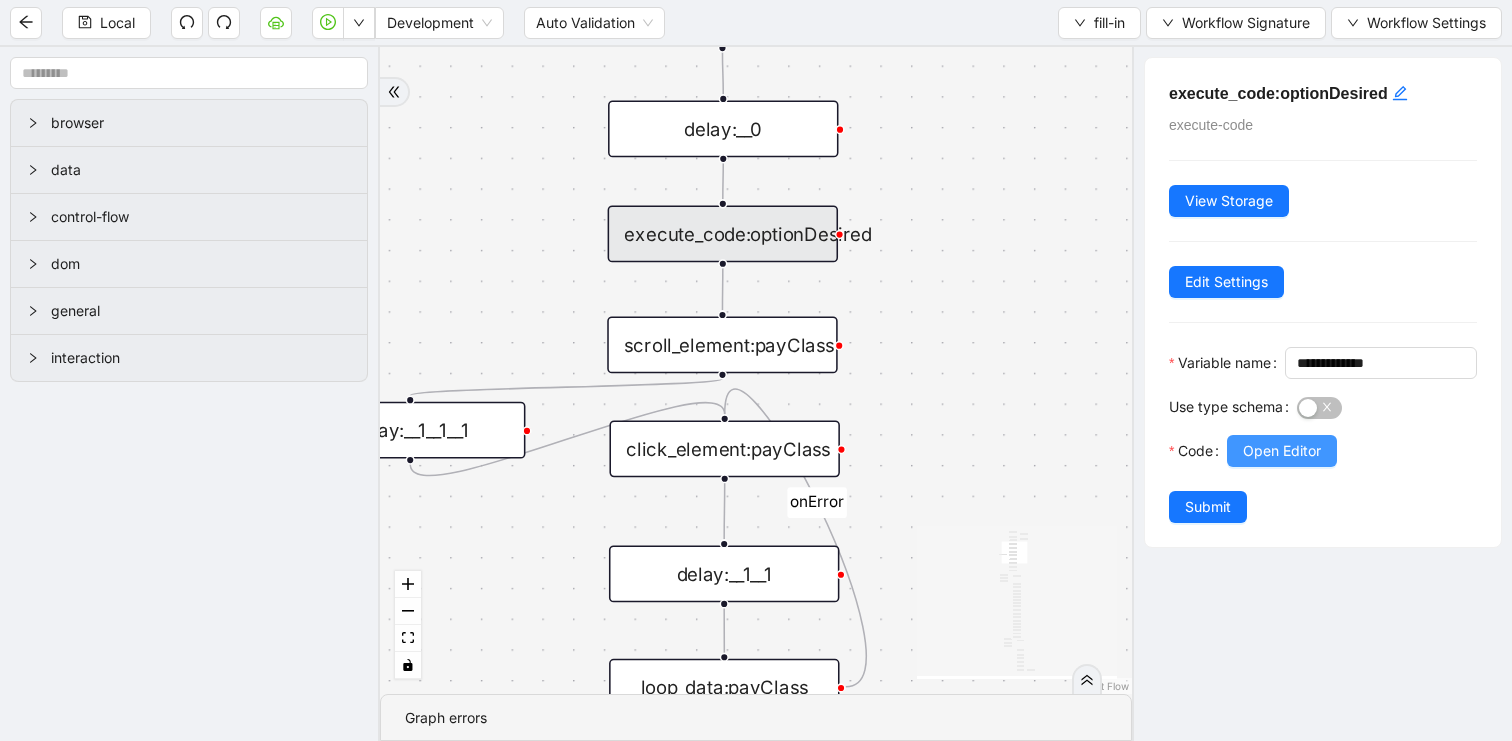 click on "Open Editor" at bounding box center [1282, 451] 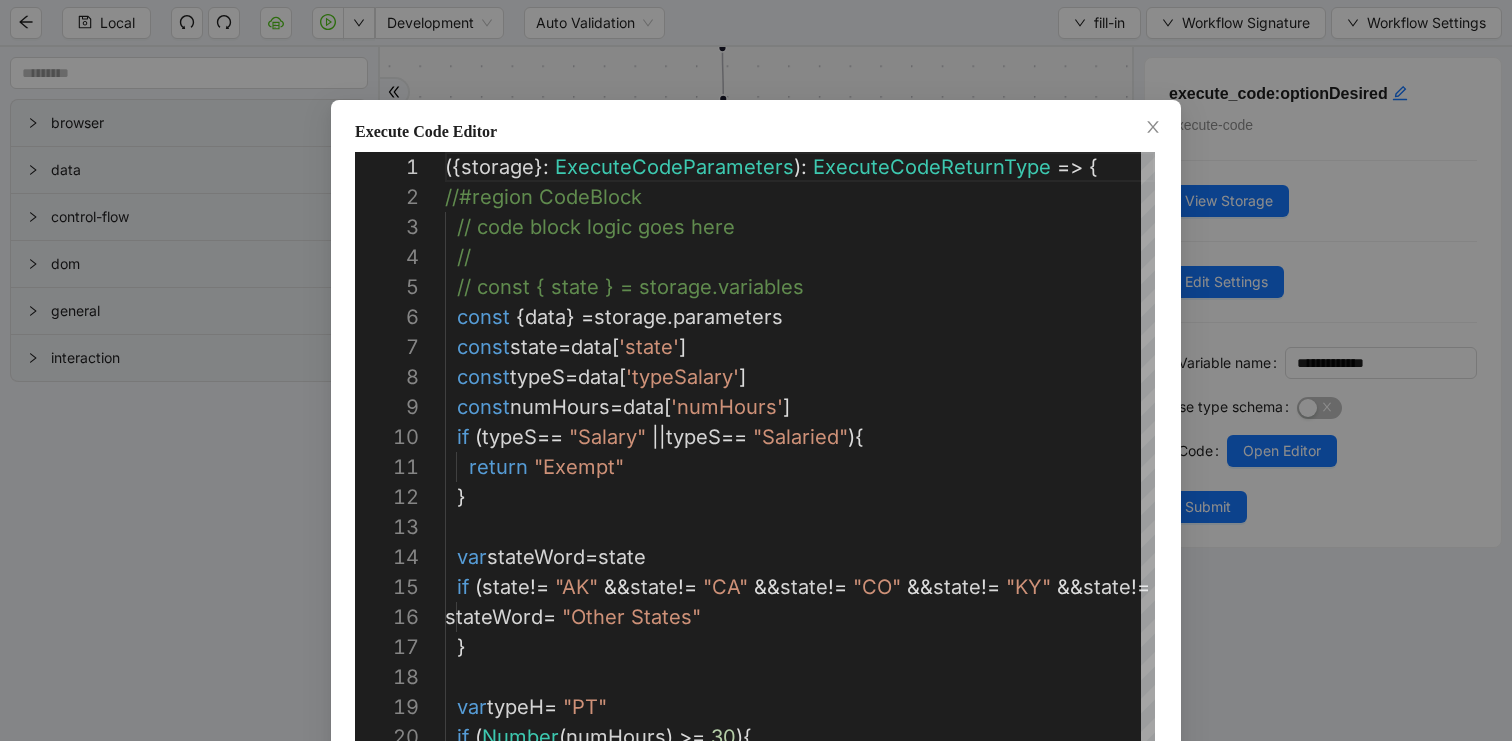 scroll, scrollTop: 300, scrollLeft: 0, axis: vertical 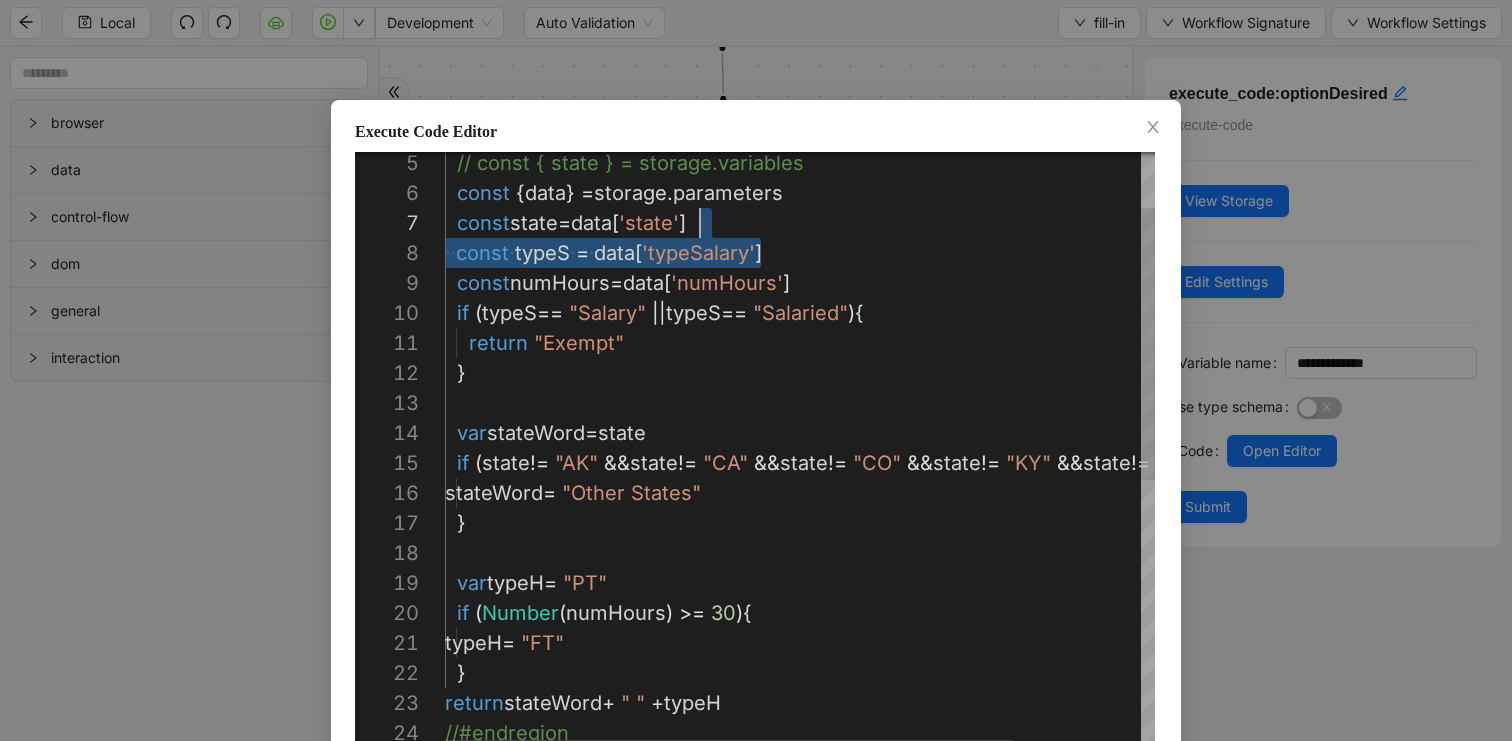drag, startPoint x: 797, startPoint y: 251, endPoint x: 794, endPoint y: 234, distance: 17.262676 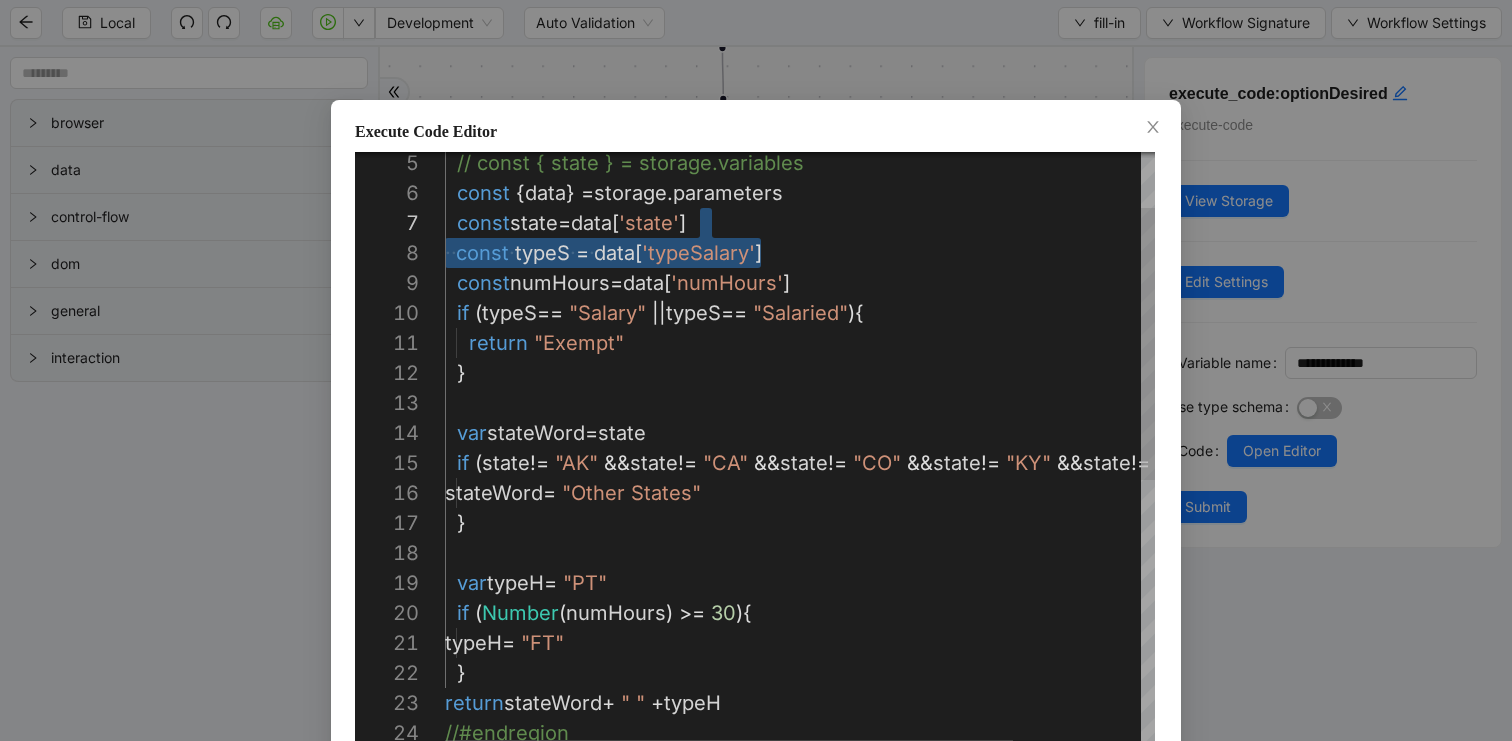 click on "const   {  data  }   =  storage . parameters    const  state  =  data [ 'state' ] ·‌ ·‌ const ·‌ typeS ·‌ = ·‌ data [ 'typeSalary' ]    const  numHours  =  data [ 'numHours' ]    if   ( typeS  ==   "Salary"   ||  typeS  ==   "Salaried" ){      return   "Exempt"    }    var  stateWord  =  state    if   ( state  !=   "AK"   &&  state  !=   "CA"   &&  state  !=   "CO"   &&  state  !=   "KY"   &&  state  !=   "NY" )   {     stateWord  =   "Other States"    }    var  typeH  =   "PT"    if   ( Number ( numHours )   >=   30 ){     typeH  =   "FT"    } return  stateWord  +   " "   +  typeH //#endregion }    // const { state } = storage.variables" at bounding box center (879, 688) 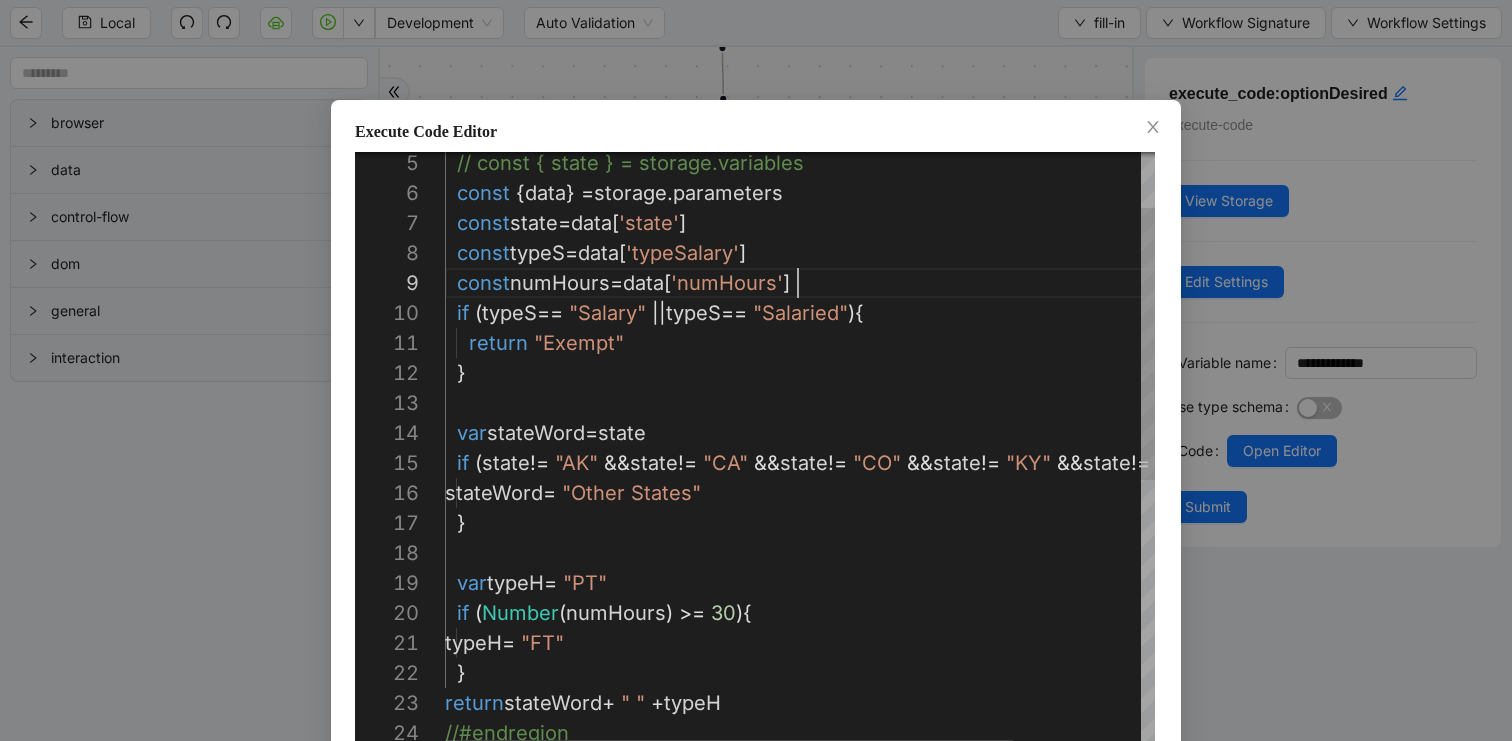 click on "const   {  data  }   =  storage . parameters    const  state  =  data [ 'state' ]    const  typeS  =  data [ 'typeSalary' ]    const  numHours  =  data [ 'numHours' ]    if   ( typeS  ==   "Salary"   ||  typeS  ==   "Salaried" ){      return   "Exempt"    }    var  stateWord  =  state    if   ( state  !=   "AK"   &&  state  !=   "CA"   &&  state  !=   "CO"   &&  state  !=   "KY"   &&  state  !=   "NY" )   {     stateWord  =   "Other States"    }    var  typeH  =   "PT"    if   ( Number ( numHours )   >=   30 ){     typeH  =   "FT"    } return  stateWord  +   " "   +  typeH //#endregion }    // const { state } = storage.variables" at bounding box center [879, 688] 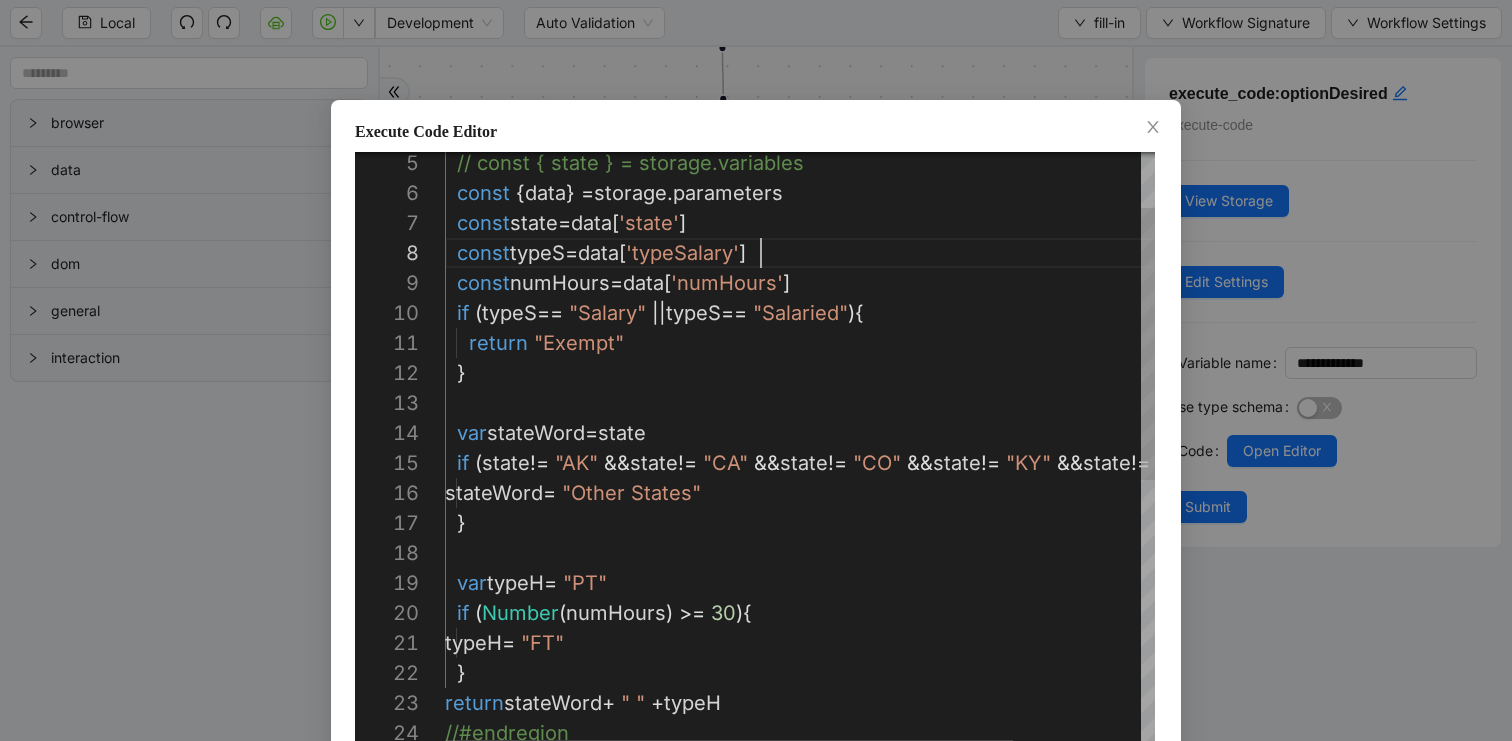 paste 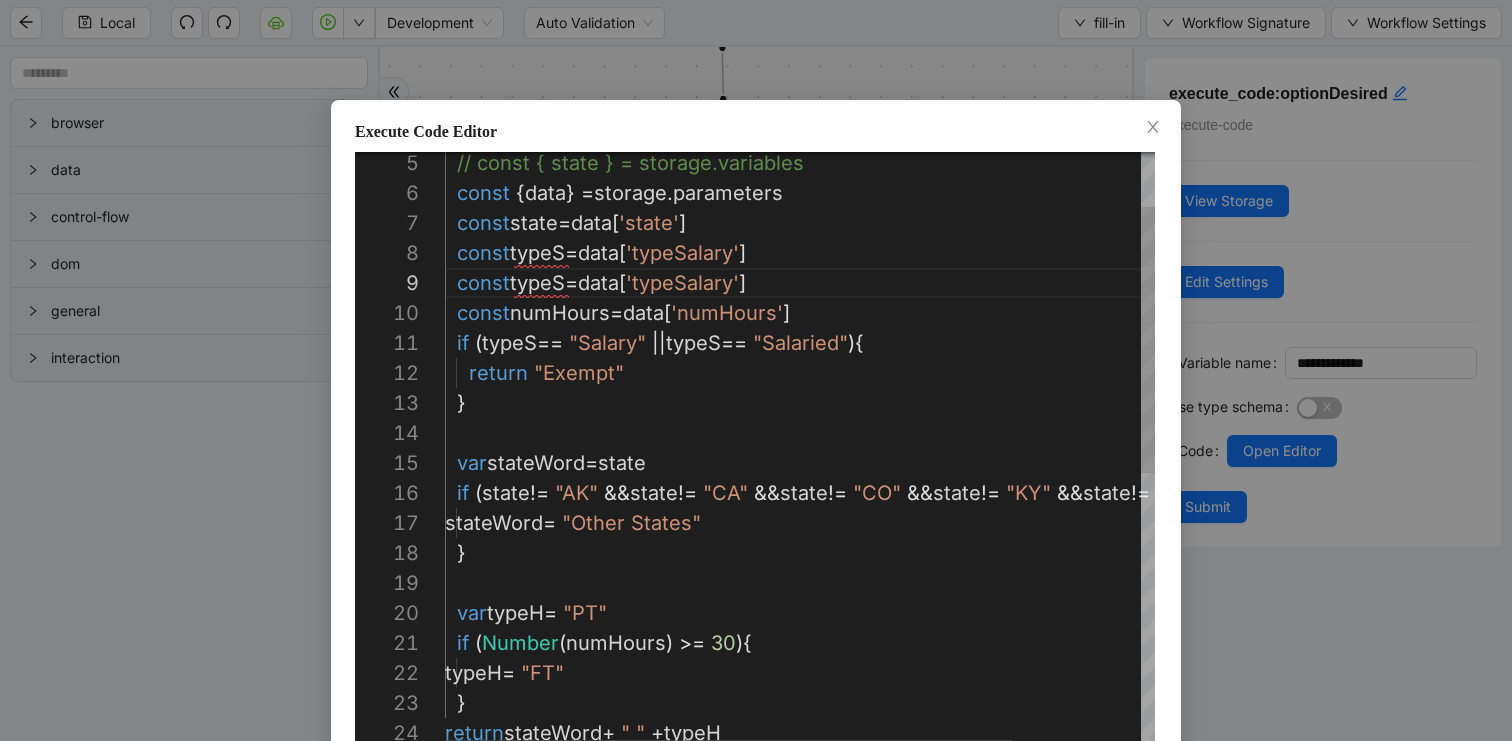 click on "const   {  data  }   =  storage . parameters    const  state  =  data [ 'state' ]    const  typeS  =  data [ 'typeSalary' ]    const  numHours  =  data [ 'numHours' ]    if   ( typeS  ==   "Salary"   ||  typeS  ==   "Salaried" ){      return   "Exempt"    }    var  stateWord  =  state    if   ( state  !=   "AK"   &&  state  !=   "CA"   &&  state  !=   "CO"   &&  state  !=   "KY"   &&  state  !=   "NY" )   {     stateWord  =   "Other States"    }    var  typeH  =   "PT"    if   ( Number ( numHours )   >=   30 ){     typeH  =   "FT"    } return  stateWord  +   " "   +  typeH //#endregion    // const { state } = storage.variables    const  typeS  =  data [ 'typeSalary' ]" at bounding box center [879, 703] 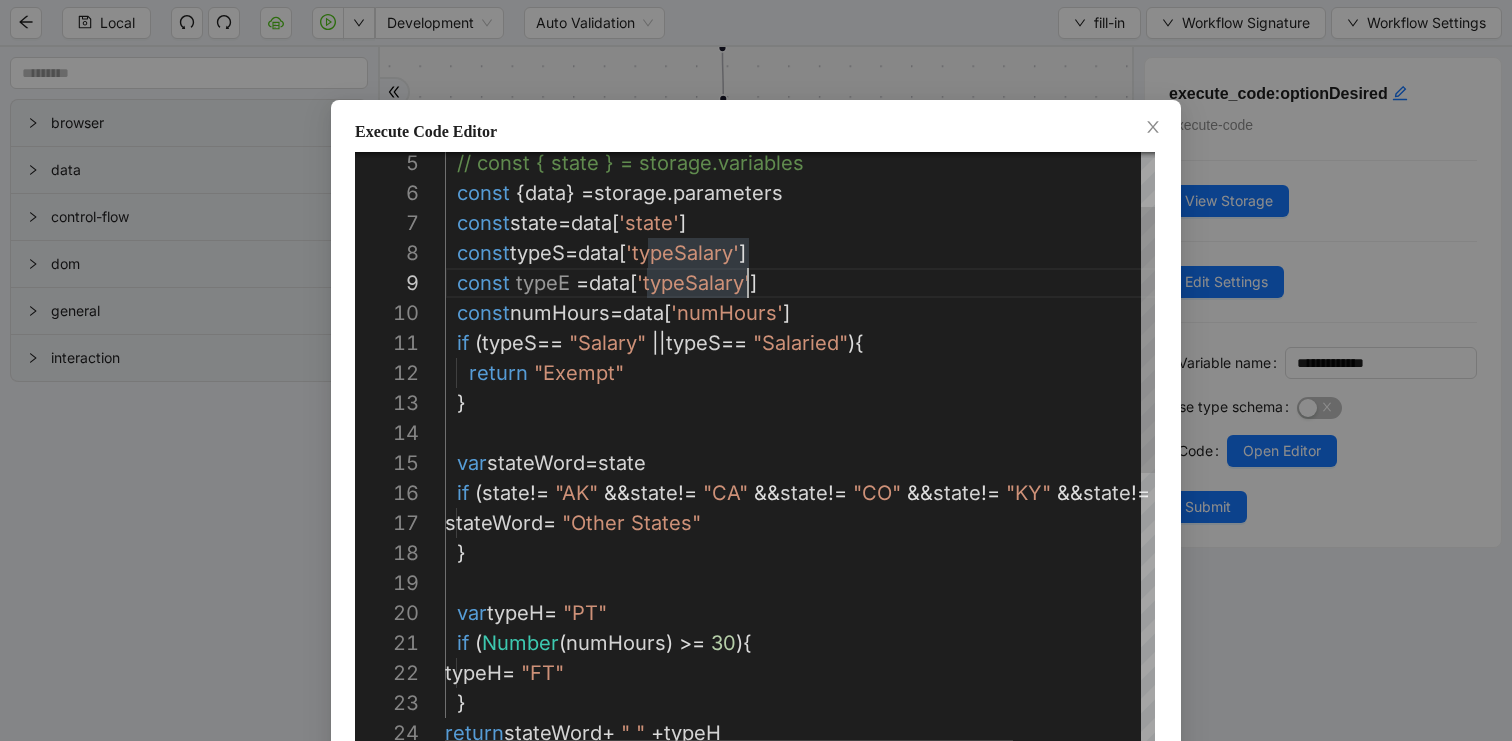 click on "const   {  data  }   =  storage . parameters    const  state  =  data [ 'state' ]    const  typeS  =  data [ 'typeSalary' ]    const  numHours  =  data [ 'numHours' ]    if   ( typeS  ==   "Salary"   ||  typeS  ==   "Salaried" ){      return   "Exempt"    }    var  stateWord  =  state    if   ( state  !=   "AK"   &&  state  !=   "CA"   &&  state  !=   "CO"   &&  state  !=   "KY"   &&  state  !=   "NY" )   {     stateWord  =   "Other States"    }    var  typeH  =   "PT"    if   ( Number ( numHours )   >=   30 ){     typeH  =   "FT"    } return  stateWord  +   " "   +  typeH //#endregion    // const { state } = storage.variables    const   typeE   =  data [ 'typeSalary' ]" at bounding box center (879, 703) 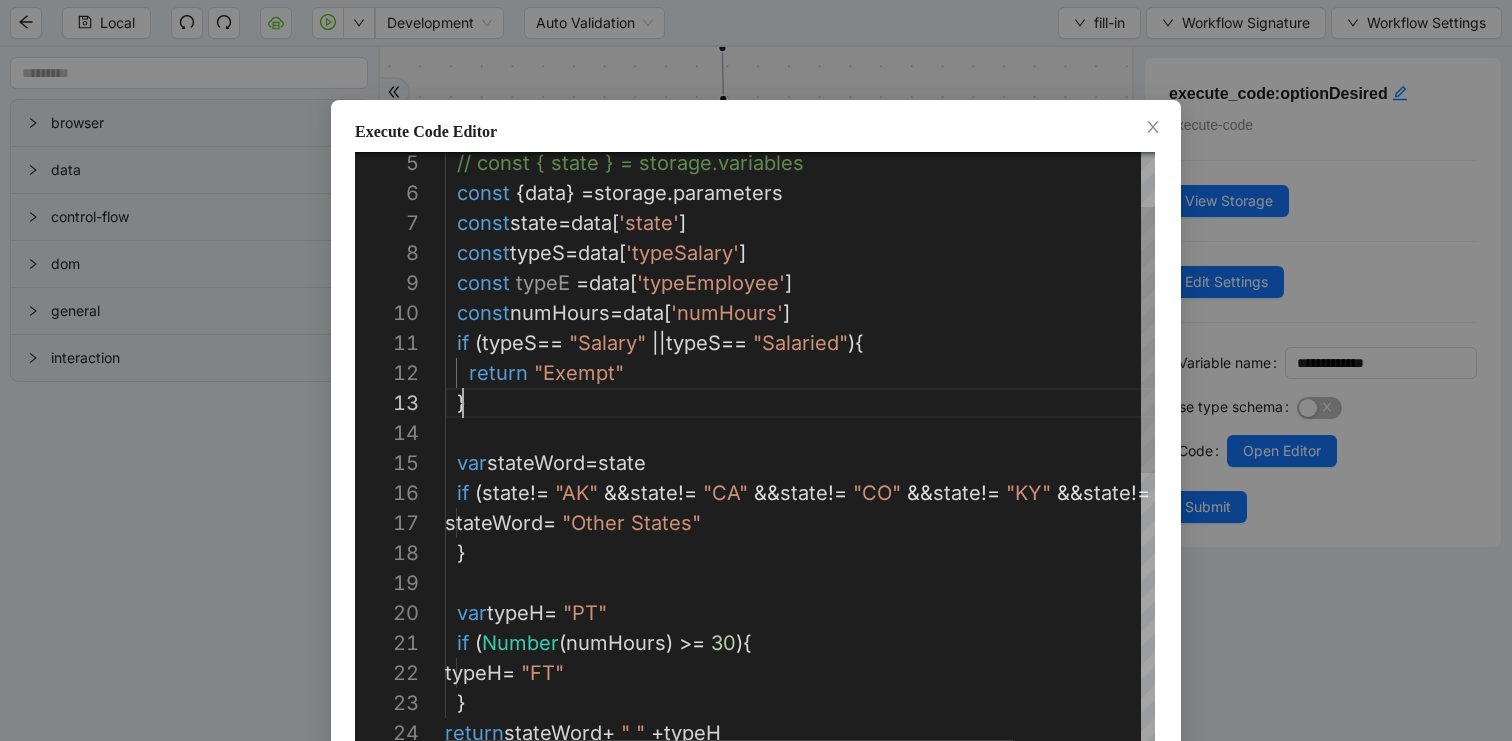 click on "const   {  data  }   =  storage . parameters    const  state  =  data [ 'state' ]    const  typeS  =  data [ 'typeSalary' ]    const  numHours  =  data [ 'numHours' ]    if   ( typeS  ==   "Salary"   ||  typeS  ==   "Salaried" ){      return   "Exempt"    }    var  stateWord  =  state    if   ( state  !=   "AK"   &&  state  !=   "CA"   &&  state  !=   "CO"   &&  state  !=   "KY"   &&  state  !=   "NY" )   {     stateWord  =   "Other States"    }    var  typeH  =   "PT"    if   ( Number ( numHours )   >=   30 ){     typeH  =   "FT"    } return  stateWord  +   " "   +  typeH //#endregion    // const { state } = storage.variables    const   typeE   =  data [ 'typeEmployee' ]" at bounding box center [879, 703] 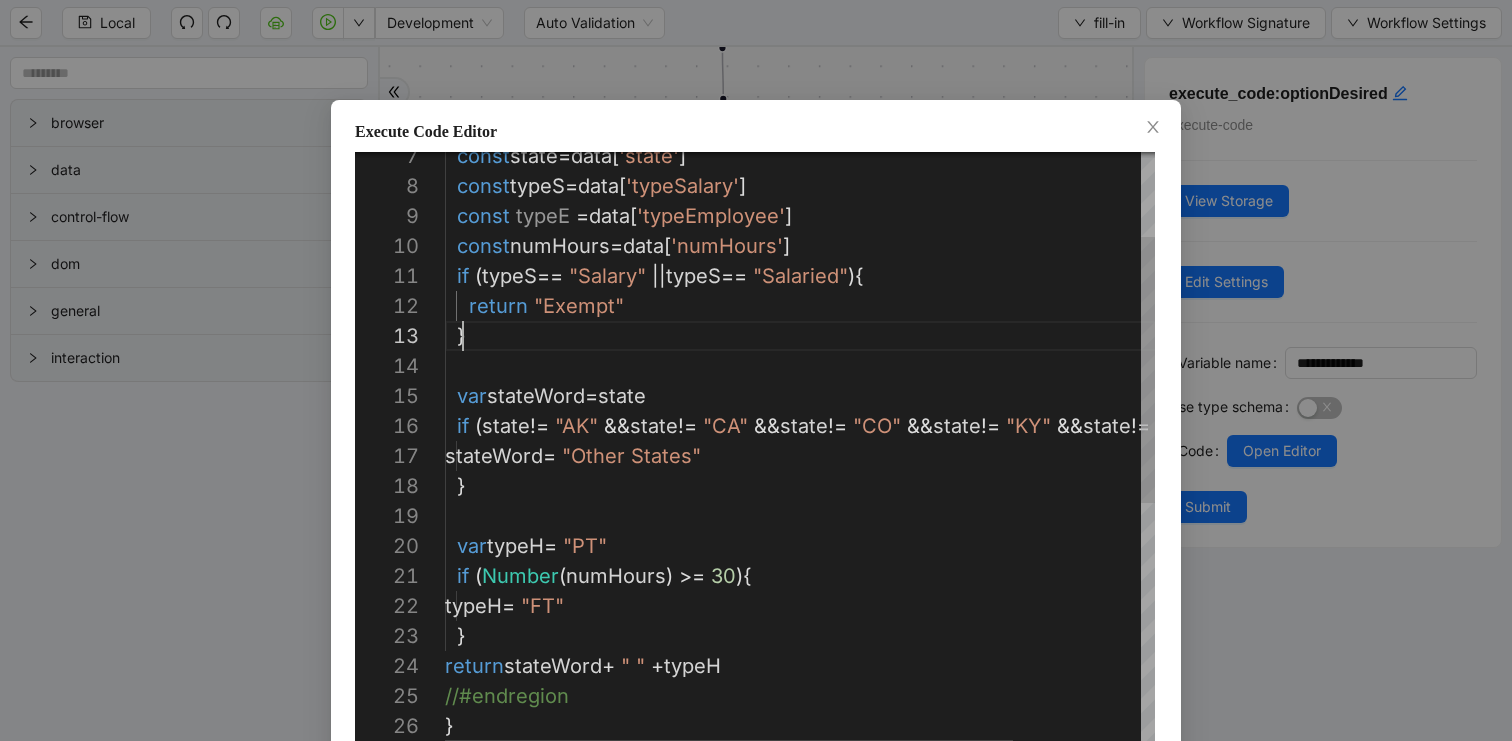 click on "const  state  =  data [ 'state' ]    const  typeS  =  data [ 'typeSalary' ]    const  numHours  =  data [ 'numHours' ]    if   ( typeS  ==   "Salary"   ||  typeS  ==   "Salaried" ){      return   "Exempt"    }    var  stateWord  =  state    if   ( state  !=   "AK"   &&  state  !=   "CA"   &&  state  !=   "CO"   &&  state  !=   "KY"   &&  state  !=   "NY" )   {     stateWord  =   "Other States"    }    var  typeH  =   "PT"    if   ( Number ( numHours )   >=   30 ){     typeH  =   "FT"    } return  stateWord  +   " "   +  typeH //#endregion    const   typeE   =  data [ 'typeEmployee' ] }" at bounding box center (879, 636) 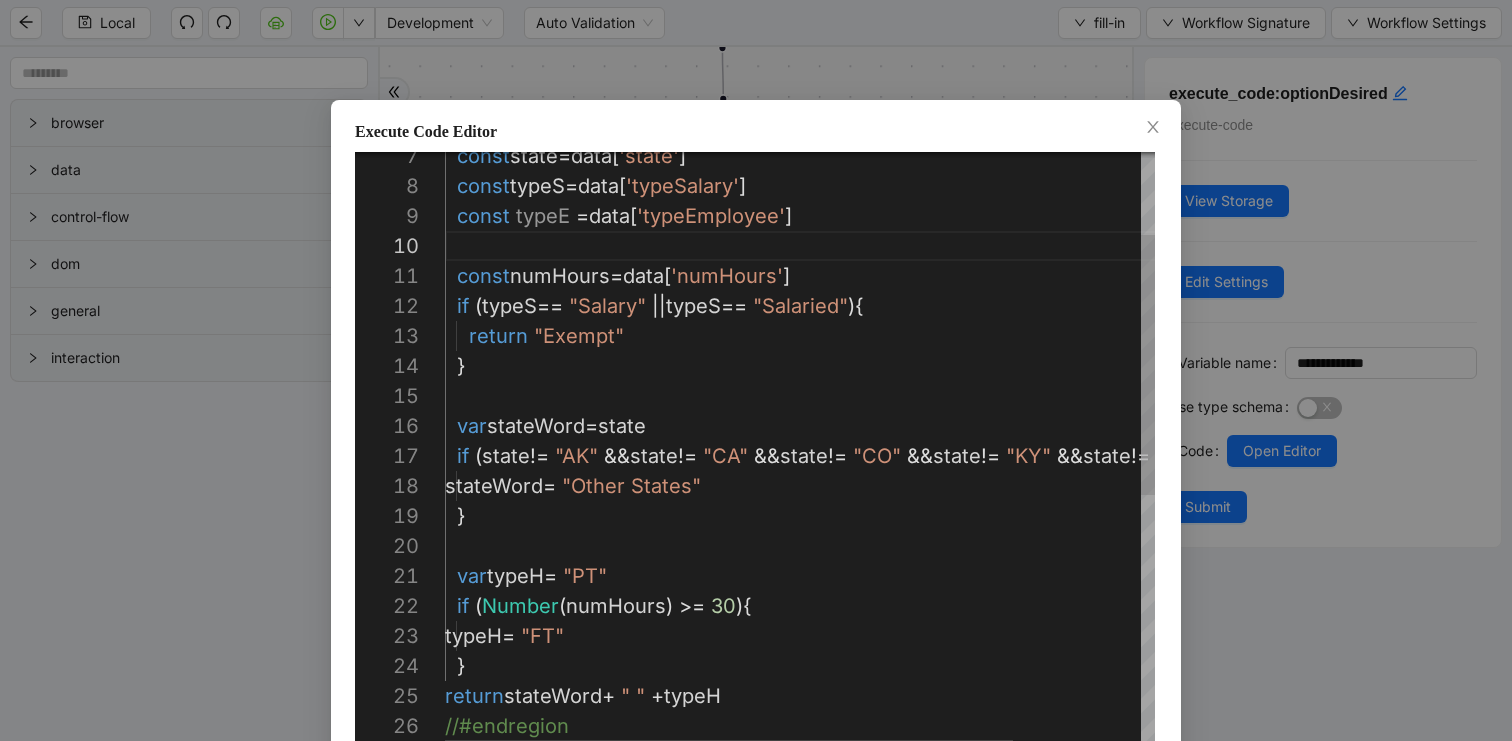 click on "const  state  =  data [ 'state' ]    const  typeS  =  data [ 'typeSalary' ]    const  numHours  =  data [ 'numHours' ]    if   ( typeS  ==   "Salary"   ||  typeS  ==   "Salaried" ){      return   "Exempt"    }    var  stateWord  =  state    if   ( state  !=   "AK"   &&  state  !=   "CA"   &&  state  !=   "CO"   &&  state  !=   "KY"   &&  state  !=   "NY" )   {     stateWord  =   "Other States"    }    var  typeH  =   "PT"    if   ( Number ( numHours )   >=   30 ){     typeH  =   "FT"    } return  stateWord  +   " "   +  typeH //#endregion    const   typeE   =  data [ 'typeEmployee' ]    }" at bounding box center (879, 651) 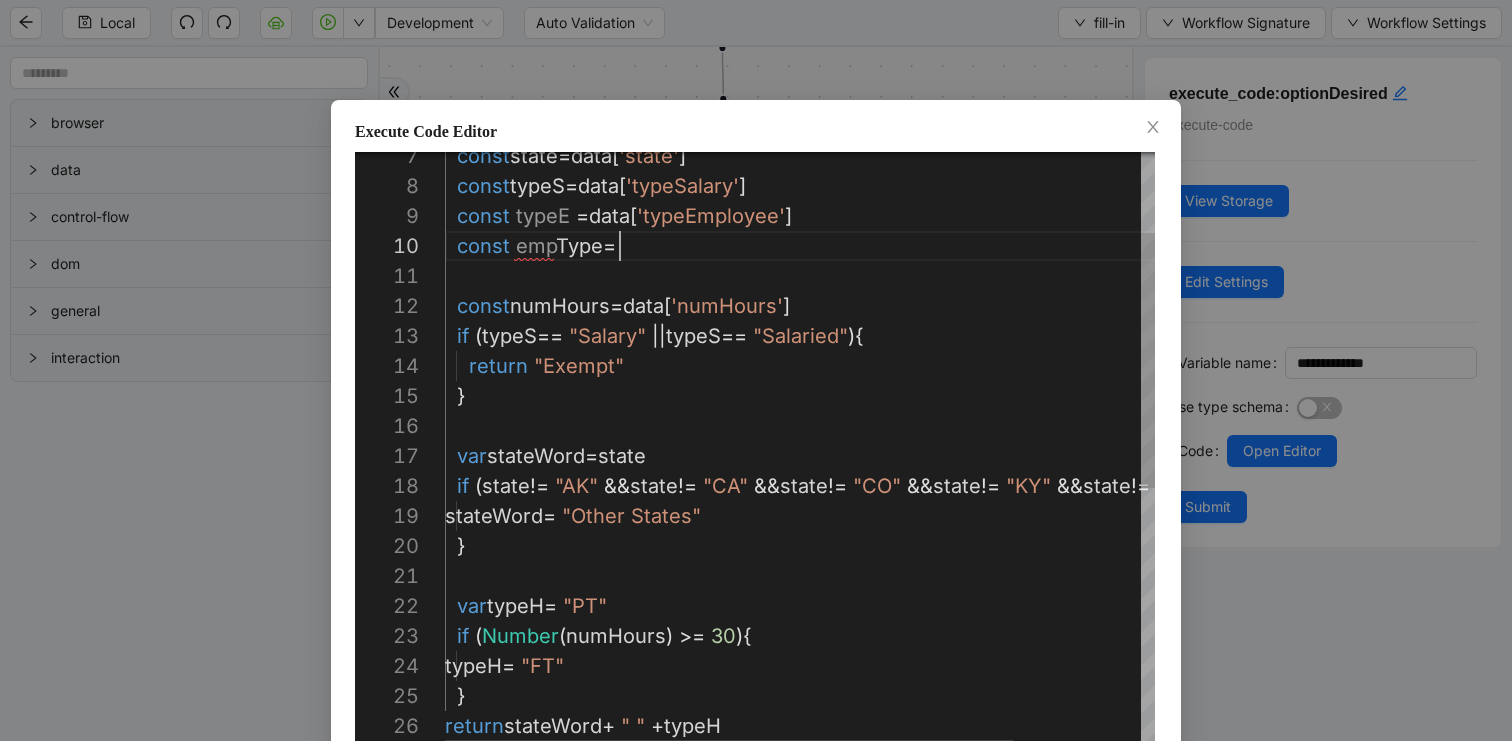 scroll, scrollTop: 270, scrollLeft: 181, axis: both 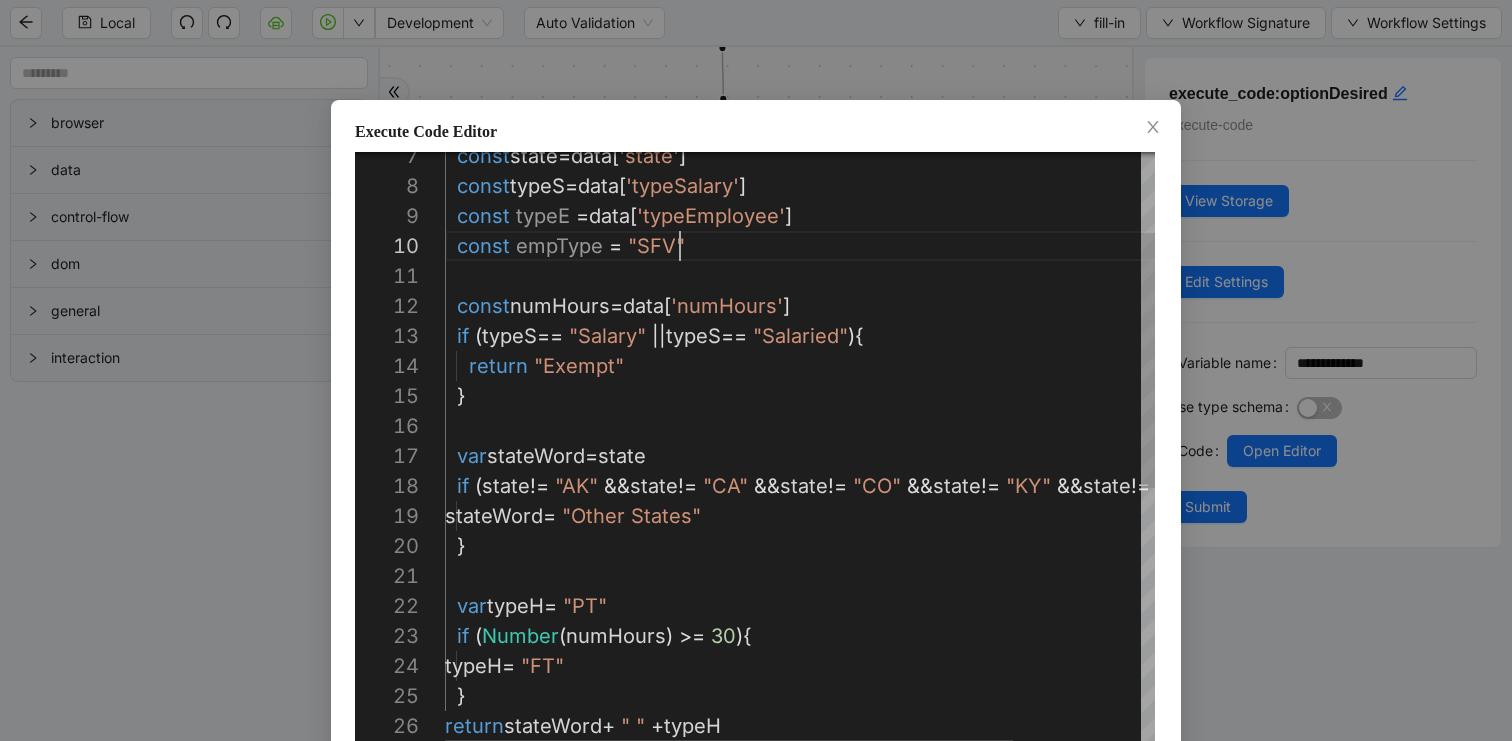 click on "const  state  =  data [ 'state' ]    const  typeS  =  data [ 'typeSalary' ]    const  numHours  =  data [ 'numHours' ]    if   ( typeS  ==   "Salary"   ||  typeS  ==   "Salaried" ){      return   "Exempt"    }    var  stateWord  =  state    if   ( state  !=   "AK"   &&  state  !=   "CA"   &&  state  !=   "CO"   &&  state  !=   "KY"   &&  state  !=   "NY" )   {     stateWord  =   "Other States"    }    var  typeH  =   "PT"    if   ( Number ( numHours )   >=   30 ){     typeH  =   "FT"    } return  stateWord  +   " "   +  typeH //#endregion    const   typeE   =  data [ 'typeEmployee' ]    const   empType   =   "SFV"" at bounding box center (879, 666) 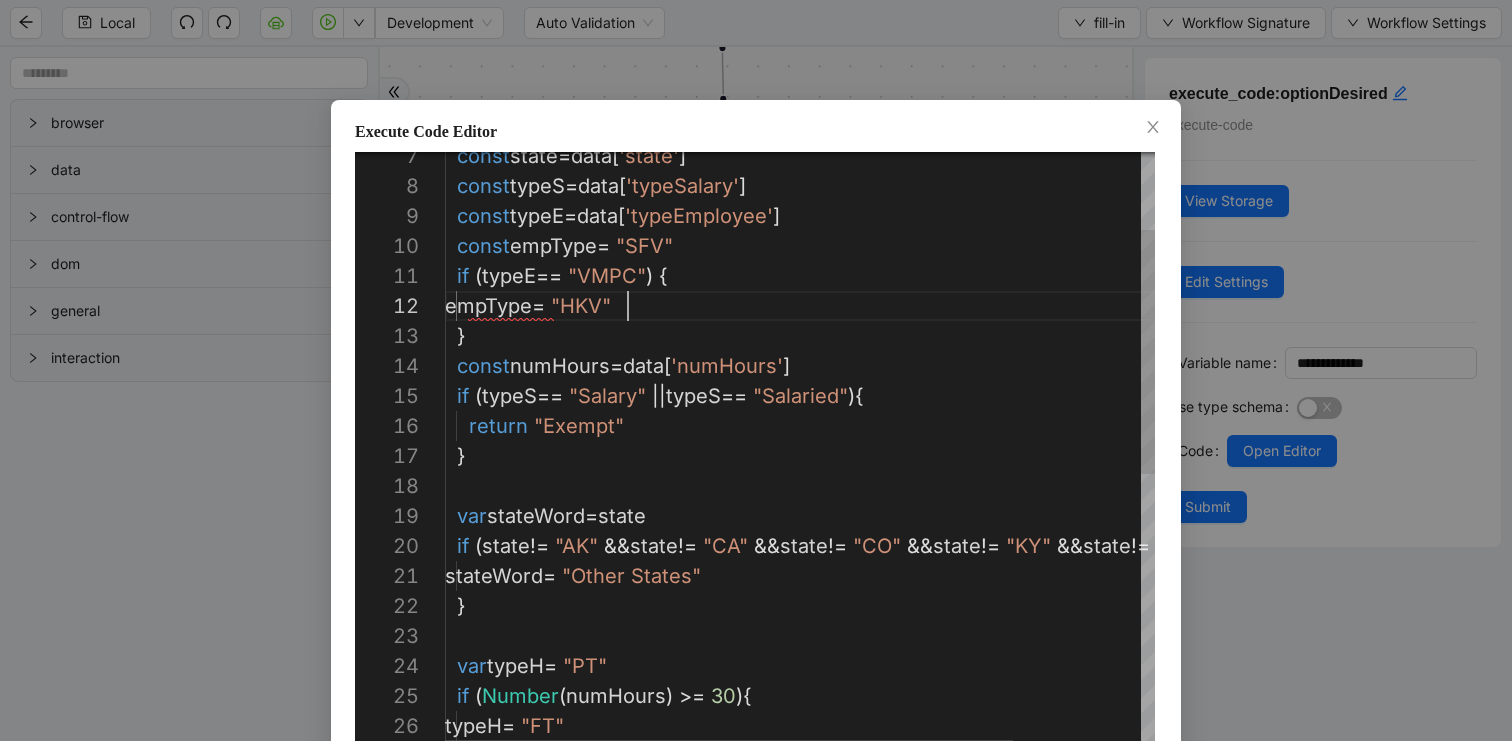 scroll, scrollTop: 30, scrollLeft: 183, axis: both 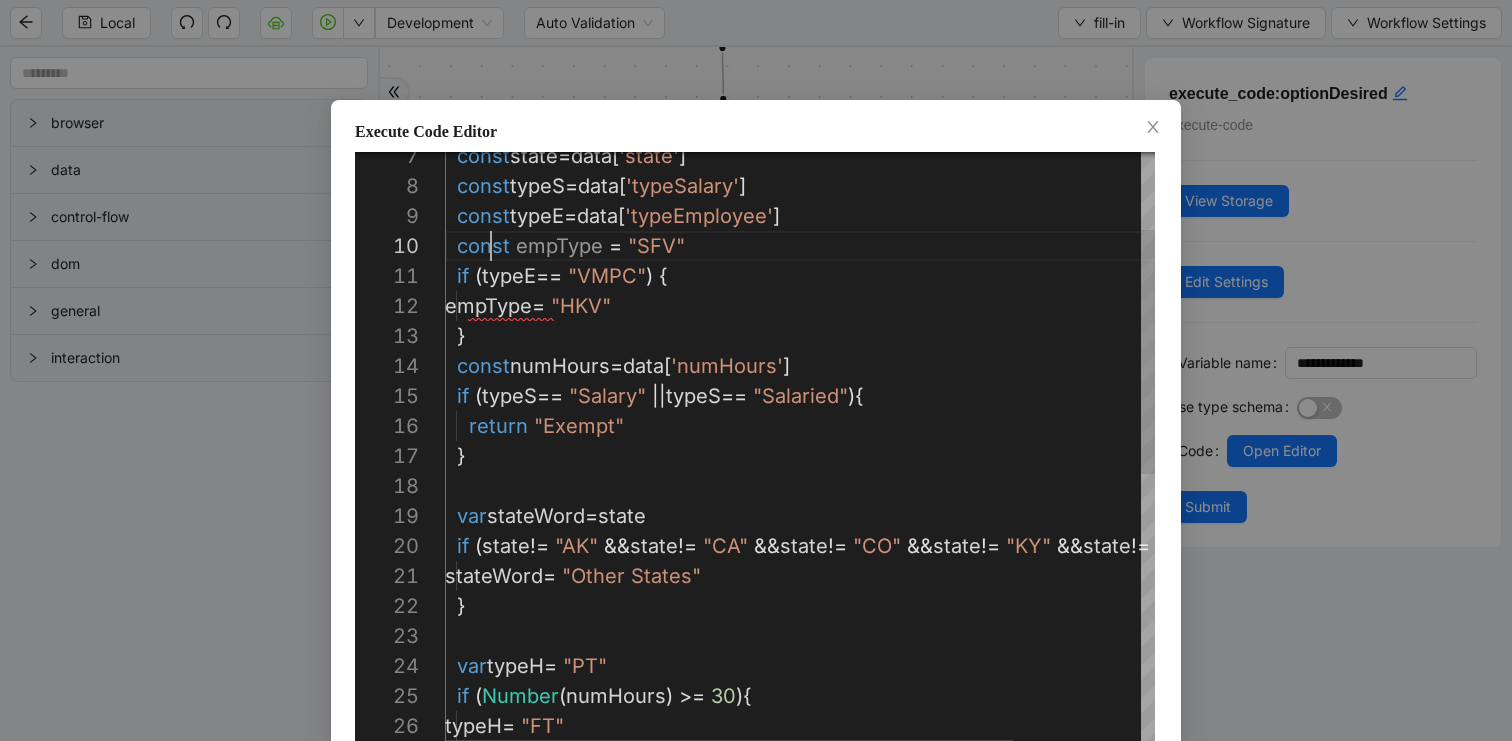click on "const  state  =  data [ 'state' ]    const  typeS  =  data [ 'typeSalary' ]    const  numHours  =  data [ 'numHours' ]    if   ( typeS  ==   "Salary"   ||  typeS  ==   "Salaried" ){      return   "Exempt"    }    var  stateWord  =  state    if   ( state  !=   "AK"   &&  state  !=   "CA"   &&  state  !=   "CO"   &&  state  !=   "KY"   &&  state  !=   "NY" )   {     stateWord  =   "Other States"    }    var  typeH  =   "PT"    if   ( Number ( numHours )   >=   30 ){     typeH  =   "FT"    }    const  typeE  =  data [ 'typeEmployee' ]    if   ( typeE  ==   "VMPC" )   {    const   empType   =   "SFV"     empType  =   "HKV"    }" at bounding box center (879, 696) 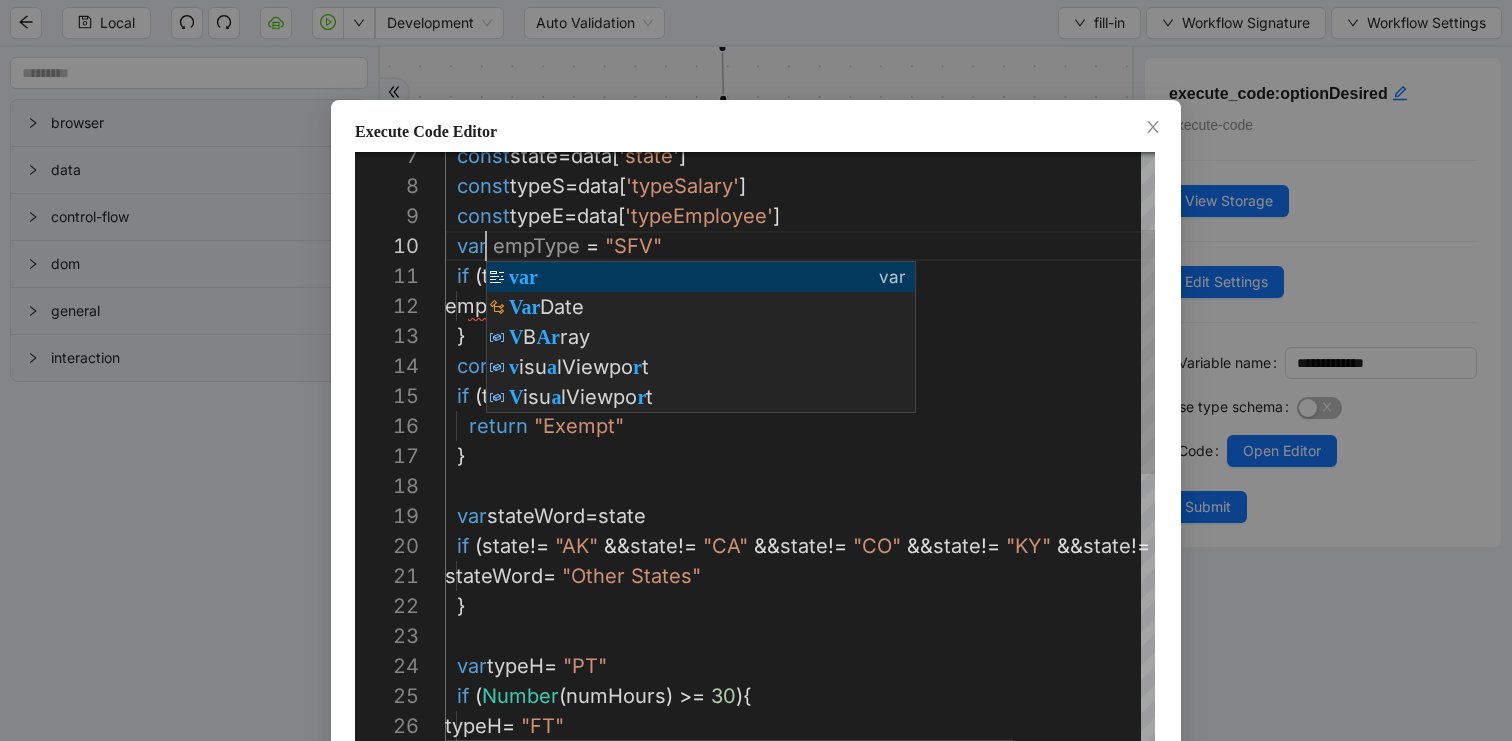 click on "const  state  =  data [ 'state' ]    const  typeS  =  data [ 'typeSalary' ]    const  numHours  =  data [ 'numHours' ]    if   ( typeS  ==   "Salary"   ||  typeS  ==   "Salaried" ){      return   "Exempt"    }    var  stateWord  =  state    if   ( state  !=   "AK"   &&  state  !=   "CA"   &&  state  !=   "CO"   &&  state  !=   "KY"   &&  state  !=   "NY" )   {     stateWord  =   "Other States"    }    var  typeH  =   "PT"    if   ( Number ( numHours )   >=   30 ){     typeH  =   "FT"    }    const  typeE  =  data [ 'typeEmployee' ]    if   ( typeE  ==   "VMPC" )   {    var   empType   =   "SFV"     empType  =   "HKV"    }" at bounding box center (879, 696) 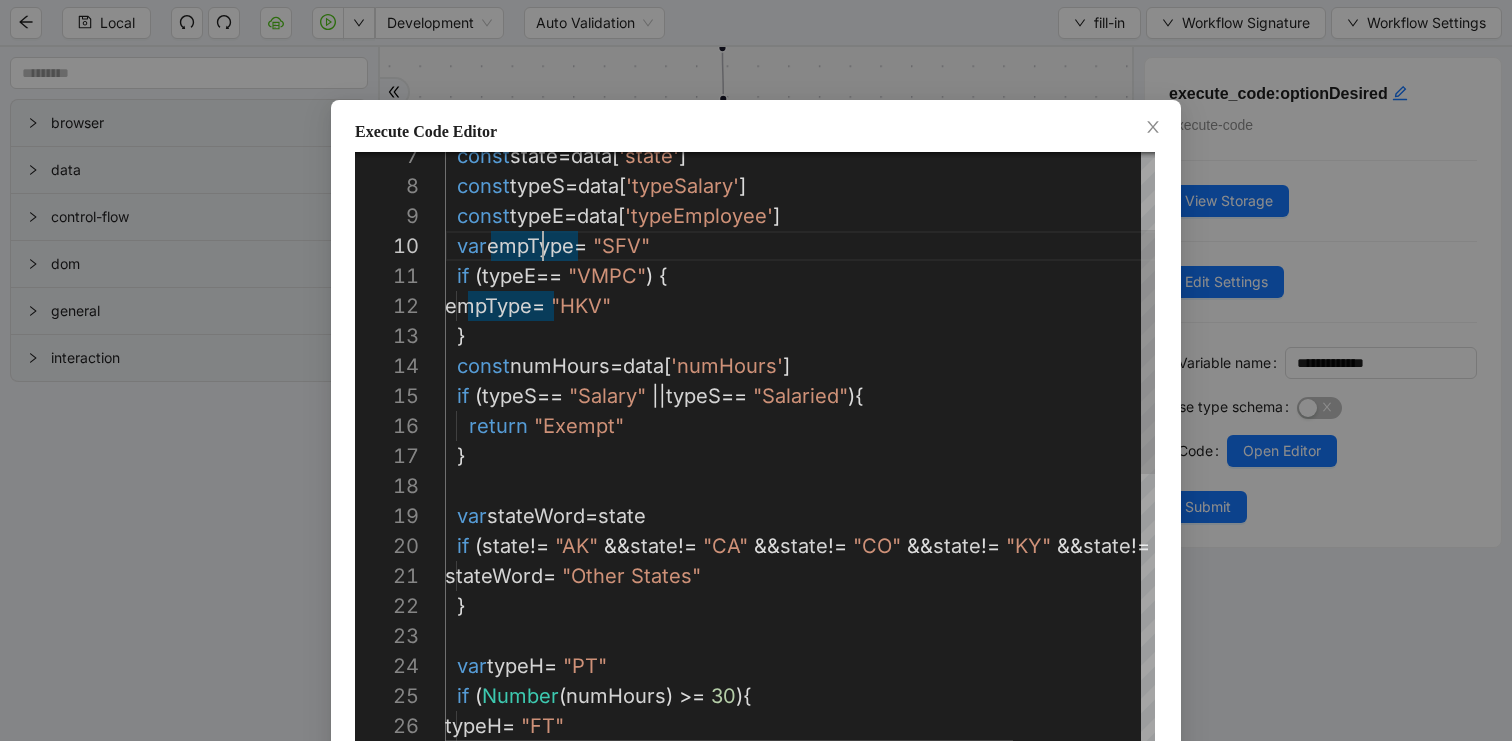 scroll, scrollTop: 270, scrollLeft: 133, axis: both 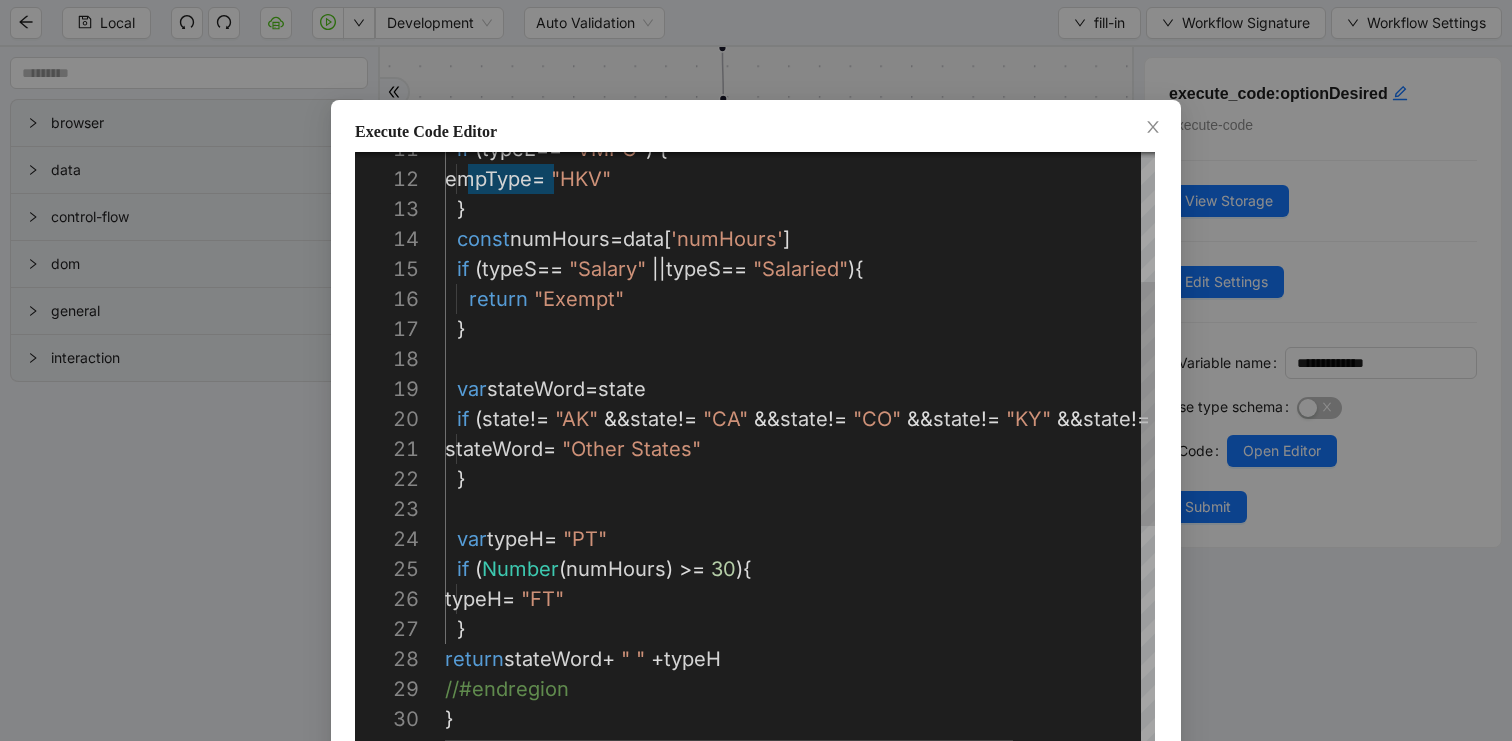 click on "const  numHours  =  data [ 'numHours' ]    if   ( typeS  ==   "Salary"   ||  typeS  ==   "Salaried" ){      return   "Exempt"    }    var  stateWord  =  state    if   ( state  !=   "AK"   &&  state  !=   "CA"   &&  state  !=   "CO"   &&  state  !=   "KY"   &&  state  !=   "NY" )   {     stateWord  =   "Other States"    }    var  typeH  =   "PT"    if   ( Number ( numHours )   >=   30 ){     typeH  =   "FT"    }    if   ( typeE  ==   "VMPC" )   {     empType  =   "HKV"    } return  stateWord  +   " "   +  typeH //#endregion }" at bounding box center [879, 569] 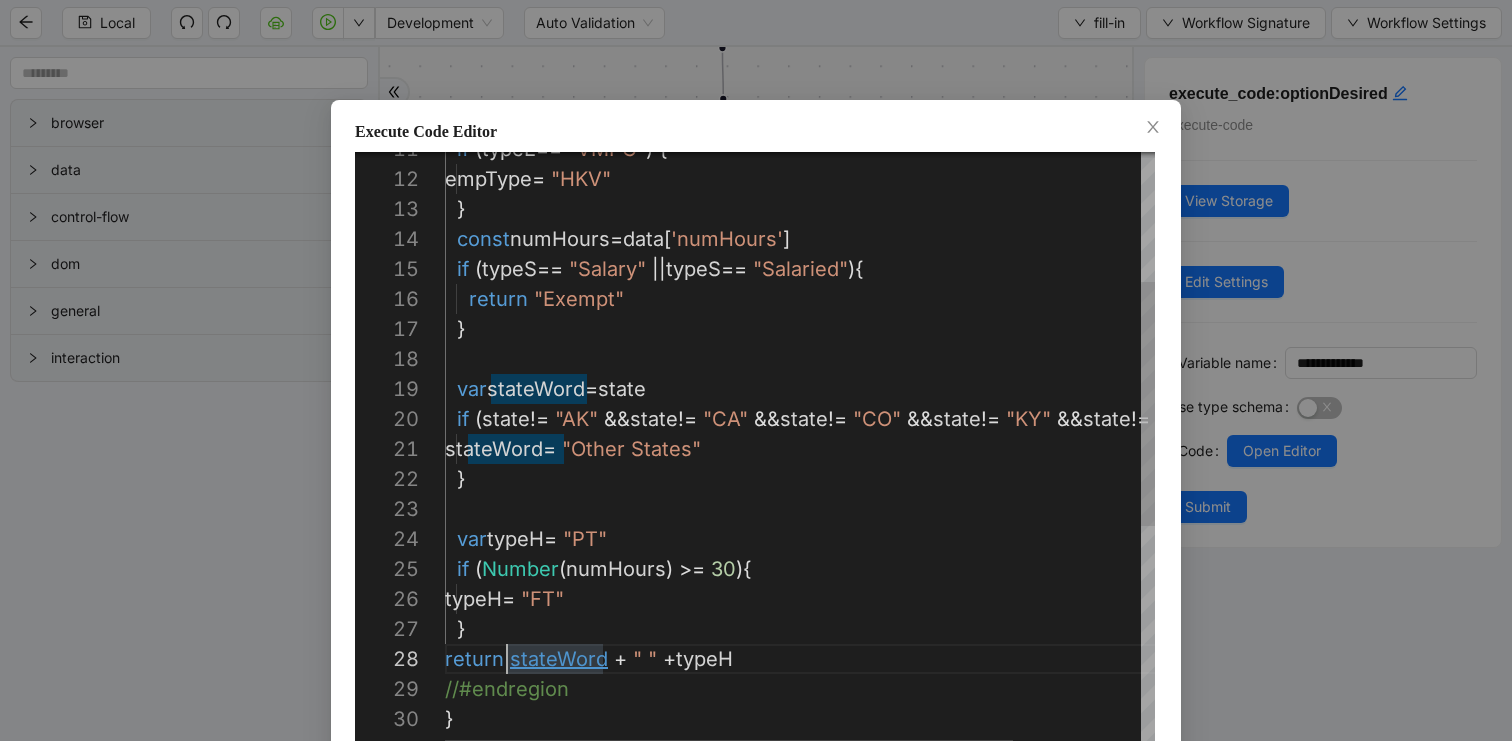 paste on "*******" 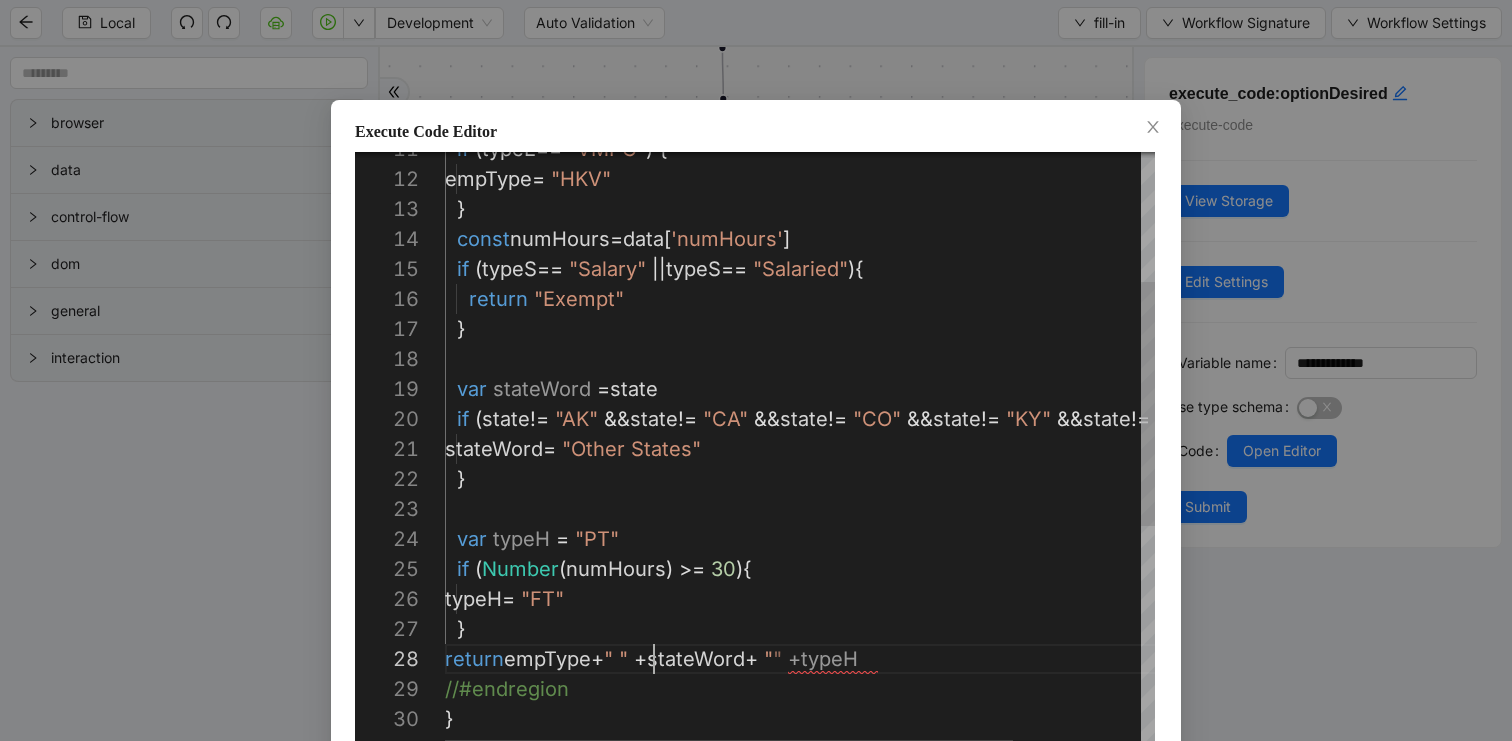 scroll, scrollTop: 210, scrollLeft: 214, axis: both 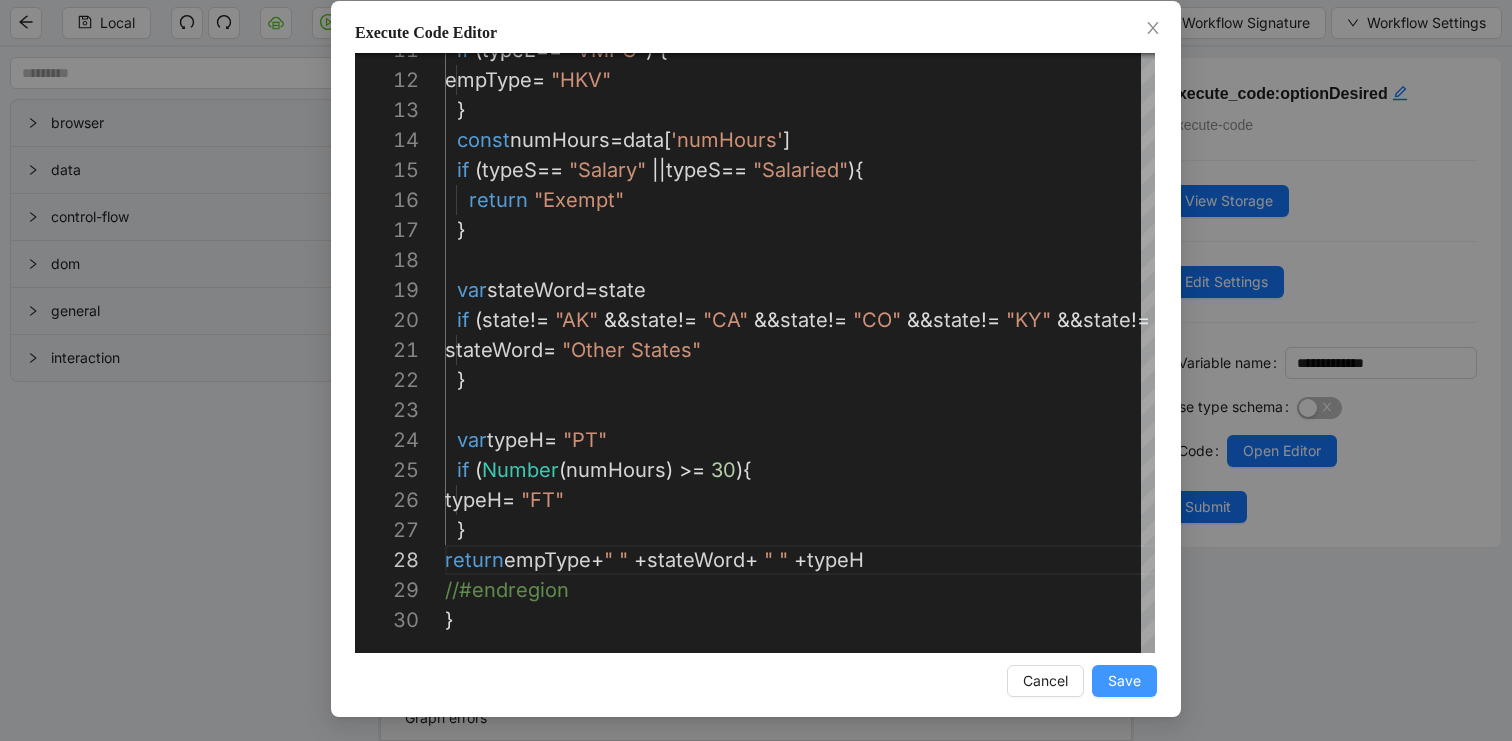 type on "**********" 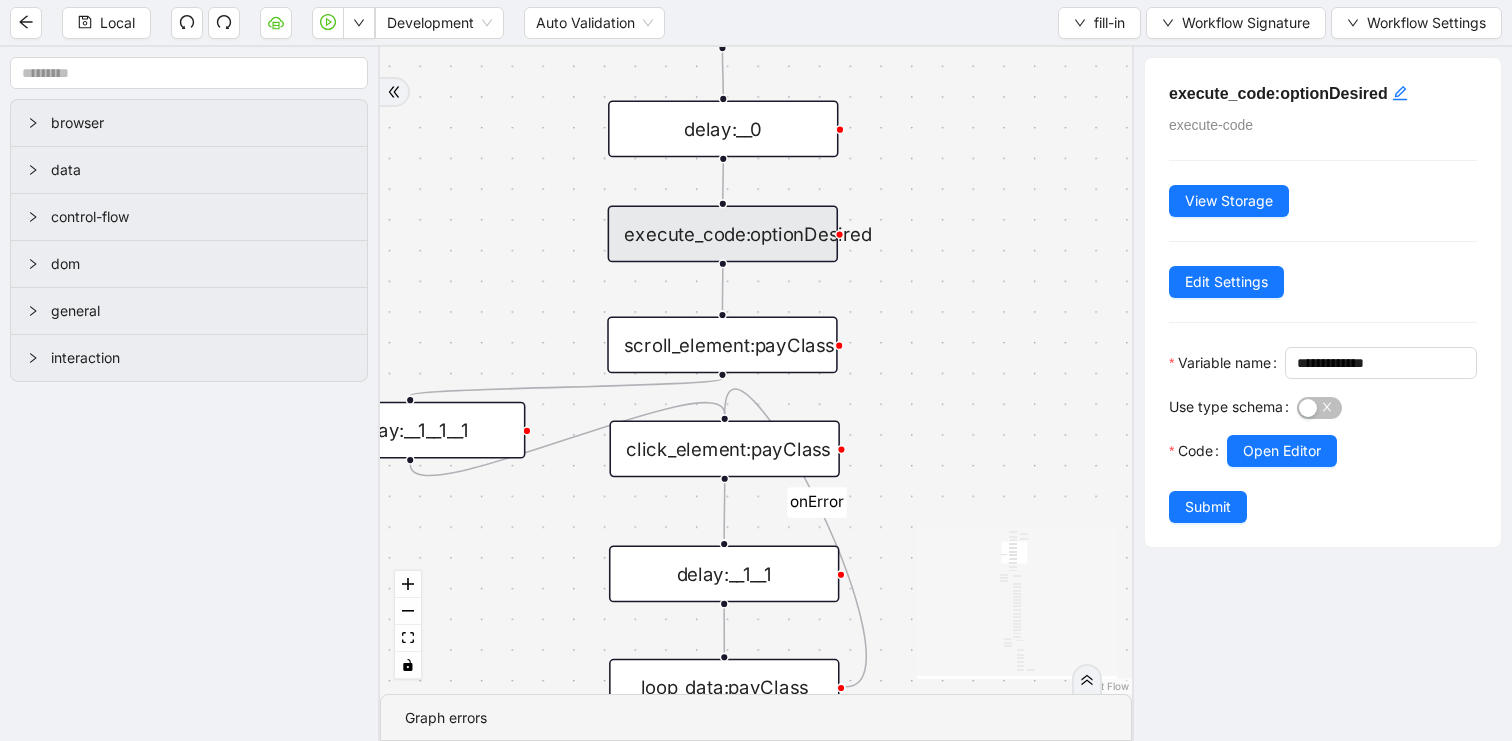scroll, scrollTop: 0, scrollLeft: 0, axis: both 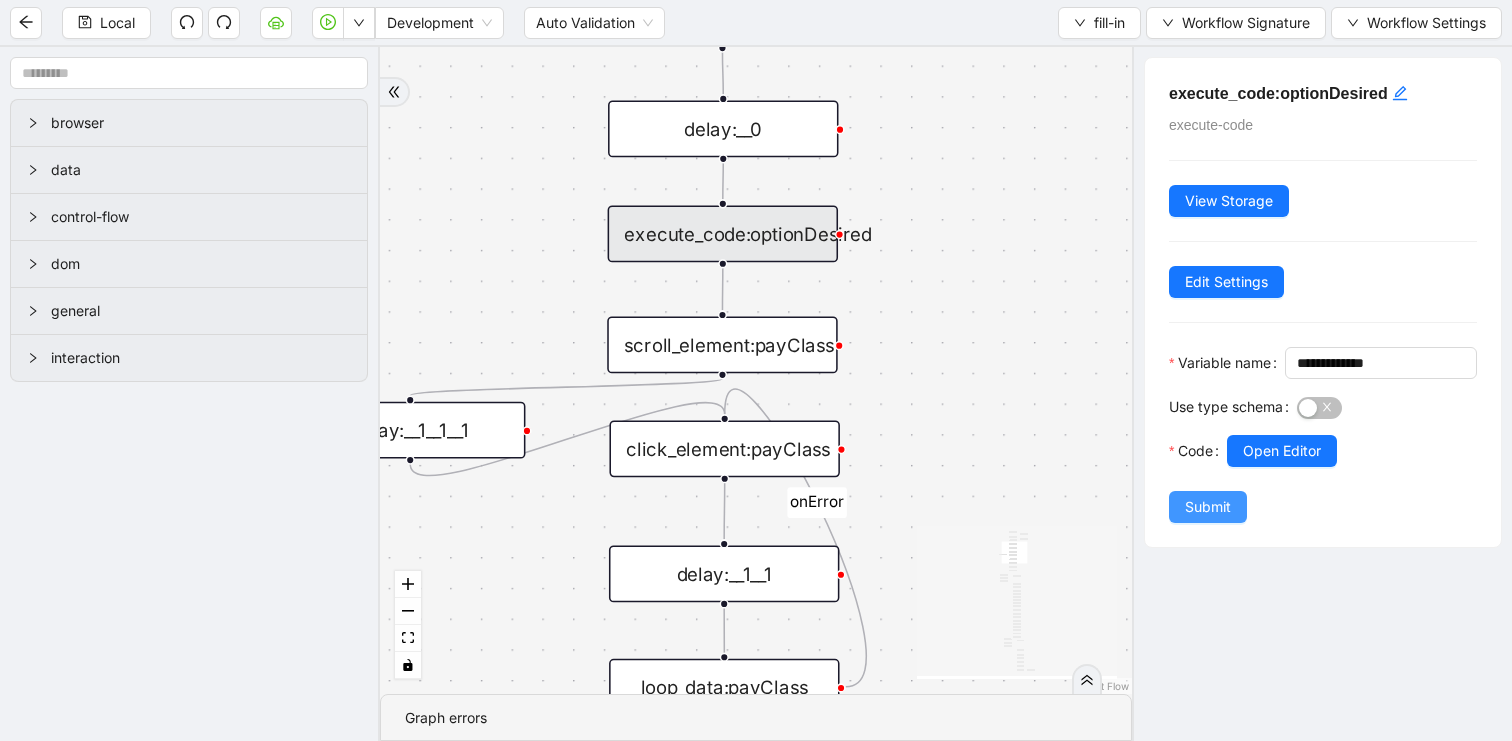 click on "Submit" at bounding box center [1208, 507] 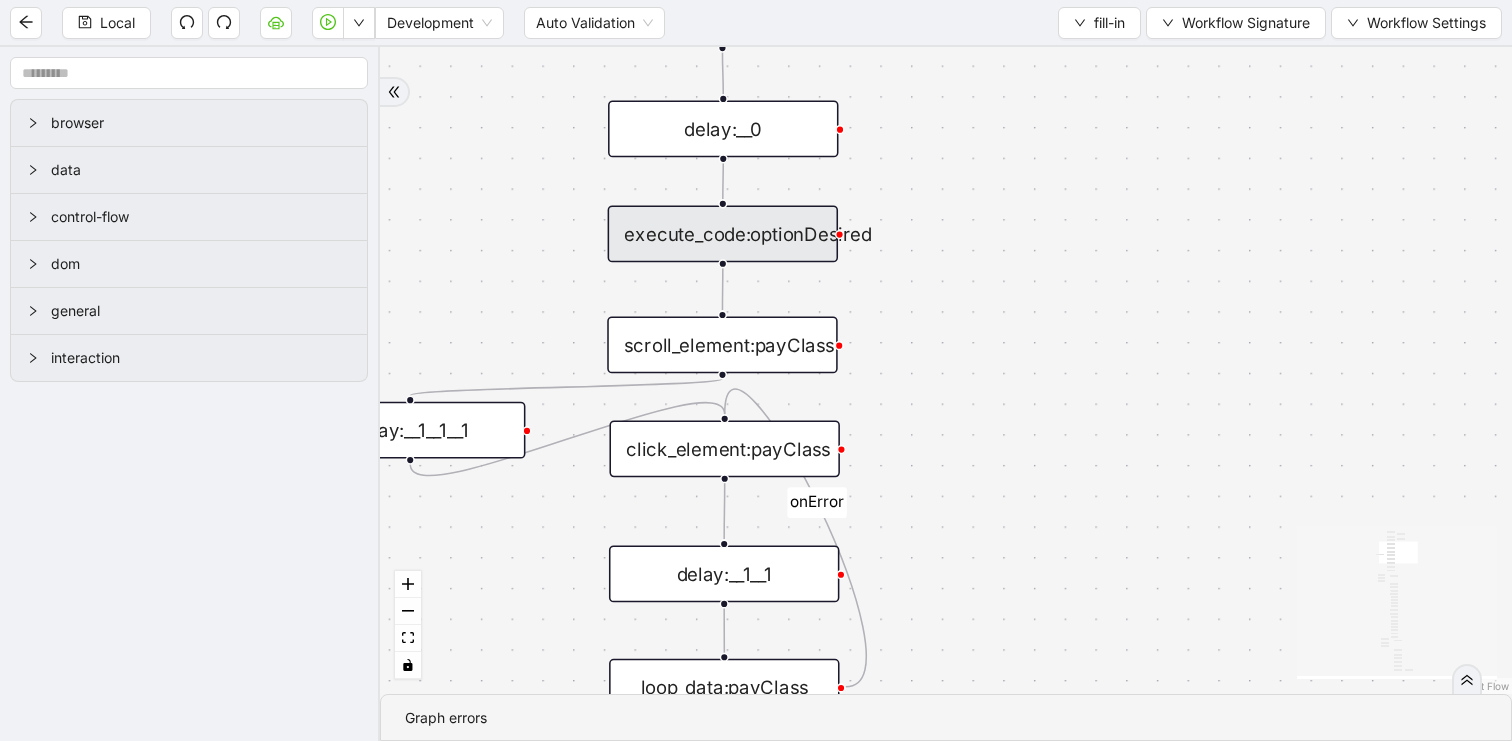 drag, startPoint x: 988, startPoint y: 419, endPoint x: 988, endPoint y: 172, distance: 247 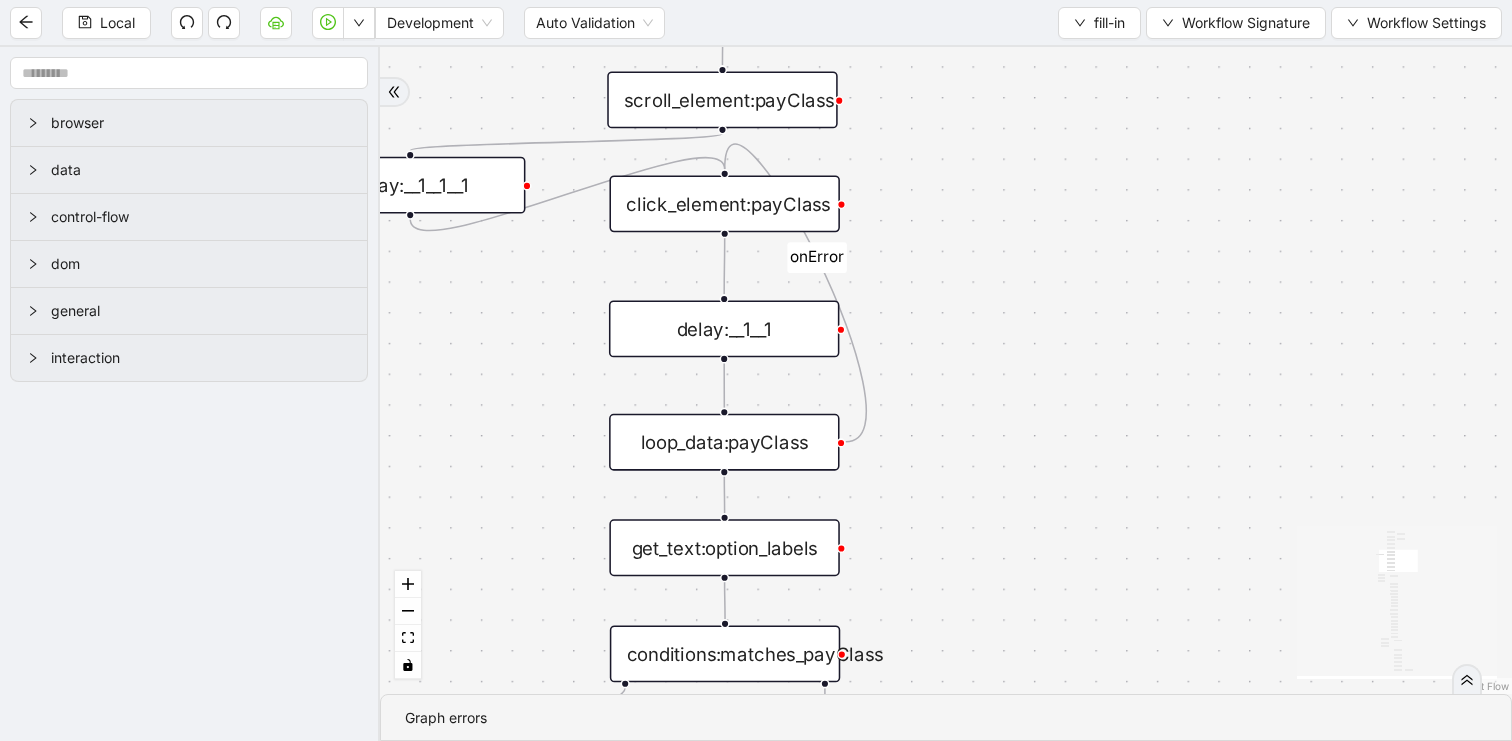 drag, startPoint x: 1018, startPoint y: 477, endPoint x: 1018, endPoint y: 297, distance: 180 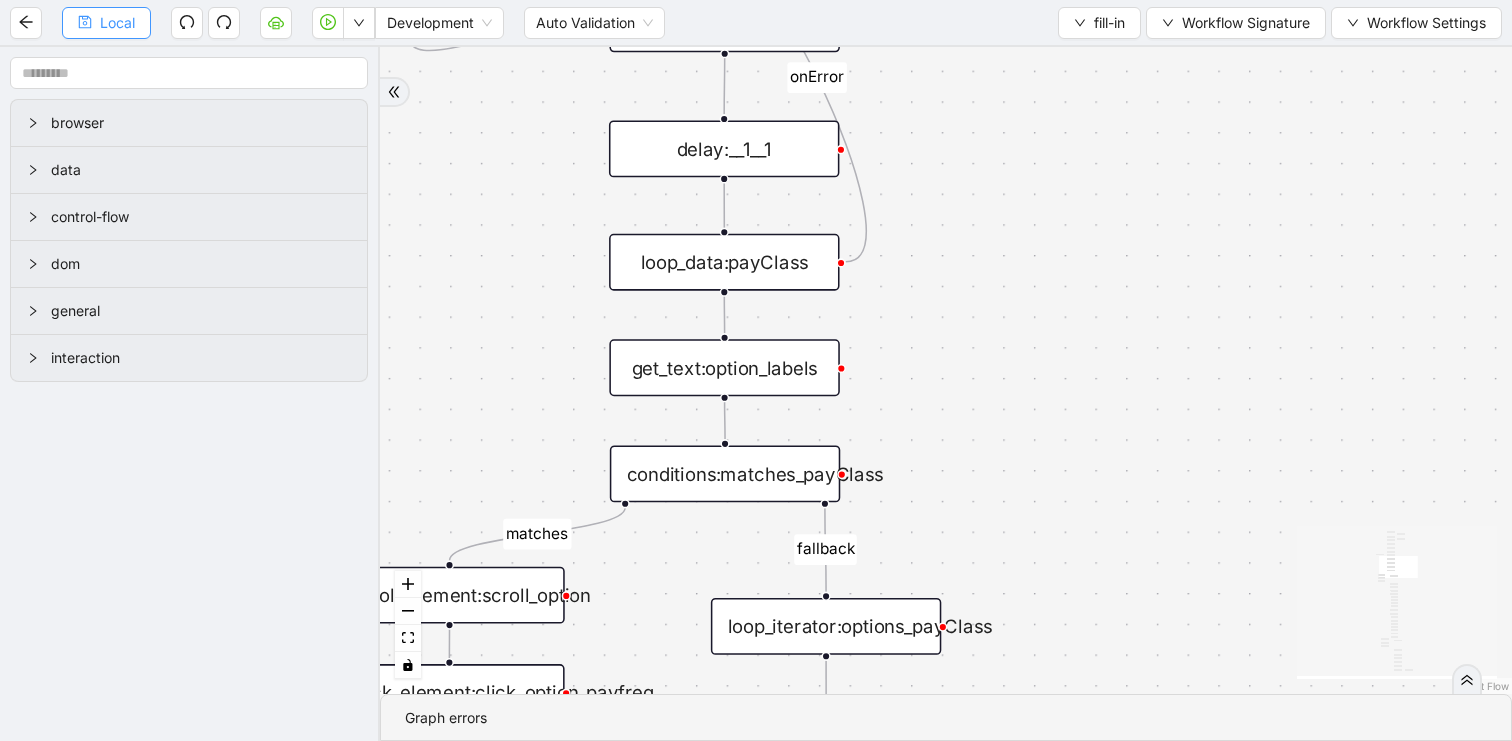 click on "Local" at bounding box center [117, 23] 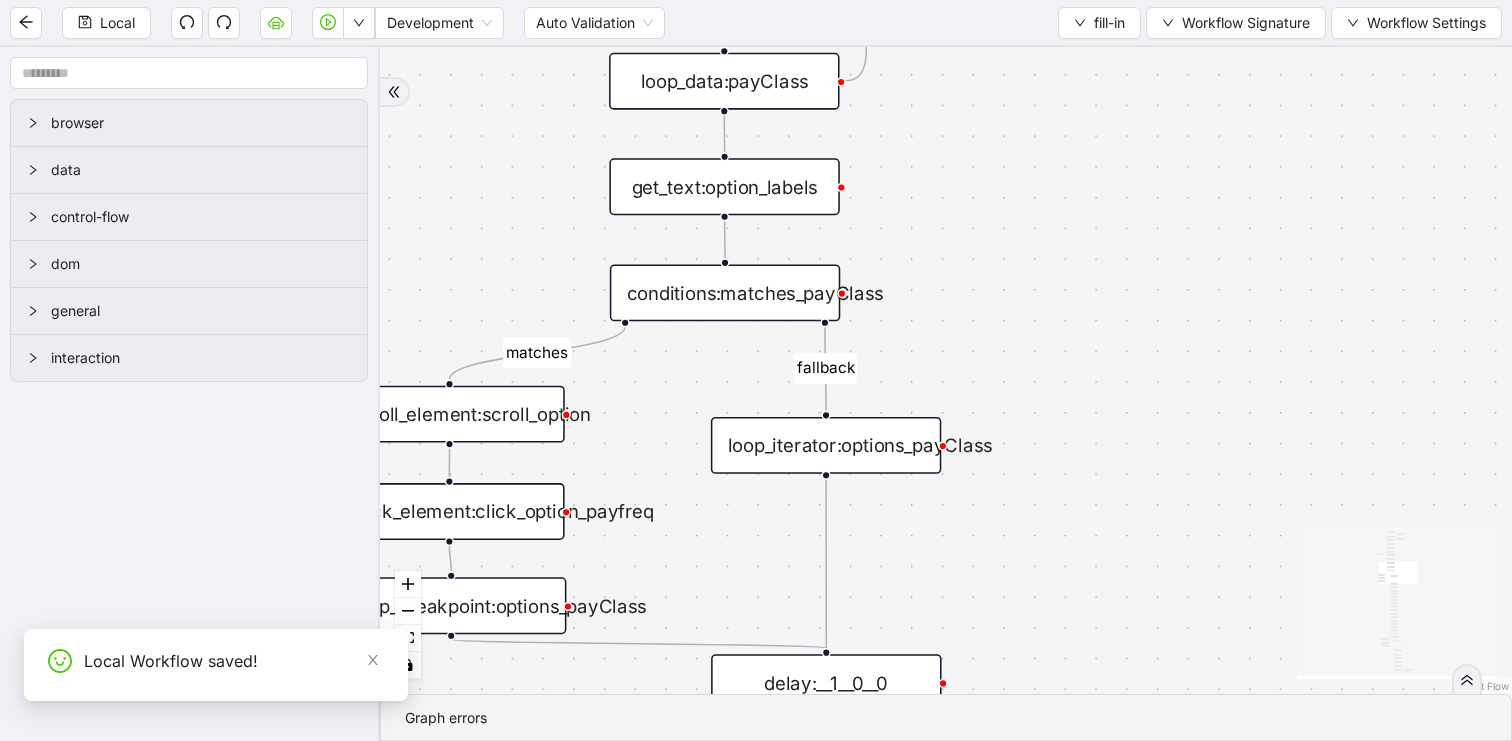 drag, startPoint x: 1010, startPoint y: 498, endPoint x: 1010, endPoint y: 170, distance: 328 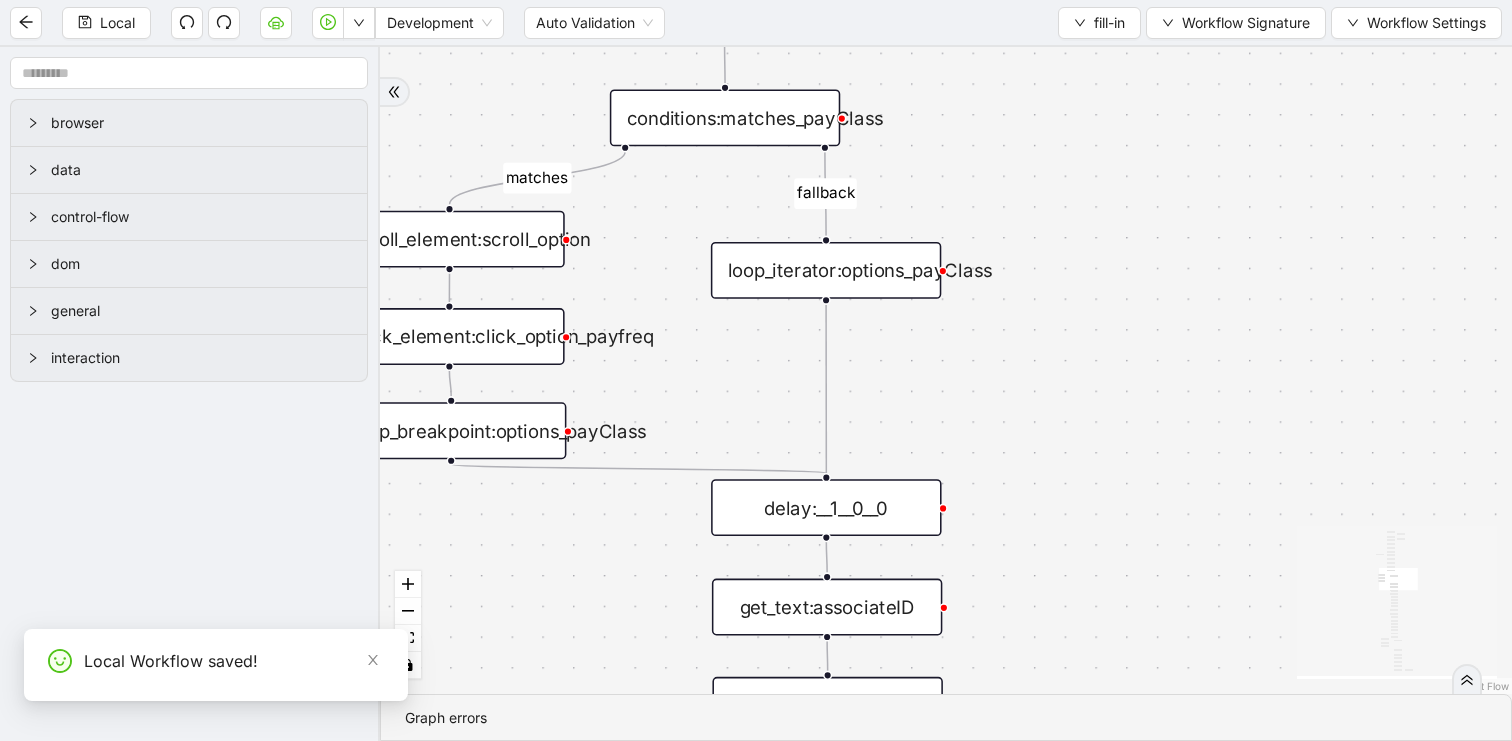 drag, startPoint x: 1029, startPoint y: 505, endPoint x: 1029, endPoint y: 173, distance: 332 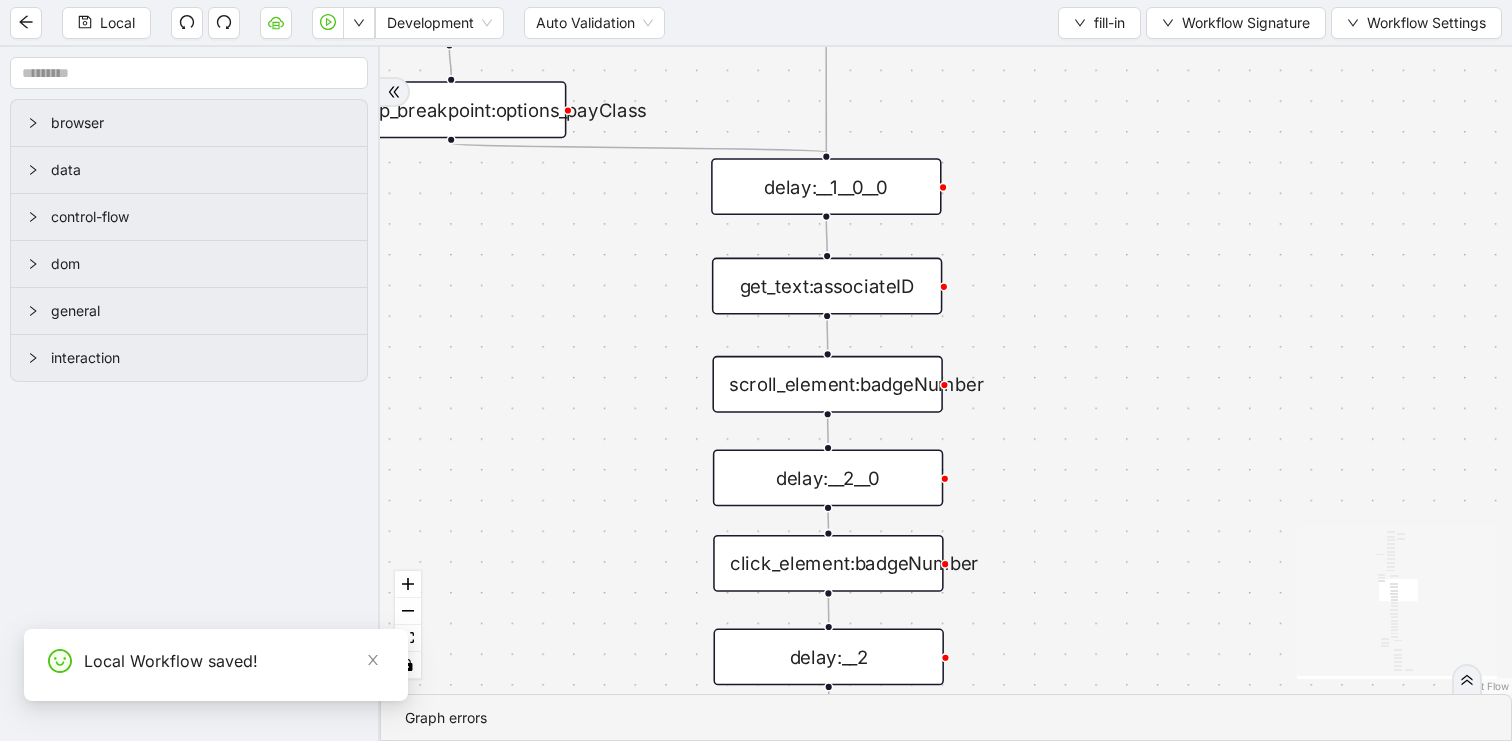 drag, startPoint x: 1065, startPoint y: 535, endPoint x: 1065, endPoint y: 124, distance: 411 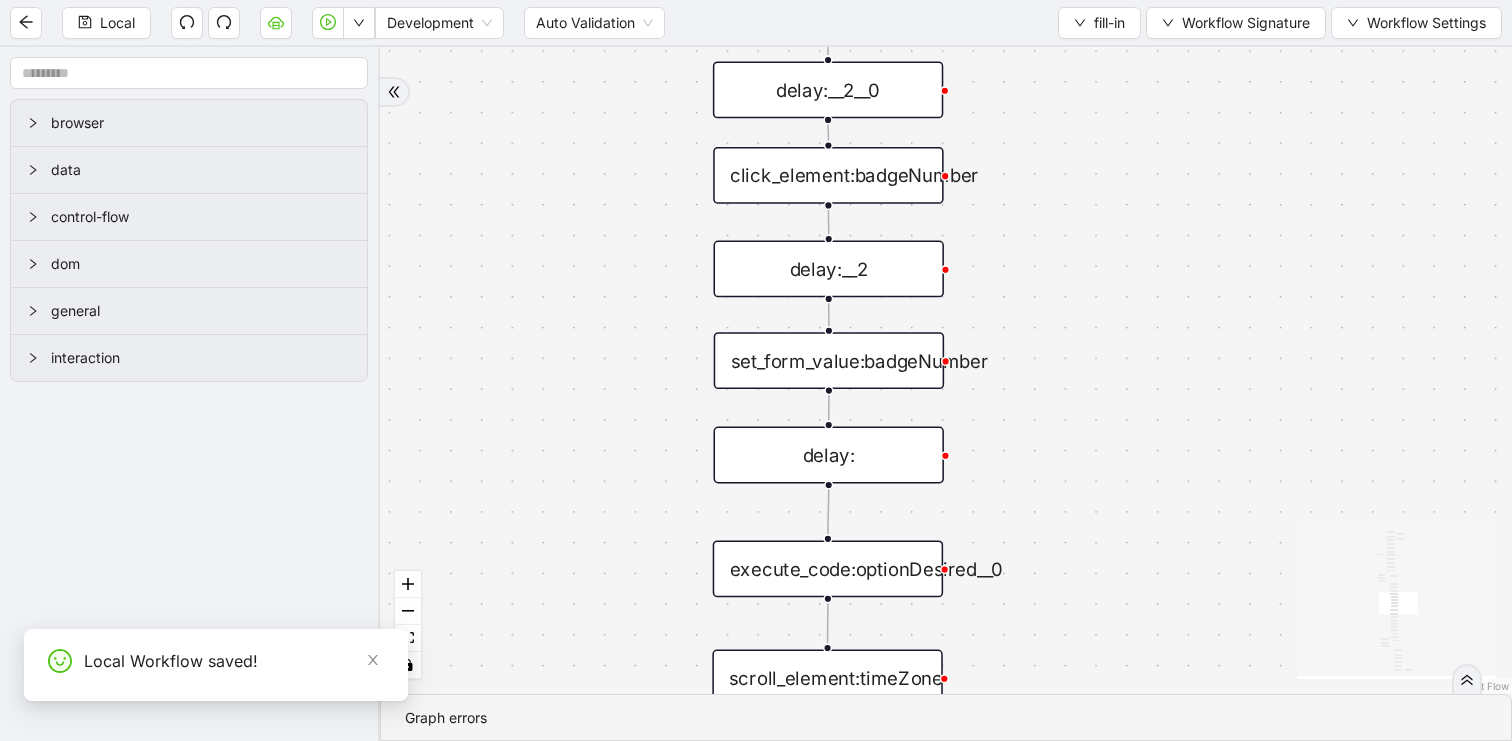 drag, startPoint x: 1078, startPoint y: 541, endPoint x: 1078, endPoint y: 179, distance: 362 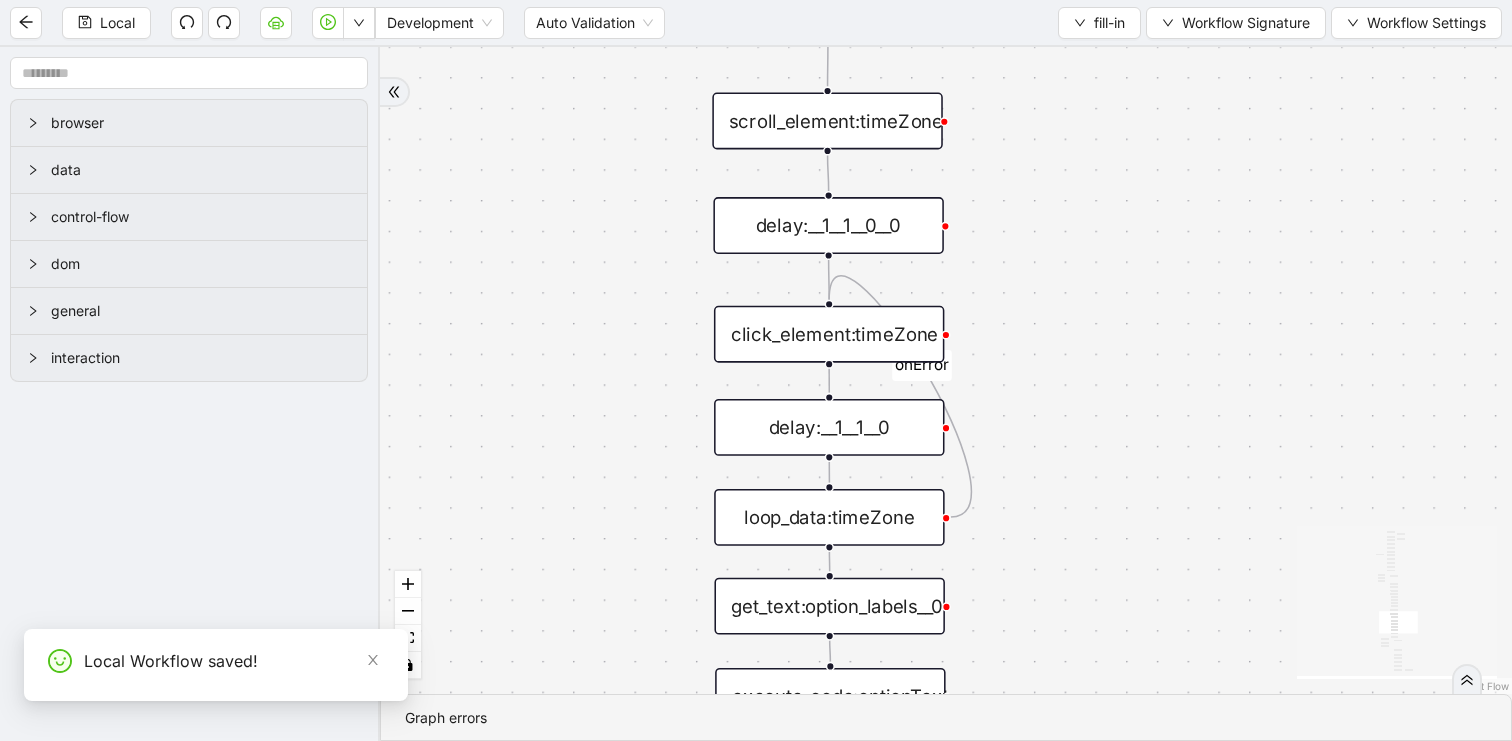 drag, startPoint x: 1083, startPoint y: 567, endPoint x: 1083, endPoint y: 353, distance: 214 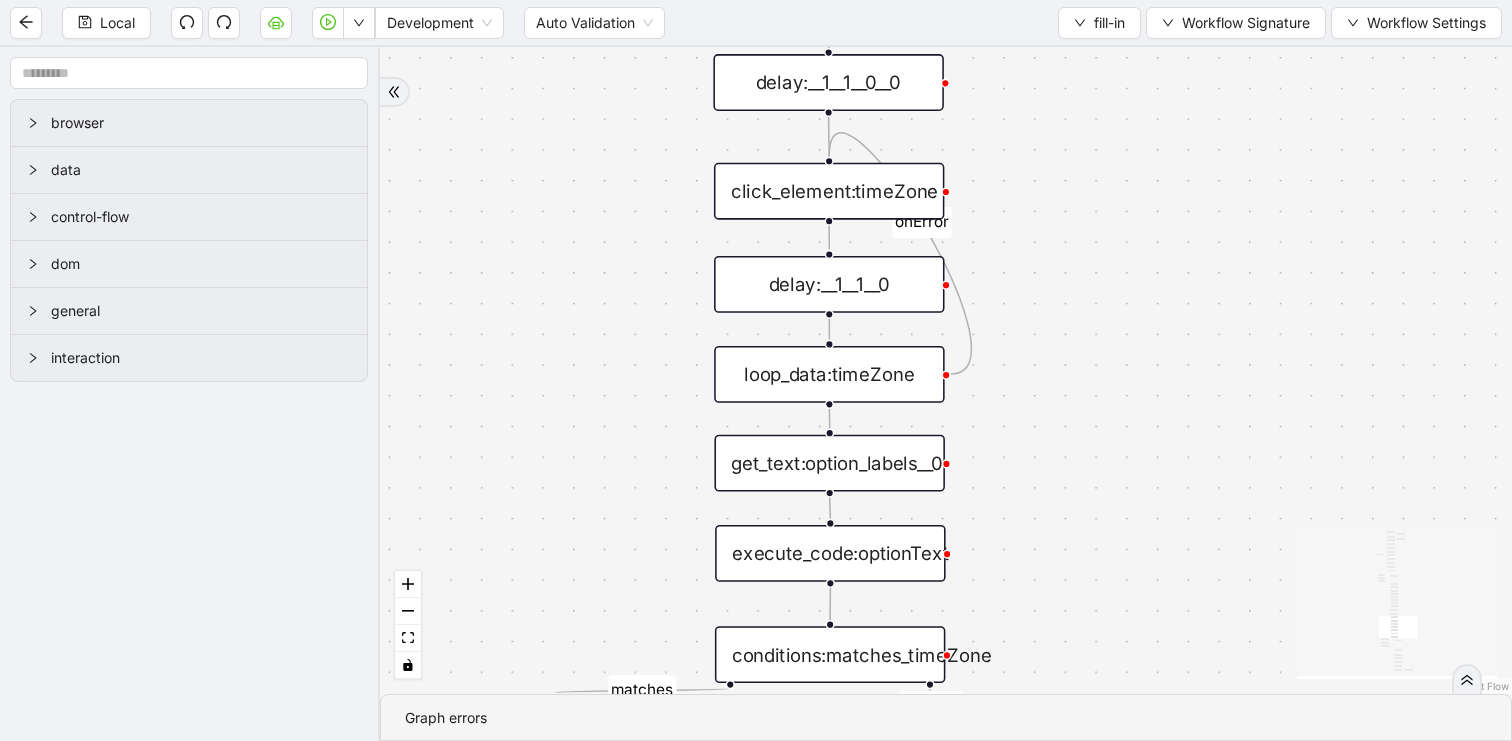 drag, startPoint x: 1047, startPoint y: 447, endPoint x: 1045, endPoint y: 296, distance: 151.01324 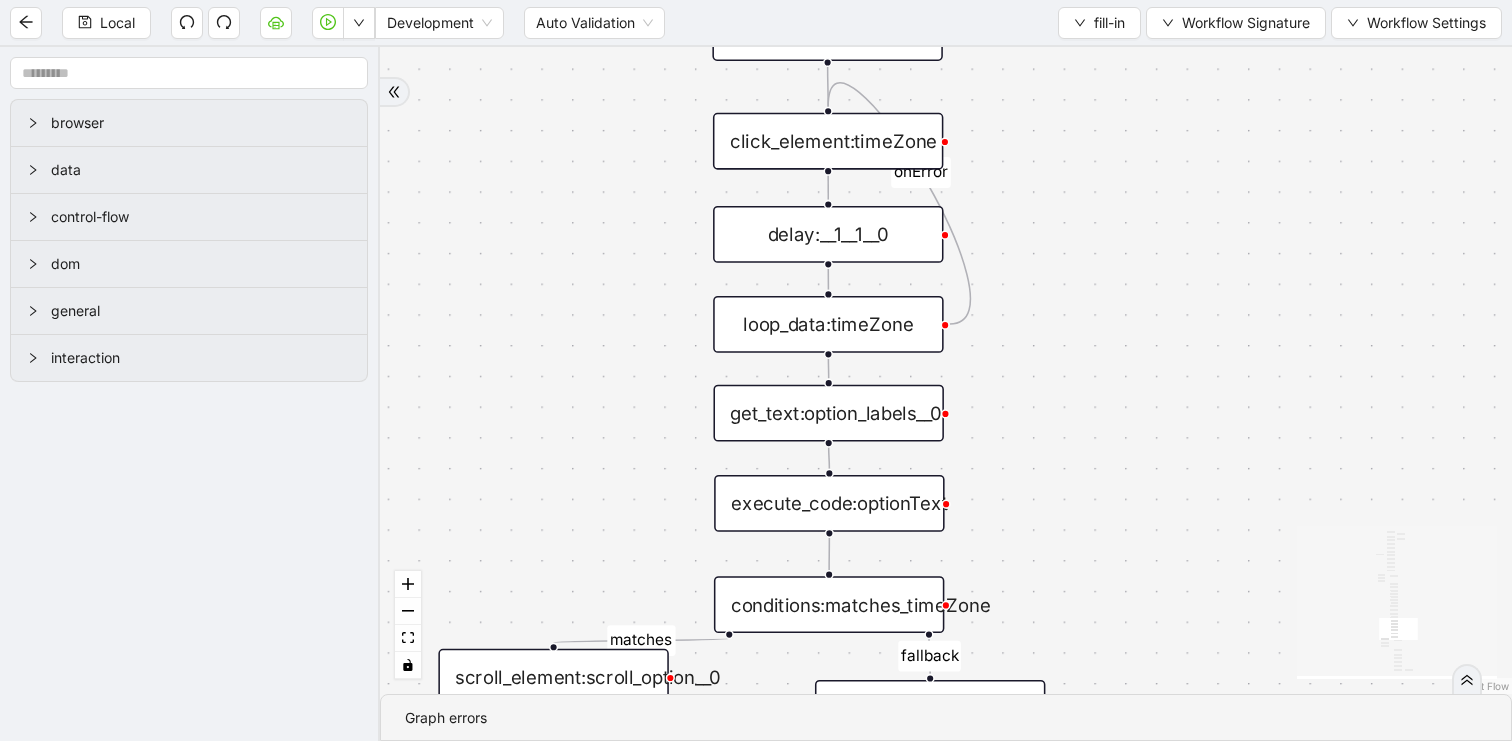 drag, startPoint x: 1036, startPoint y: 418, endPoint x: 1036, endPoint y: 319, distance: 99 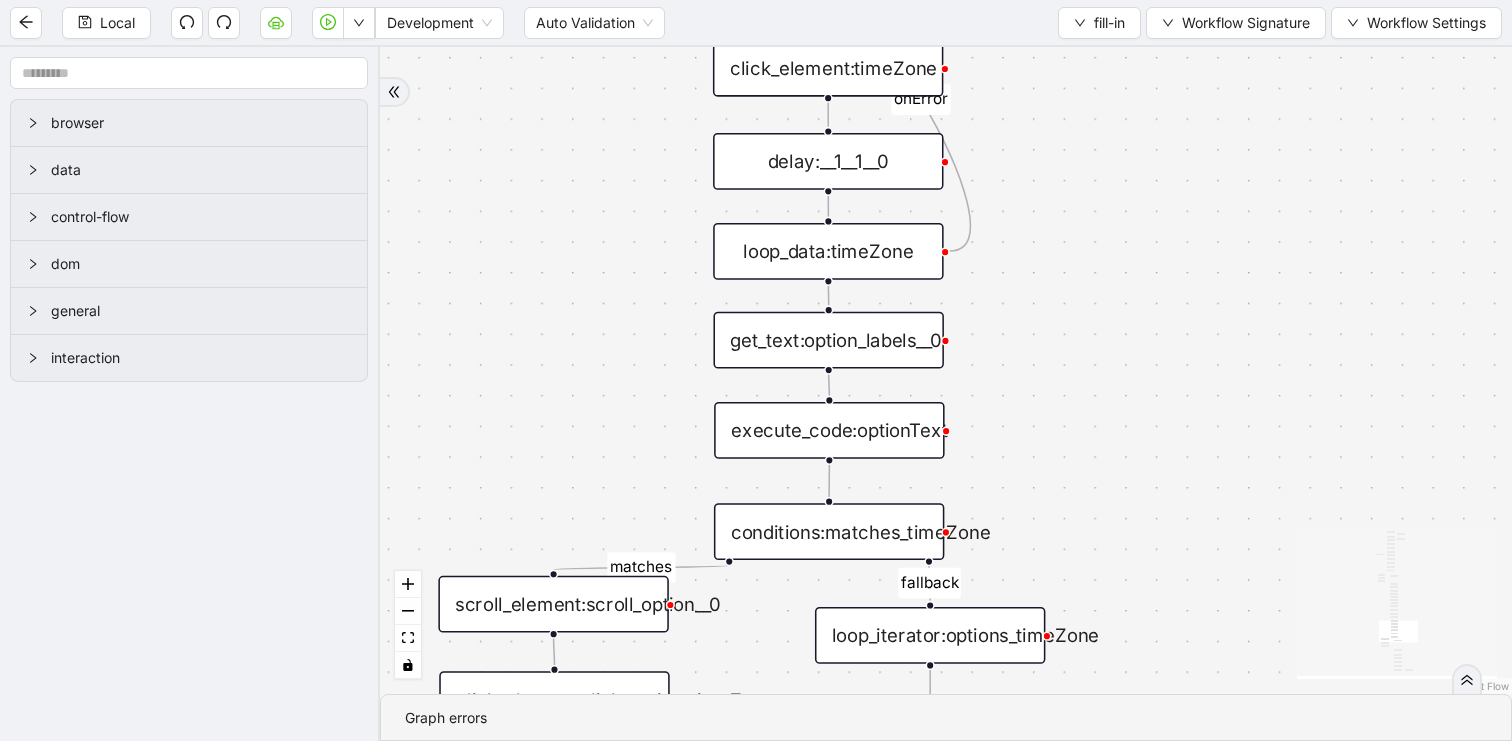 drag, startPoint x: 1036, startPoint y: 474, endPoint x: 1036, endPoint y: 379, distance: 95 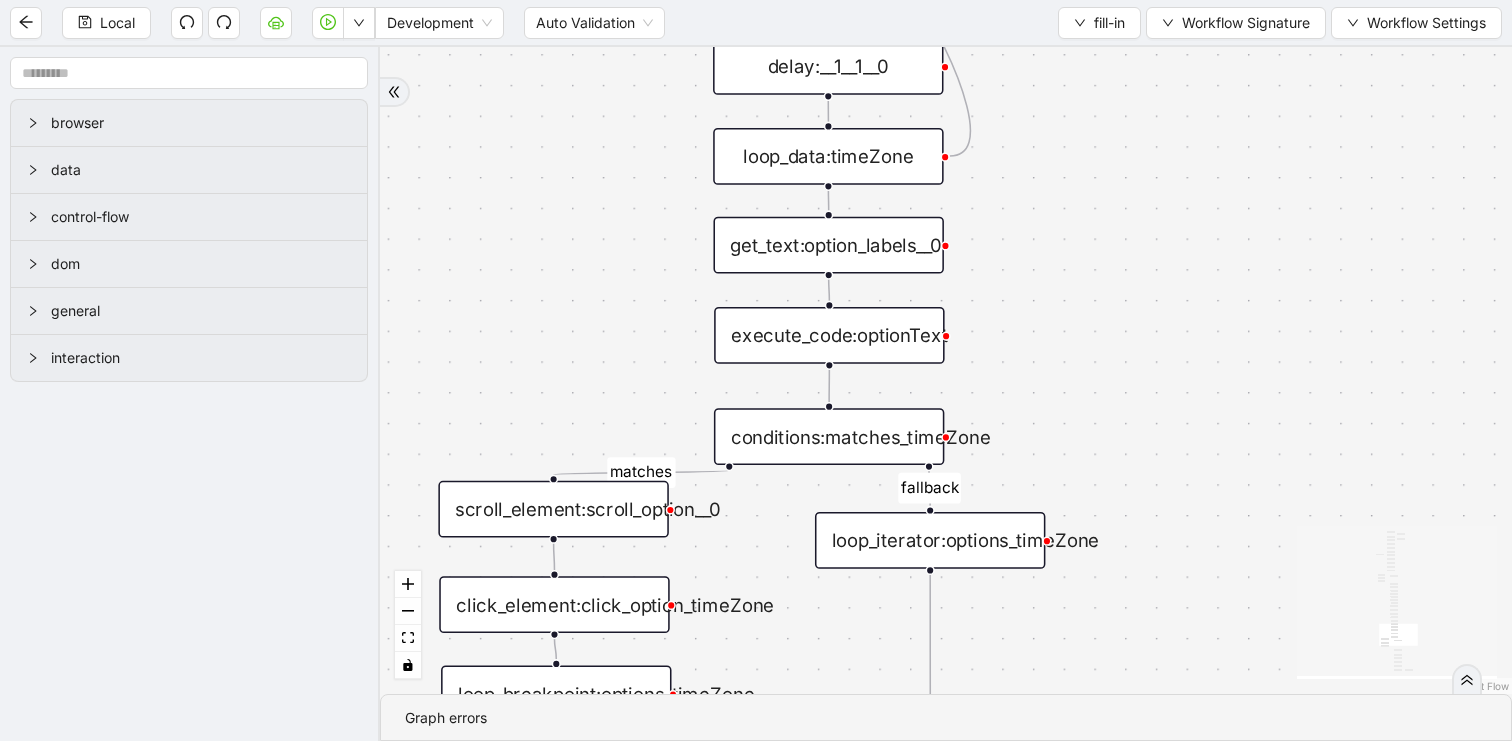 click on "conditions:matches_timeZone" at bounding box center [829, 436] 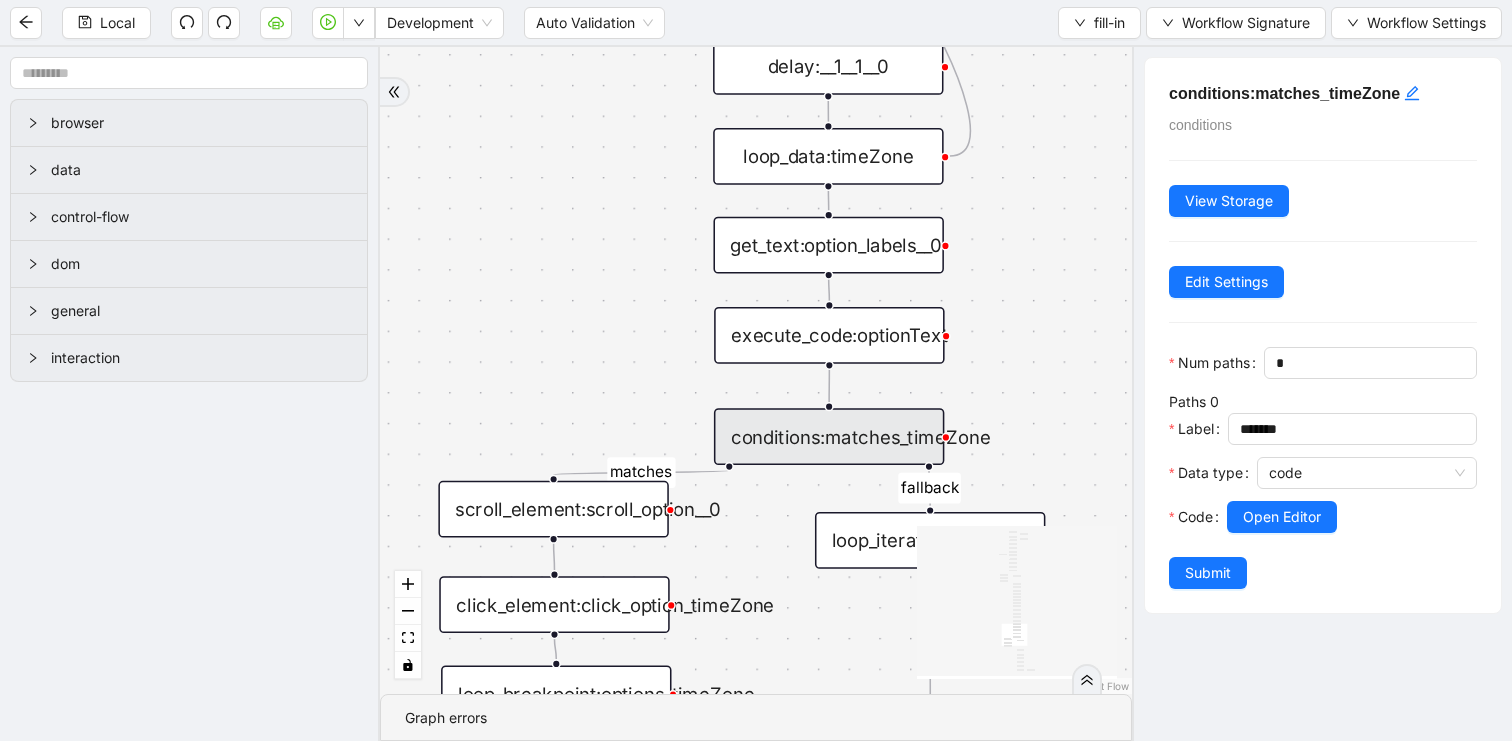 click on "execute_code:optionText" at bounding box center (829, 335) 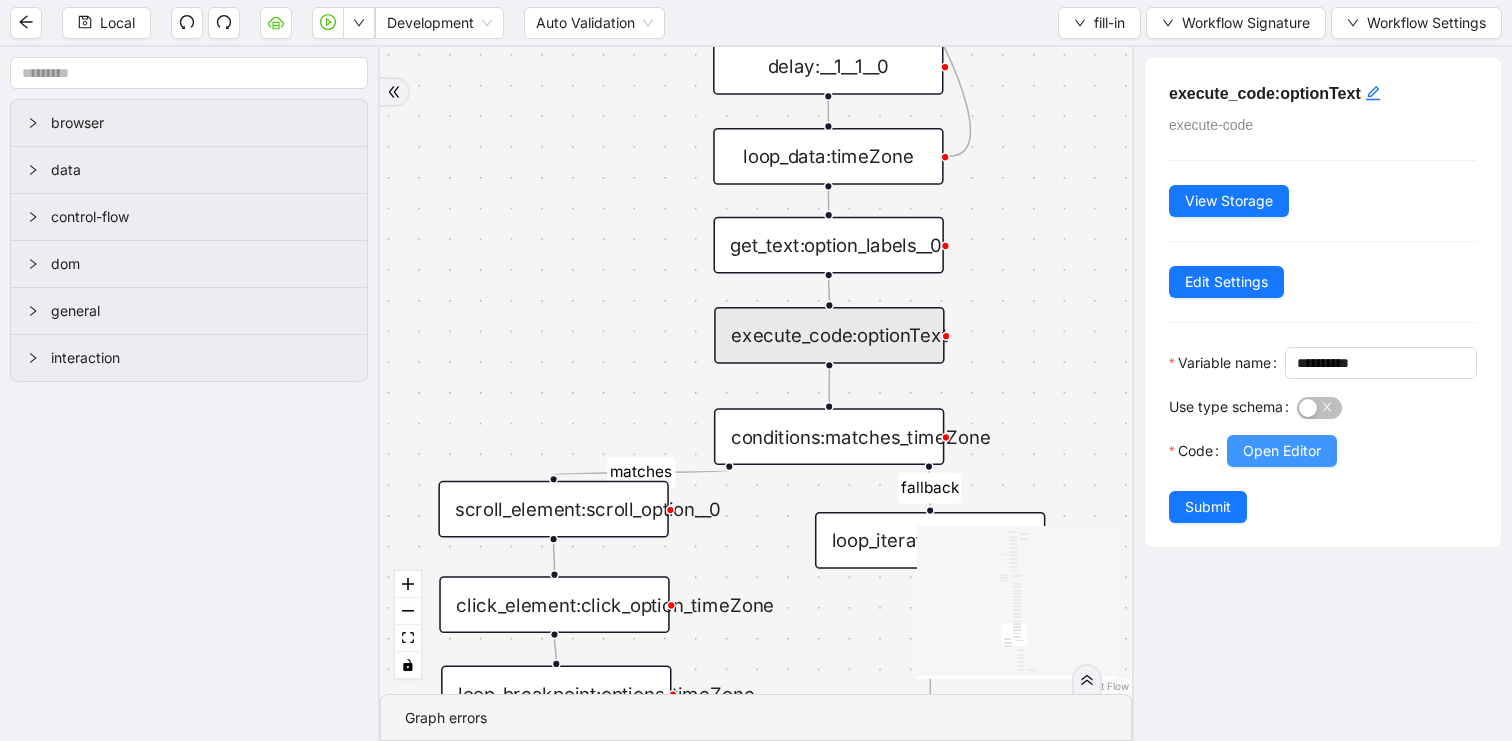 click on "Open Editor" at bounding box center [1282, 451] 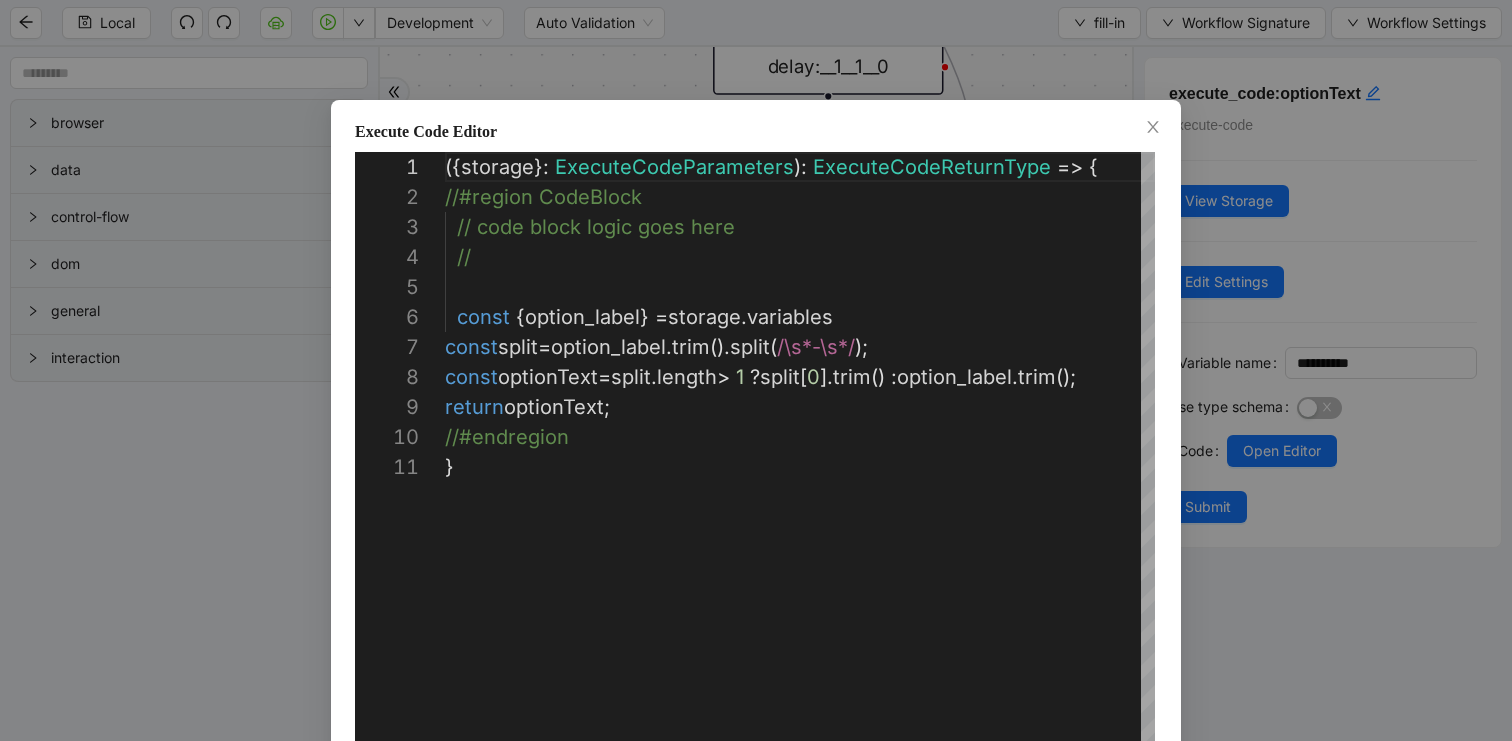 scroll, scrollTop: 300, scrollLeft: 0, axis: vertical 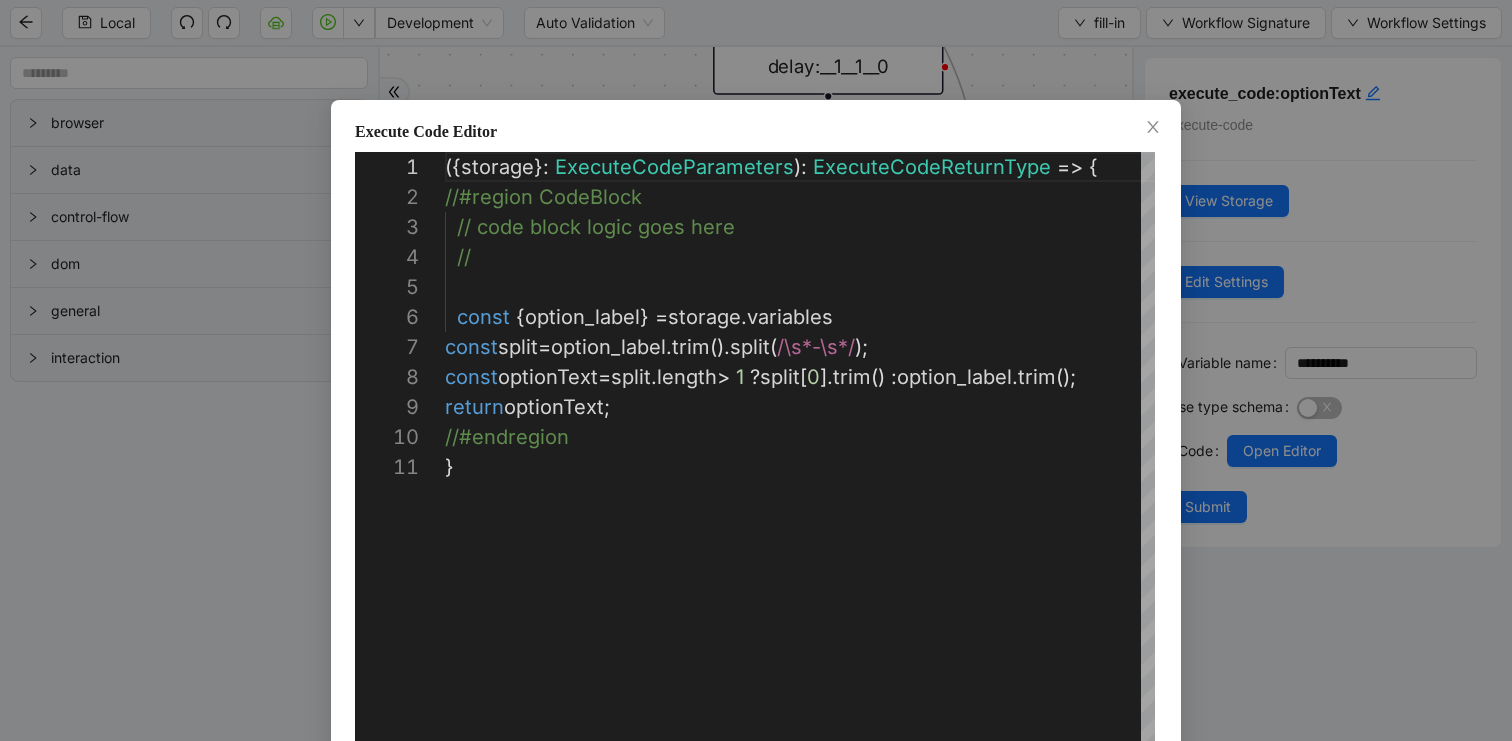click on "**********" at bounding box center (756, 370) 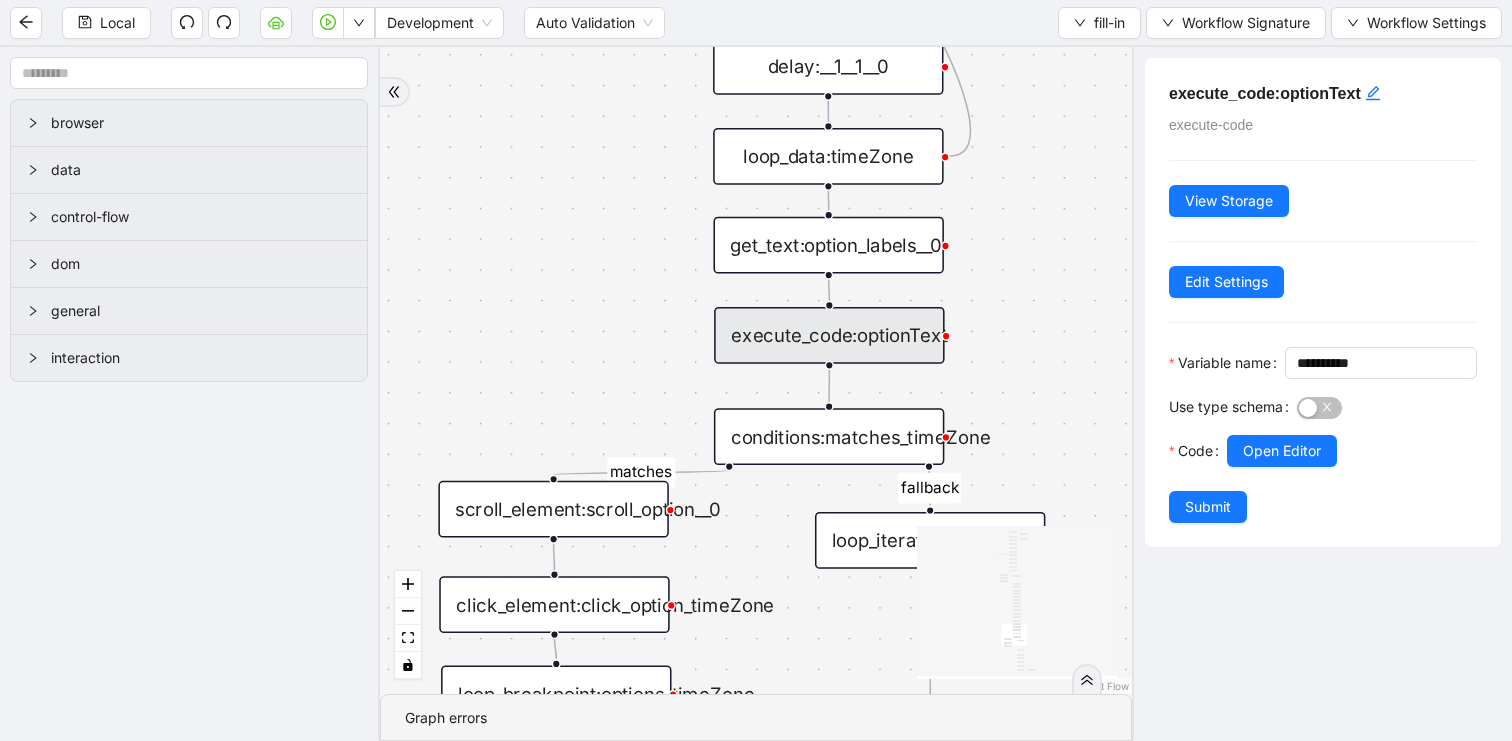click on "get_text:option_labels__0" at bounding box center [828, 245] 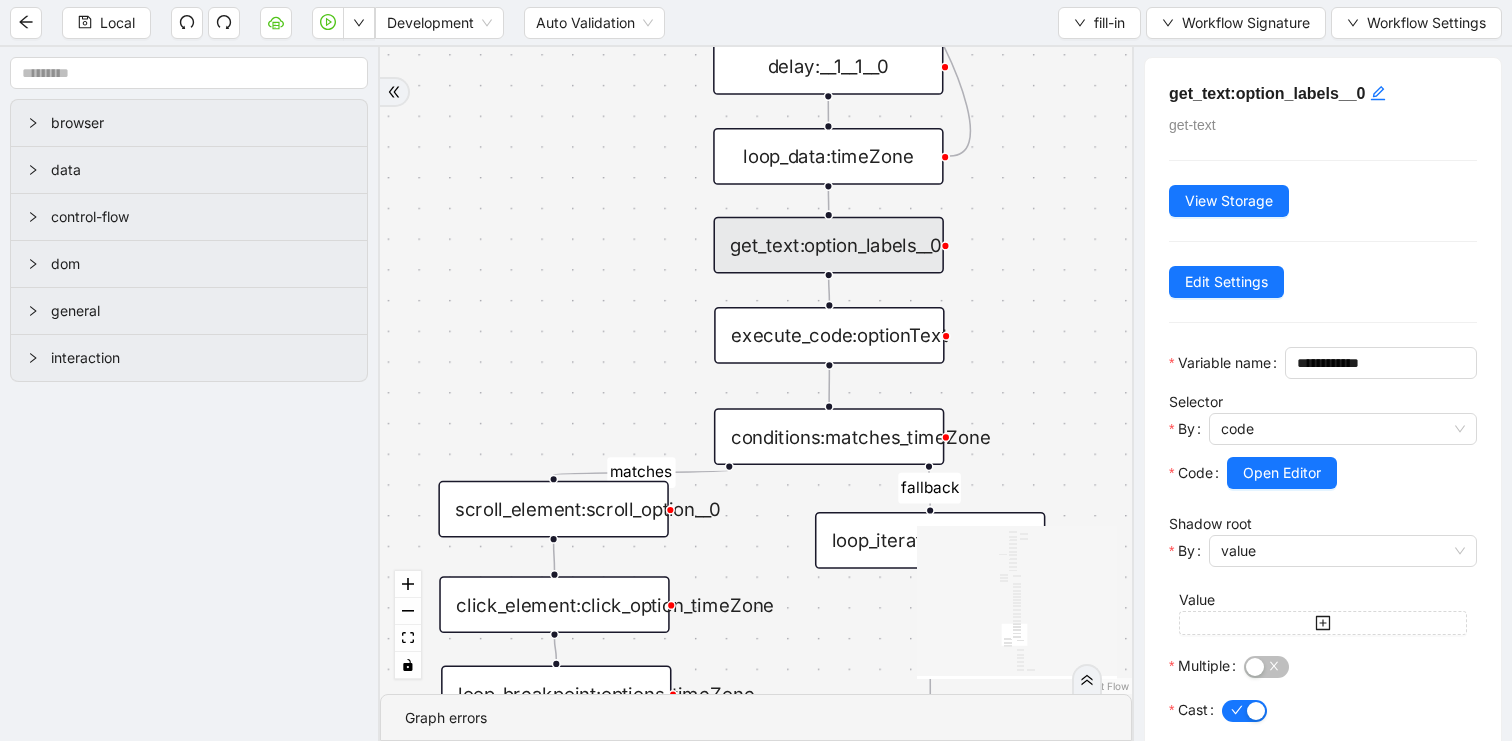 click on "matches fallback matches fallback onError onError onError trigger click_element:timeAttendance set_form_value:badgeNumber get_text:associateID scroll_element:timeAttendance click_element:next delay: delay:__0 delay:__1 scroll_element:next delay:__2 click_element:badgeNumber click_element:gotonextsection wait_for_element:gotoNextSection delay:__1__0 delay:__1__0__0 scroll_element:scroll_option get_text:option_labels click_element:click_option_payfreq delay:__1__1 scroll_element:payClass click_element:payClass loop_data:payClass loop_iterator:options_payClass loop_breakpoint:options_payClass conditions:matches_payClass execute_code:optionDesired delay:__1__0__0__0 scroll_element:scroll_option__0 get_text:option_labels__0 delay:__1__1__0 execute_code:optionDesired__0 scroll_element:timeZone click_element:timeZone loop_data:timeZone conditions:matches_timeZone loop_iterator:options_timeZone loop_breakpoint:options_timeZone click_element:click_option_timeZone execute_code:optionText scroll_element:badgeNumber" at bounding box center [756, 370] 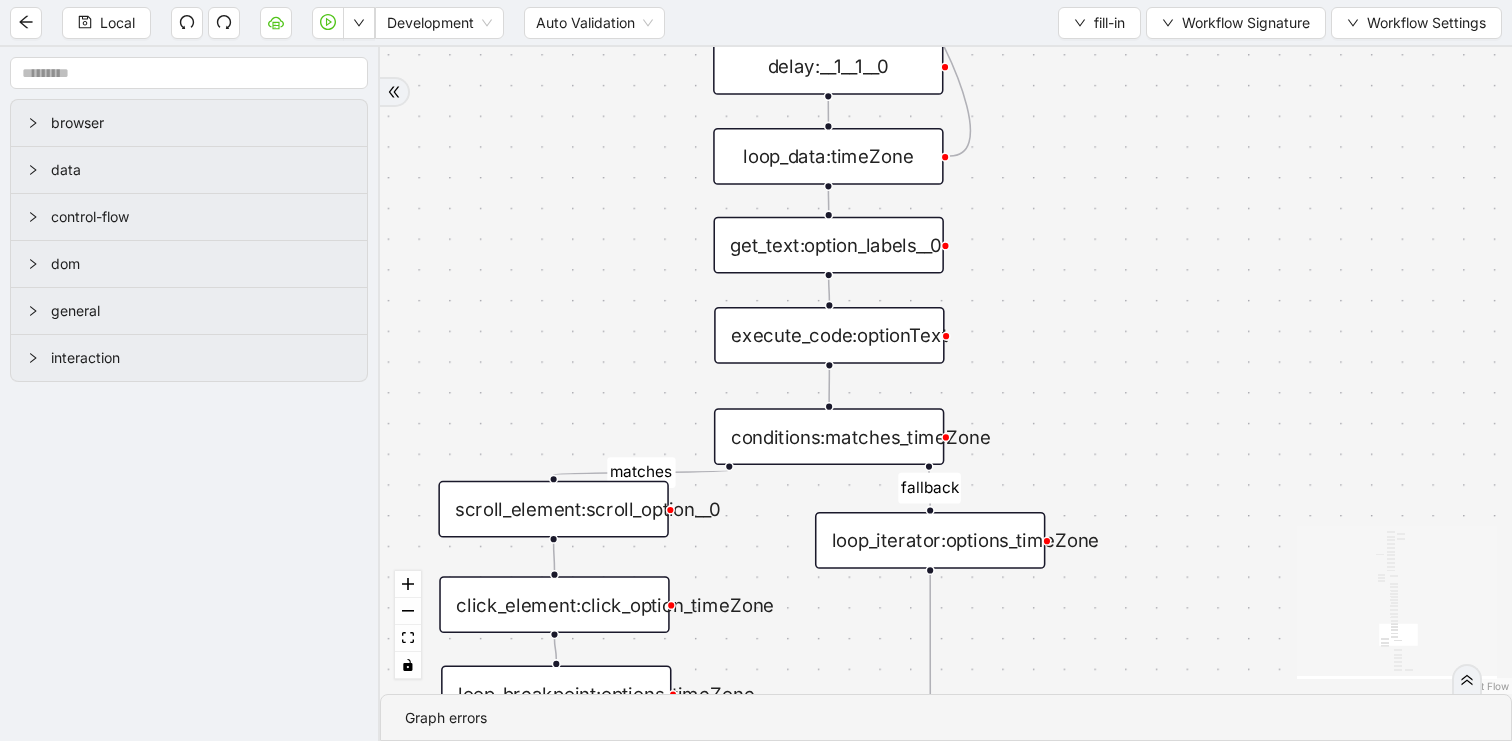 click on "conditions:matches_timeZone" at bounding box center (829, 436) 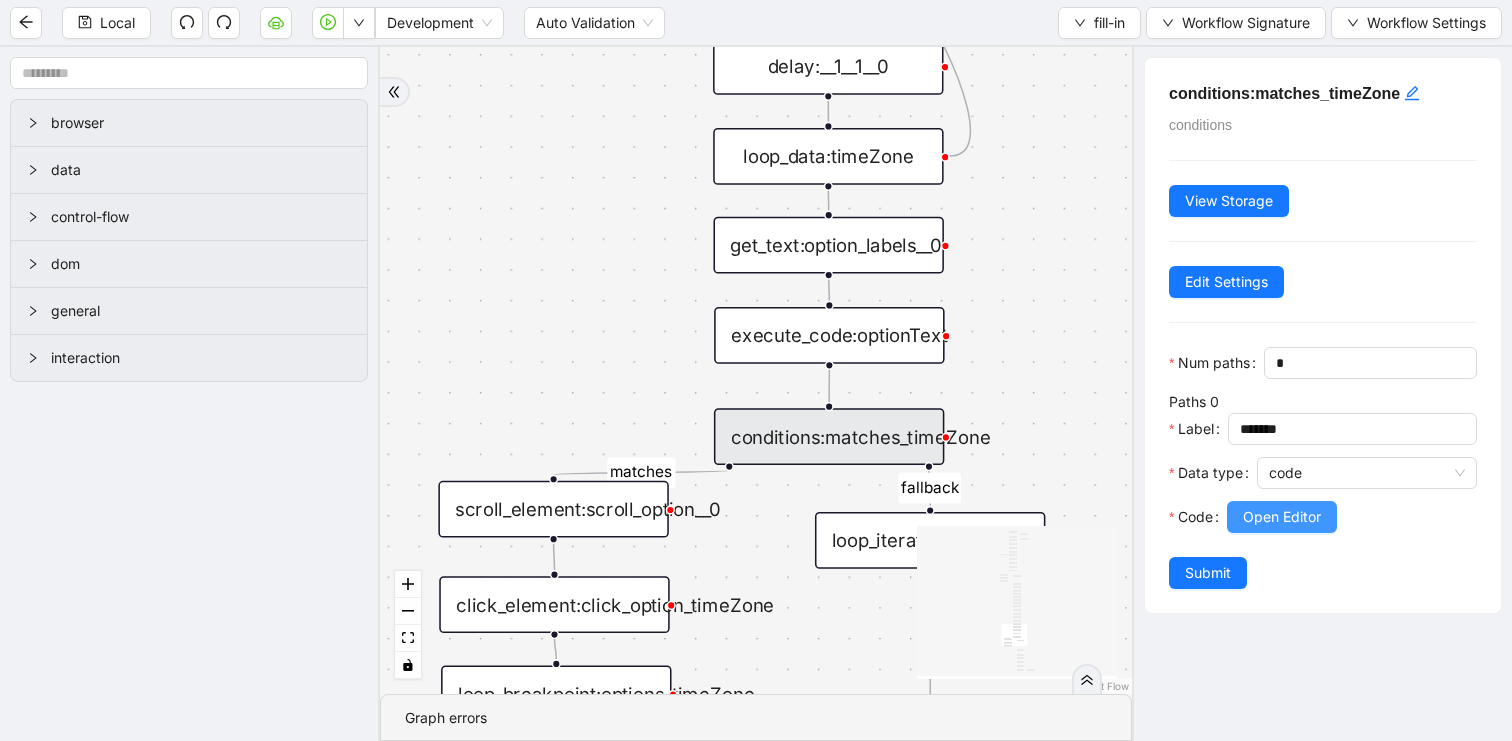 click on "Open Editor" at bounding box center (1282, 517) 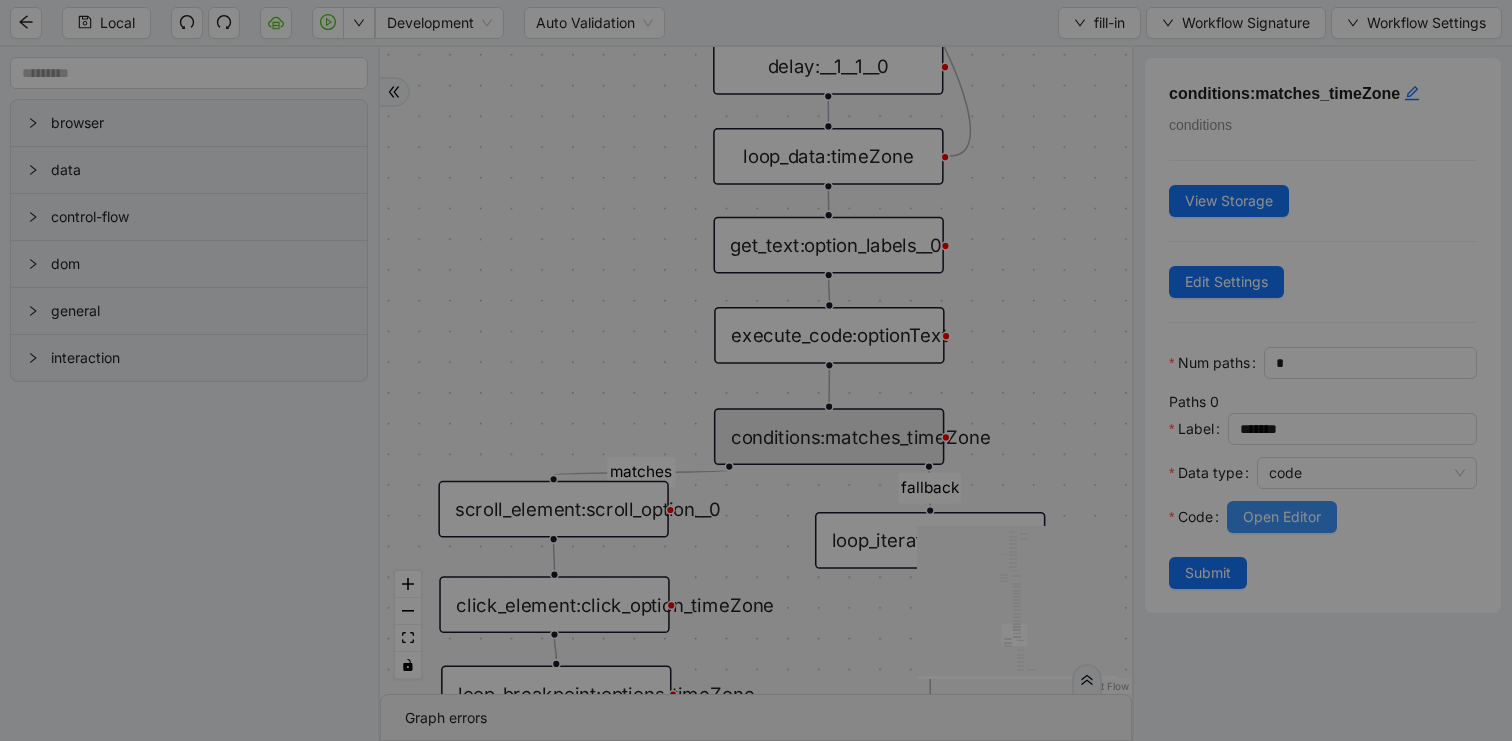 scroll, scrollTop: 300, scrollLeft: 0, axis: vertical 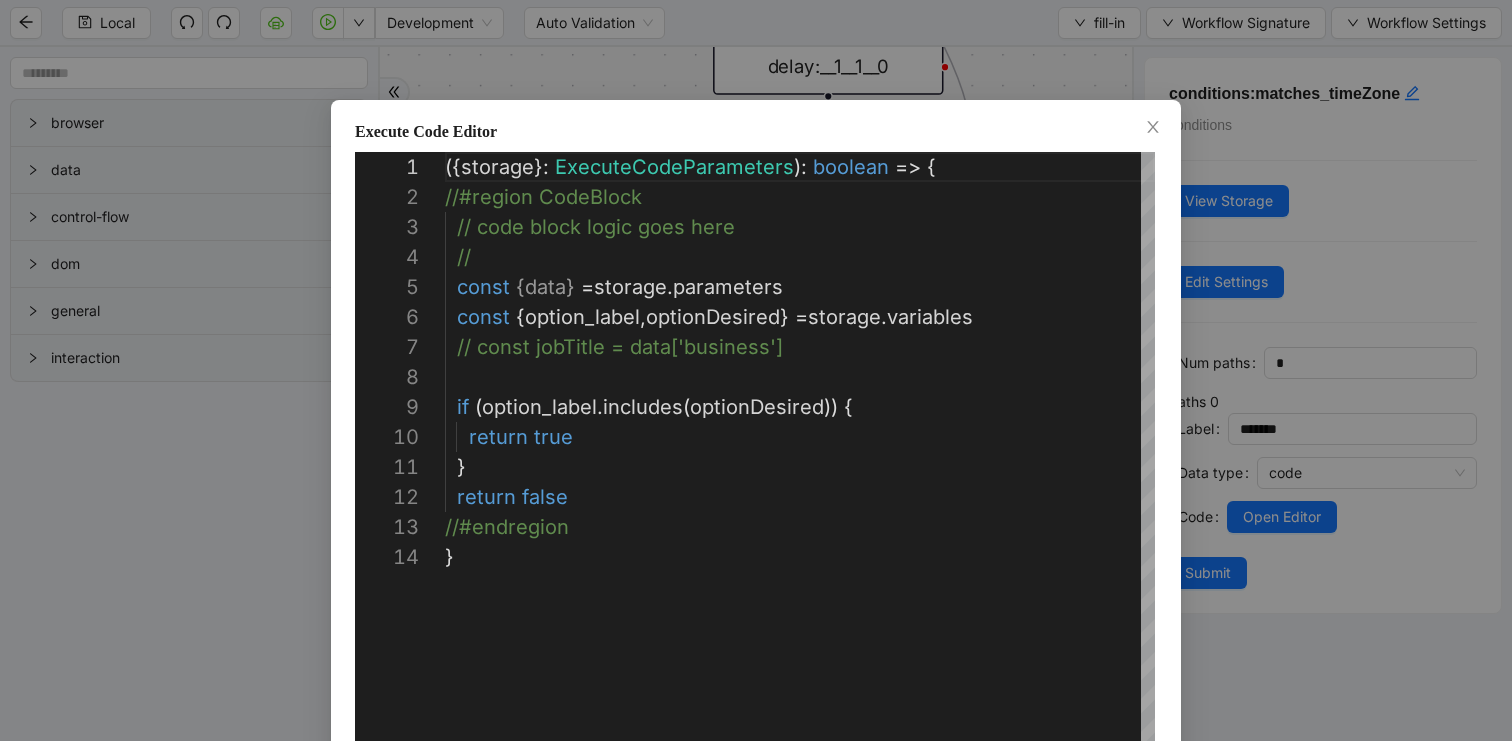click on "**********" at bounding box center [756, 370] 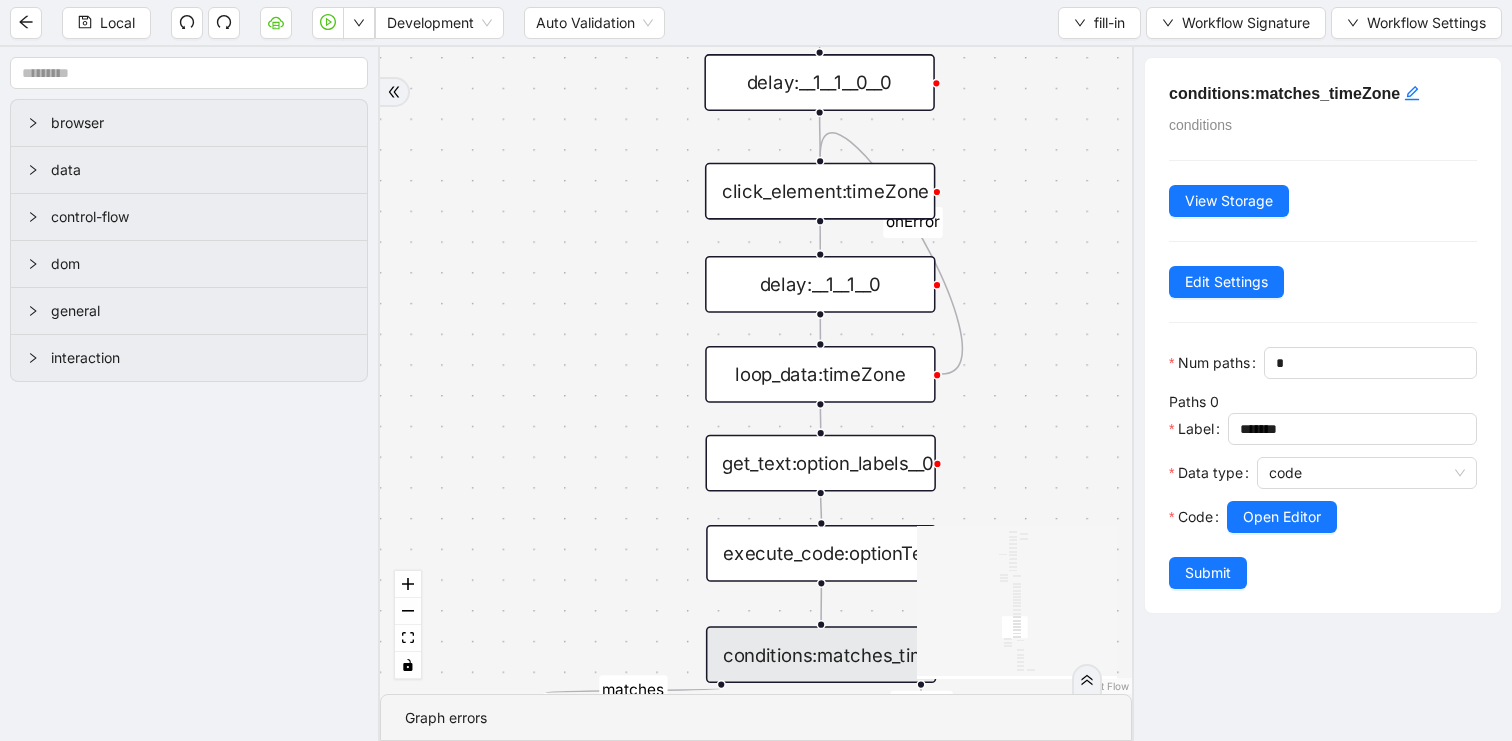 drag, startPoint x: 1038, startPoint y: 274, endPoint x: 1030, endPoint y: 582, distance: 308.10388 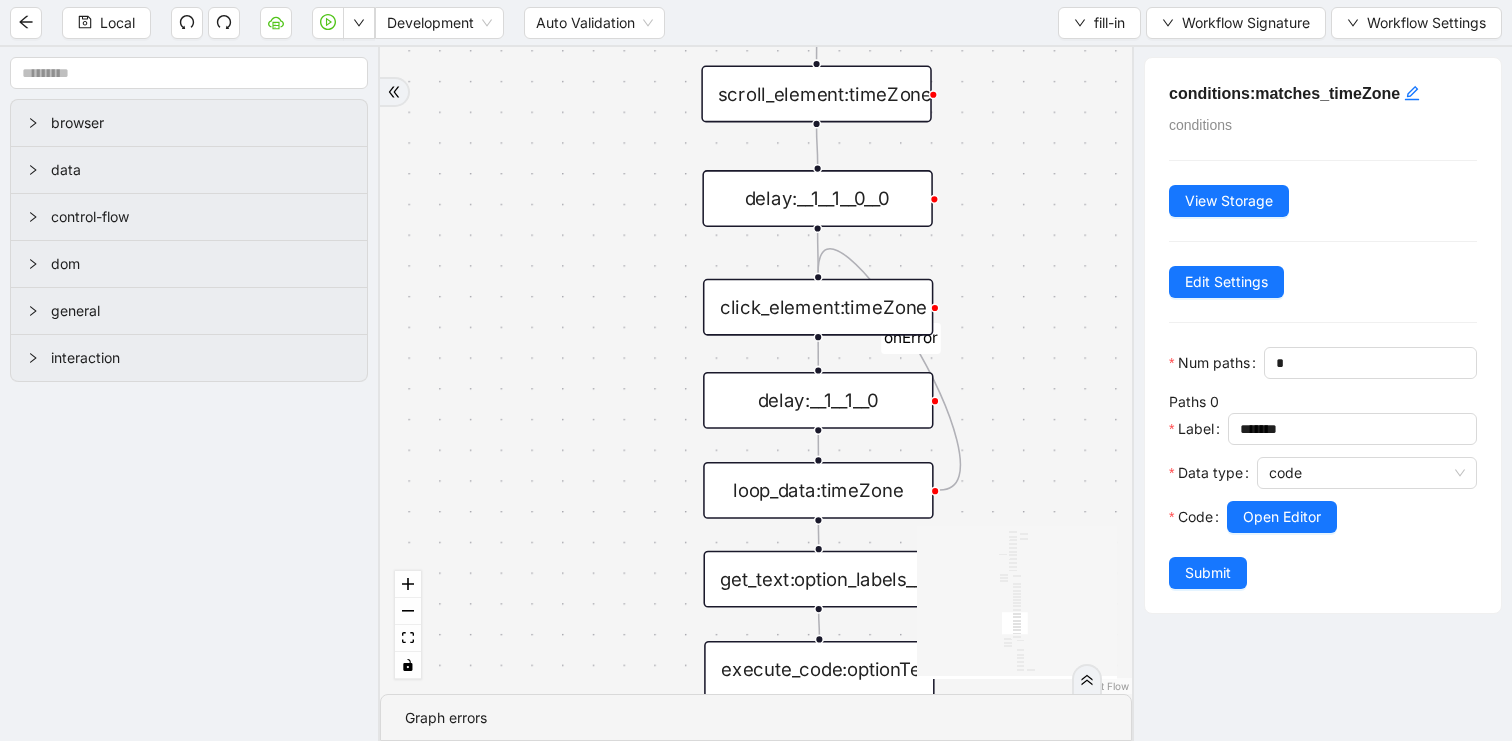 drag, startPoint x: 1031, startPoint y: 341, endPoint x: 1031, endPoint y: 603, distance: 262 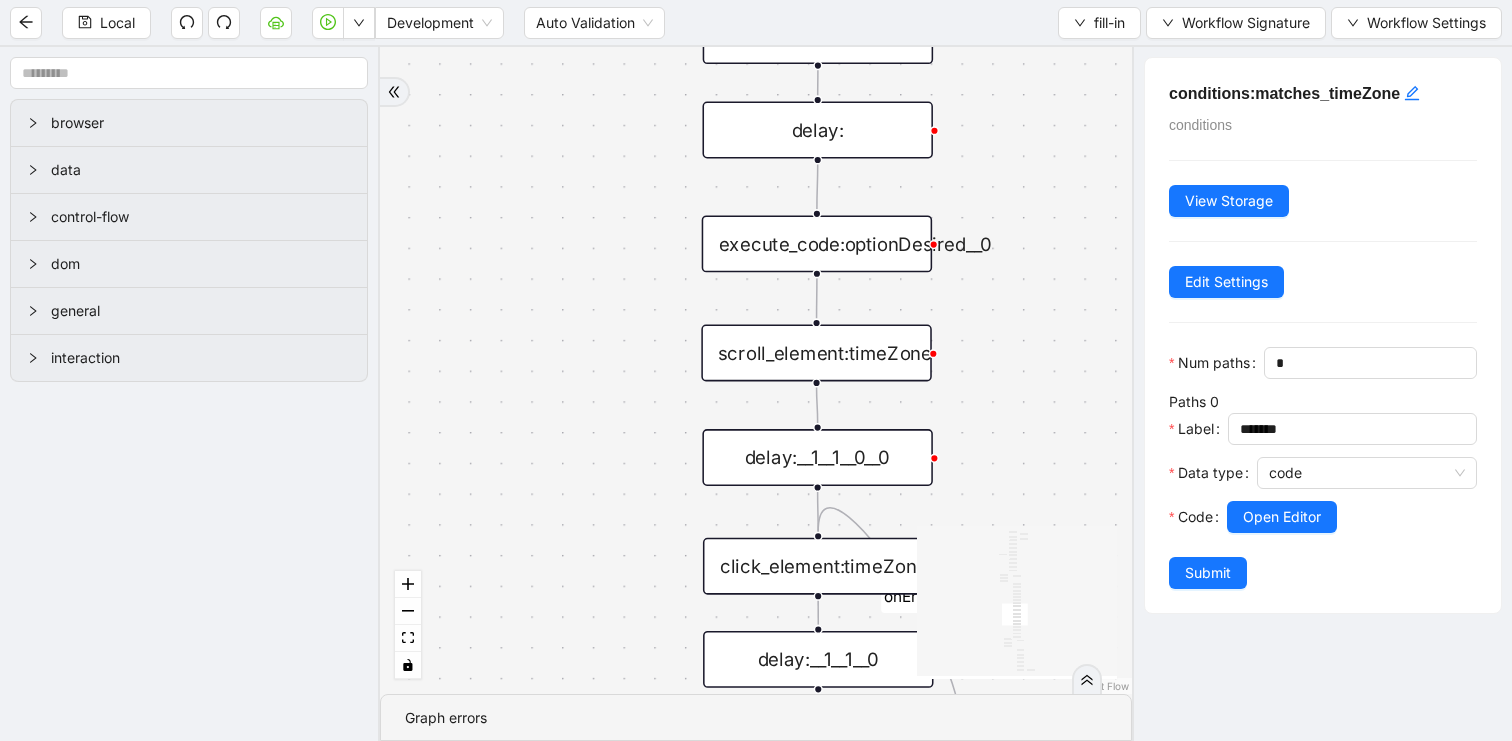 drag, startPoint x: 1025, startPoint y: 347, endPoint x: 1026, endPoint y: 538, distance: 191.00262 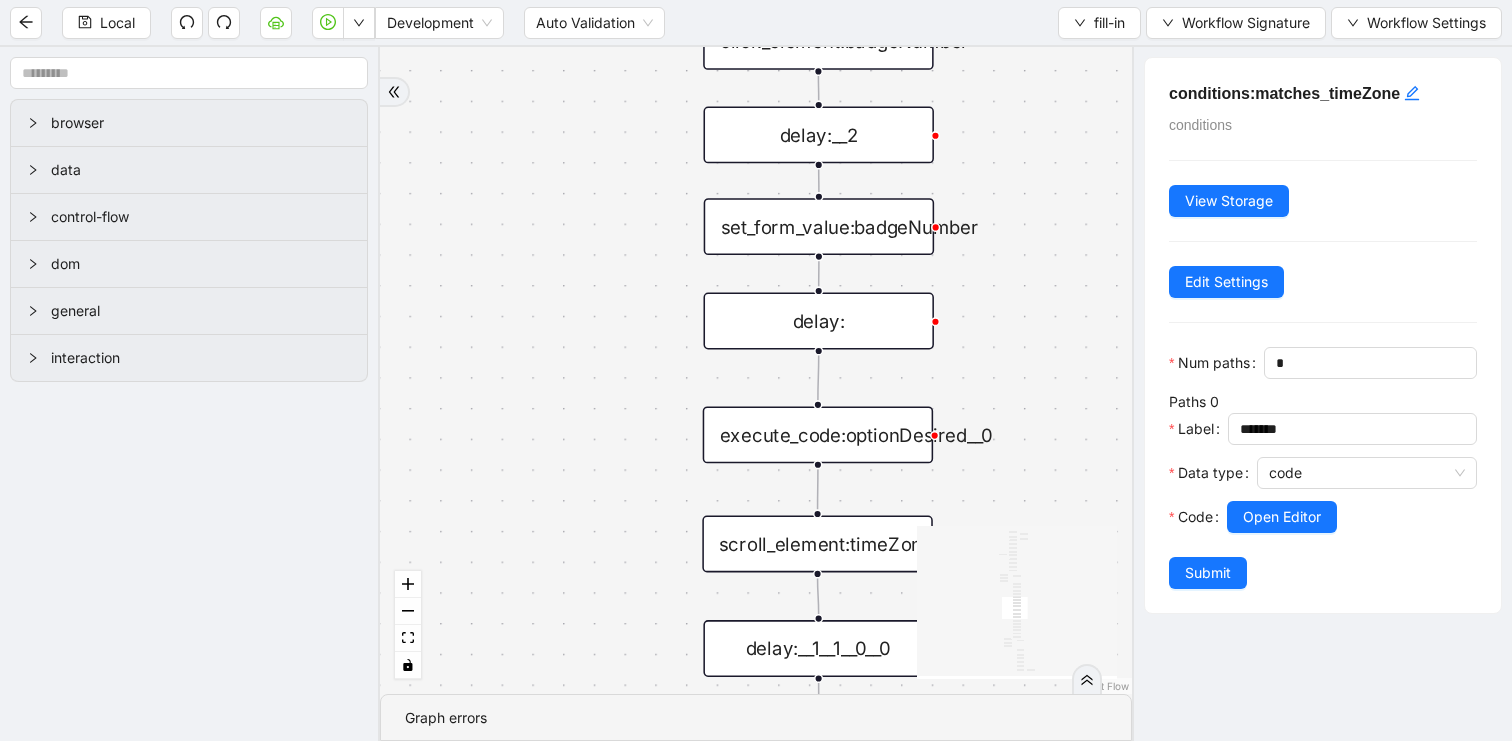 click on "execute_code:optionDesired__0" at bounding box center (818, 434) 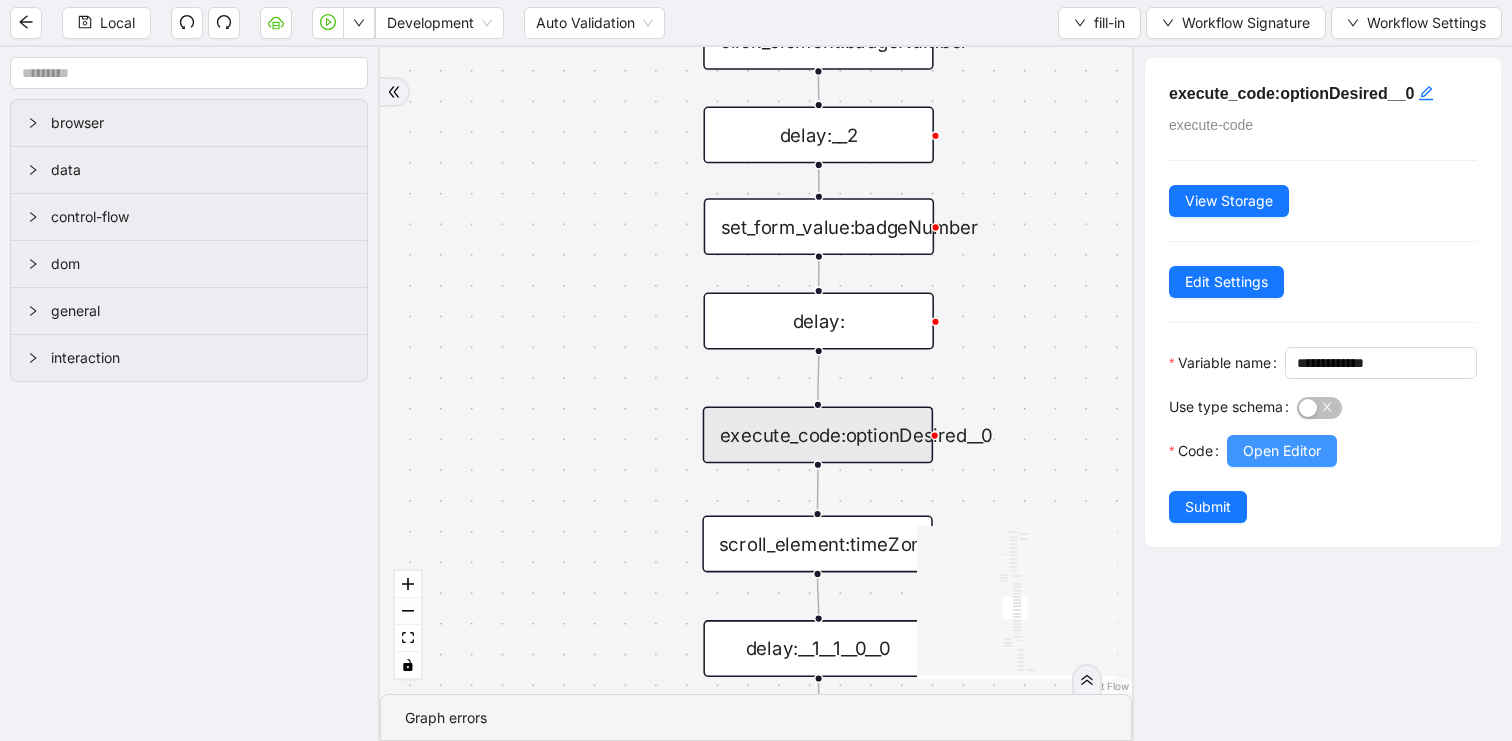 click on "Open Editor" at bounding box center (1282, 451) 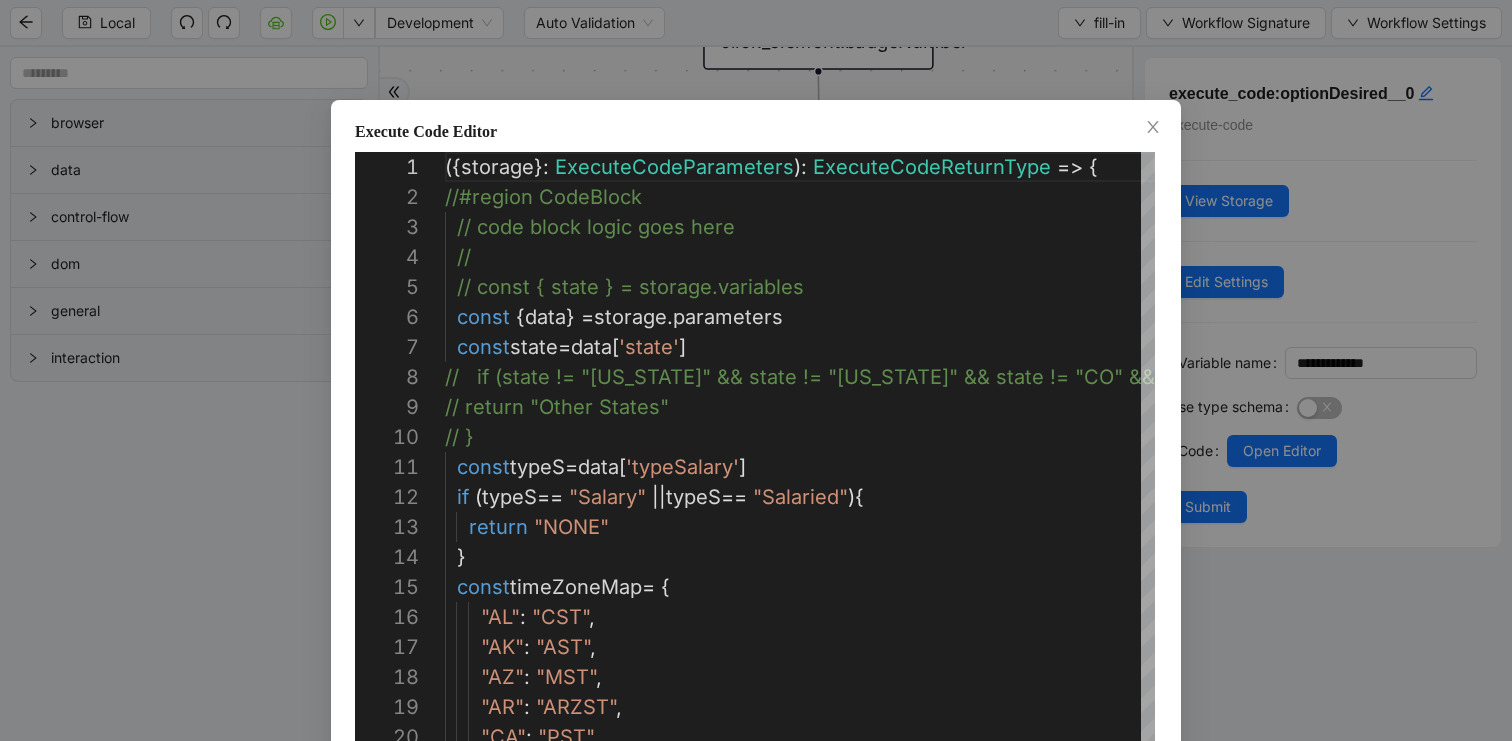 scroll, scrollTop: 300, scrollLeft: 0, axis: vertical 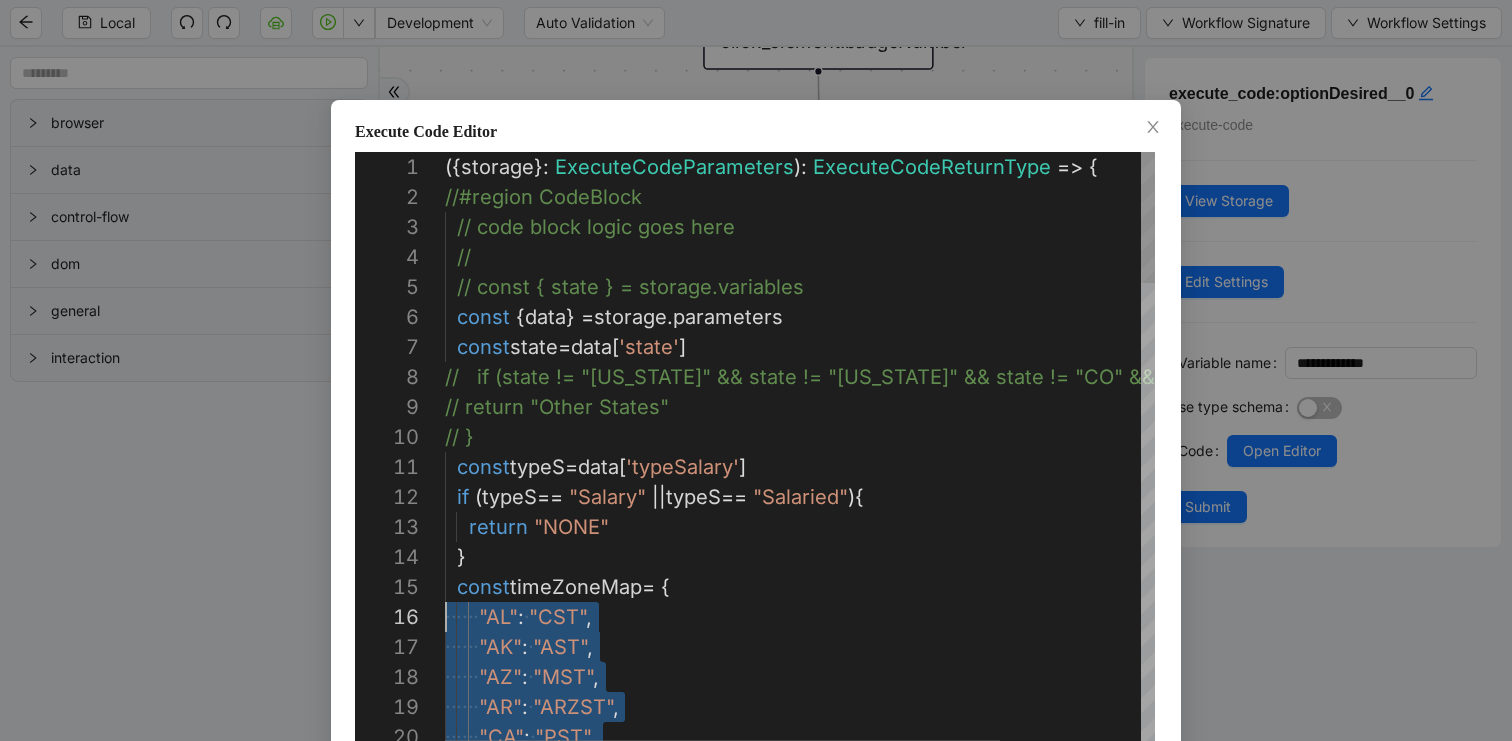 drag, startPoint x: 645, startPoint y: 517, endPoint x: 340, endPoint y: 618, distance: 321.28802 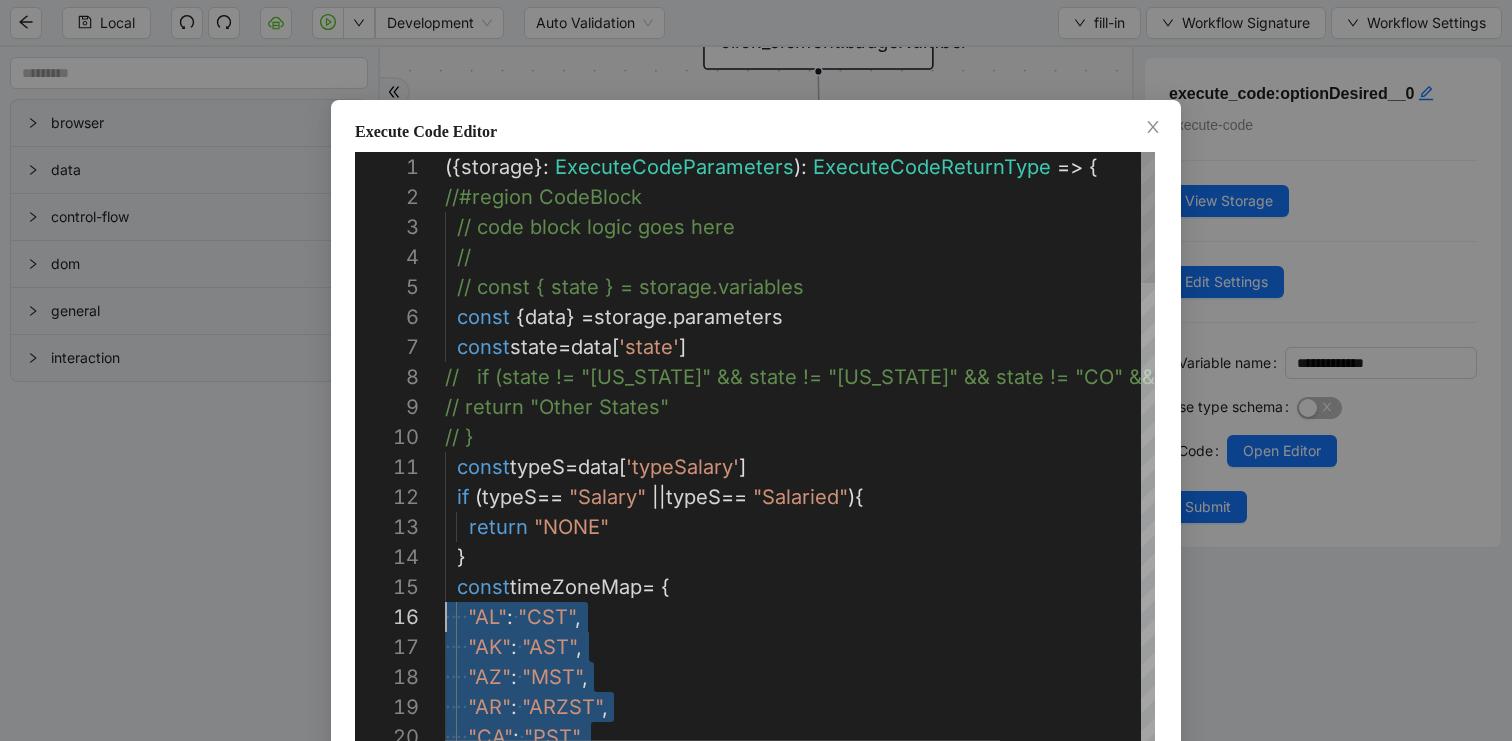 click on "·‌ ·‌ ·‌ ·‌ "CA" : ·‌ "PST" ,    }    const  timeZoneMap  =   { ·‌ ·‌ ·‌ ·‌ "AL" : ·‌ "CST" , ·‌ ·‌ ·‌ ·‌ "AK" : ·‌ "AST" , ·‌ ·‌ ·‌ ·‌ "AZ" : ·‌ "MST" , ·‌ ·‌ ·‌ ·‌ "AR" : ·‌ "ARZST" , //   if (state != "[US_STATE]" && state != "[US_STATE]" && state ! = "CO" && state != "[US_STATE]" && state != "[US_STATE]") { // return "Other States" // }    const  typeS  =  data [ 'typeSalary' ]    if   ( typeS  ==   "Salary"   ||  typeS  ==   "Salaried" ){      return   "NONE" //#region CodeBlock    // code block logic goes here    //    // const { state } = storage.variables    const   {  data  }   =  storage . parameters    const  state  =  data [ 'state' ] ({  storage  }:   ExecuteCodeParameters ):   ExecuteCodeReturnType   =>   {" at bounding box center (889, 1517) 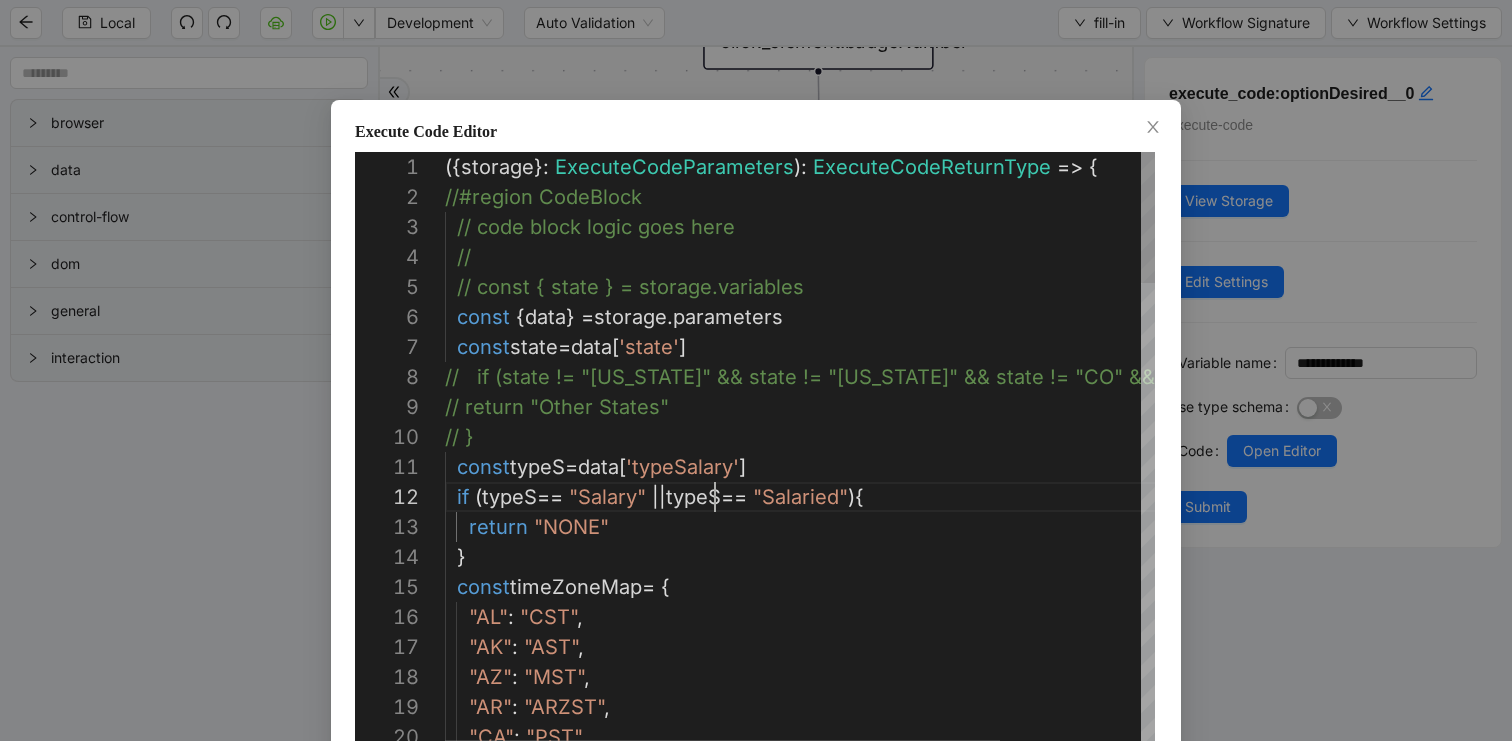 scroll, scrollTop: 30, scrollLeft: 270, axis: both 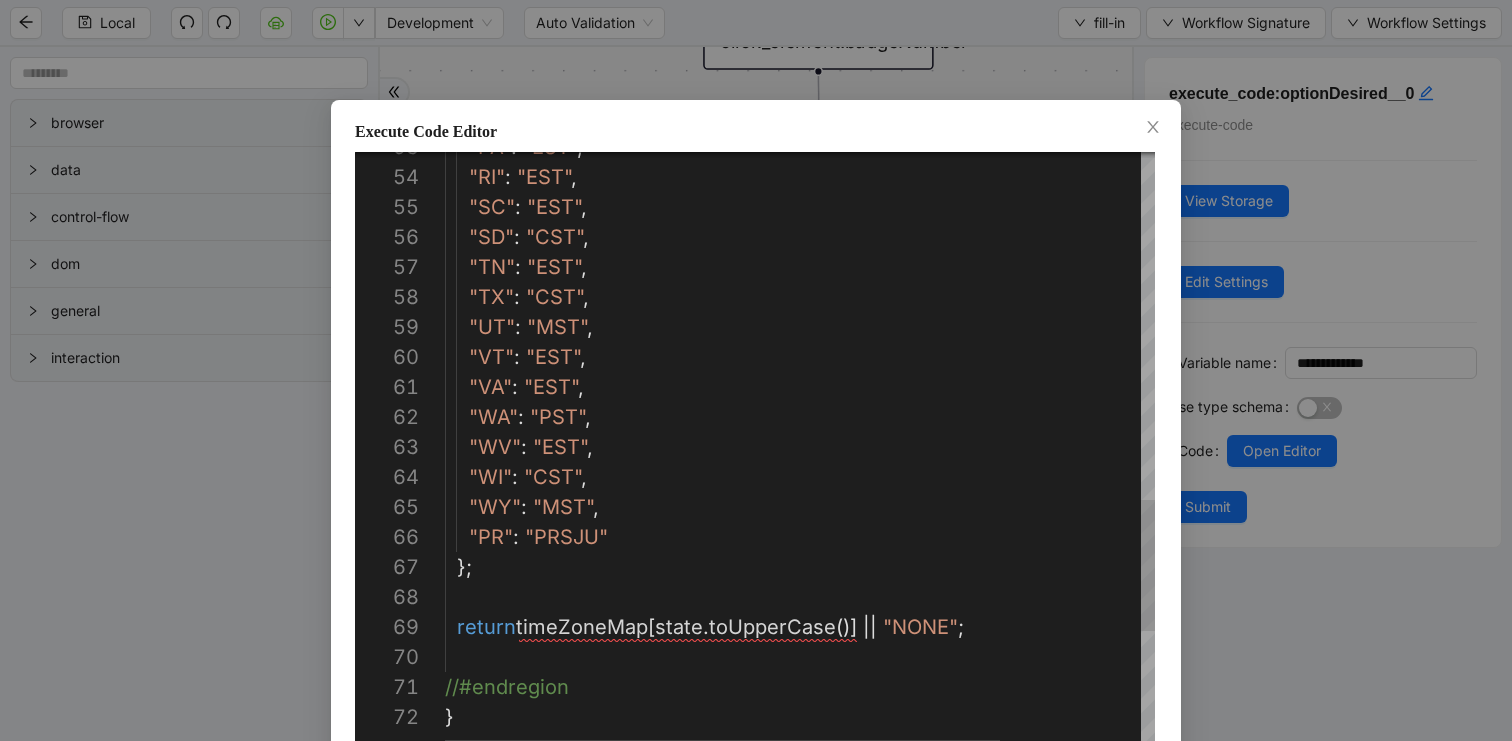 click on "//#endregion    return  timeZoneMap [ state . toUpperCase ()]   ||   "NONE" ;    };      "WY" :   "MST" ,      "PR" :   "PRSJU"      "WI" :   "CST" ,      "WV" :   "EST" ,      "VA" :   "EST" ,      "WA" :   "PST" ,      "VT" :   "EST" ,      "TX" :   "CST" ,      "UT" :   "MST" ,      "TN" :   "EST" ,      "SC" :   "EST" ,      "SD" :   "CST" ,      "RI" :   "EST" ,      "PA" :   "EST" , }" at bounding box center [889, -63] 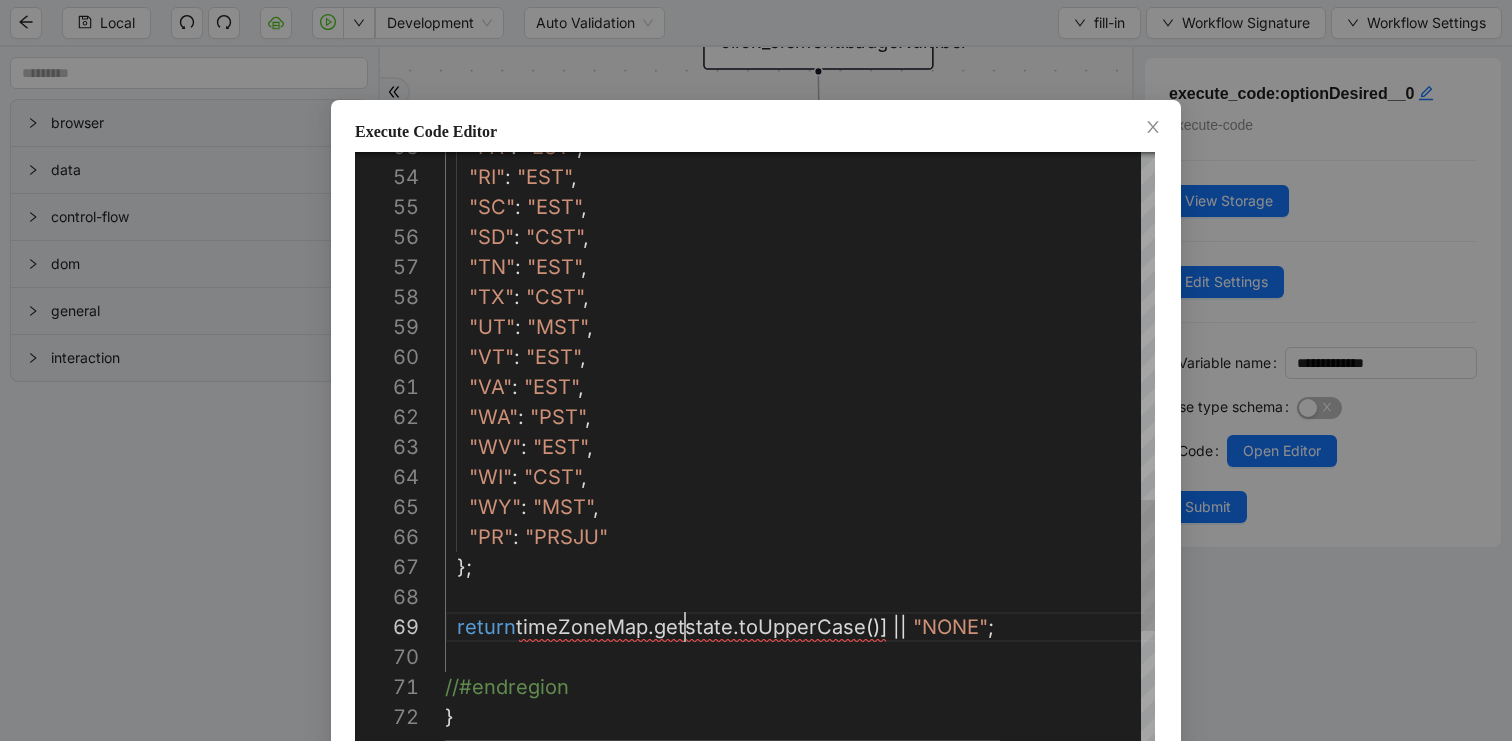 scroll, scrollTop: 240, scrollLeft: 248, axis: both 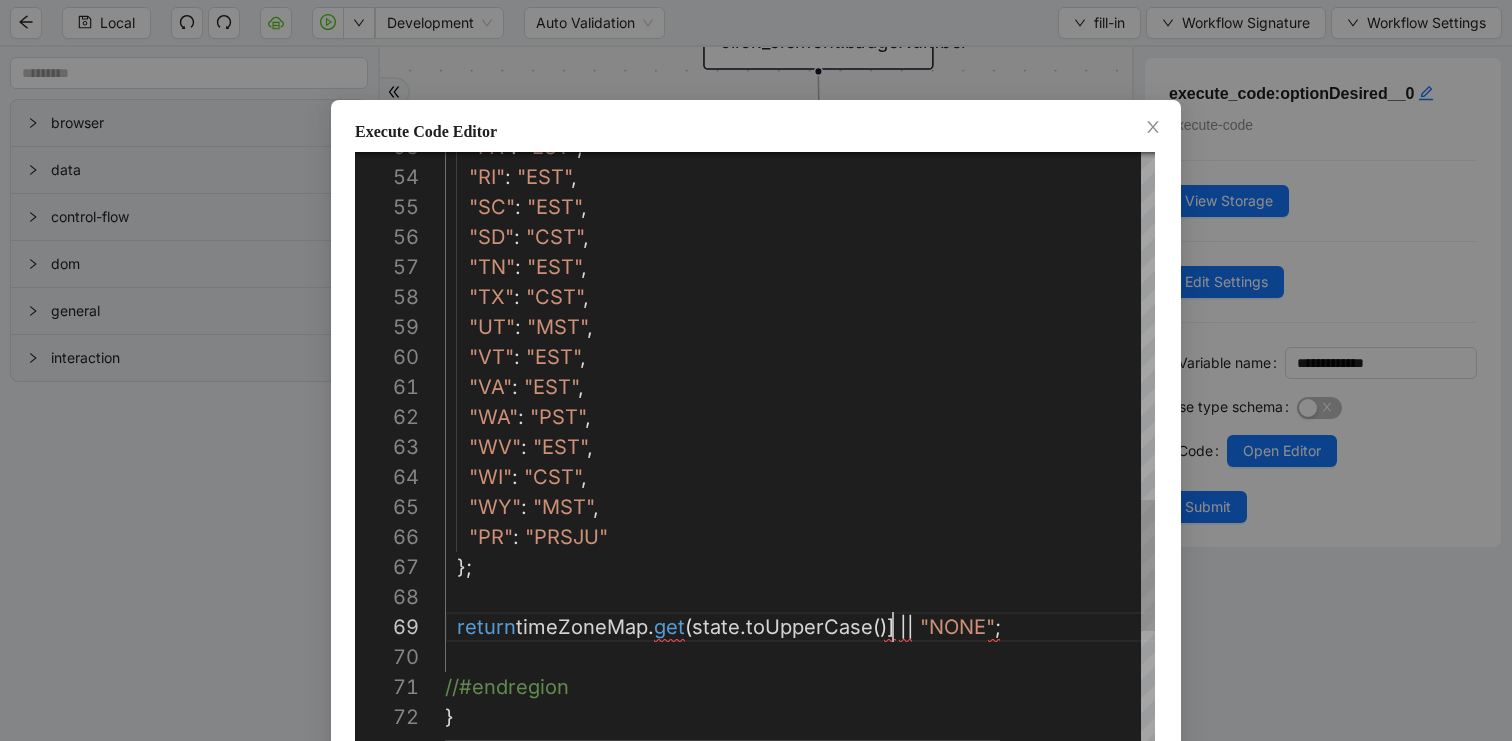 click on "//#endregion    return  timeZoneMap . get ( state . toUpperCase ()]   ||   "NONE" ;    };      "WY" :   "MST" ,      "PR" :   "PRSJU"      "WI" :   "CST" ,      "WV" :   "EST" ,      "VA" :   "EST" ,      "WA" :   "PST" ,      "VT" :   "EST" ,      "TX" :   "CST" ,      "UT" :   "MST" ,      "TN" :   "EST" ,      "SC" :   "EST" ,      "SD" :   "CST" ,      "RI" :   "EST" ,      "PA" :   "EST" , }" at bounding box center (889, -63) 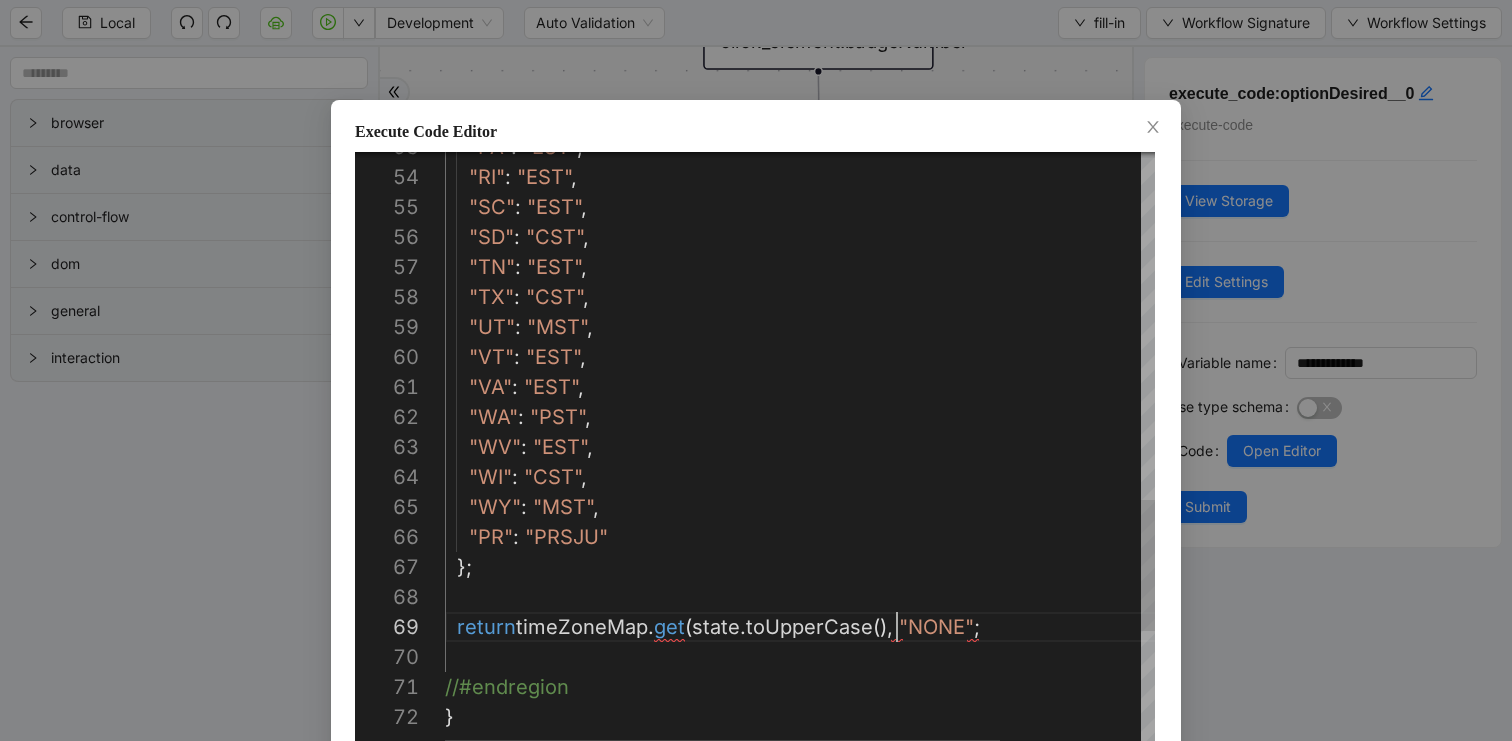 click on "//#endregion    return  timeZoneMap . get ( state . toUpperCase (),   "NONE" ;    };      "WY" :   "MST" ,      "PR" :   "PRSJU"      "WI" :   "CST" ,      "WV" :   "EST" ,      "VA" :   "EST" ,      "WA" :   "PST" ,      "VT" :   "EST" ,      "TX" :   "CST" ,      "UT" :   "MST" ,      "TN" :   "EST" ,      "SC" :   "EST" ,      "SD" :   "CST" ,      "RI" :   "EST" ,      "PA" :   "EST" , }" at bounding box center [889, -63] 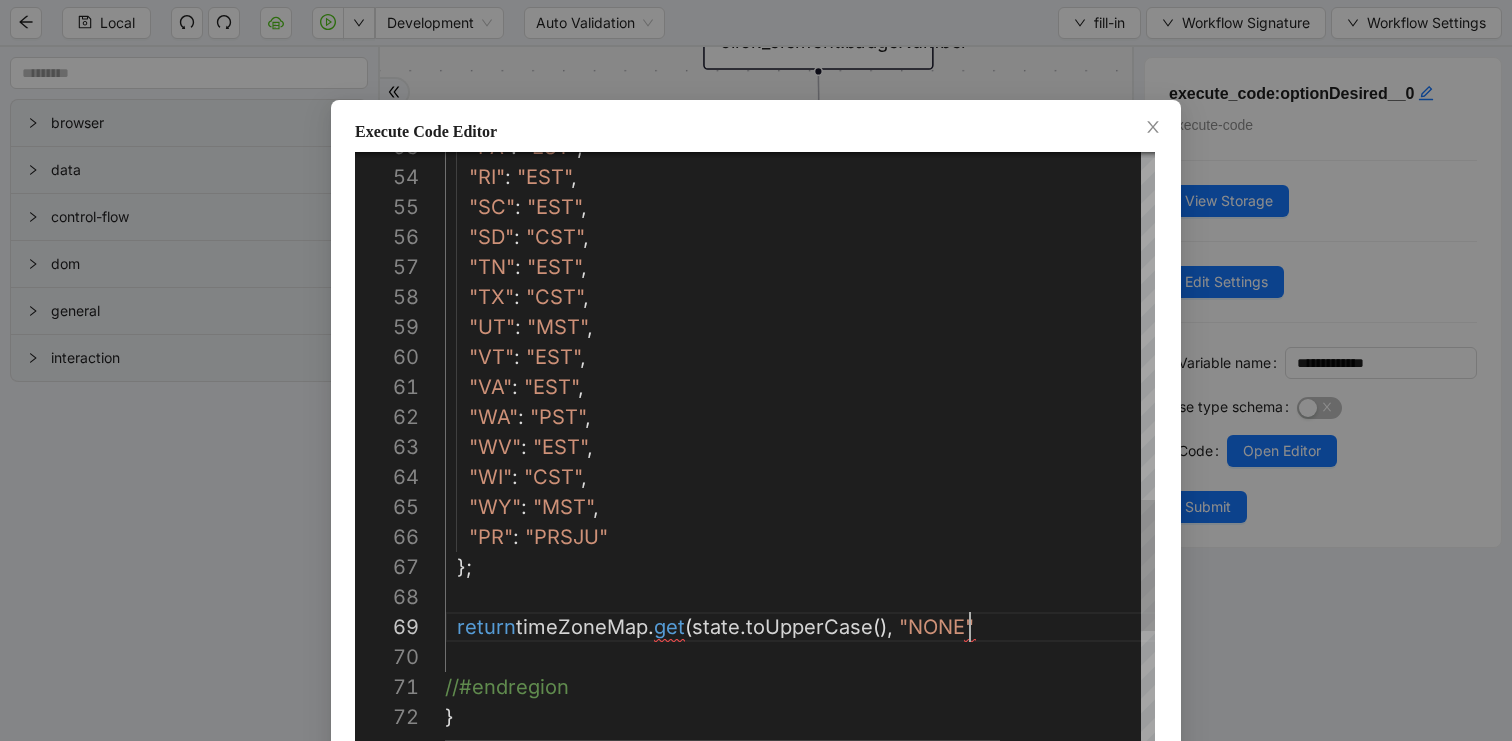 scroll, scrollTop: 240, scrollLeft: 533, axis: both 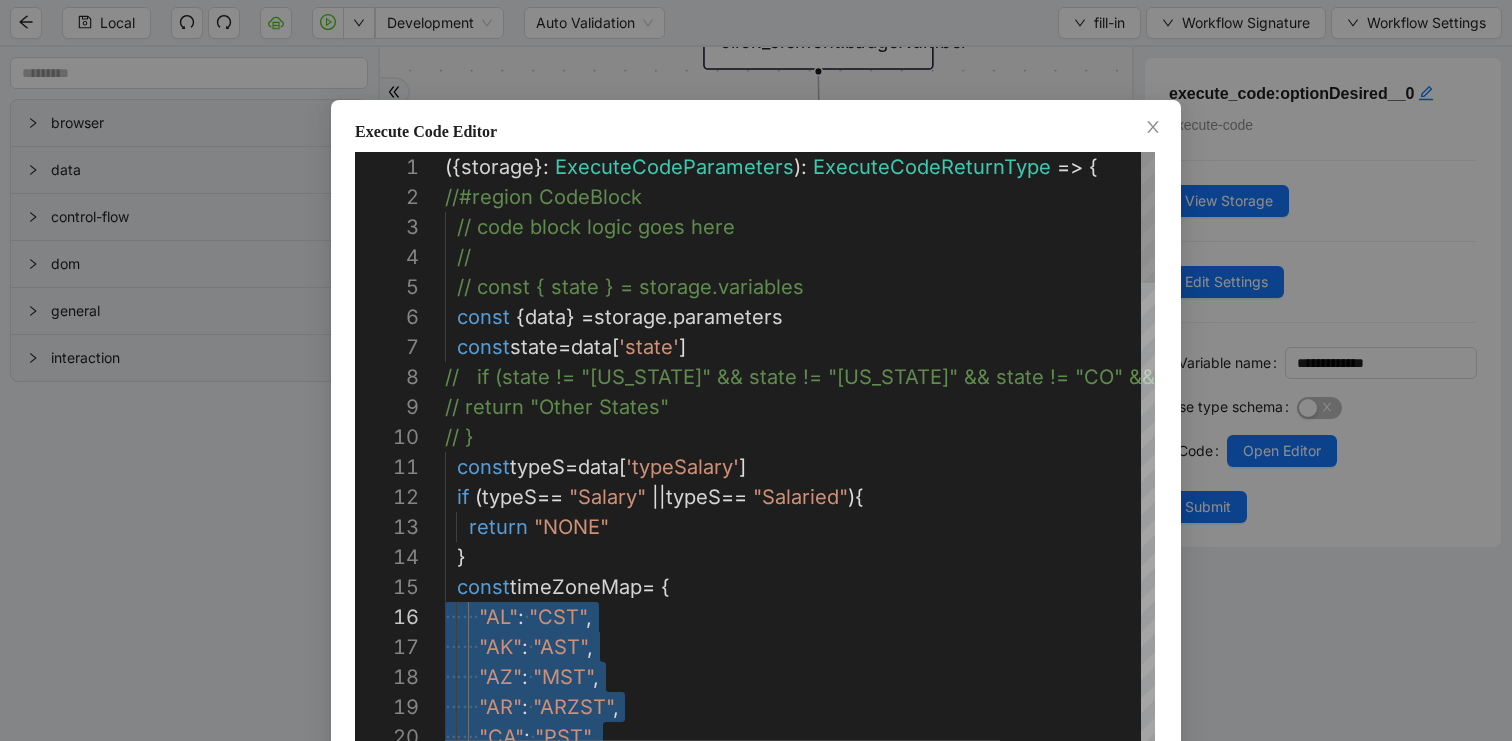 click on "·‌ ·‌ ·‌ ·‌ ·‌ ·‌ "AL" : ·‌ "CST" , ·‌ ·‌ ·‌ ·‌ ·‌ ·‌ "AK" : ·‌ "AST" , ·‌ ·‌ ·‌ ·‌ ·‌ ·‌ "AZ" : ·‌ "MST" , ·‌ ·‌ ·‌ ·‌ ·‌ ·‌ "AR" : ·‌ "ARZST" , ·‌ ·‌ ·‌ ·‌ ·‌ ·‌ "CA" : ·‌ "PST" ,    const  timeZoneMap  =   {    }      return   "NONE"    if   ( typeS  ==   "Salary"   ||  typeS  ==   "Salaried" ){    const  typeS  =  data [ 'typeSalary' ] // } //   if (state != "[US_STATE]" && state != "[US_STATE]" && state ! = "CO" && state != "[US_STATE]" && state != "[US_STATE]") { // return "Other States"    const  state  =  data [ 'state' ]    const   {  data  }   =  storage . parameters    // const { state } = storage.variables    //    // code block logic goes here ({  storage  }:   ExecuteCodeParameters ):   ExecuteCodeReturnType   =>   { //#region CodeBlock" at bounding box center (889, 1517) 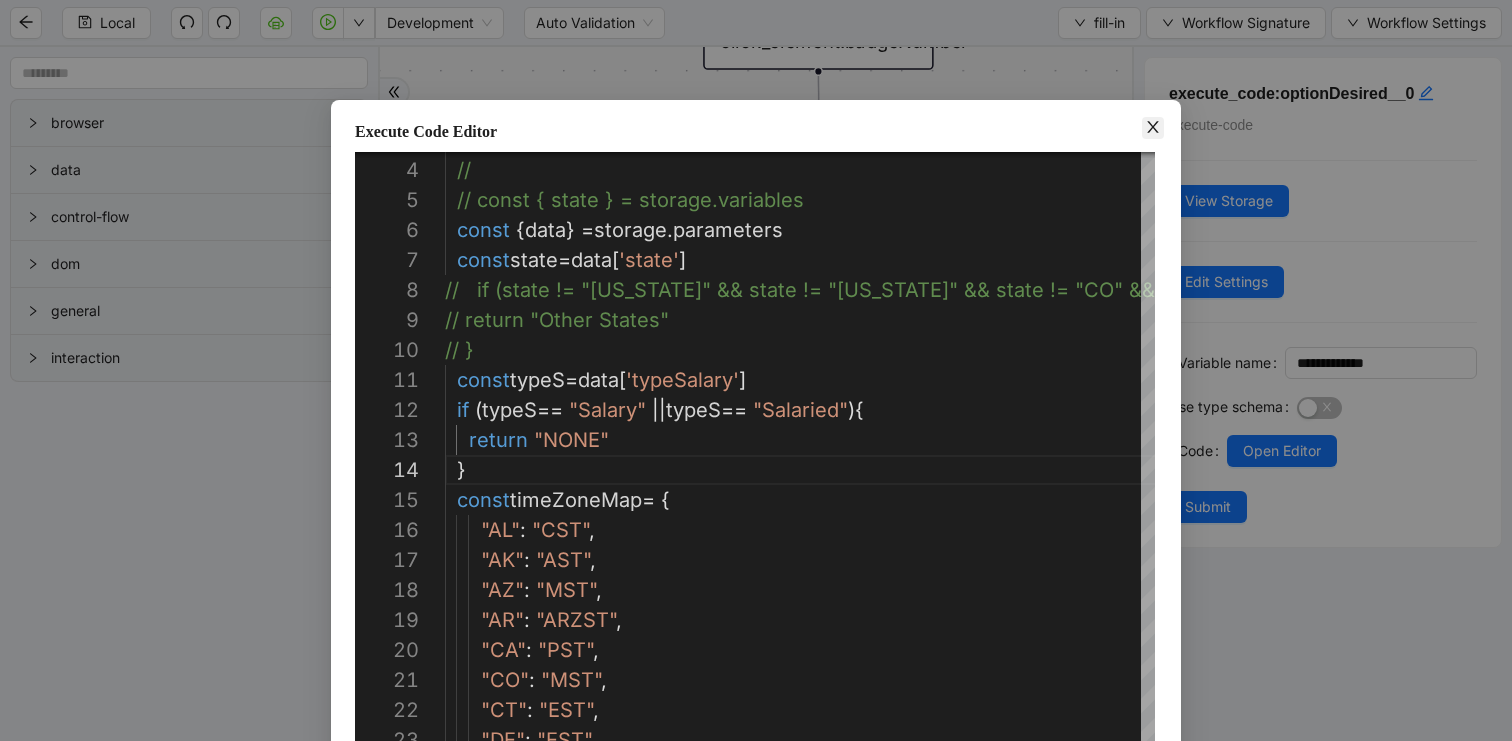 type on "**********" 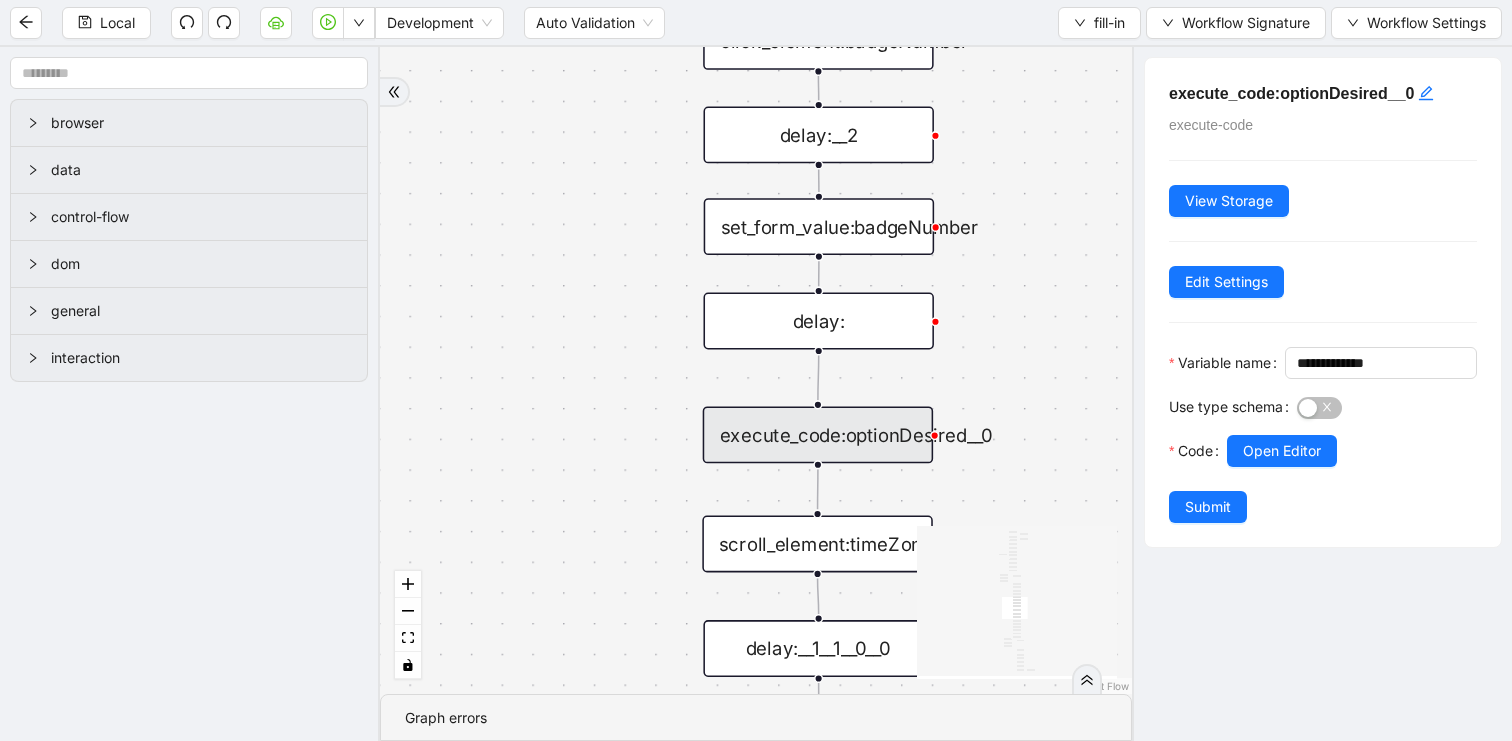 click on "matches fallback matches fallback onError onError onError trigger click_element:timeAttendance set_form_value:badgeNumber get_text:associateID scroll_element:timeAttendance click_element:next delay: delay:__0 delay:__1 scroll_element:next delay:__2 click_element:badgeNumber click_element:gotonextsection wait_for_element:gotoNextSection delay:__1__0 delay:__1__0__0 scroll_element:scroll_option get_text:option_labels click_element:click_option_payfreq delay:__1__1 scroll_element:payClass click_element:payClass loop_data:payClass loop_iterator:options_payClass loop_breakpoint:options_payClass conditions:matches_payClass execute_code:optionDesired delay:__1__0__0__0 scroll_element:scroll_option__0 get_text:option_labels__0 delay:__1__1__0 execute_code:optionDesired__0 scroll_element:timeZone click_element:timeZone loop_data:timeZone conditions:matches_timeZone loop_iterator:options_timeZone loop_breakpoint:options_timeZone click_element:click_option_timeZone execute_code:optionText scroll_element:badgeNumber" at bounding box center [756, 370] 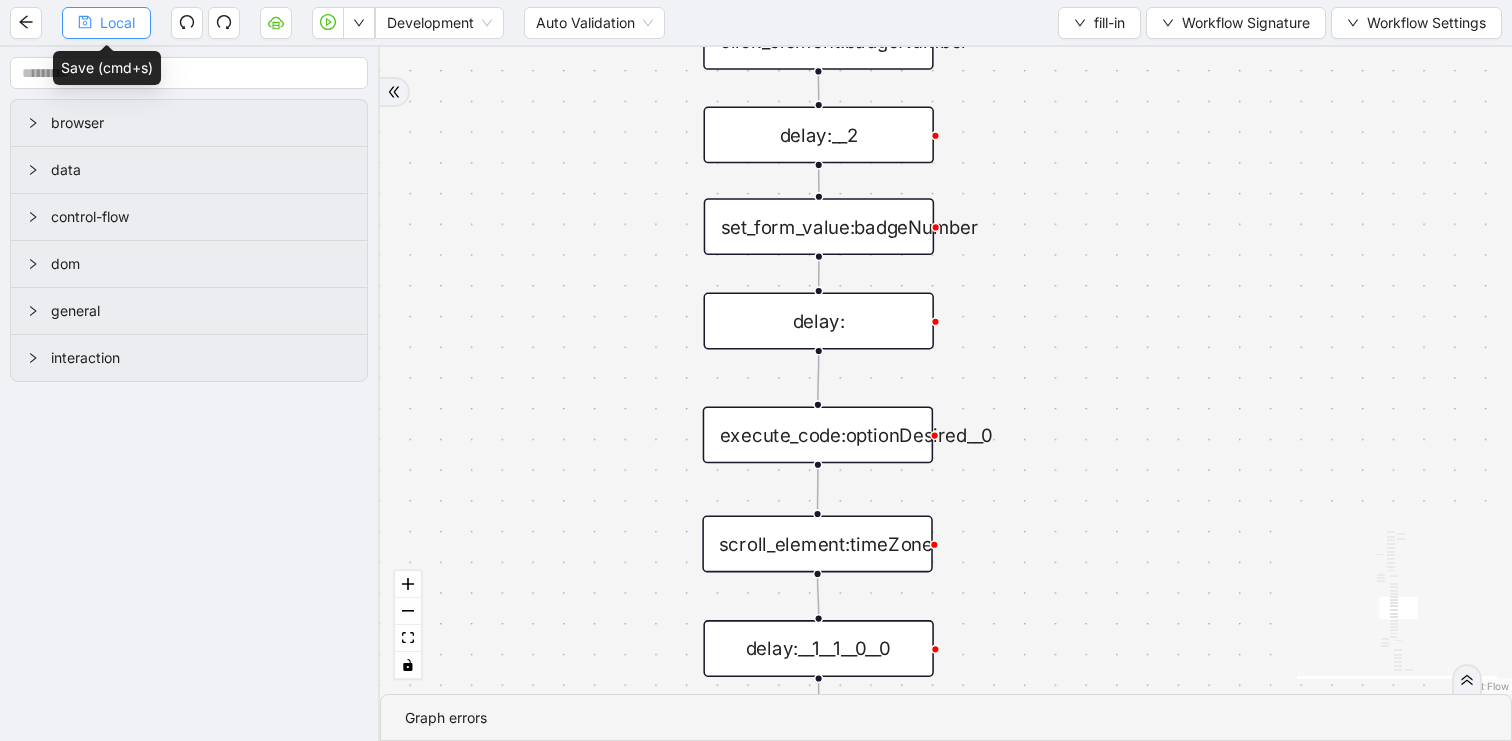 click on "Local" at bounding box center (117, 23) 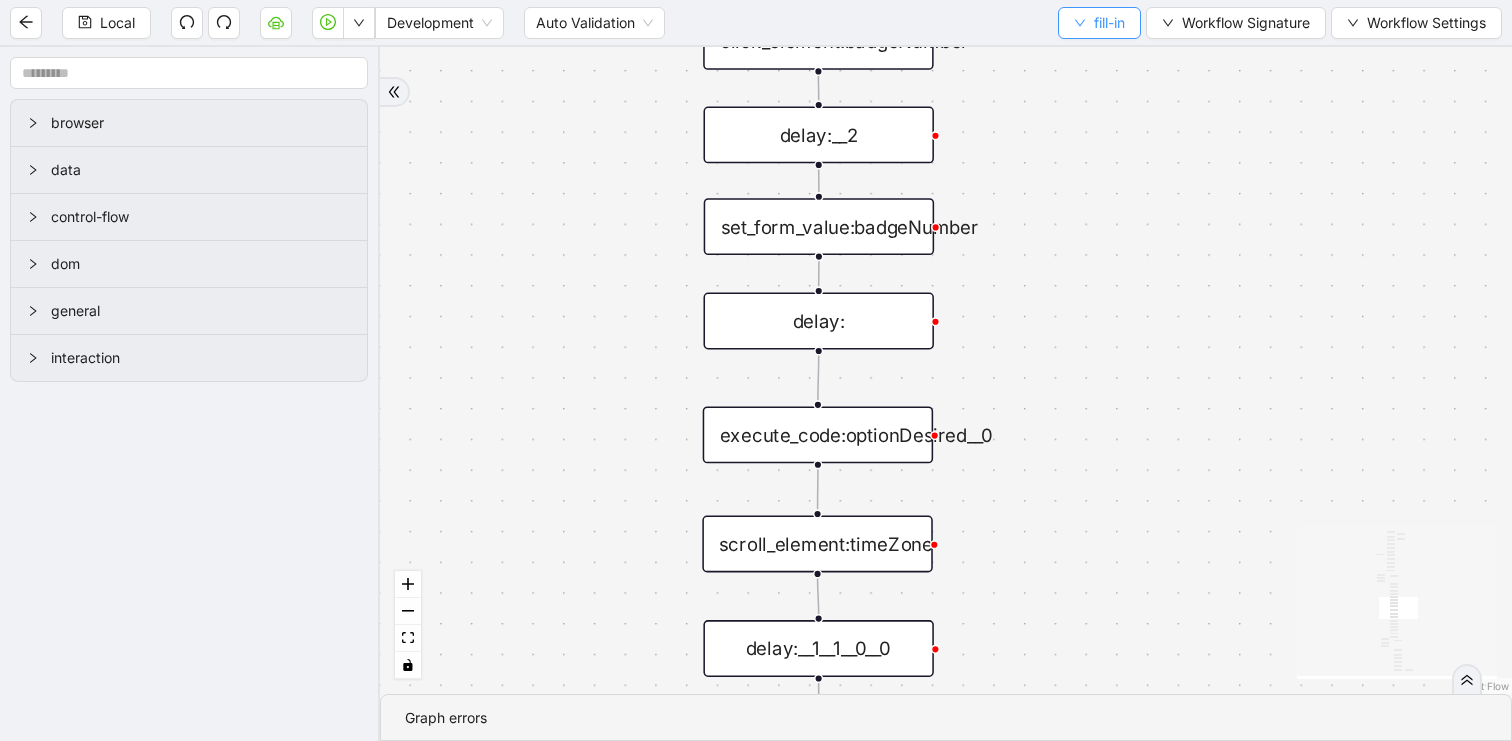 click on "fill-in" at bounding box center [1109, 23] 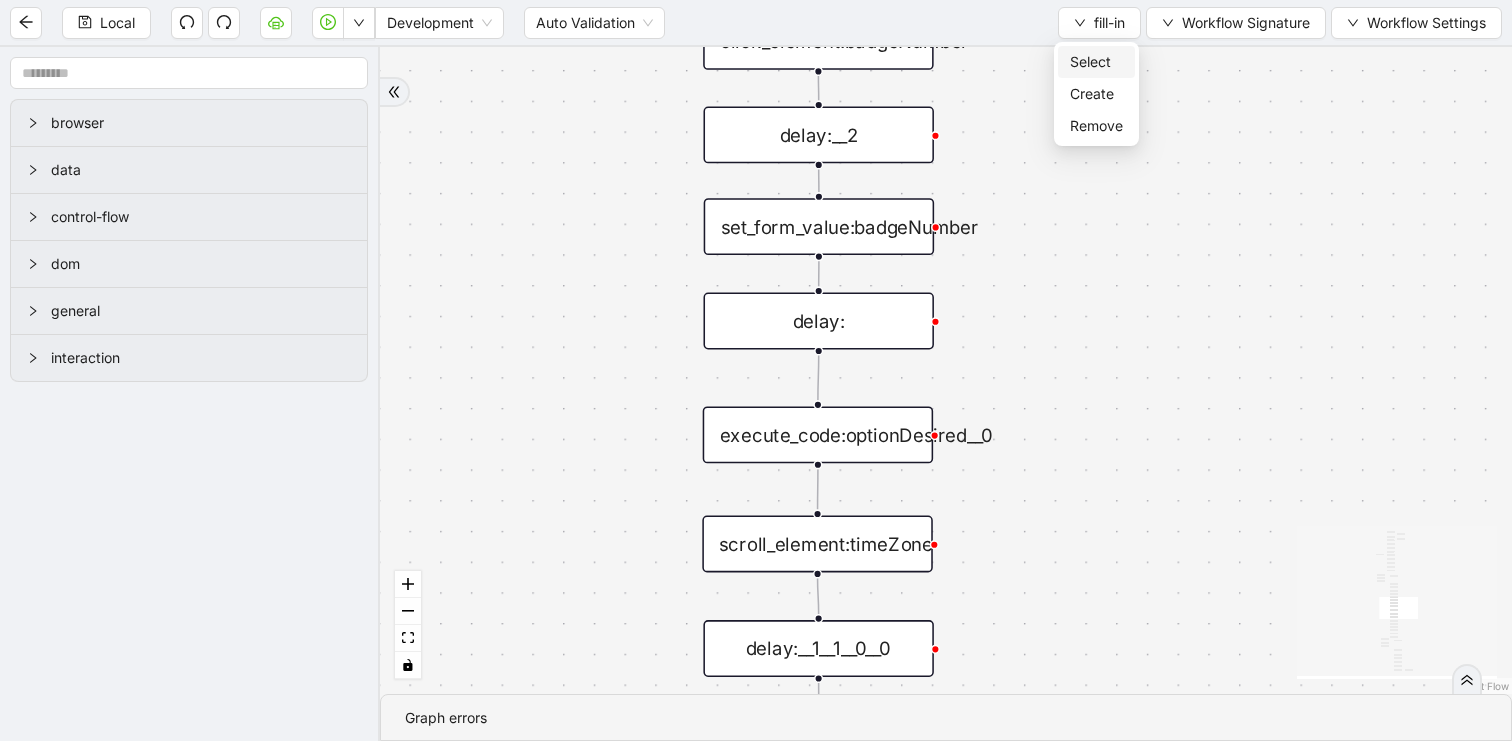 click on "Select" at bounding box center [1096, 62] 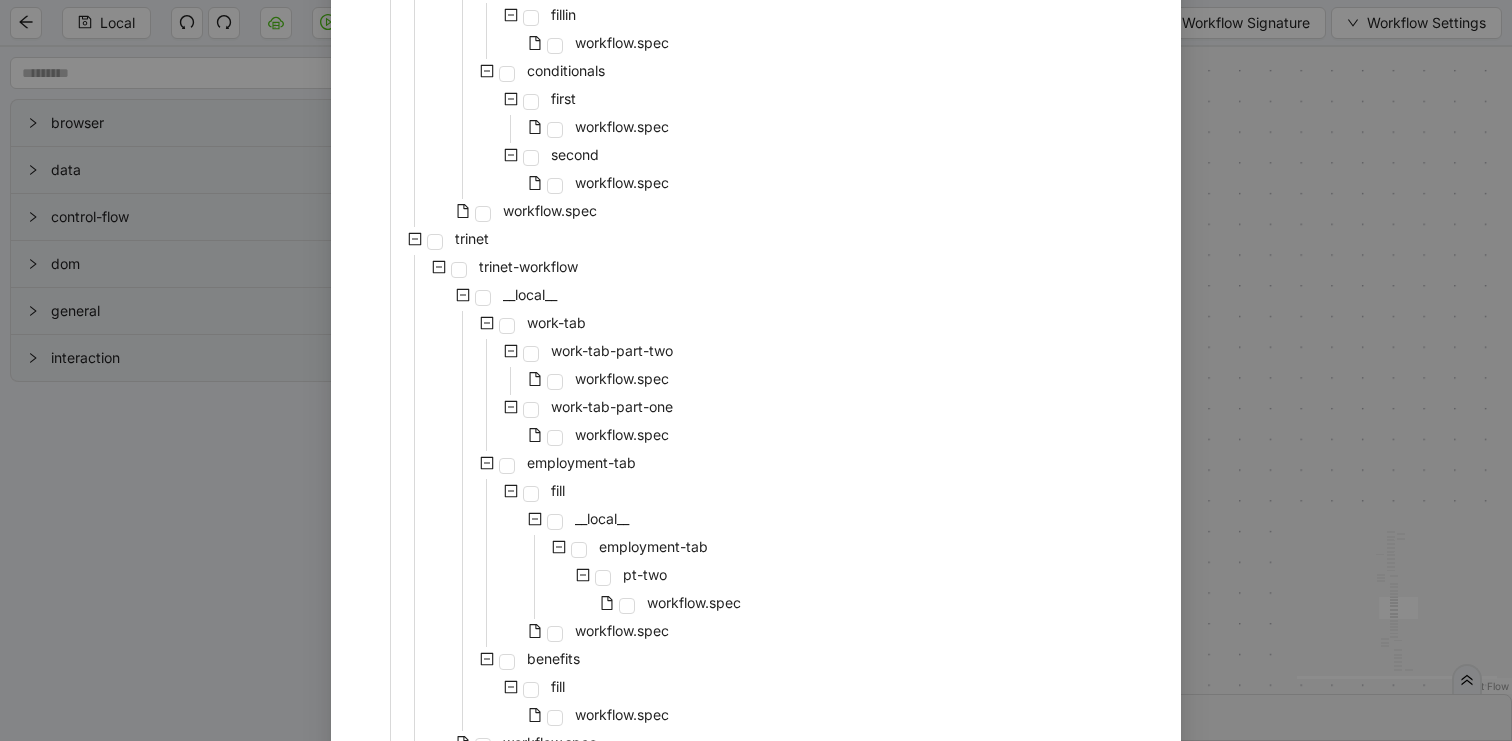 scroll, scrollTop: 521, scrollLeft: 0, axis: vertical 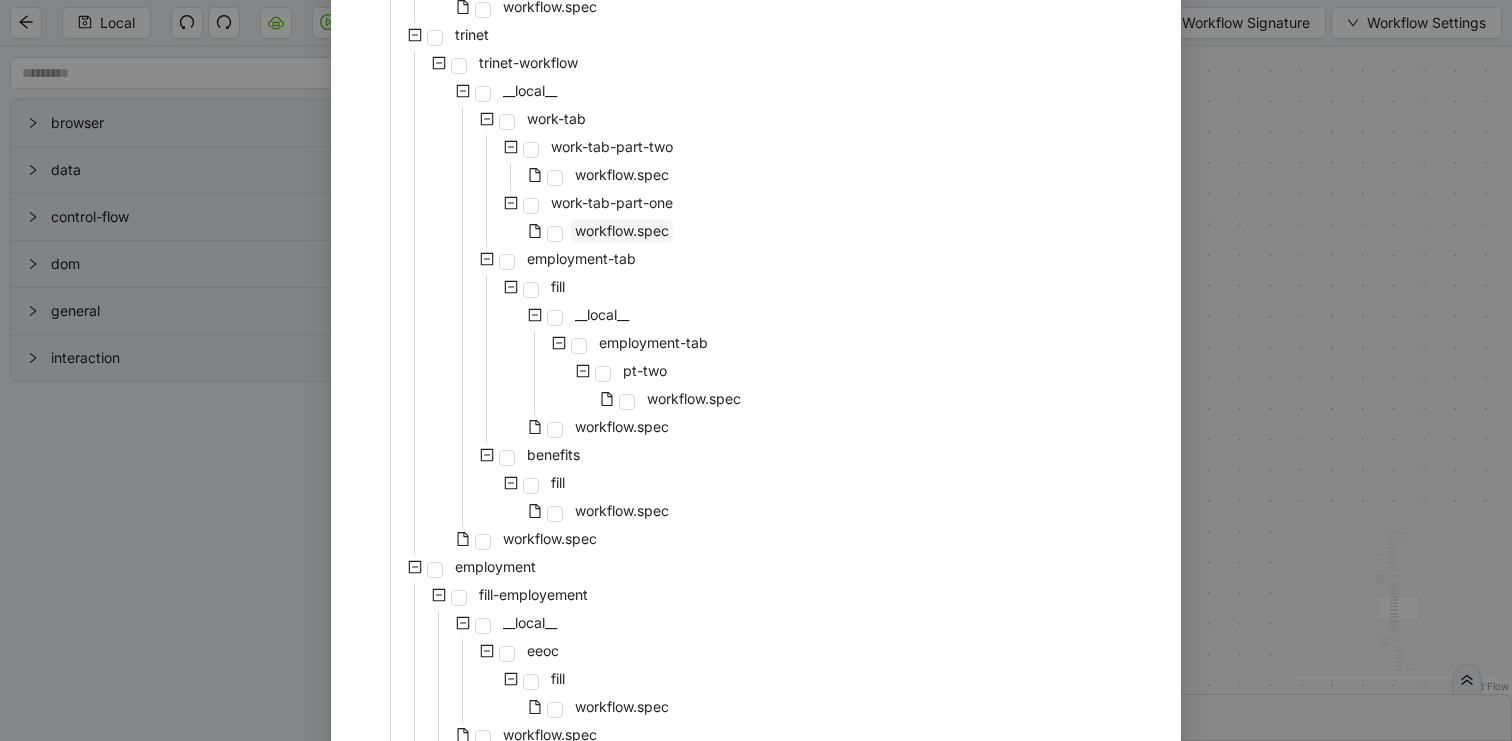 click on "workflow.spec" at bounding box center (622, 230) 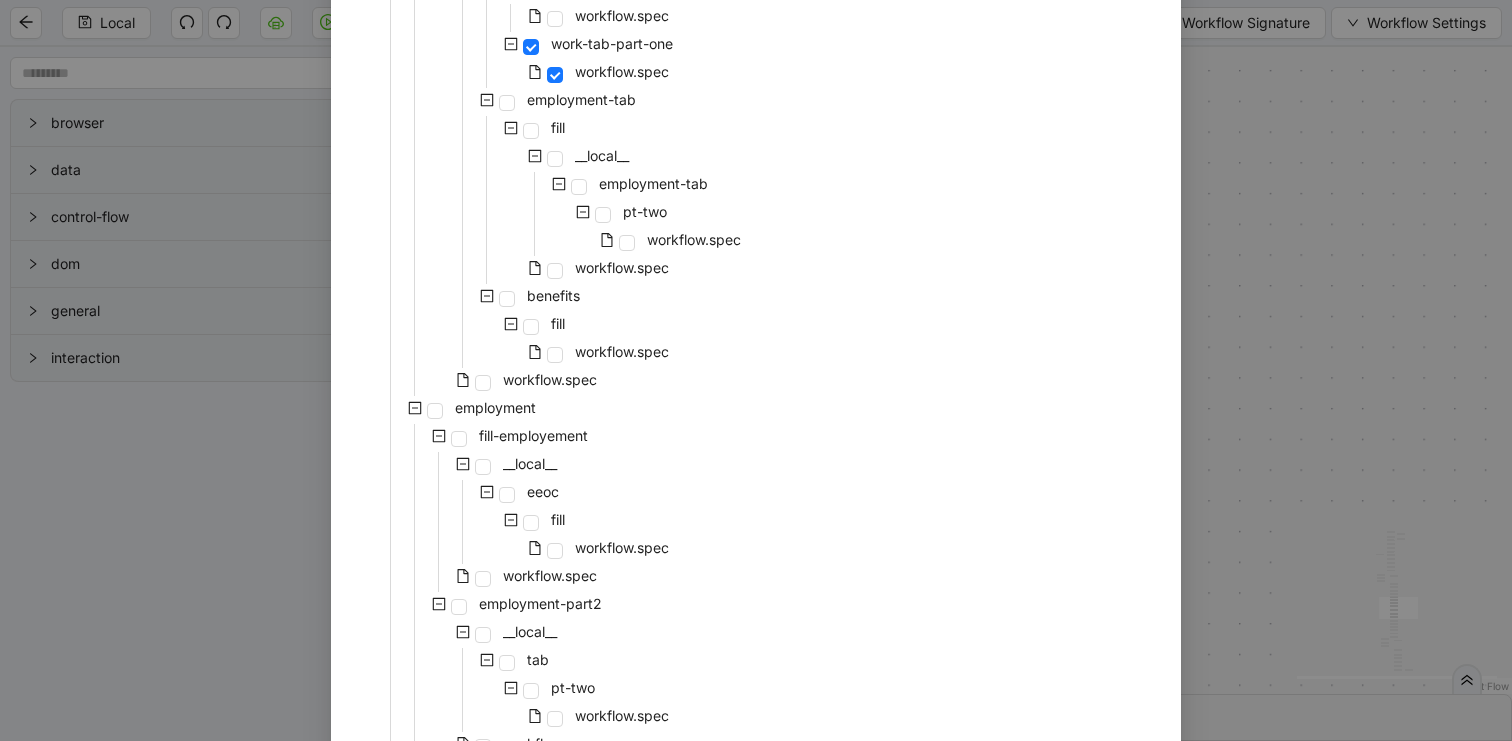 scroll, scrollTop: 849, scrollLeft: 0, axis: vertical 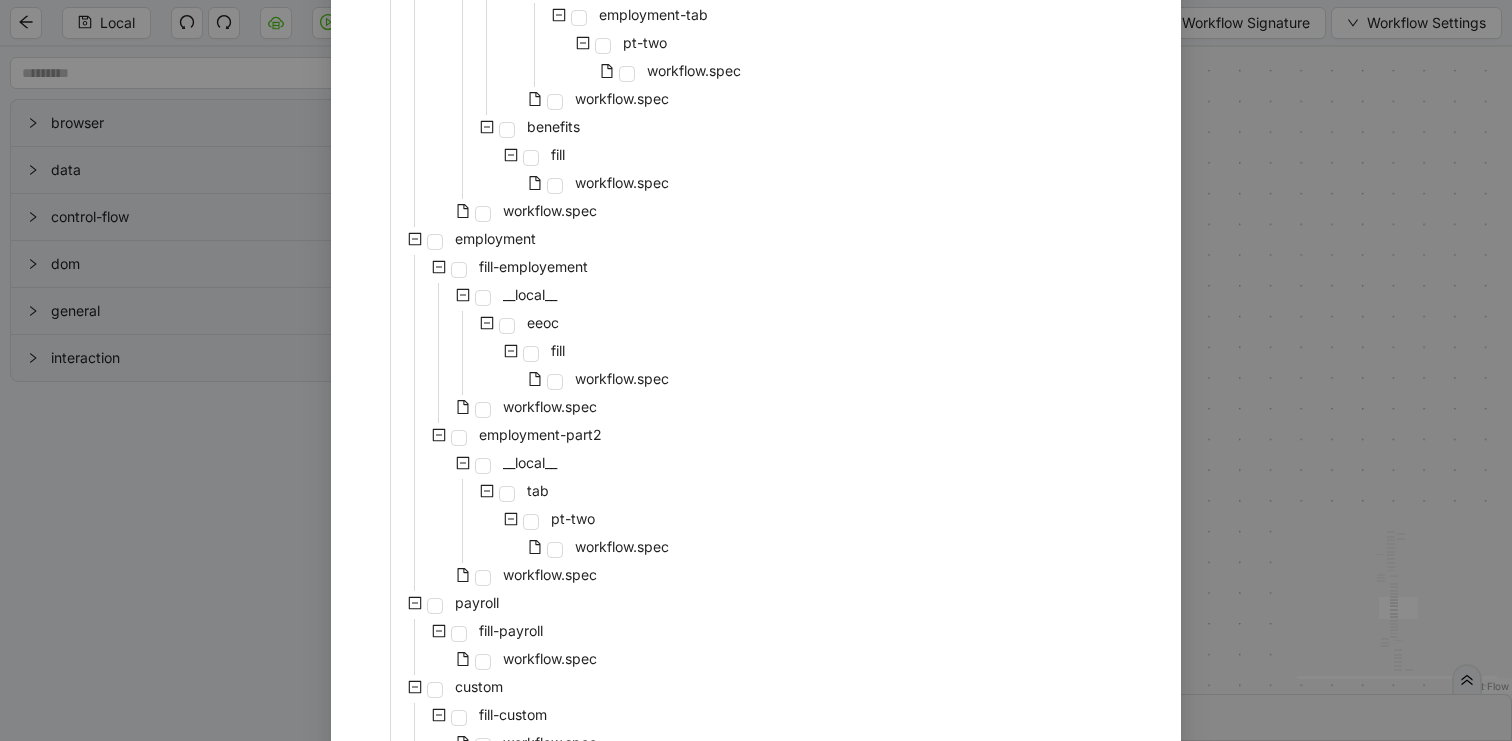 click on "workflow.spec" at bounding box center [514, 381] 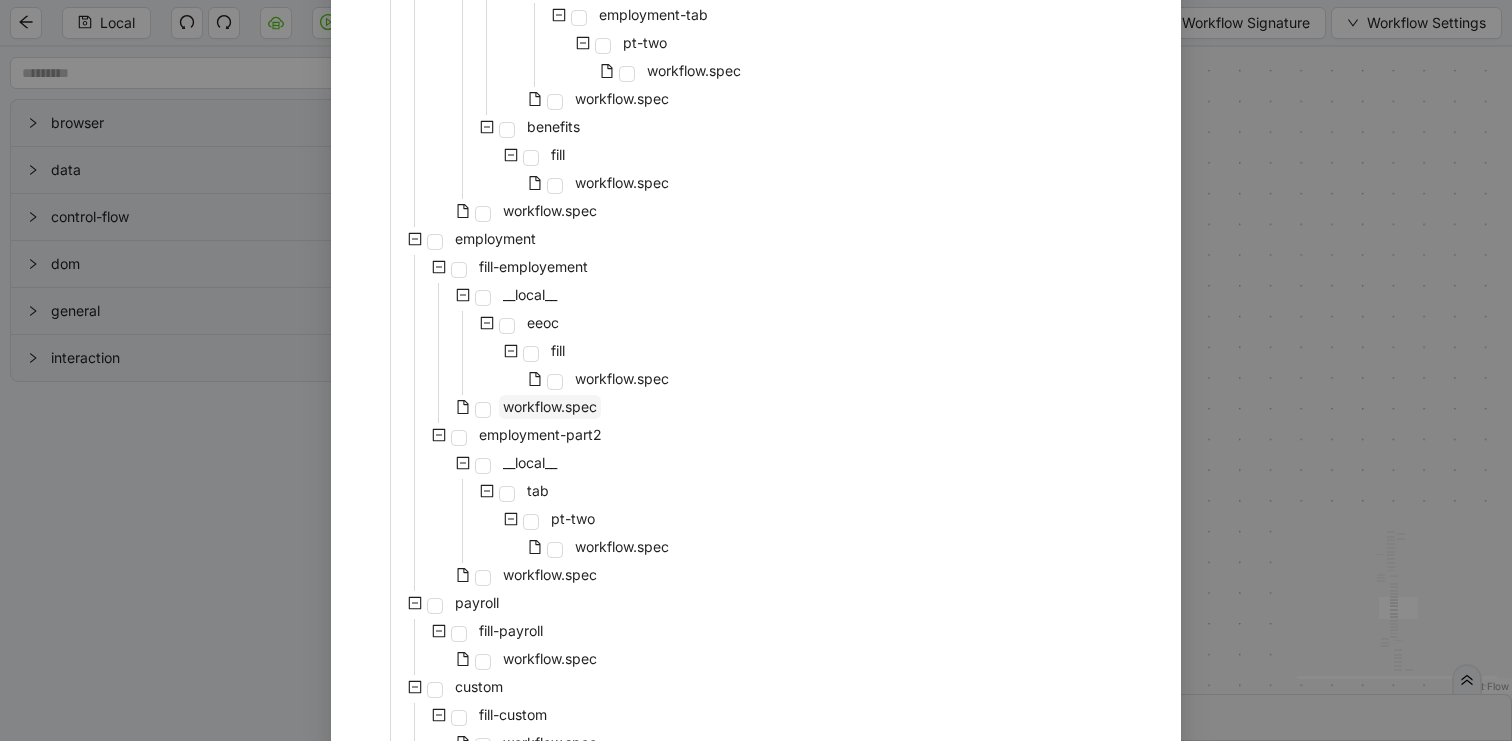 click on "workflow.spec" at bounding box center (550, 406) 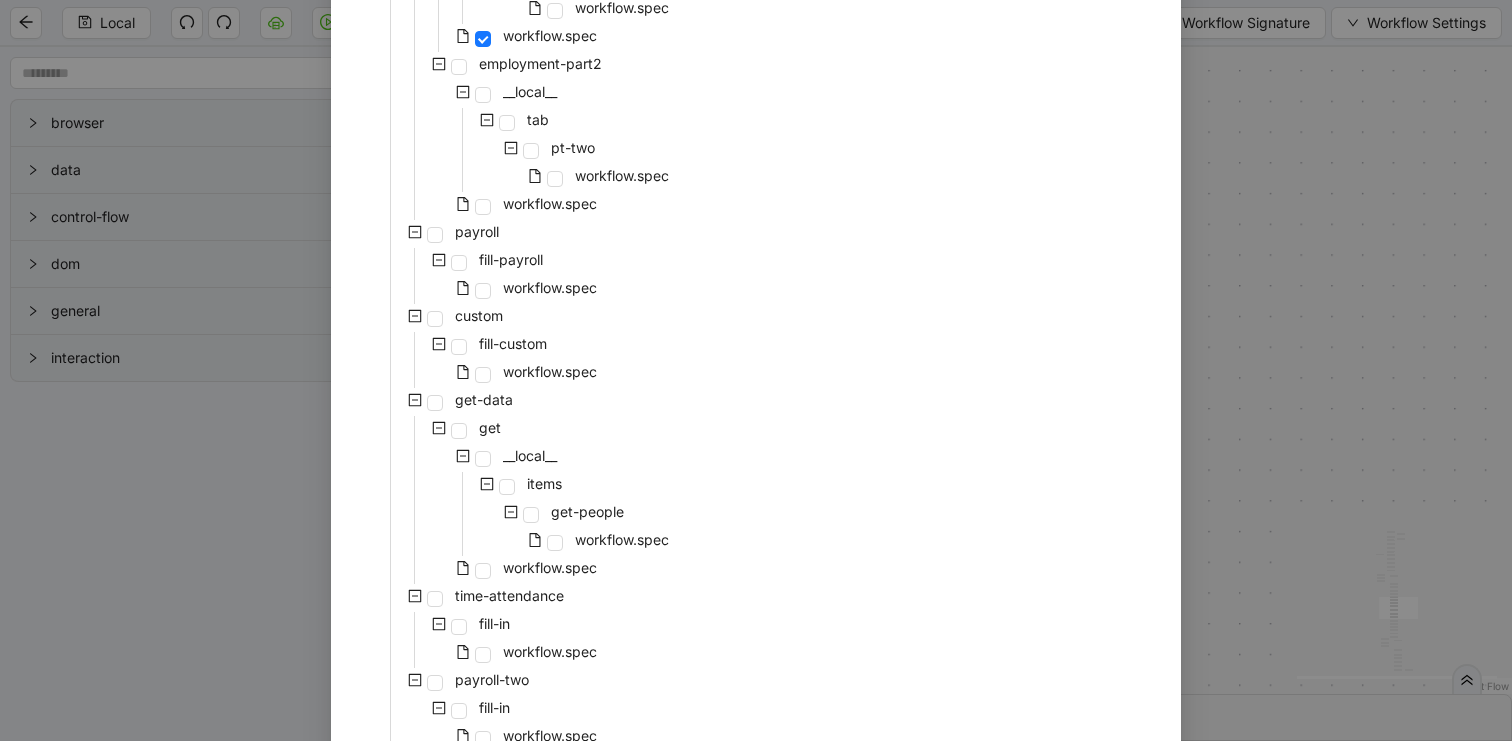 scroll, scrollTop: 1347, scrollLeft: 0, axis: vertical 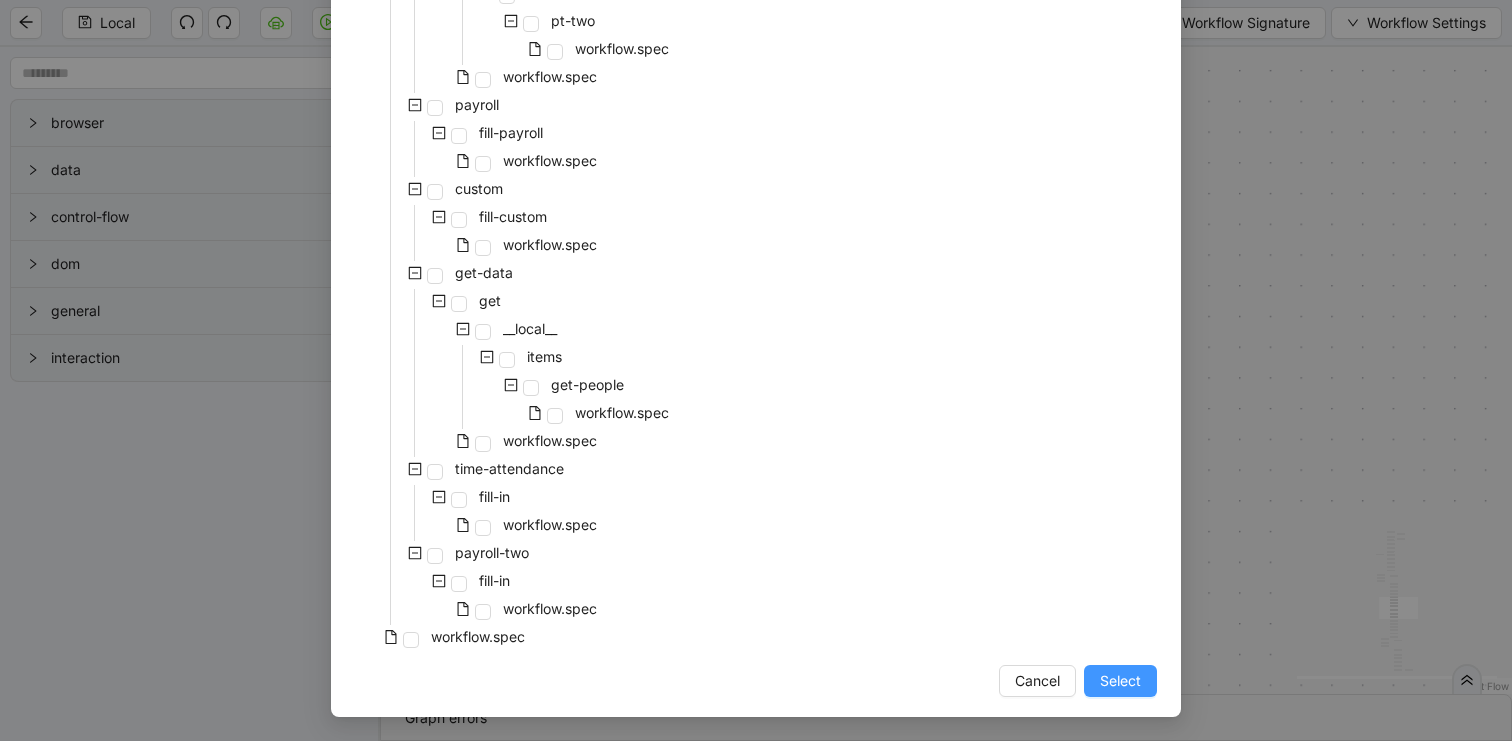click on "Select" at bounding box center (1120, 681) 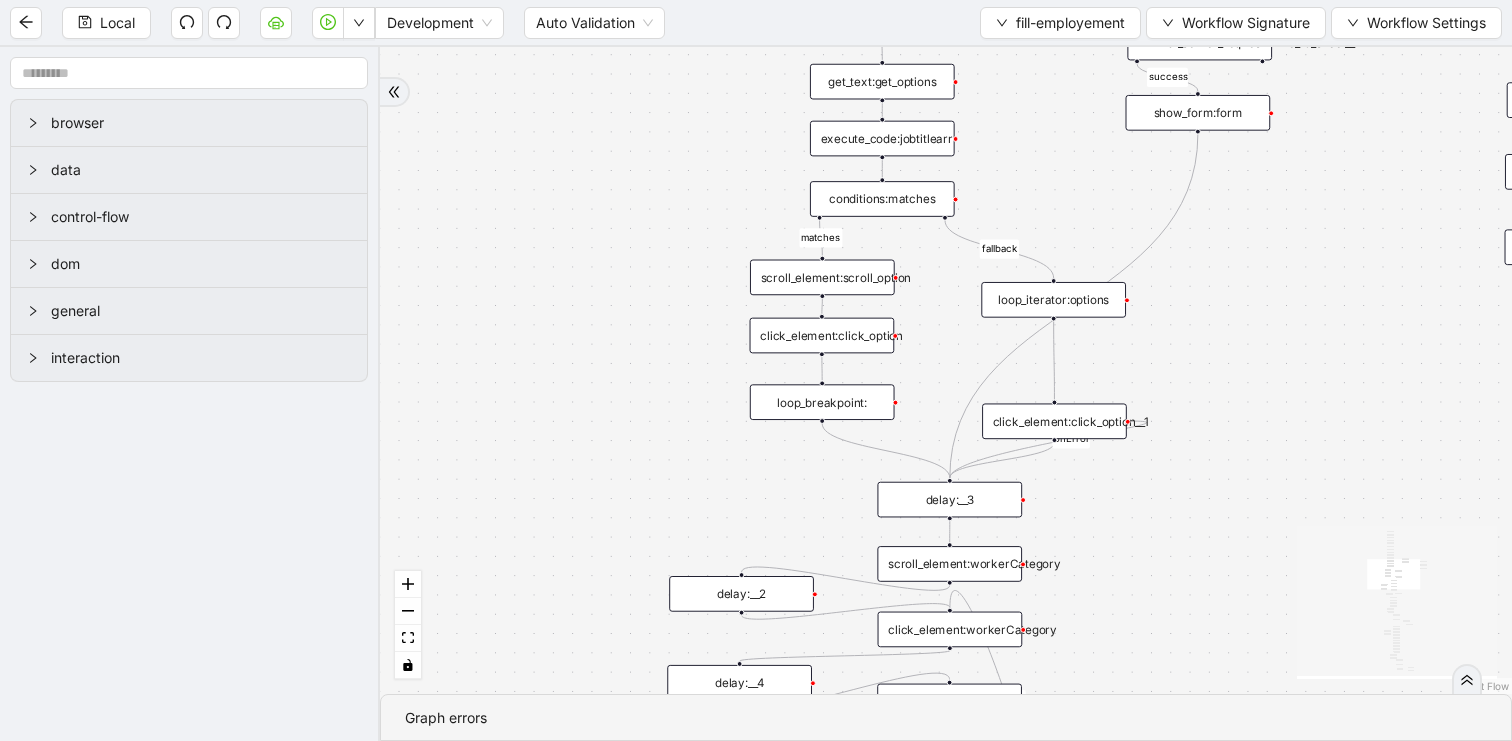 drag, startPoint x: 1256, startPoint y: 411, endPoint x: 1100, endPoint y: 627, distance: 266.44324 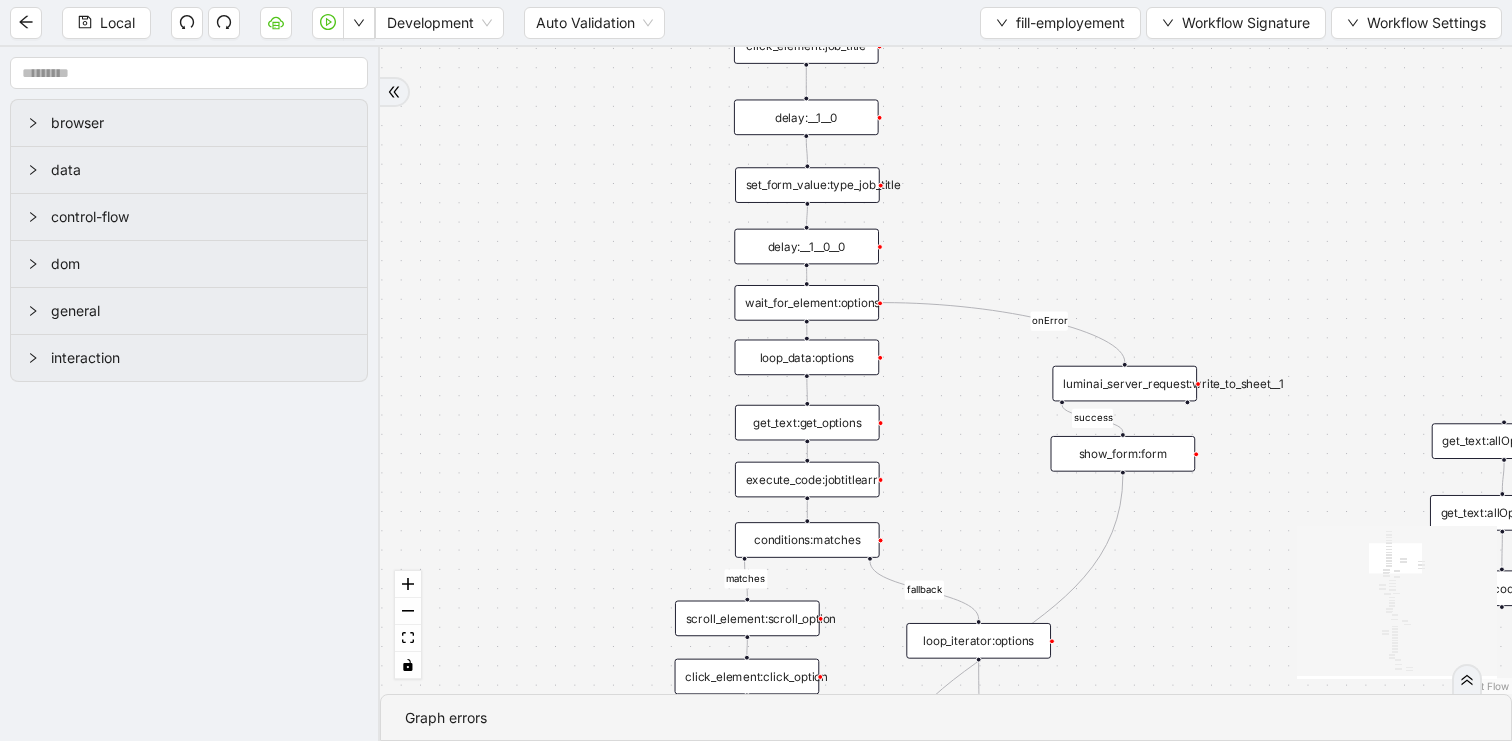 drag, startPoint x: 1159, startPoint y: 411, endPoint x: 1139, endPoint y: 650, distance: 239.83536 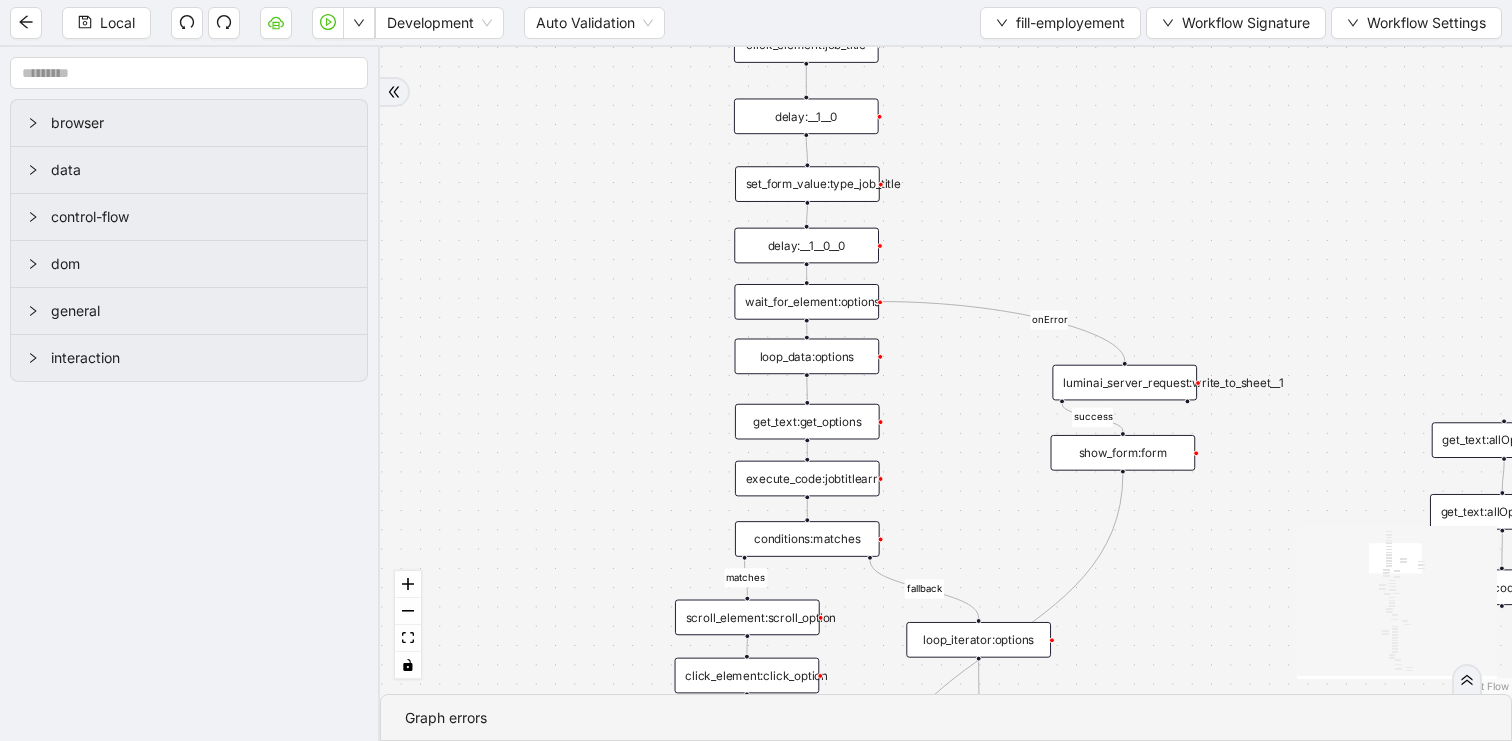 drag, startPoint x: 1174, startPoint y: 631, endPoint x: 1095, endPoint y: 250, distance: 389.1041 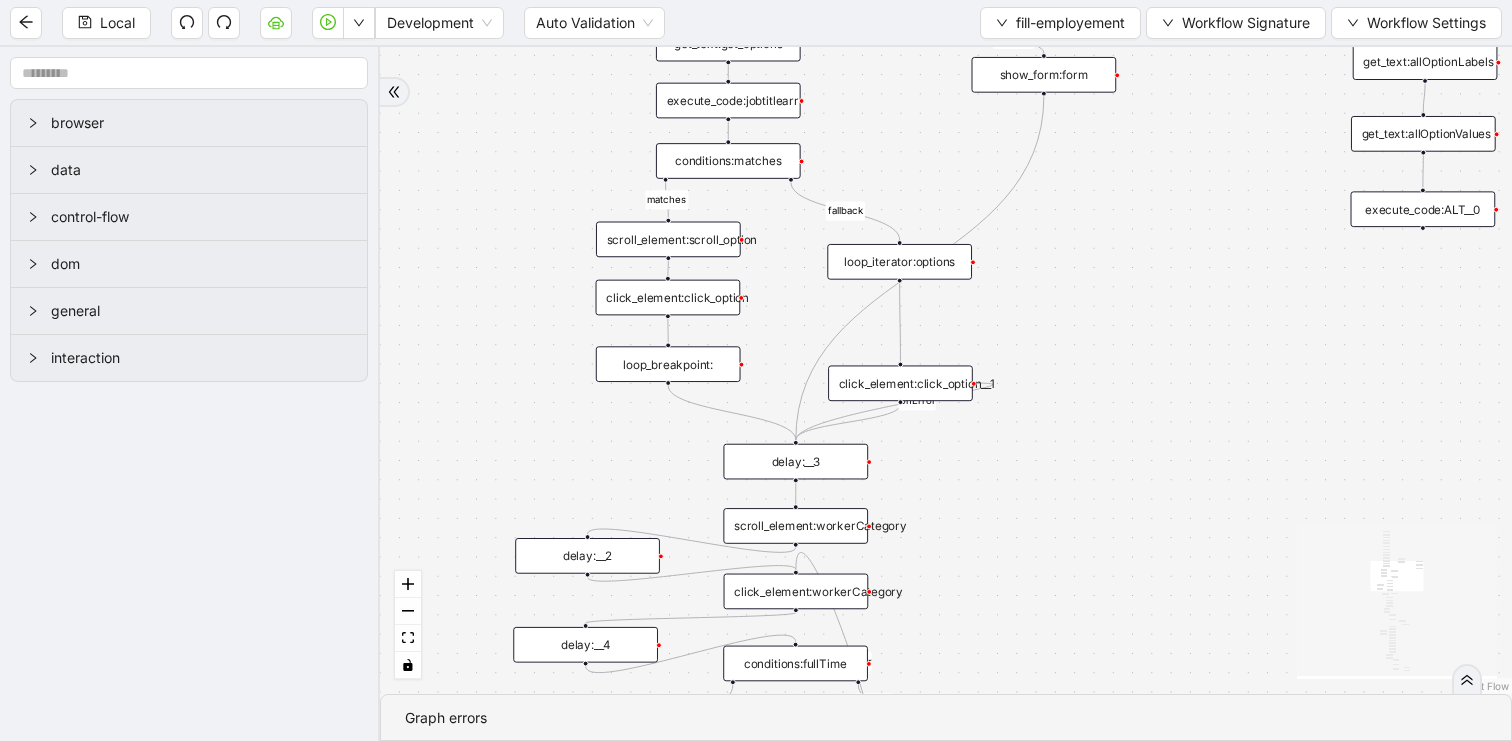 drag, startPoint x: 1074, startPoint y: 524, endPoint x: 1066, endPoint y: 172, distance: 352.0909 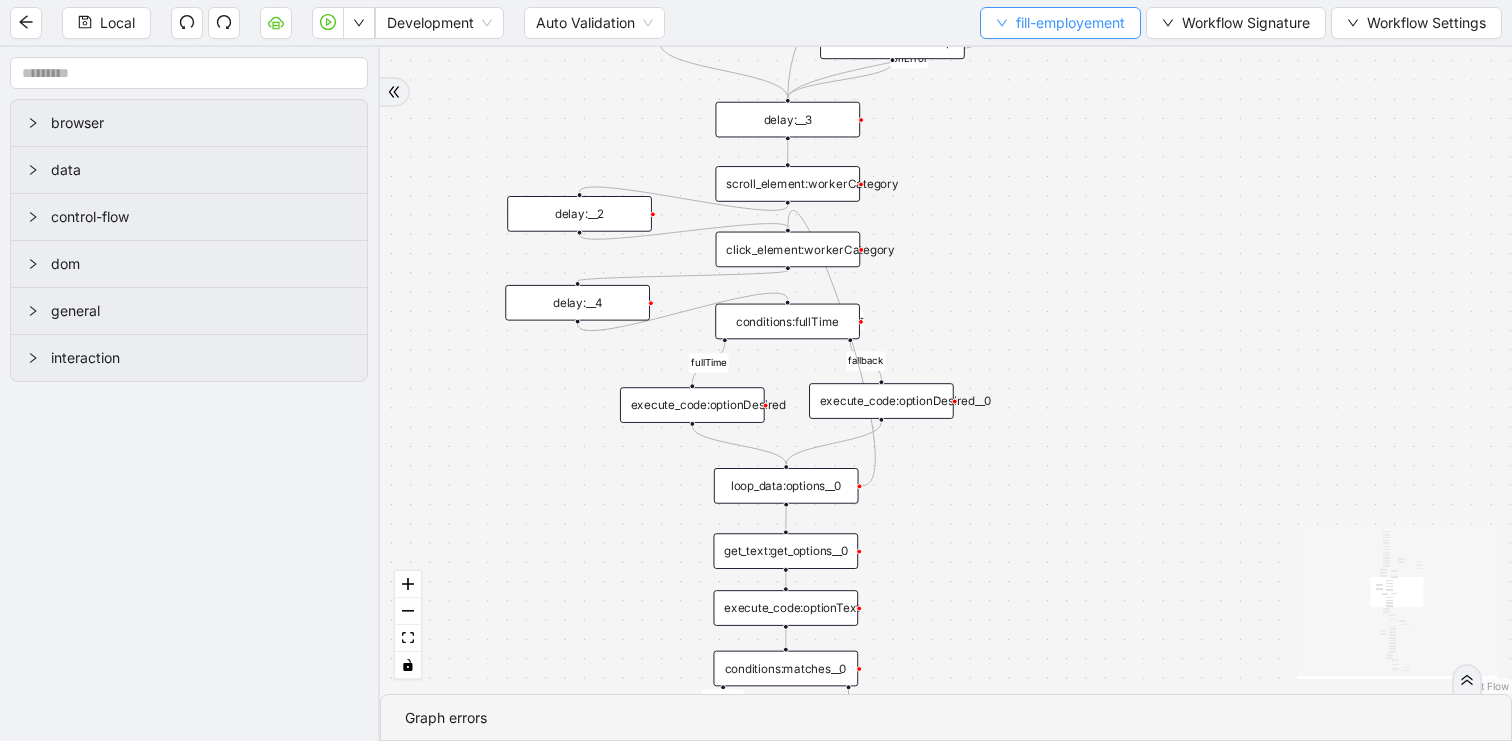 drag, startPoint x: 1045, startPoint y: 417, endPoint x: 1045, endPoint y: 34, distance: 383 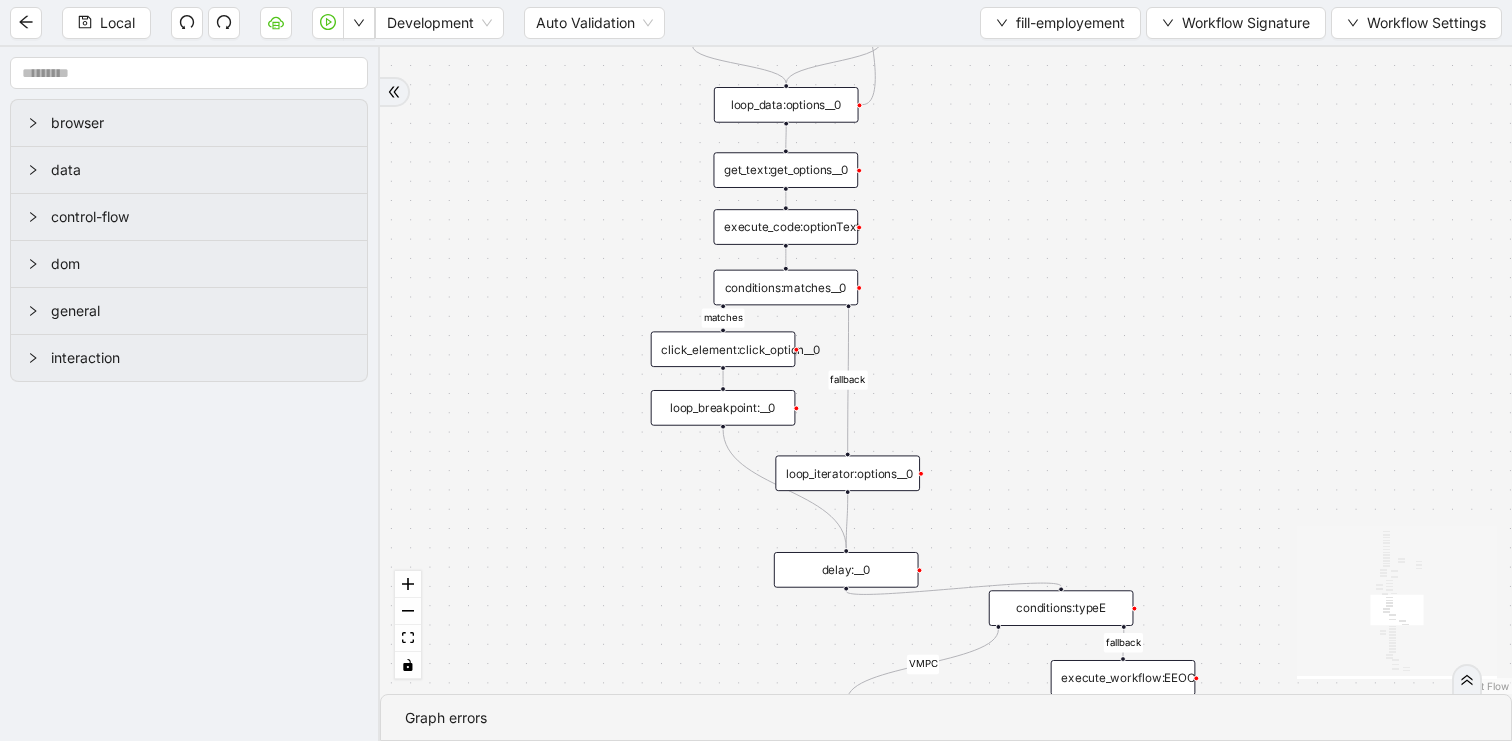 drag, startPoint x: 972, startPoint y: 442, endPoint x: 971, endPoint y: 162, distance: 280.0018 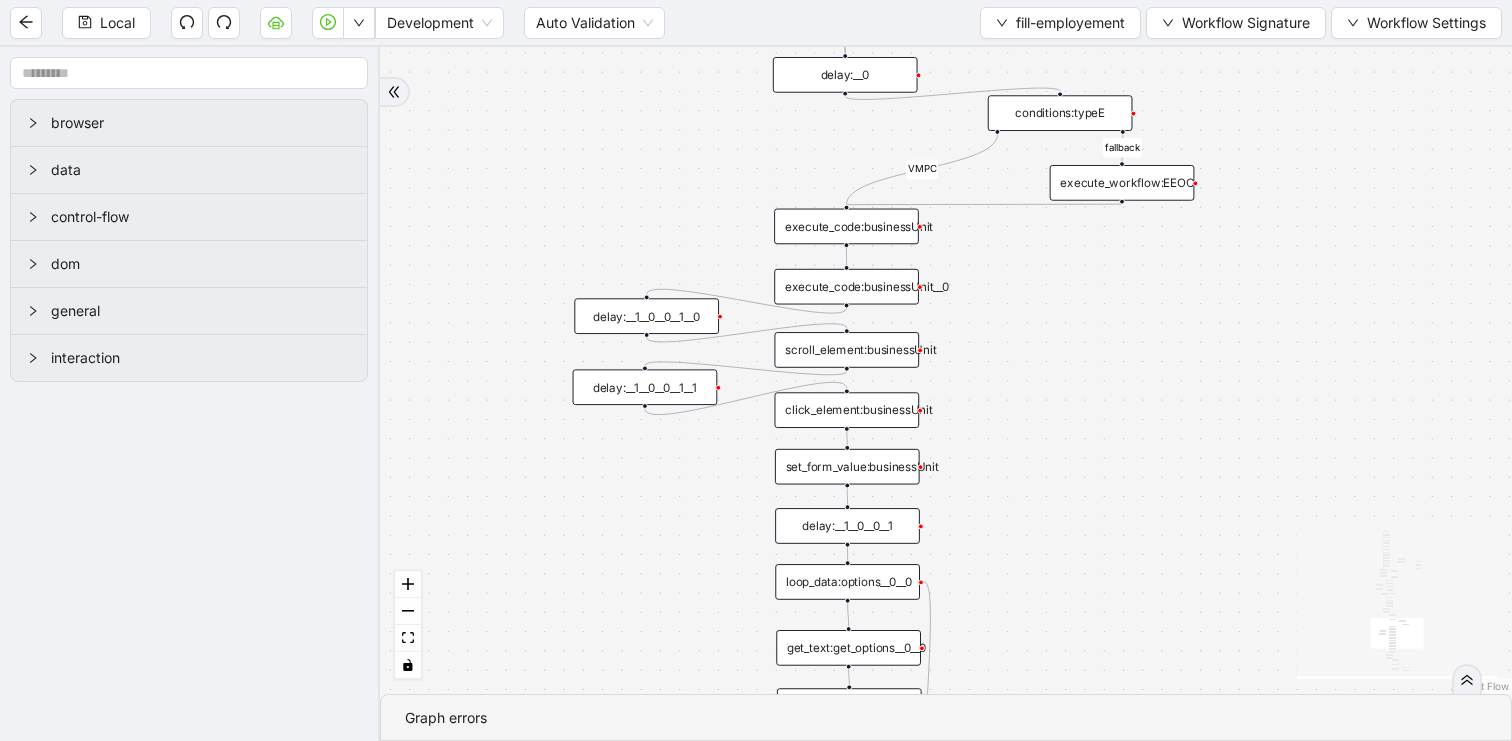drag, startPoint x: 1007, startPoint y: 586, endPoint x: 1007, endPoint y: 286, distance: 300 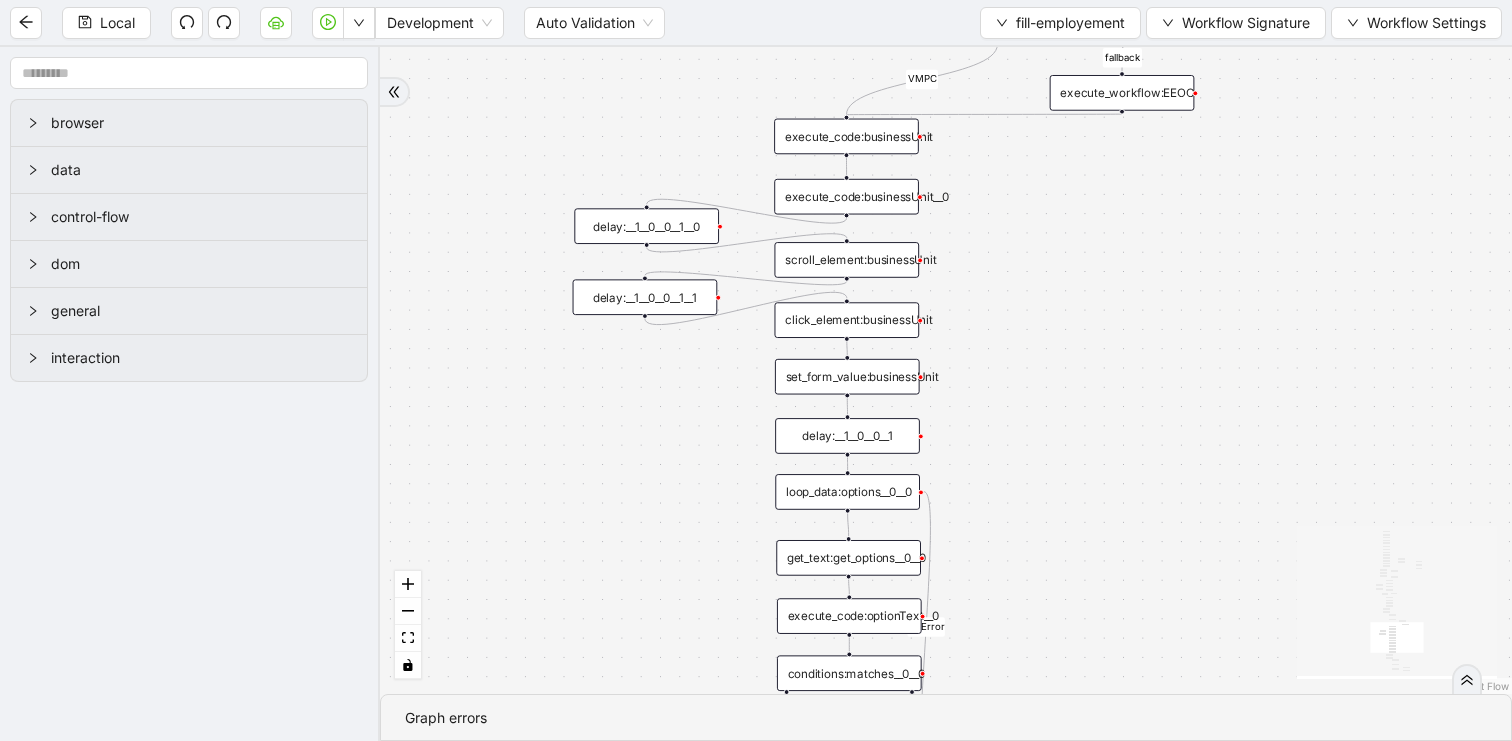 drag, startPoint x: 1040, startPoint y: 487, endPoint x: 1029, endPoint y: 280, distance: 207.29207 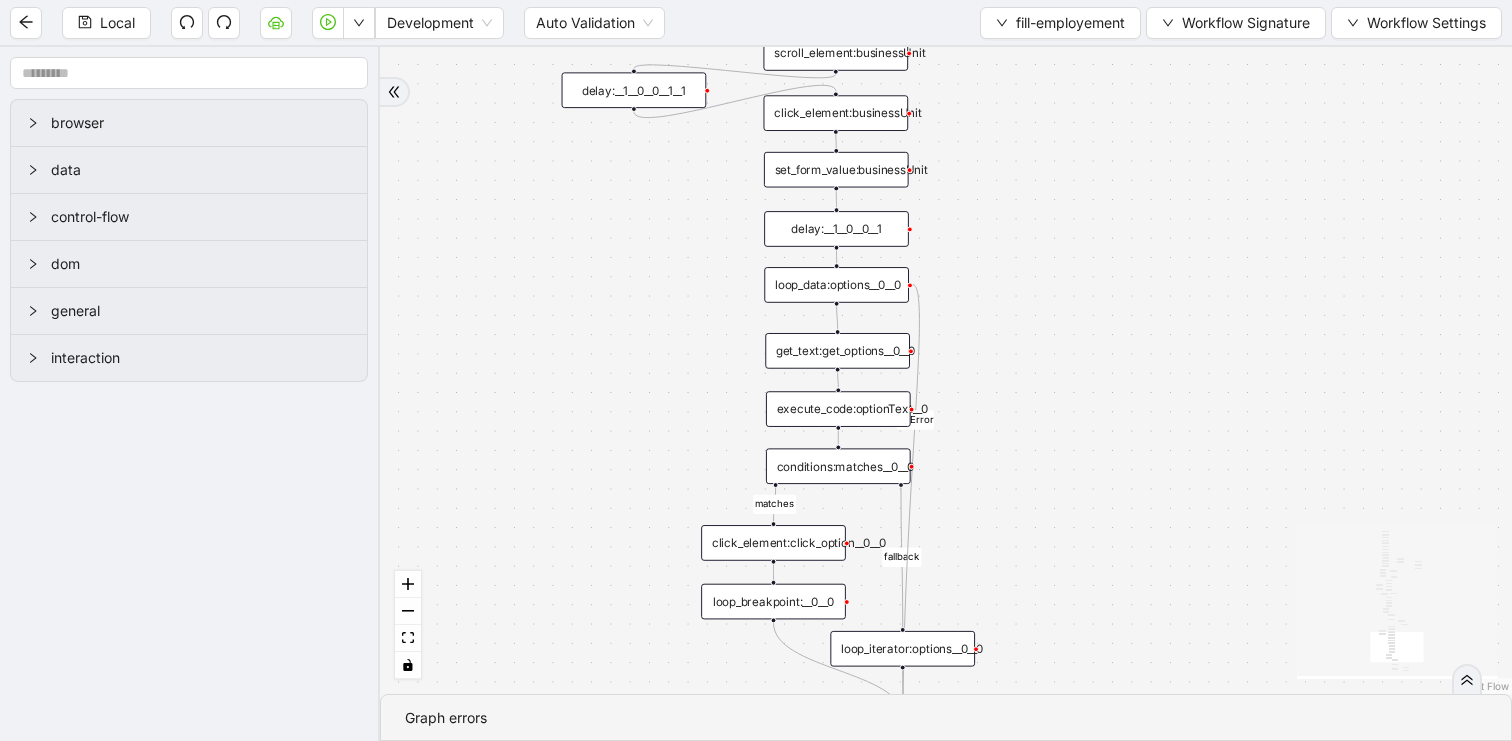 drag, startPoint x: 1046, startPoint y: 492, endPoint x: 1033, endPoint y: 138, distance: 354.23862 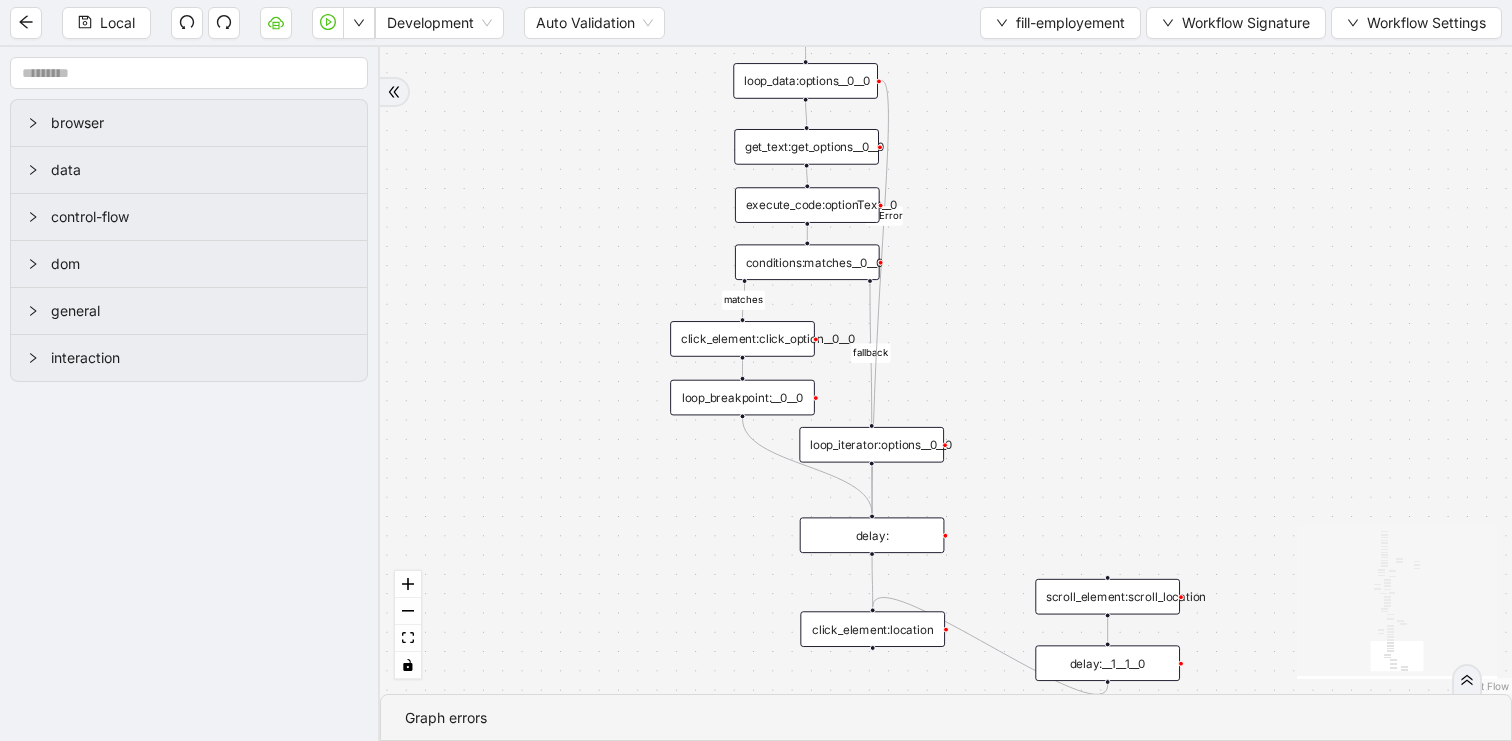 drag, startPoint x: 1105, startPoint y: 212, endPoint x: 1081, endPoint y: 424, distance: 213.35417 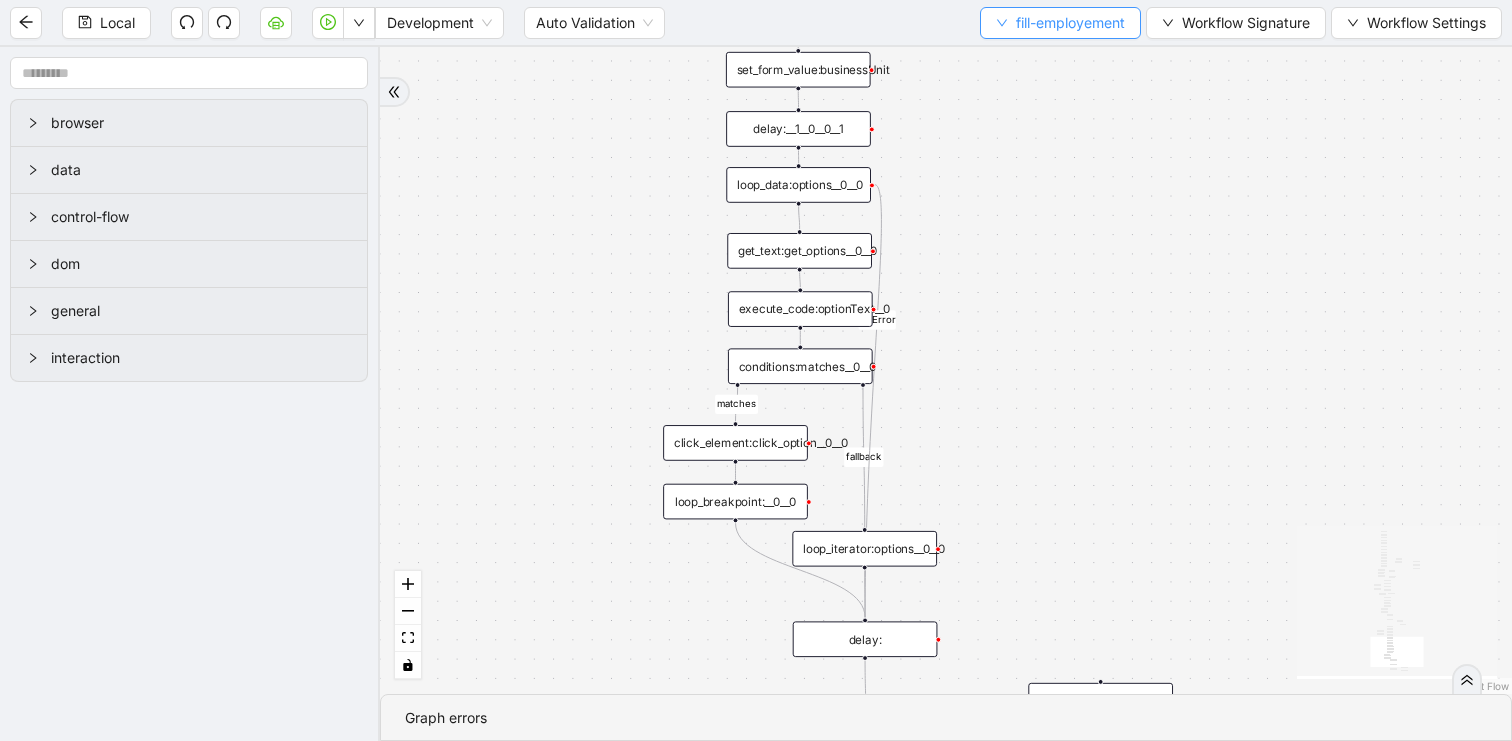click on "fill-employement" at bounding box center [1060, 23] 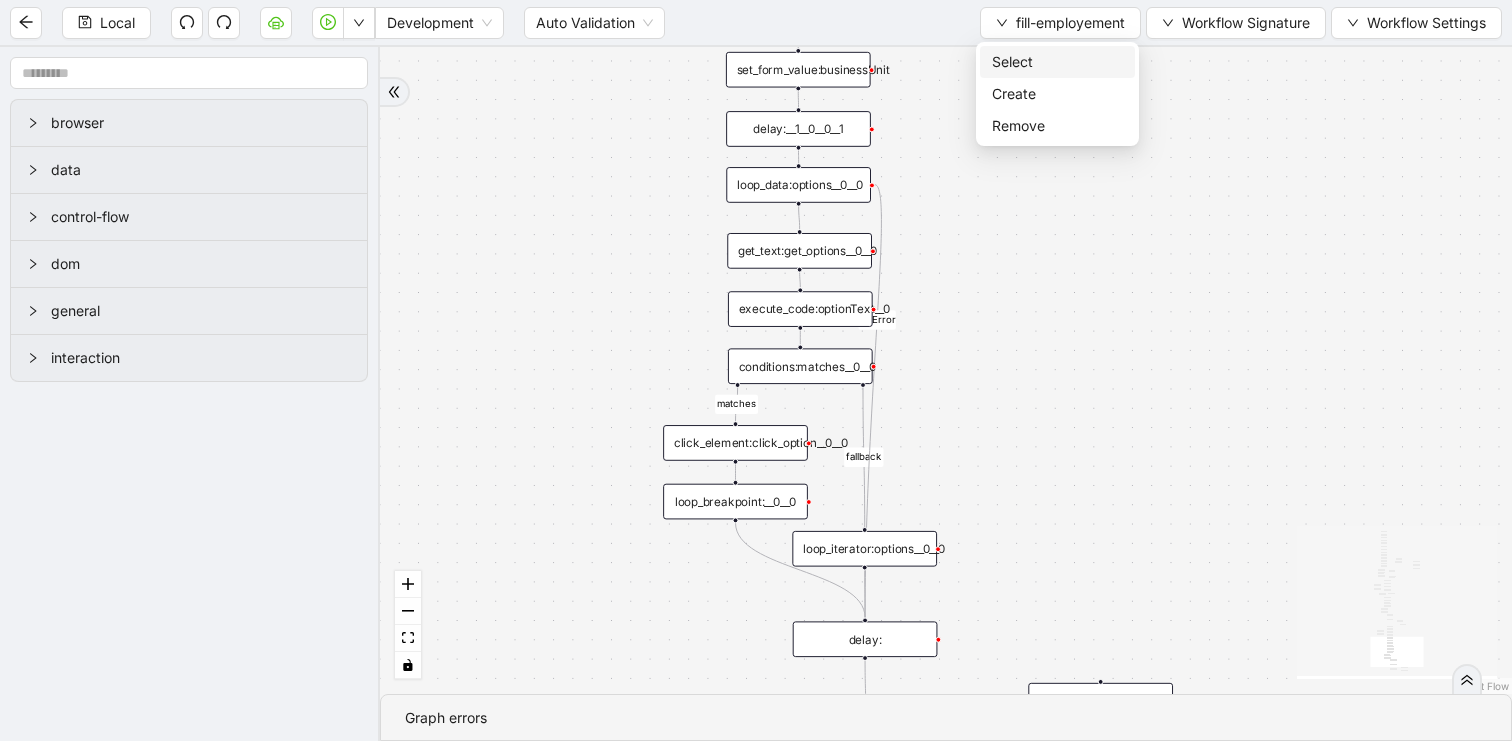 click on "Select" at bounding box center (1057, 62) 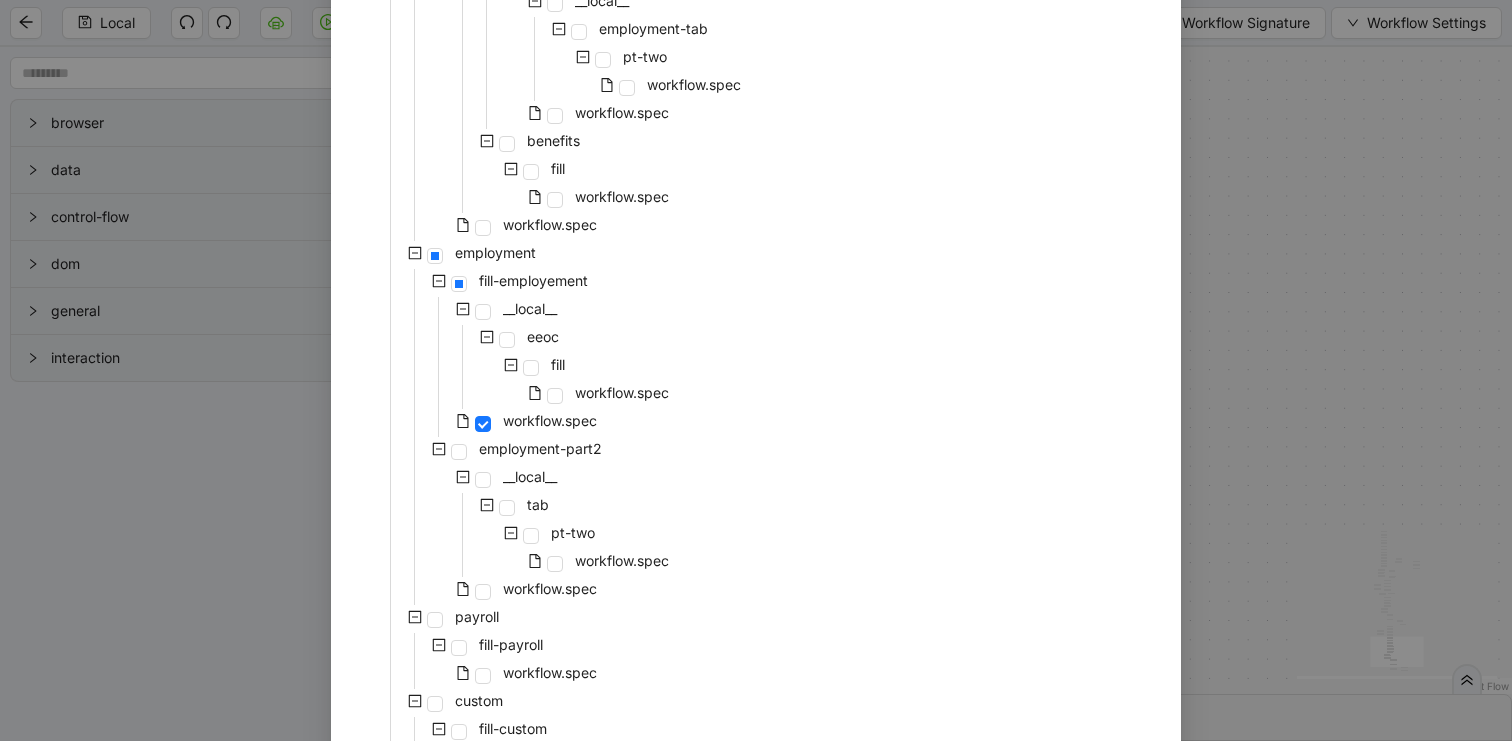 scroll, scrollTop: 1017, scrollLeft: 0, axis: vertical 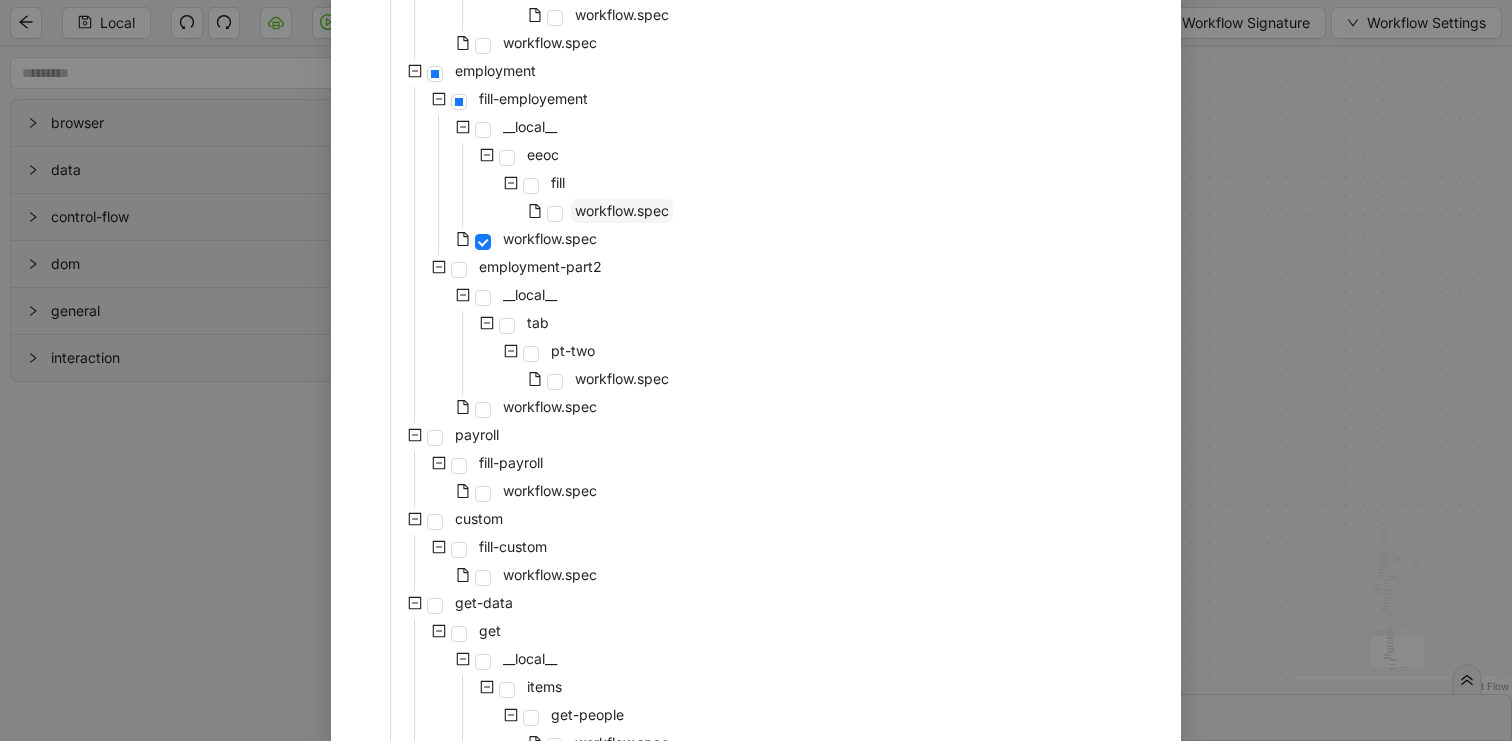 click on "workflow.spec" at bounding box center [622, 210] 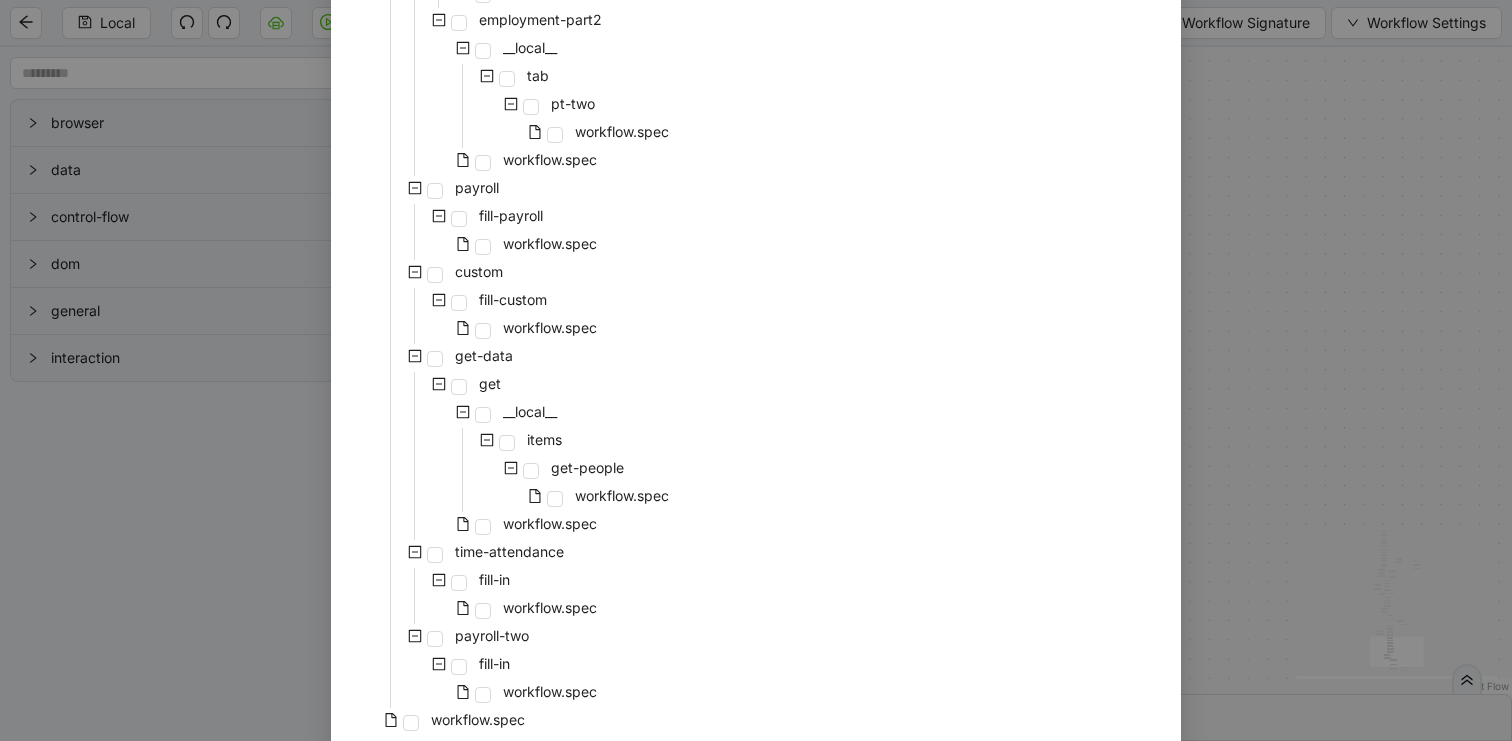 scroll, scrollTop: 1347, scrollLeft: 0, axis: vertical 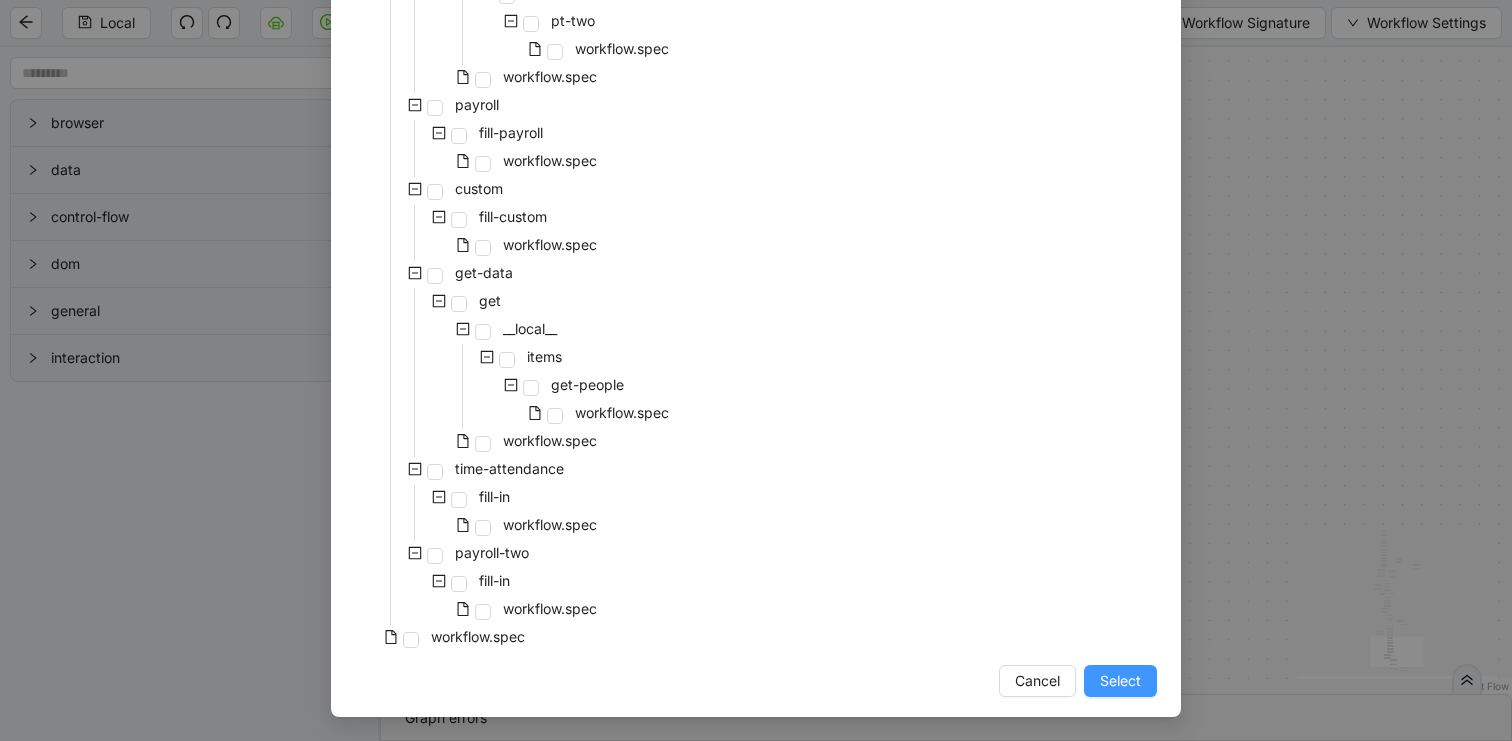 click on "Select" at bounding box center (1120, 681) 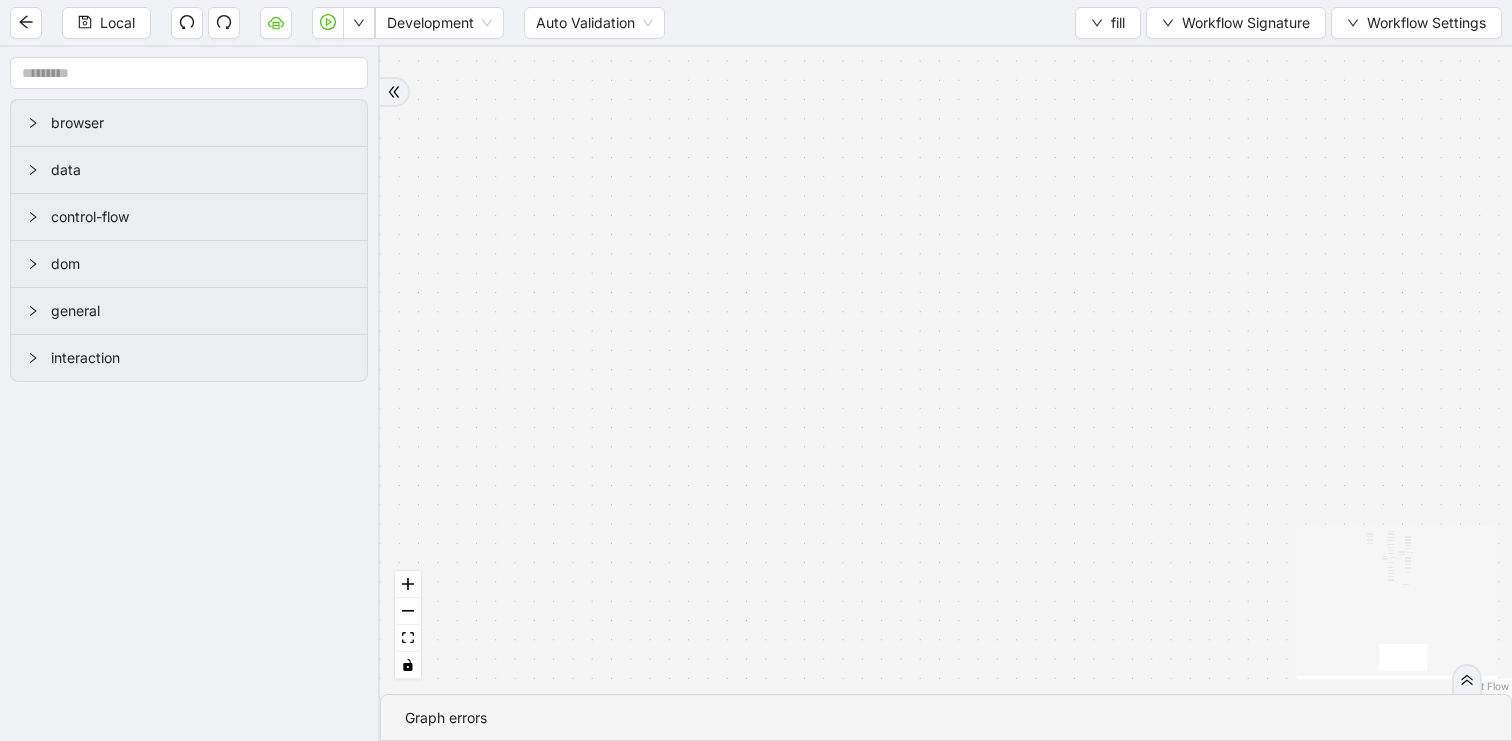 drag, startPoint x: 1201, startPoint y: 286, endPoint x: 1201, endPoint y: 694, distance: 408 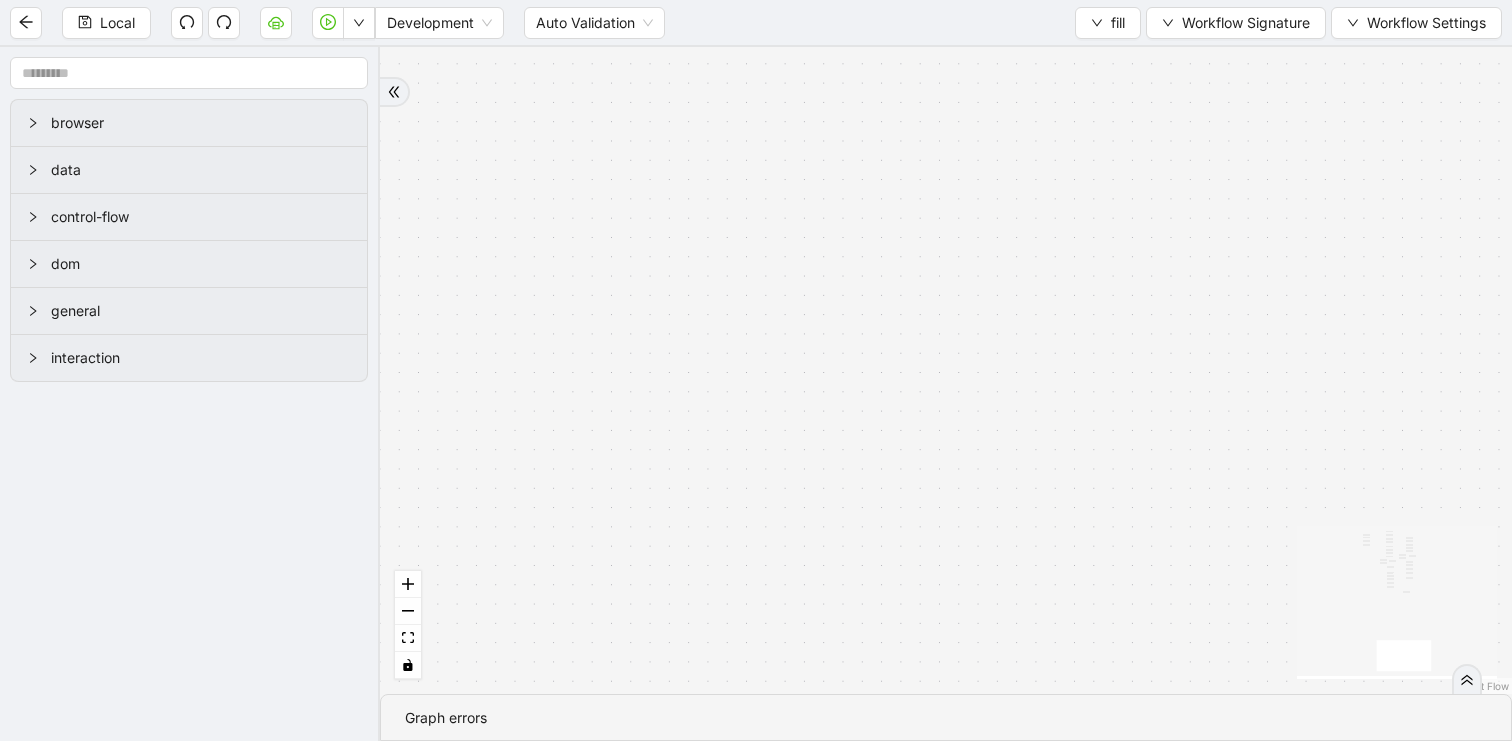 drag, startPoint x: 1100, startPoint y: 270, endPoint x: 1060, endPoint y: 625, distance: 357.2464 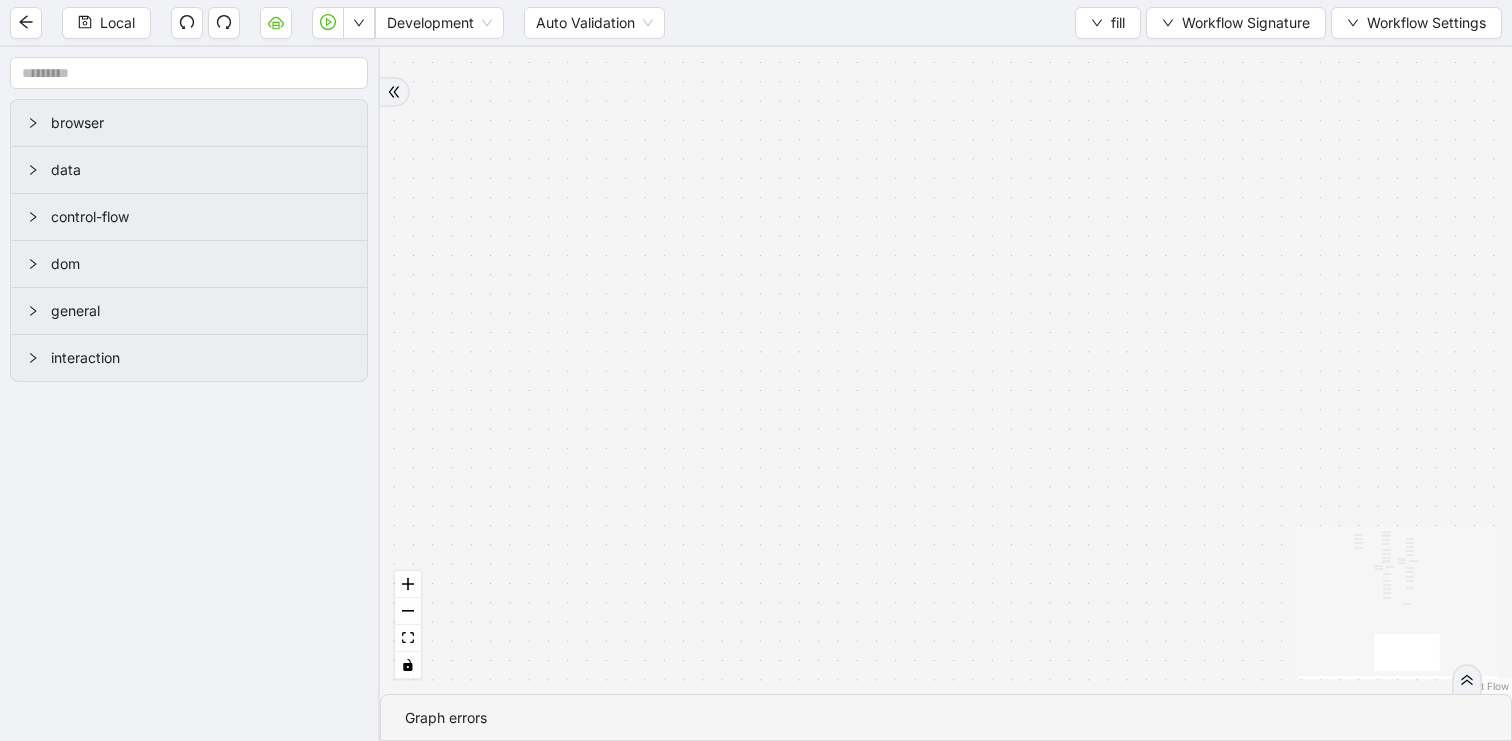 drag, startPoint x: 1109, startPoint y: 229, endPoint x: 1082, endPoint y: 770, distance: 541.67334 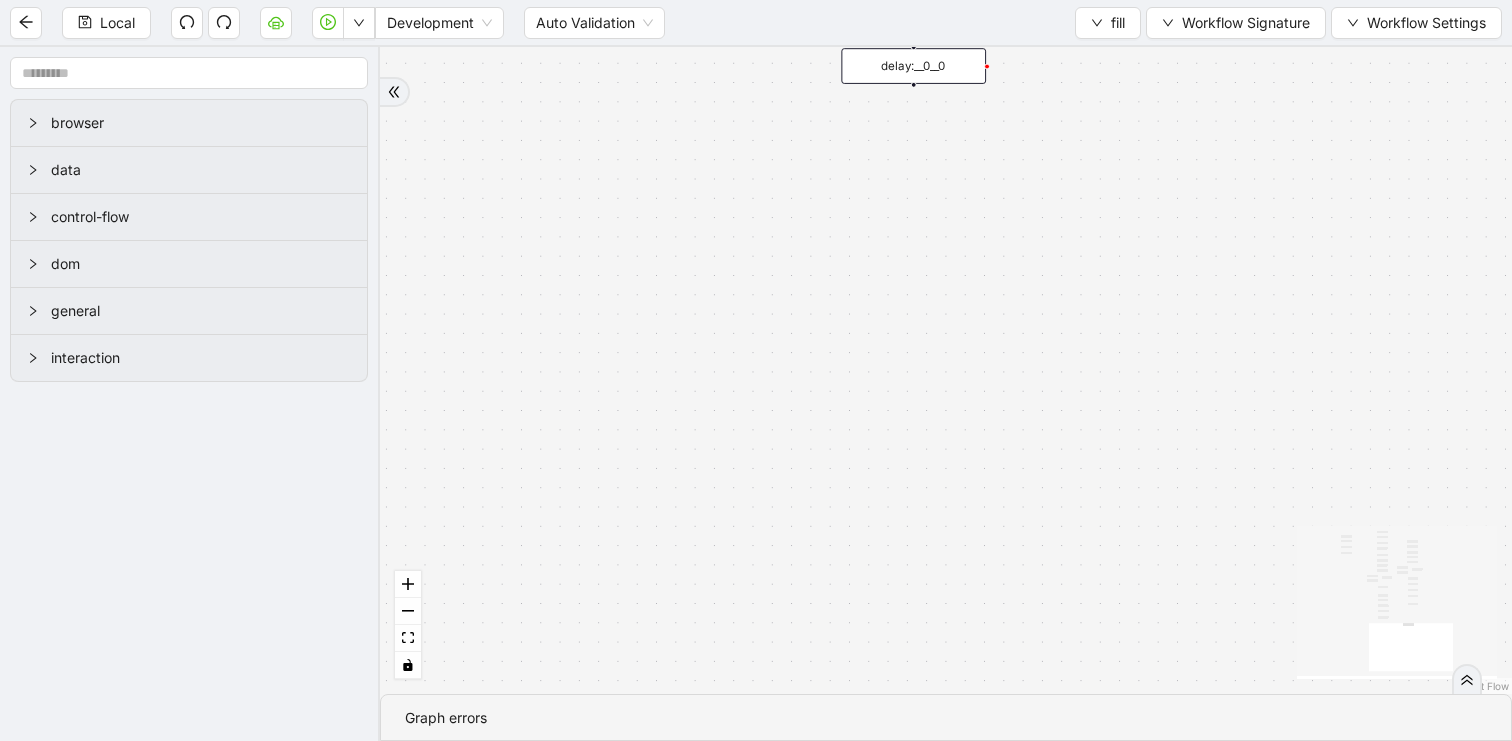 drag, startPoint x: 1094, startPoint y: 297, endPoint x: 1117, endPoint y: 816, distance: 519.5094 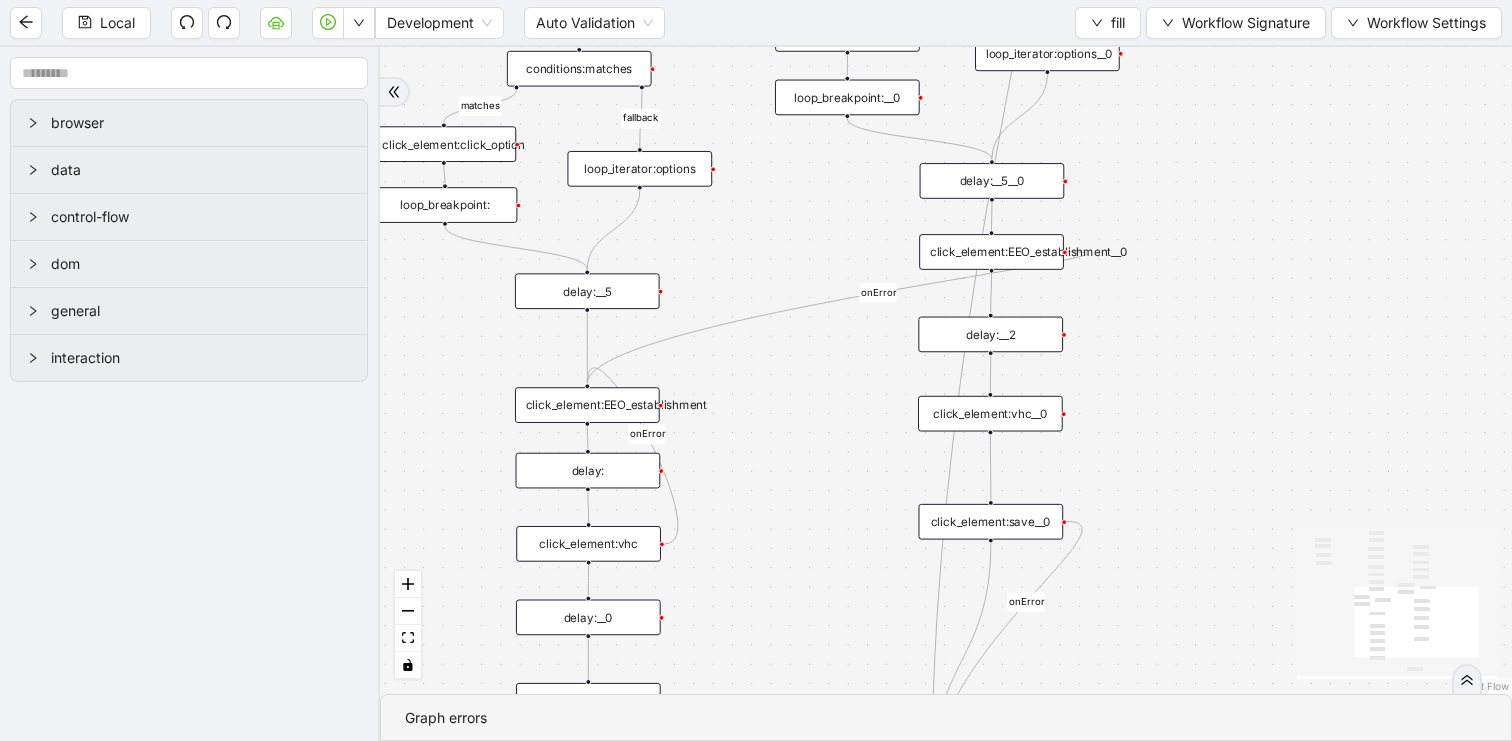 drag, startPoint x: 1261, startPoint y: 161, endPoint x: 1256, endPoint y: 518, distance: 357.035 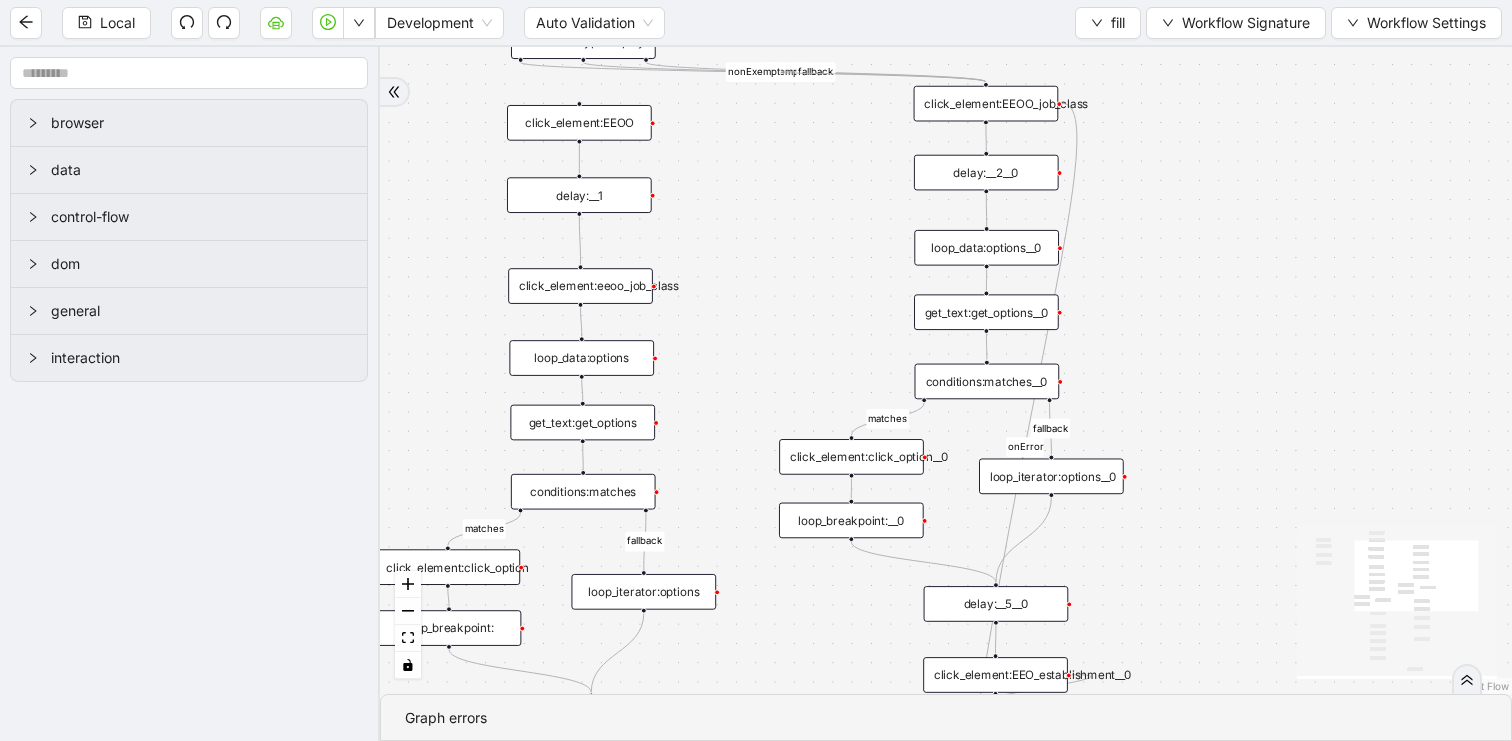 drag, startPoint x: 1272, startPoint y: 205, endPoint x: 1280, endPoint y: 484, distance: 279.1147 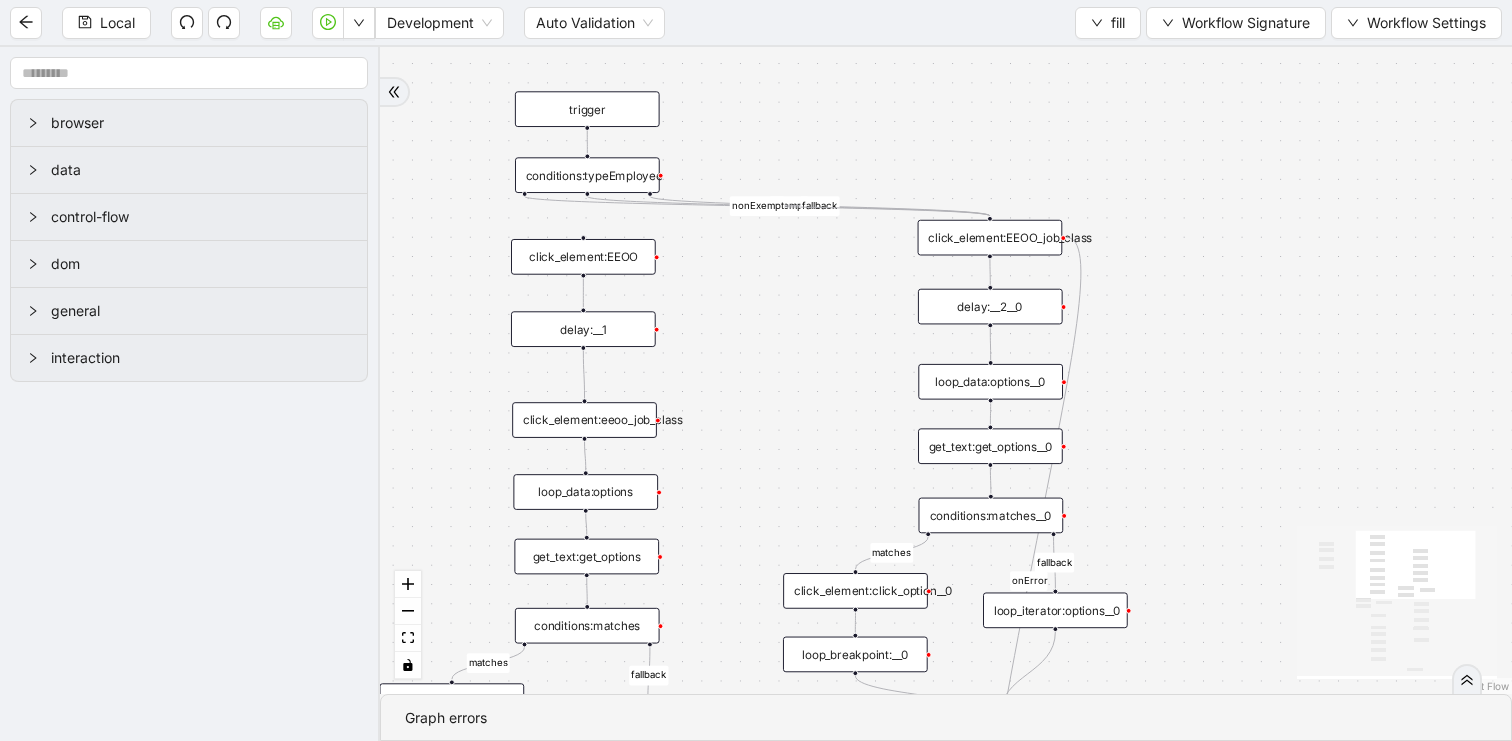 drag, startPoint x: 1216, startPoint y: 328, endPoint x: 1216, endPoint y: 446, distance: 118 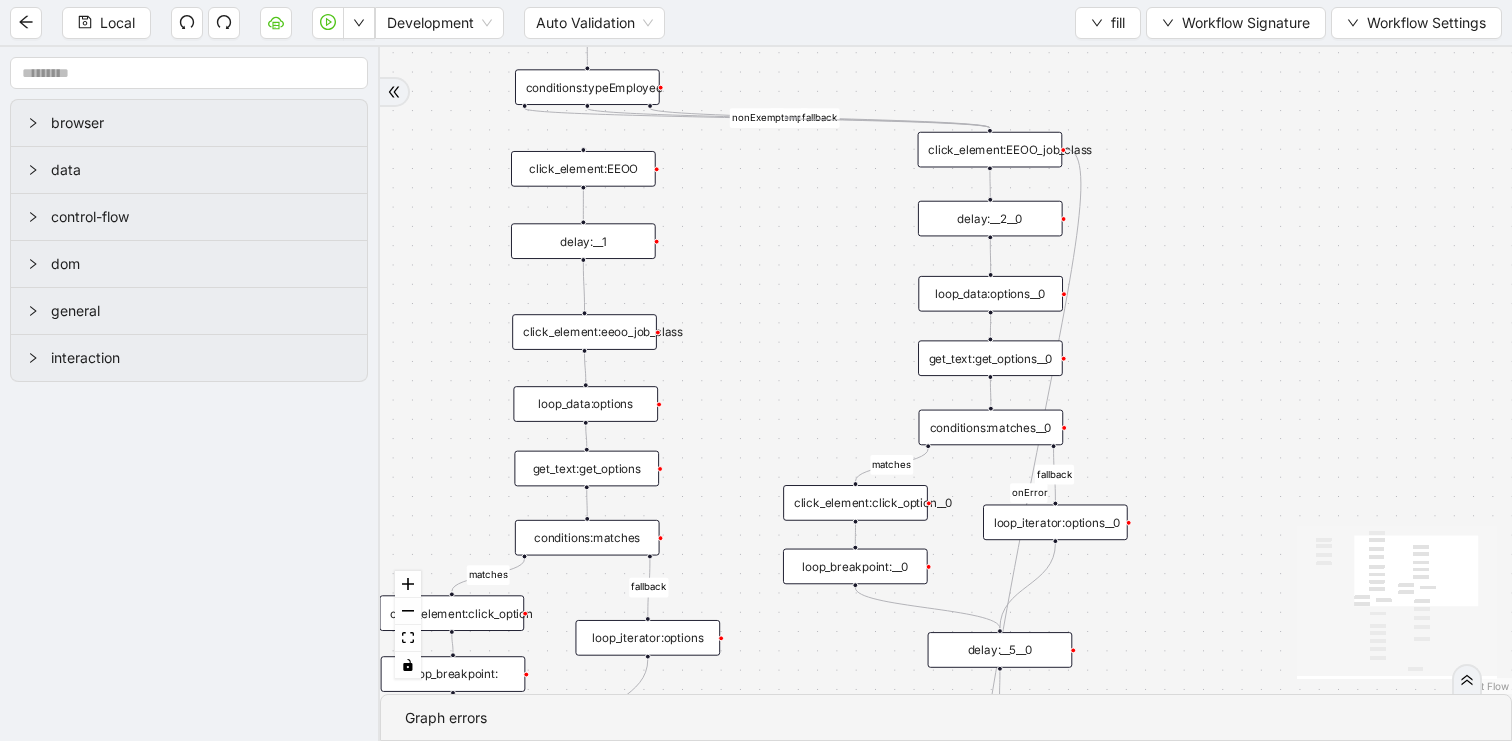 drag, startPoint x: 1205, startPoint y: 490, endPoint x: 1205, endPoint y: 342, distance: 148 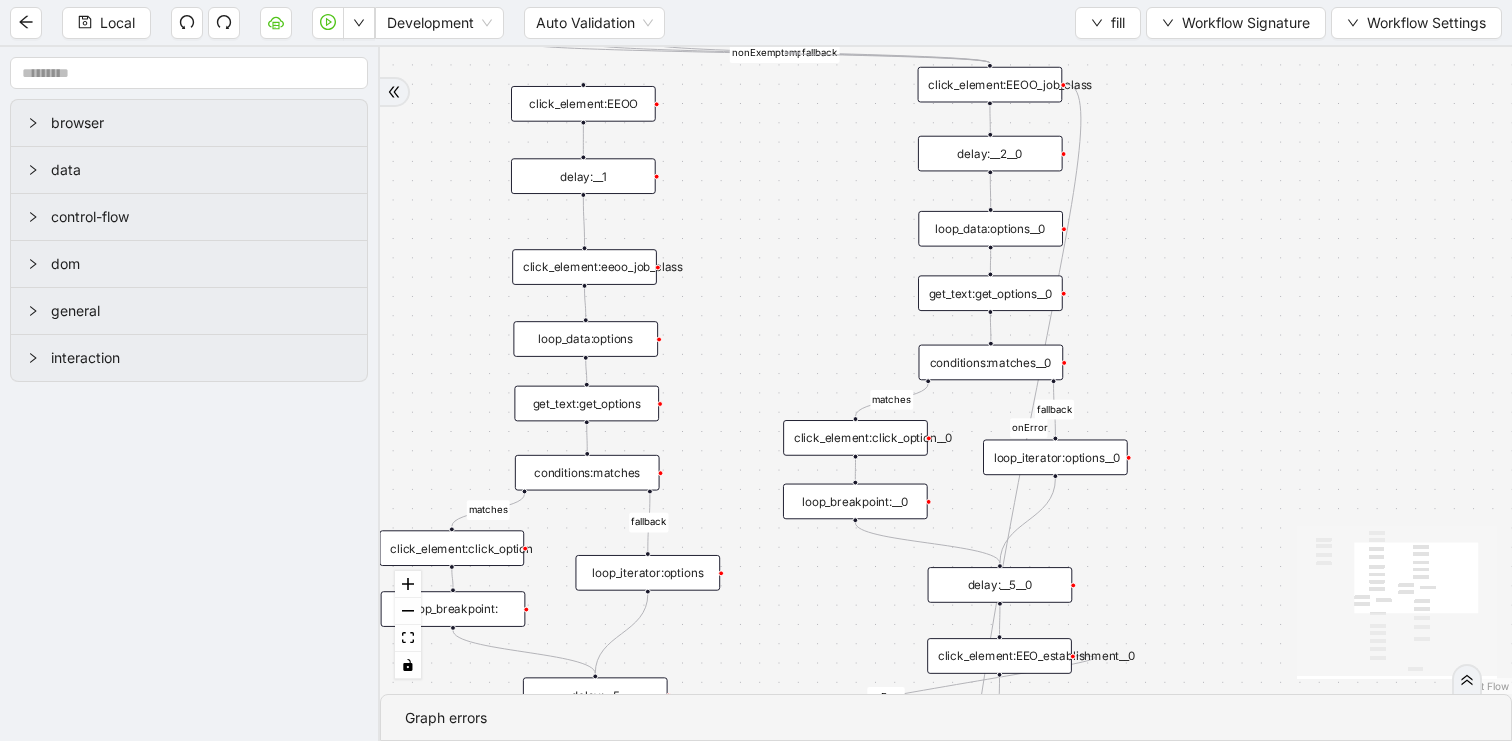 drag, startPoint x: 1214, startPoint y: 430, endPoint x: 1214, endPoint y: 251, distance: 179 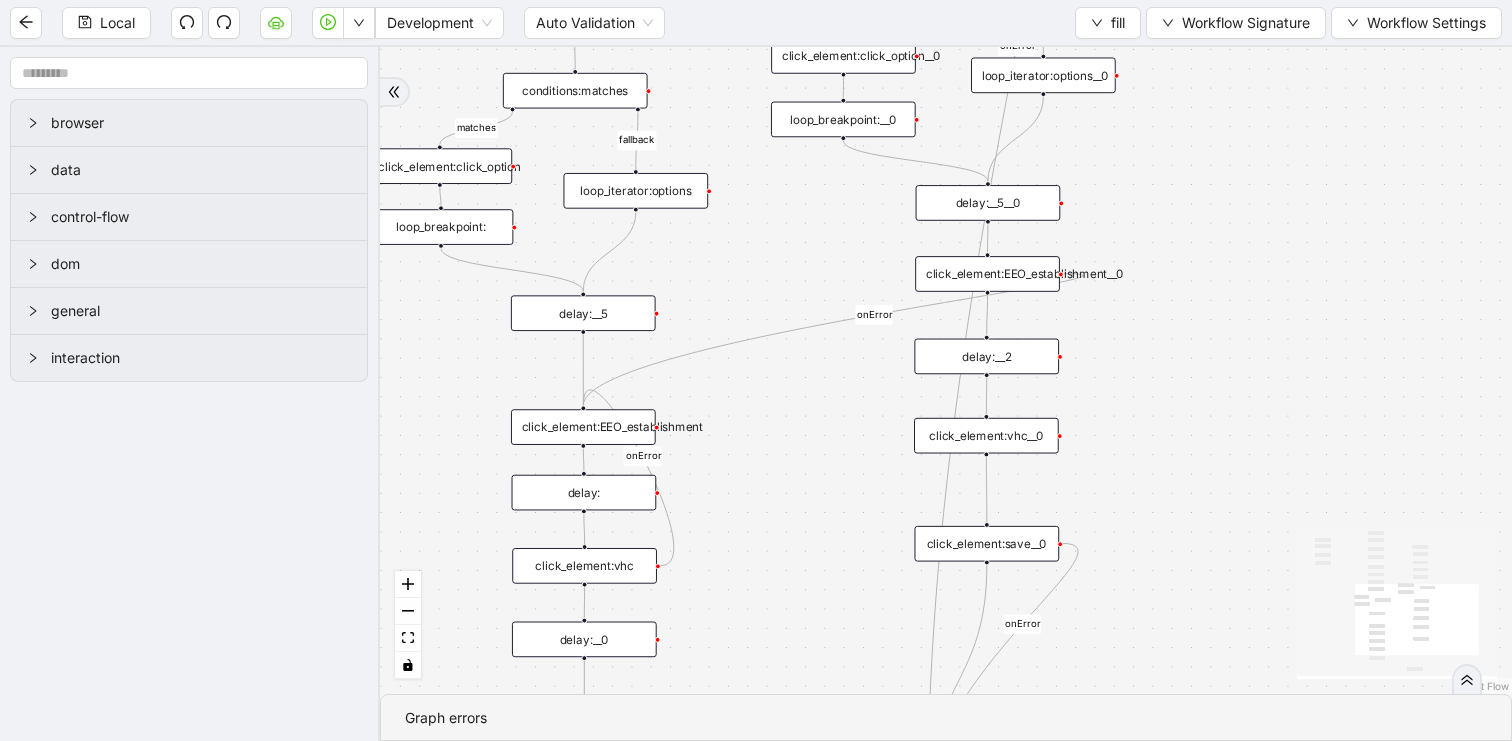 drag, startPoint x: 1236, startPoint y: 526, endPoint x: 1224, endPoint y: 305, distance: 221.32555 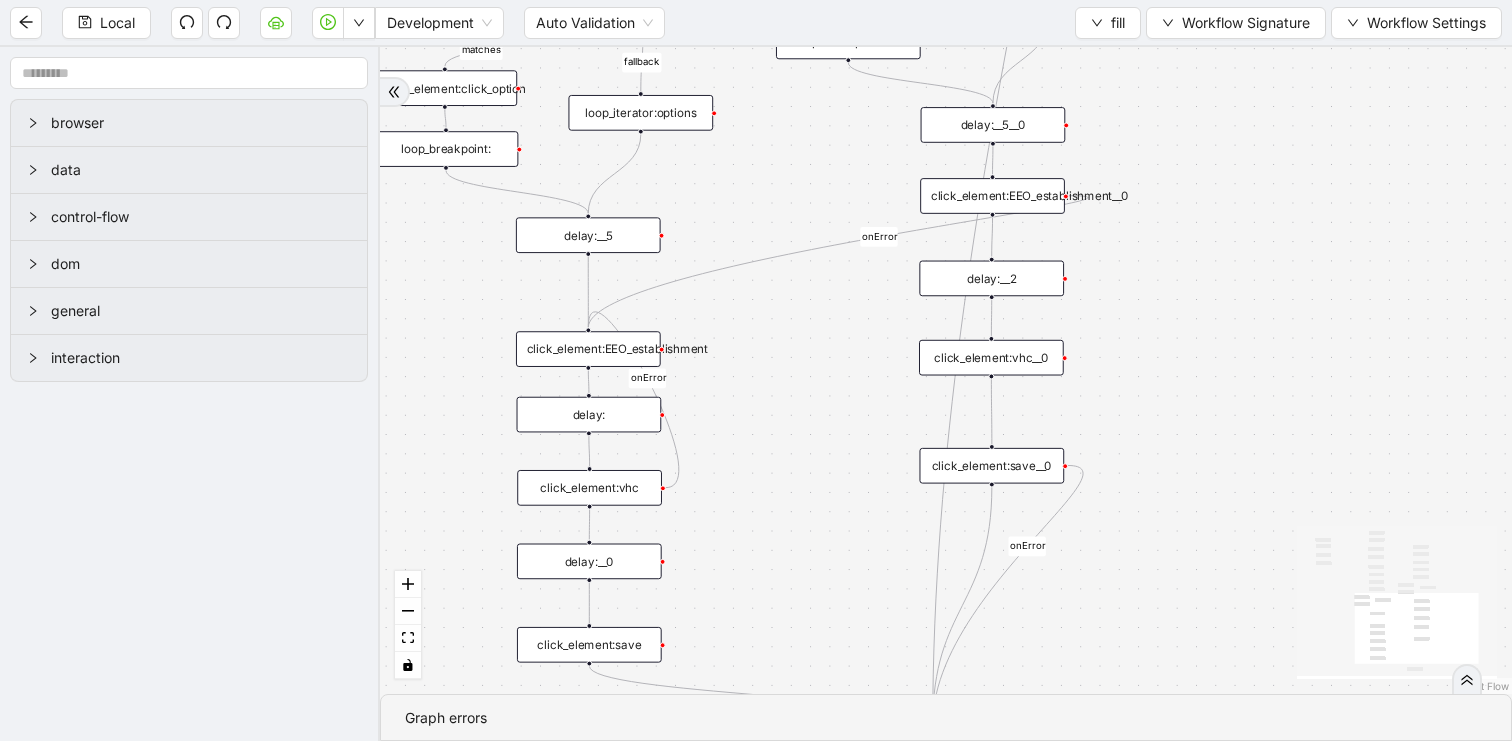 drag, startPoint x: 1224, startPoint y: 406, endPoint x: 1230, endPoint y: 361, distance: 45.39824 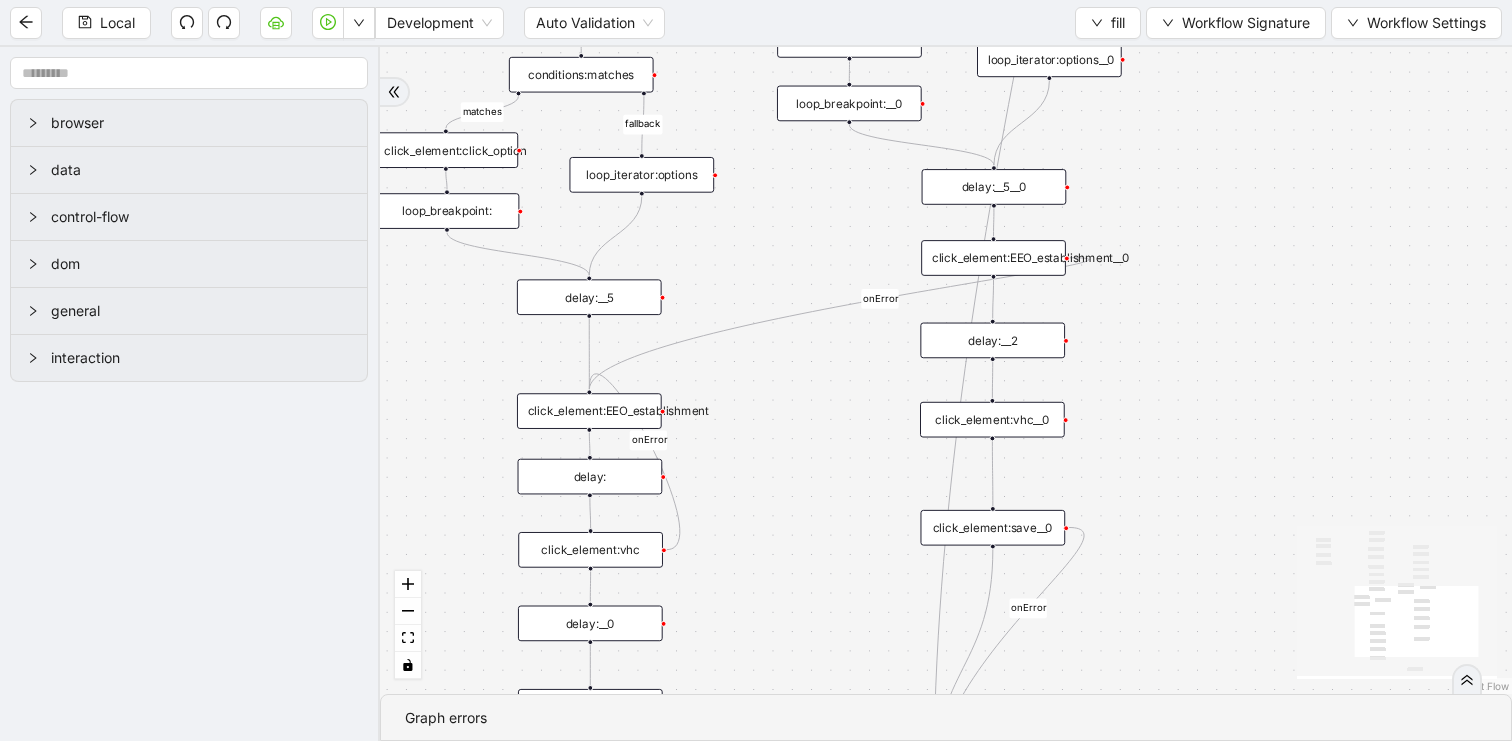 drag, startPoint x: 1235, startPoint y: 285, endPoint x: 1232, endPoint y: 593, distance: 308.01462 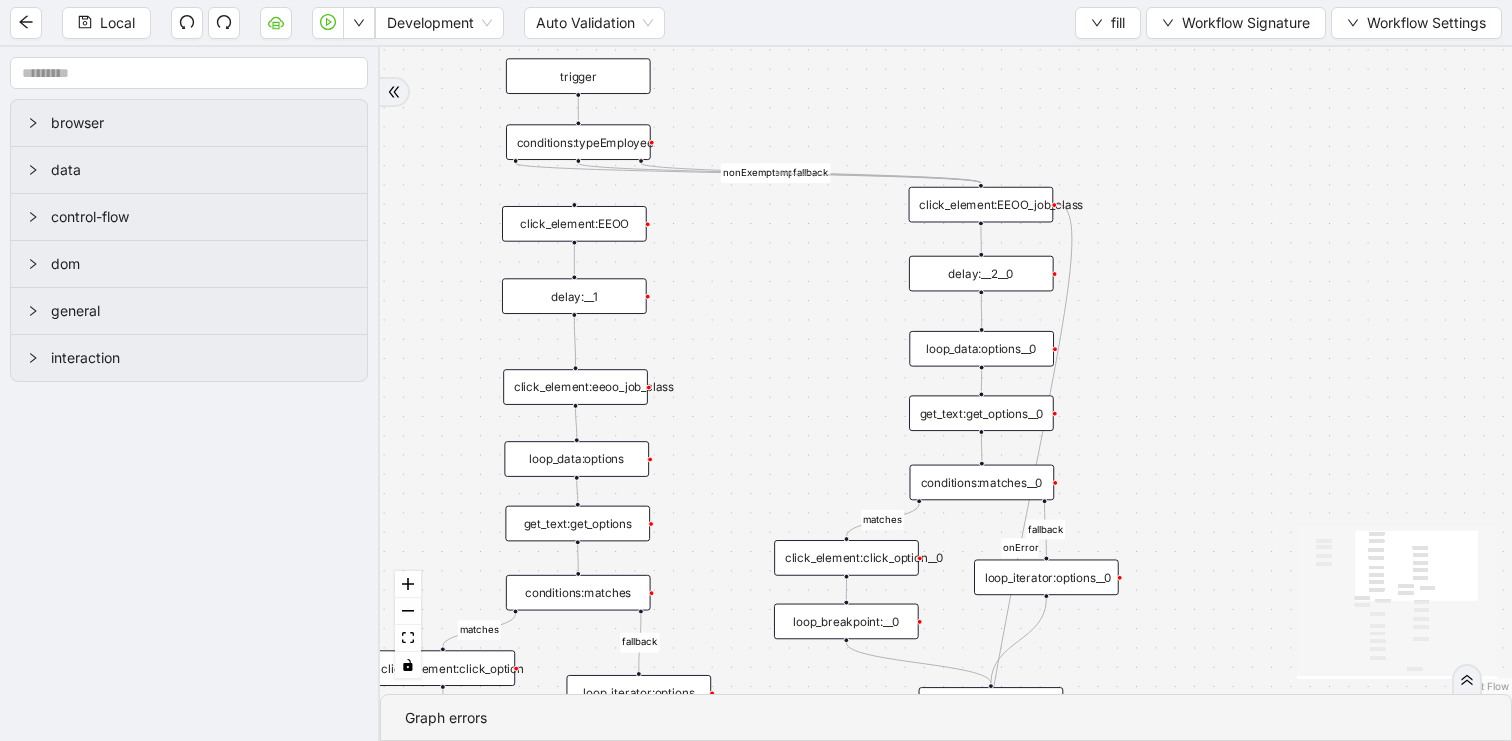 drag, startPoint x: 1213, startPoint y: 291, endPoint x: 1213, endPoint y: 549, distance: 258 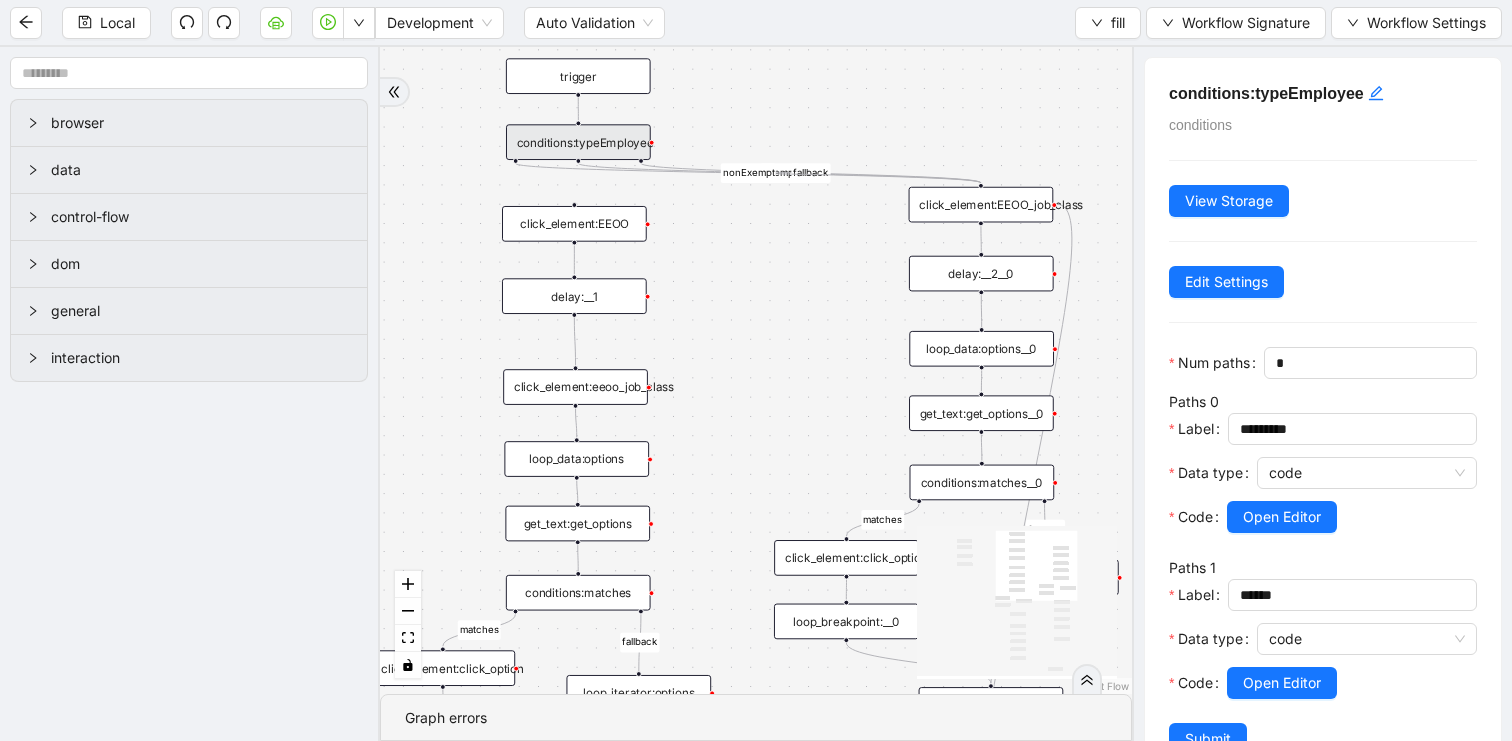 click on "fallback matches fallback matches Exempt fallback nonExempt onError onError onError onError onError trigger click_element:EEOO click_element:EEO_establishment delay: delay:__0 click_element:save delay:__0__0 click_element:vhc delay:__1 click_element:EEO_establishment__0 delay:__2 click_element:vhc__0 click_element:EEO_establishment__1 delay:__3 click_element:vhc__1 delay:__4 click_element:eeoo_job_class get_text:get_options conditions:matches loop_breakpoint: loop_iterator:options click_element:click_option loop_data:options delay:__5 delay:__2__0 click_element:EEOO_job_class get_text:get_options__0 conditions:matches__0 loop_breakpoint:__0 loop_iterator:options__0 click_element:click_option__0 loop_data:options__0 delay:__5__0 click_element:save__0 conditions:typeEmployee" at bounding box center [756, 370] 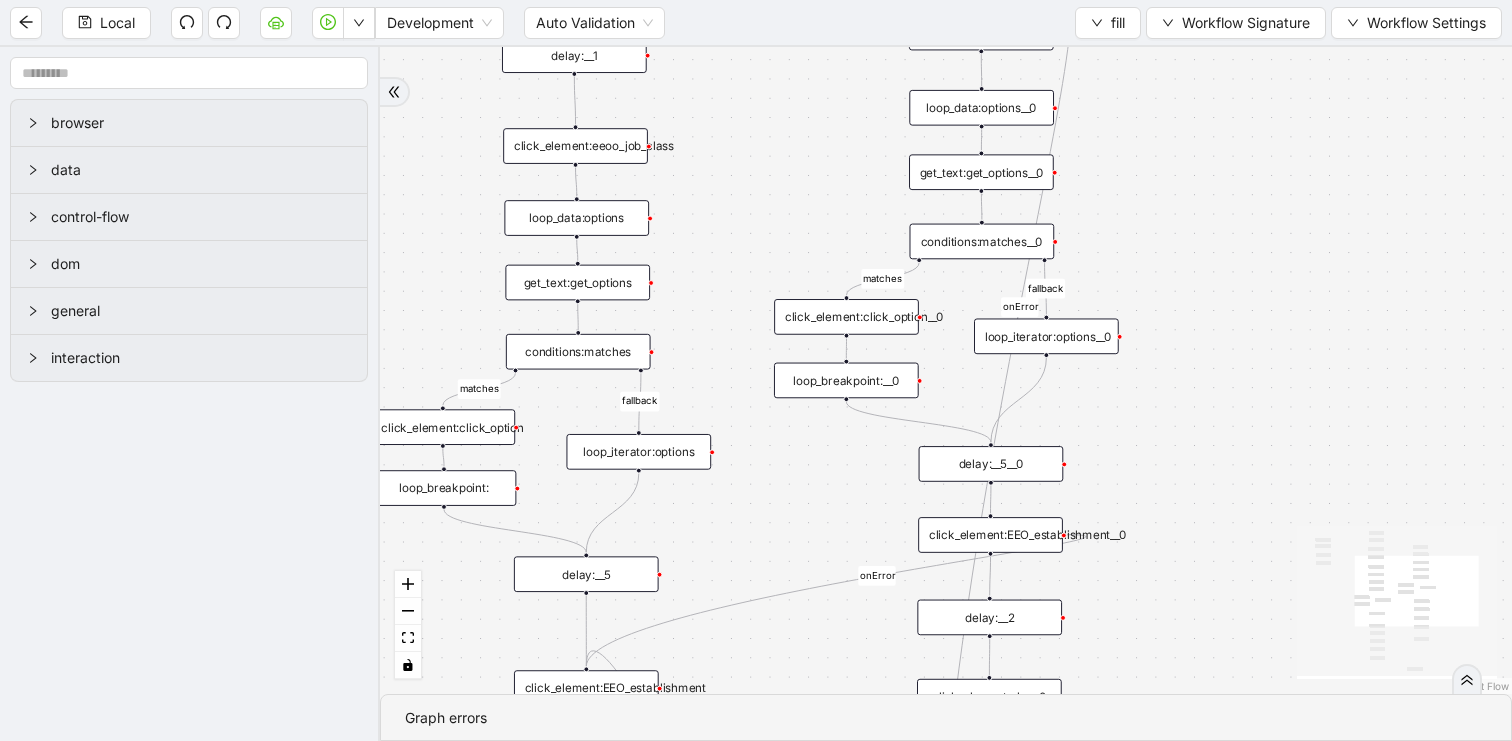 drag, startPoint x: 1220, startPoint y: 356, endPoint x: 1220, endPoint y: 110, distance: 246 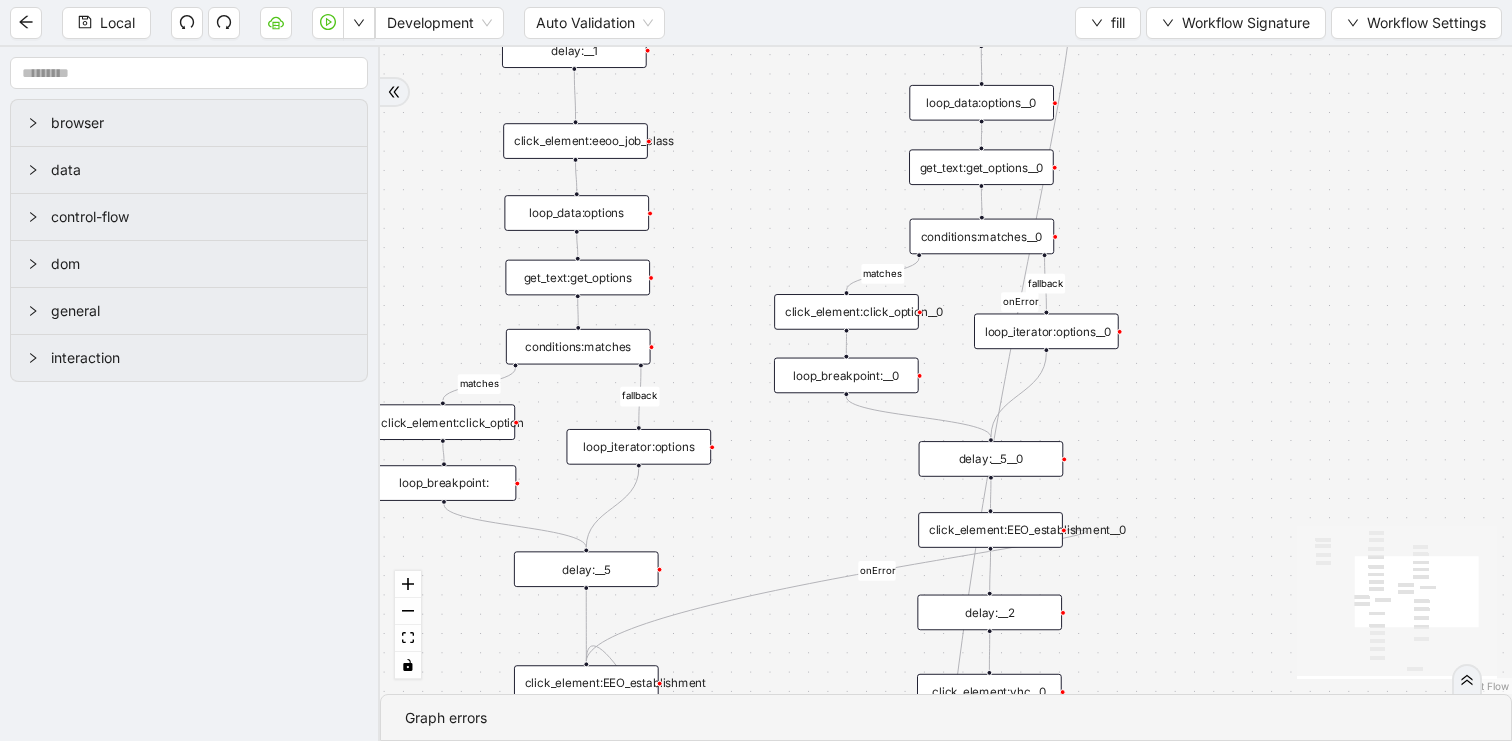 drag, startPoint x: 1194, startPoint y: 399, endPoint x: 1194, endPoint y: 237, distance: 162 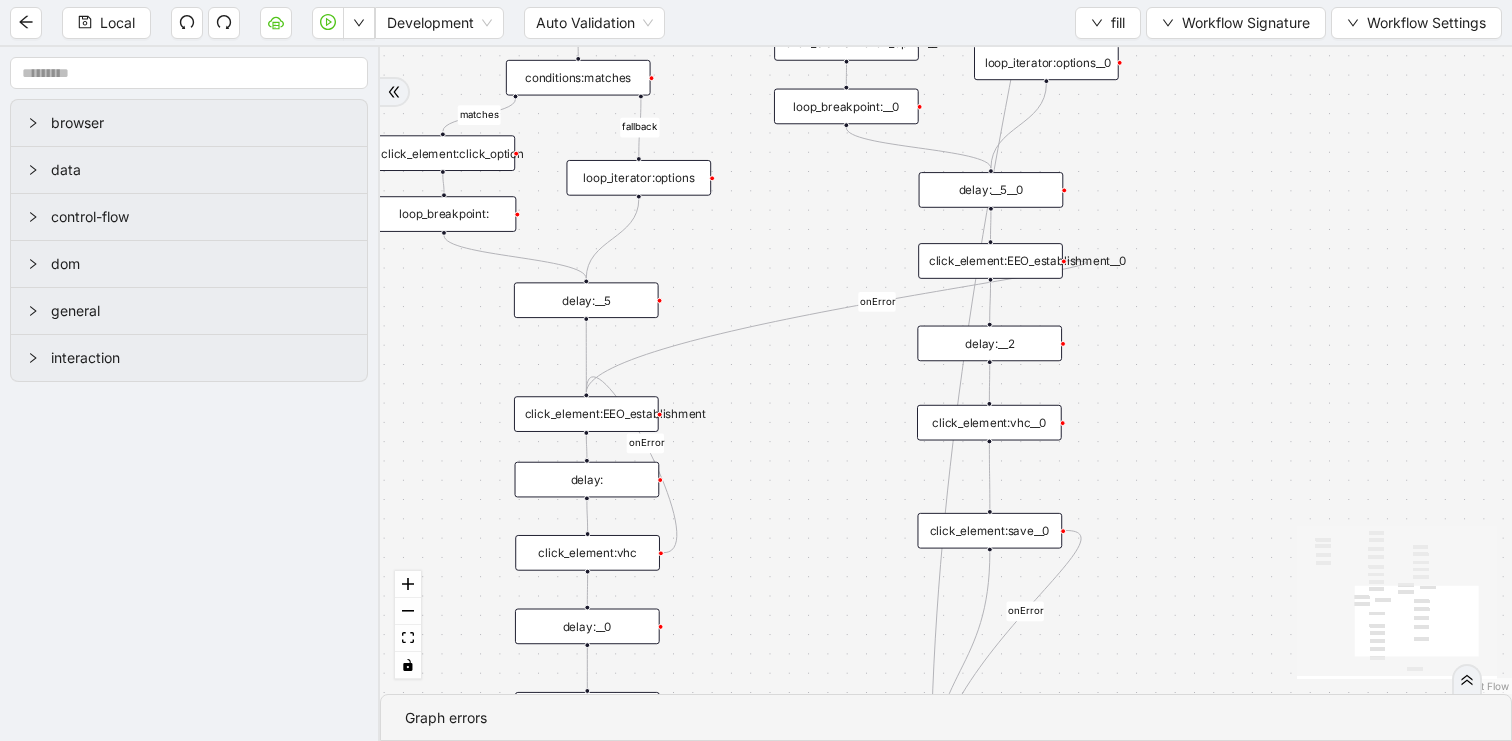 drag, startPoint x: 1167, startPoint y: 349, endPoint x: 1167, endPoint y: 206, distance: 143 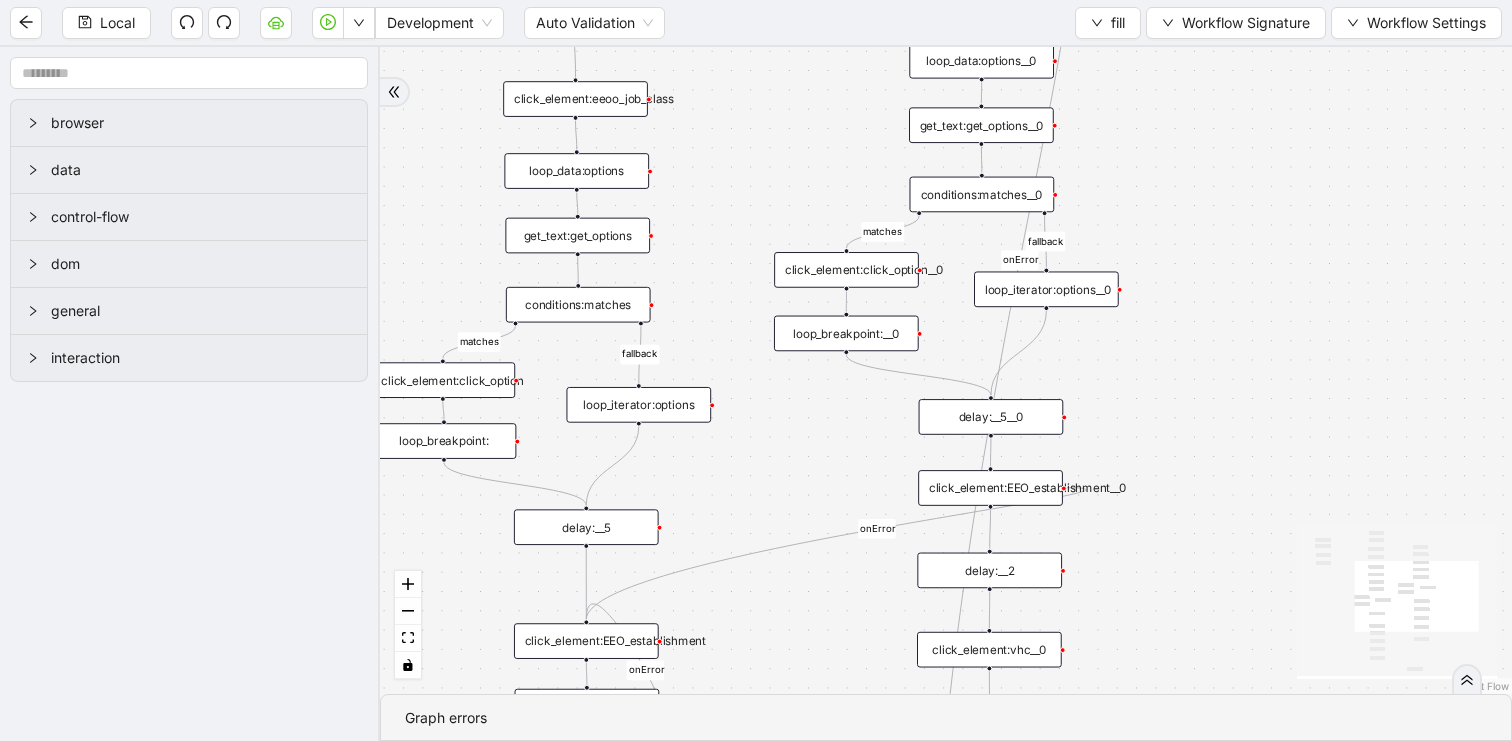 drag, startPoint x: 1194, startPoint y: 160, endPoint x: 1194, endPoint y: 458, distance: 298 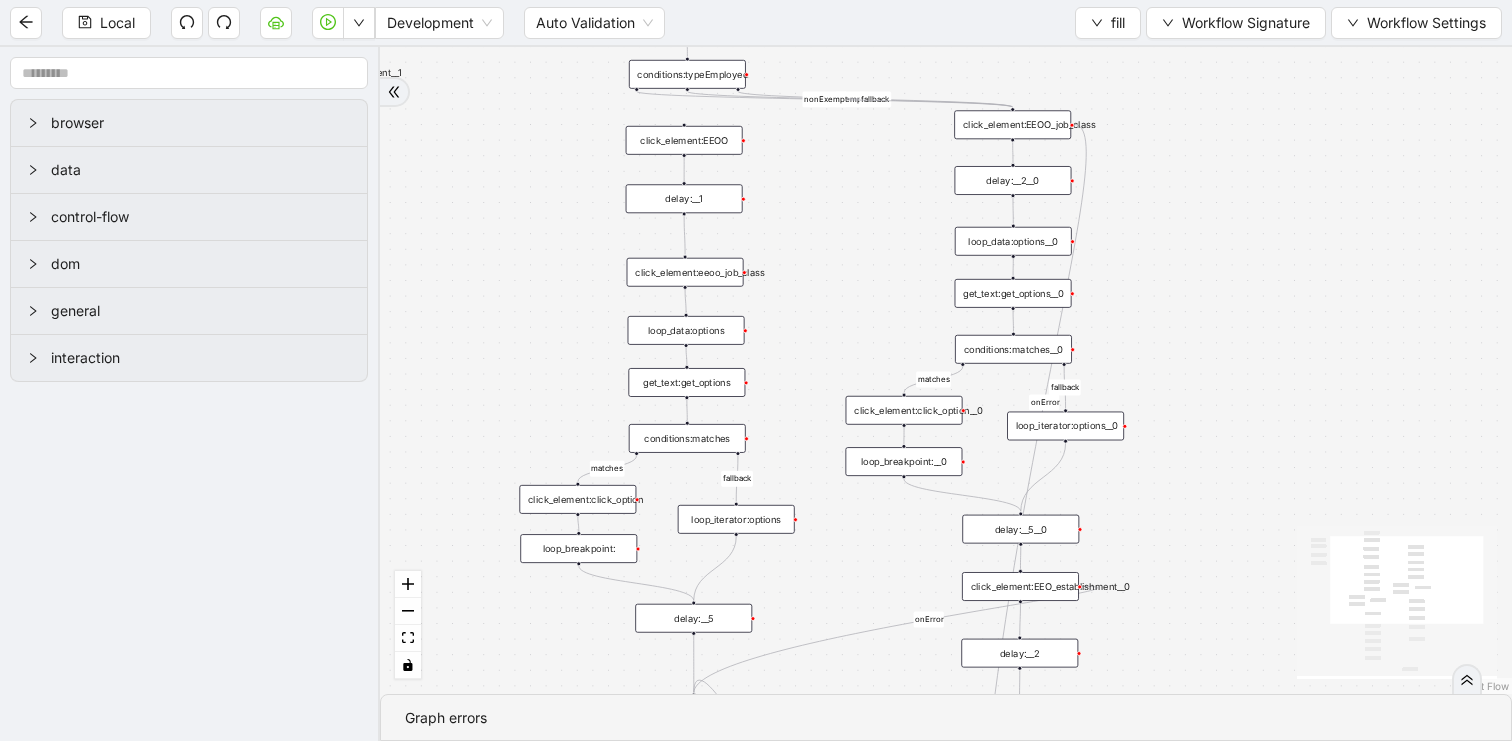 drag, startPoint x: 1192, startPoint y: 302, endPoint x: 1189, endPoint y: 464, distance: 162.02777 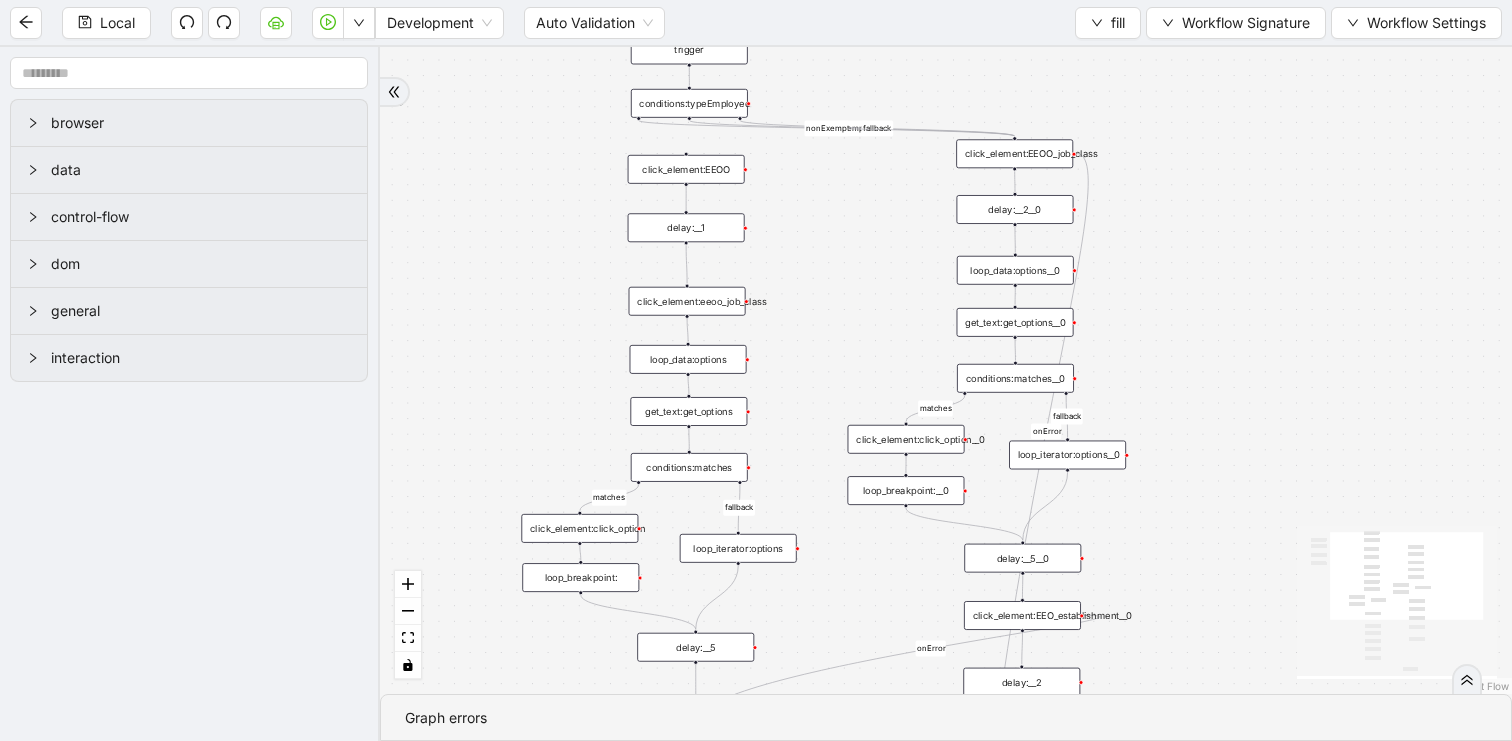 click on "conditions:typeEmployee" at bounding box center [689, 103] 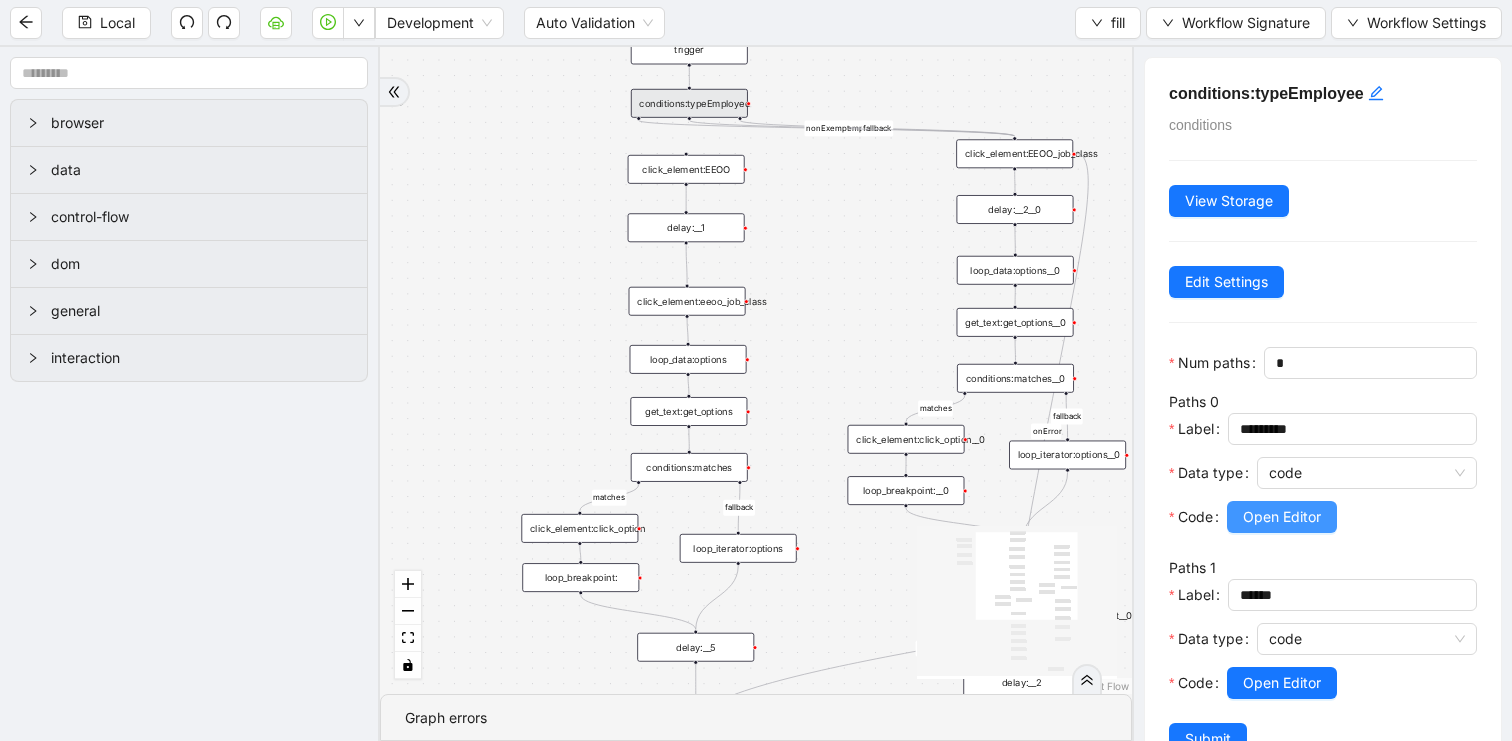 click on "Open Editor" at bounding box center [1282, 517] 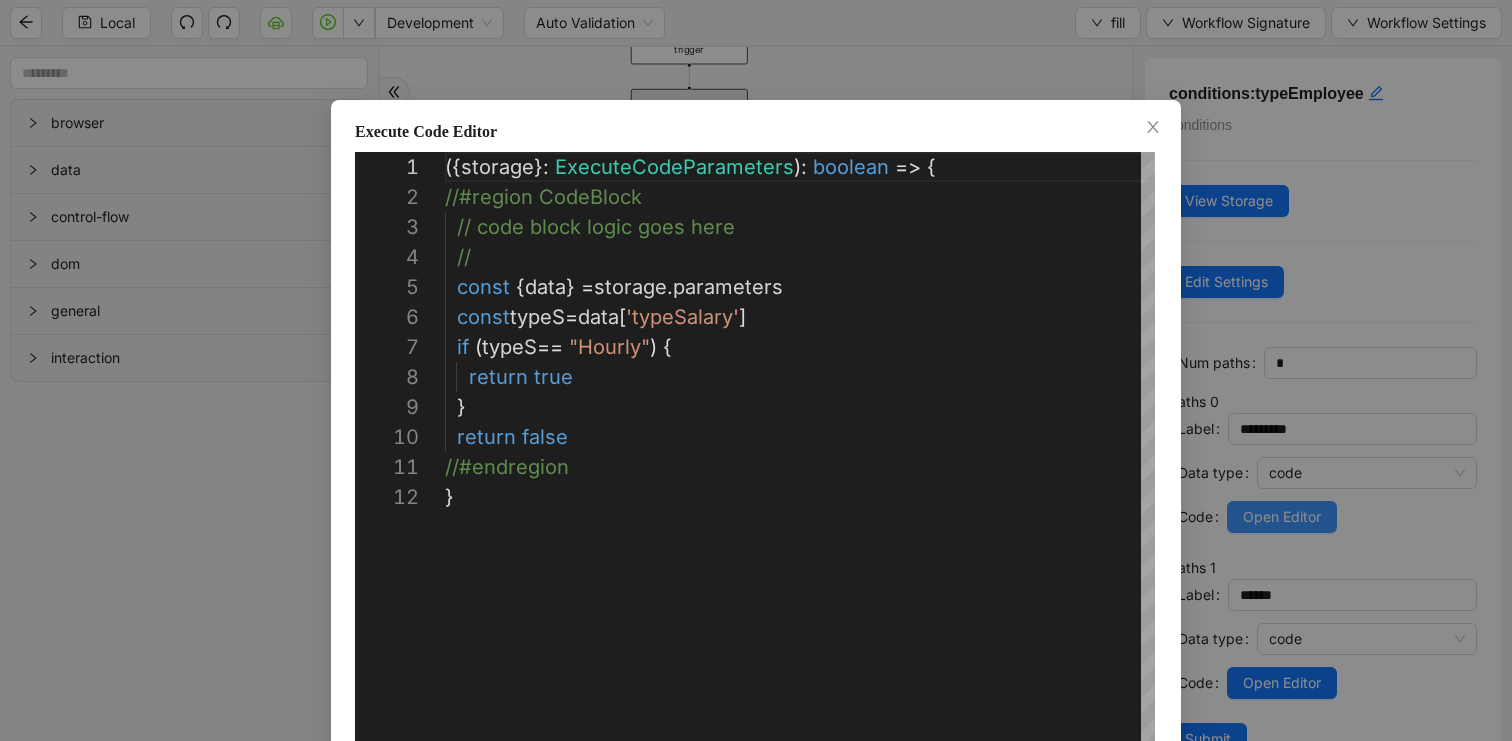 scroll, scrollTop: 300, scrollLeft: 0, axis: vertical 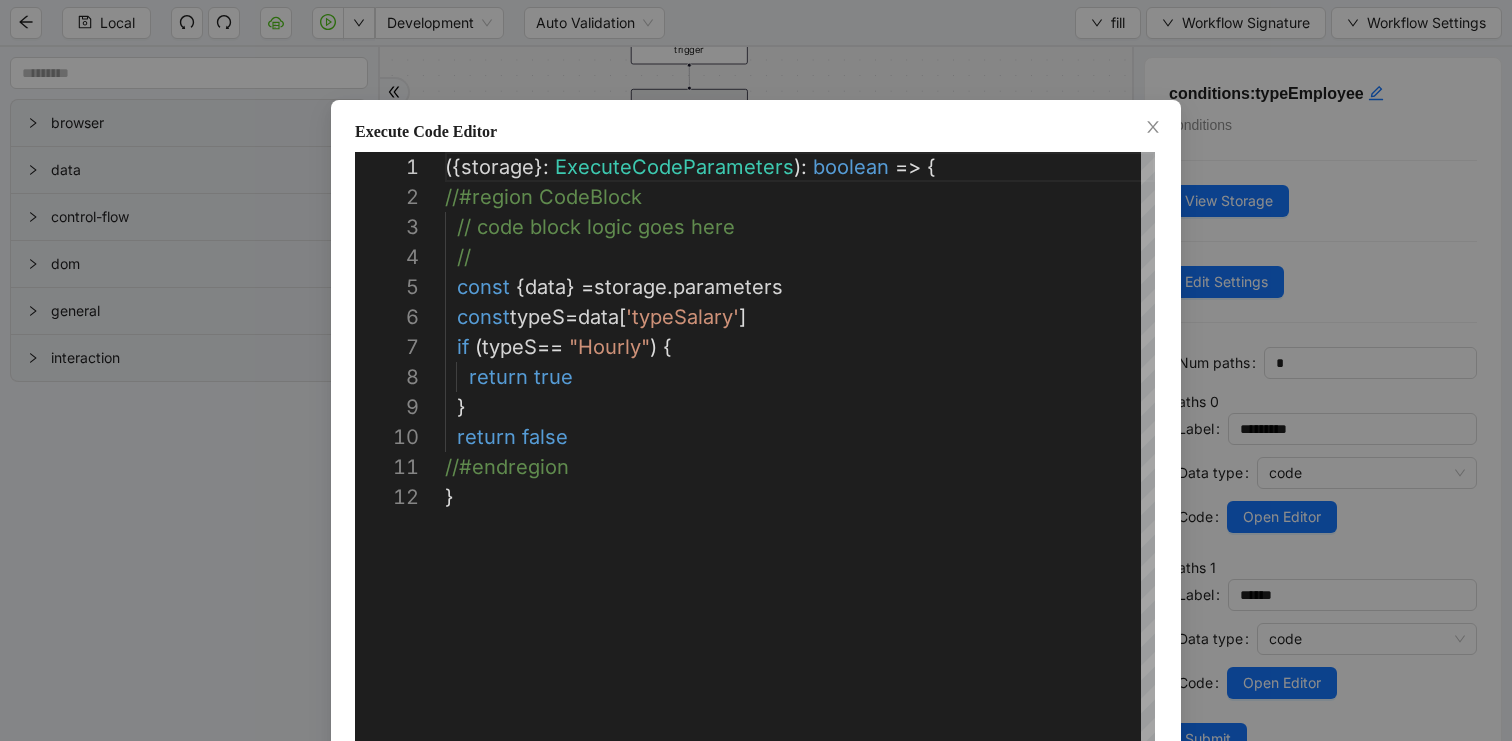 click on "**********" at bounding box center [756, 370] 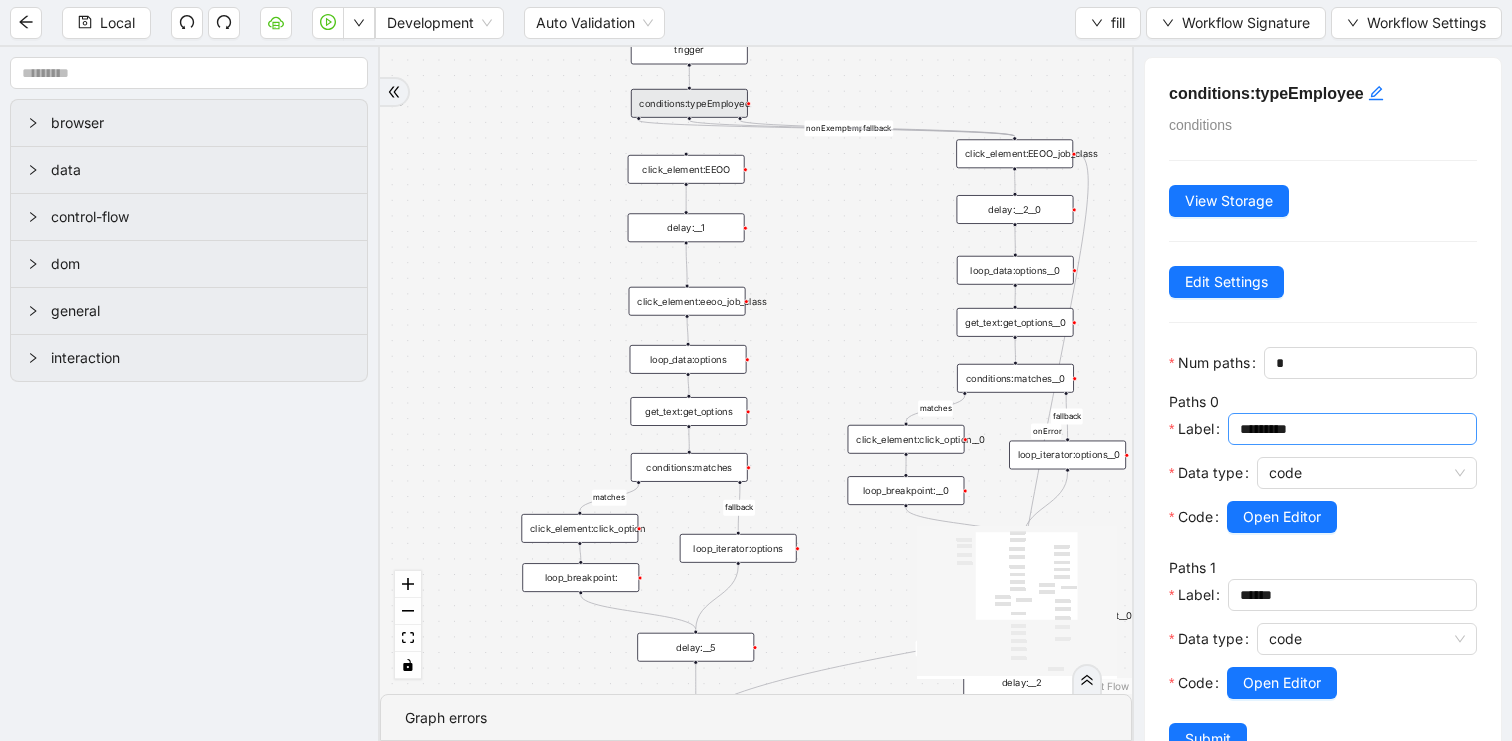 click on "*********" at bounding box center [1350, 429] 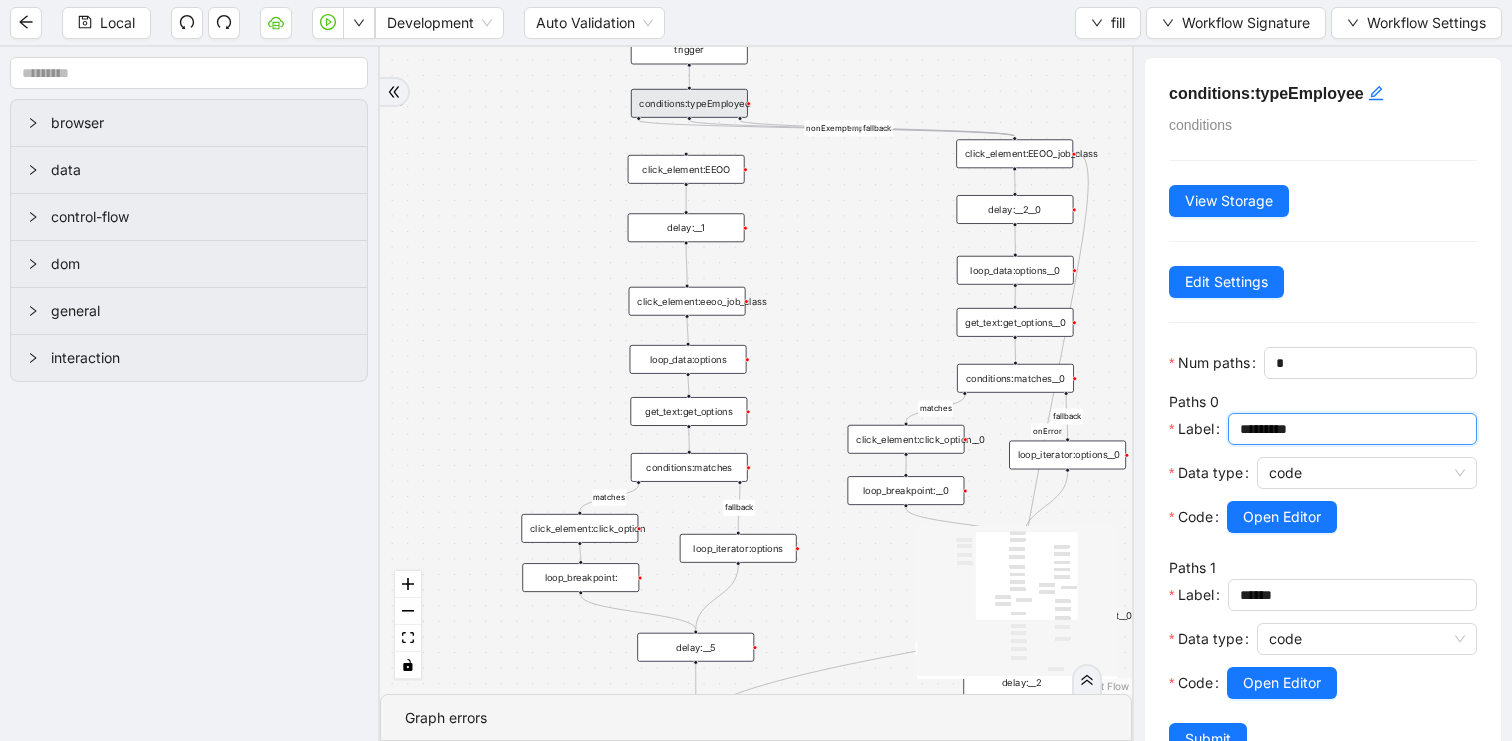click on "*********" at bounding box center (1350, 429) 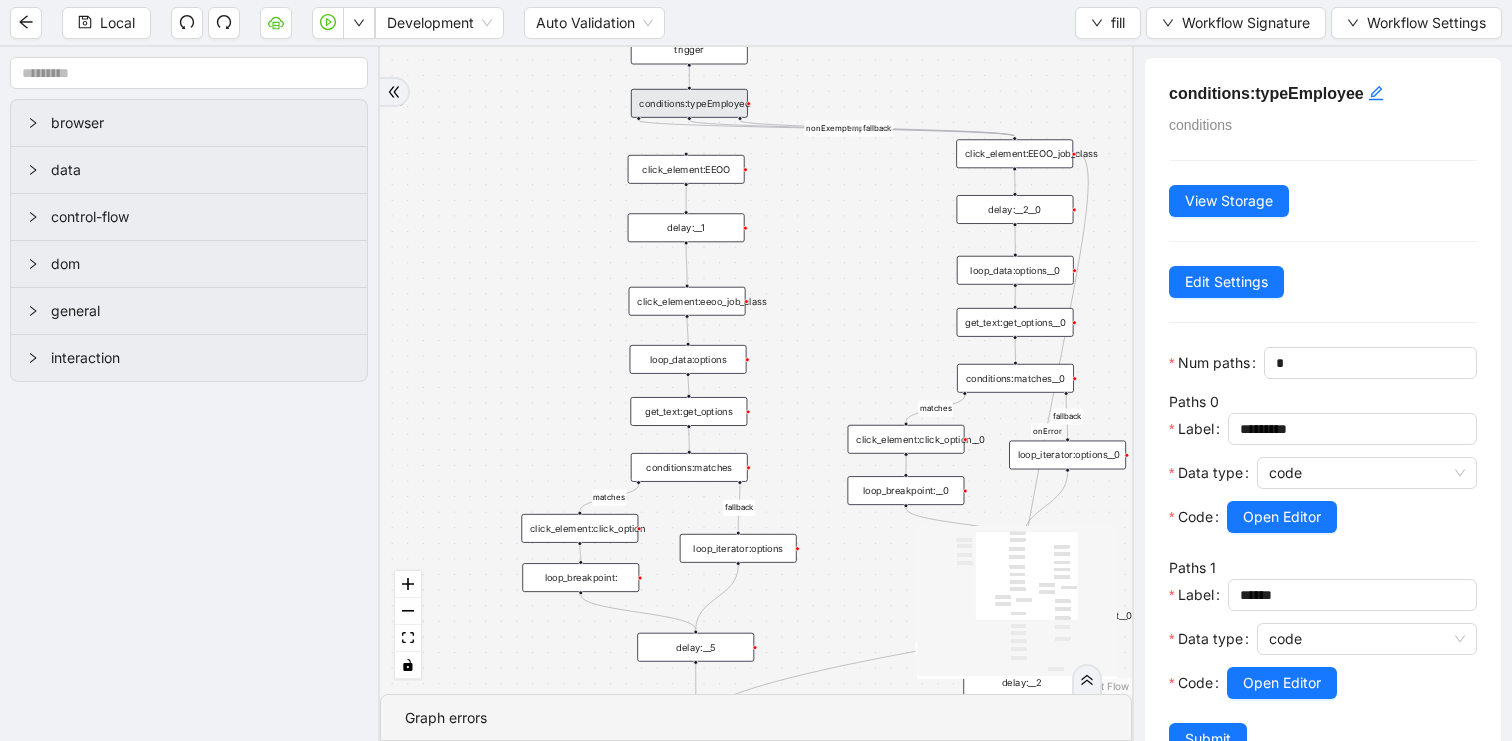 click on "fallback matches fallback matches Exempt fallback nonExempt onError onError onError onError onError trigger click_element:EEOO click_element:EEO_establishment delay: delay:__0 click_element:save delay:__0__0 click_element:vhc delay:__1 click_element:EEO_establishment__0 delay:__2 click_element:vhc__0 click_element:EEO_establishment__1 delay:__3 click_element:vhc__1 delay:__4 click_element:eeoo_job_class get_text:get_options conditions:matches loop_breakpoint: loop_iterator:options click_element:click_option loop_data:options delay:__5 delay:__2__0 click_element:EEOO_job_class get_text:get_options__0 conditions:matches__0 loop_breakpoint:__0 loop_iterator:options__0 click_element:click_option__0 loop_data:options__0 delay:__5__0 click_element:save__0 conditions:typeEmployee" at bounding box center [756, 370] 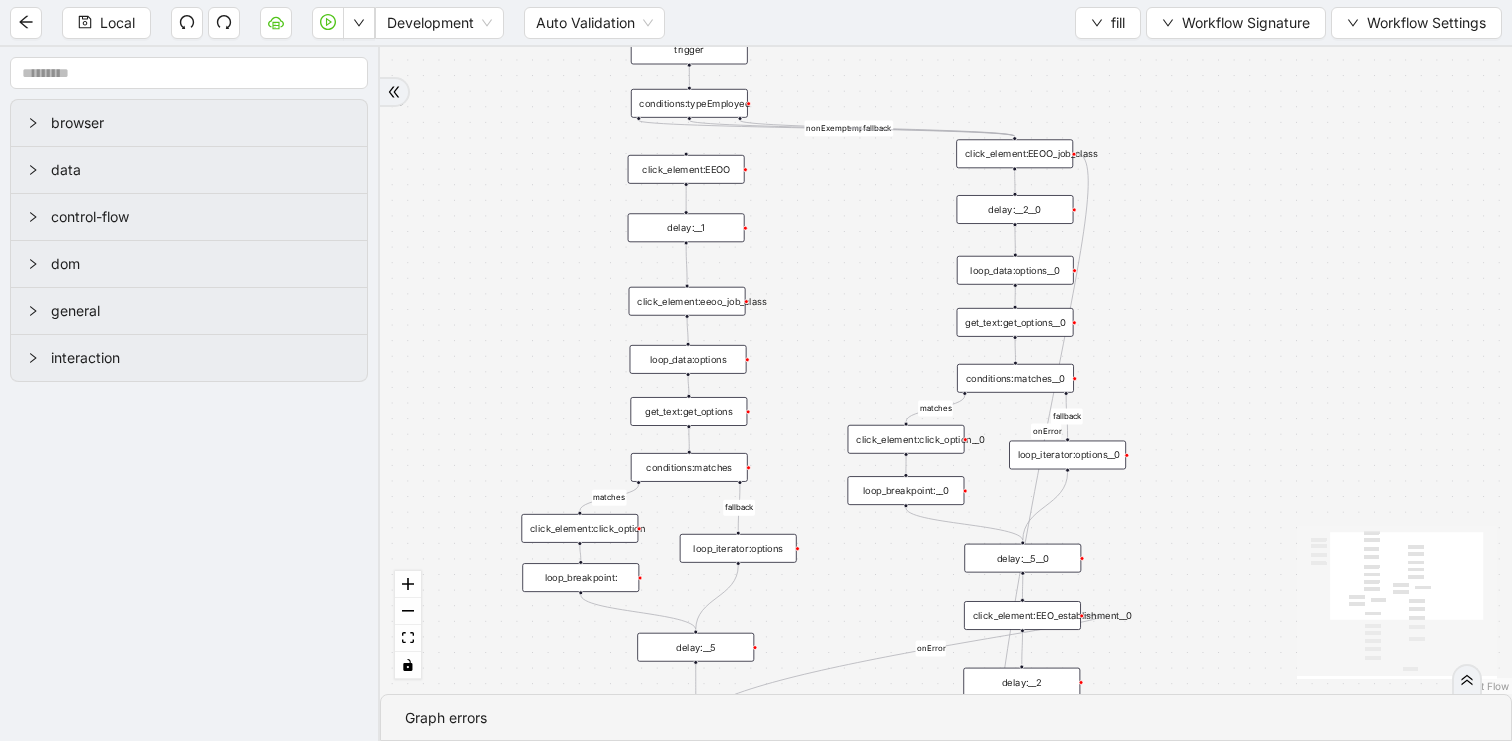 click on "conditions:typeEmployee" at bounding box center [689, 103] 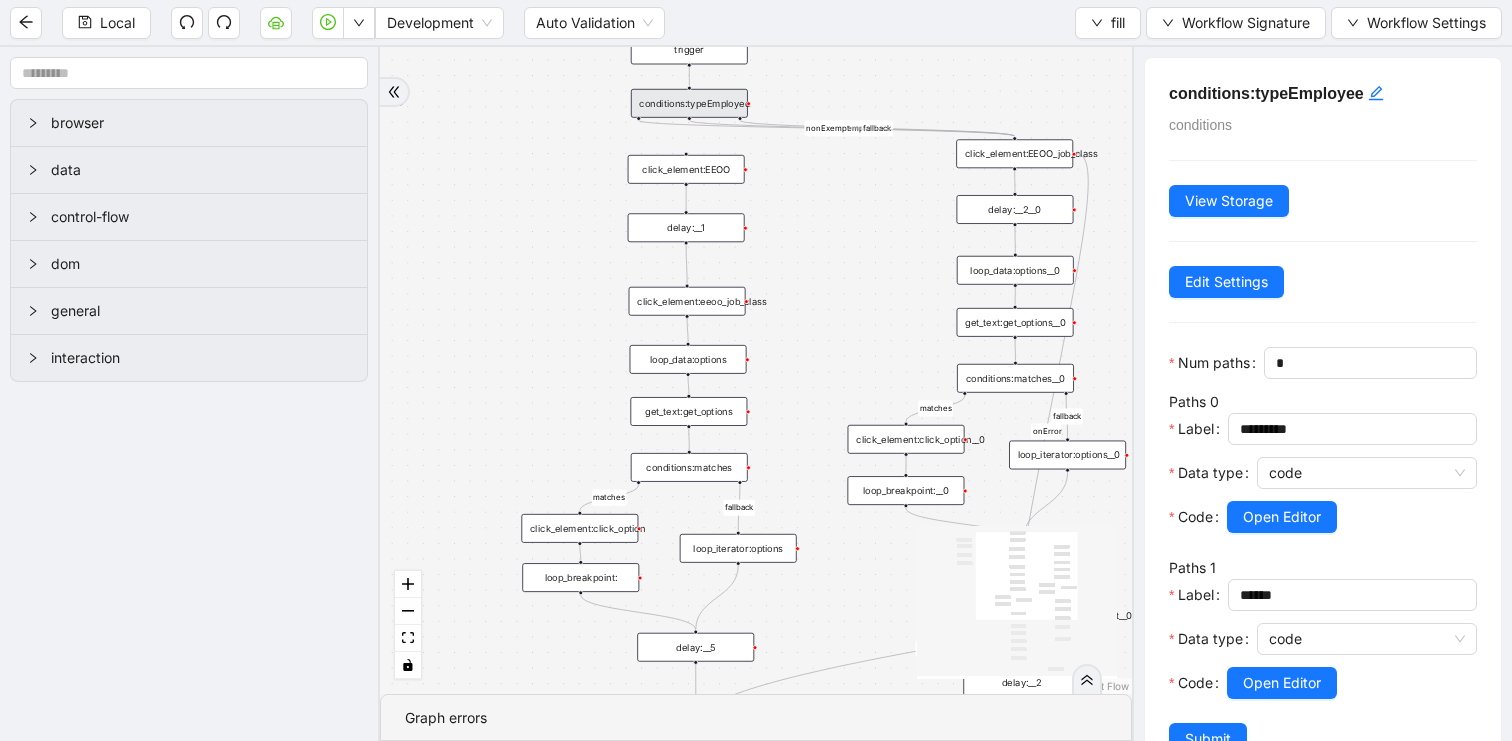 click on "fallback matches fallback matches Exempt fallback nonExempt onError onError onError onError onError trigger click_element:EEOO click_element:EEO_establishment delay: delay:__0 click_element:save delay:__0__0 click_element:vhc delay:__1 click_element:EEO_establishment__0 delay:__2 click_element:vhc__0 click_element:EEO_establishment__1 delay:__3 click_element:vhc__1 delay:__4 click_element:eeoo_job_class get_text:get_options conditions:matches loop_breakpoint: loop_iterator:options click_element:click_option loop_data:options delay:__5 delay:__2__0 click_element:EEOO_job_class get_text:get_options__0 conditions:matches__0 loop_breakpoint:__0 loop_iterator:options__0 click_element:click_option__0 loop_data:options__0 delay:__5__0 click_element:save__0 conditions:typeEmployee" at bounding box center (756, 370) 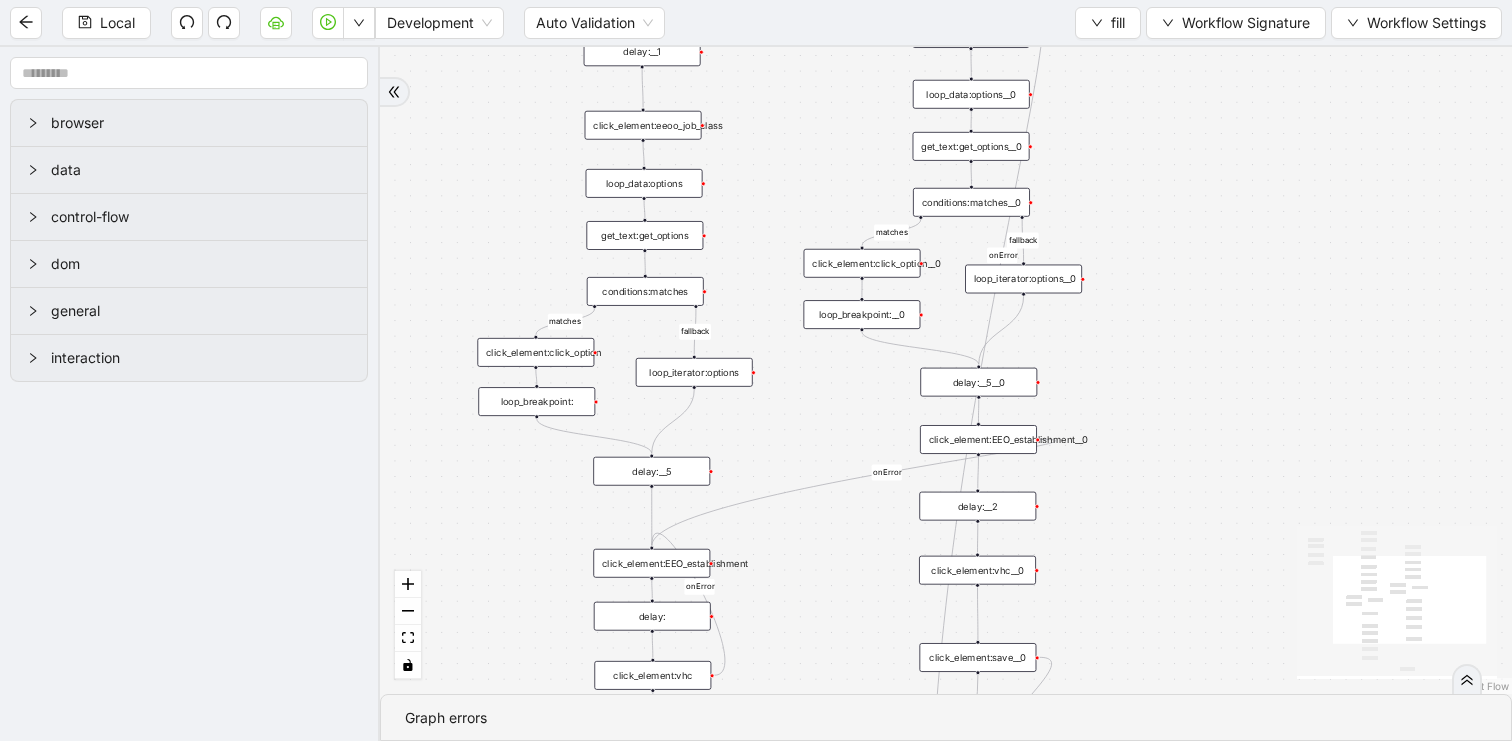 drag, startPoint x: 1173, startPoint y: 449, endPoint x: 1129, endPoint y: 273, distance: 181.41664 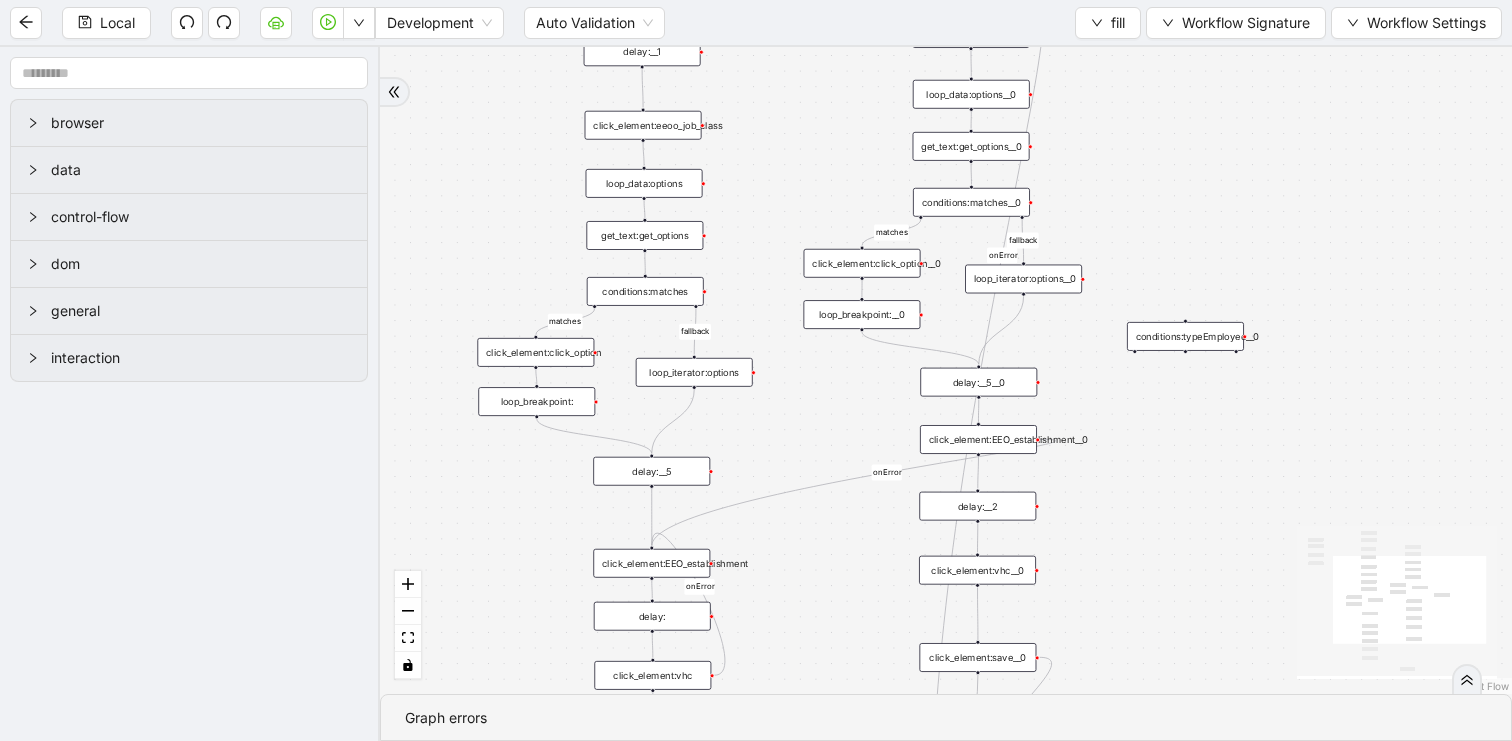 click on "conditions:typeEmployee__0" at bounding box center [1185, 336] 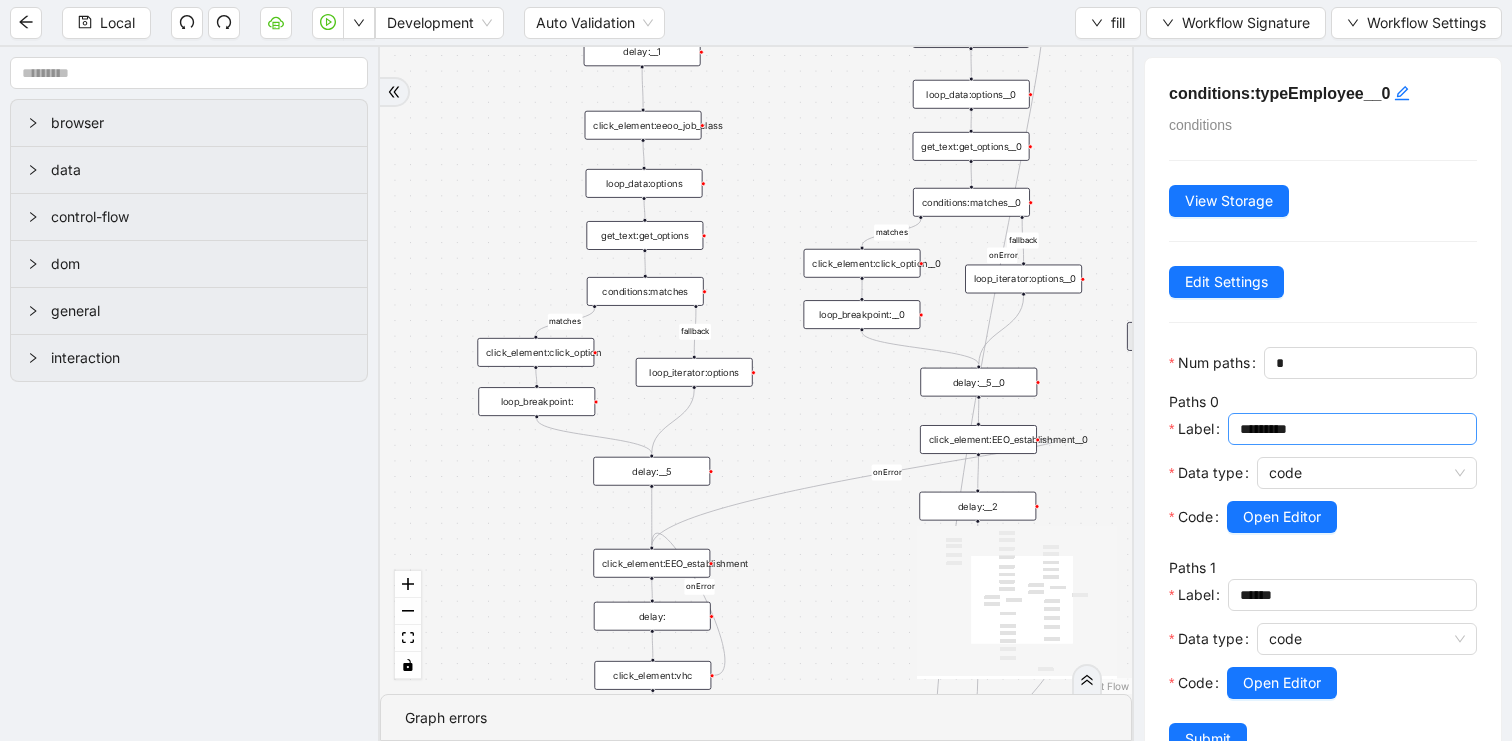 click on "*********" at bounding box center (1352, 429) 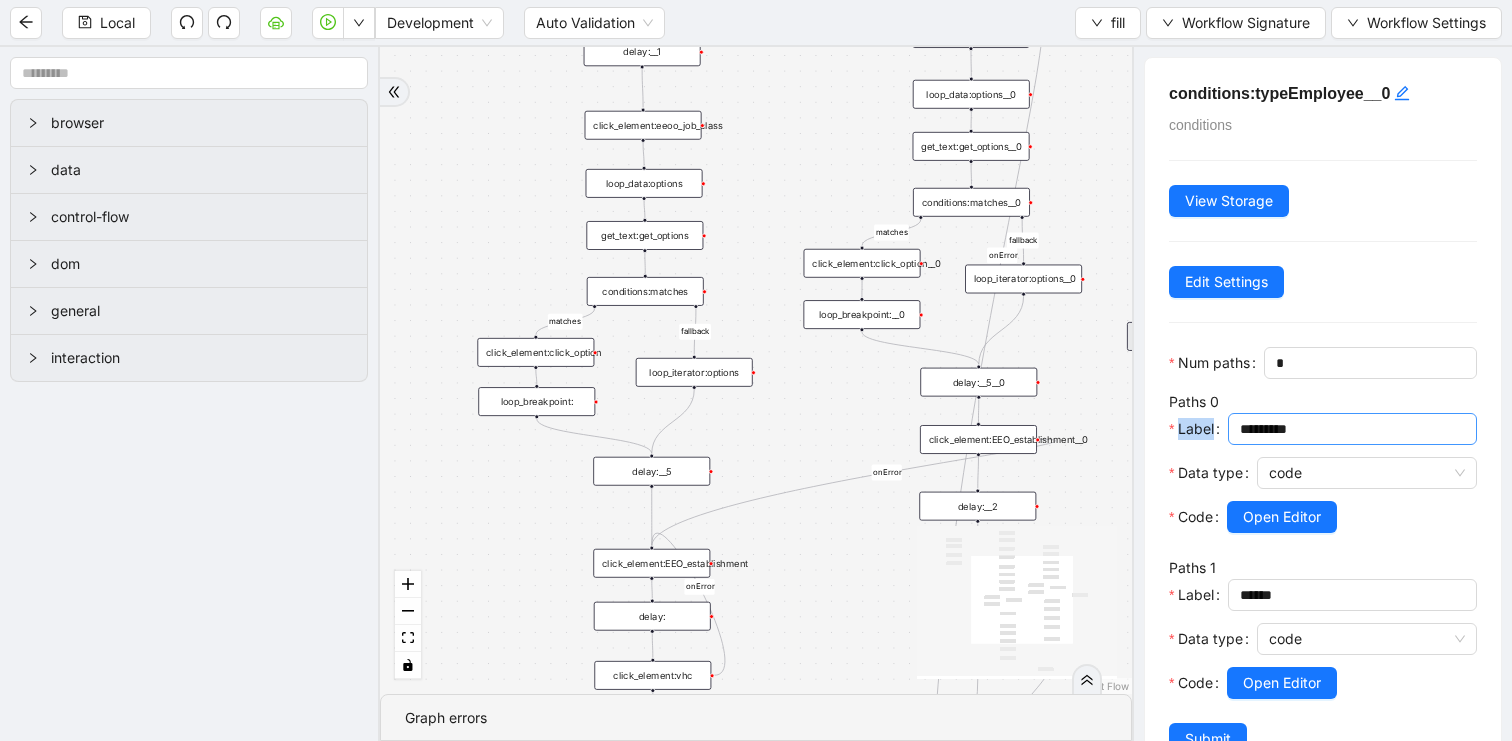 click on "*********" at bounding box center (1352, 429) 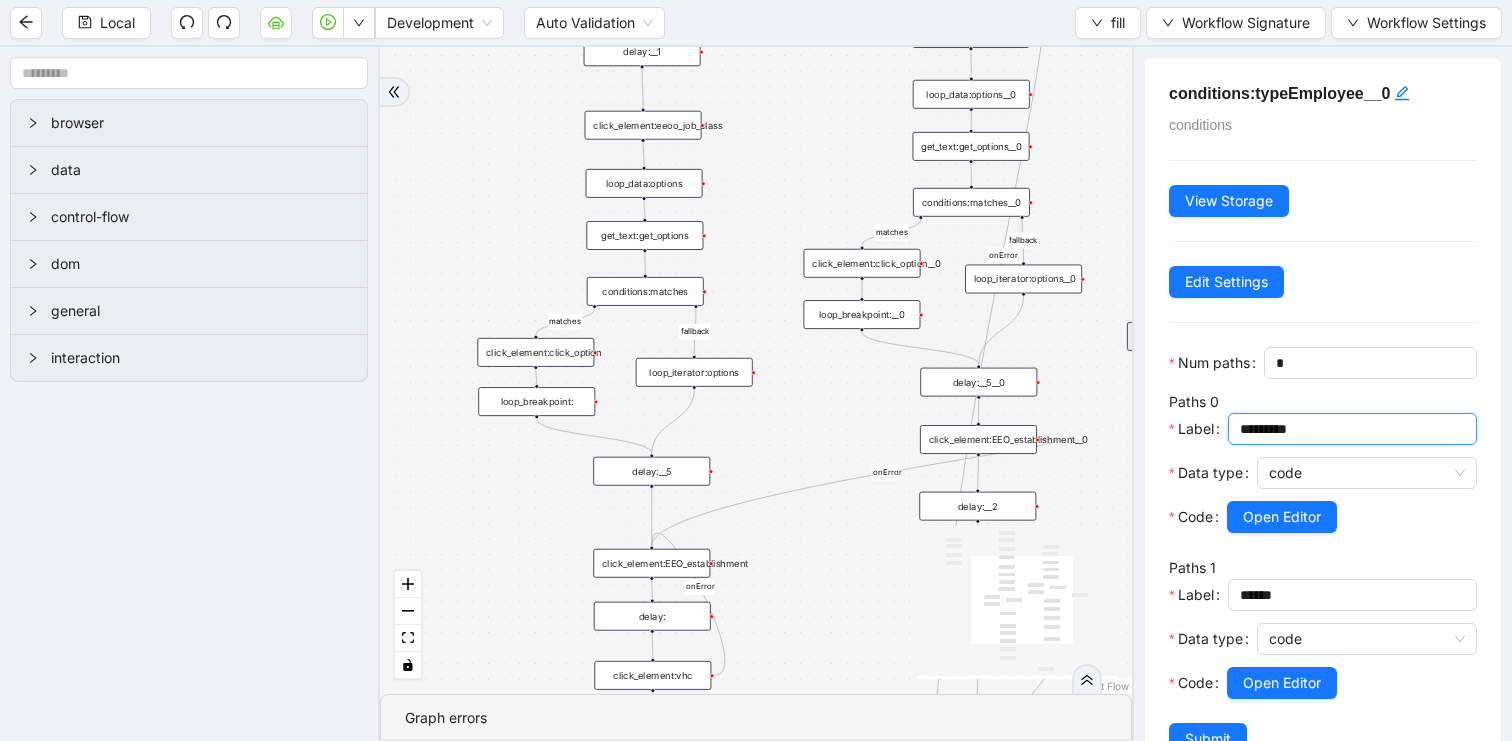 click on "*********" at bounding box center (1350, 429) 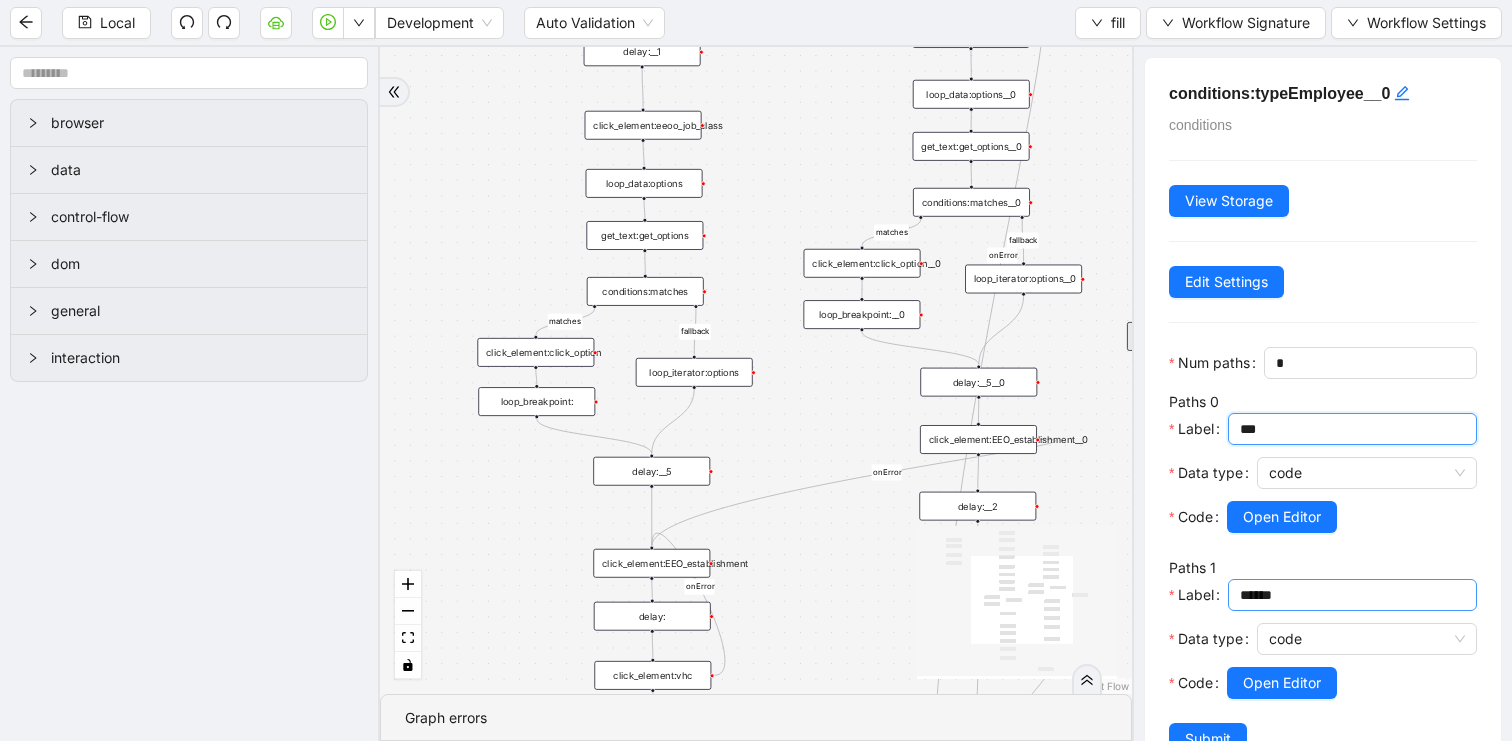 type on "***" 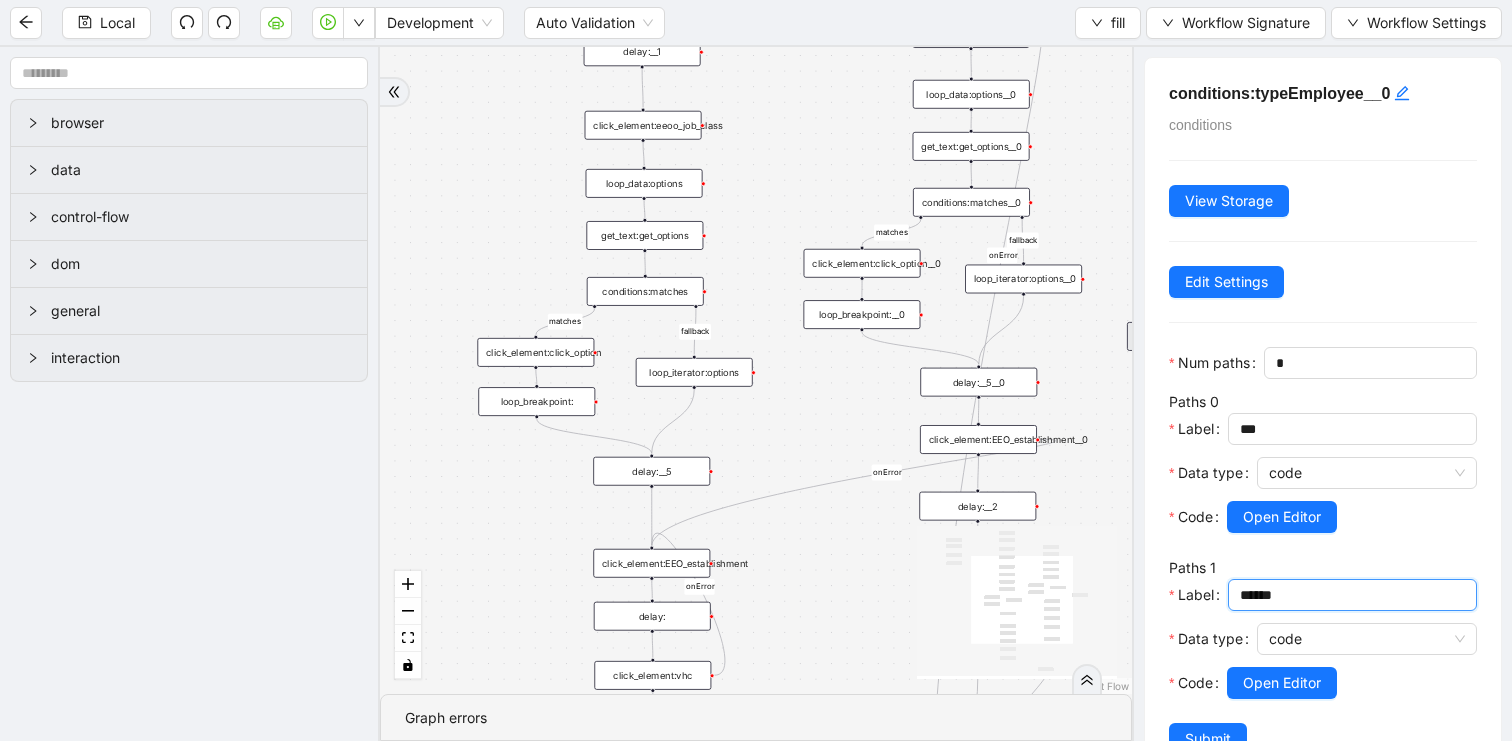 click on "******" at bounding box center (1350, 595) 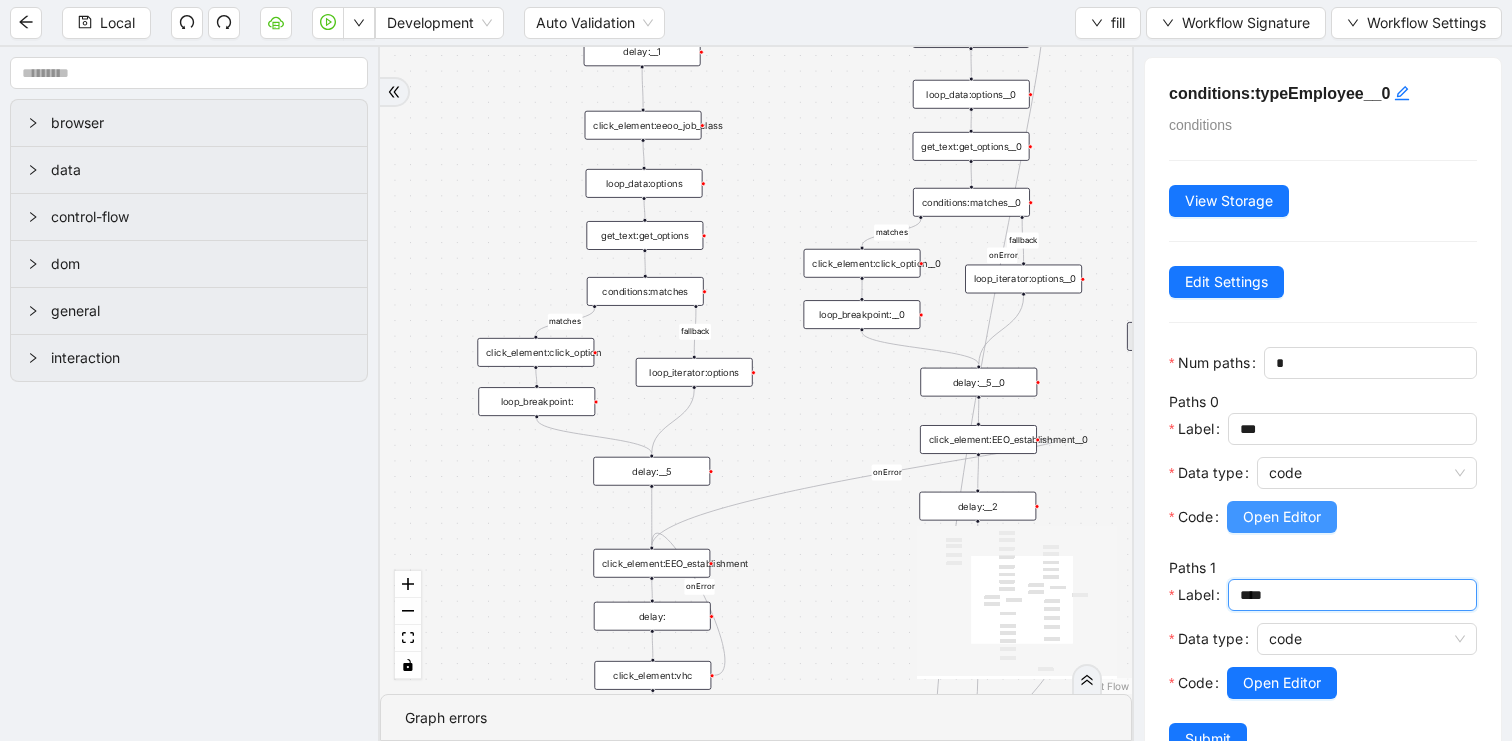 type on "****" 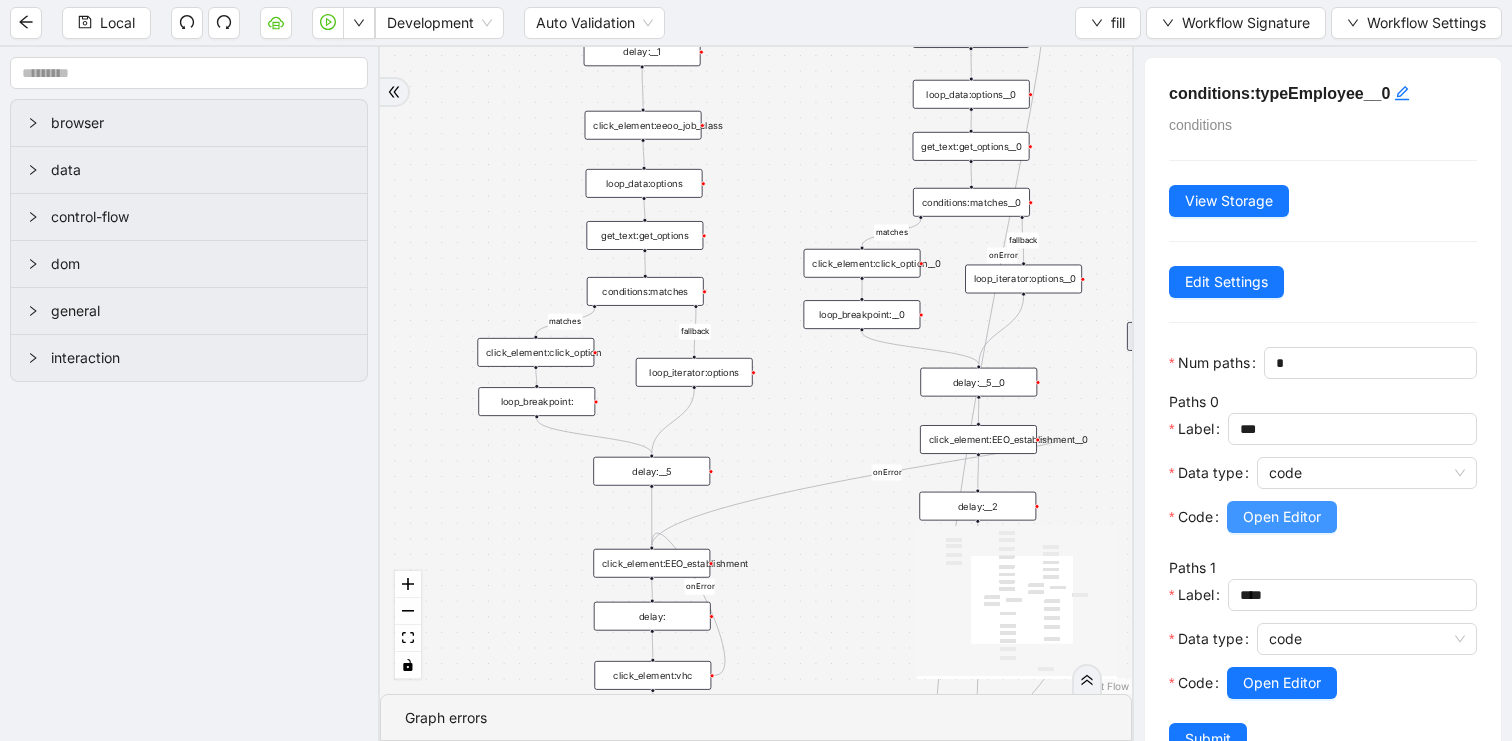 click on "Open Editor" at bounding box center [1282, 517] 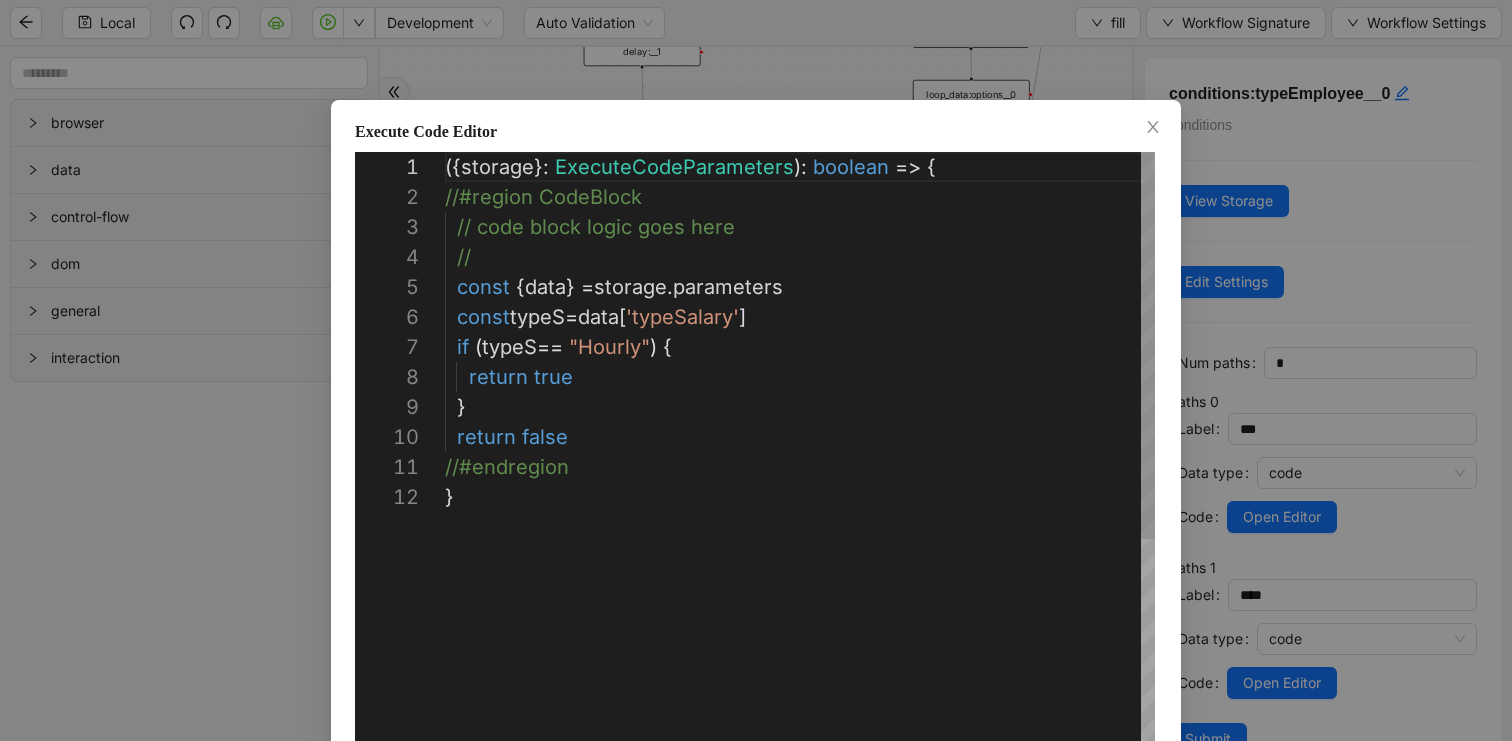 scroll, scrollTop: 300, scrollLeft: 0, axis: vertical 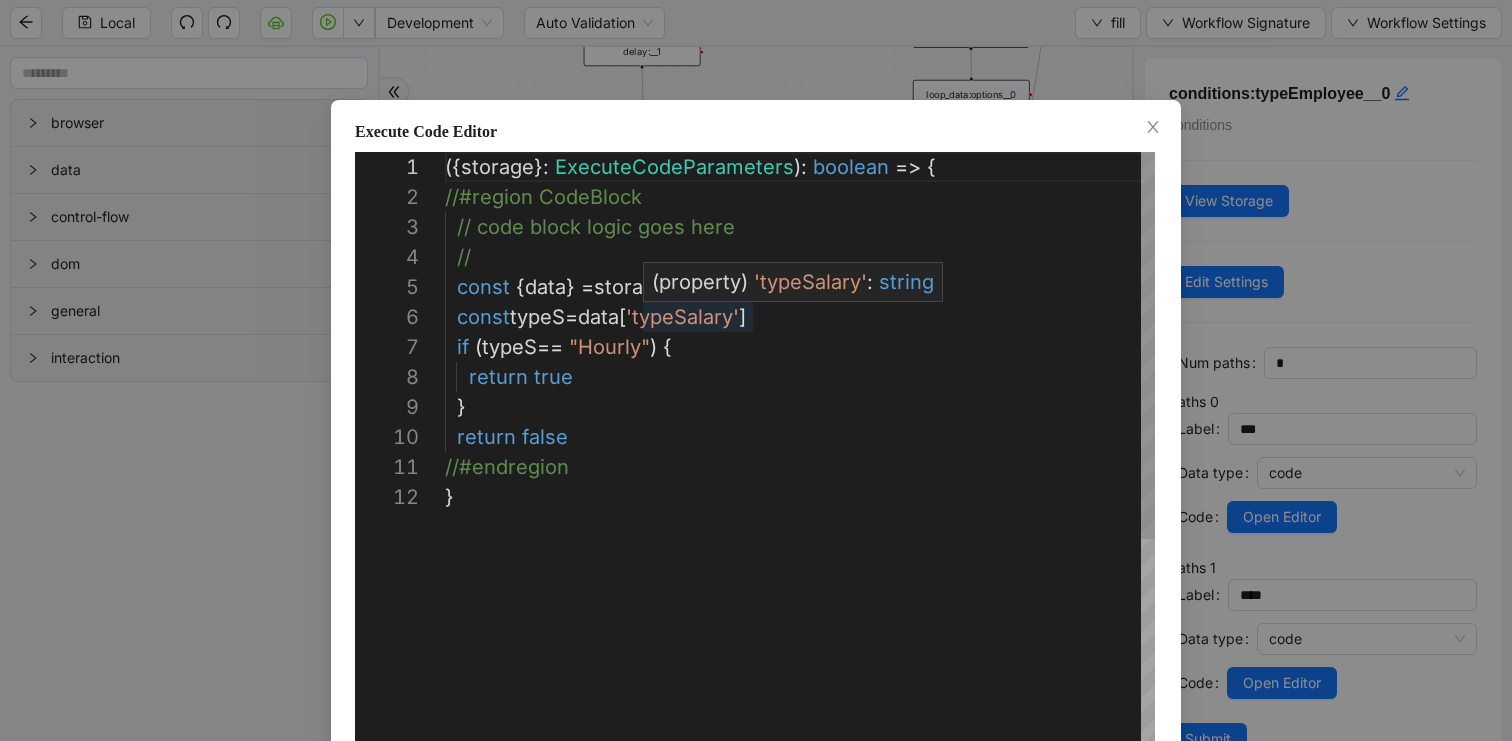 click on "({  storage  }:   ExecuteCodeParameters ):   boolean   =>   { //#region CodeBlock    // code block logic goes here    //    const   {  data  }   =  storage . parameters    const  typeS  =  data [ 'typeSalary' ]    if   ( typeS  ==   "Hourly" )   {      return   true    }    return   false //#endregion }" at bounding box center [800, 617] 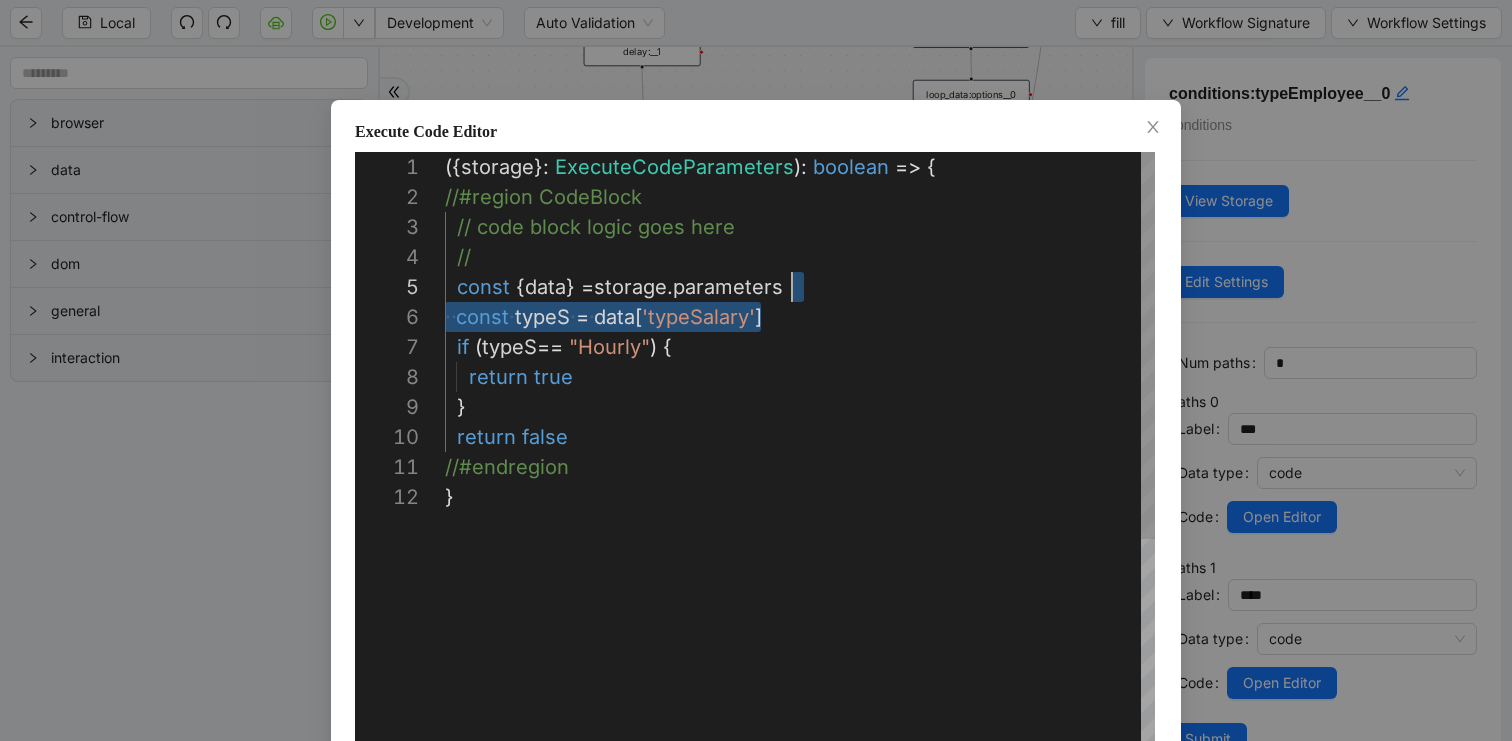drag, startPoint x: 782, startPoint y: 317, endPoint x: 795, endPoint y: 299, distance: 22.203604 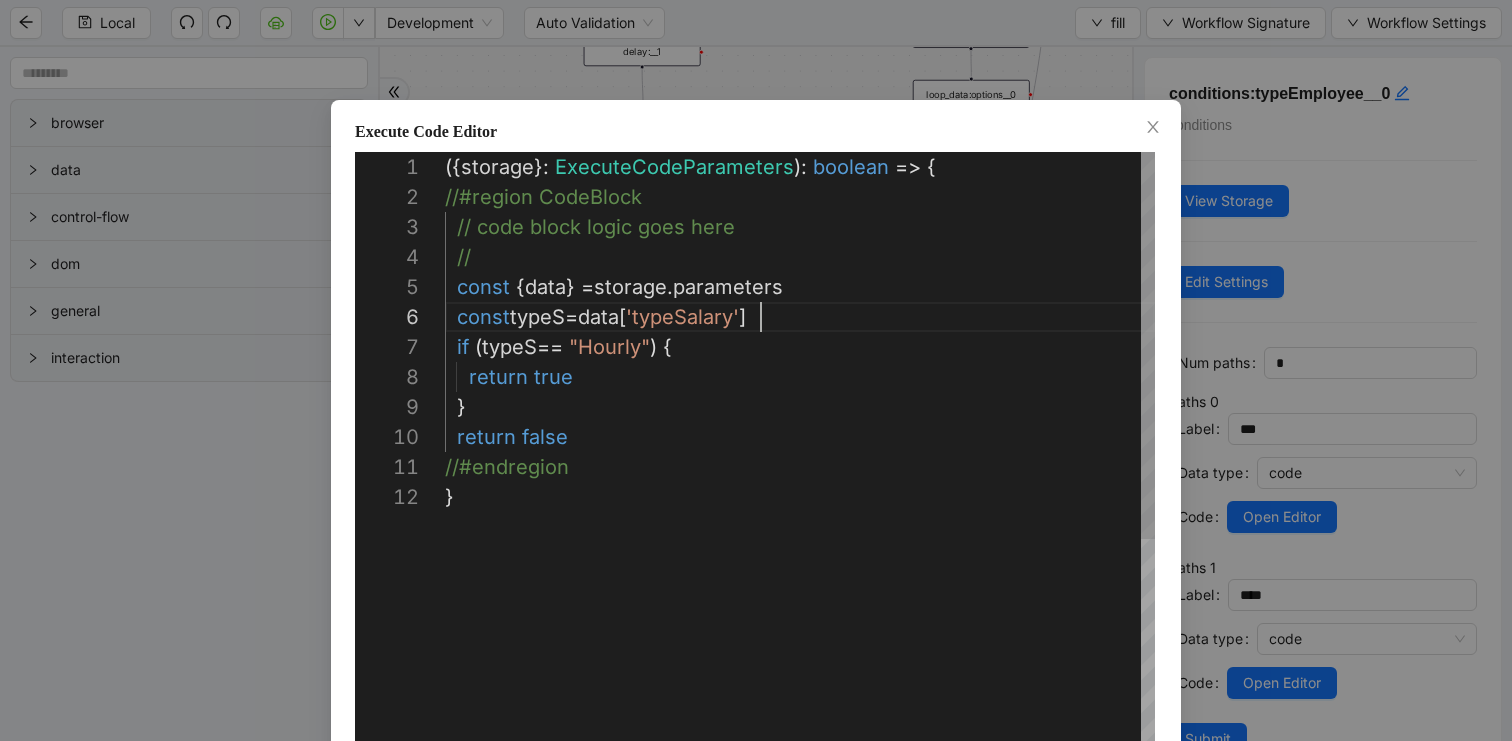paste on "**********" 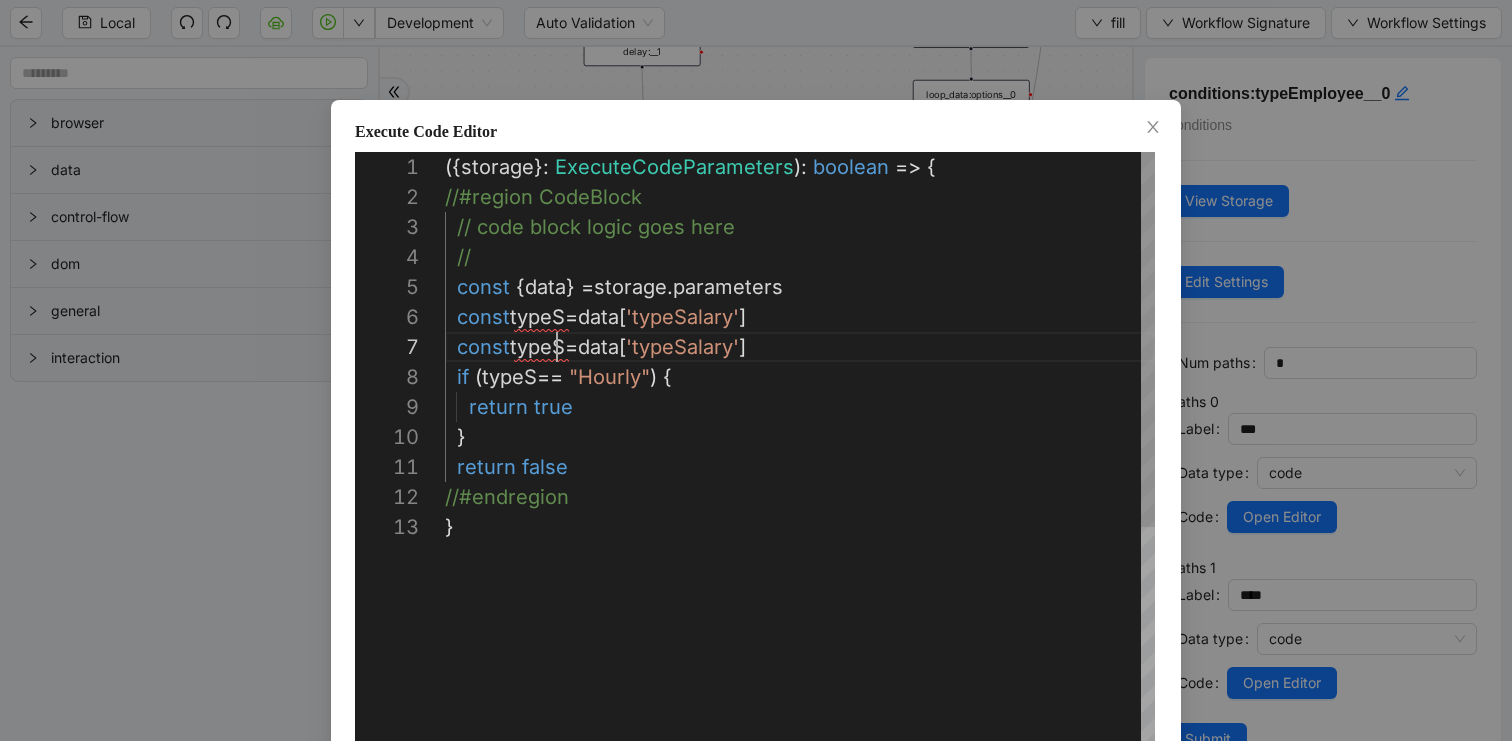 click on "({  storage  }:   ExecuteCodeParameters ):   boolean   =>   { //#region CodeBlock    // code block logic goes here    //    const   {  data  }   =  storage . parameters    const  typeS  =  data [ 'typeSalary' ]    if   ( typeS  ==   "Hourly" )   {      return   true    }    return   false //#endregion    const  typeS  =  data [ 'typeSalary' ] }" at bounding box center [800, 632] 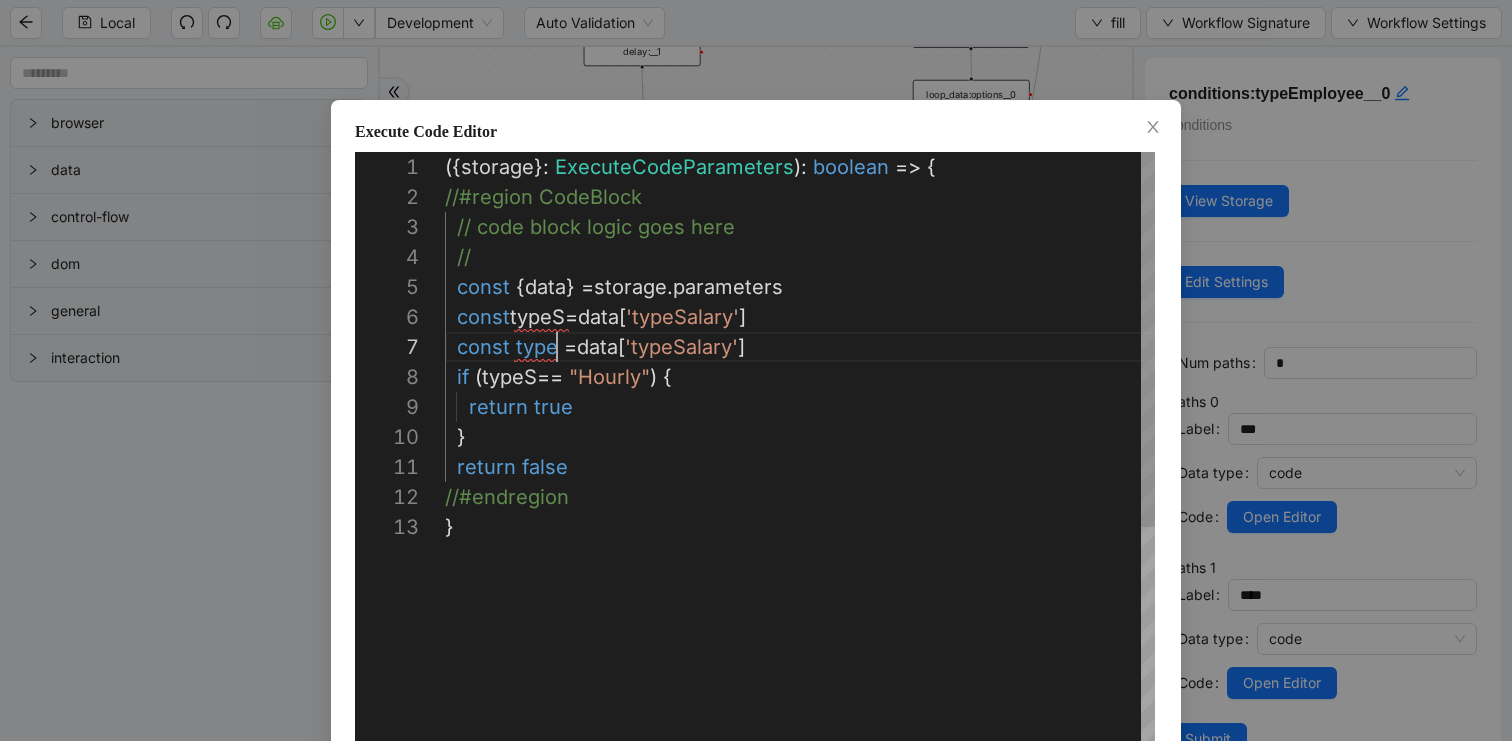 scroll, scrollTop: 180, scrollLeft: 124, axis: both 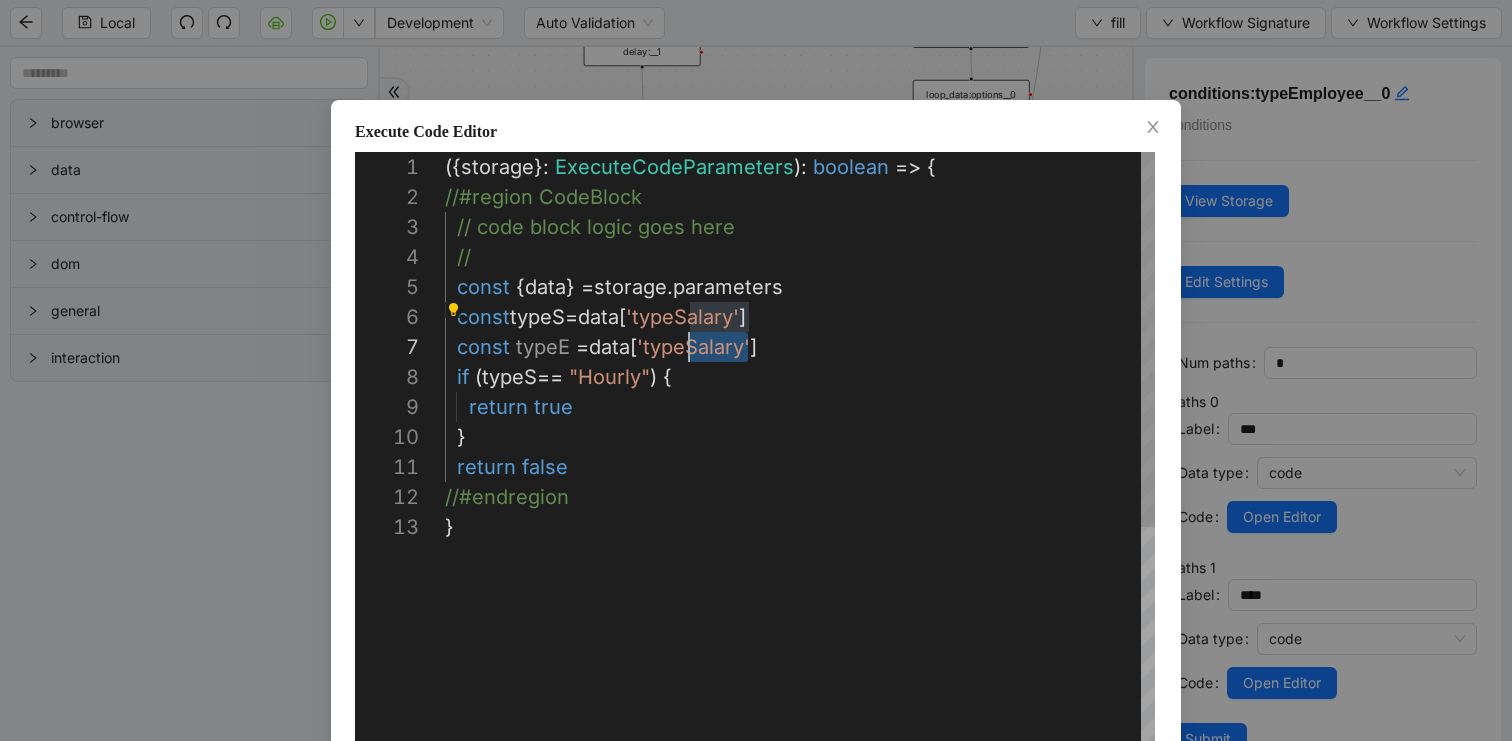 drag, startPoint x: 746, startPoint y: 350, endPoint x: 690, endPoint y: 348, distance: 56.0357 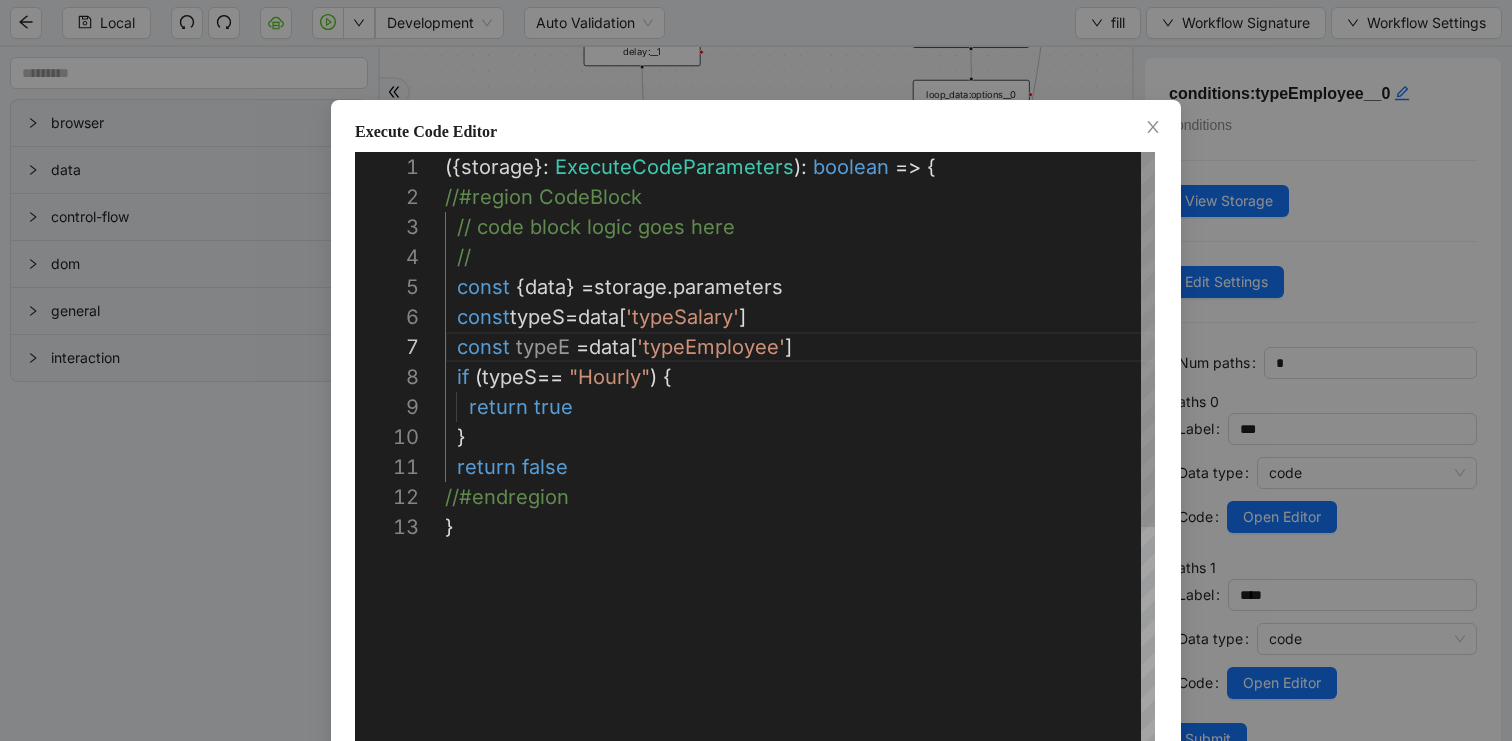 click on "({  storage  }:   ExecuteCodeParameters ):   boolean   =>   { //#region CodeBlock    // code block logic goes here    //    const   {  data  }   =  storage . parameters    const  typeS  =  data [ 'typeSalary' ]    if   ( typeS  ==   "Hourly" )   {      return   true    }    return   false //#endregion    const   typeE   =  data [ 'typeEmployee' ] }" at bounding box center [800, 632] 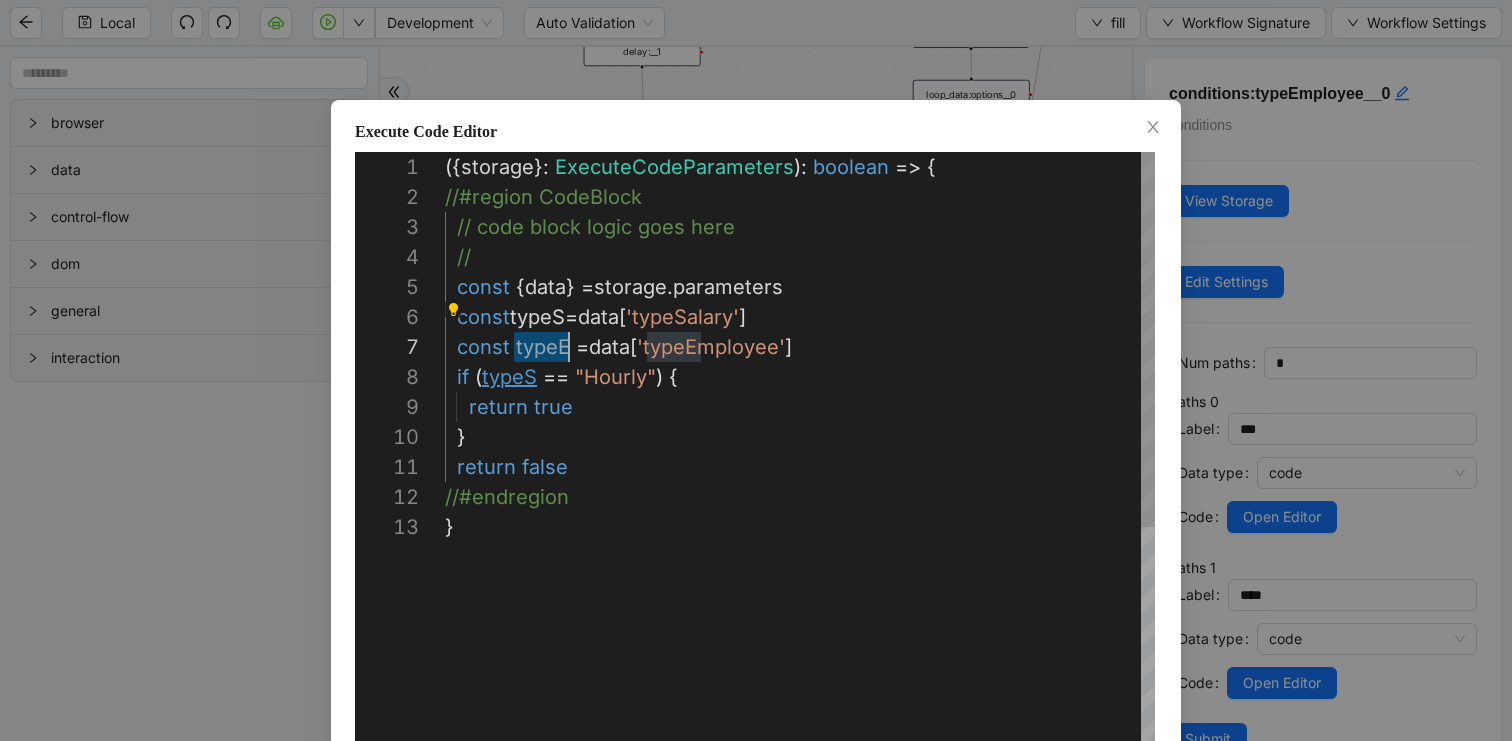 click on "({  storage  }:   ExecuteCodeParameters ):   boolean   =>   { //#region CodeBlock    // code block logic goes here    //    const   {  data  }   =  storage . parameters    const  typeS  =  data [ 'typeSalary' ]    if   ( typeS   ==   "Hourly" )   {      return   true    }    return   false //#endregion    const   typeE   =  data [ 'typeEmployee' ] }" at bounding box center (800, 632) 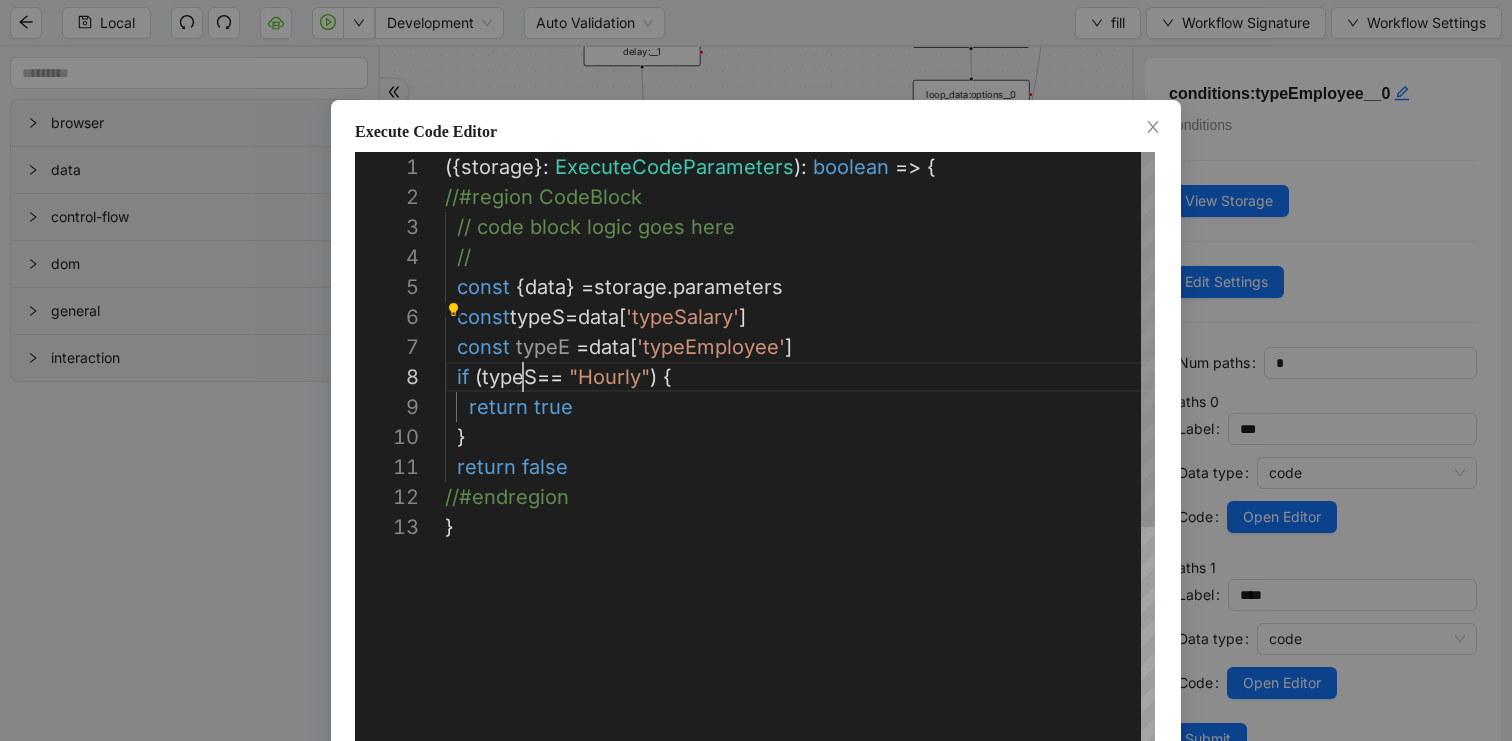 paste 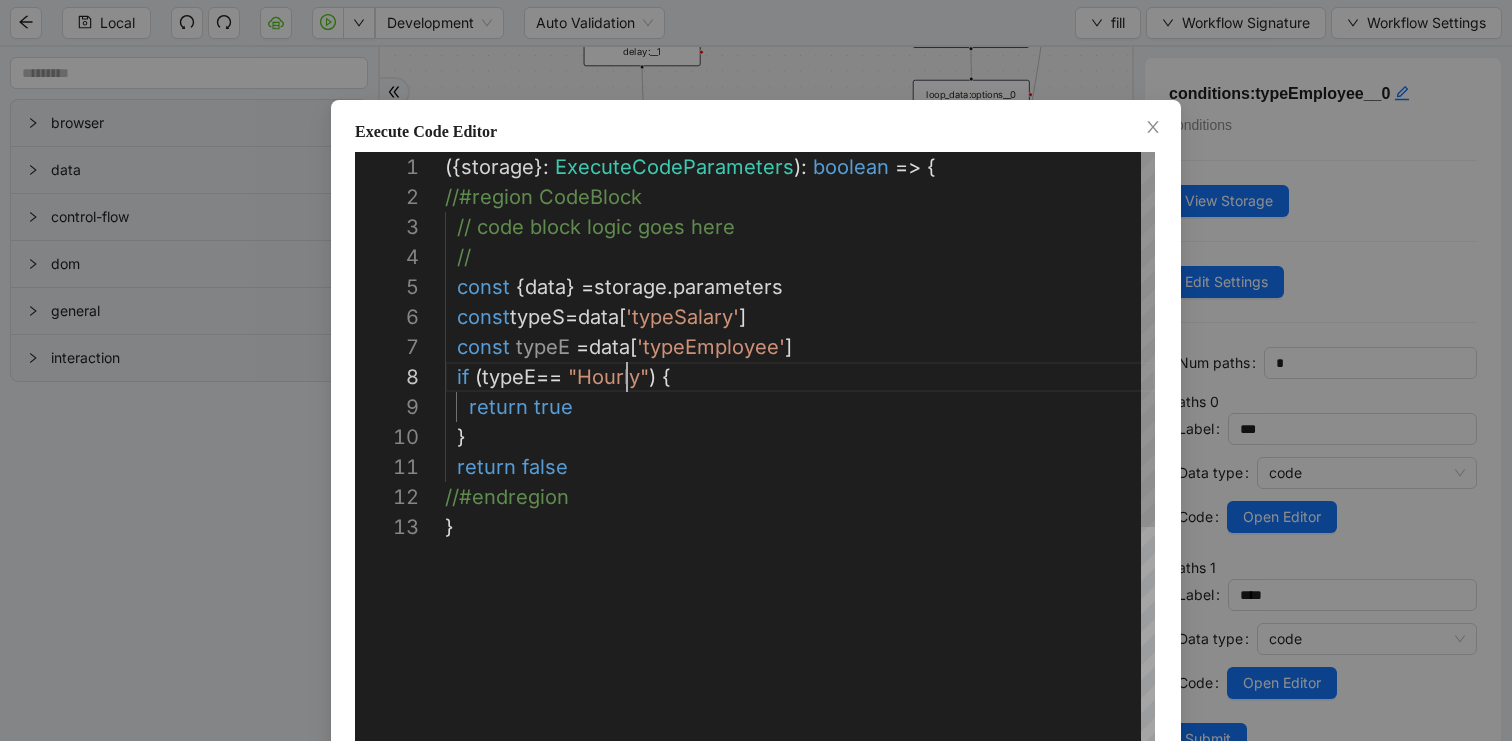 click on "({  storage  }:   ExecuteCodeParameters ):   boolean   =>   { //#region CodeBlock    // code block logic goes here    //    const   {  data  }   =  storage . parameters    const  typeS  =  data [ 'typeSalary' ]    if   ( typeE  ==   "Hourly" )   {      return   true    }    return   false //#endregion    const   typeE   =  data [ 'typeEmployee' ] }" at bounding box center [800, 632] 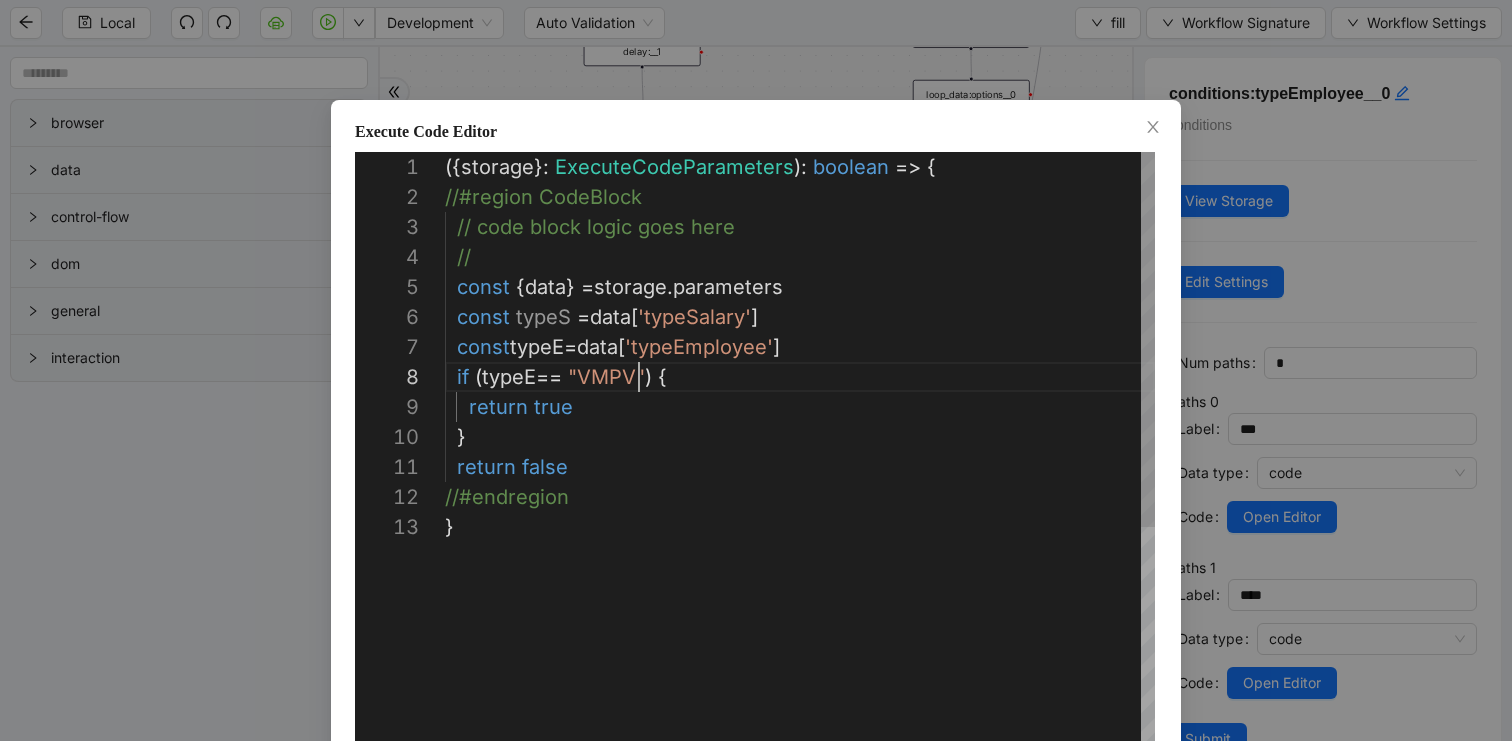 scroll, scrollTop: 210, scrollLeft: 195, axis: both 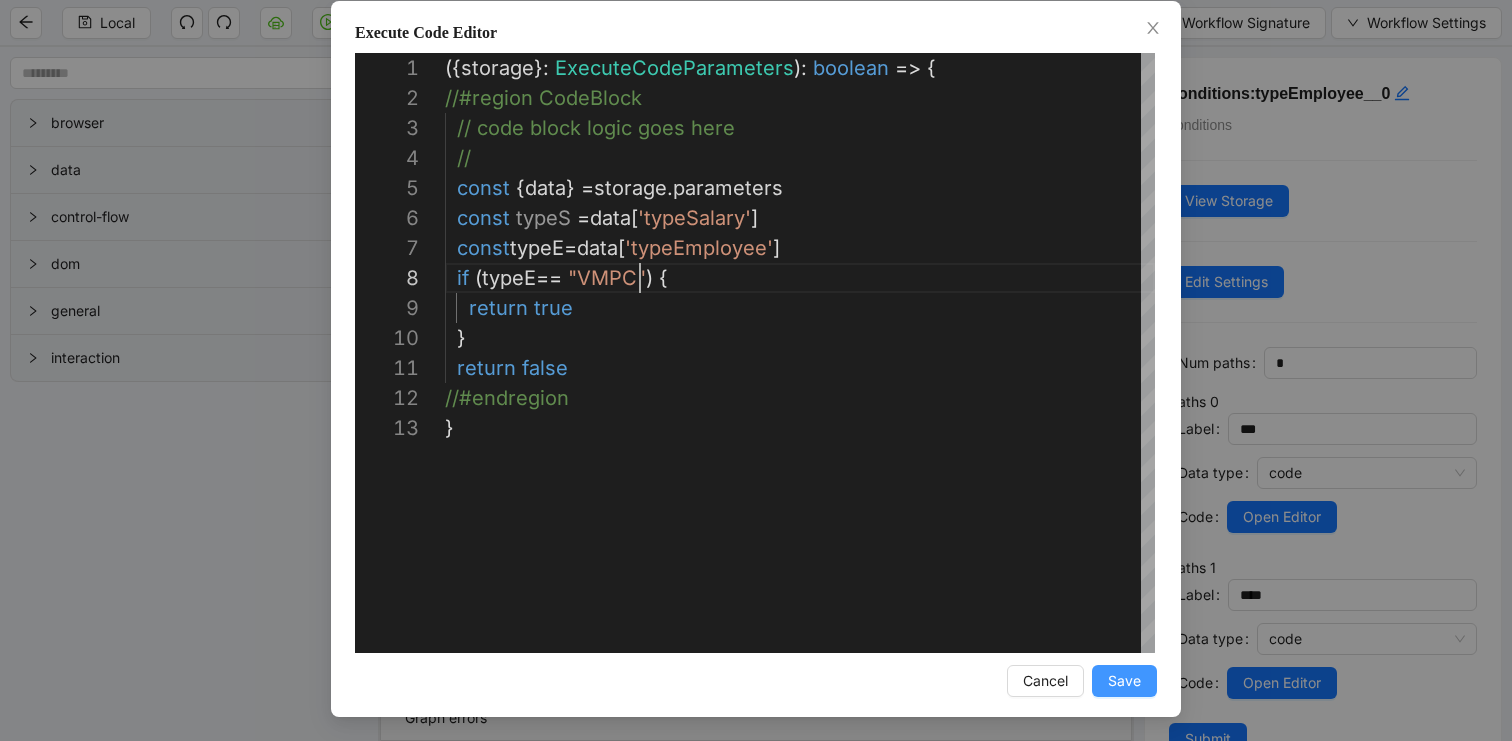 type on "**********" 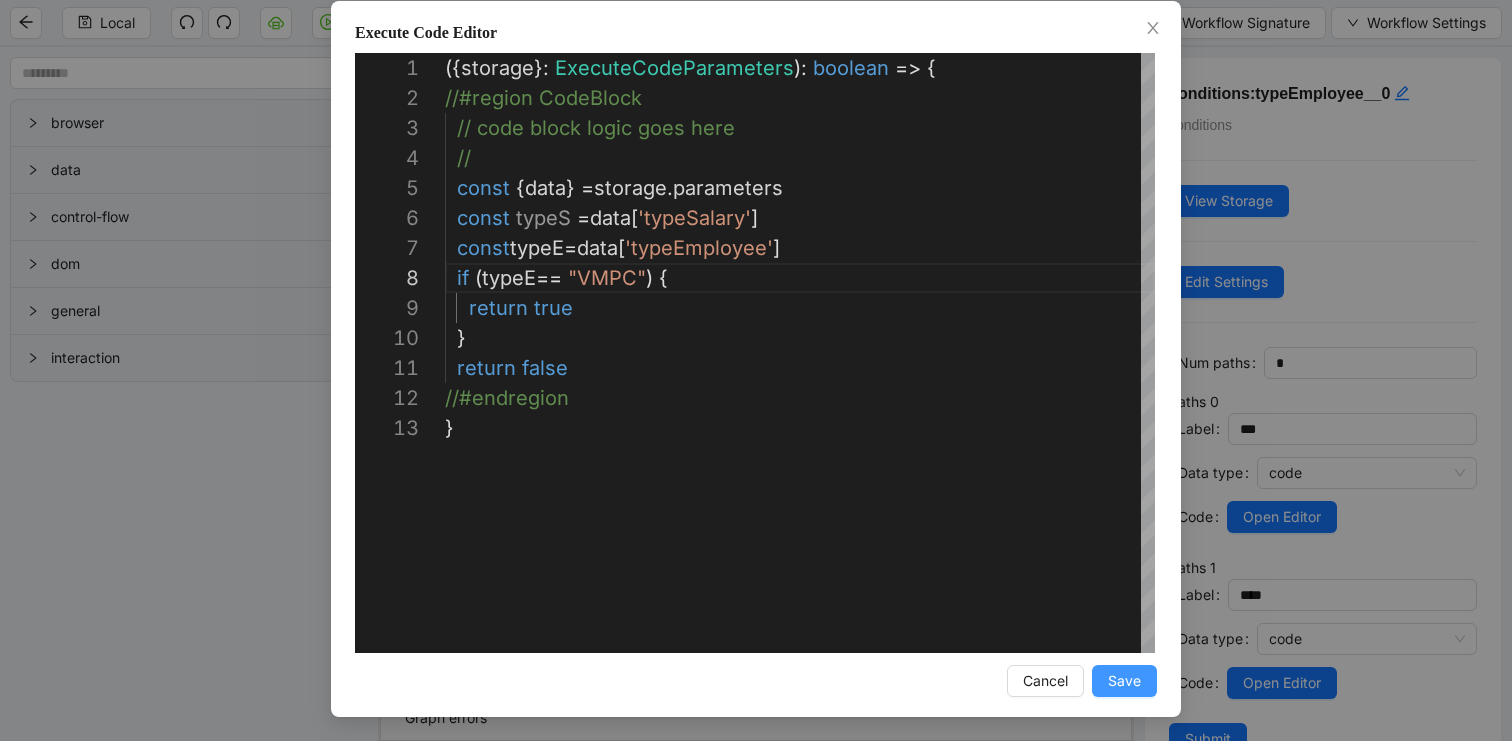 click on "Save" at bounding box center (1124, 681) 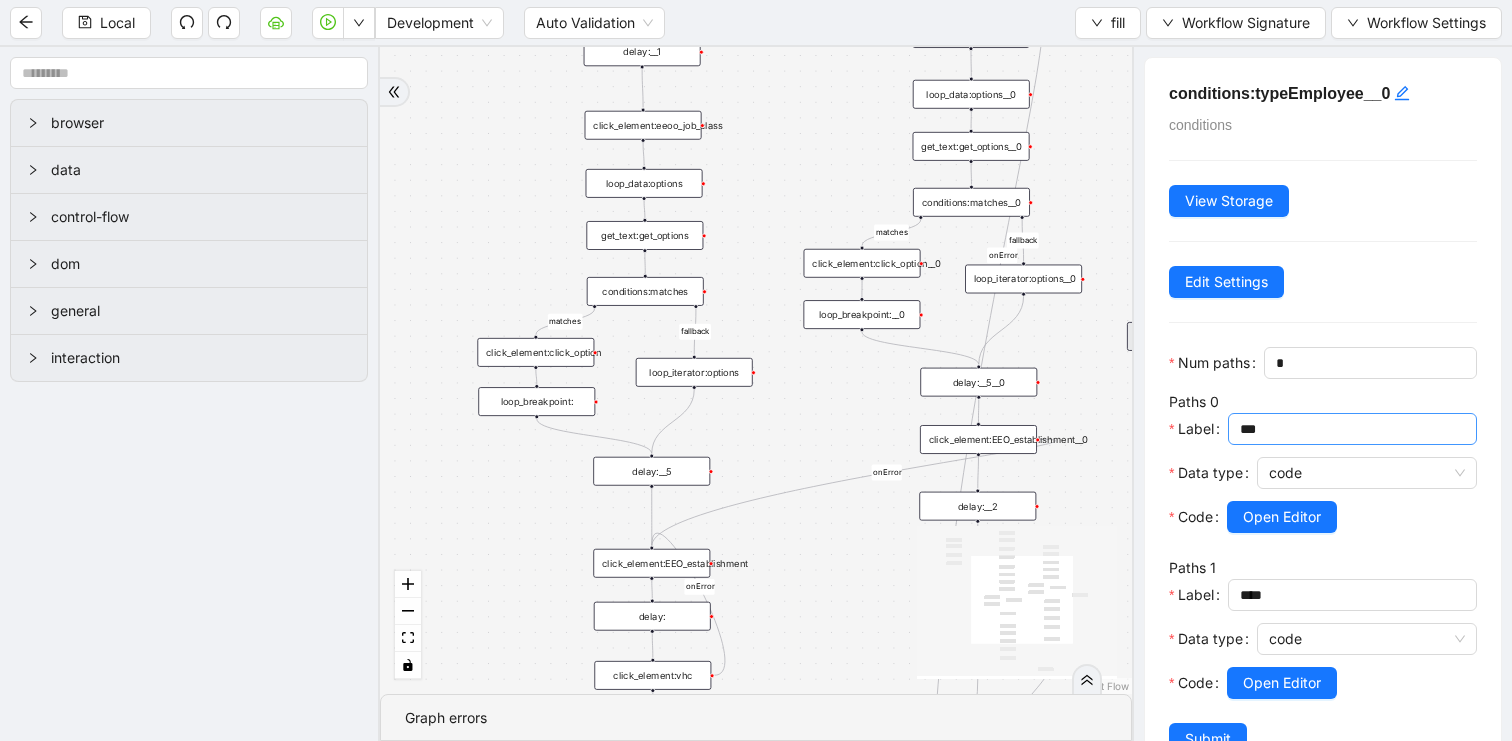 click on "***" at bounding box center (1350, 429) 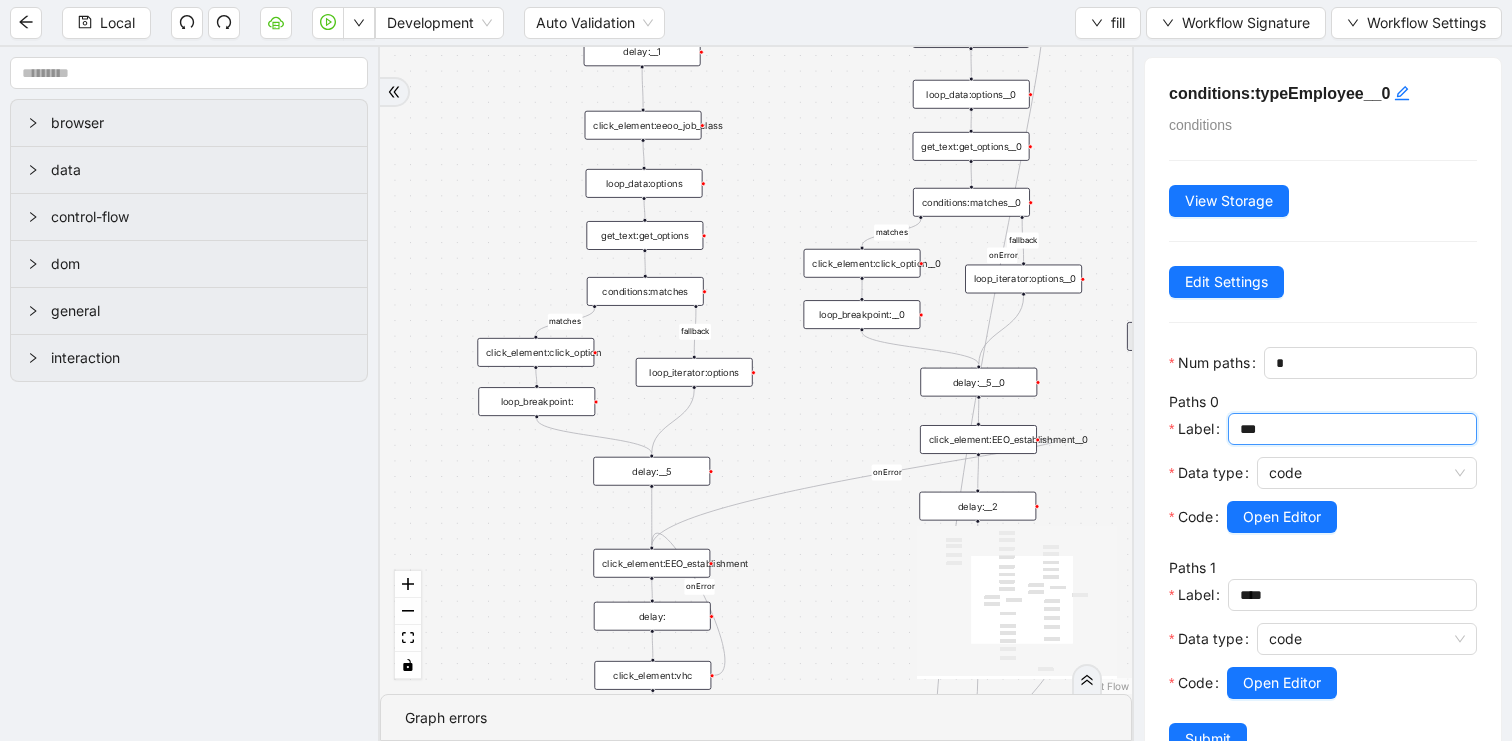 click on "***" at bounding box center (1350, 429) 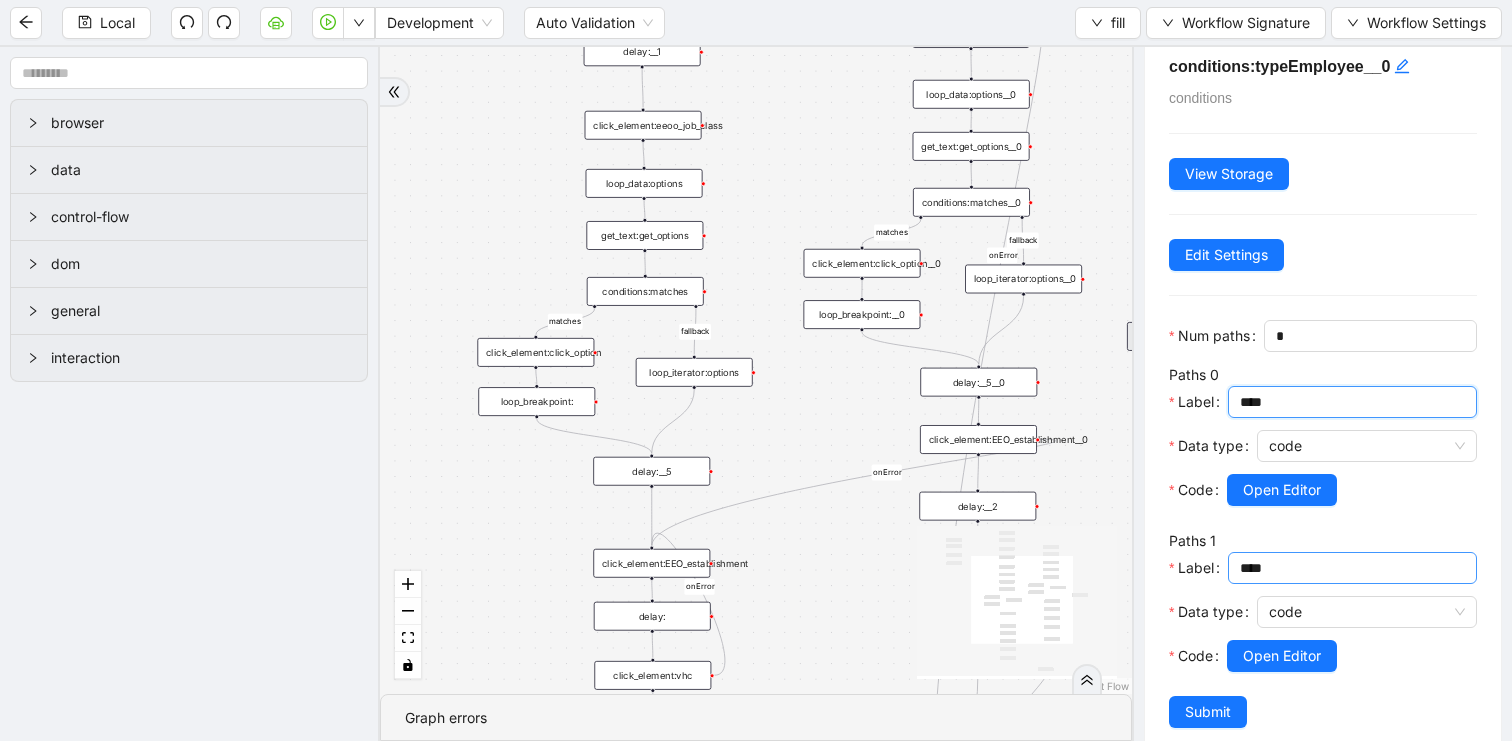 scroll, scrollTop: 47, scrollLeft: 0, axis: vertical 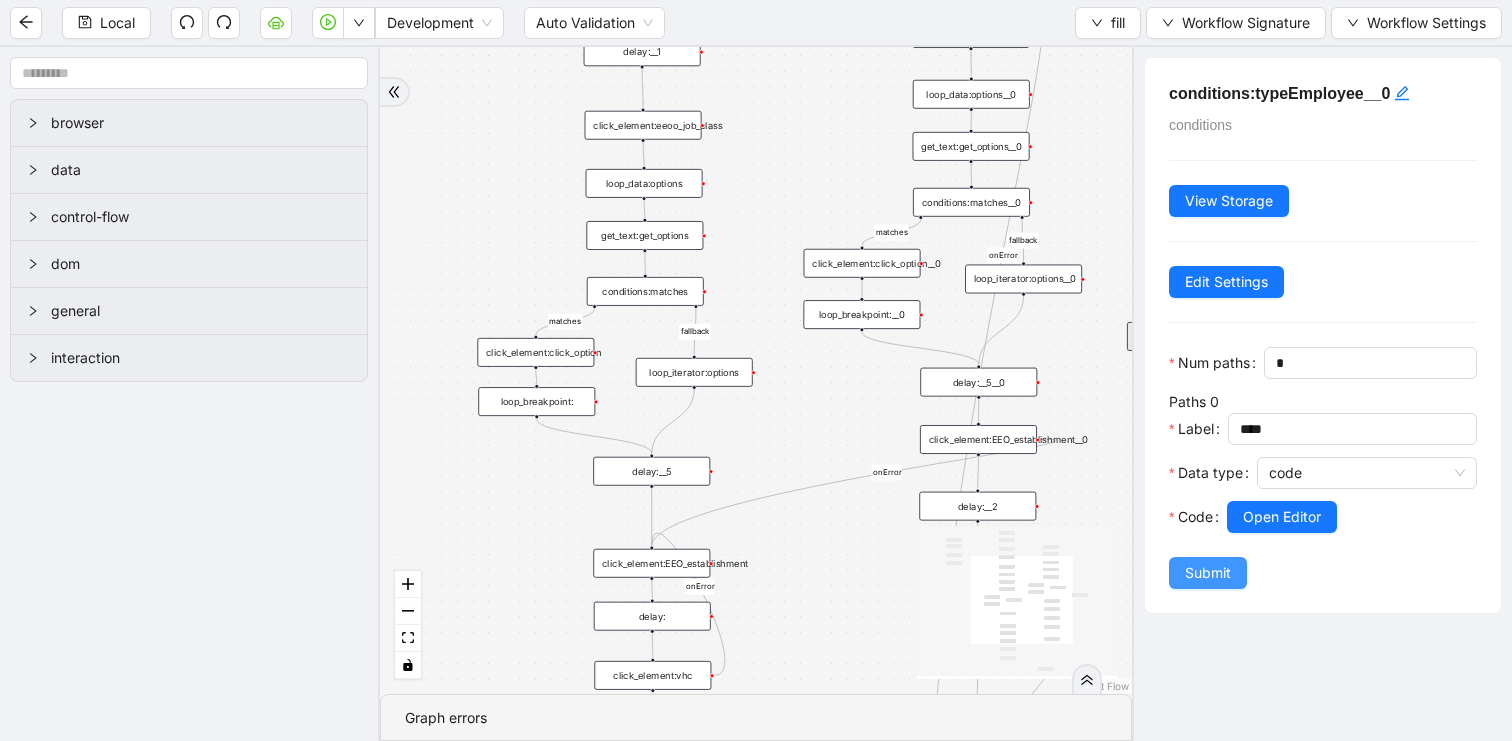 click on "Submit" at bounding box center [1208, 573] 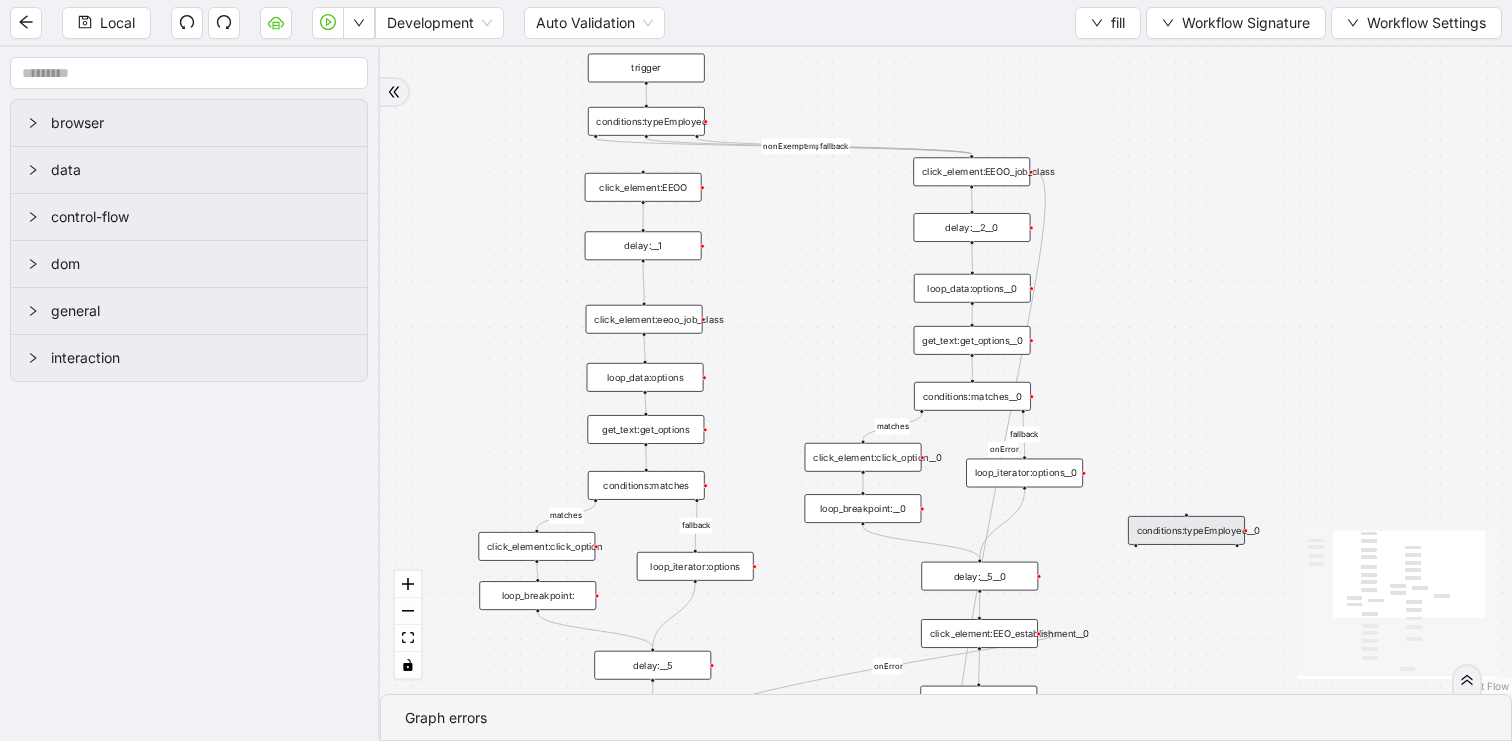 drag, startPoint x: 1134, startPoint y: 293, endPoint x: 1134, endPoint y: 437, distance: 144 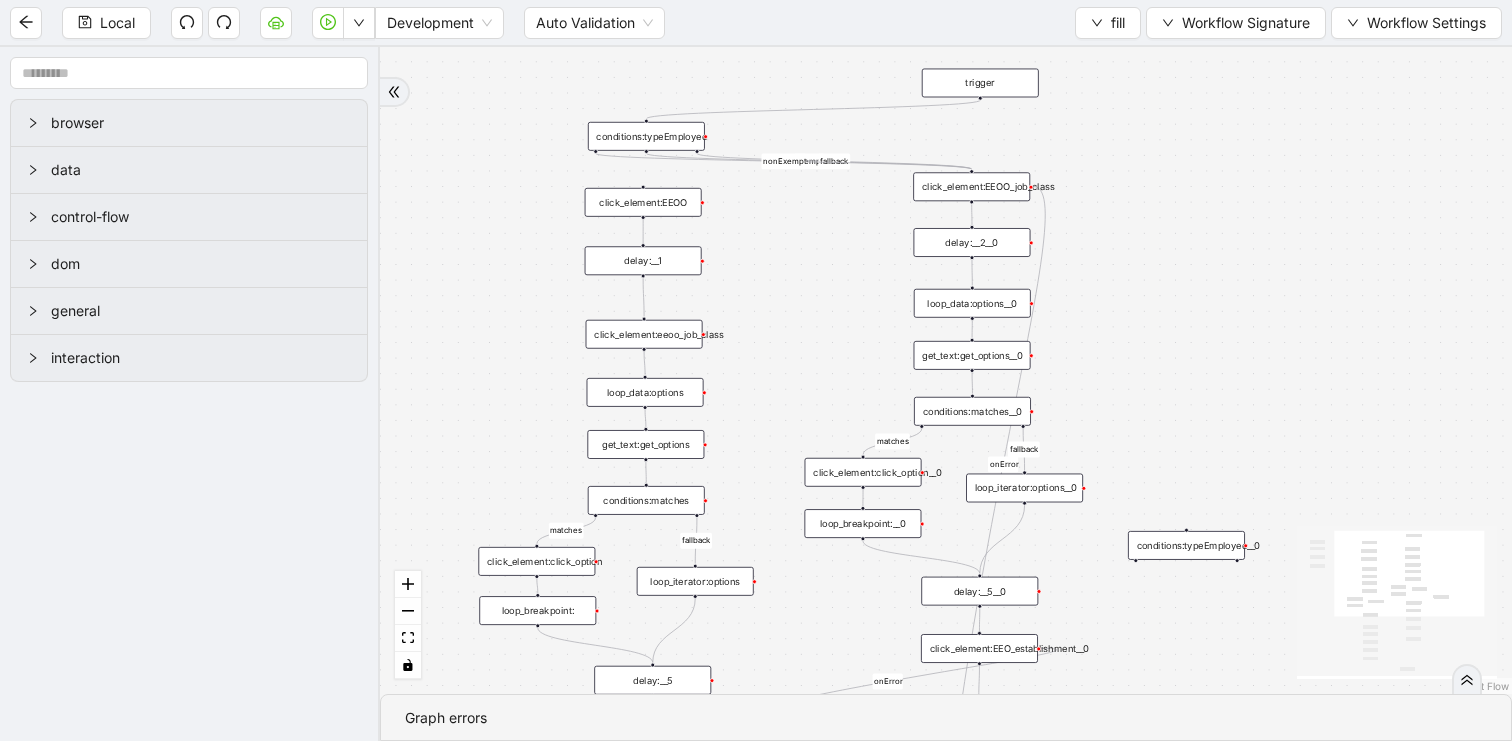 drag, startPoint x: 682, startPoint y: 91, endPoint x: 1015, endPoint y: 91, distance: 333 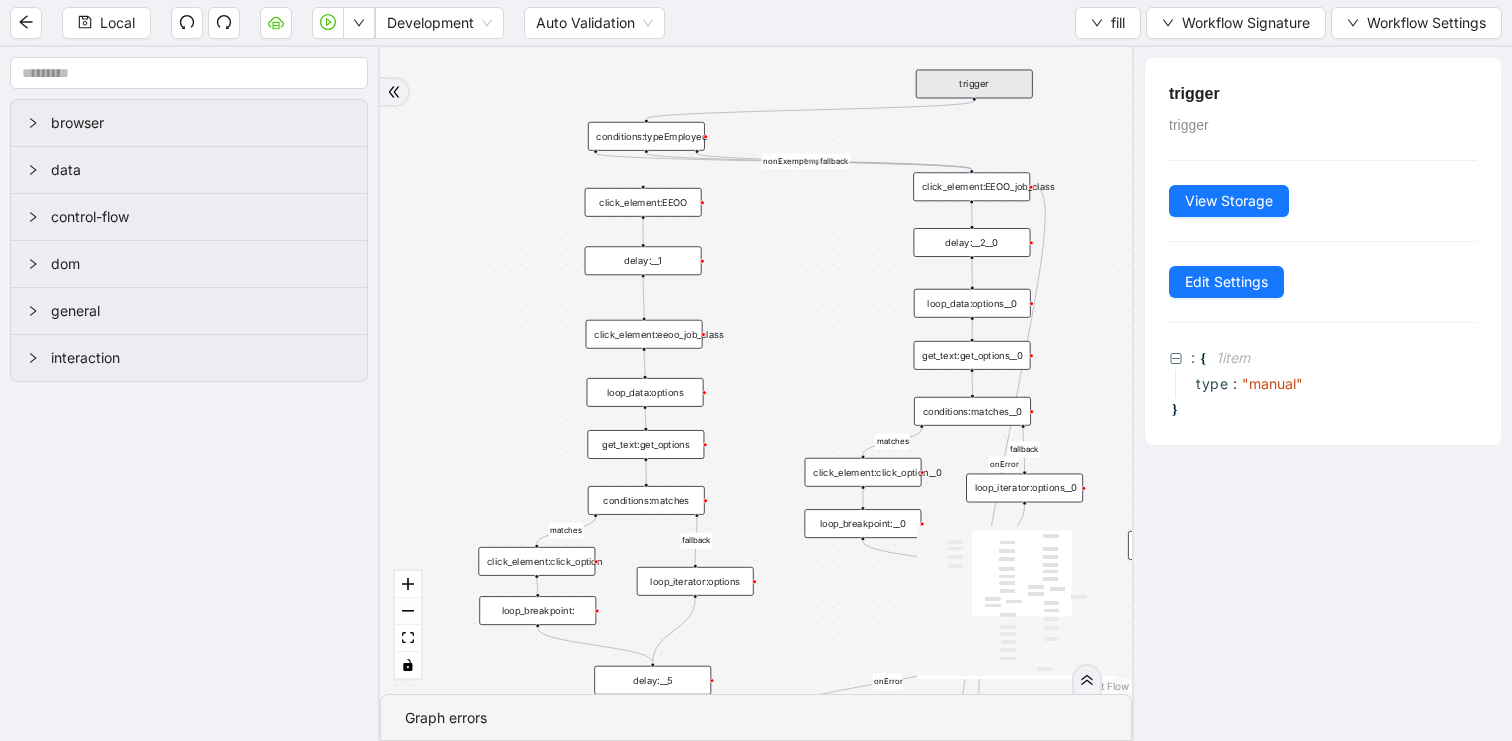 click on "trigger" at bounding box center [974, 84] 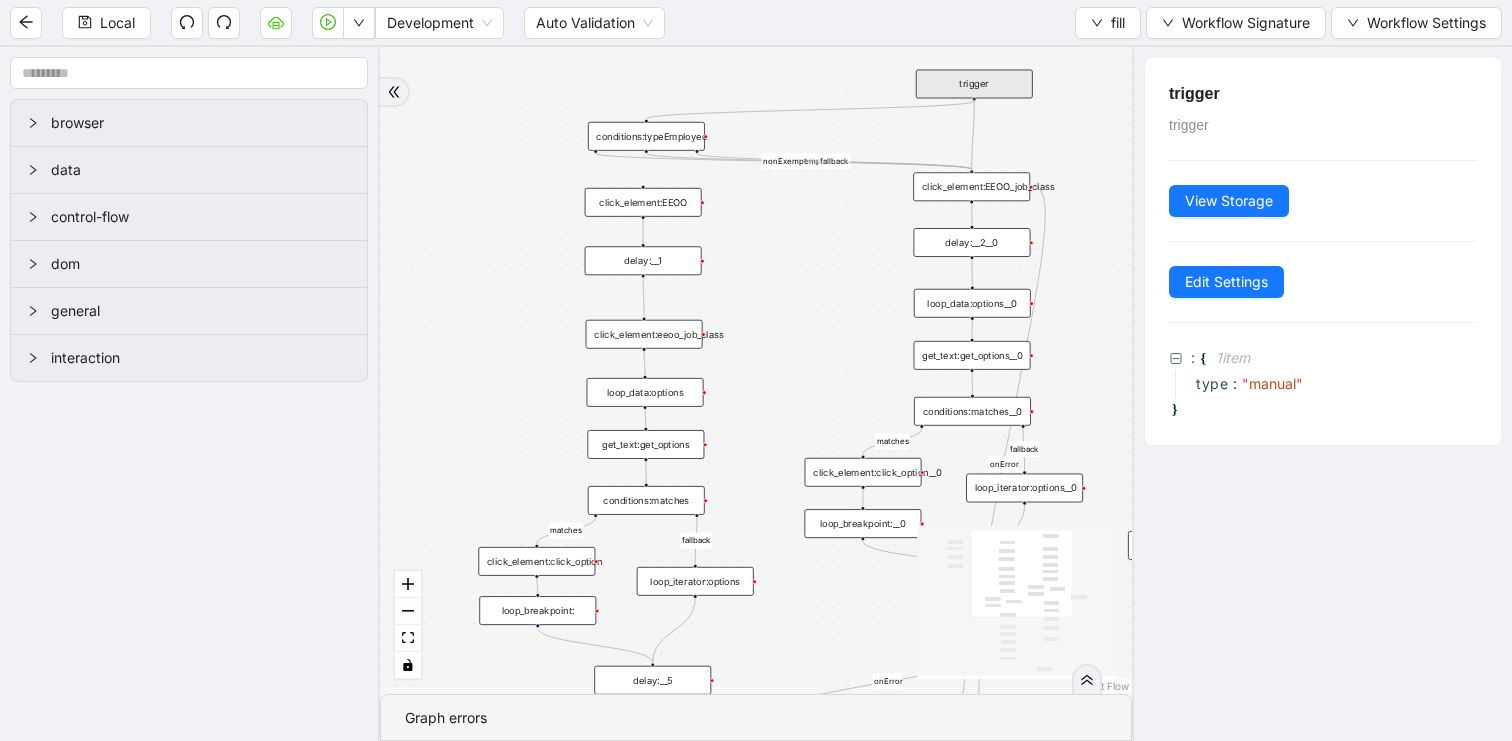drag, startPoint x: 975, startPoint y: 98, endPoint x: 979, endPoint y: 171, distance: 73.109505 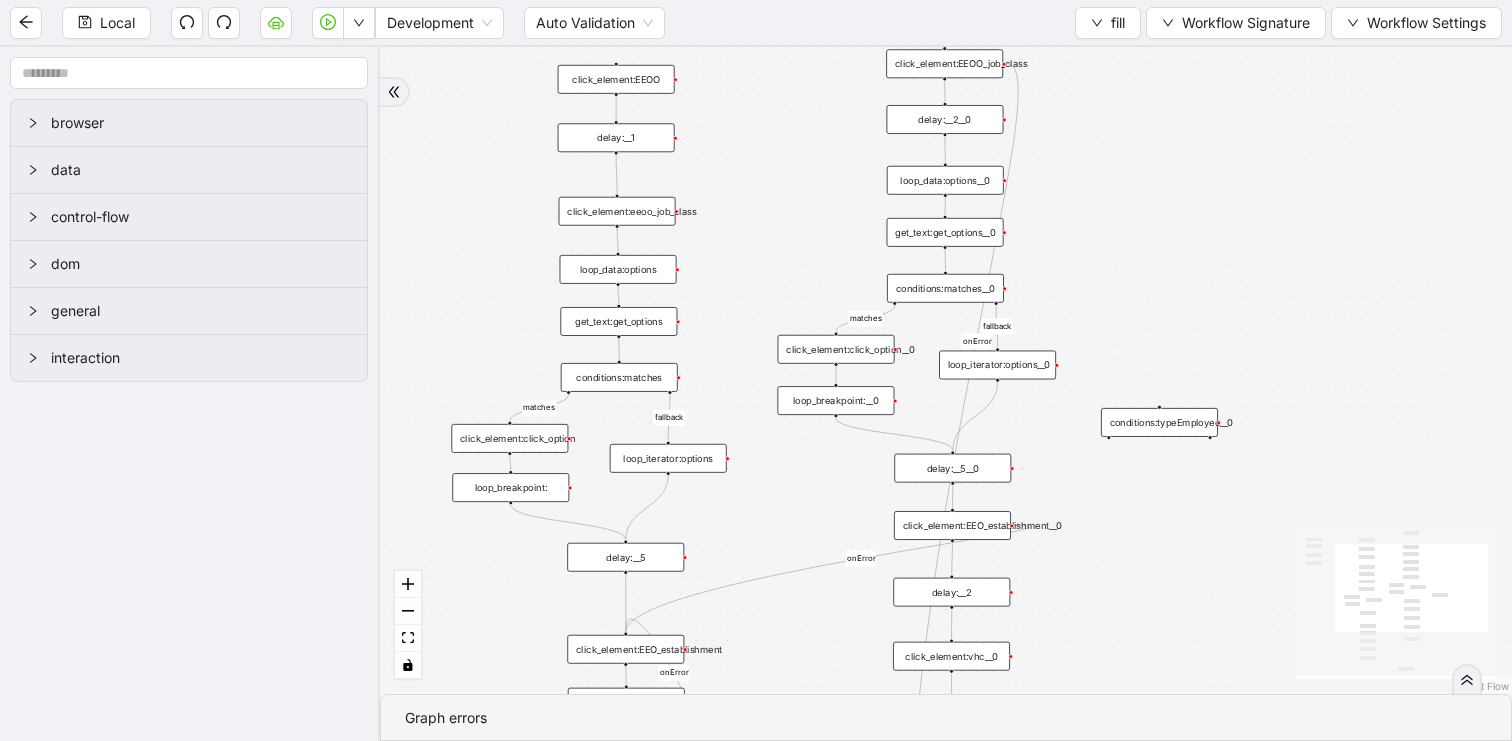 drag, startPoint x: 1158, startPoint y: 566, endPoint x: 1107, endPoint y: 309, distance: 262.01144 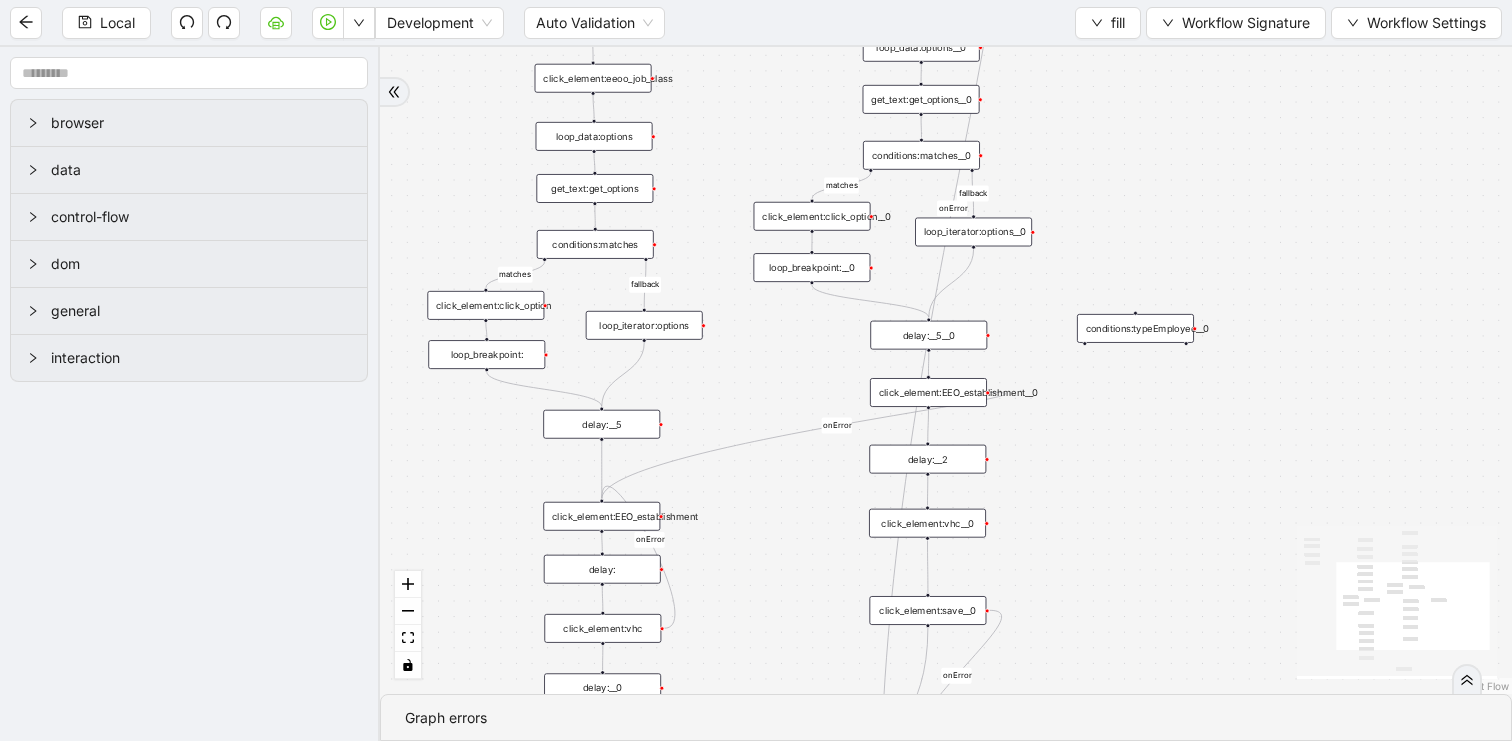 drag, startPoint x: 1114, startPoint y: 291, endPoint x: 1102, endPoint y: 466, distance: 175.41095 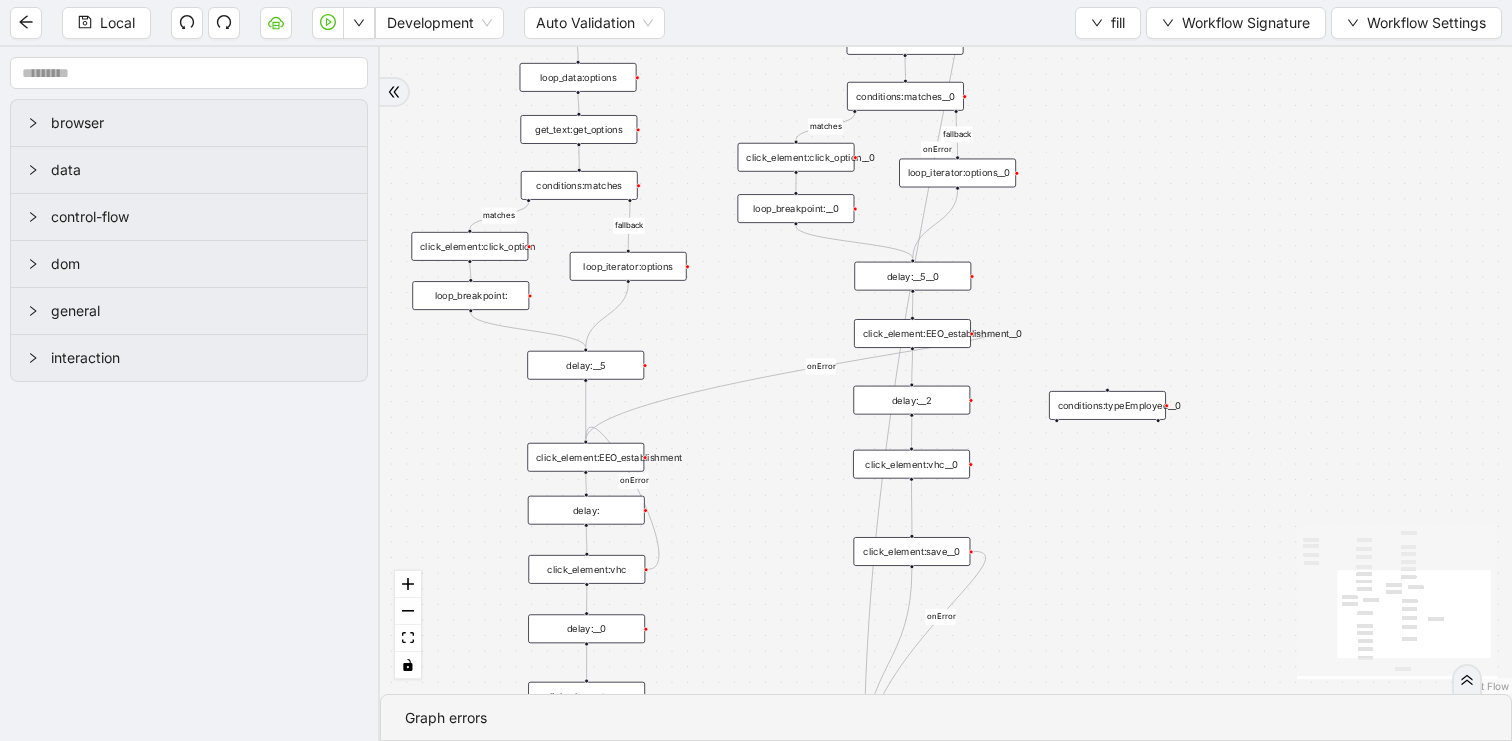 drag, startPoint x: 1069, startPoint y: 372, endPoint x: 1054, endPoint y: 321, distance: 53.160137 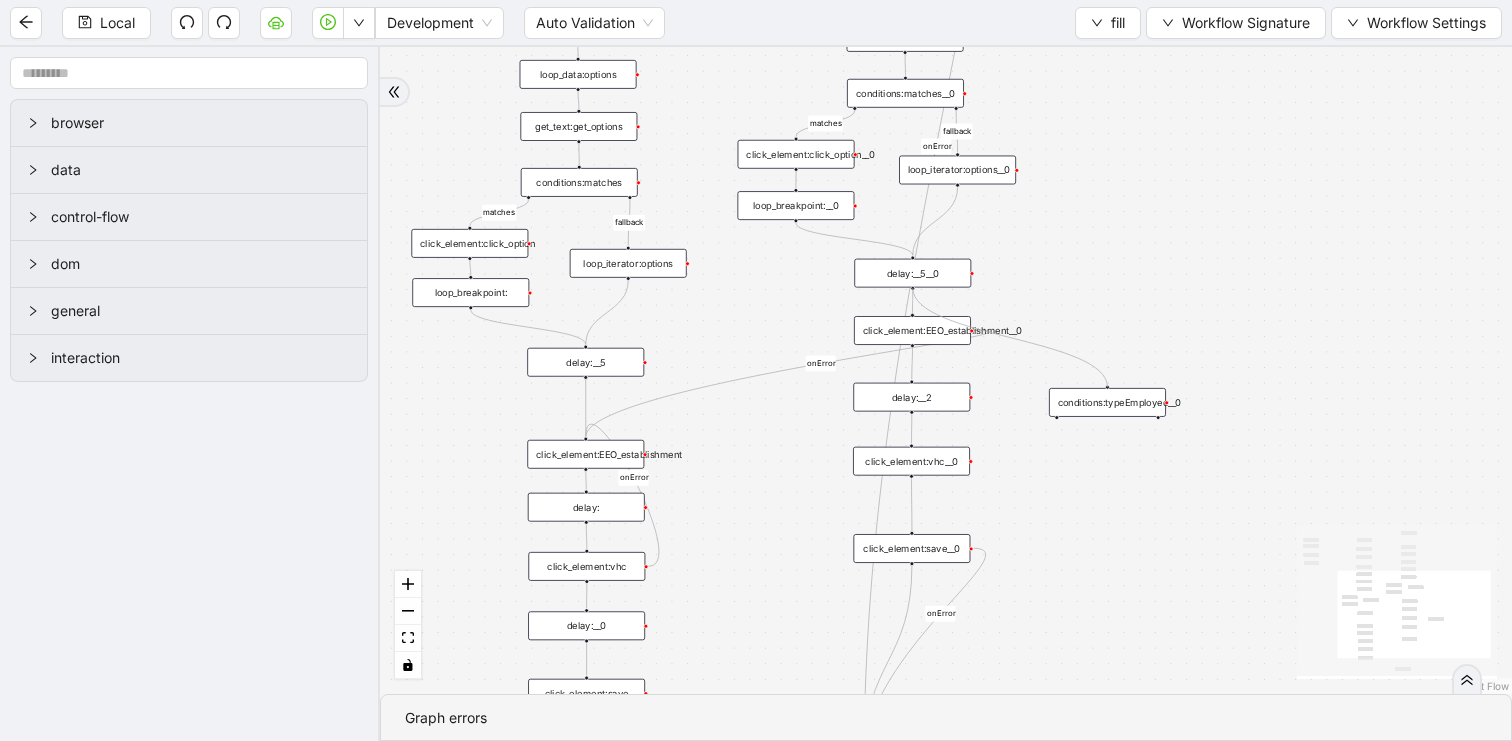 drag, startPoint x: 913, startPoint y: 288, endPoint x: 1107, endPoint y: 388, distance: 218.25673 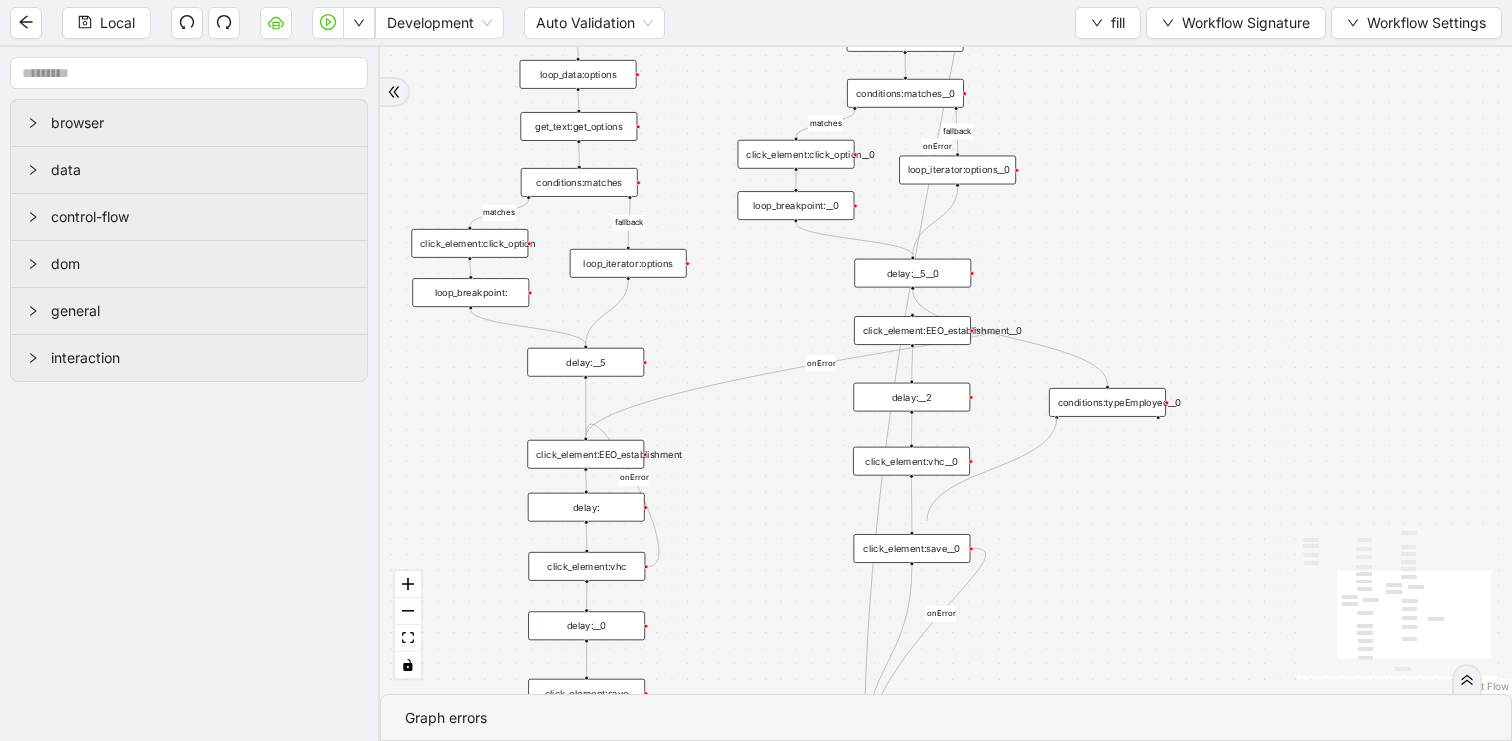drag, startPoint x: 1056, startPoint y: 418, endPoint x: 913, endPoint y: 536, distance: 185.39957 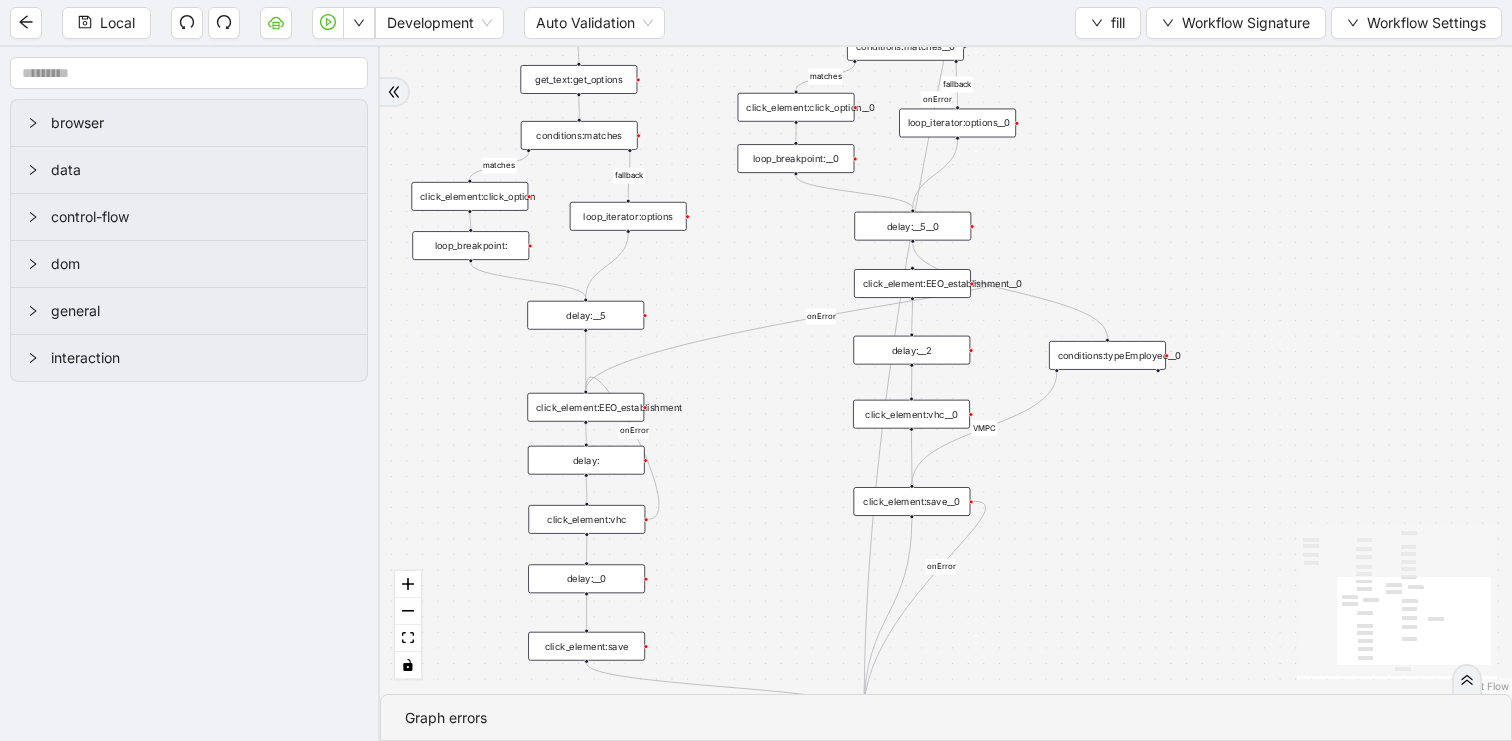 drag, startPoint x: 1077, startPoint y: 427, endPoint x: 1074, endPoint y: 320, distance: 107.042046 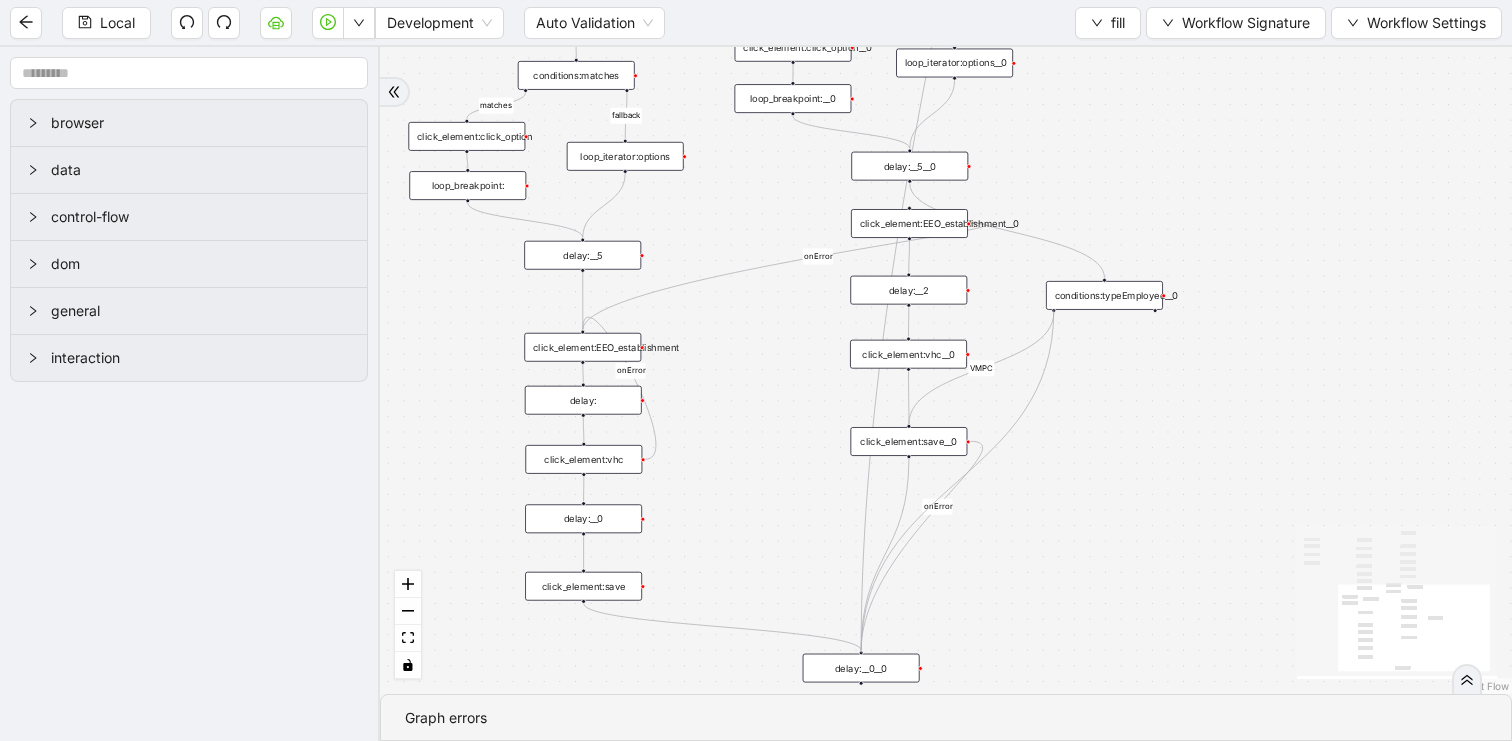 drag, startPoint x: 1053, startPoint y: 310, endPoint x: 862, endPoint y: 655, distance: 394.3425 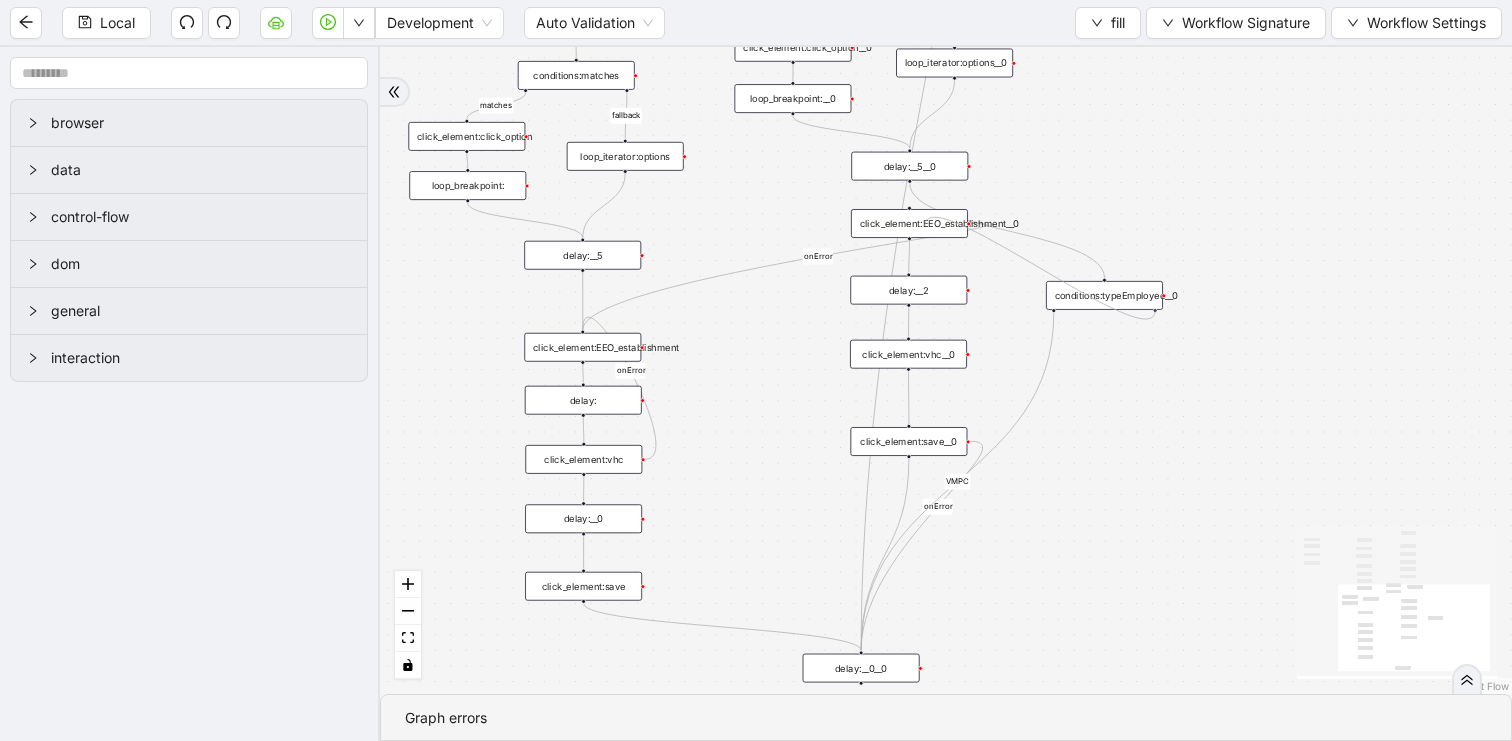 drag, startPoint x: 1156, startPoint y: 309, endPoint x: 917, endPoint y: 216, distance: 256.45663 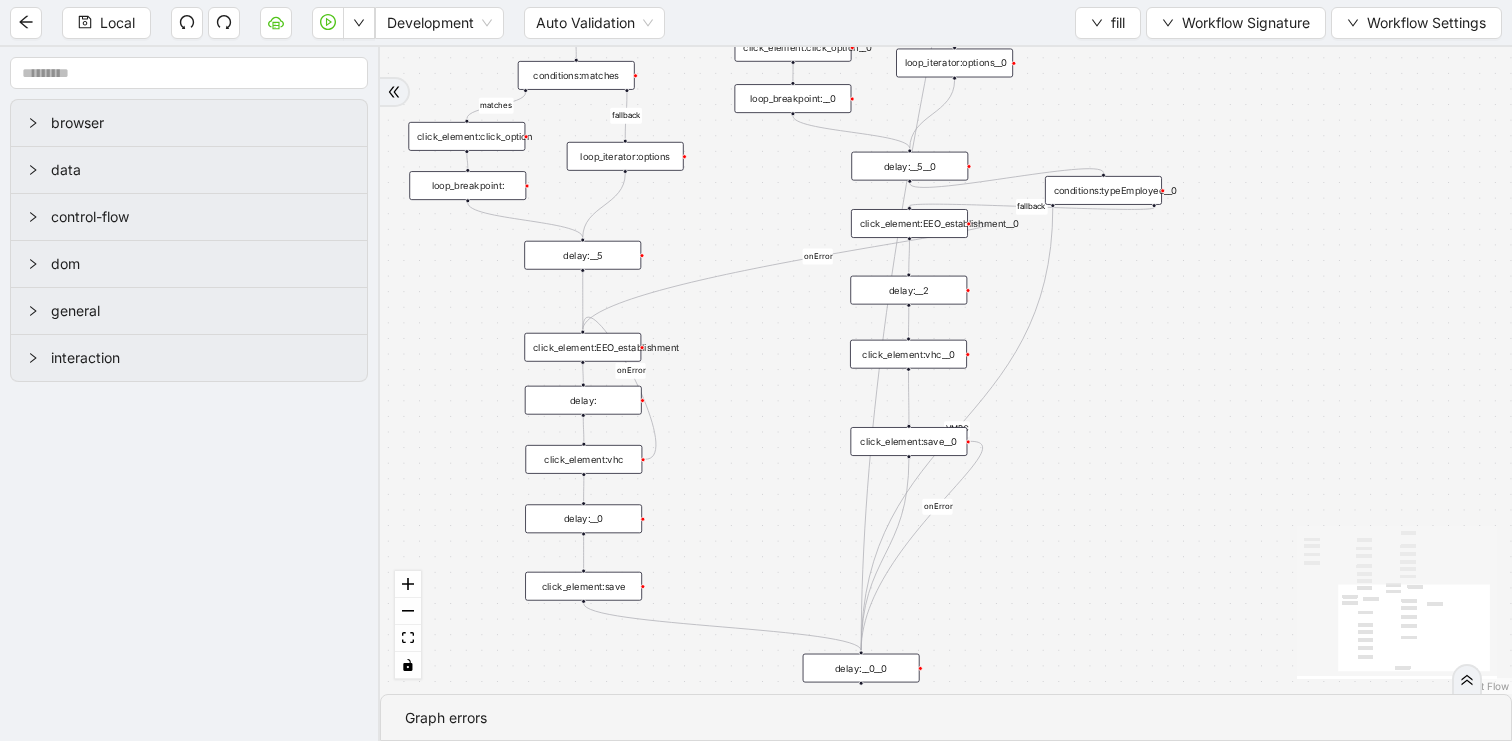 drag, startPoint x: 1062, startPoint y: 285, endPoint x: 1061, endPoint y: 180, distance: 105.00476 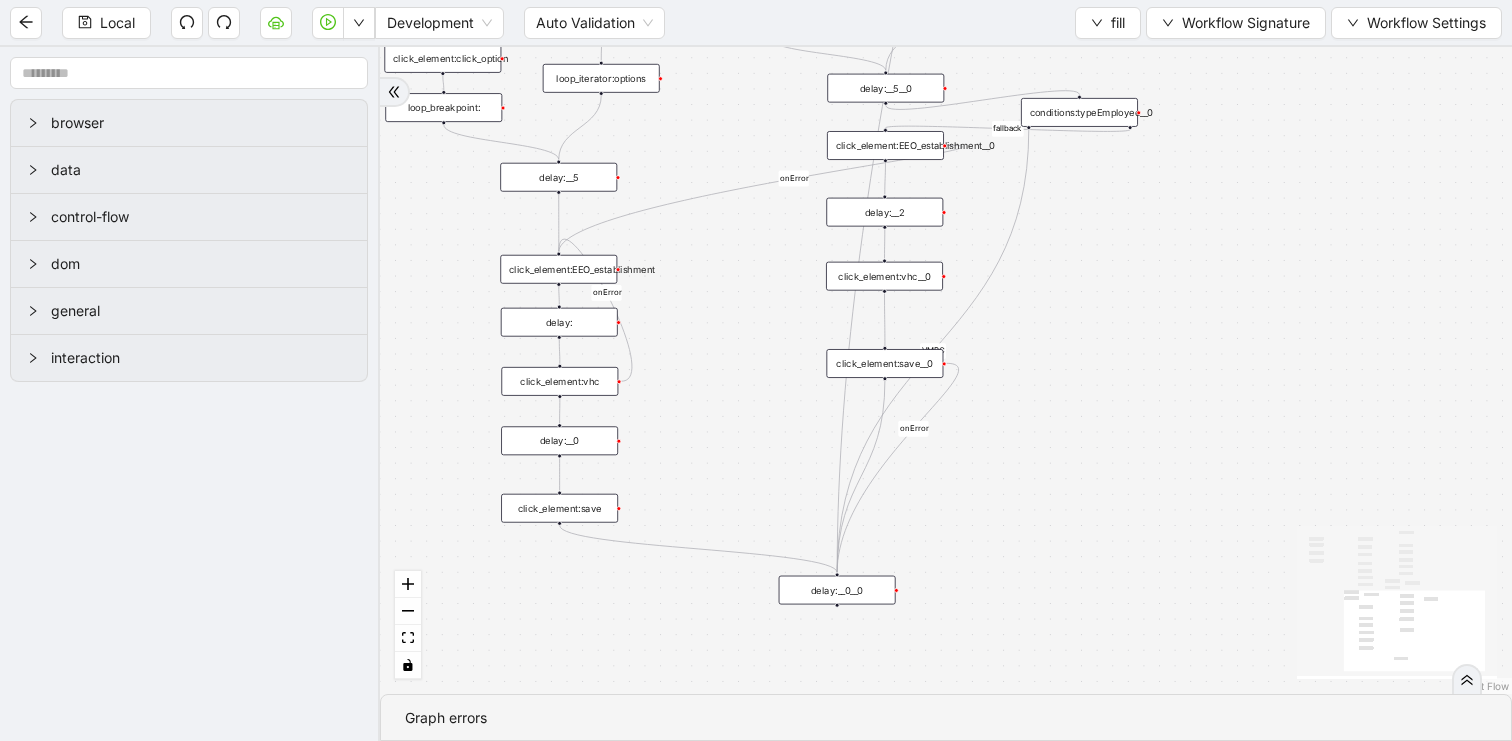 drag, startPoint x: 1107, startPoint y: 435, endPoint x: 1077, endPoint y: 381, distance: 61.77378 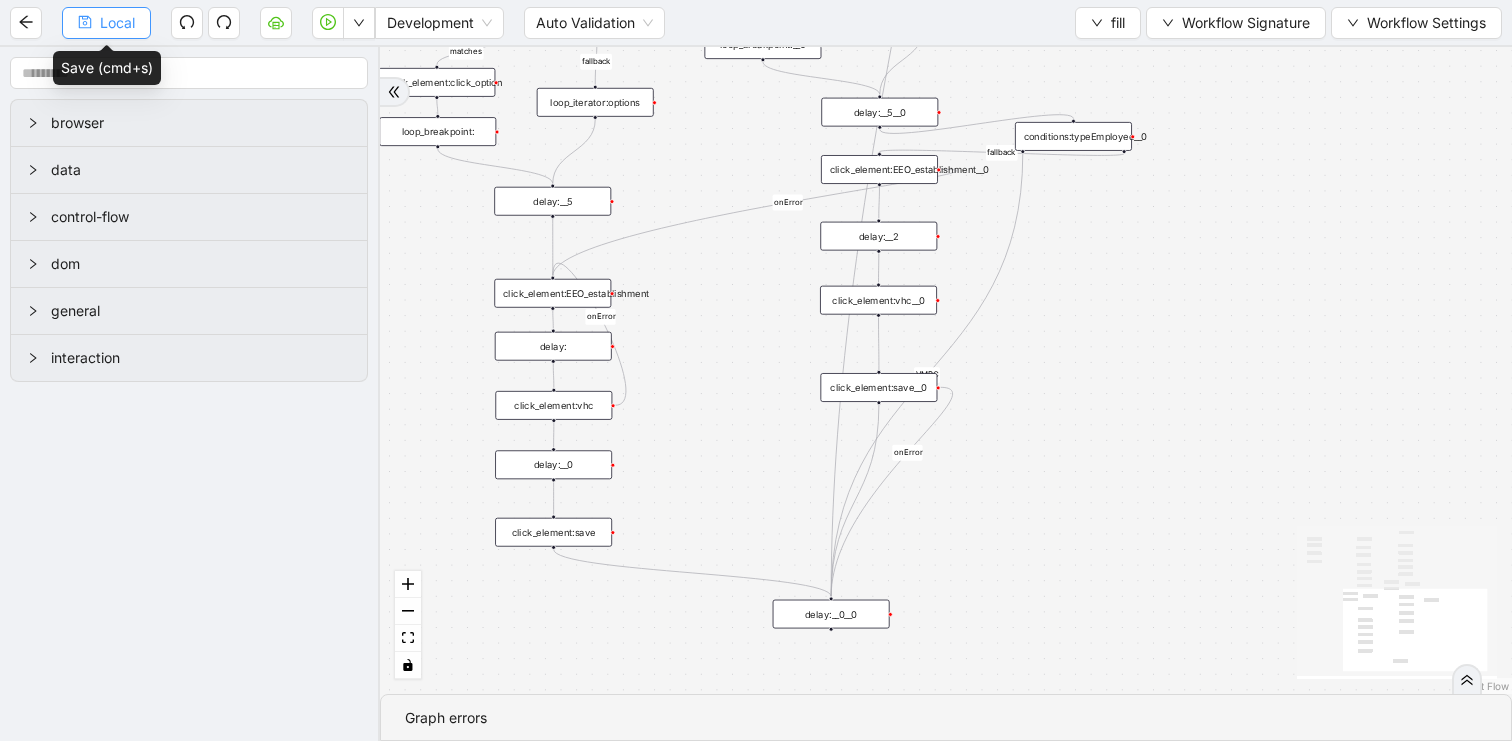 click on "Local" at bounding box center (117, 23) 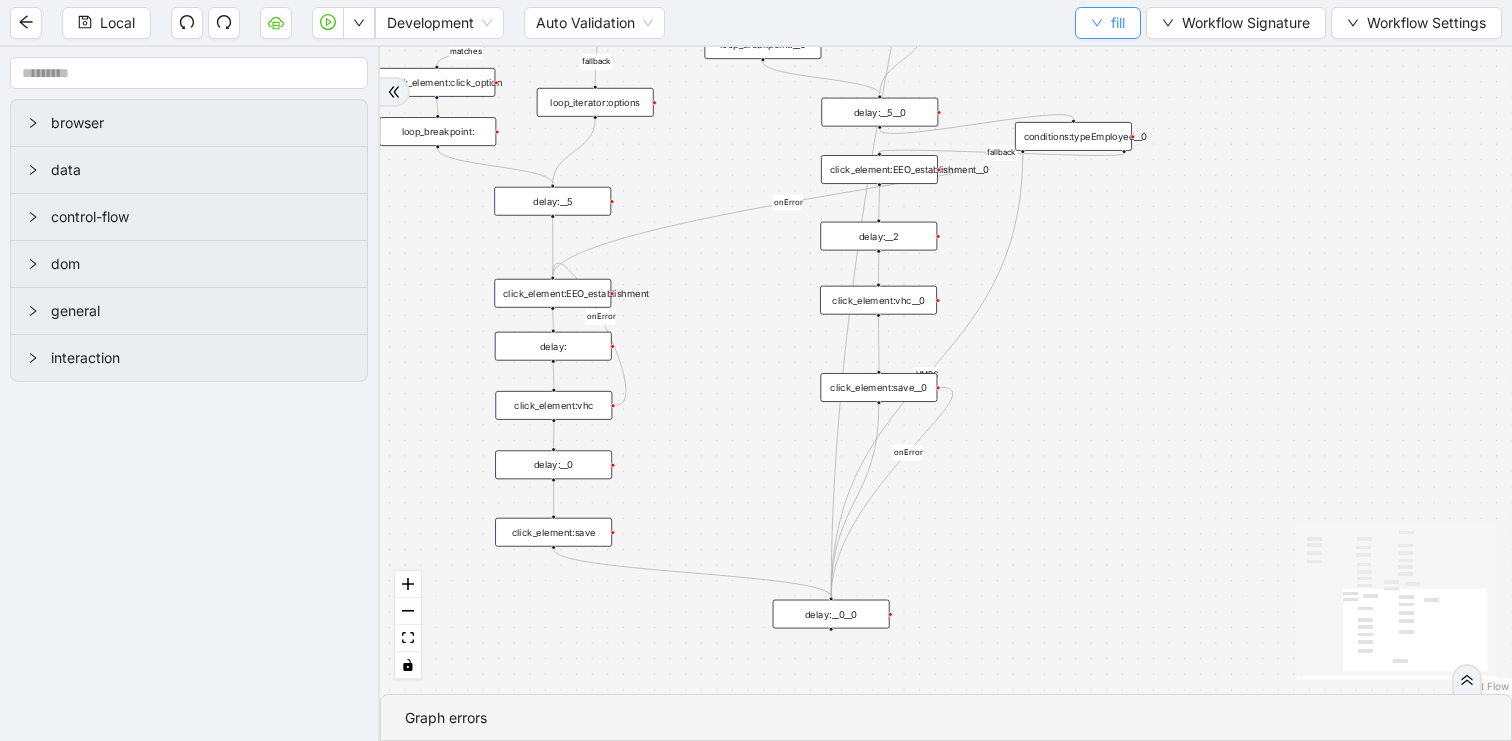 click on "fill" at bounding box center (1108, 23) 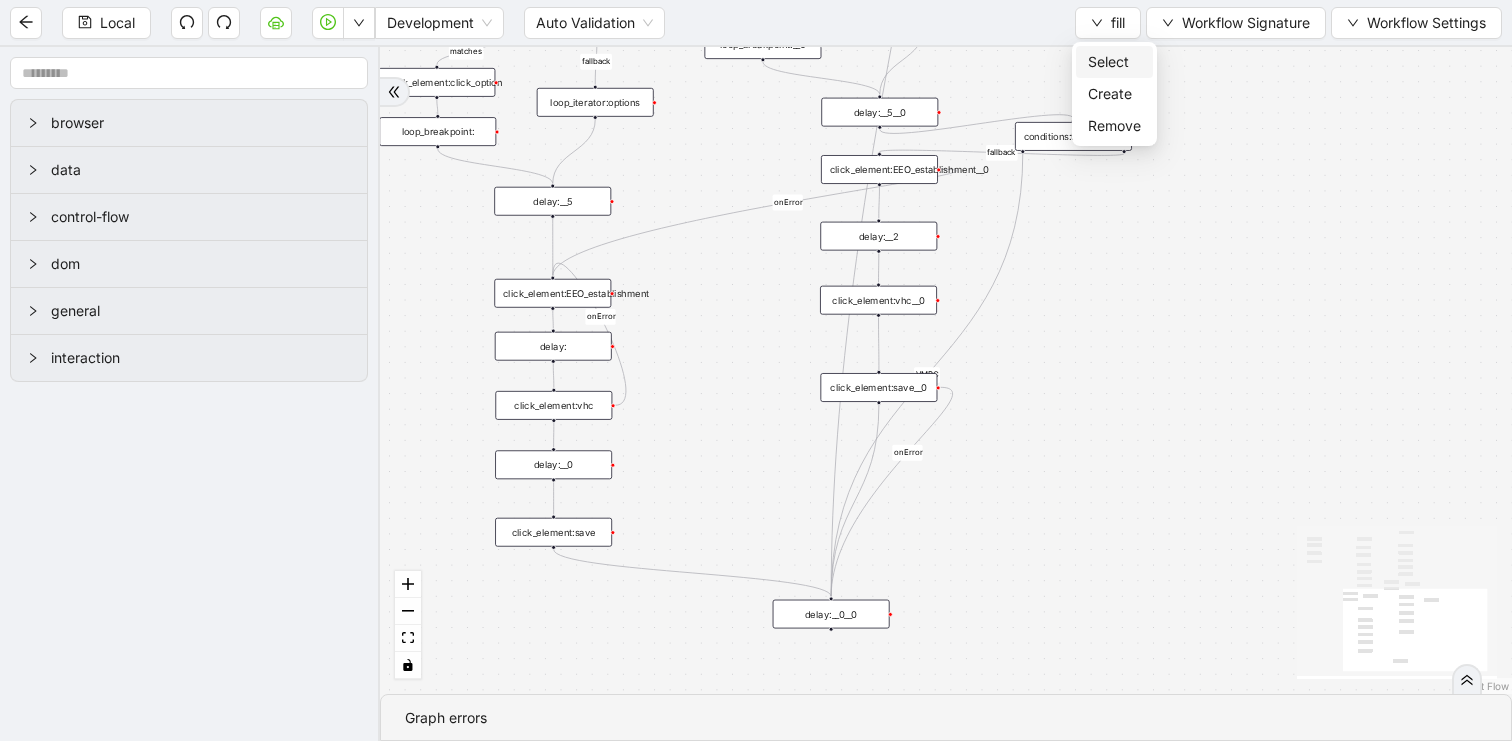 click on "Select" at bounding box center [1114, 62] 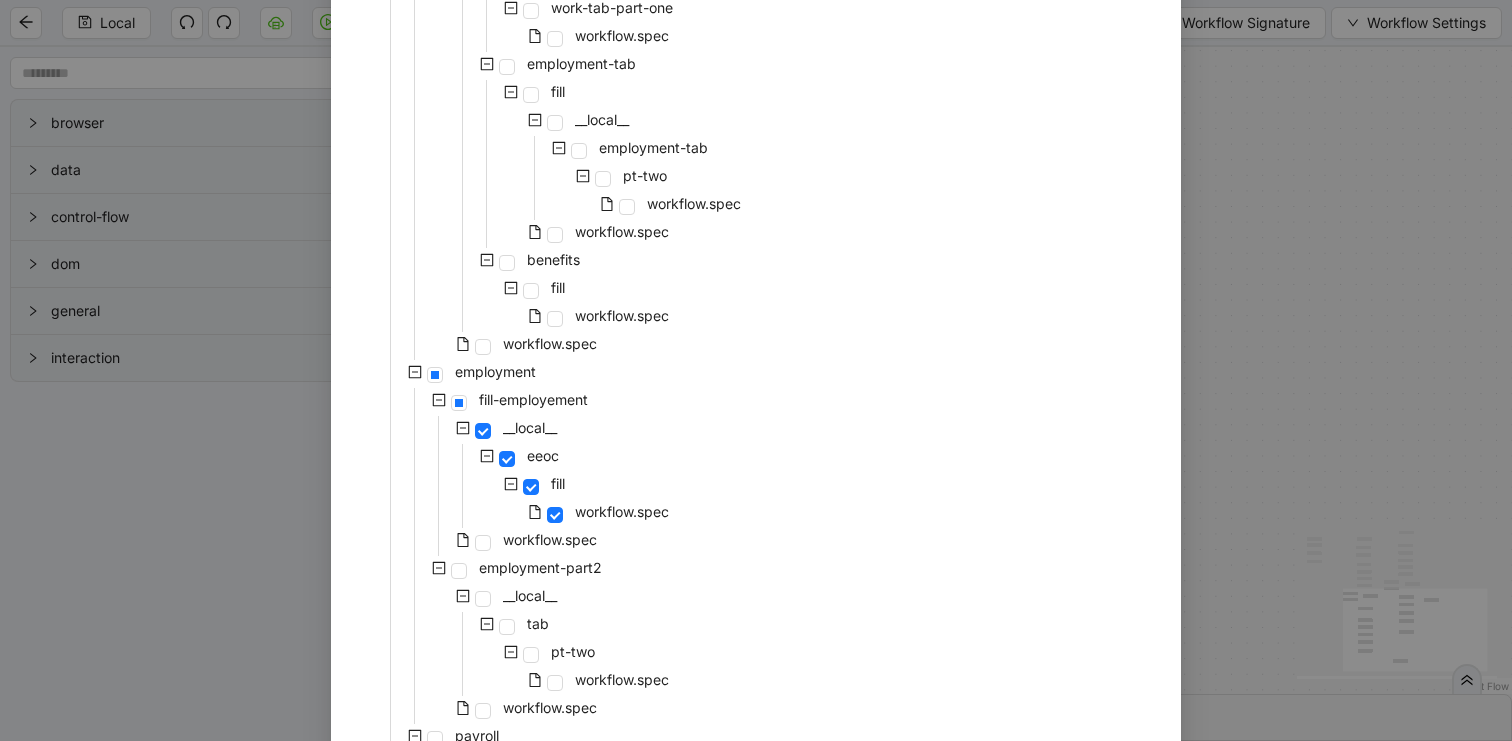scroll, scrollTop: 897, scrollLeft: 0, axis: vertical 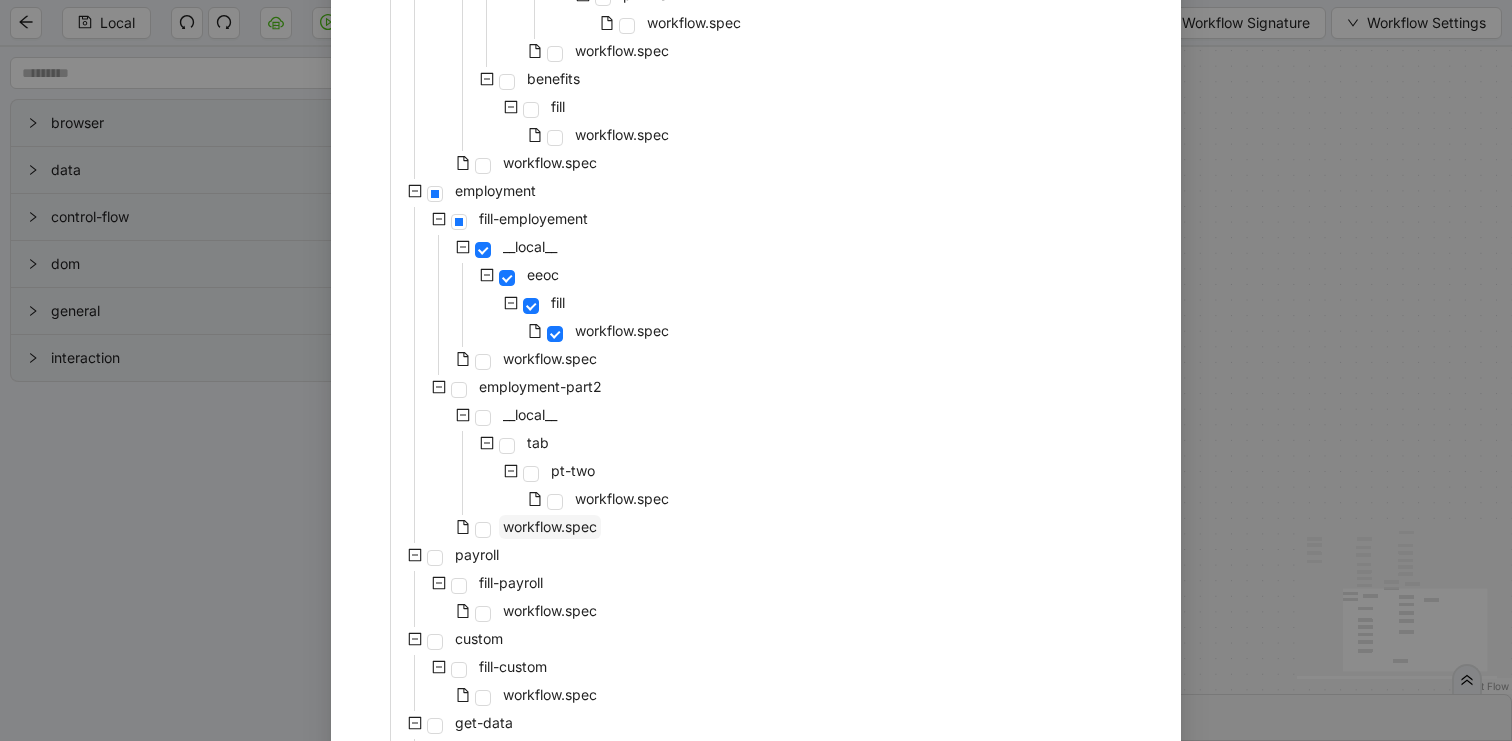 click on "workflow.spec" at bounding box center (550, 526) 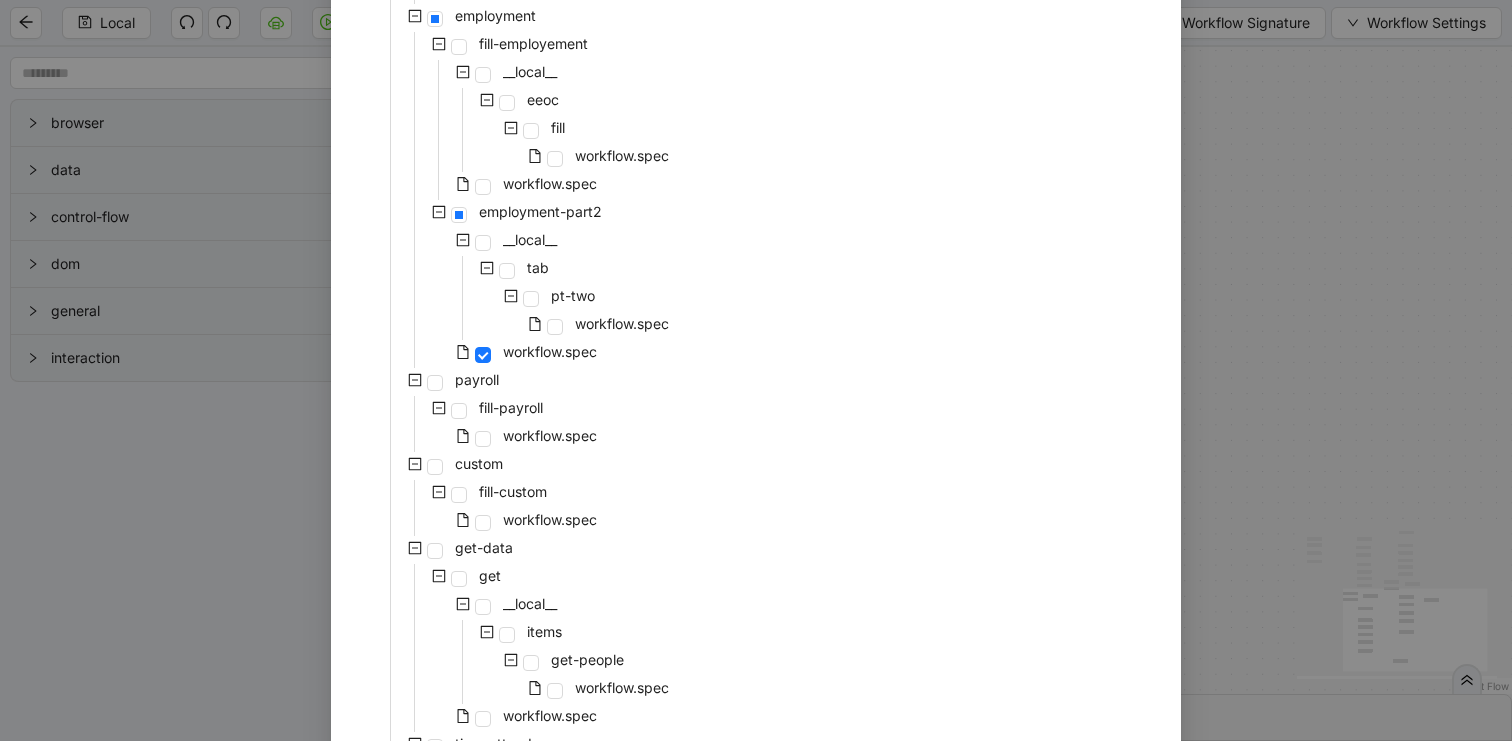 scroll, scrollTop: 1347, scrollLeft: 0, axis: vertical 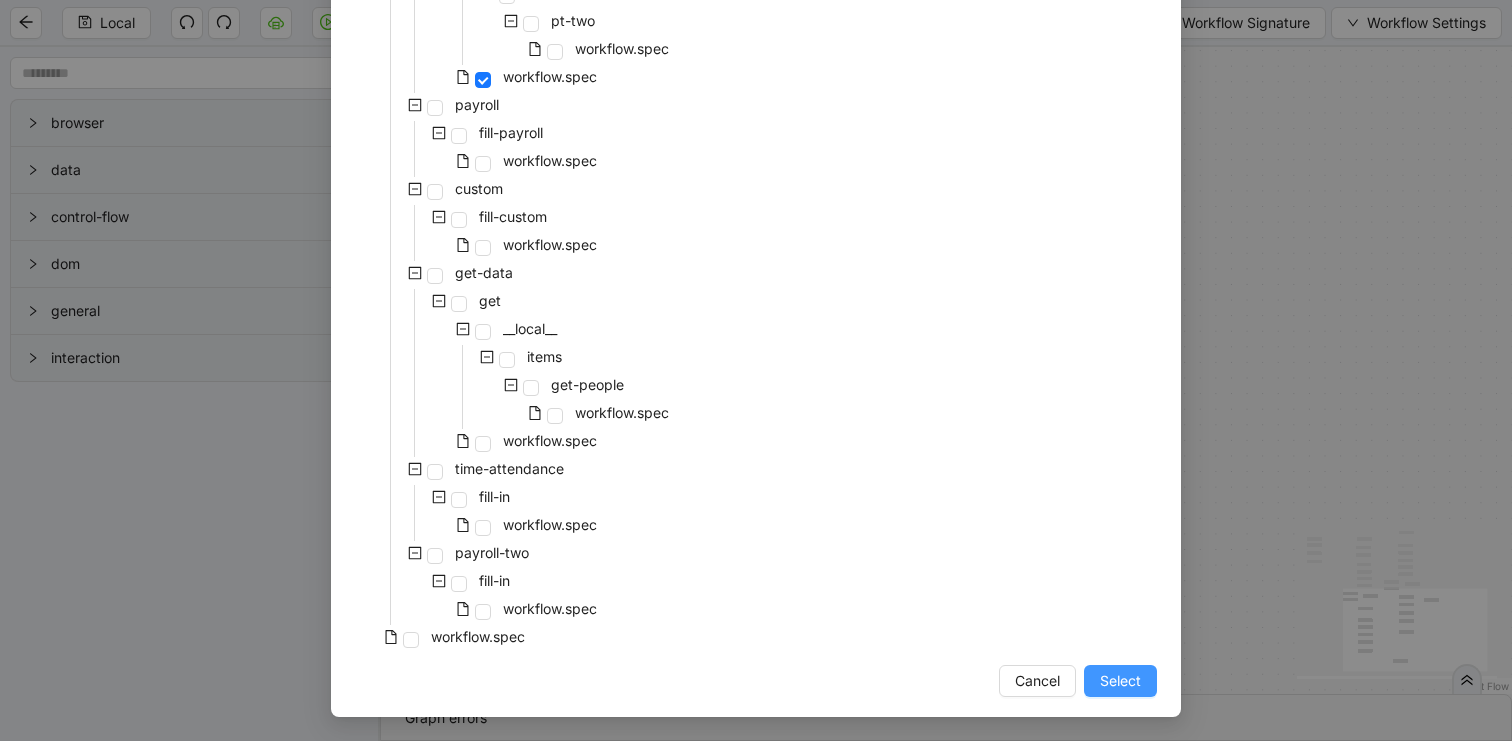 click on "Select" at bounding box center (1120, 681) 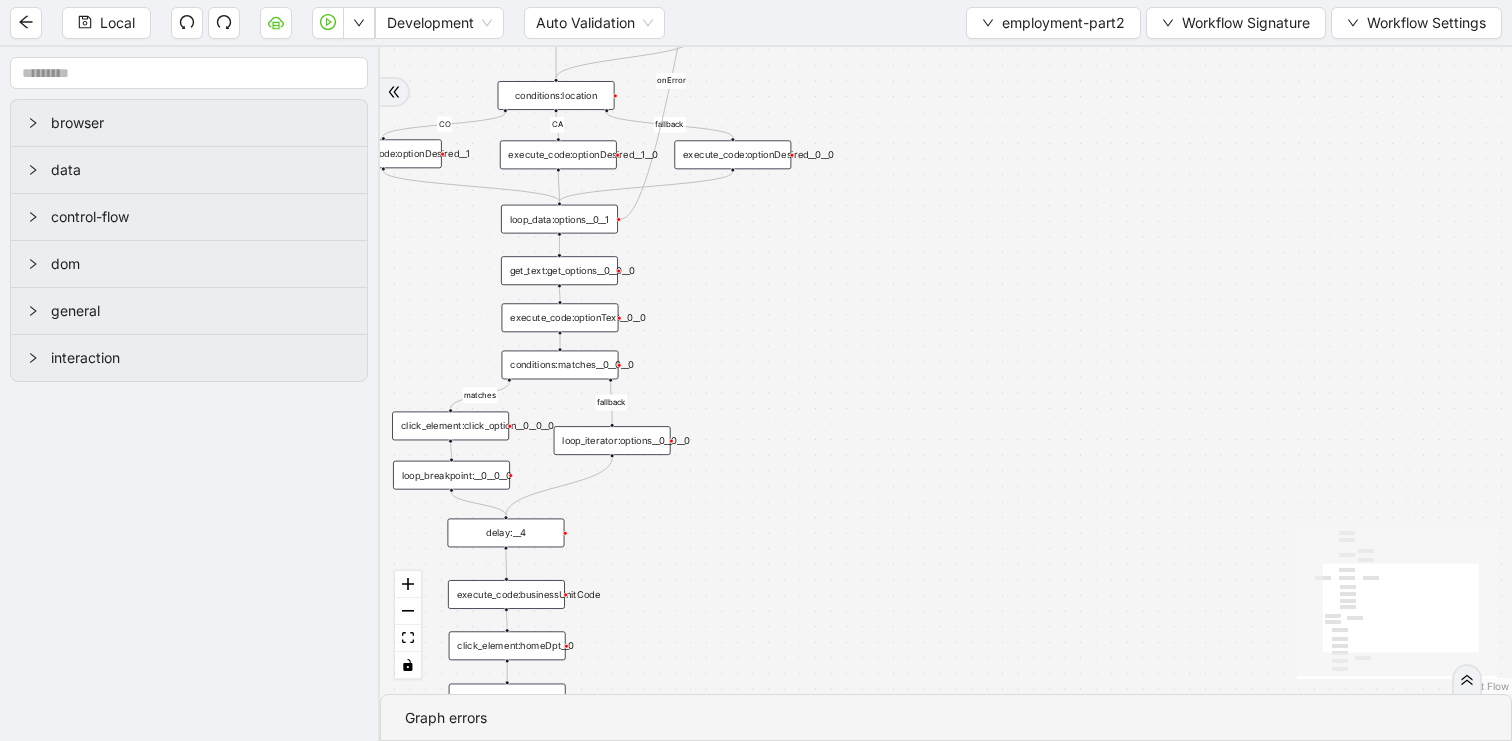 drag, startPoint x: 1043, startPoint y: 183, endPoint x: 1050, endPoint y: 664, distance: 481.05093 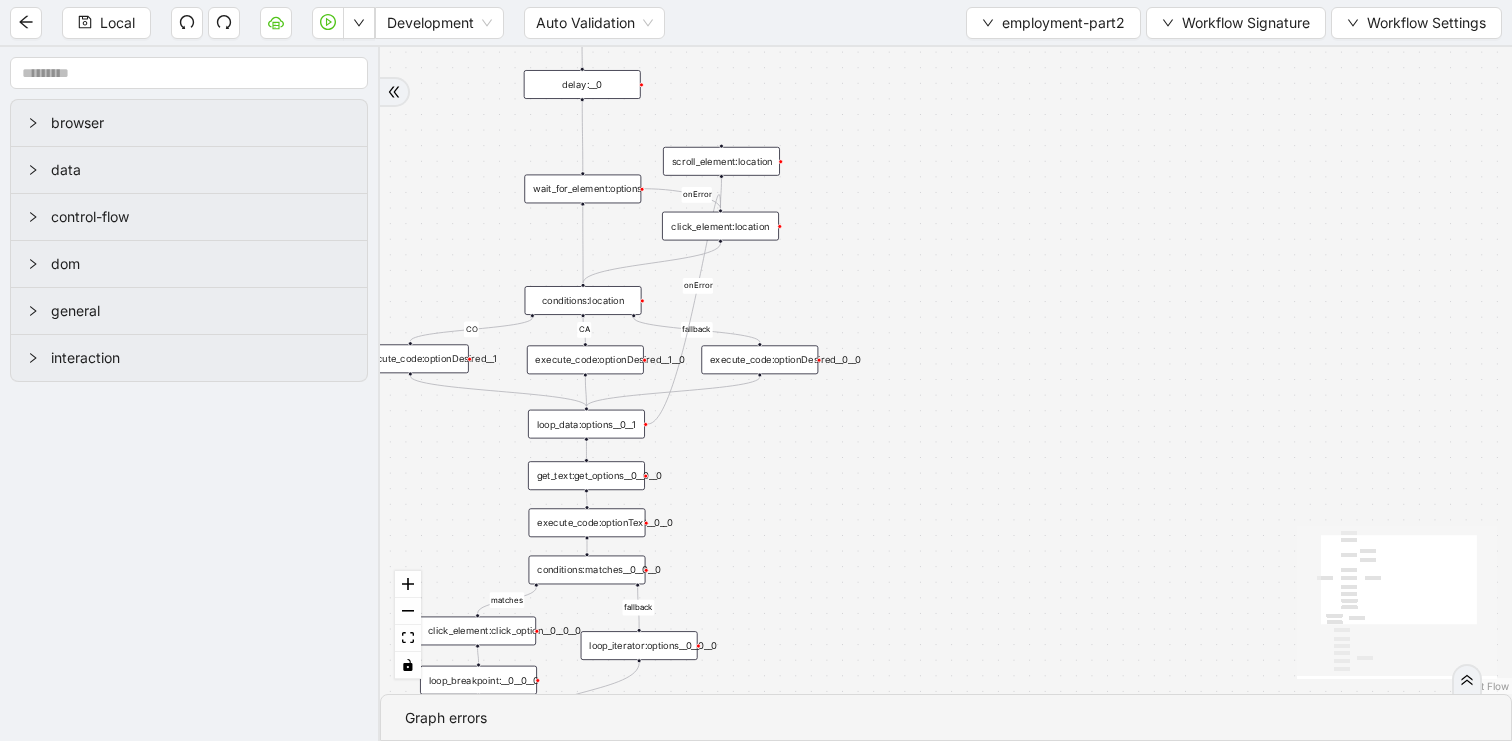 drag, startPoint x: 896, startPoint y: 322, endPoint x: 924, endPoint y: 550, distance: 229.71286 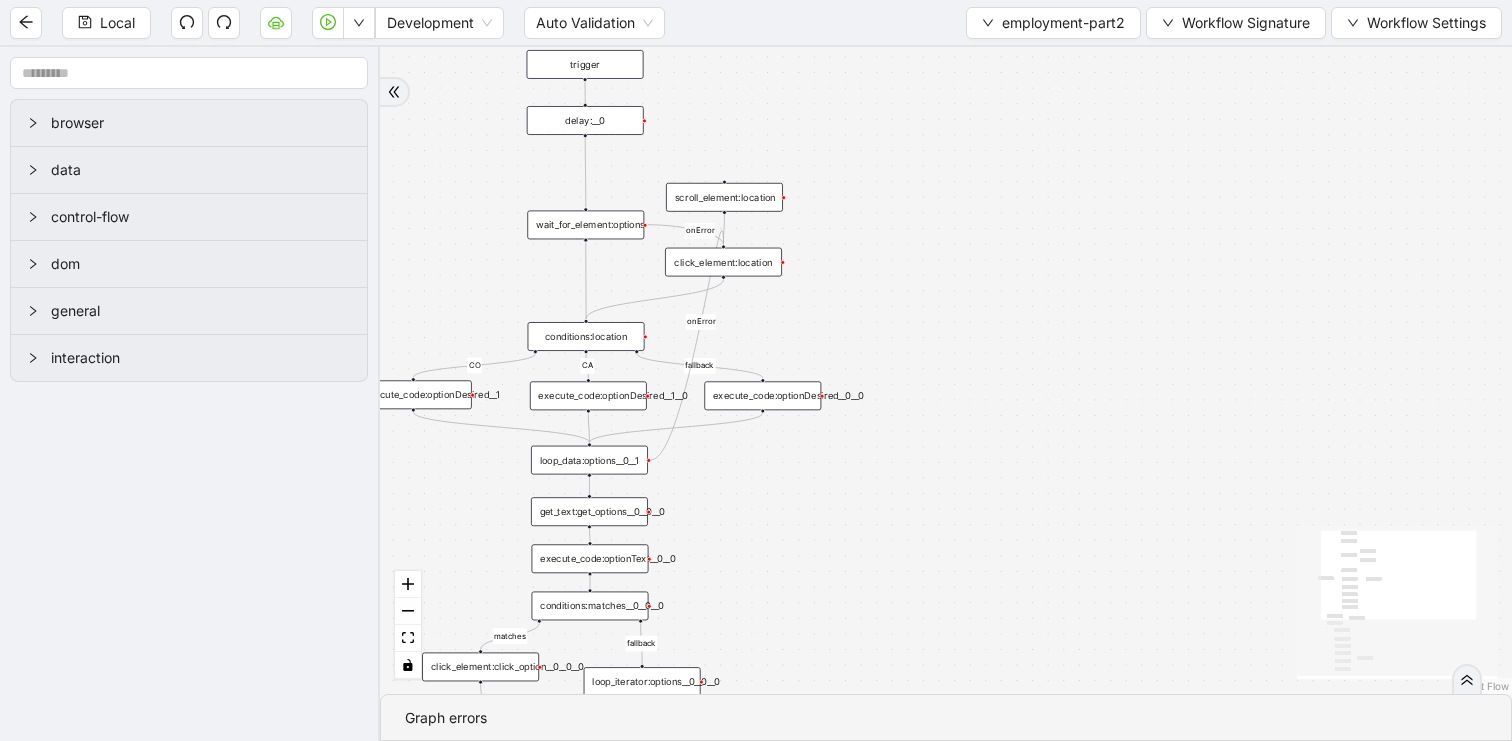 click on "conditions:location" at bounding box center [586, 336] 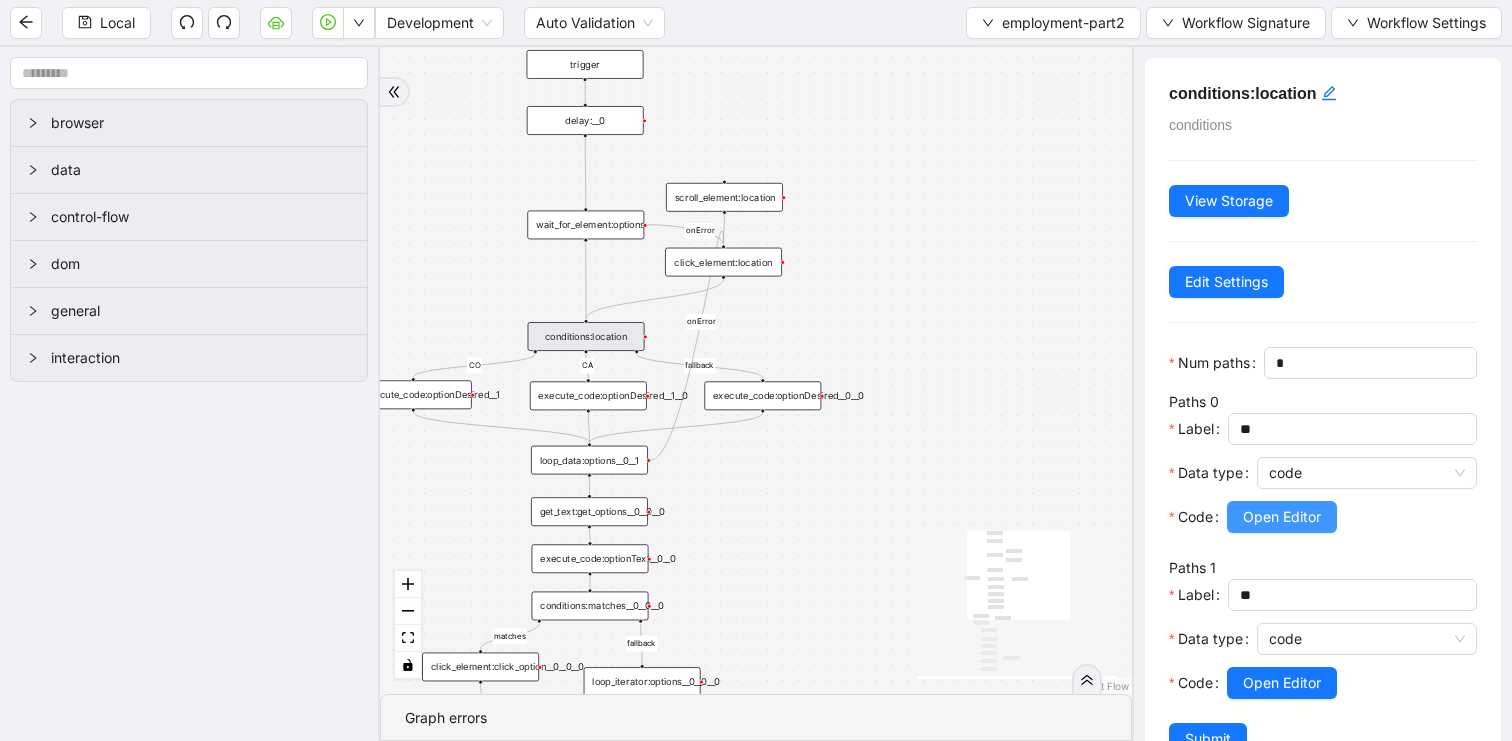 click on "Open Editor" at bounding box center (1282, 517) 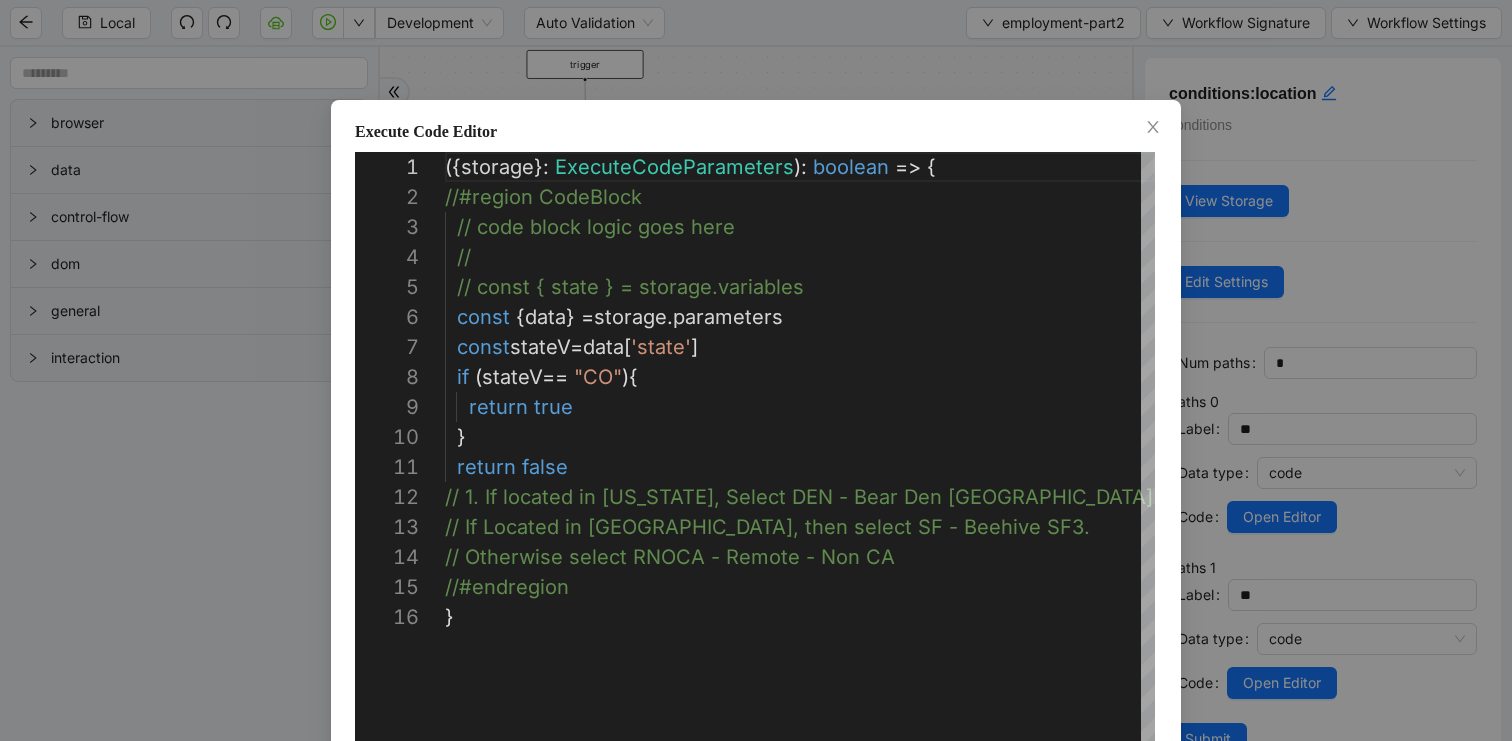 click on "**********" at bounding box center (756, 370) 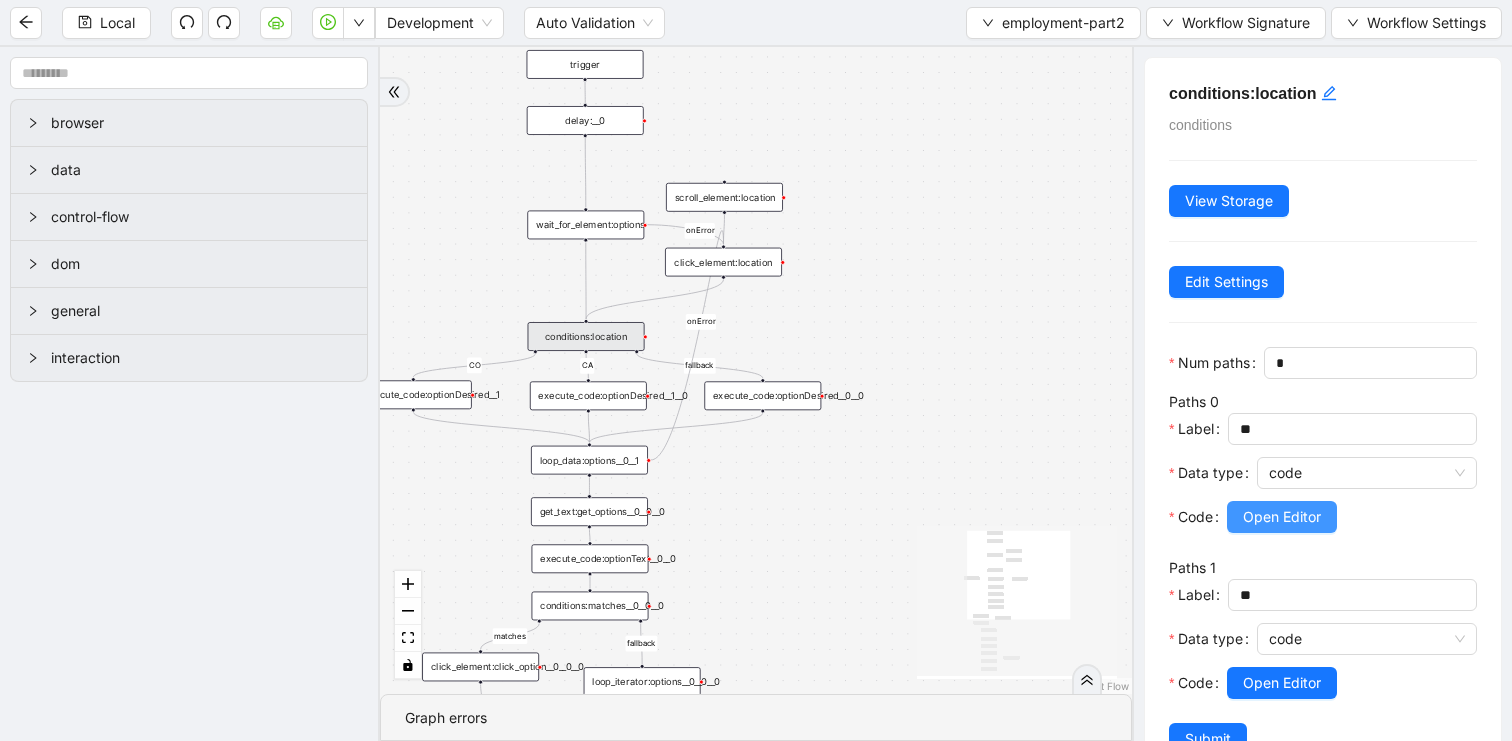 click on "Open Editor" at bounding box center (1282, 517) 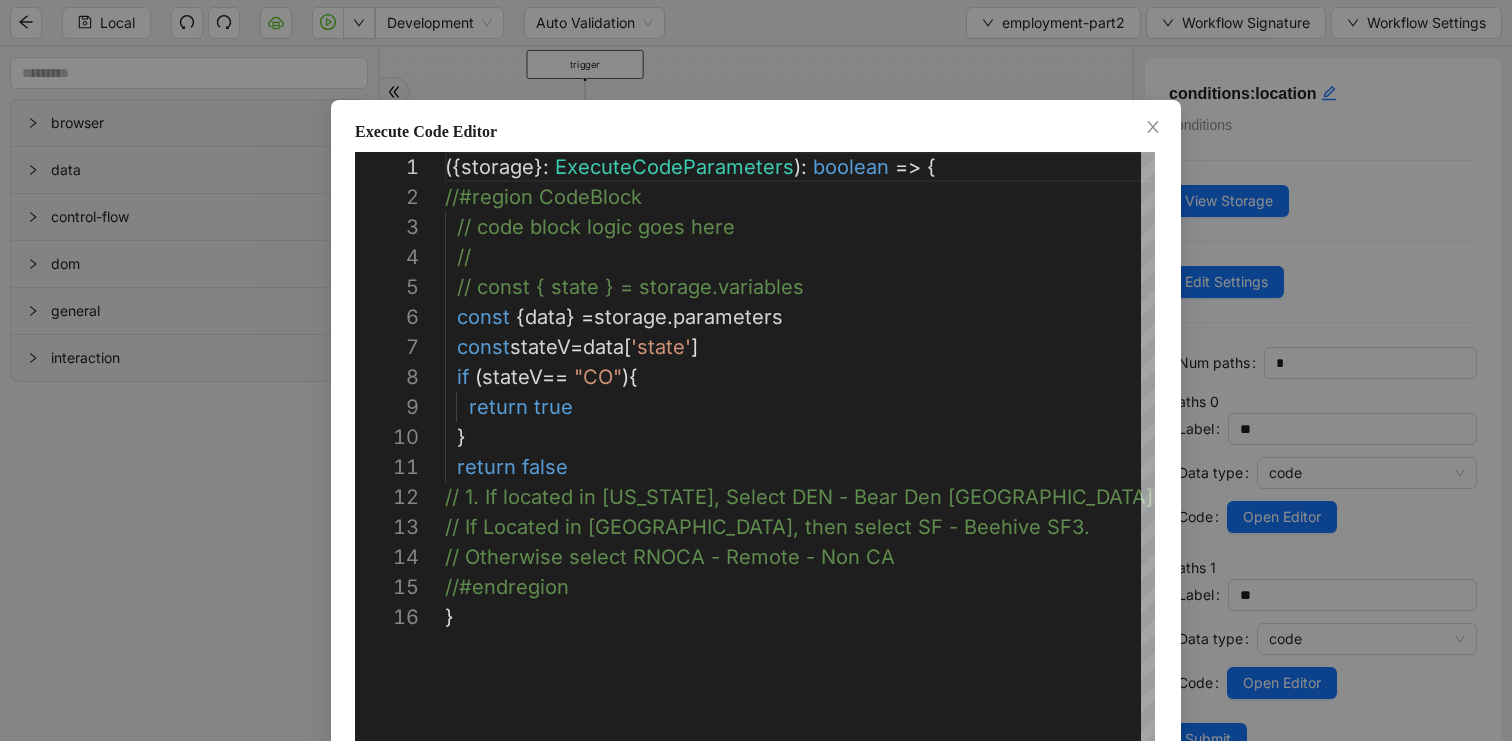 click on "**********" at bounding box center (756, 370) 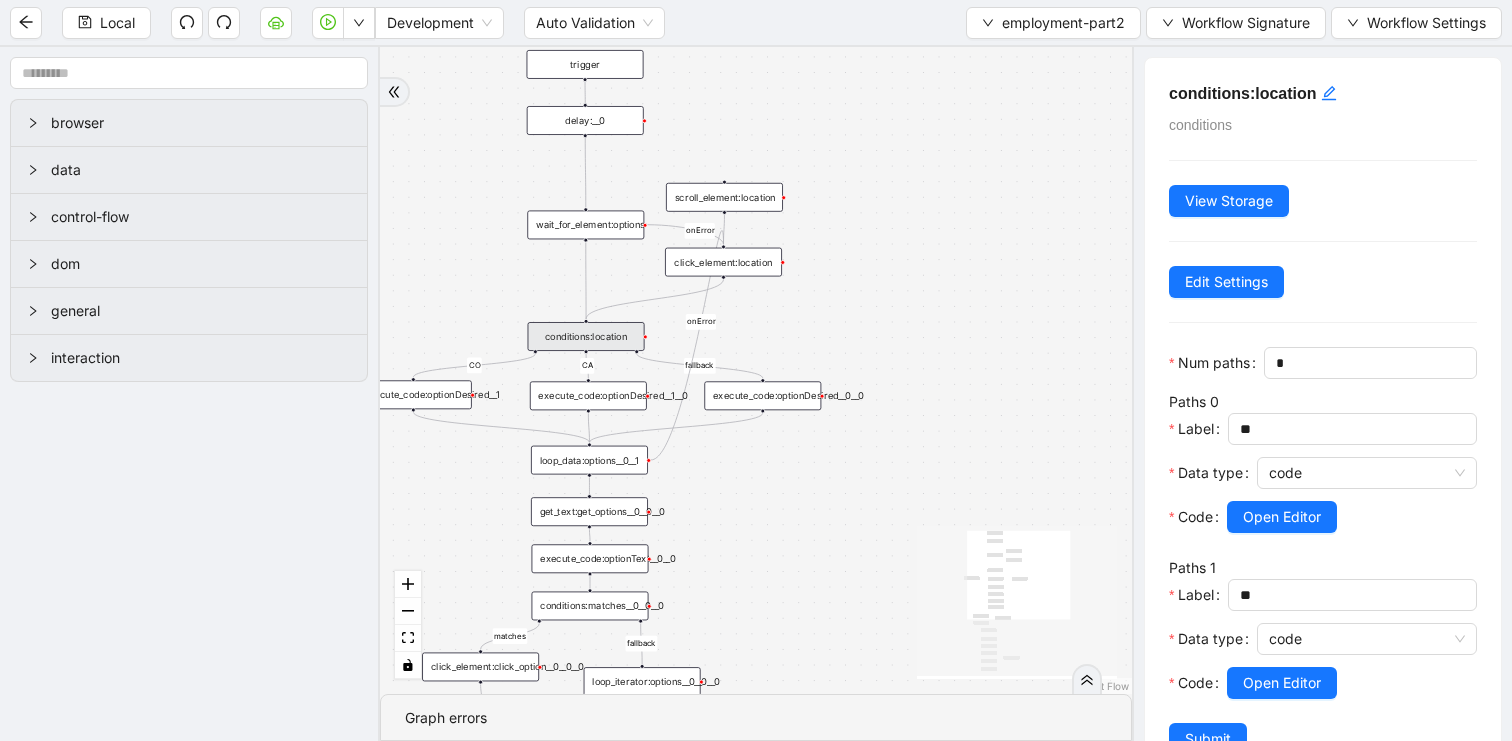 click on "execute_code:optionDesired__1" at bounding box center (413, 394) 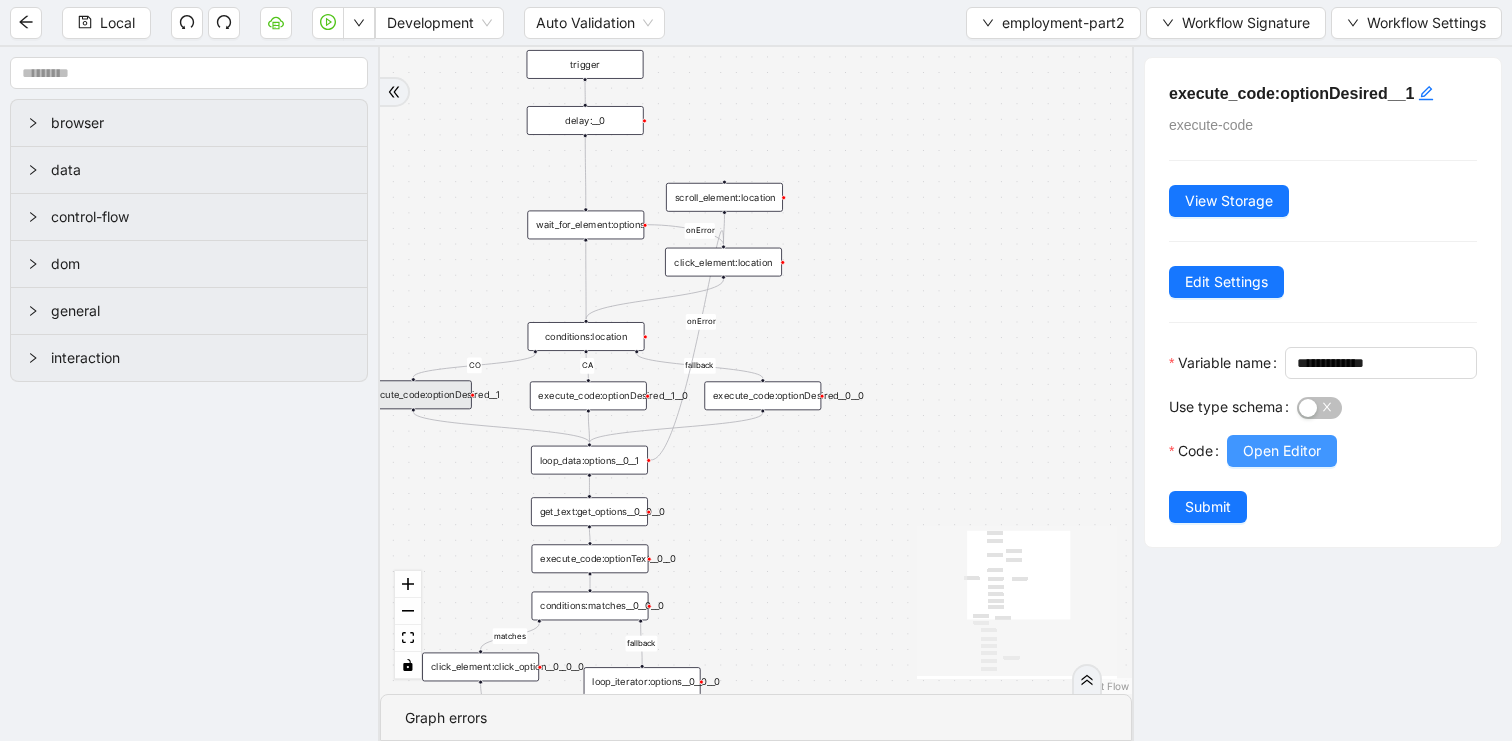 click on "Open Editor" at bounding box center [1282, 451] 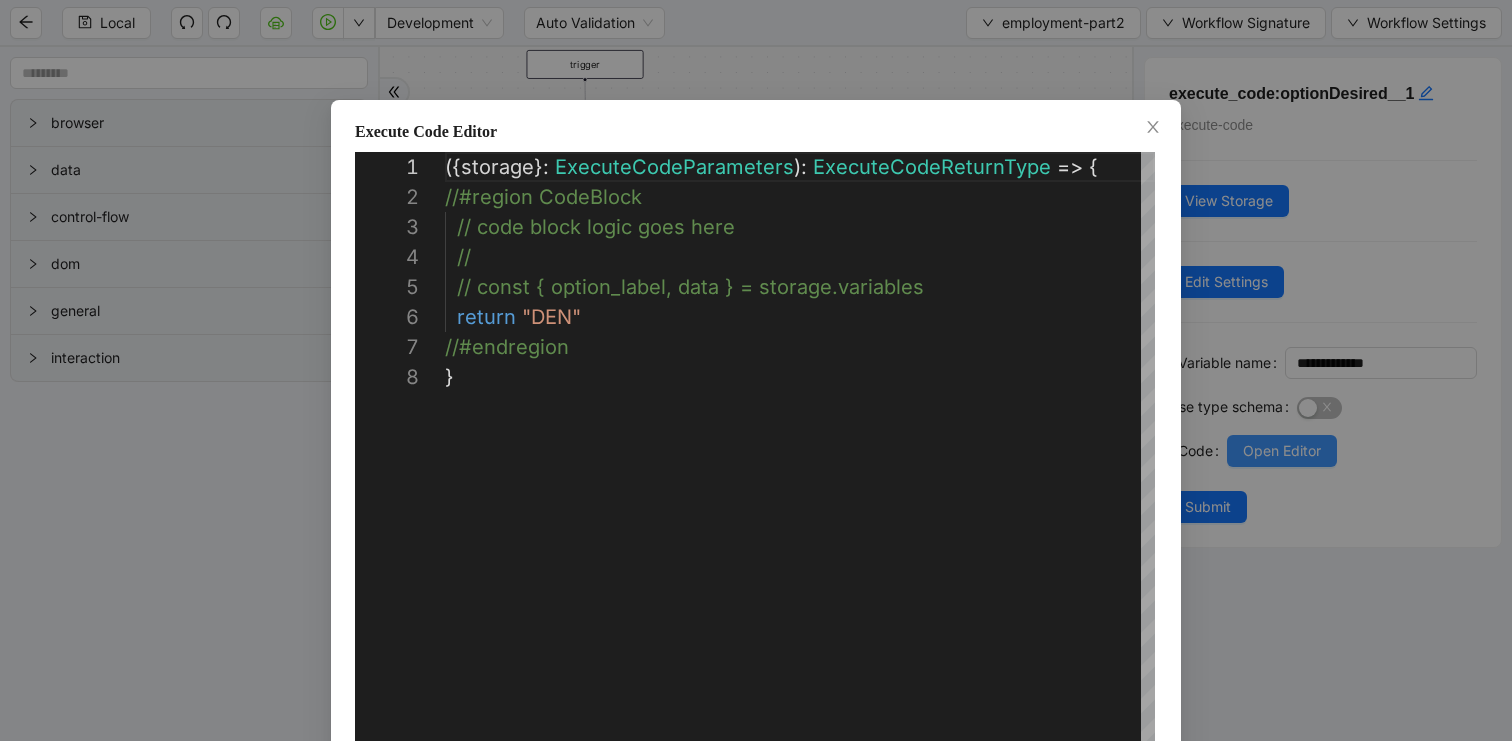 scroll, scrollTop: 210, scrollLeft: 0, axis: vertical 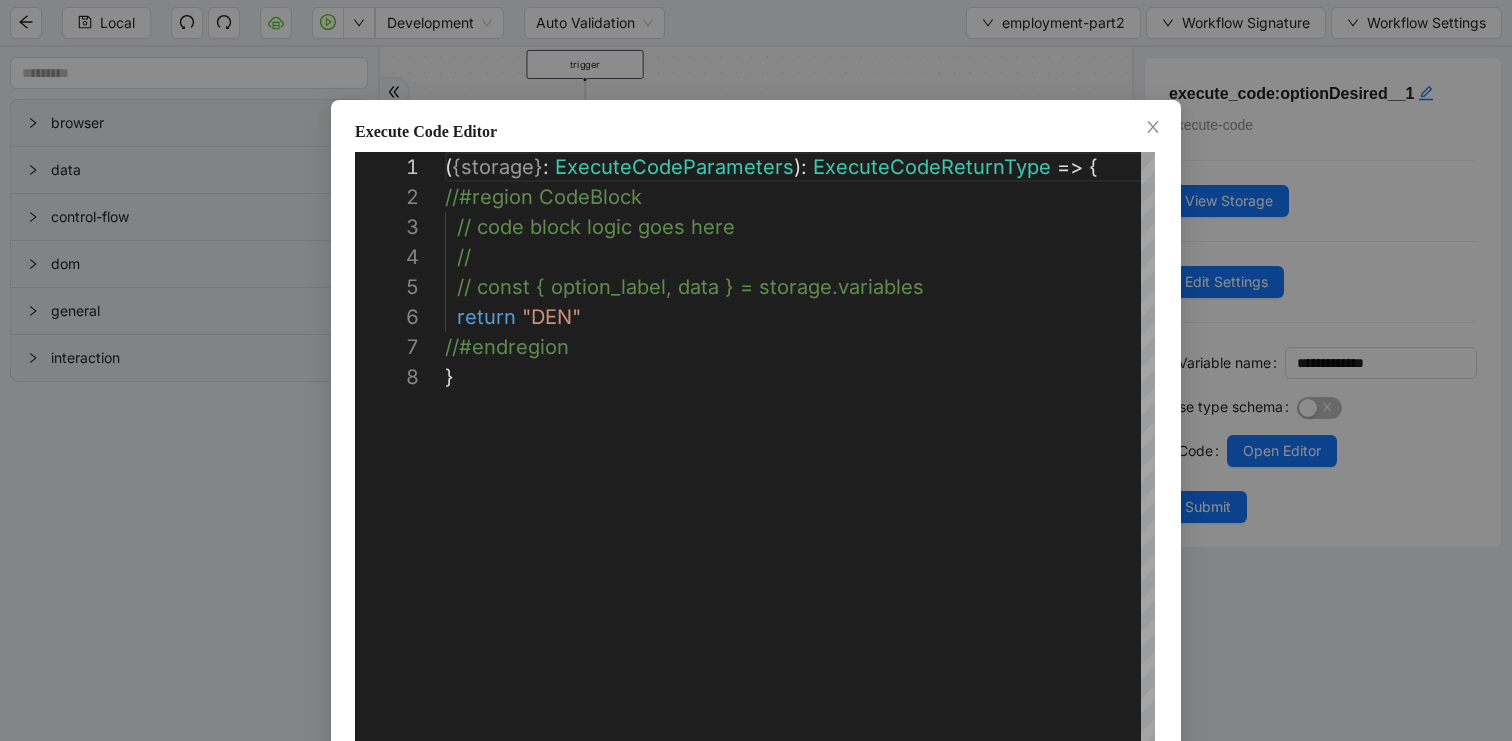 click on "**********" at bounding box center [756, 370] 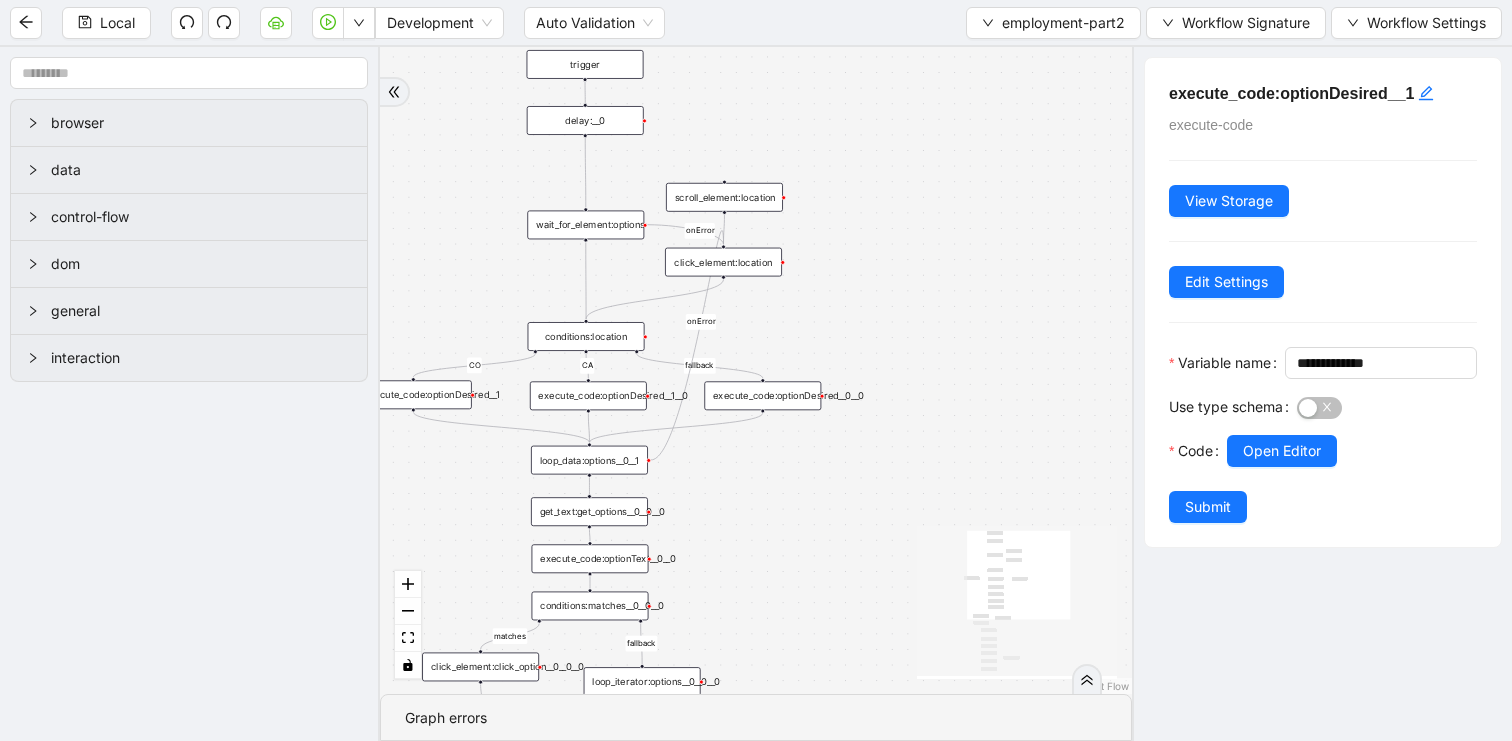 click on "conditions:location" at bounding box center (586, 336) 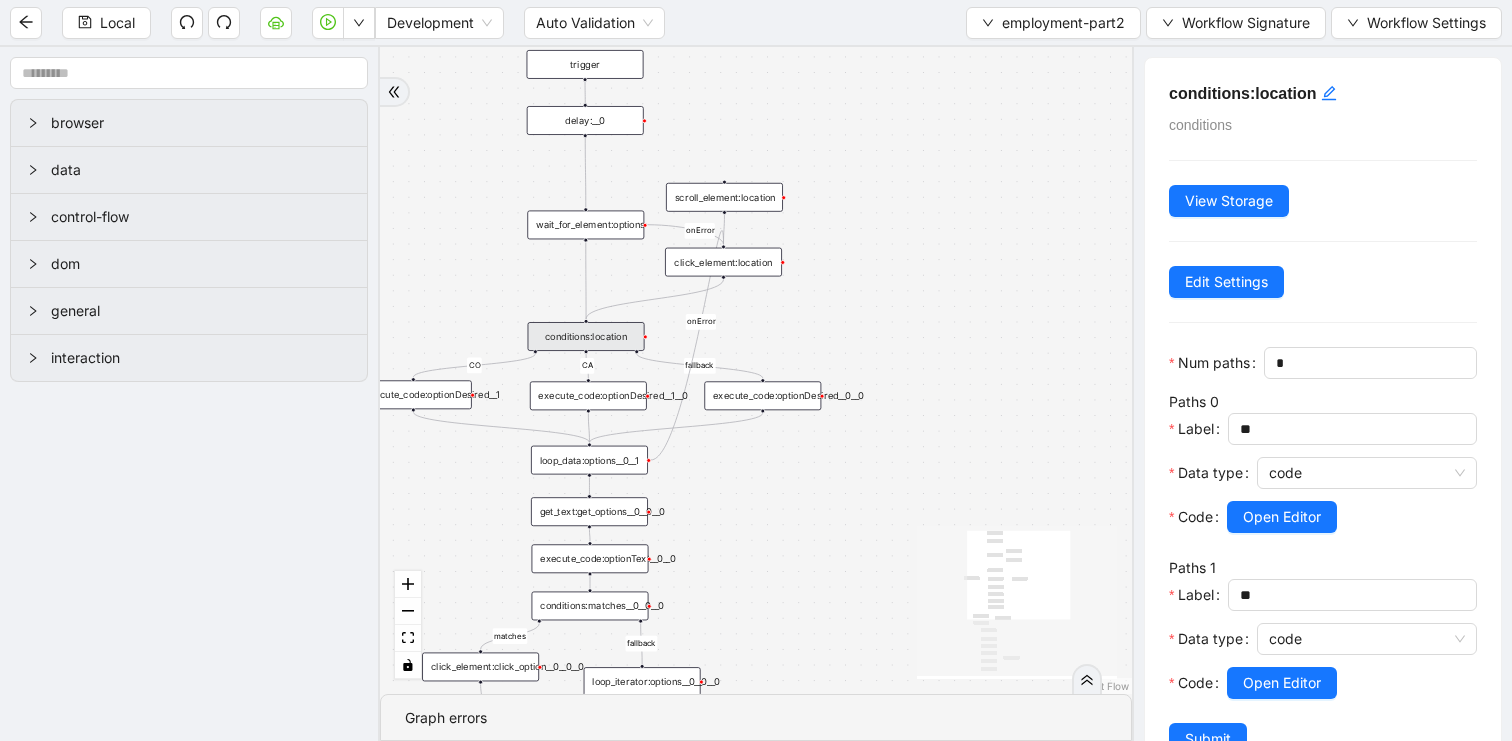 scroll, scrollTop: 59, scrollLeft: 0, axis: vertical 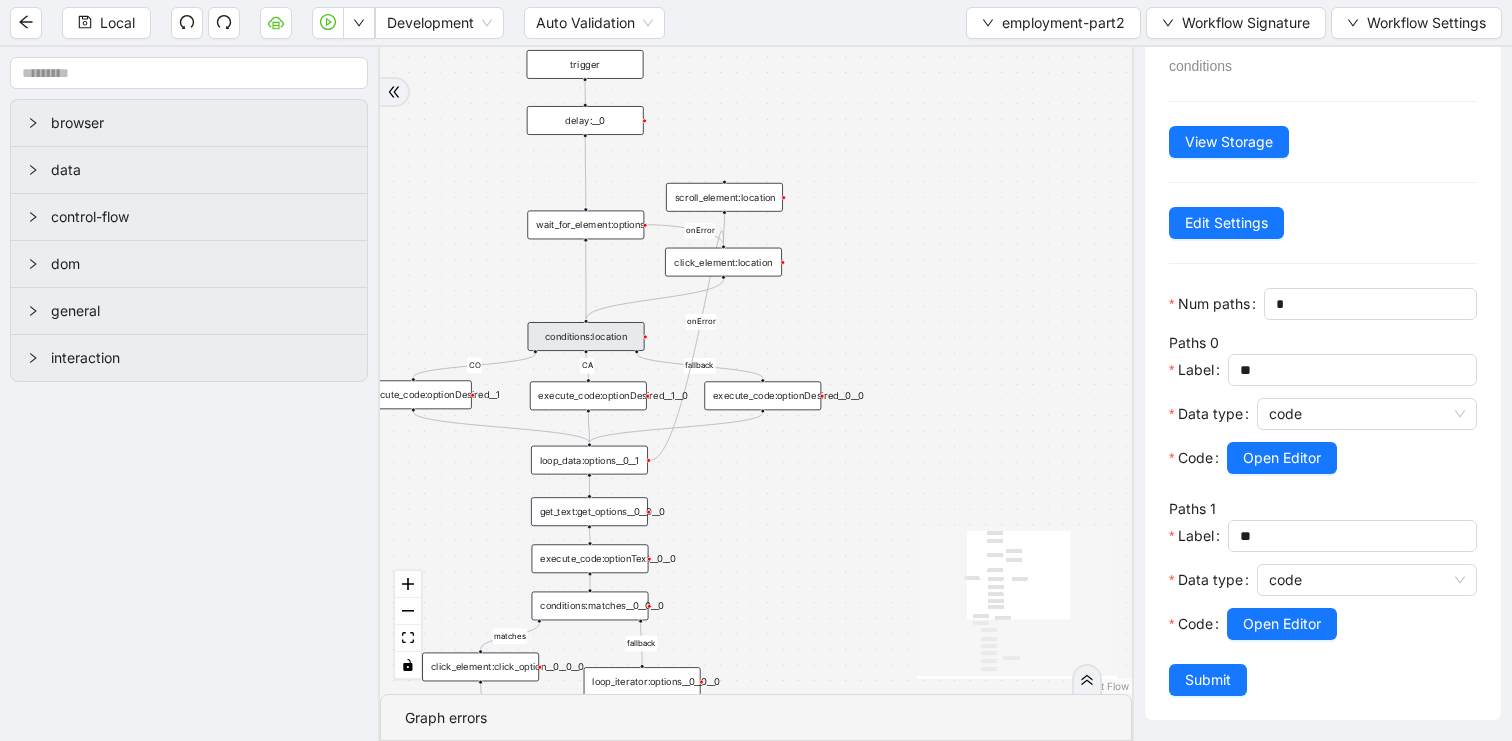 click on "Paths 0 Label ** Data type code Code Open Editor" at bounding box center (1323, 415) 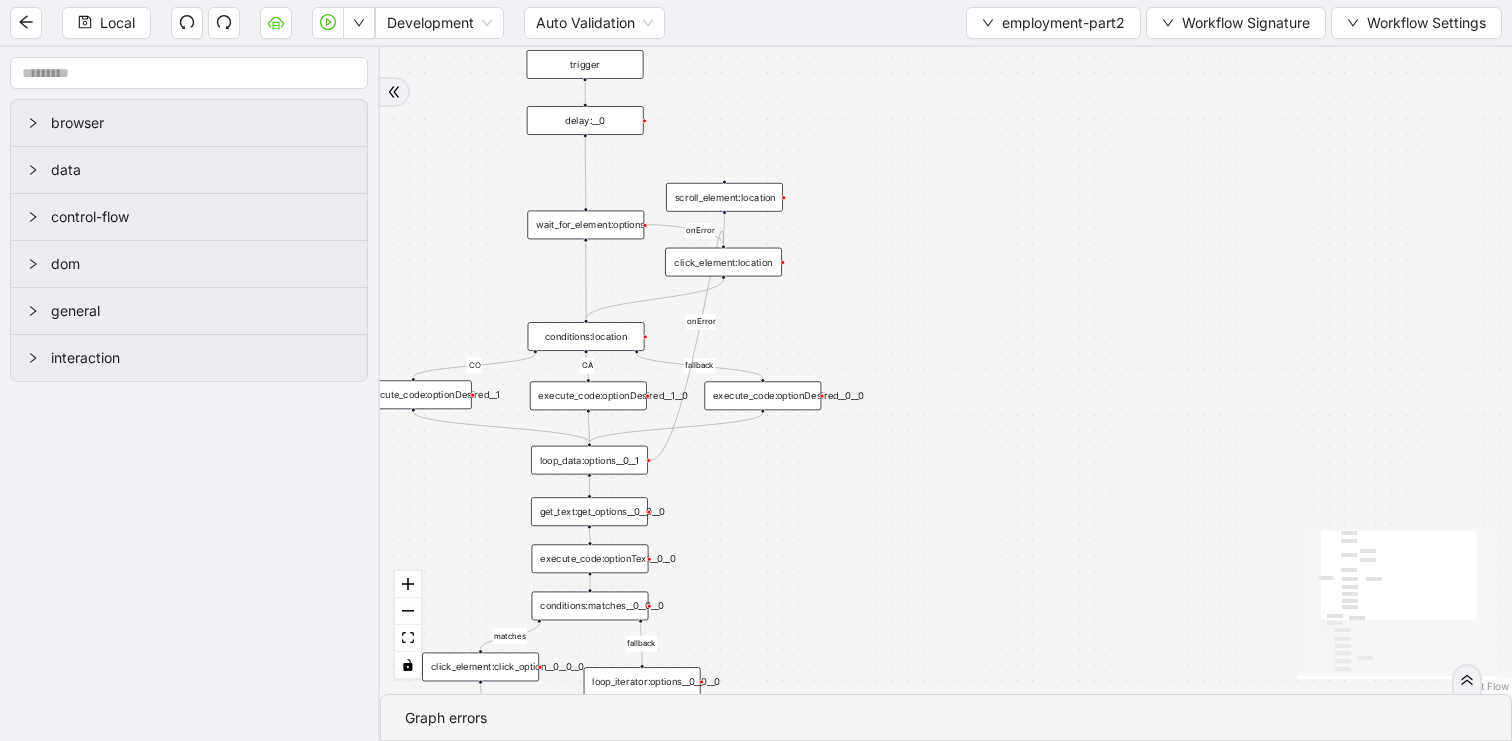click on "conditions:location" at bounding box center [586, 336] 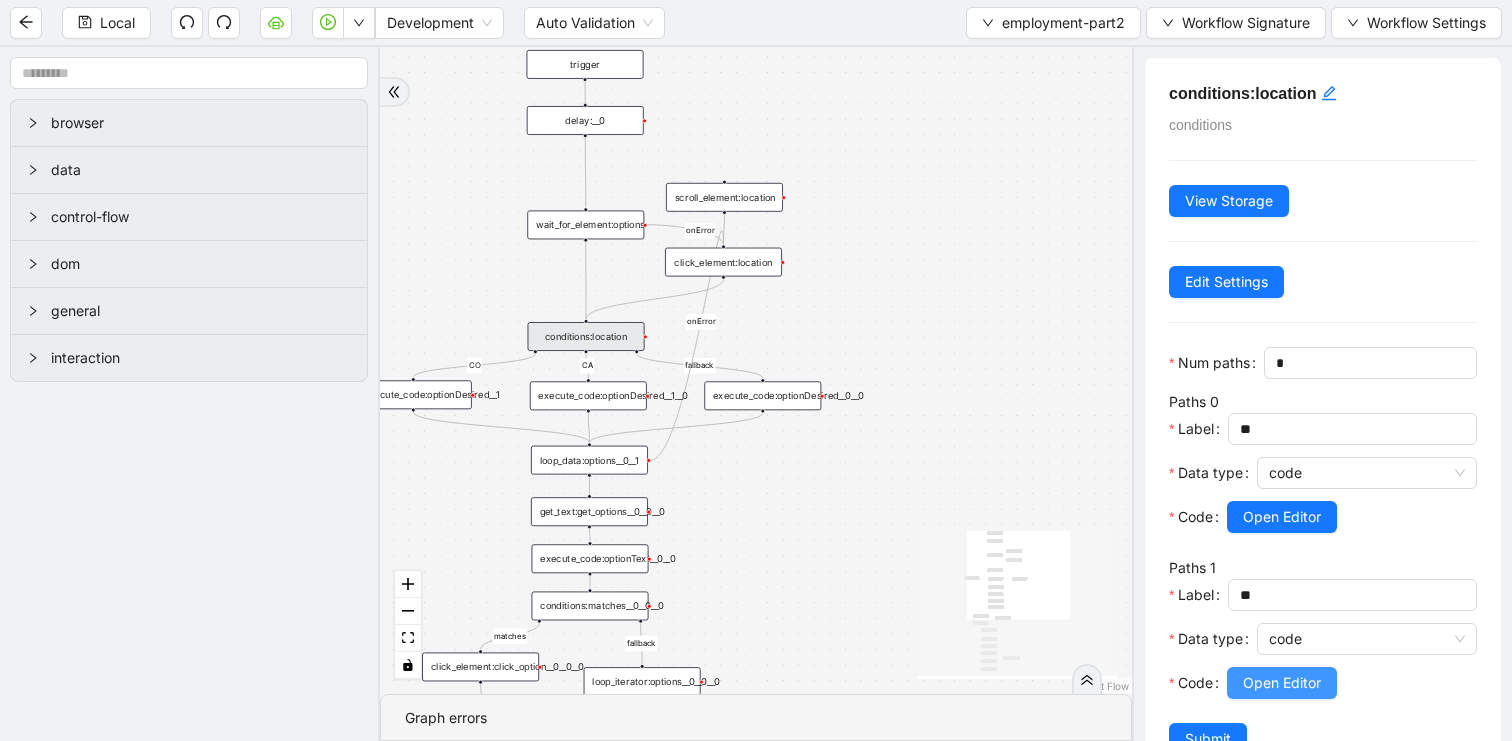 click on "Open Editor" at bounding box center (1282, 683) 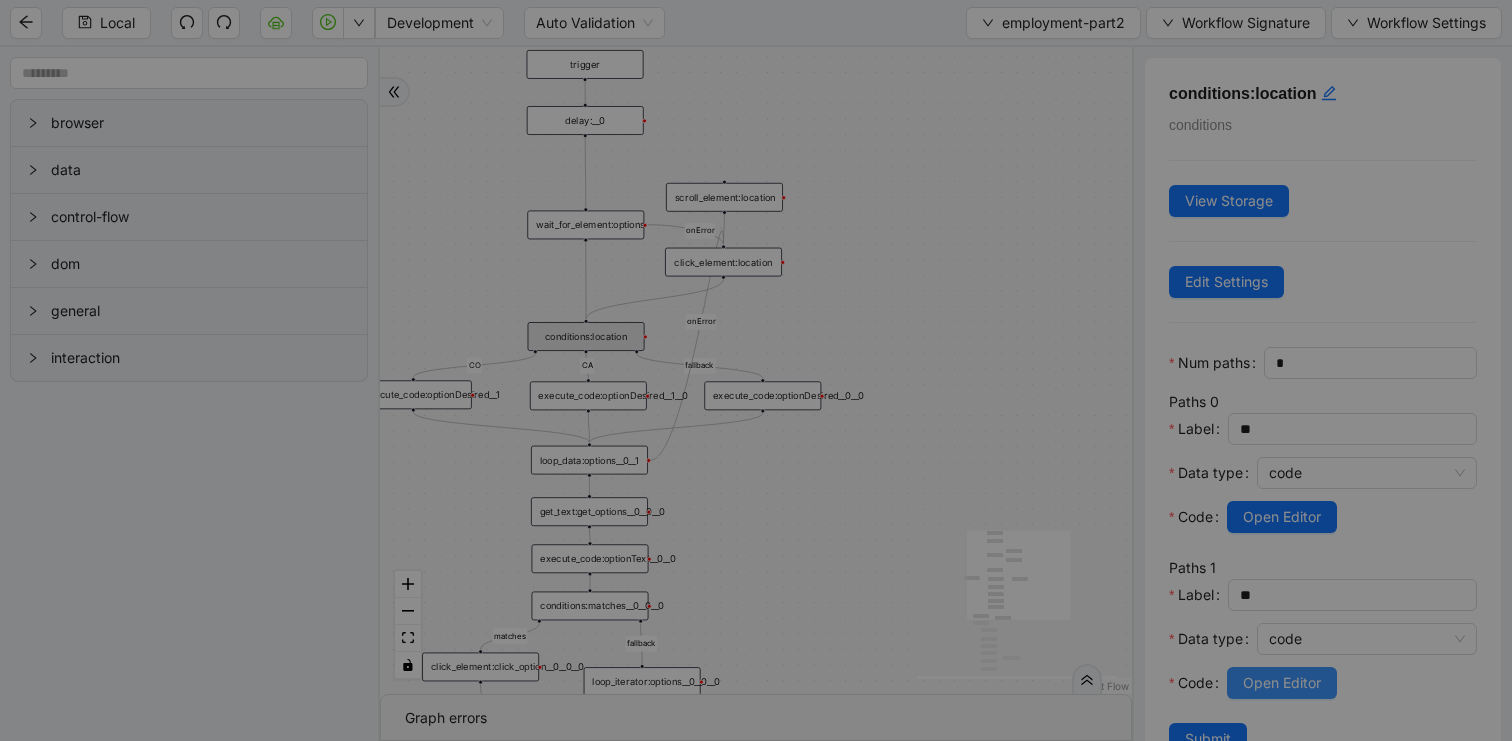 scroll, scrollTop: 300, scrollLeft: 0, axis: vertical 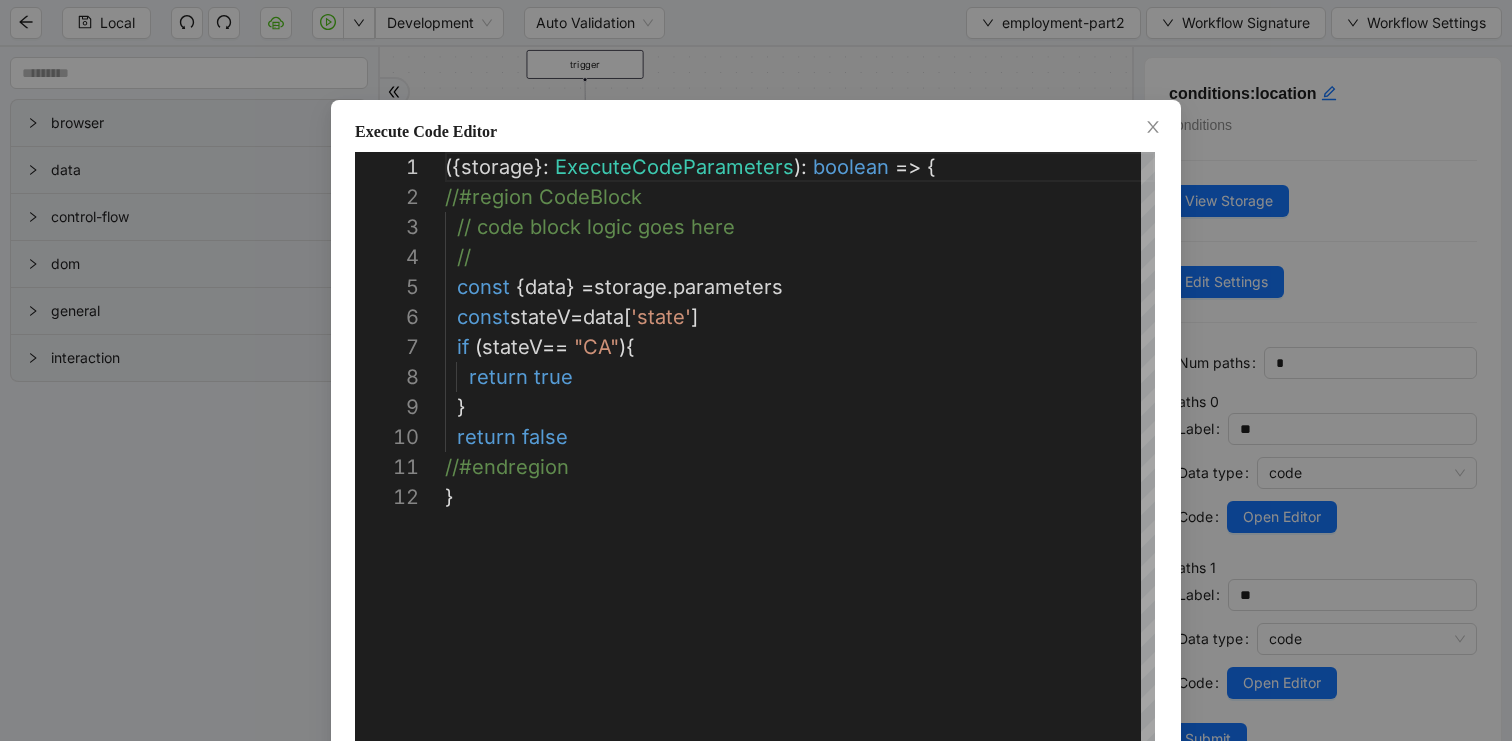 click on "**********" at bounding box center [756, 370] 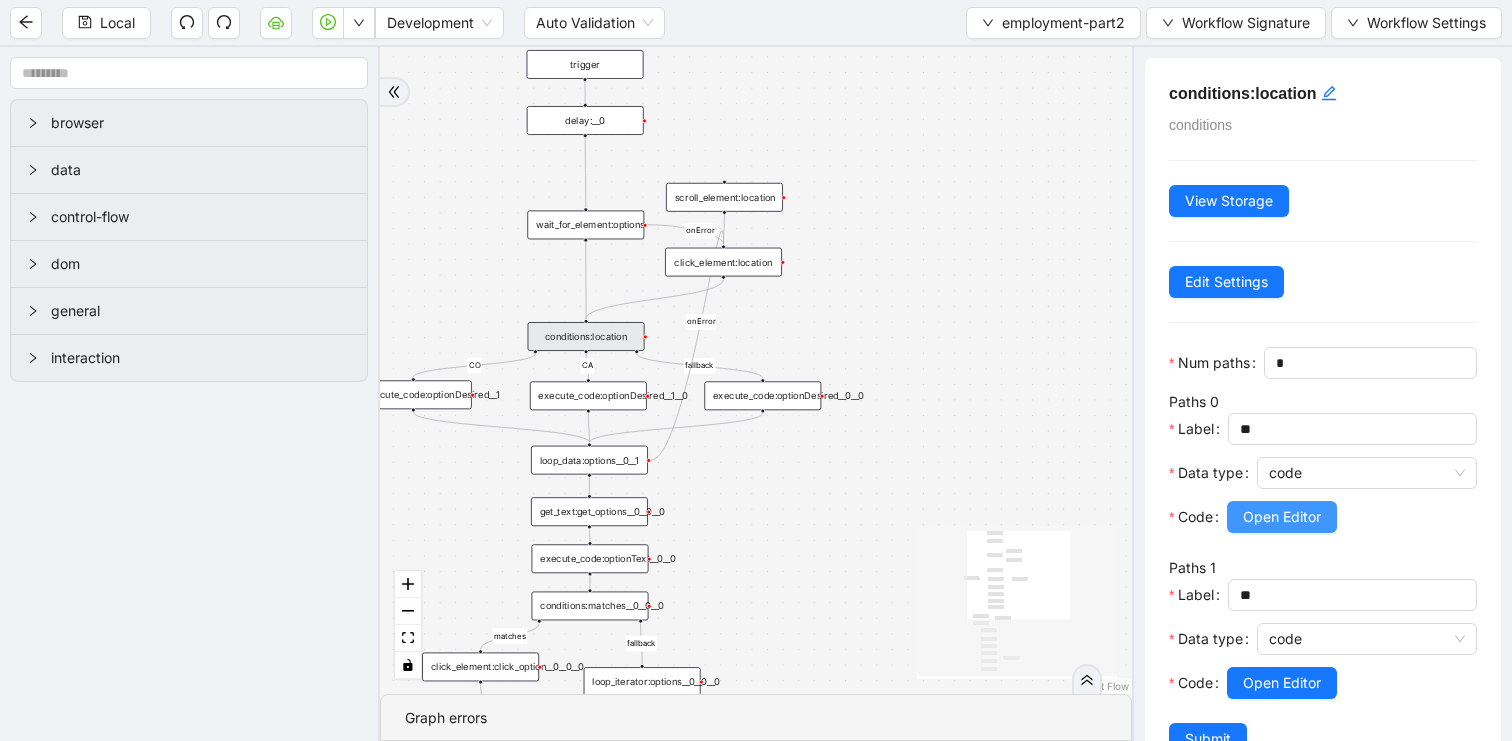 click on "Open Editor" at bounding box center [1282, 517] 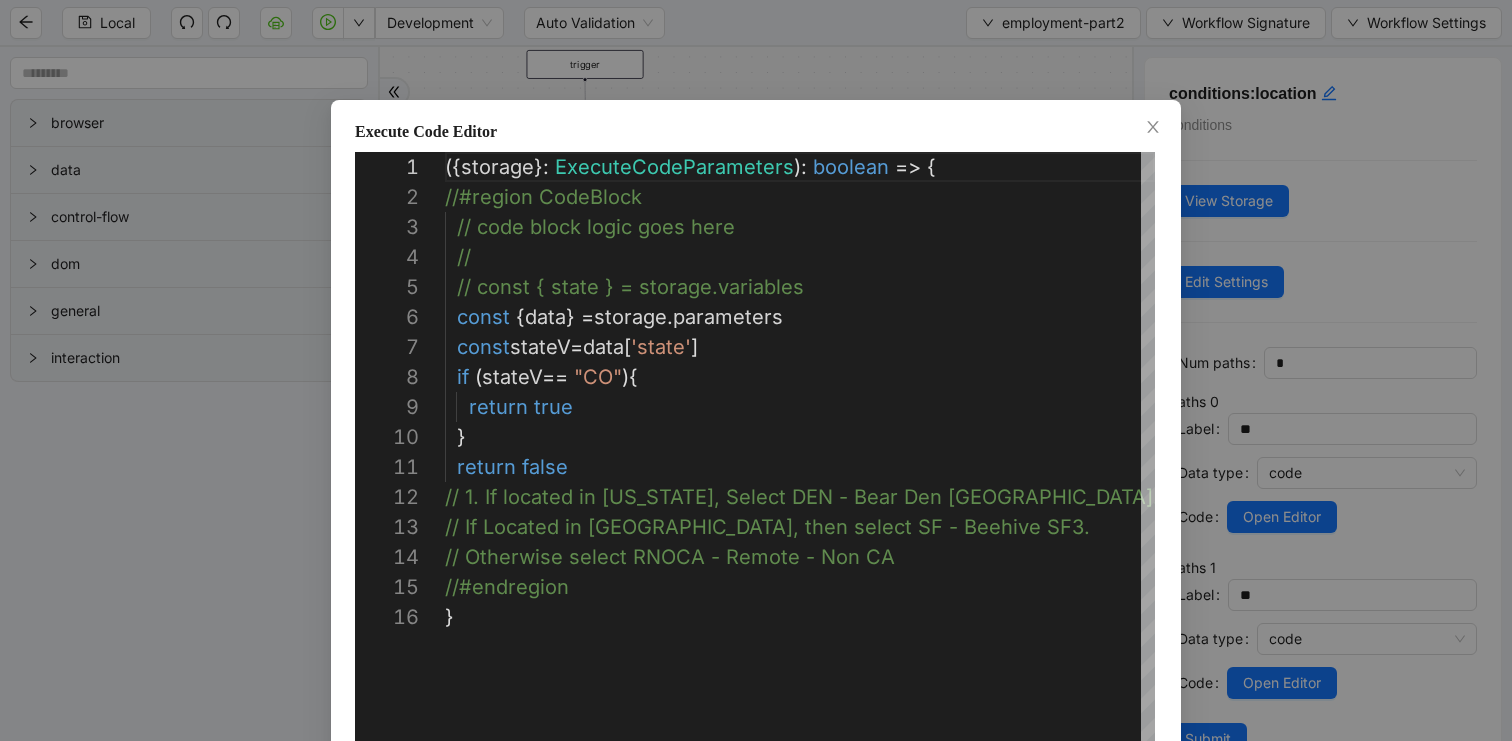 scroll, scrollTop: 300, scrollLeft: 0, axis: vertical 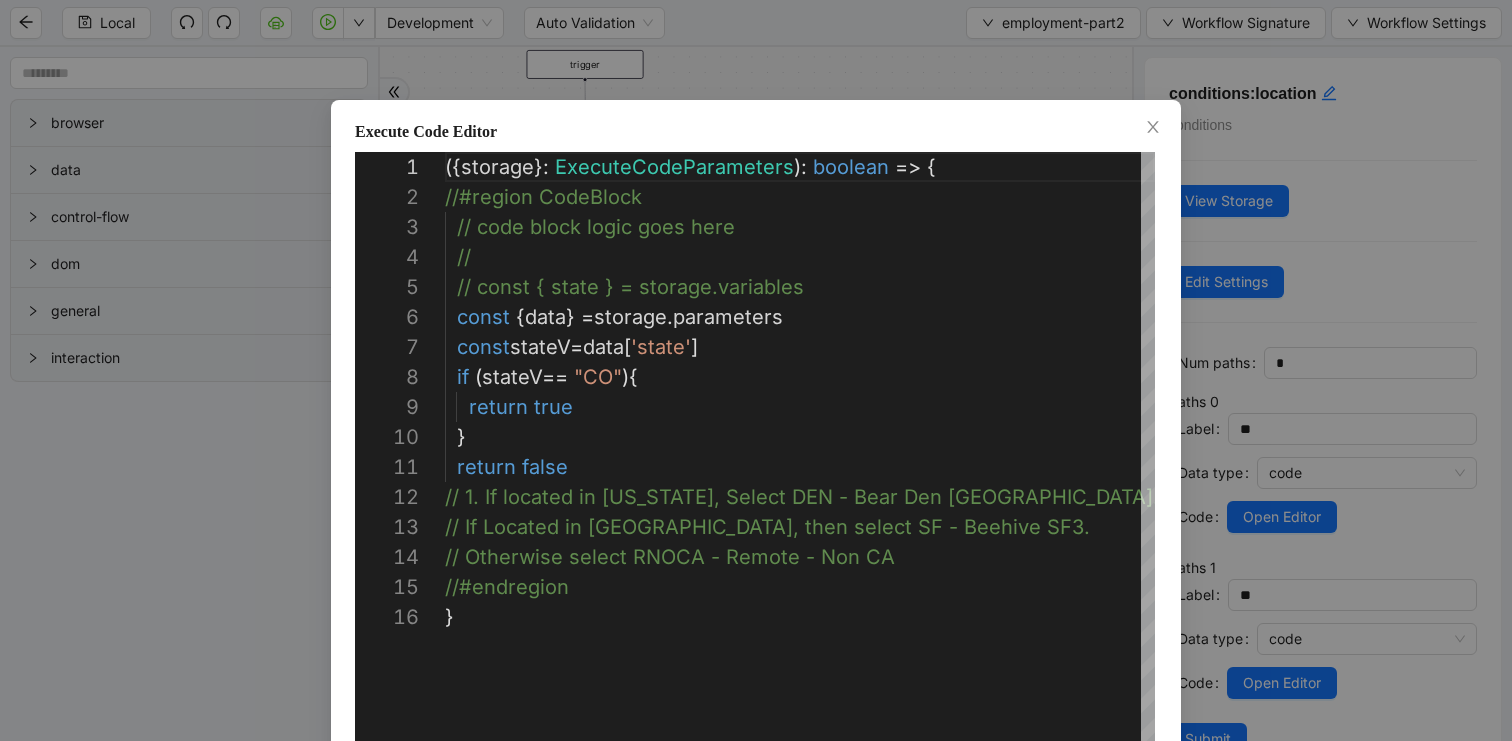 click on "**********" at bounding box center [756, 370] 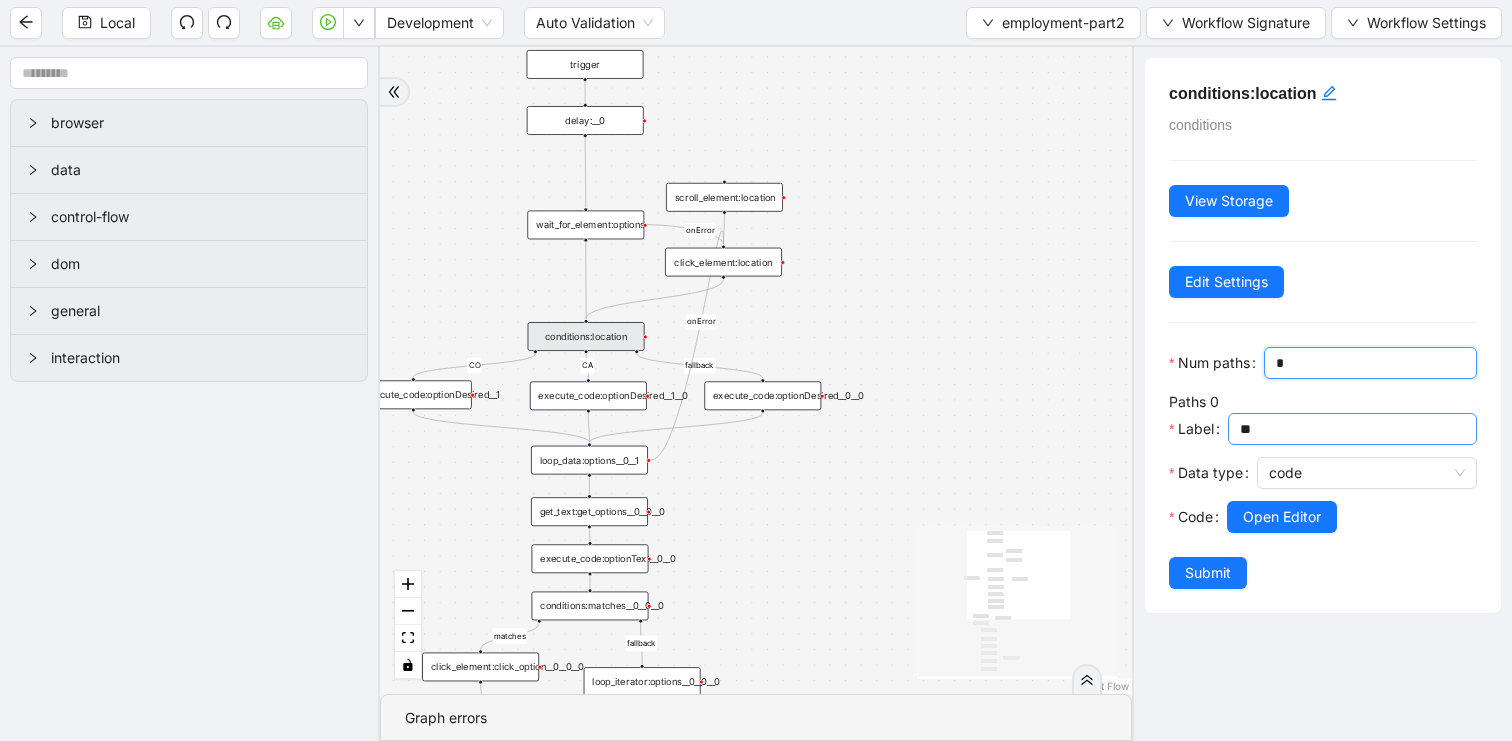 click on "**" at bounding box center (1350, 429) 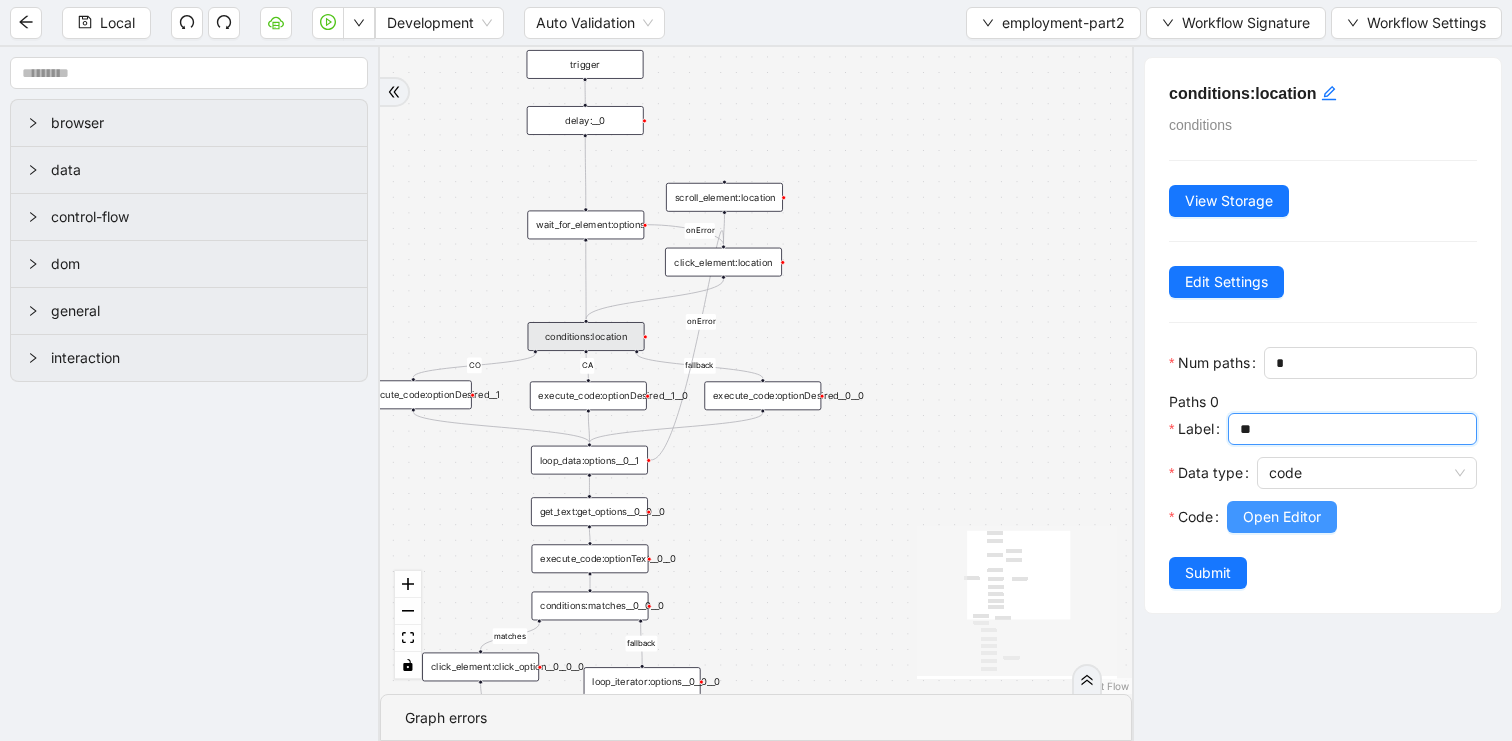 type on "**" 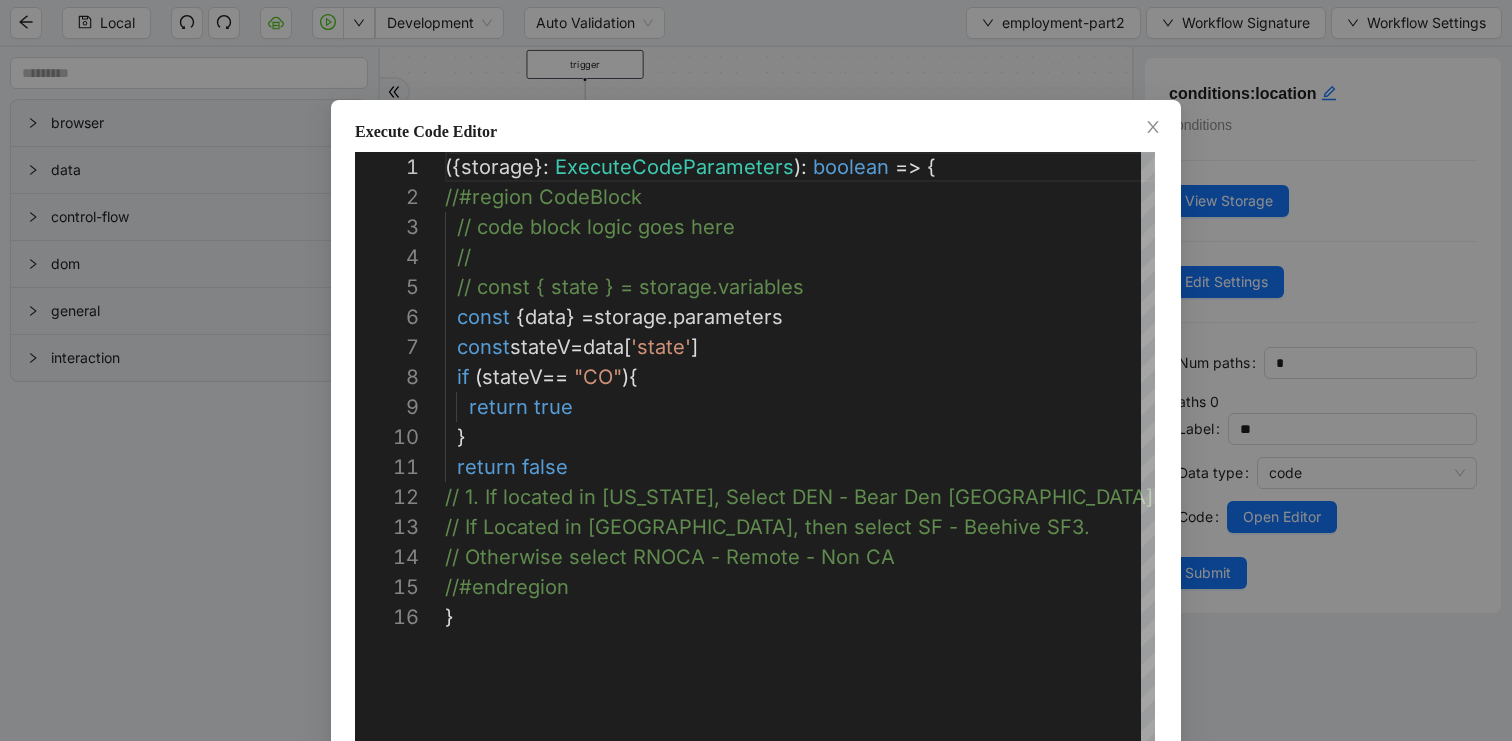 scroll, scrollTop: 300, scrollLeft: 0, axis: vertical 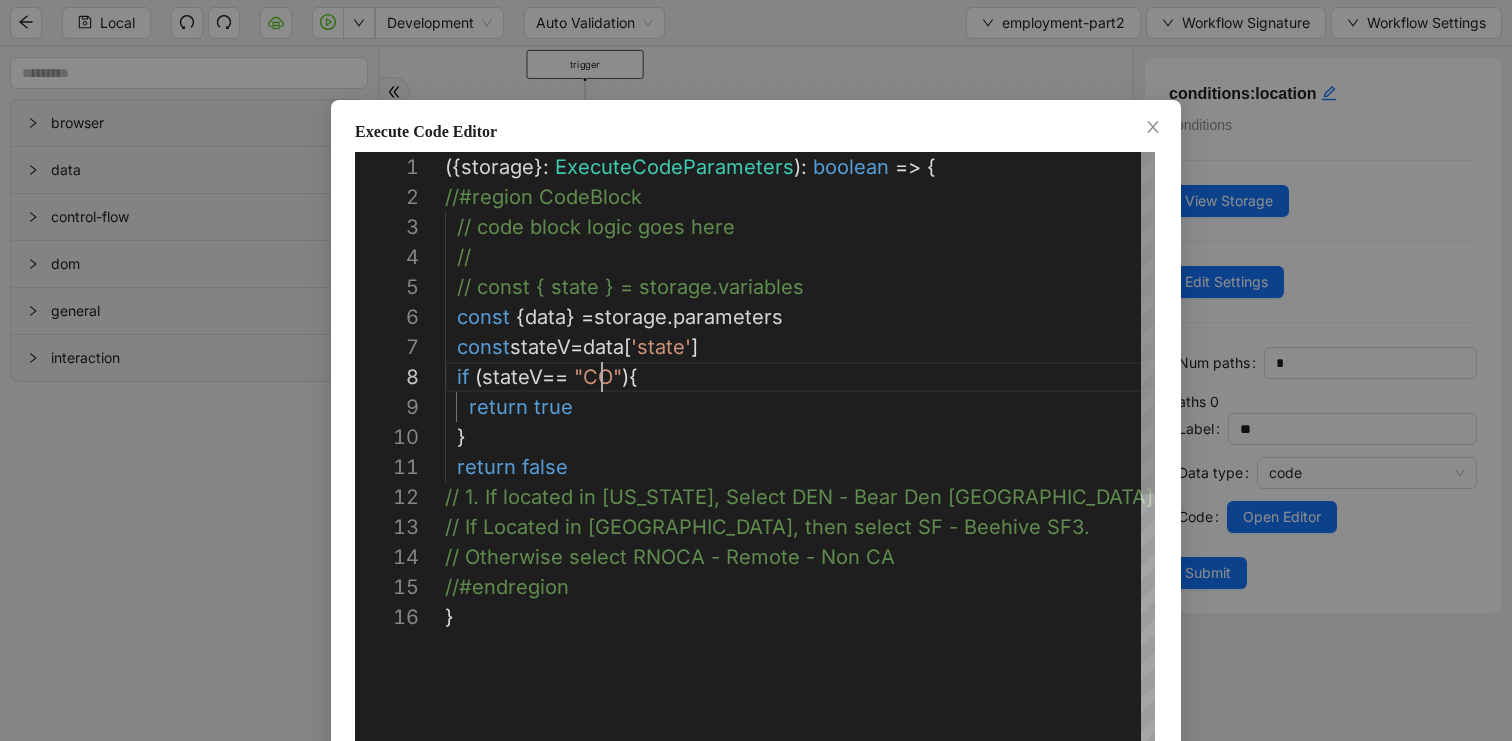 click on "({  storage  }:   ExecuteCodeParameters ):   boolean   =>   { //#region CodeBlock    // code block logic goes here    //    // const { state } = storage.variables    const   {  data  }   =  storage . parameters    const  stateV  =  data [ 'state' ]    if   ( stateV  ==   "CO" ){      return   true    }    return   false // 1. If located in [US_STATE], Select DEN - Bear De n [GEOGRAPHIC_DATA]. // If Located in [GEOGRAPHIC_DATA], then select SF - Beehiv e SF3.  // Otherwise select RNOCA - Remote - Non CA //#endregion }" at bounding box center (800, 677) 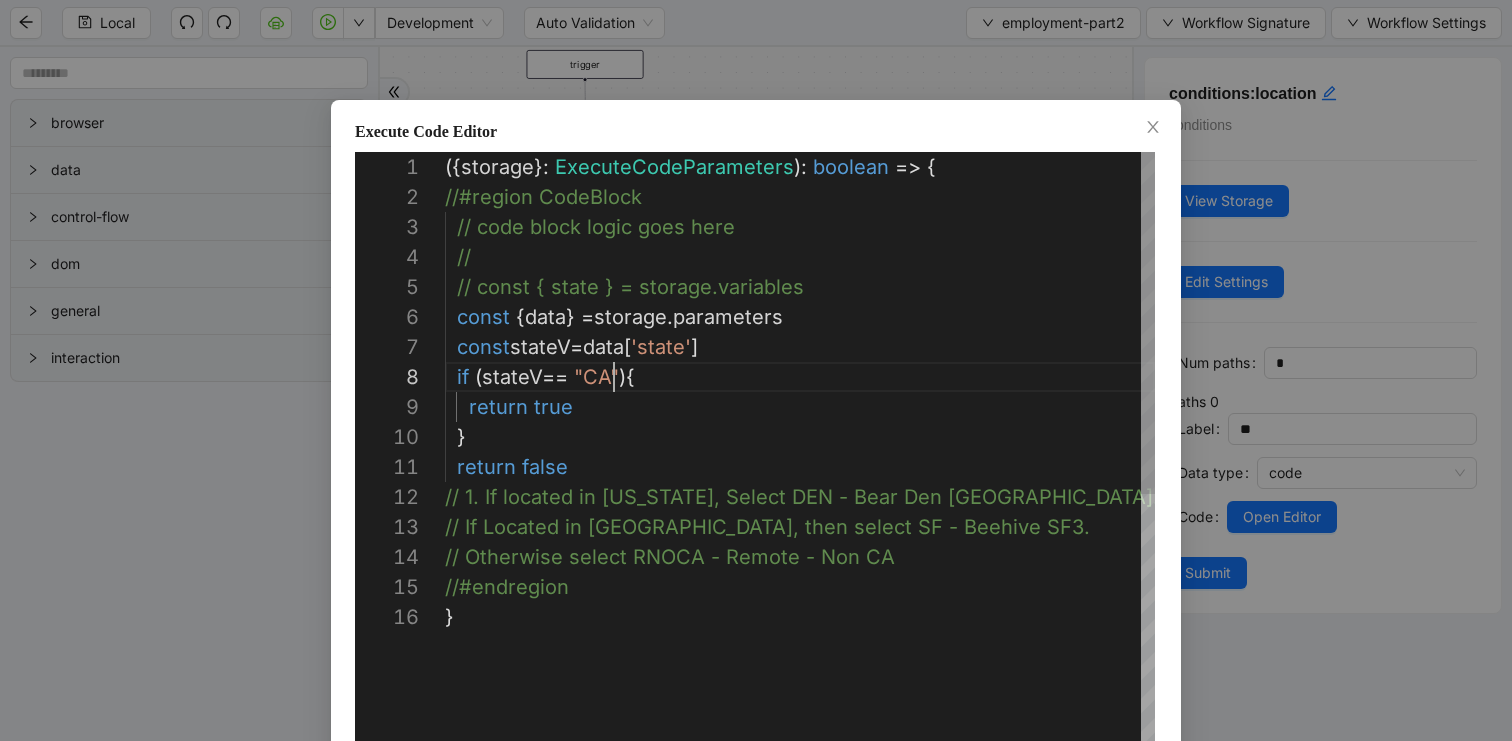 scroll, scrollTop: 210, scrollLeft: 169, axis: both 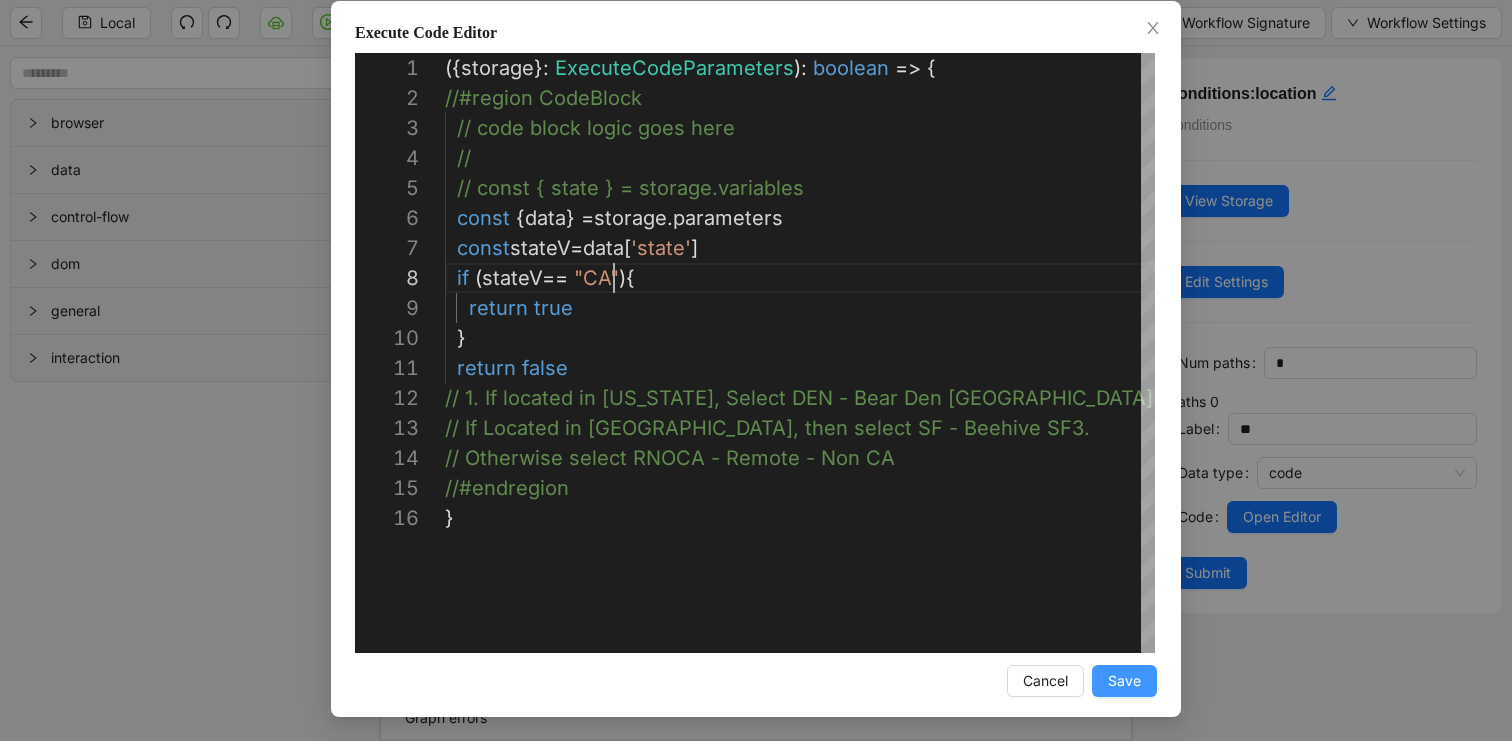 type on "**********" 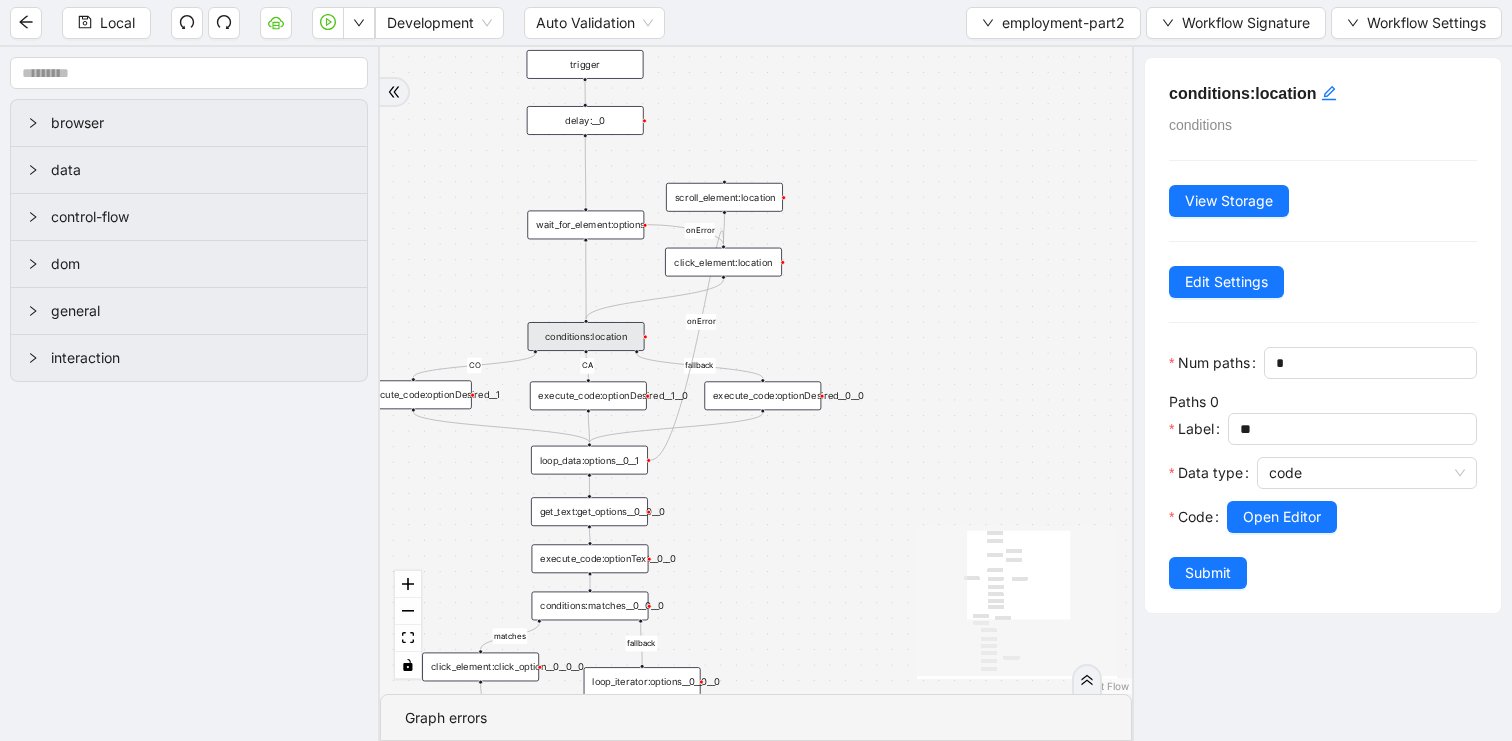 scroll, scrollTop: 0, scrollLeft: 0, axis: both 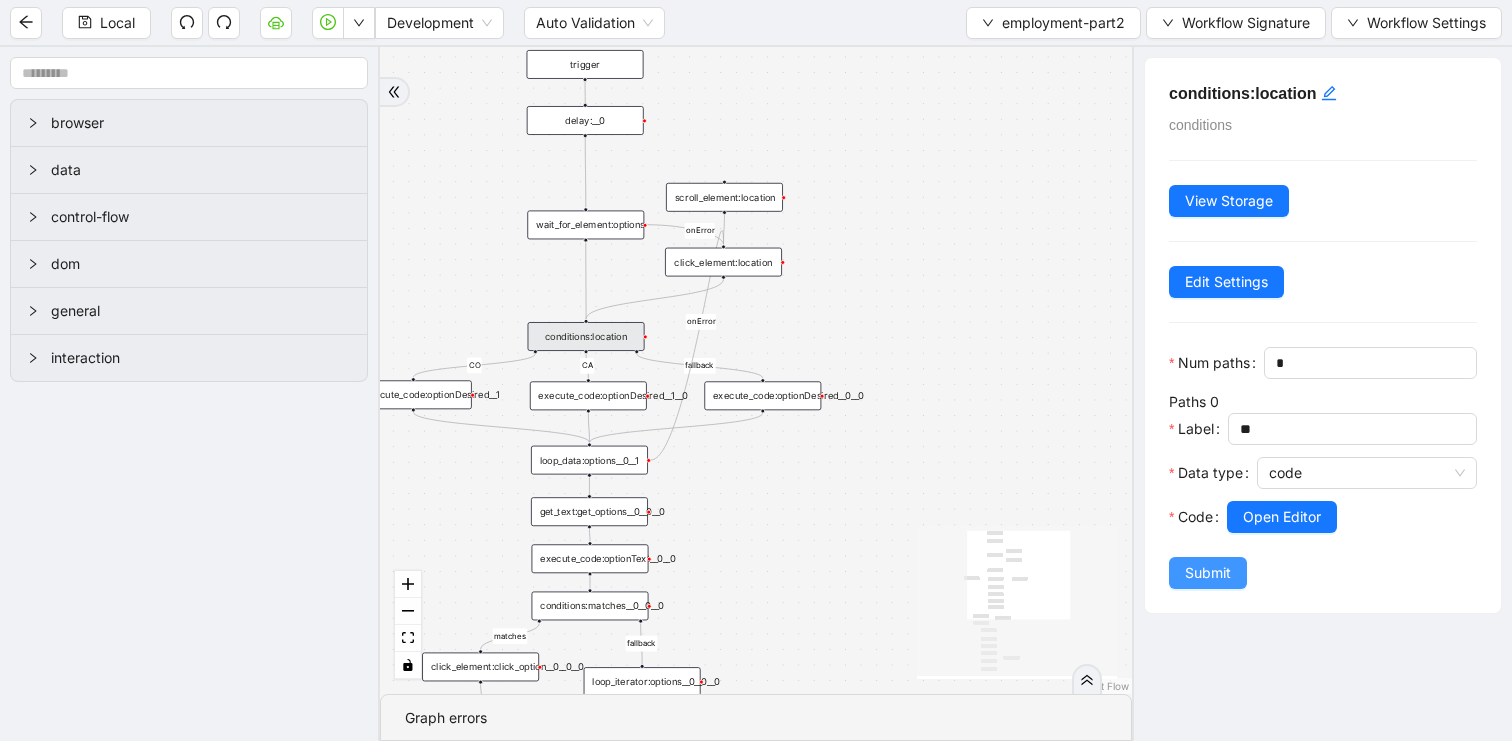 click on "Submit" at bounding box center [1208, 573] 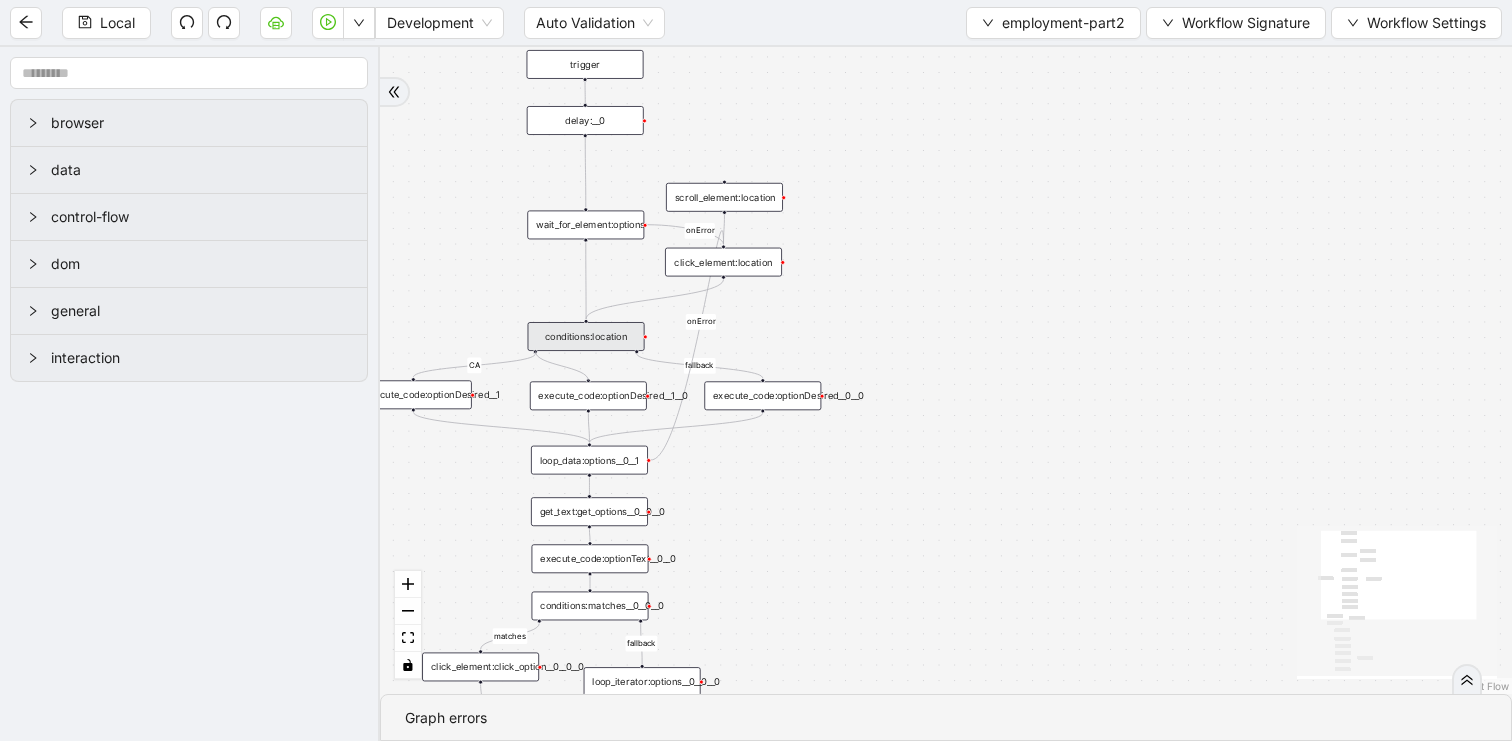 drag, startPoint x: 535, startPoint y: 350, endPoint x: 587, endPoint y: 380, distance: 60.033325 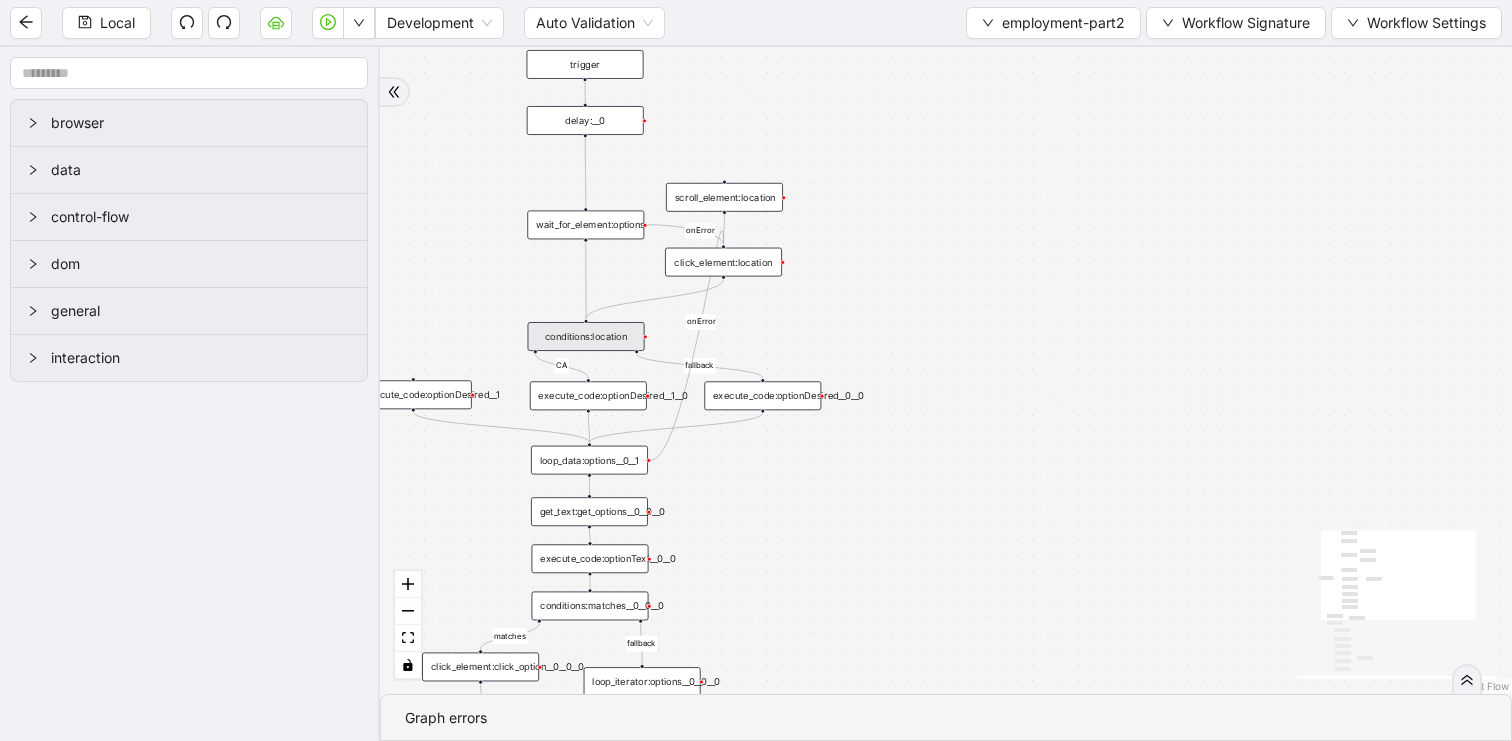 click on "Local Development Auto Validation employment-part2 Workflow Signature Workflow Settings" at bounding box center (756, 22) 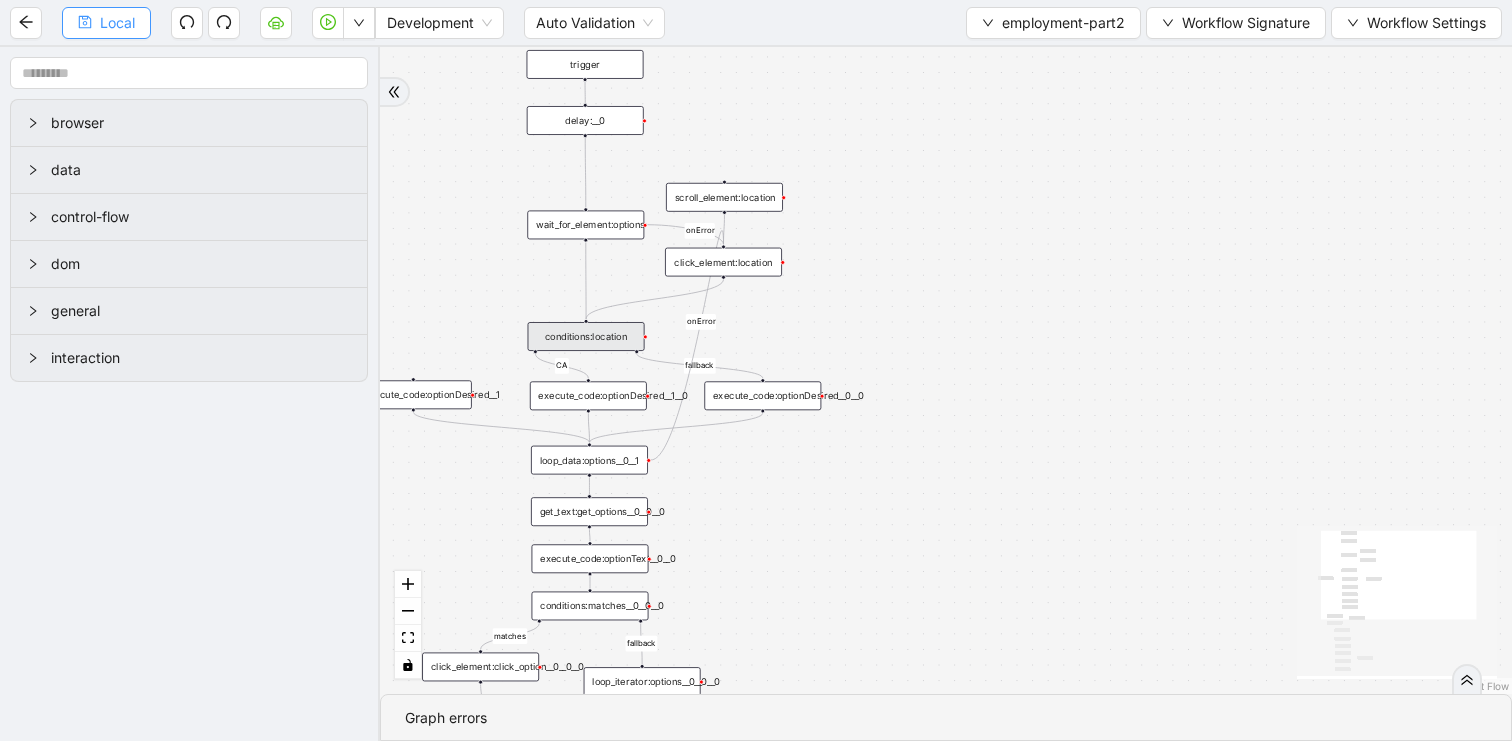 click on "Local" at bounding box center [117, 23] 